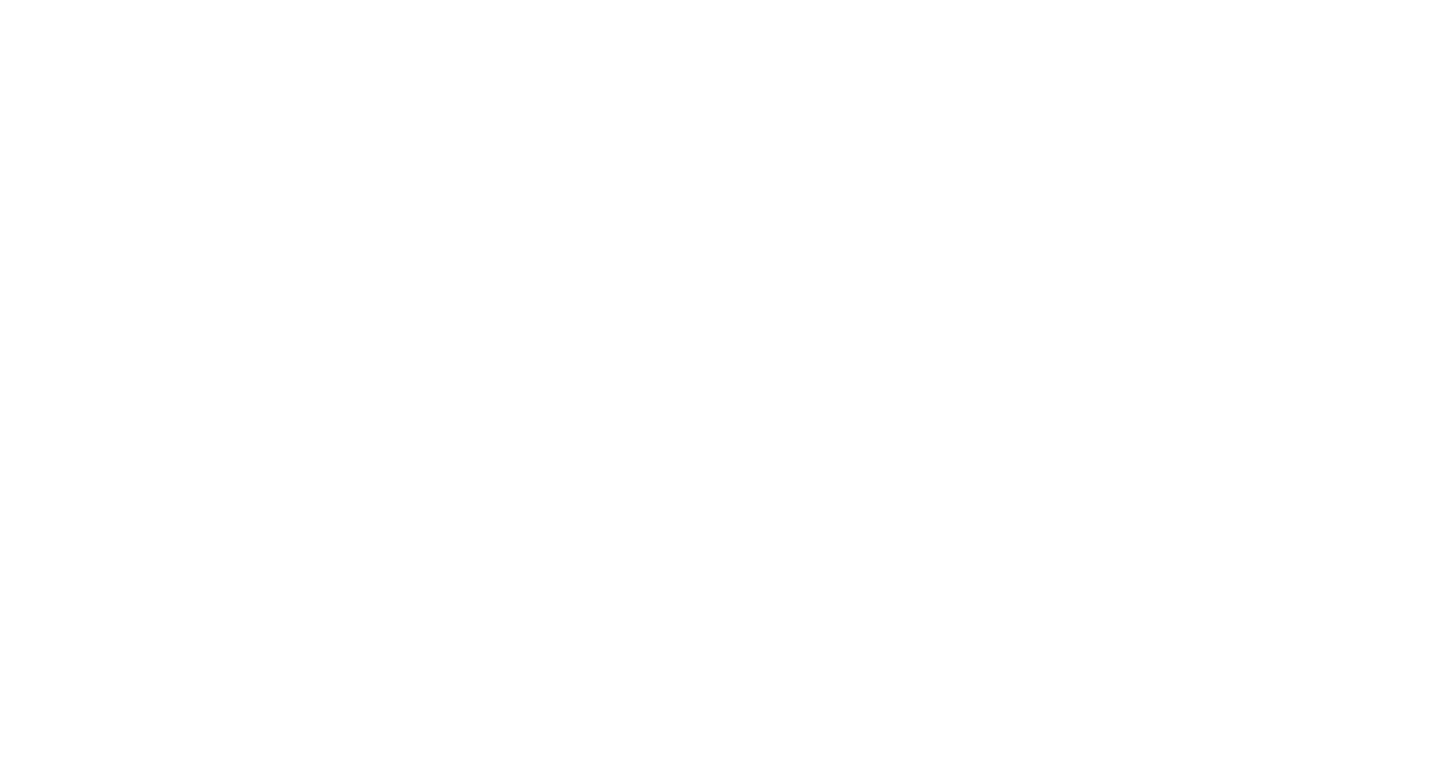 scroll, scrollTop: 0, scrollLeft: 0, axis: both 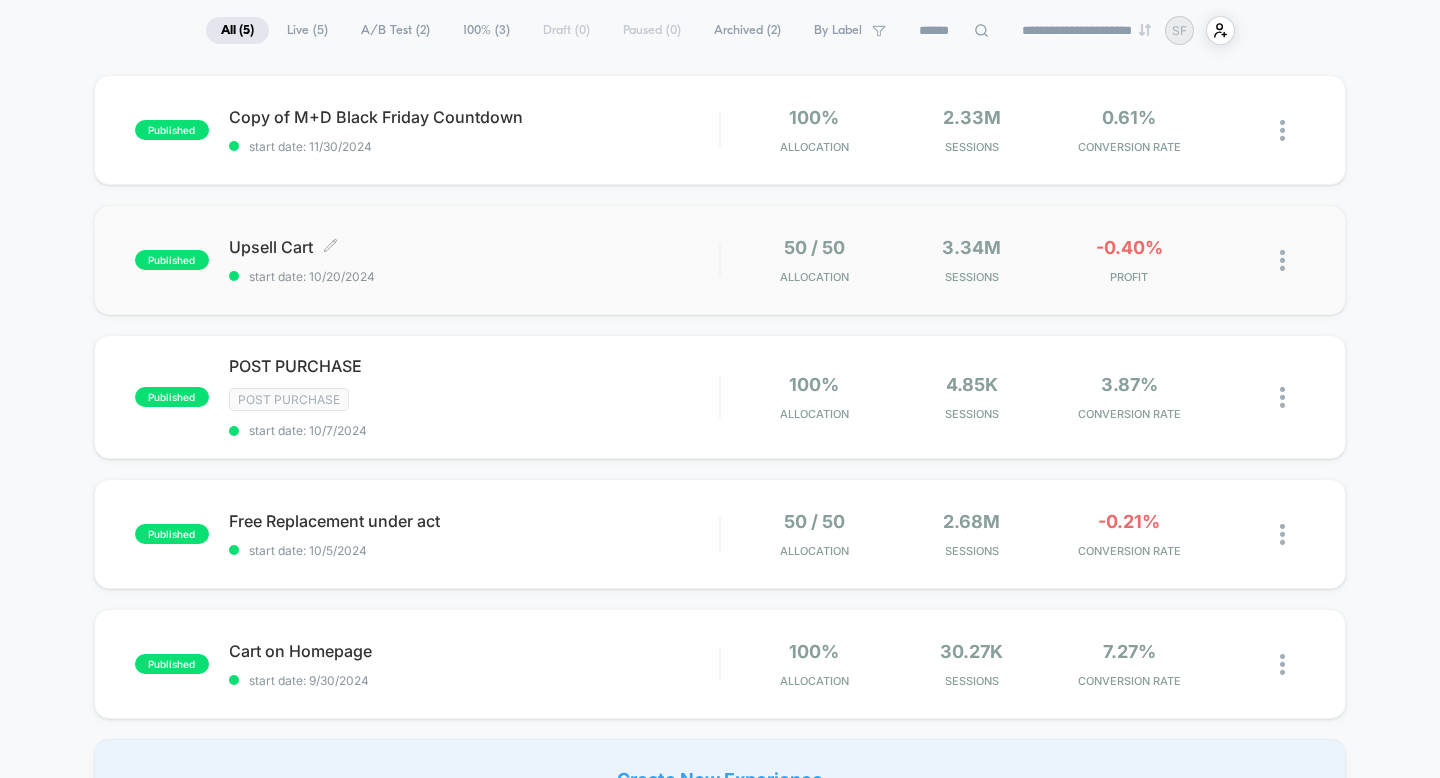 click on "Upsell Cart Click to edit experience details Click to edit experience details start date: 10/20/[YEAR]" at bounding box center (474, 260) 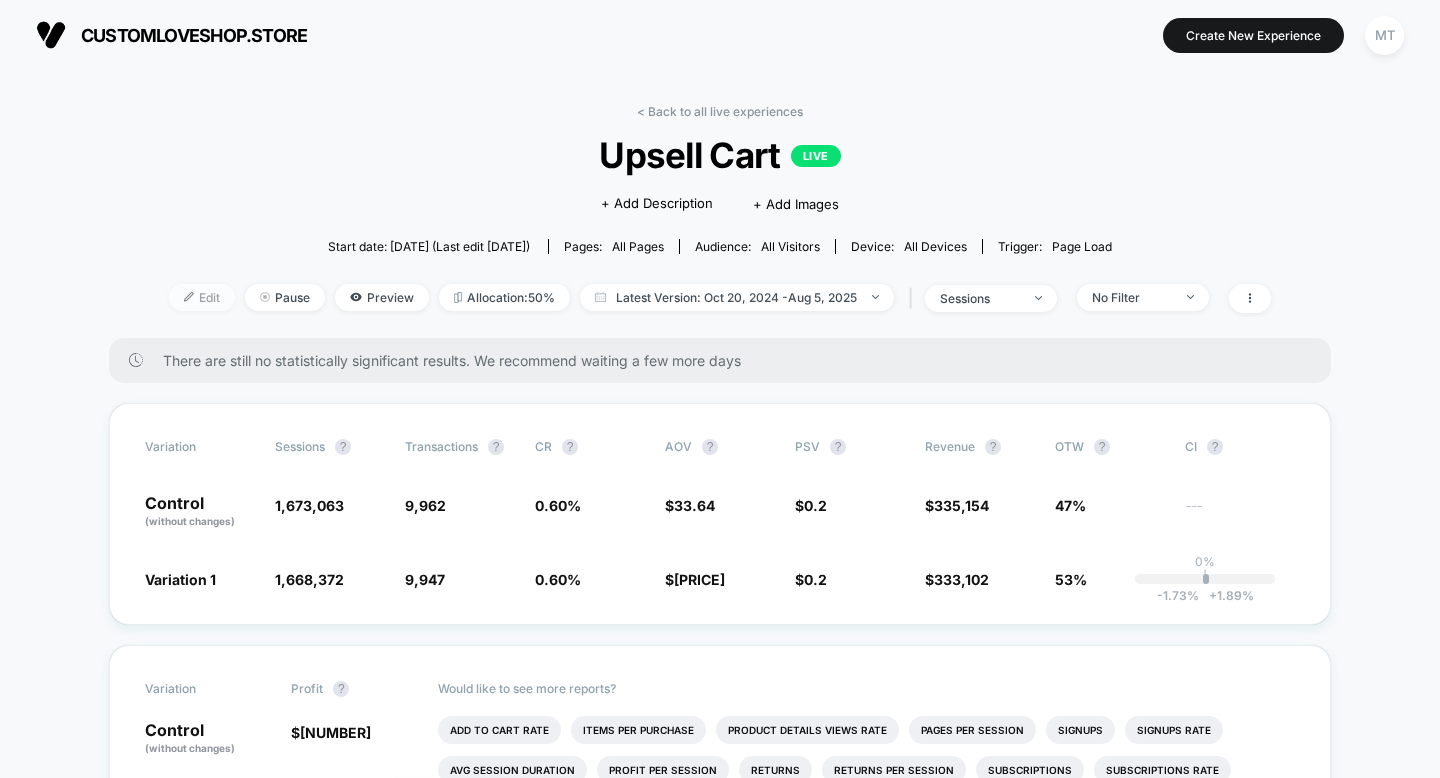 click on "Edit" at bounding box center (202, 297) 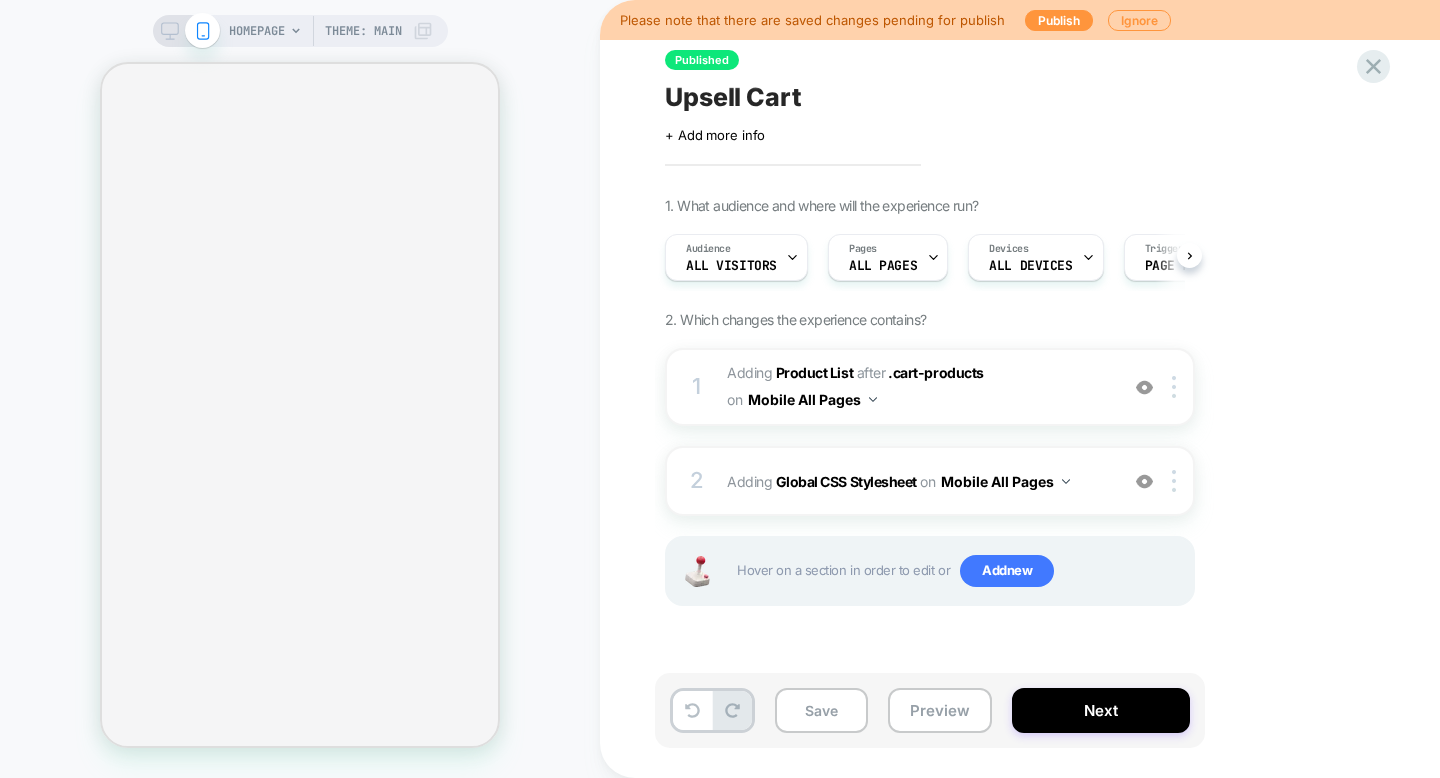 scroll, scrollTop: 0, scrollLeft: 1, axis: horizontal 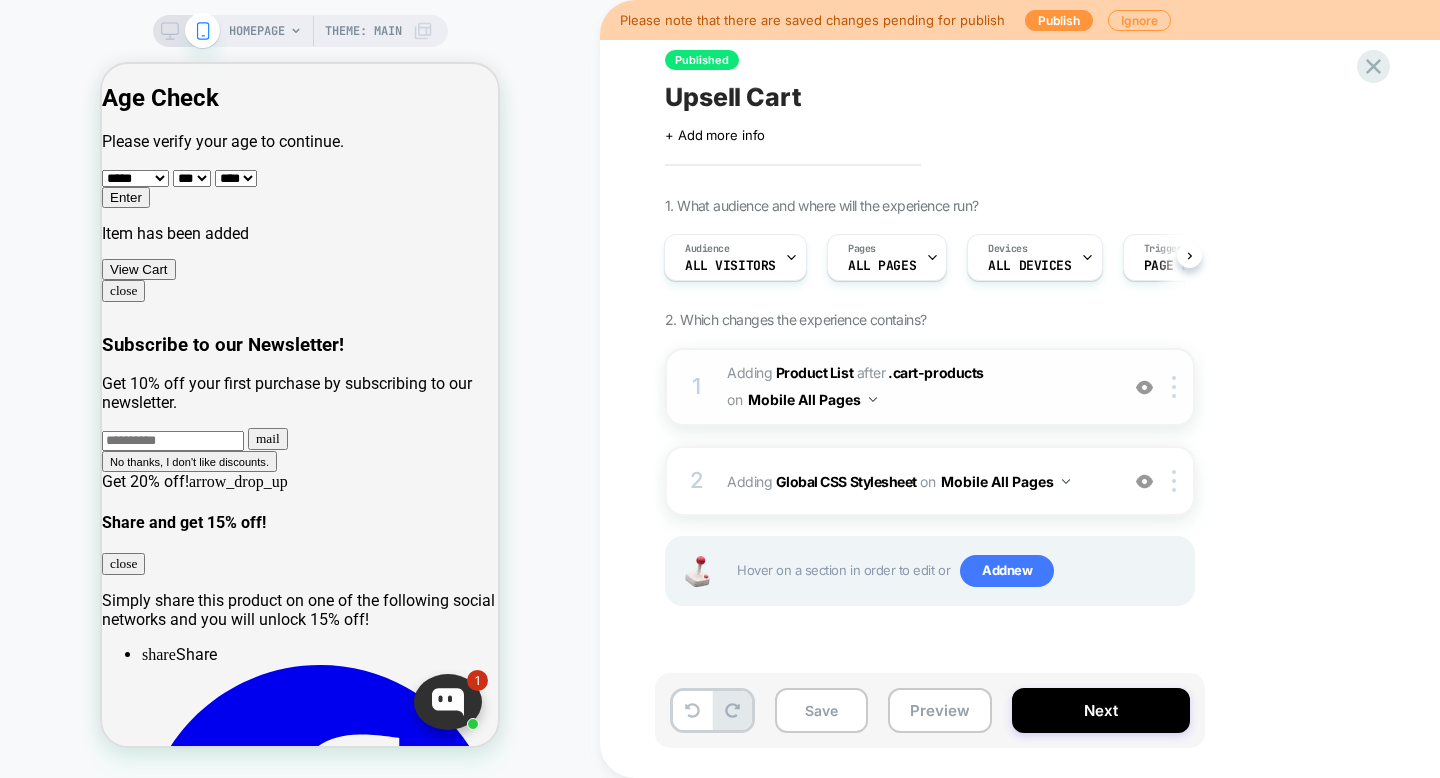 click at bounding box center [1144, 387] 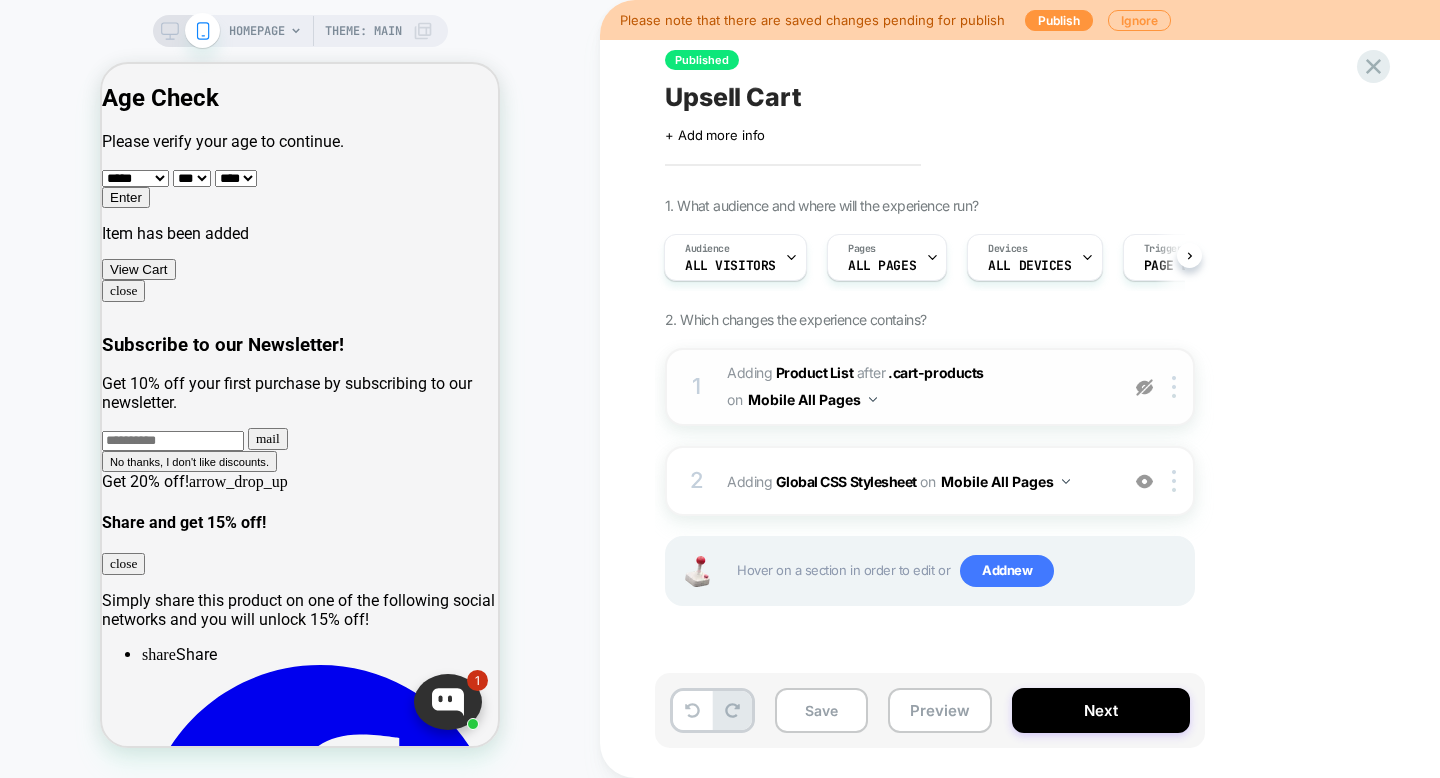 click at bounding box center [1144, 387] 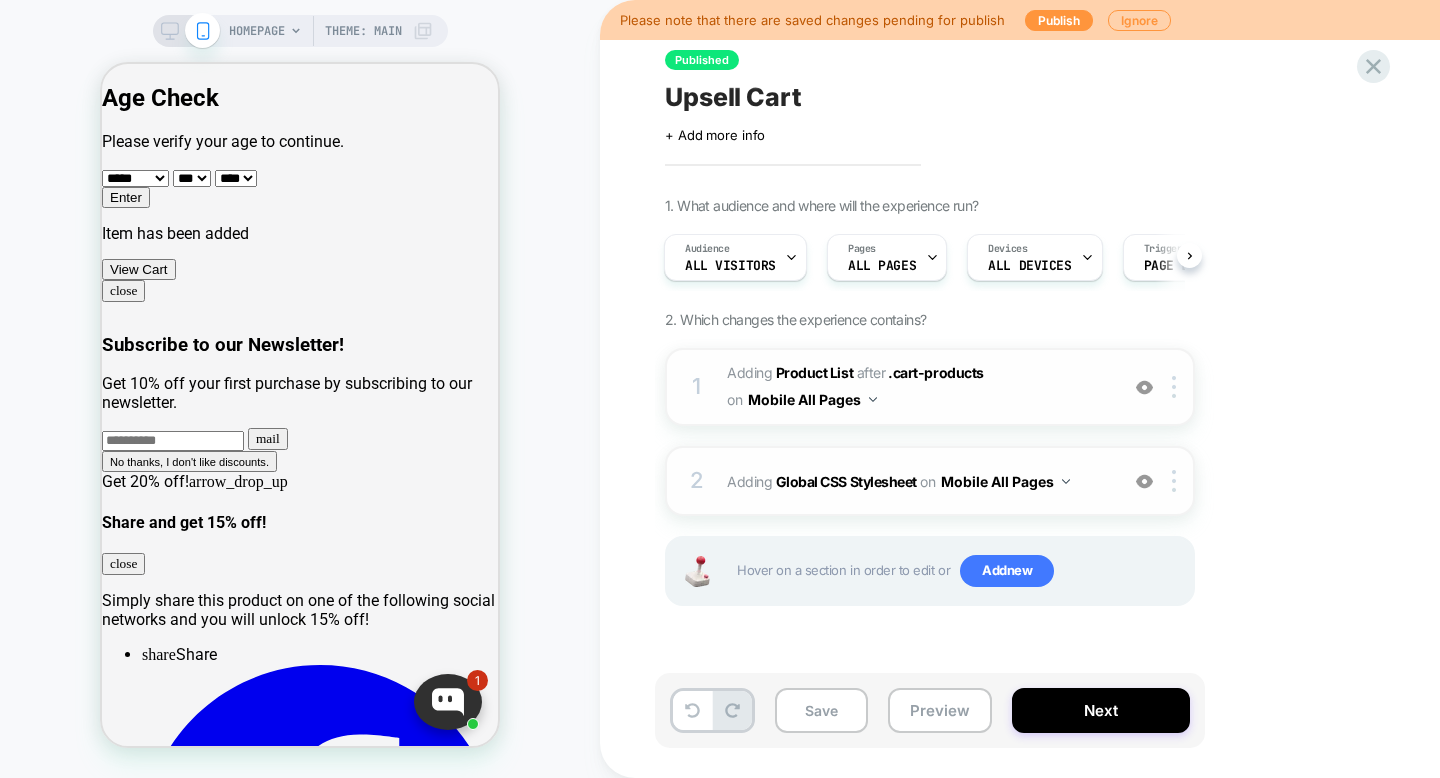 click at bounding box center (1144, 481) 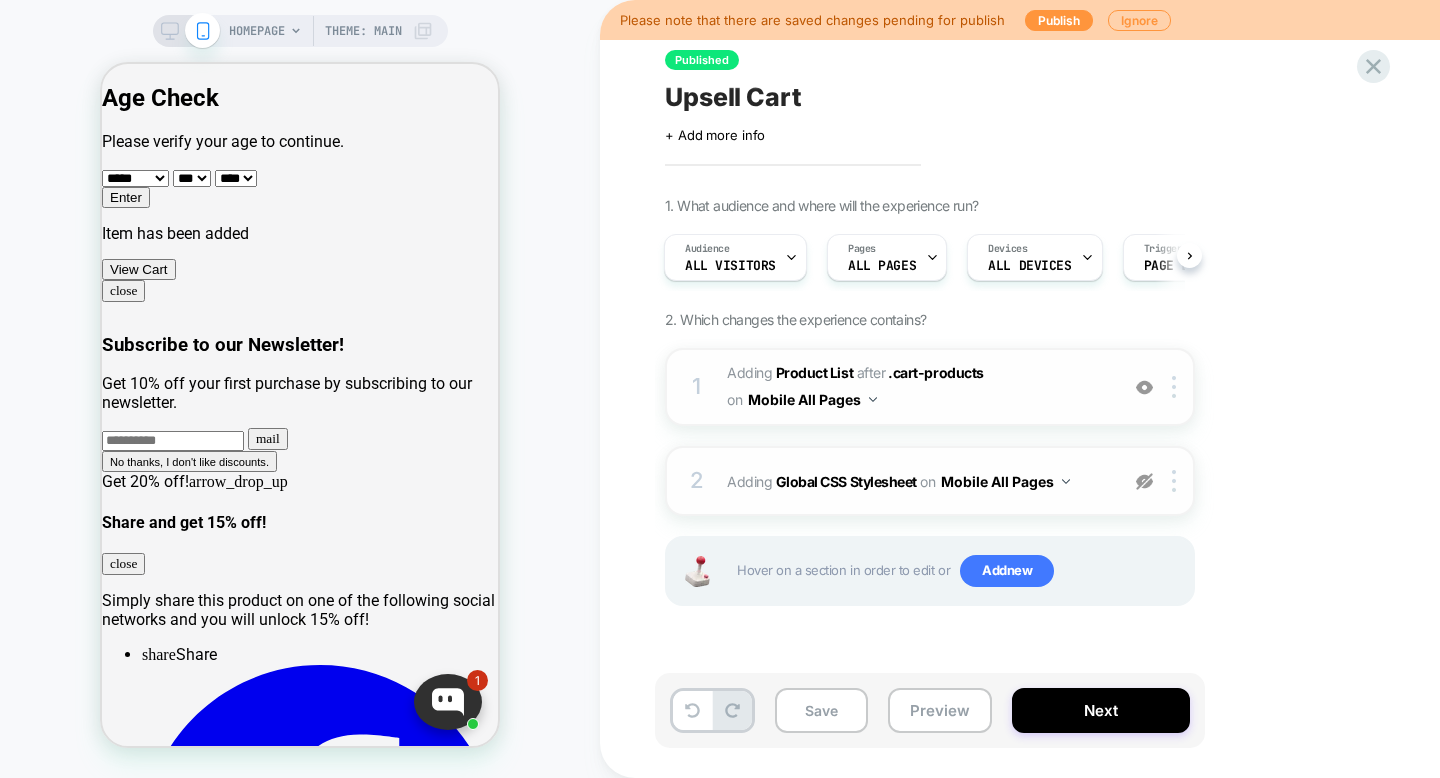 click at bounding box center (1144, 481) 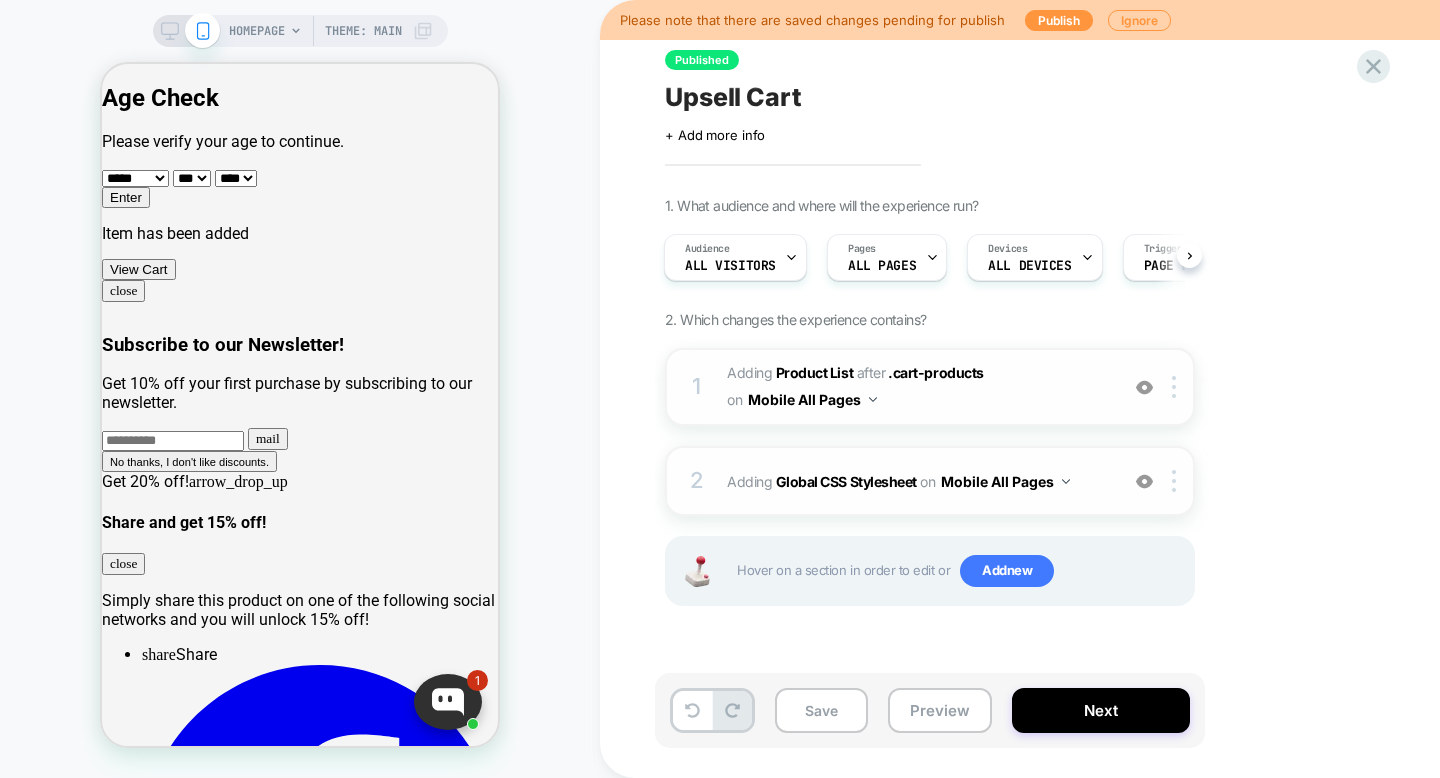 click on "HOMEPAGE" at bounding box center [257, 31] 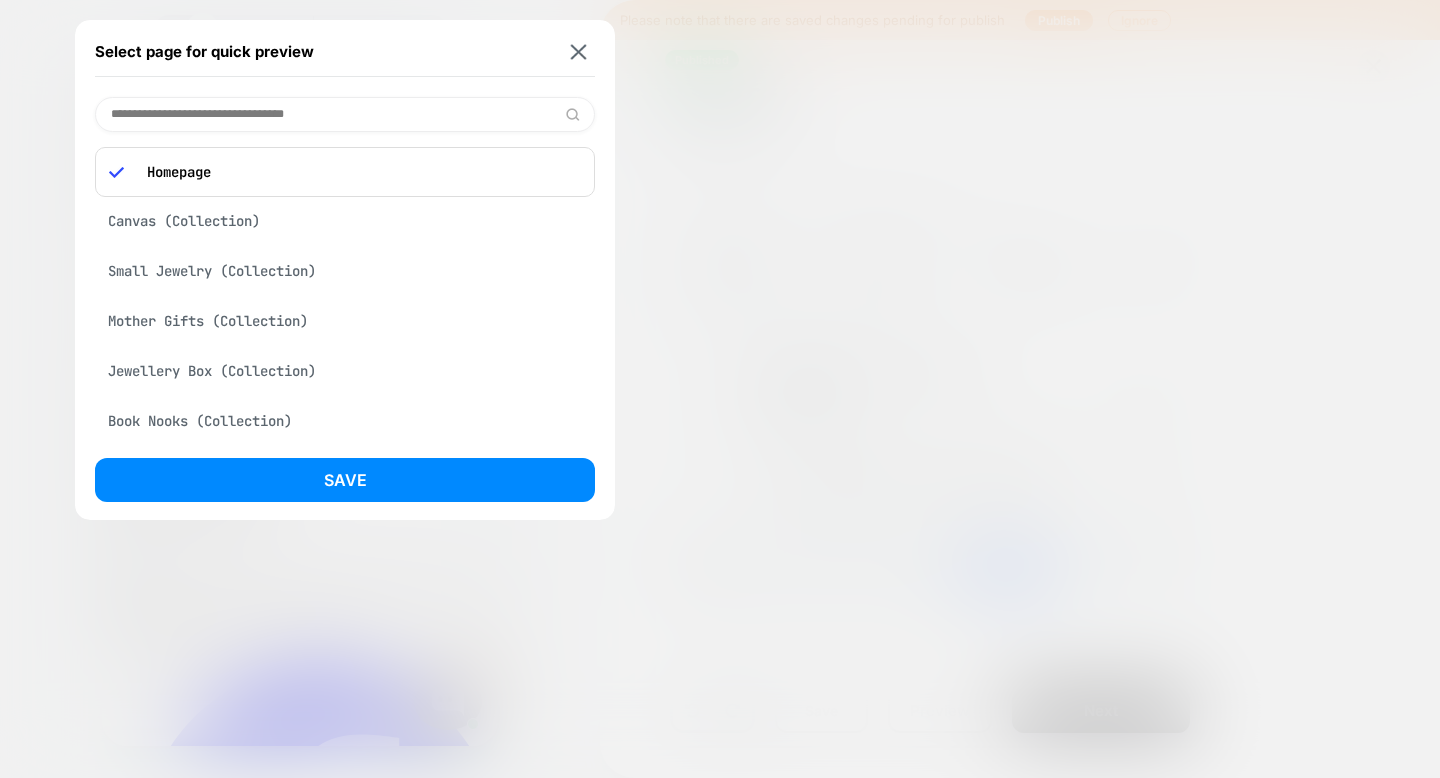 click at bounding box center (720, 389) 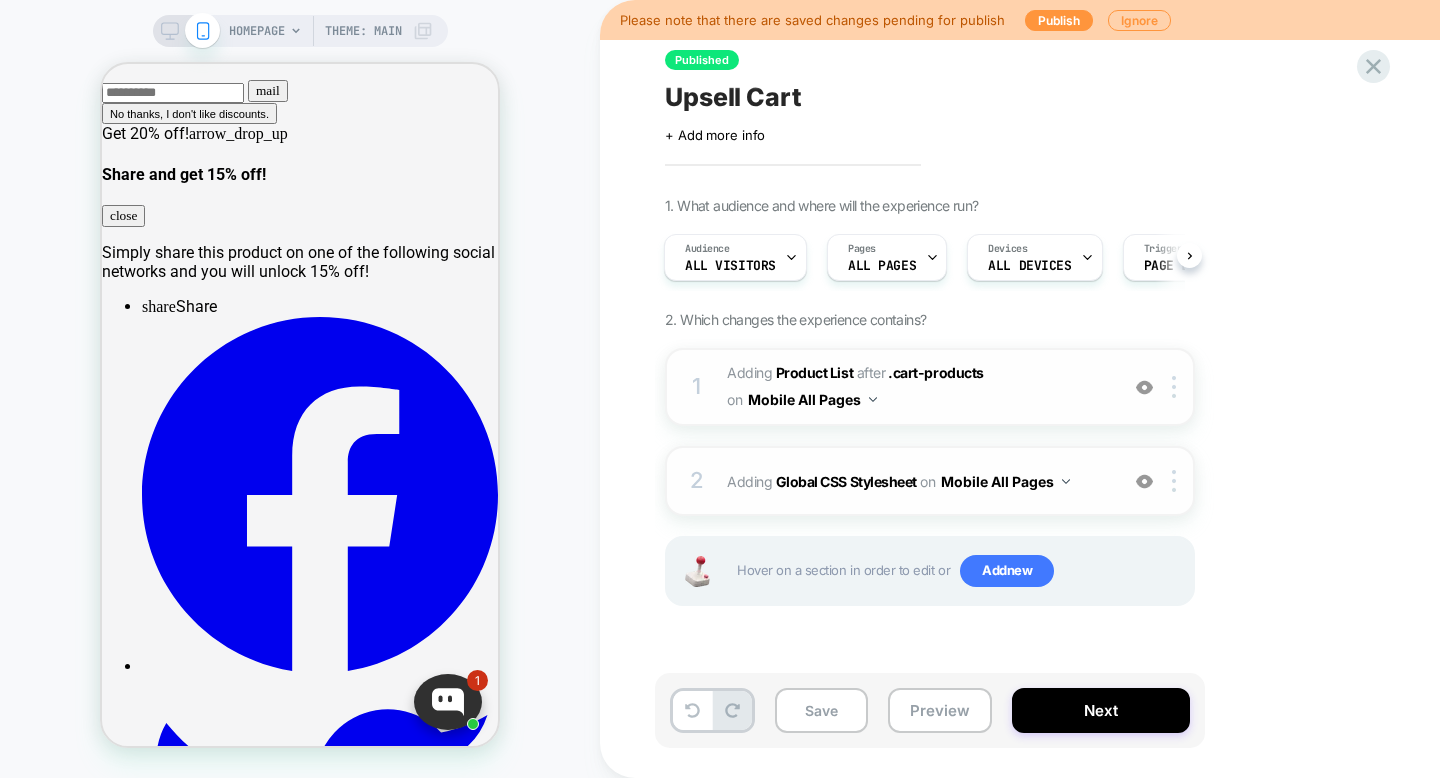 scroll, scrollTop: 0, scrollLeft: 0, axis: both 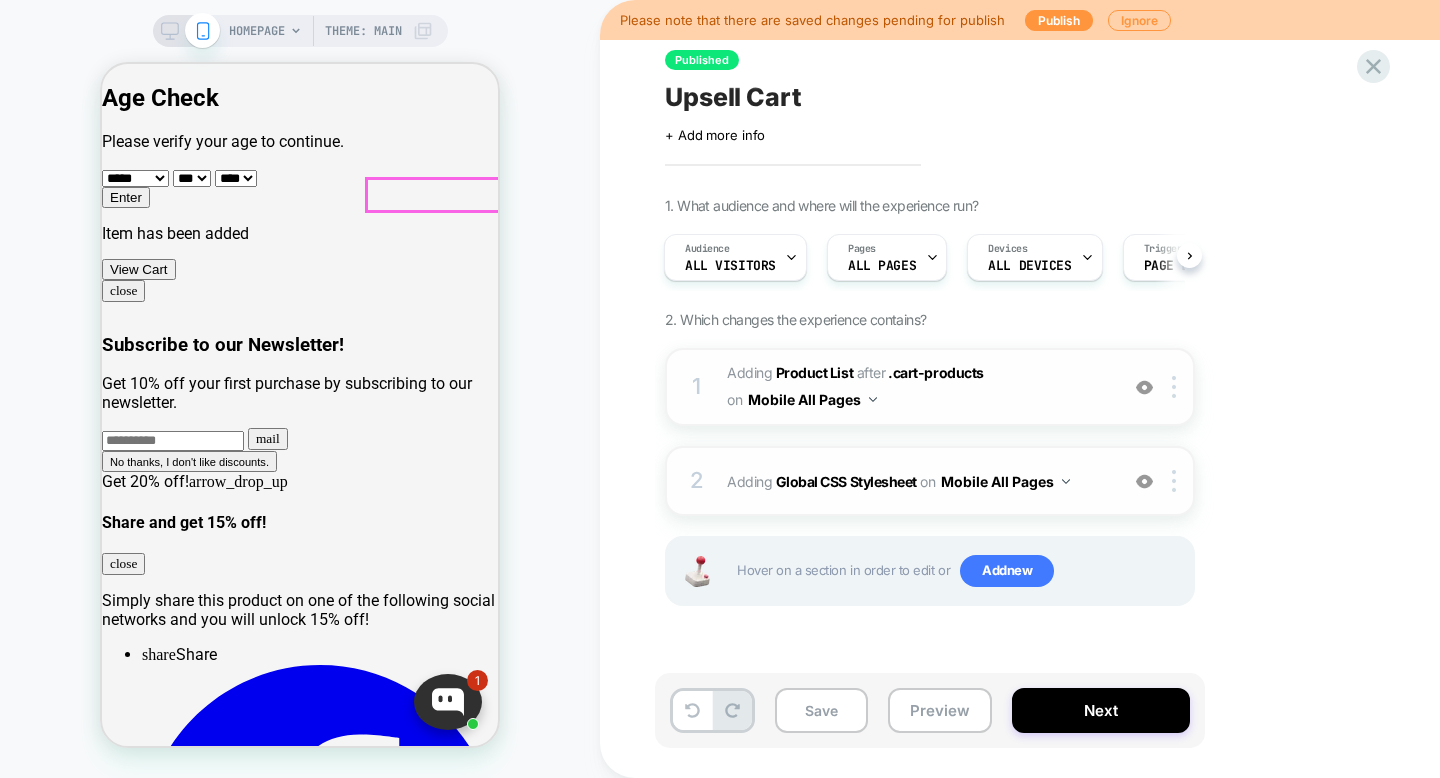 click on "shopping_cart" at bounding box center [202, 4228] 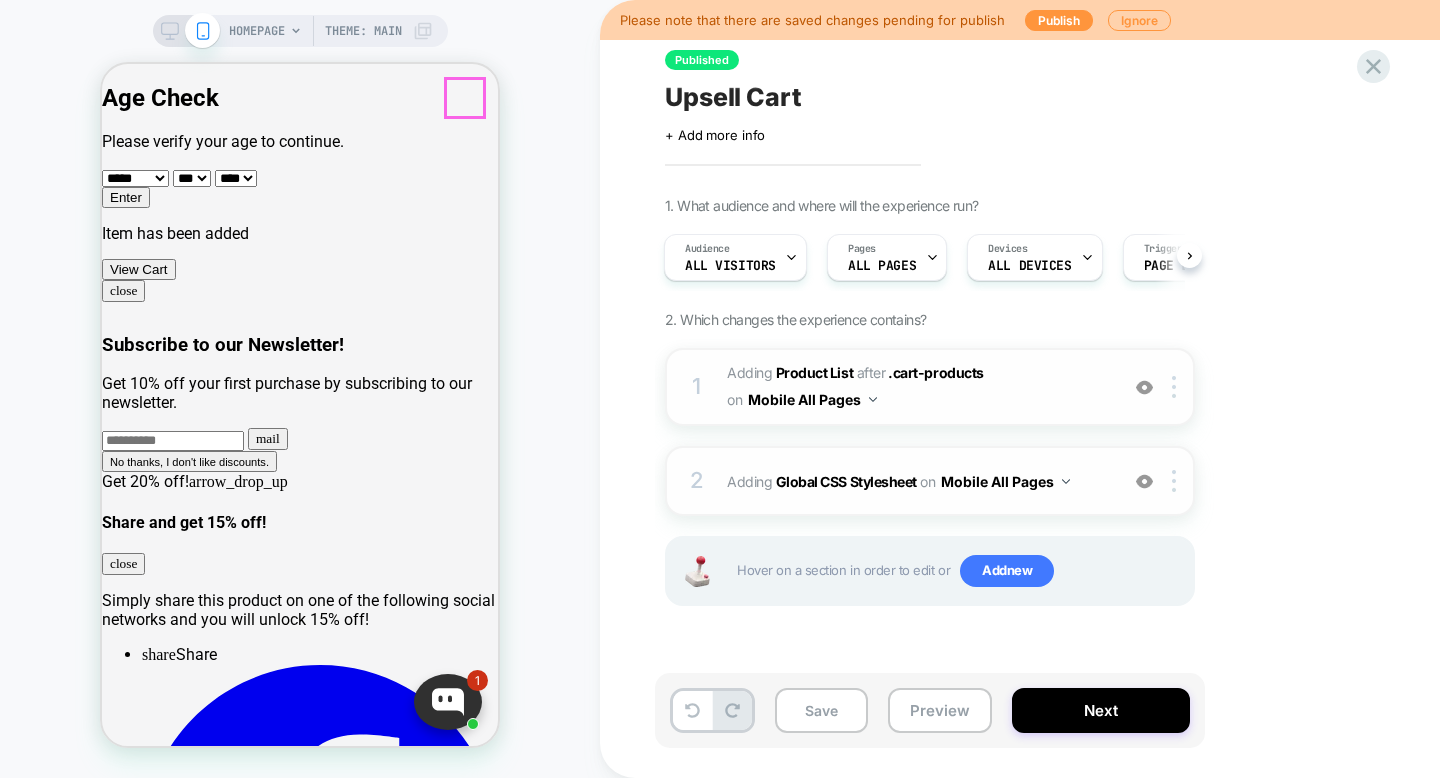 click on "close" at bounding box center (123, 4702) 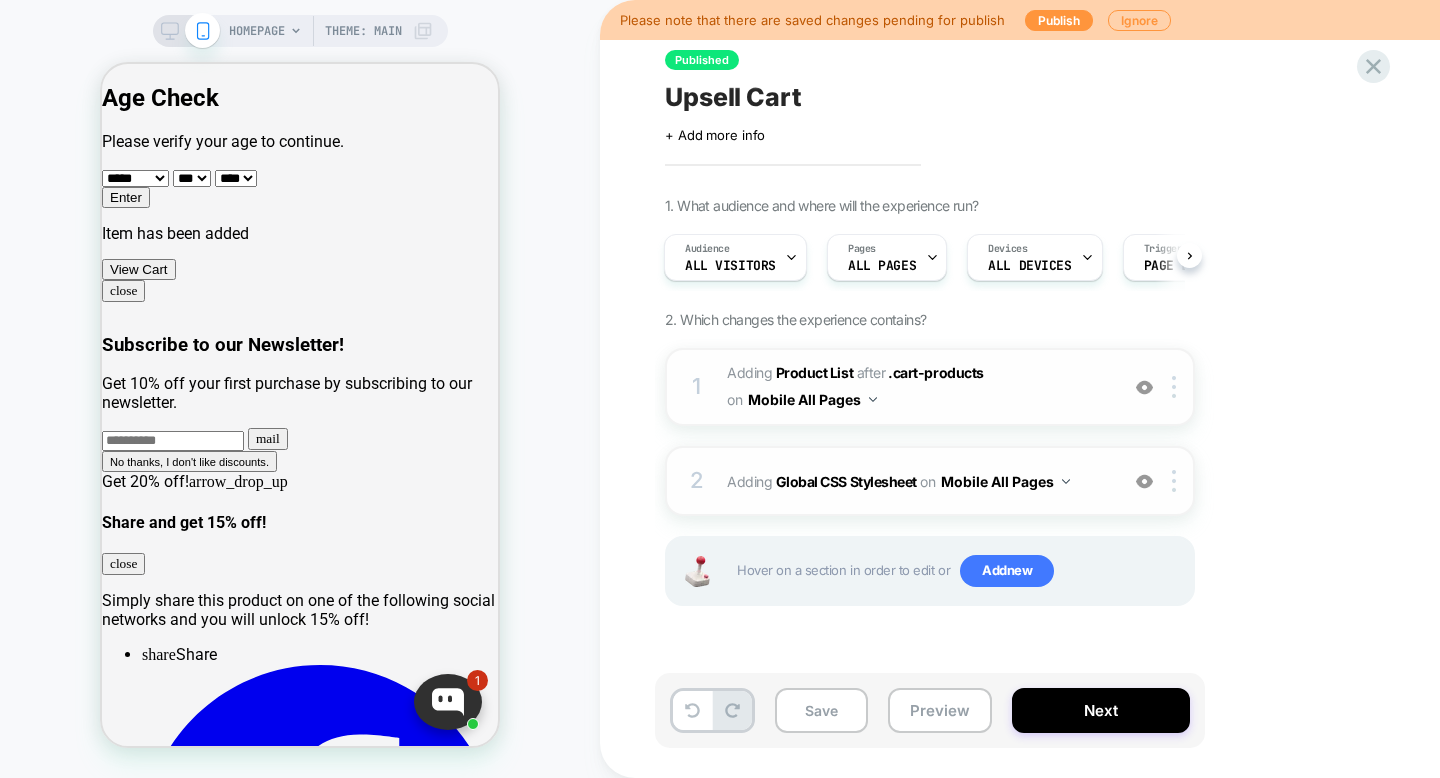 click on "HOMEPAGE" at bounding box center (257, 31) 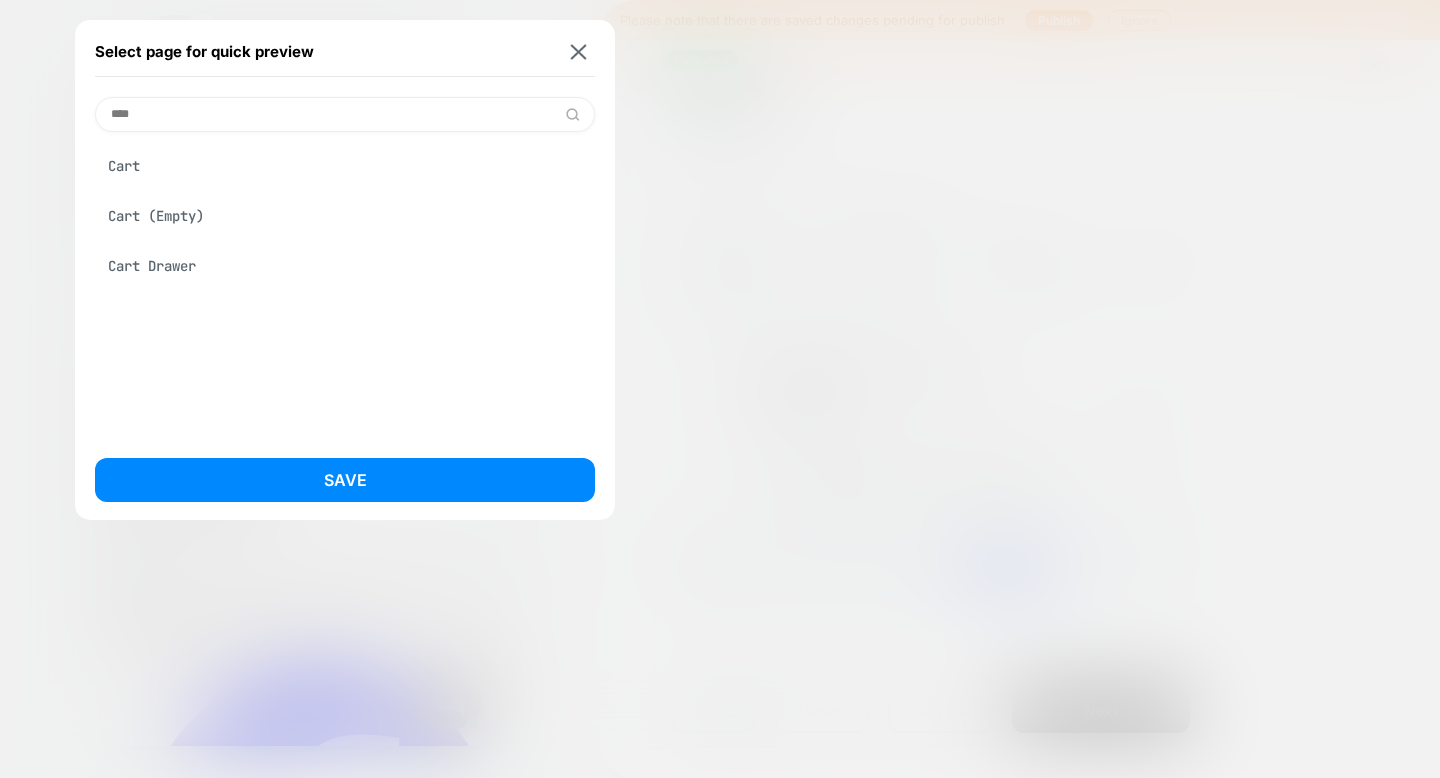 type on "****" 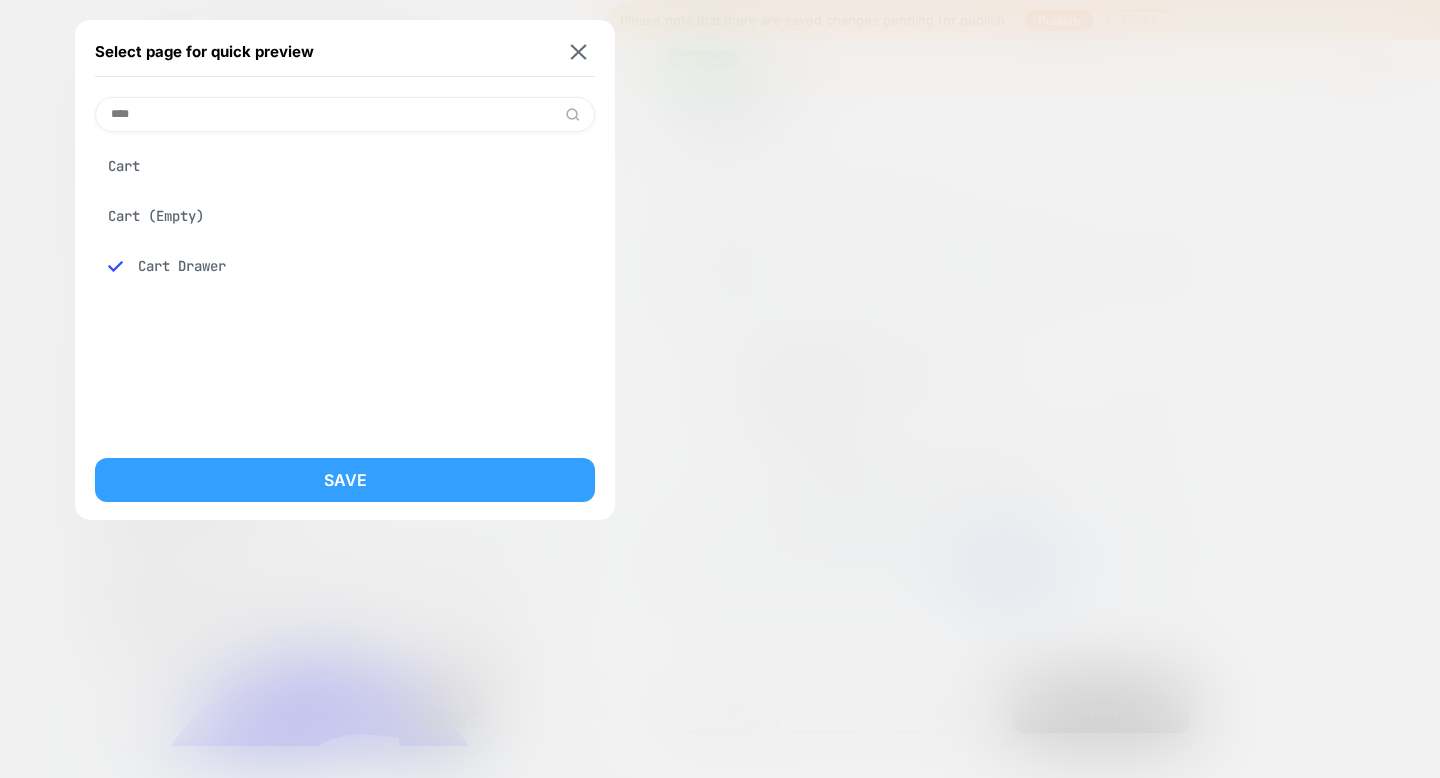 click on "Save" at bounding box center [345, 480] 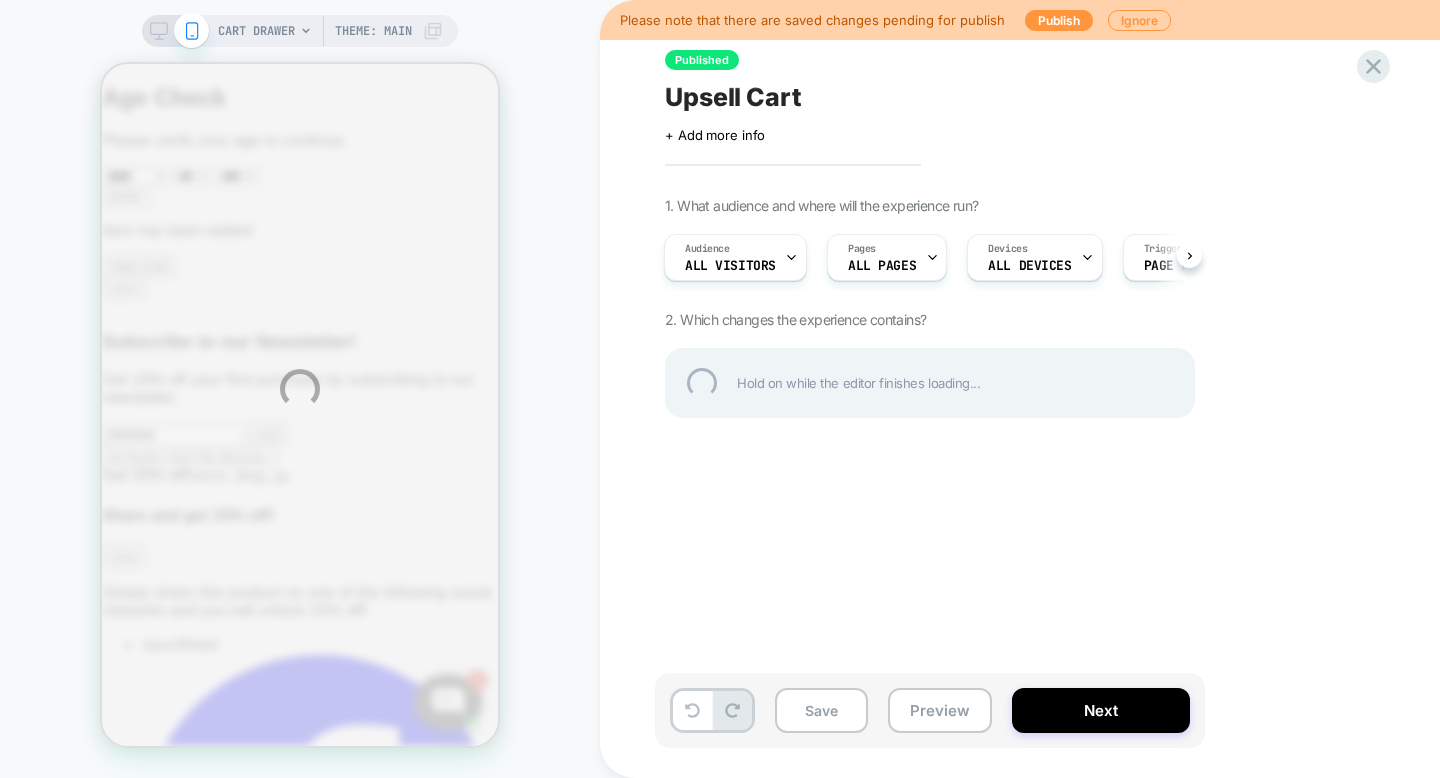 scroll, scrollTop: 0, scrollLeft: 0, axis: both 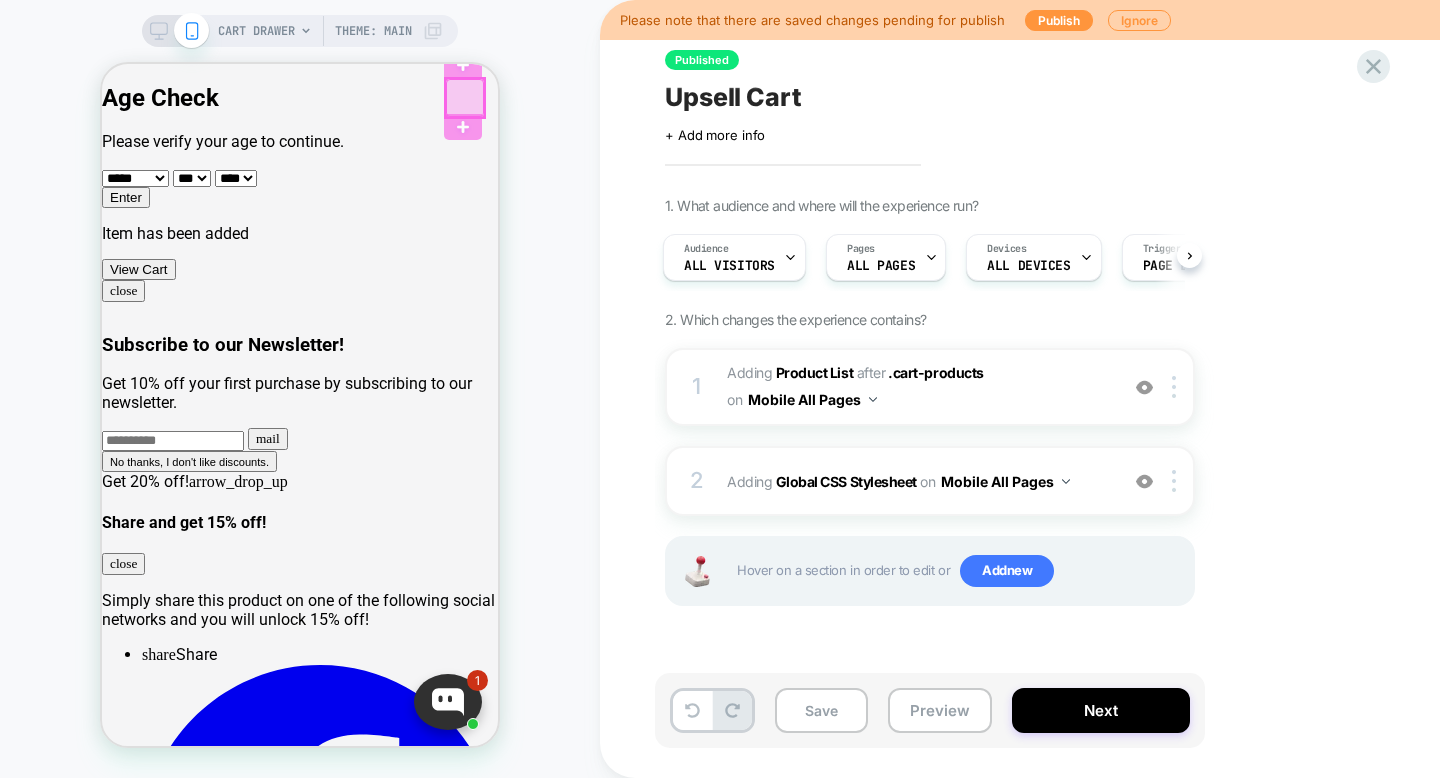 click at bounding box center (465, 98) 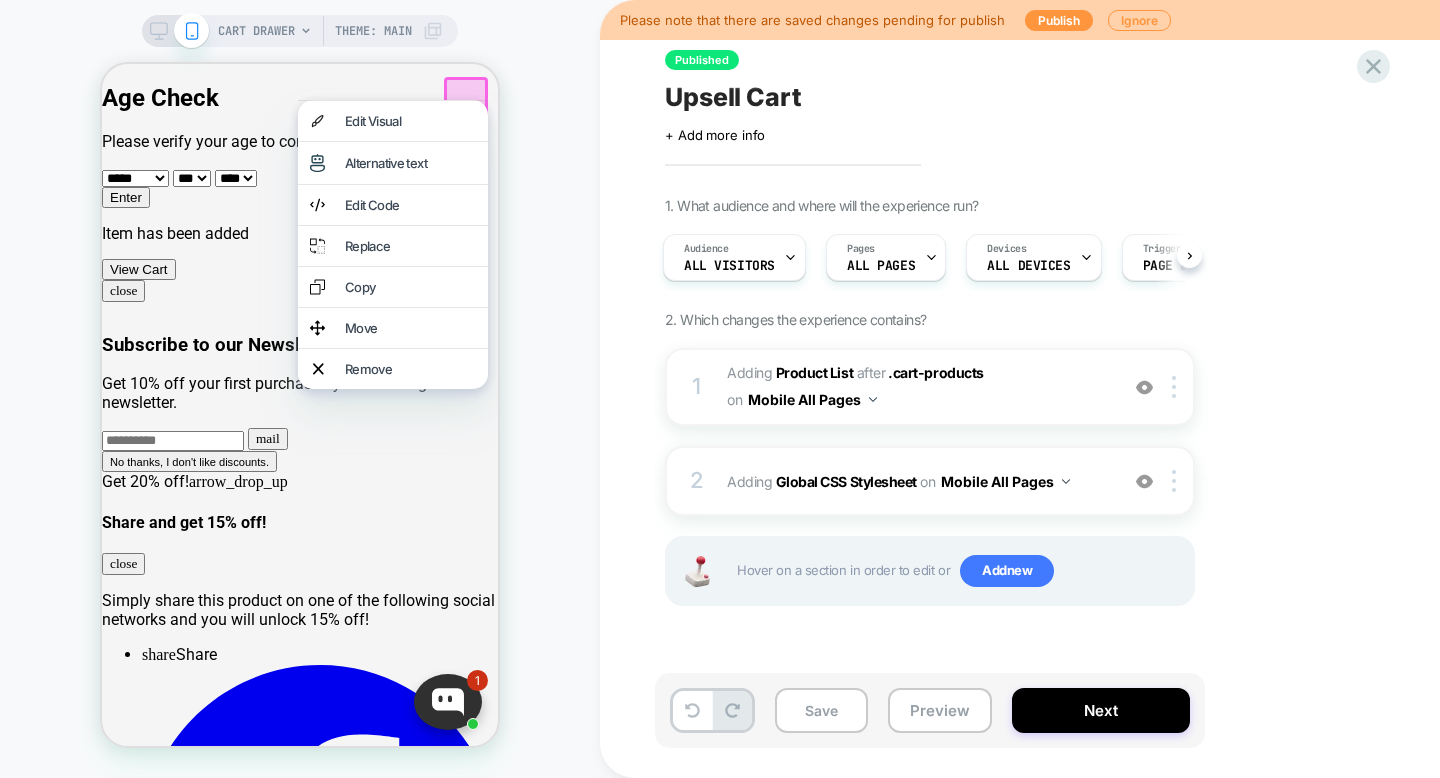 click at bounding box center (466, 99) 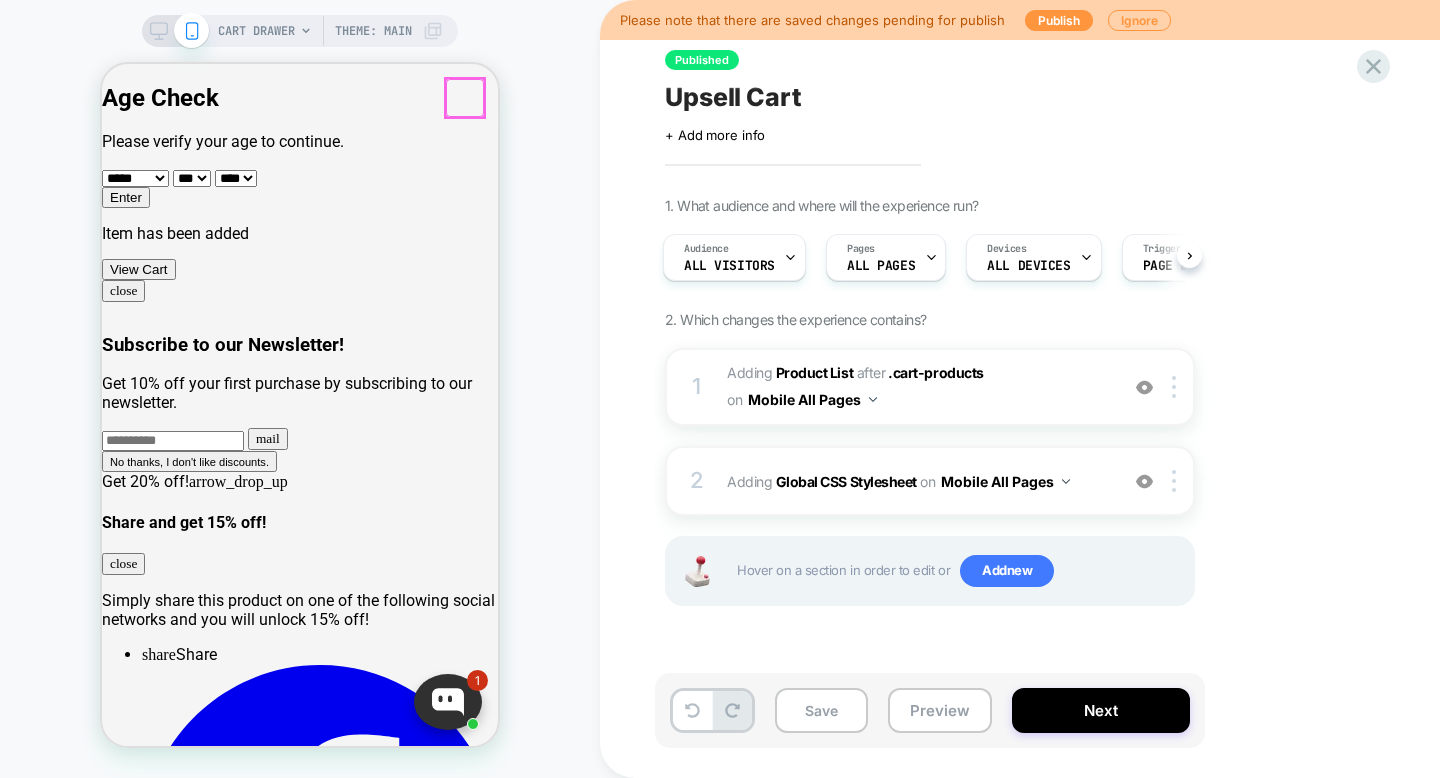 click at bounding box center [465, 98] 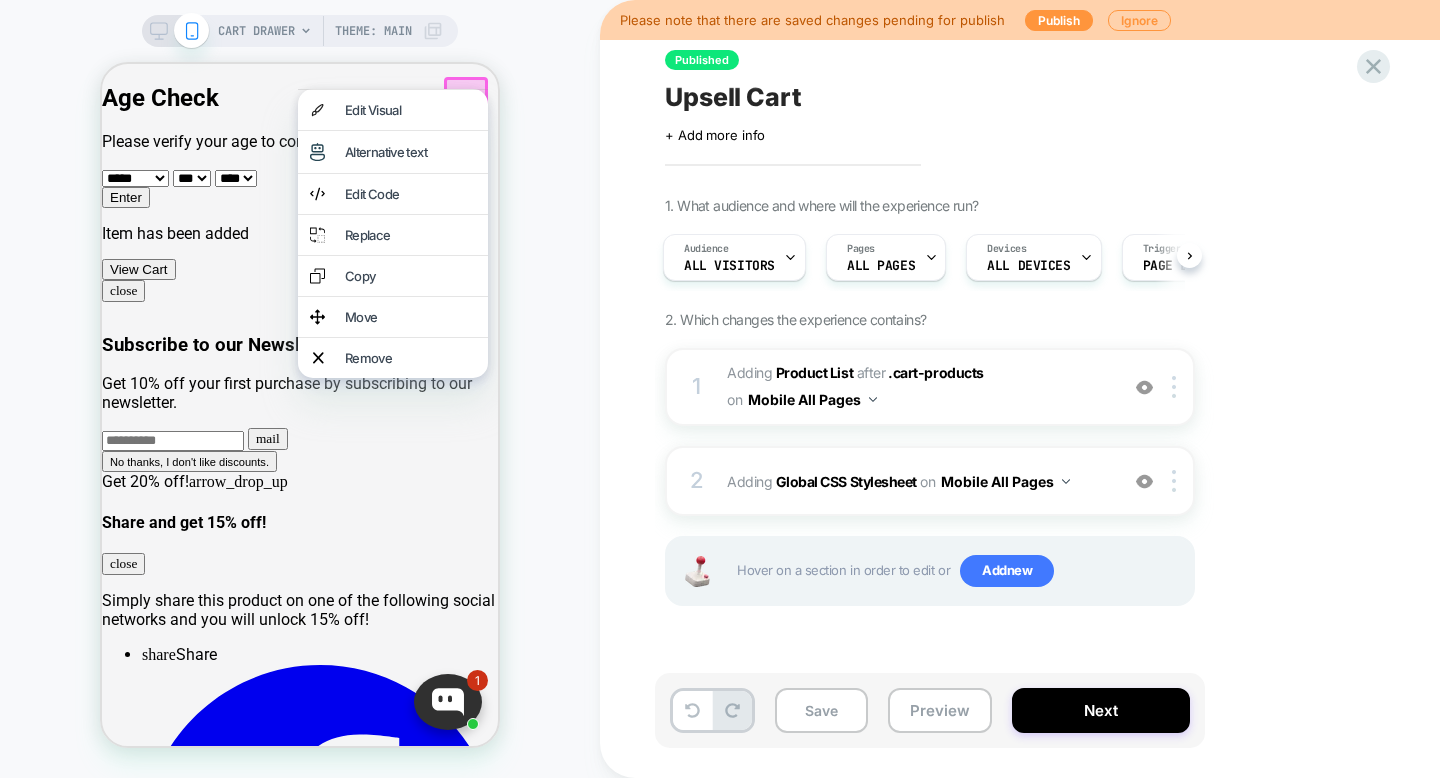 click on "Your cart is currently empty.
Enable cookies to use the shopping cart" at bounding box center [300, 4756] 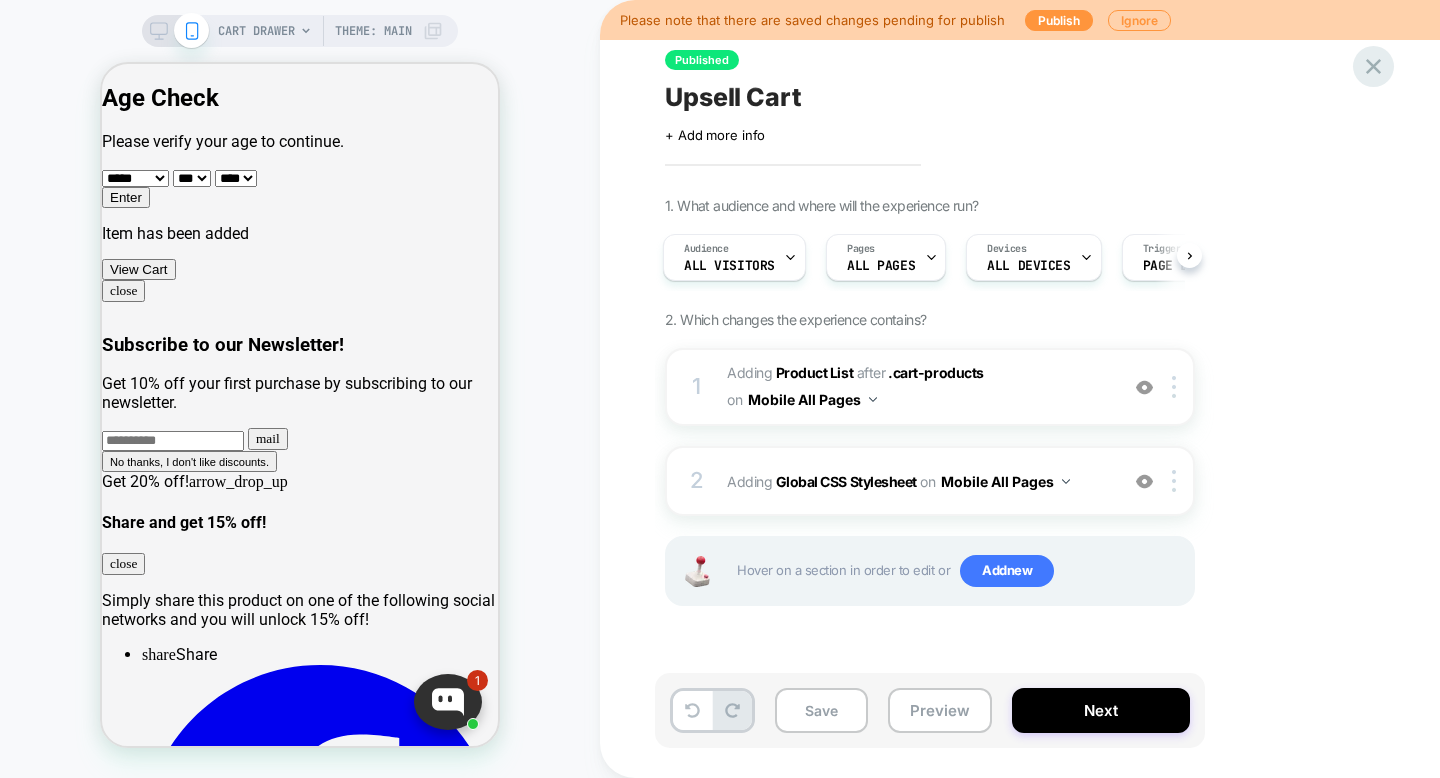 click 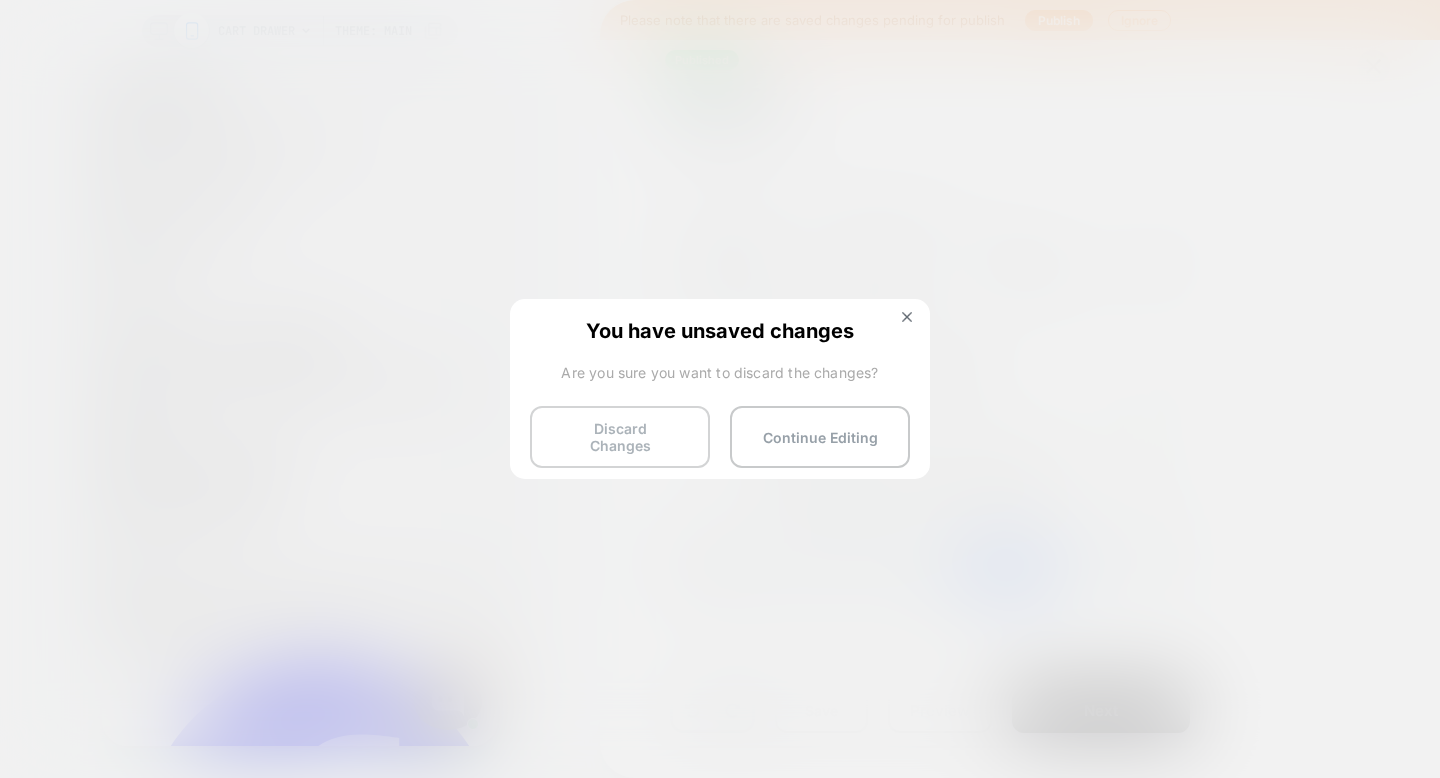 click on "Discard Changes" at bounding box center [620, 437] 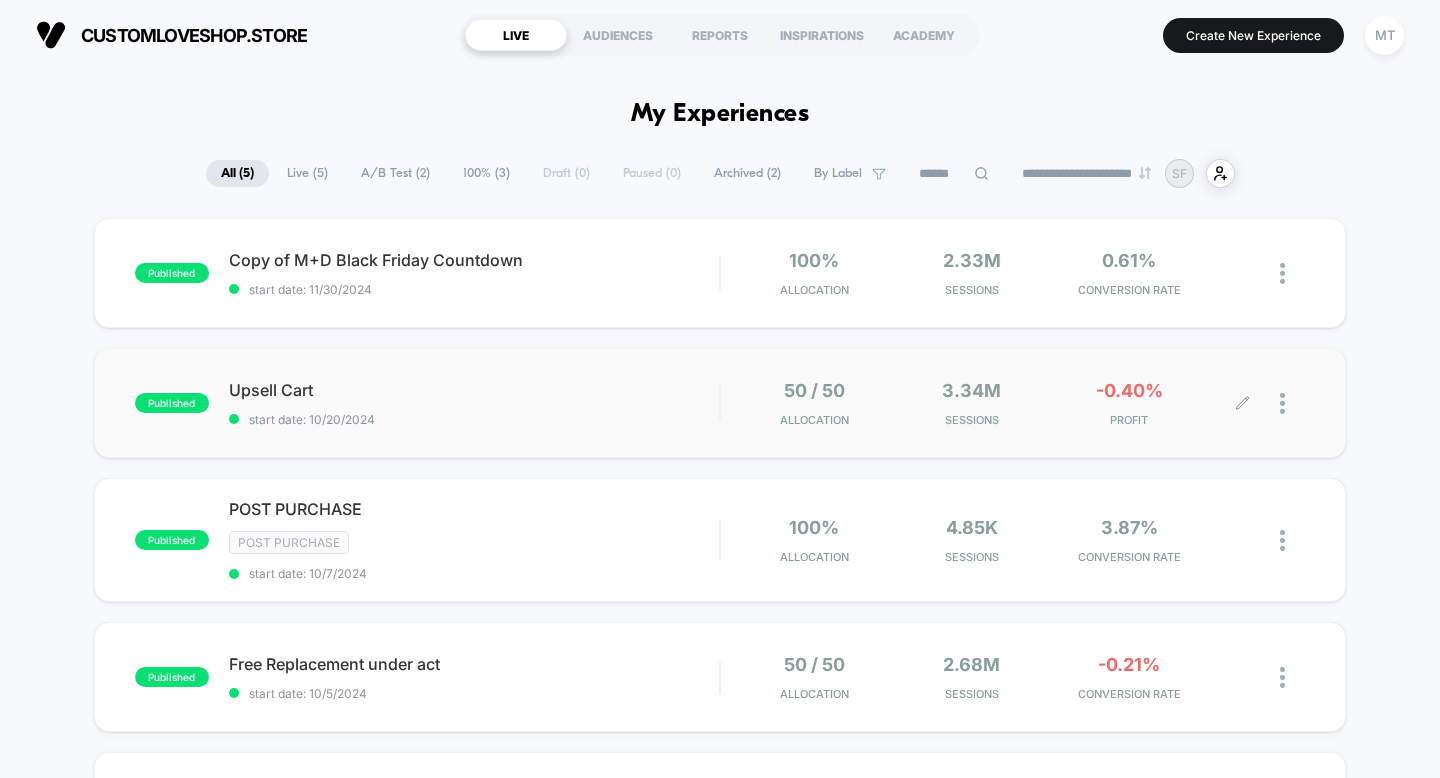 click at bounding box center (1274, 403) 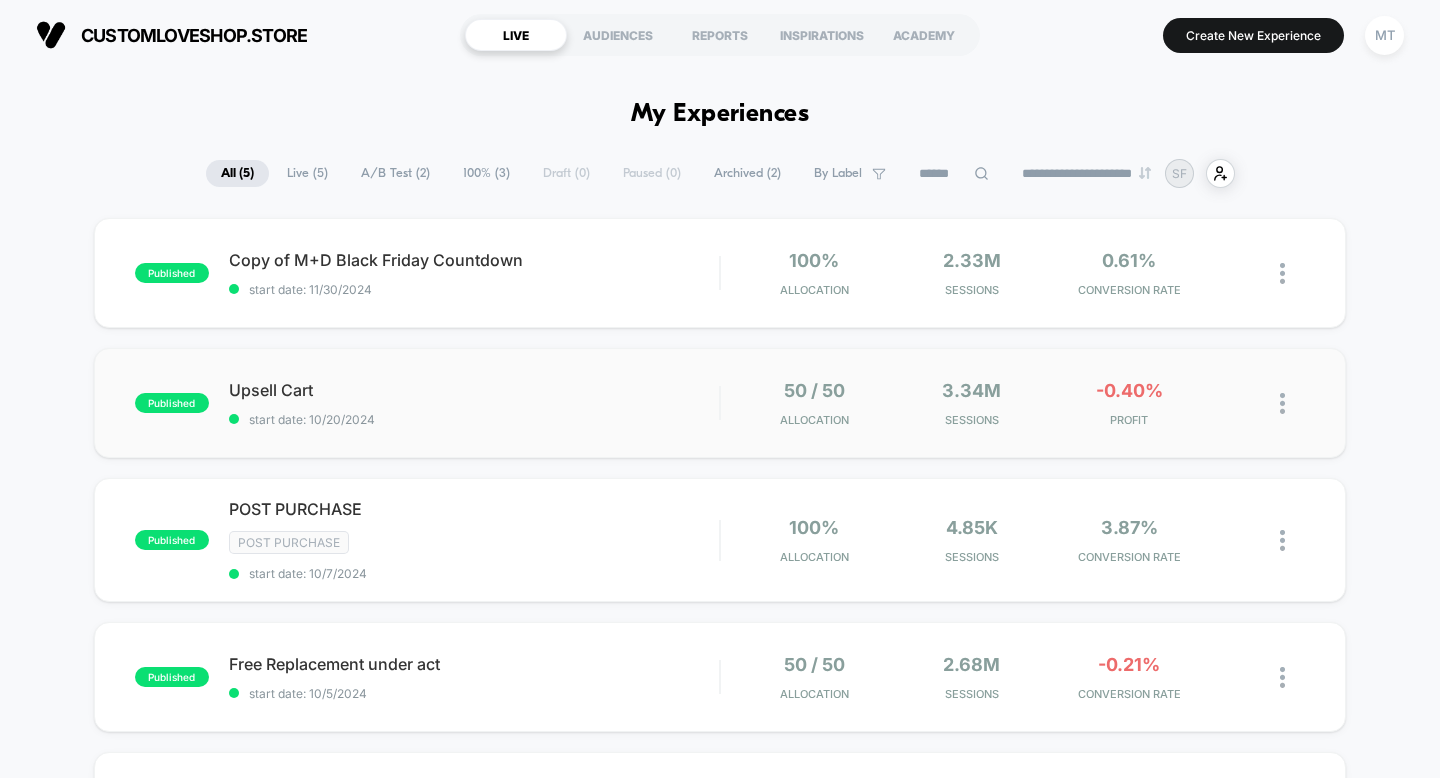 click at bounding box center [1282, 403] 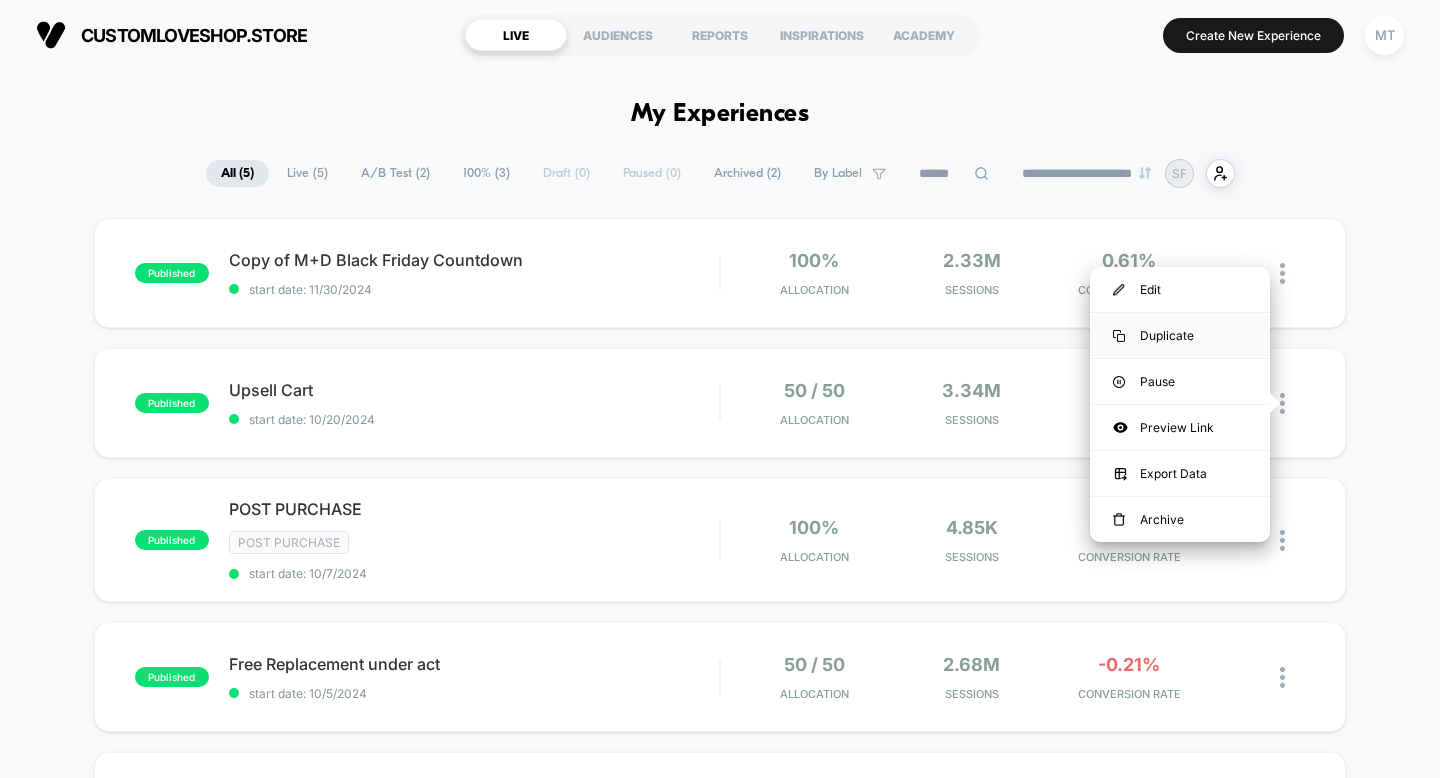click on "Duplicate" at bounding box center [1180, 335] 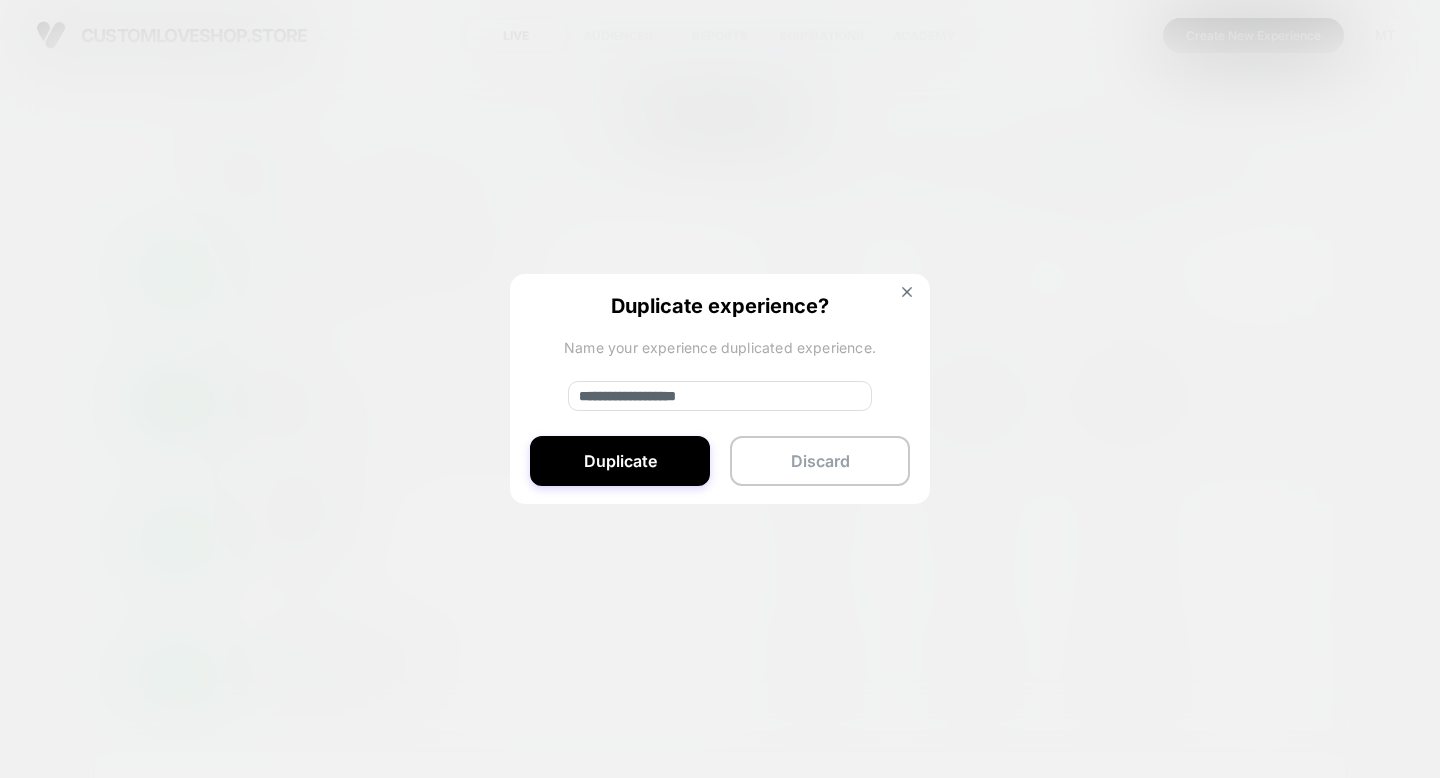 drag, startPoint x: 638, startPoint y: 396, endPoint x: 534, endPoint y: 386, distance: 104.47966 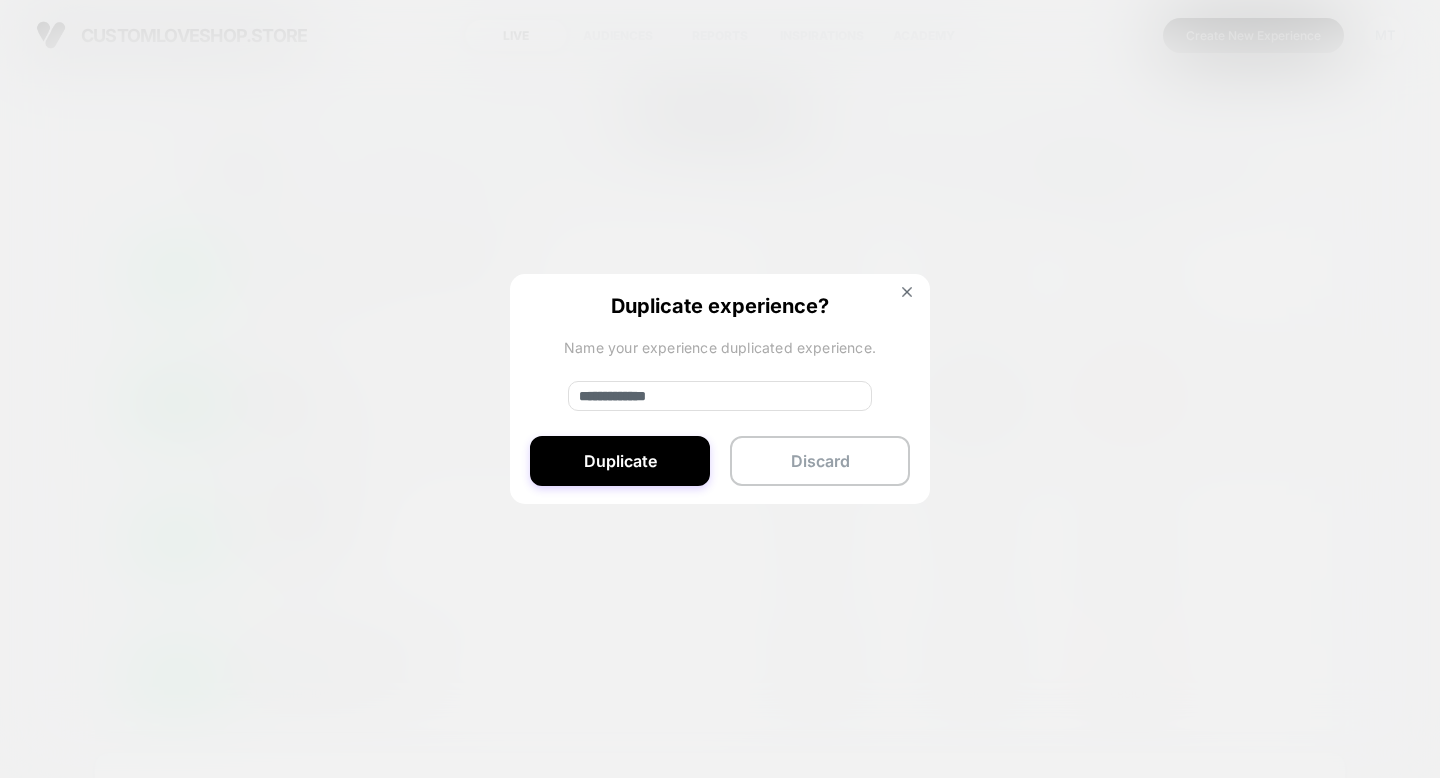 drag, startPoint x: 704, startPoint y: 396, endPoint x: 596, endPoint y: 393, distance: 108.04166 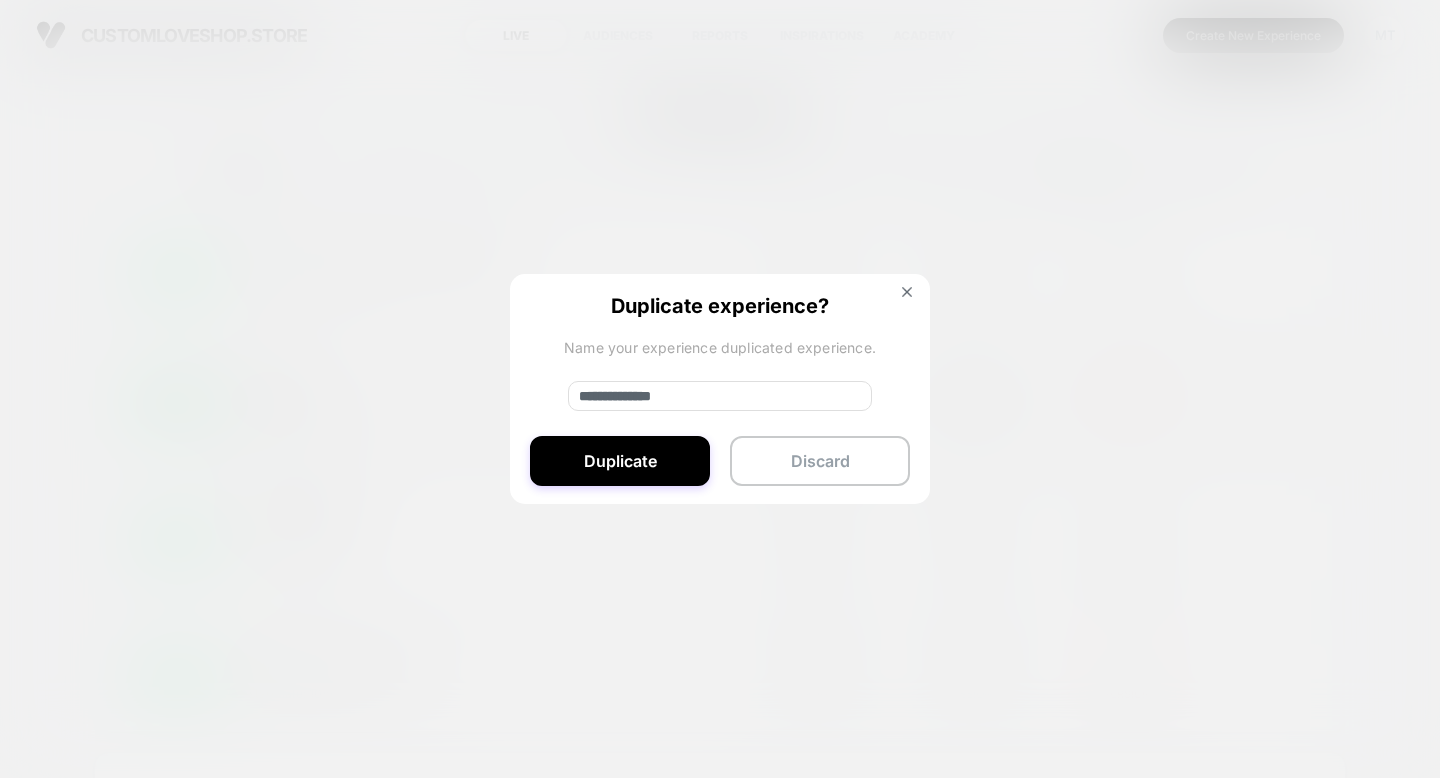click on "**********" at bounding box center (720, 396) 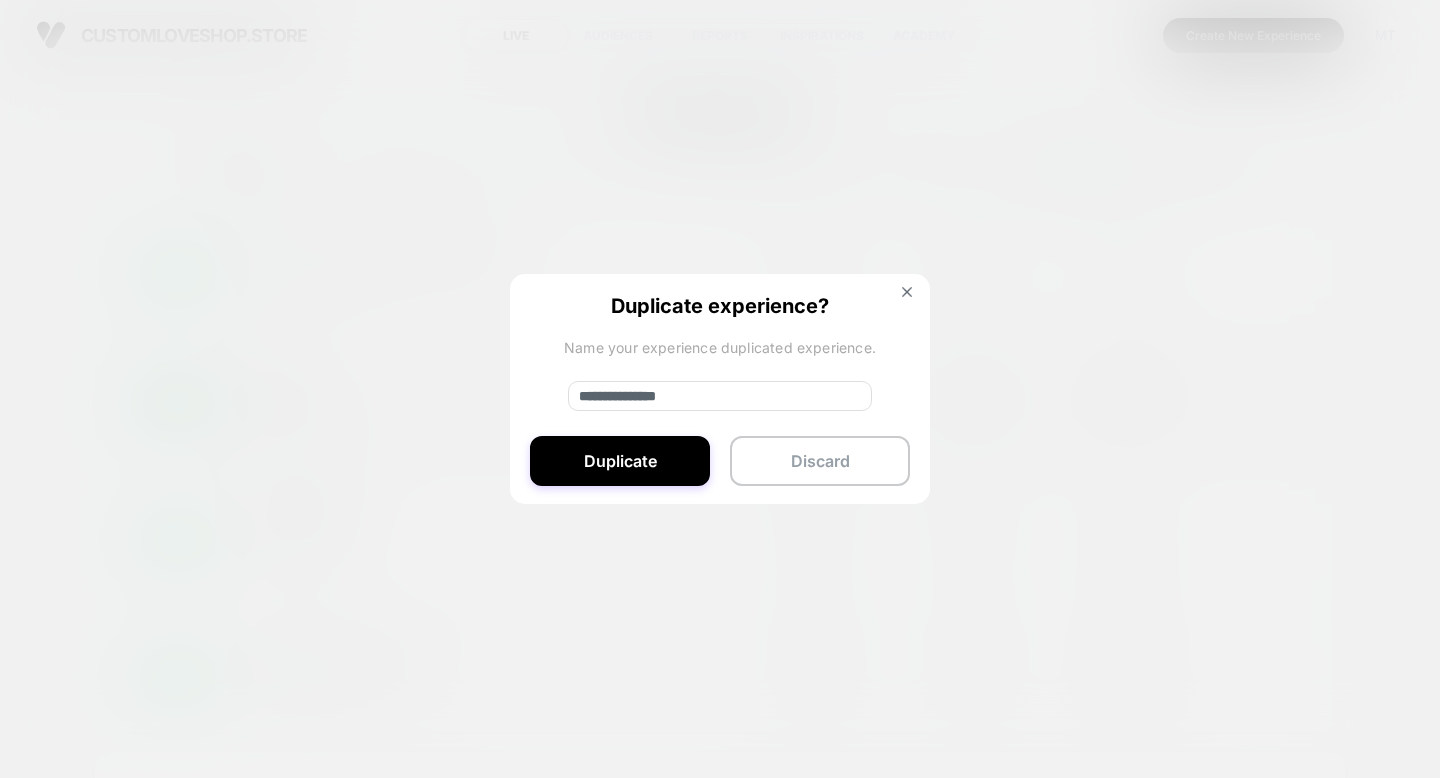 click on "**********" at bounding box center (720, 396) 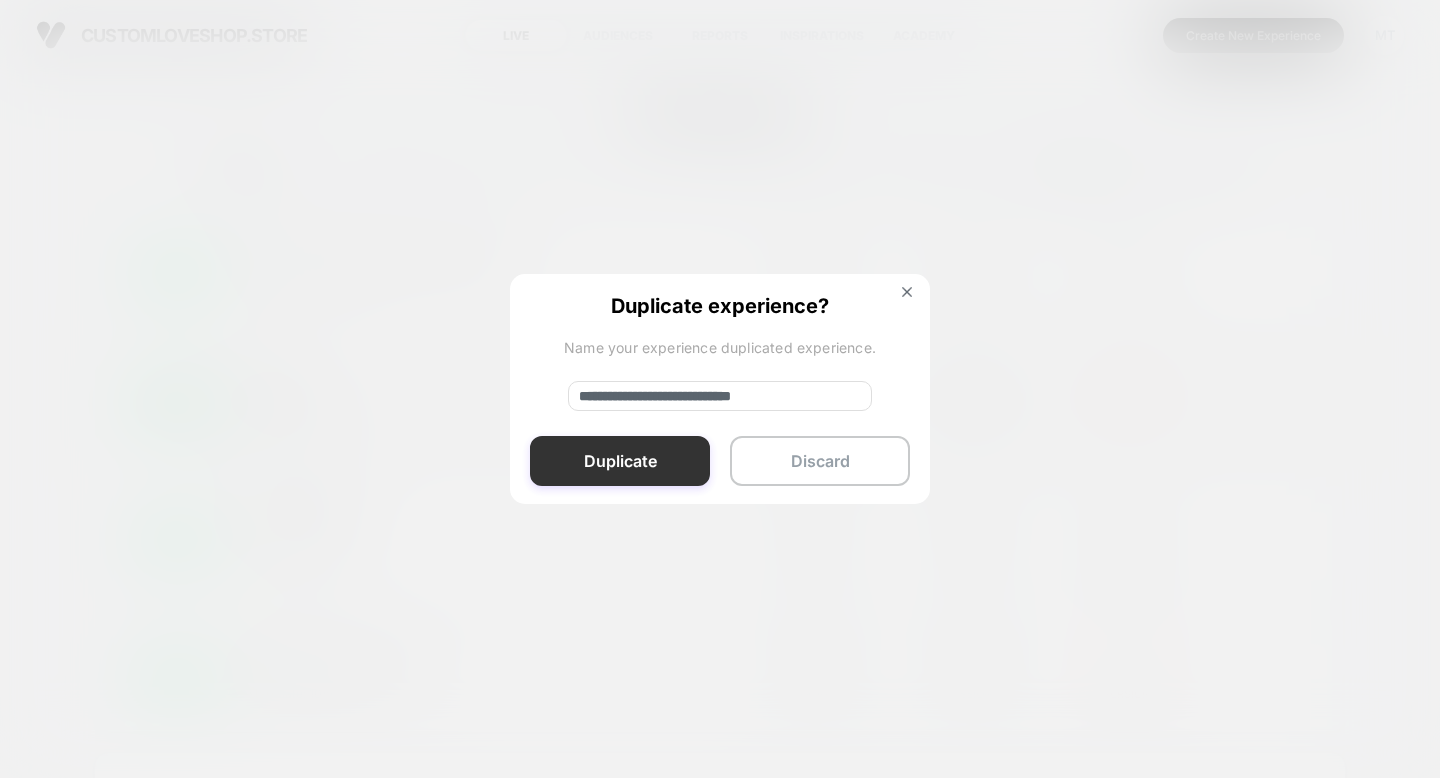 type on "**********" 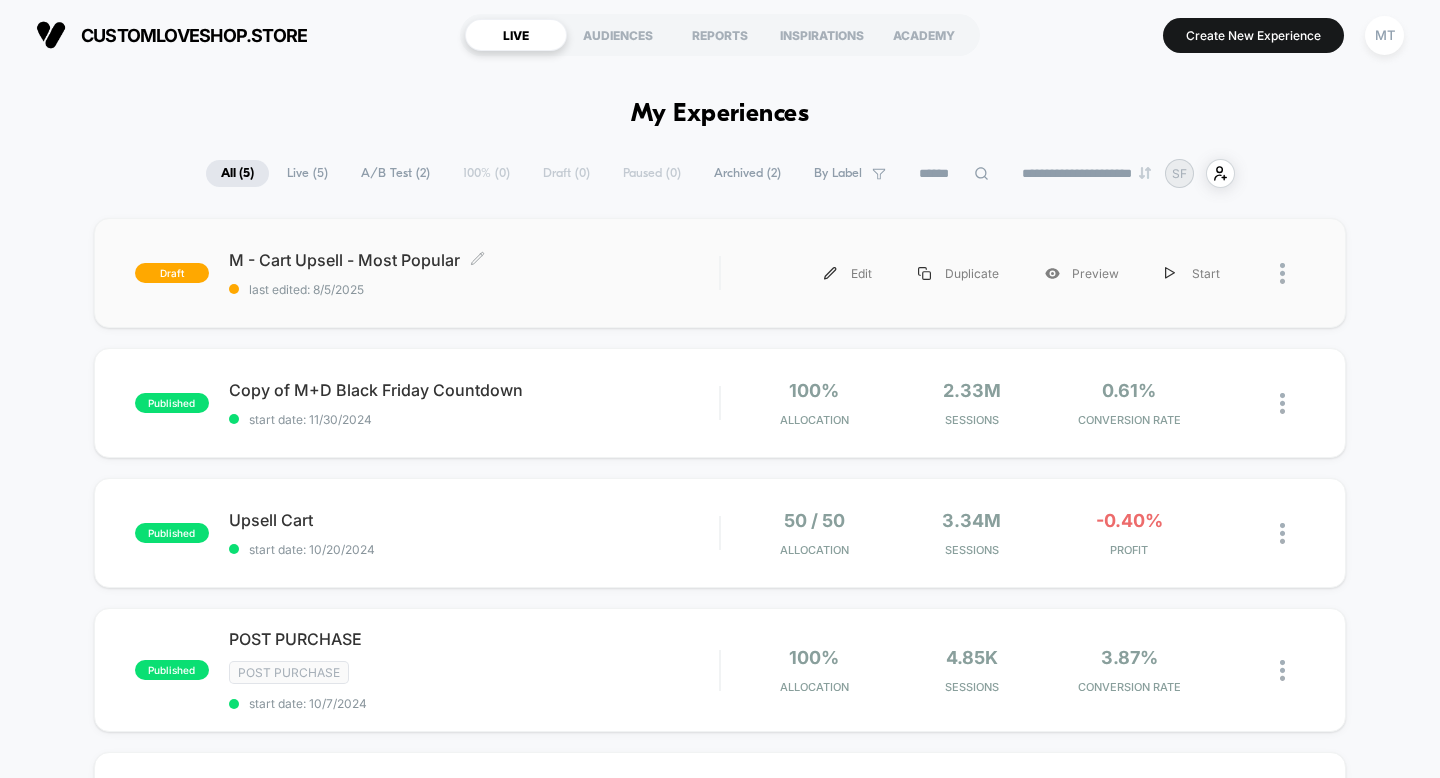 click on "last edited: 8/5/2025" at bounding box center (474, 289) 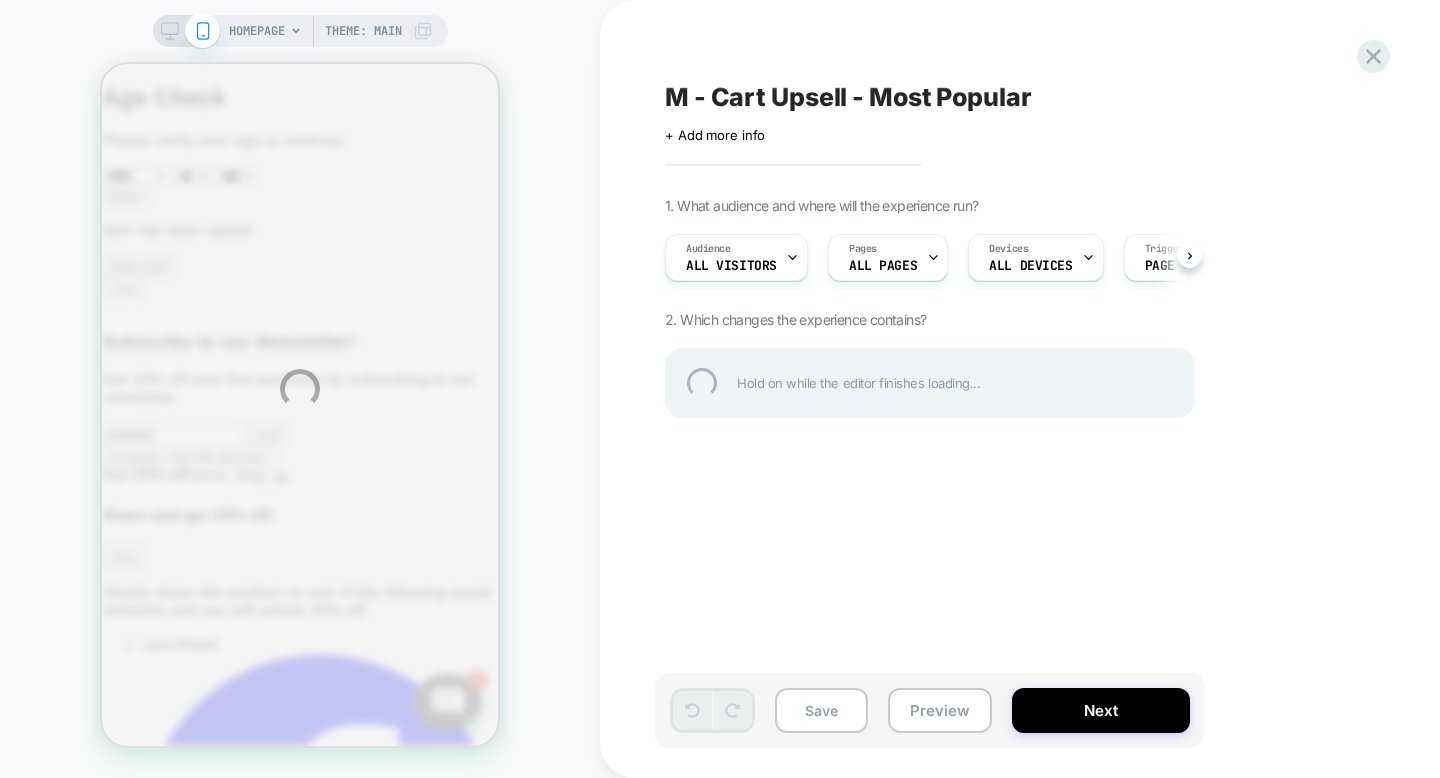 scroll, scrollTop: 0, scrollLeft: 0, axis: both 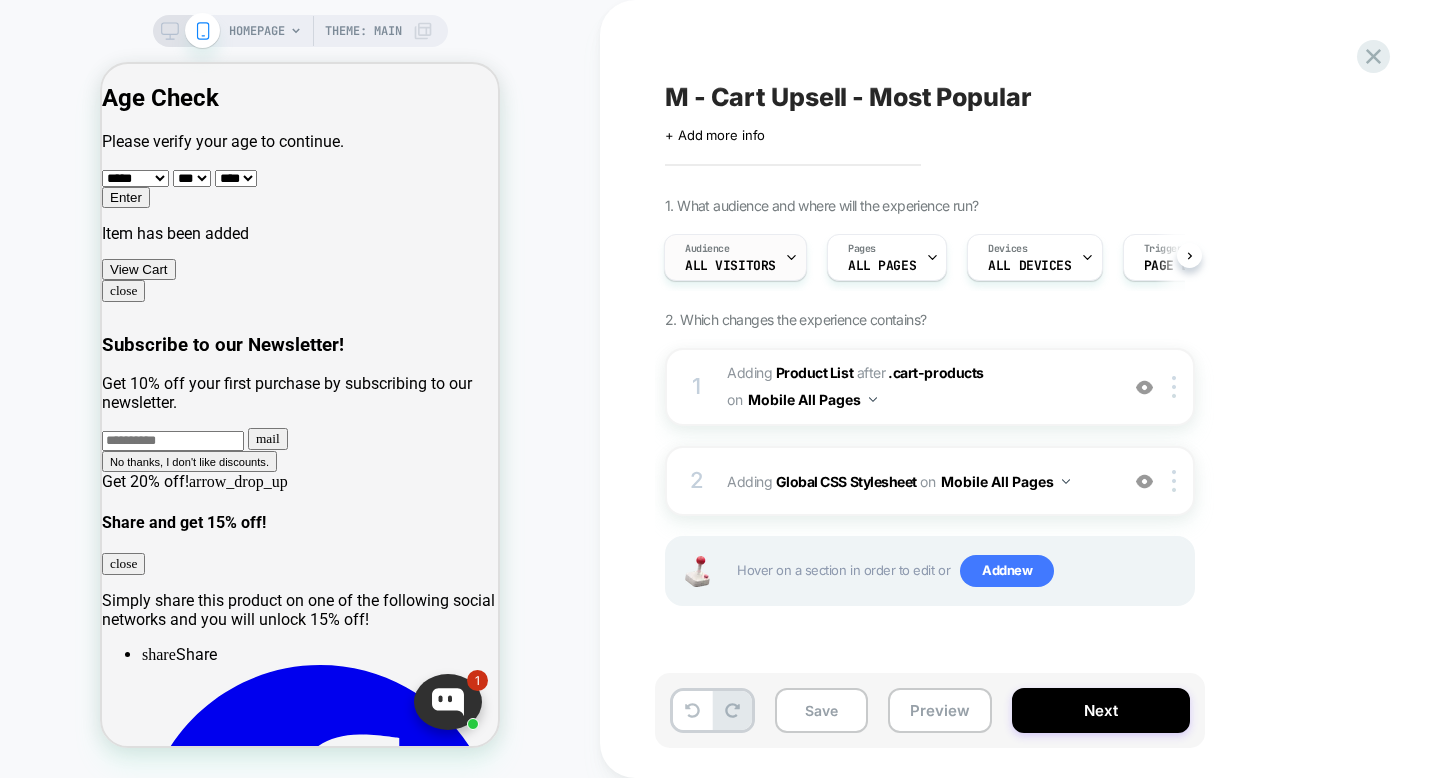 click on "All Visitors" at bounding box center [730, 266] 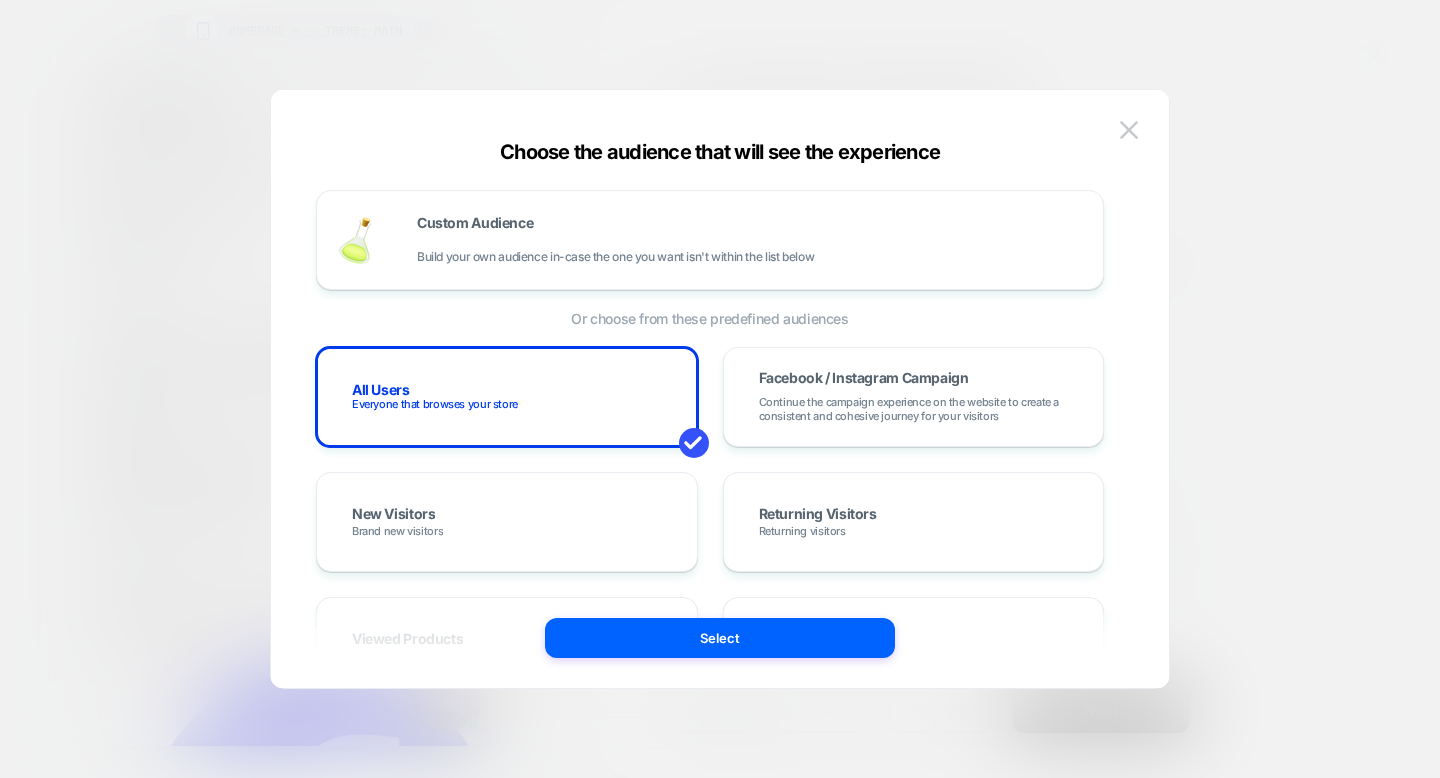 click at bounding box center [720, 389] 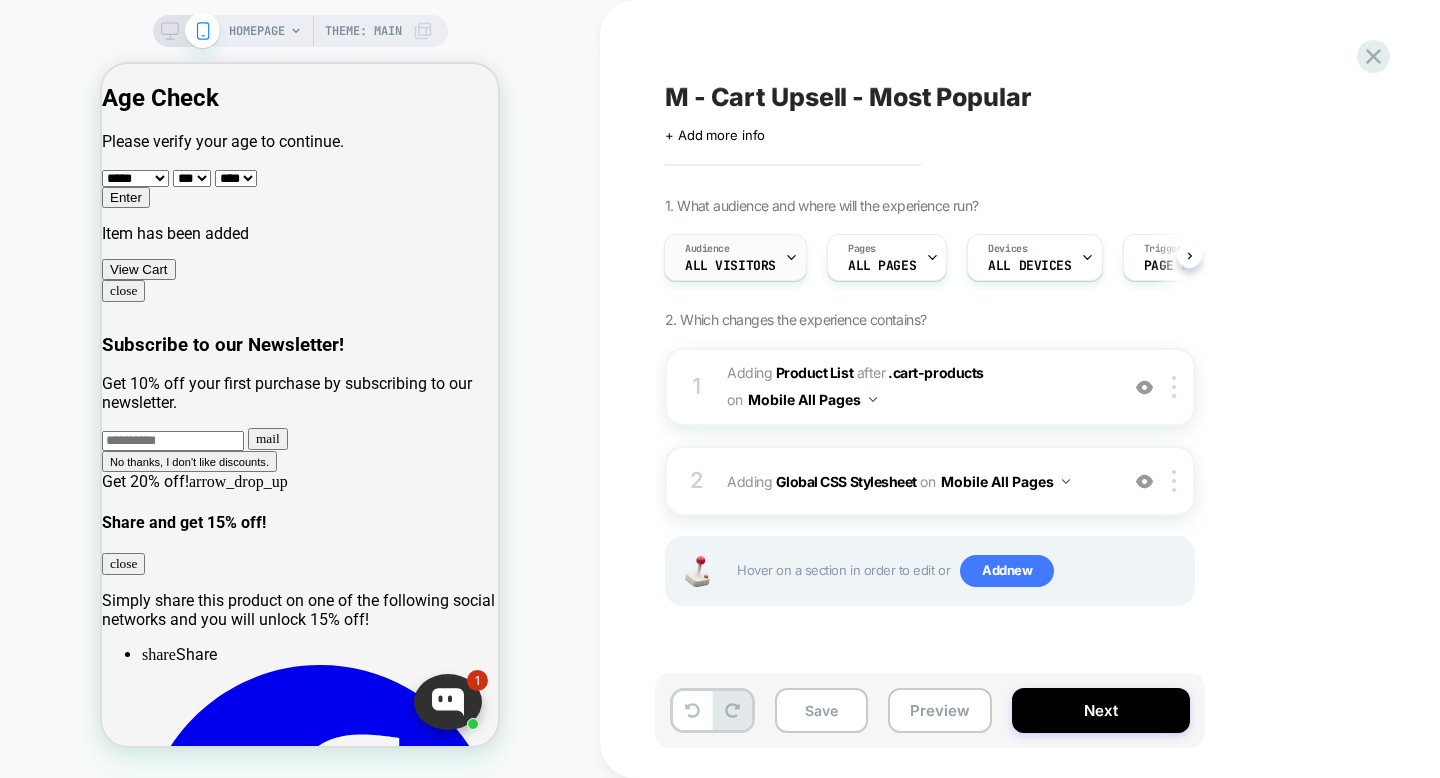click on "Audience All Visitors" at bounding box center (730, 257) 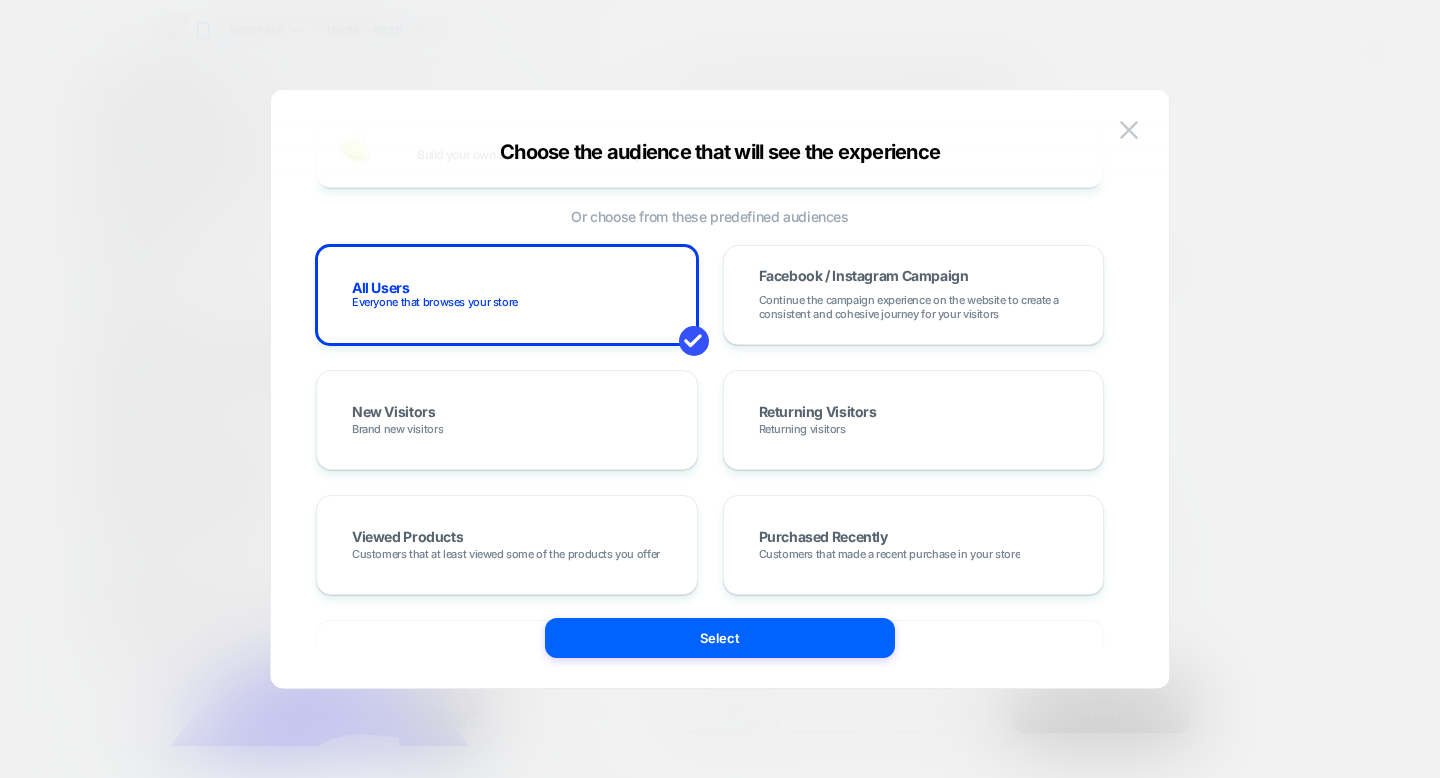 scroll, scrollTop: 104, scrollLeft: 0, axis: vertical 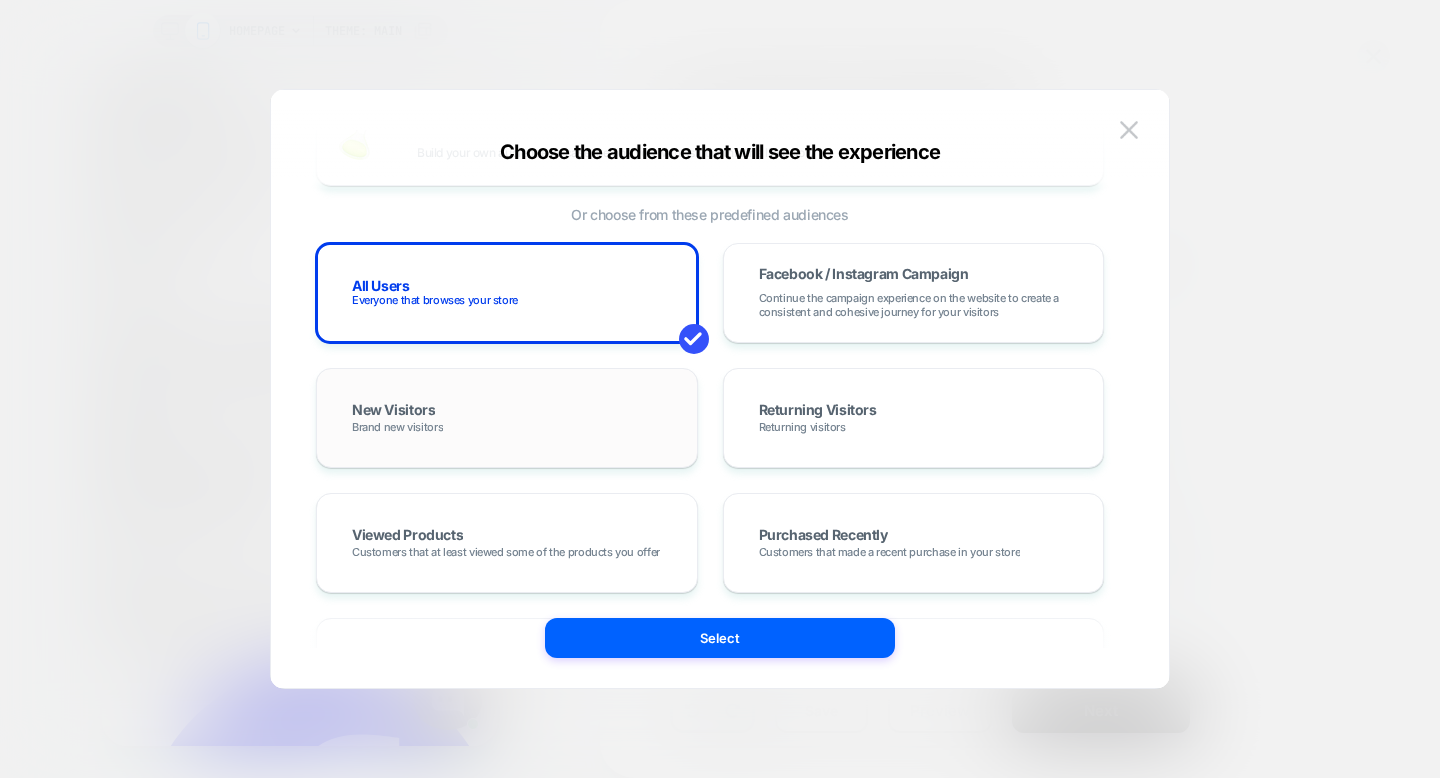 click on "New Visitors Brand new visitors" at bounding box center [507, 418] 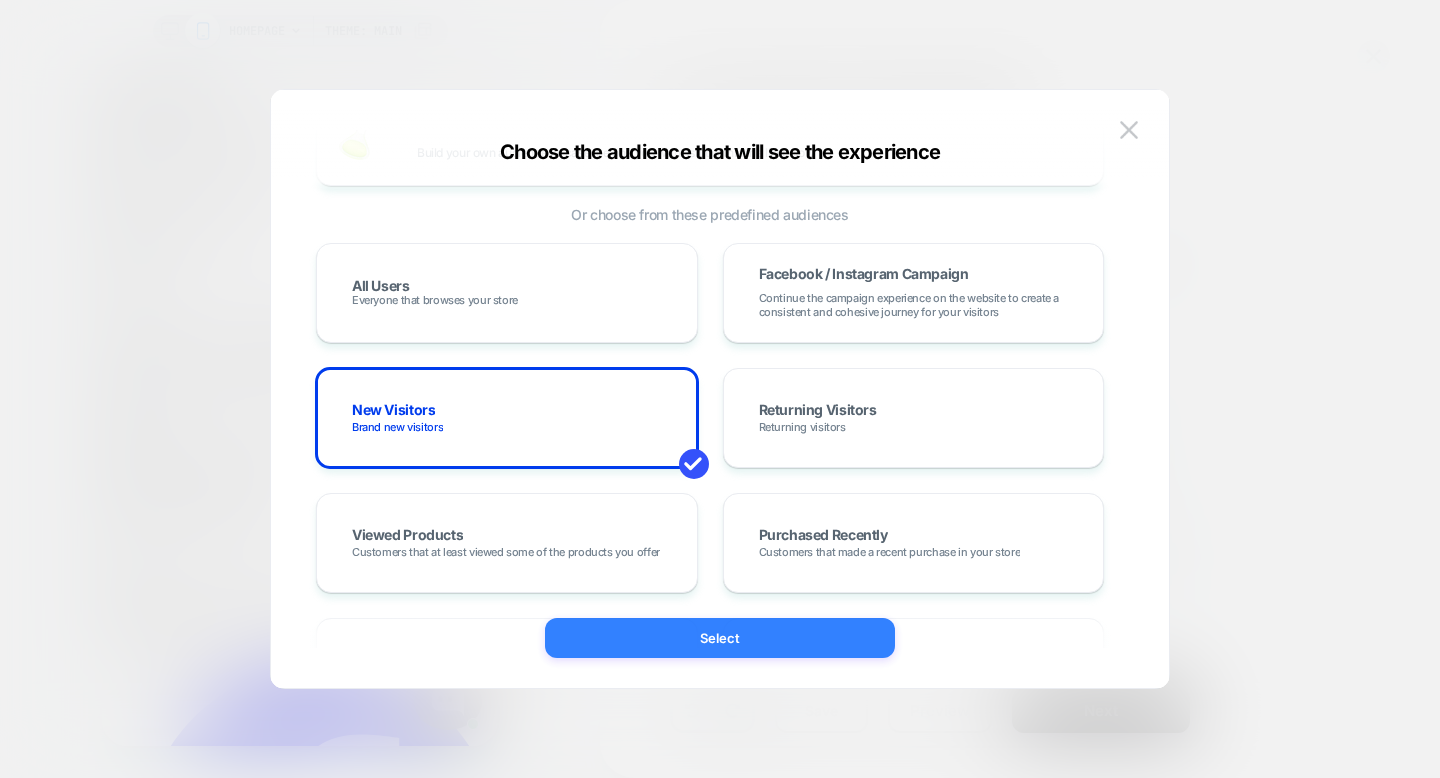 click on "Select" at bounding box center (720, 638) 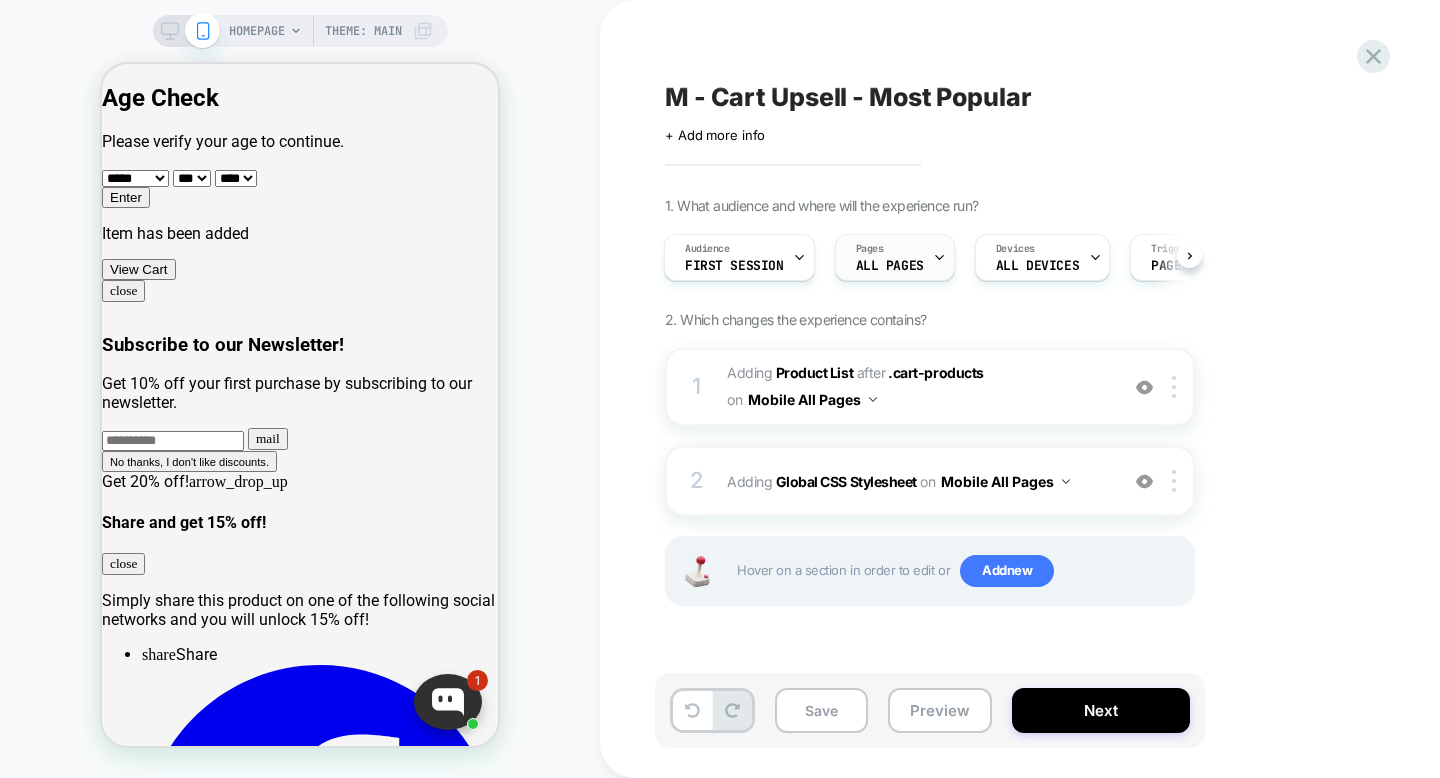 click on "ALL PAGES" at bounding box center (890, 266) 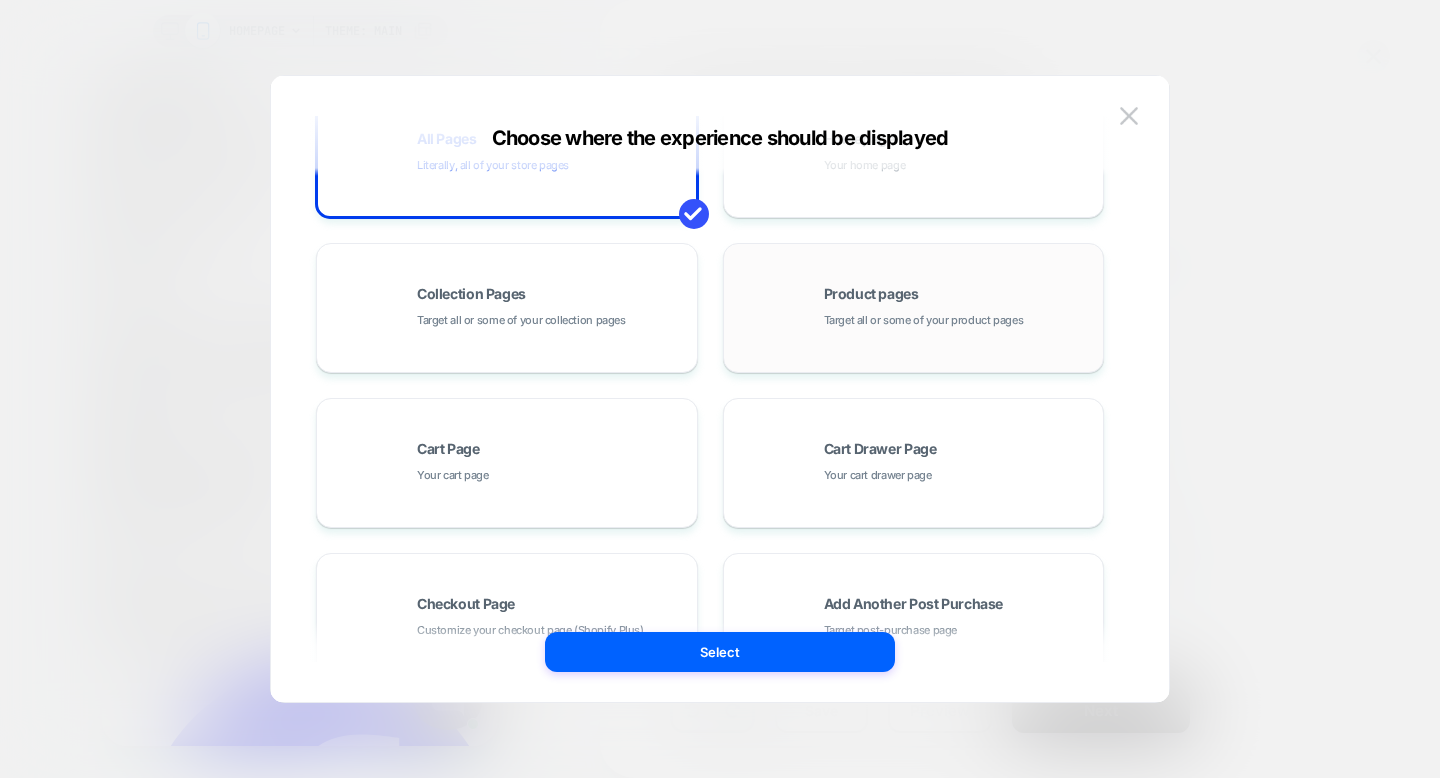 scroll, scrollTop: 90, scrollLeft: 0, axis: vertical 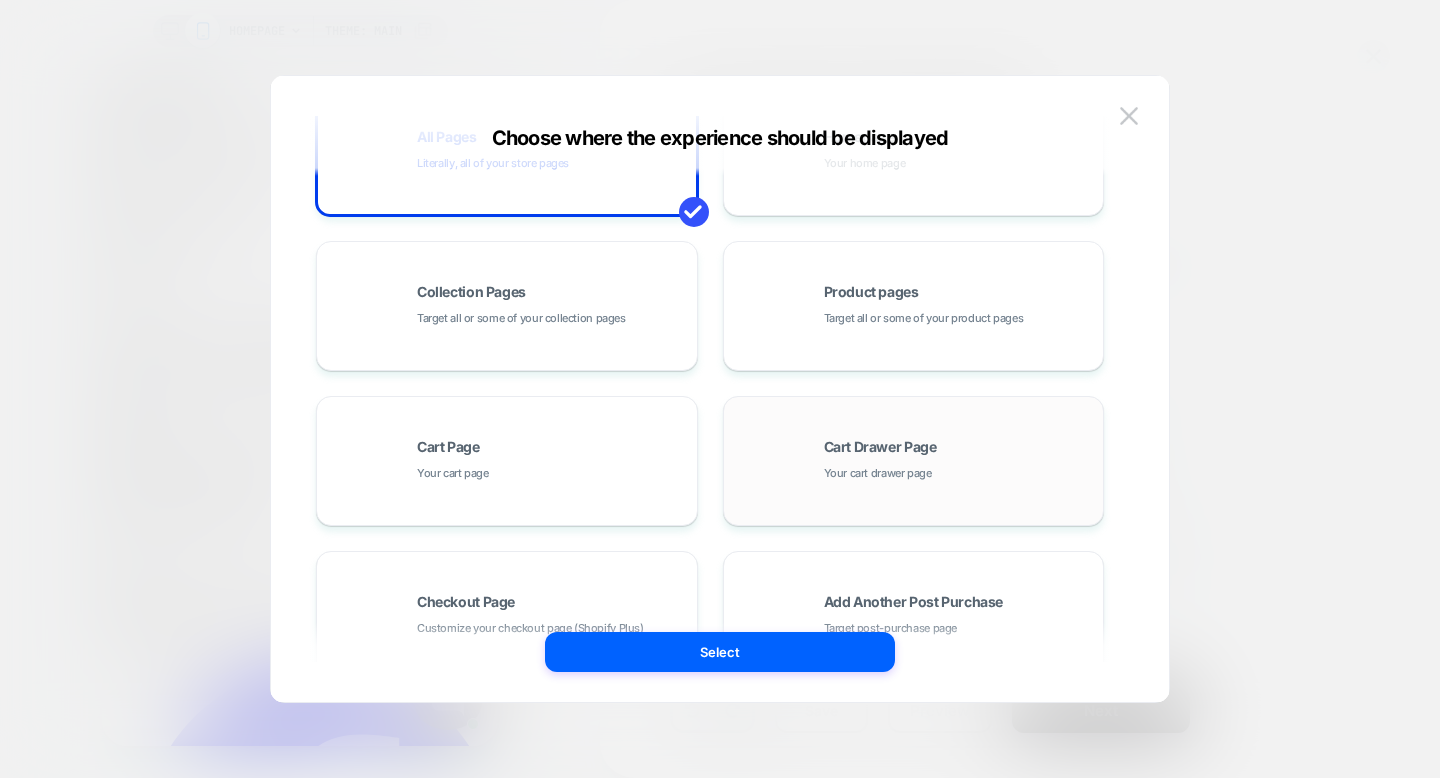 click on "Cart Drawer Page" at bounding box center [880, 447] 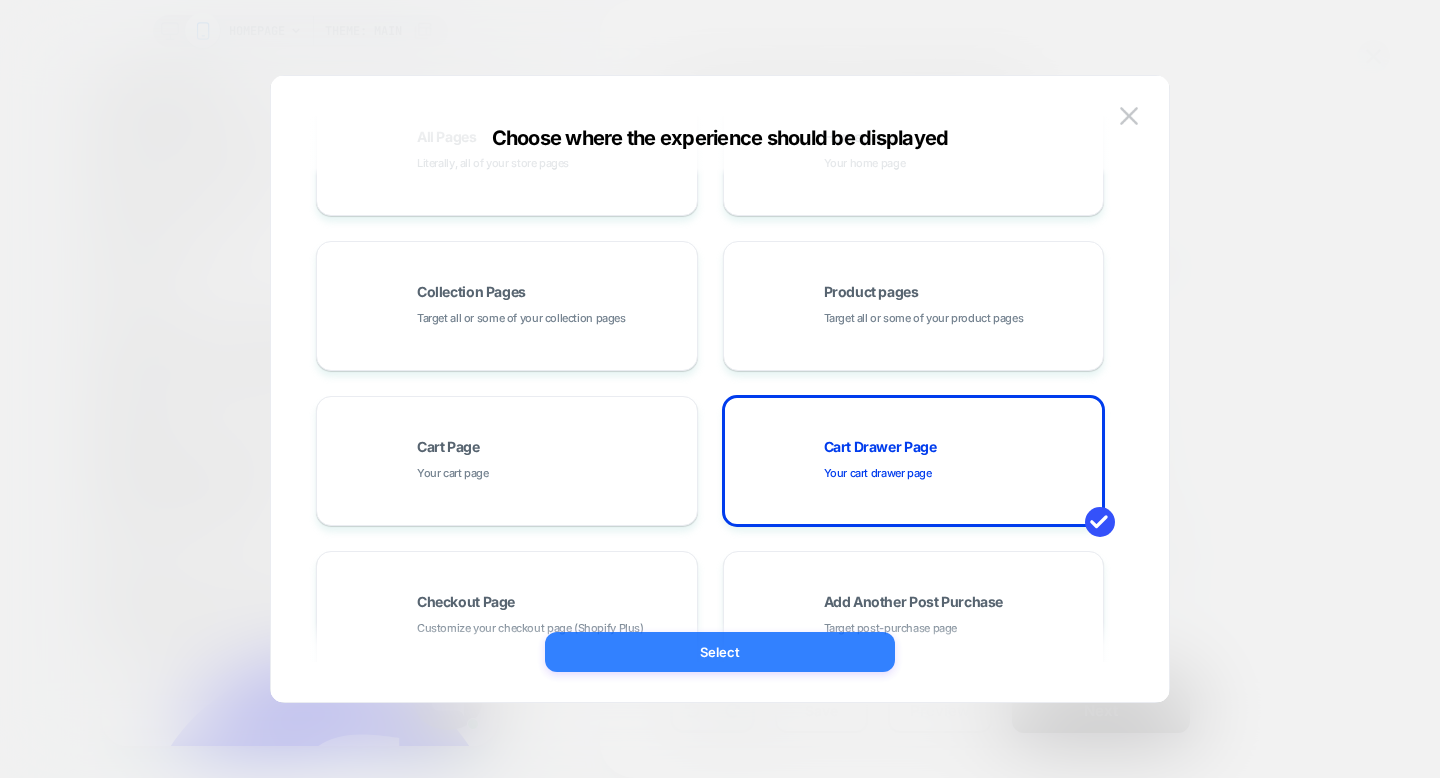 click on "Select" at bounding box center (720, 652) 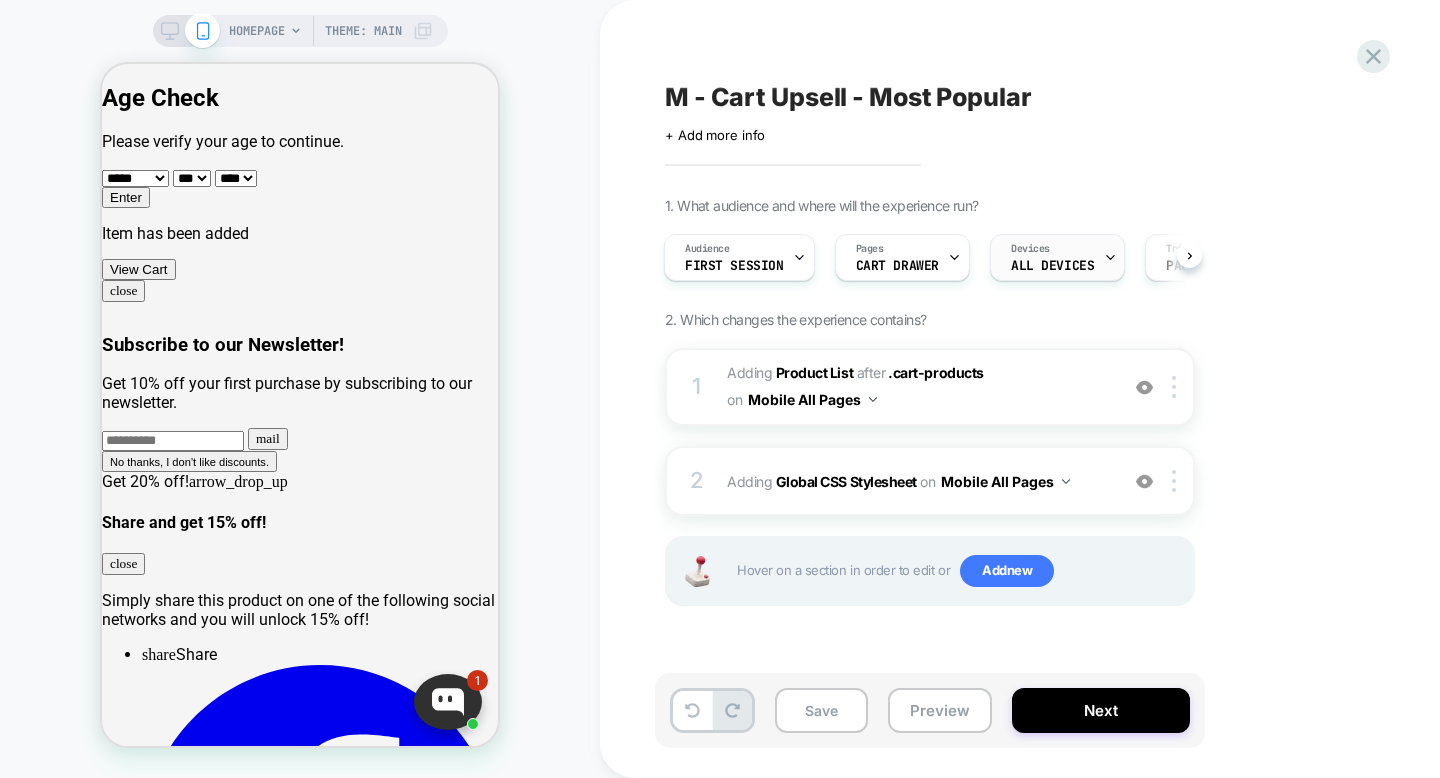 click on "Devices ALL DEVICES" at bounding box center (1052, 257) 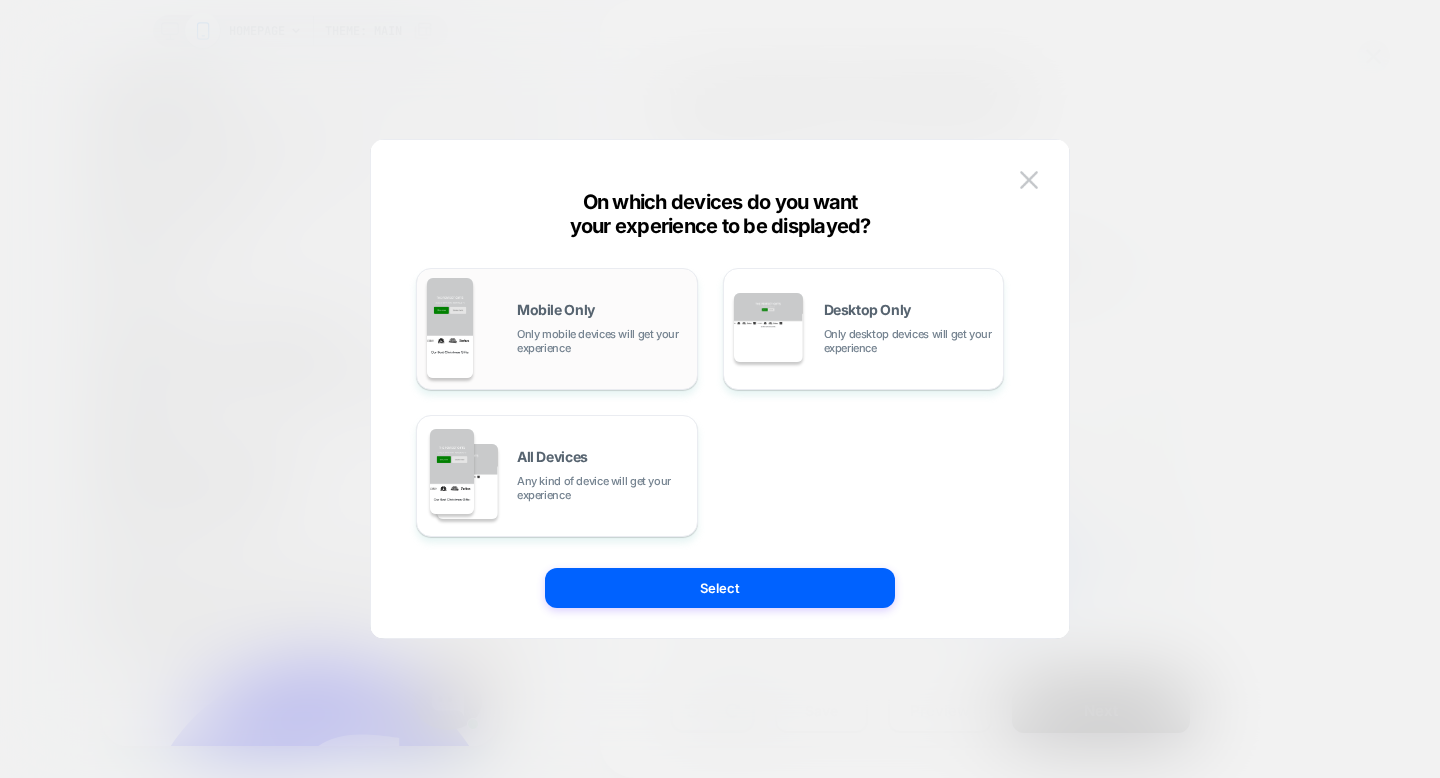 click on "Only mobile devices will get your experience" at bounding box center [602, 341] 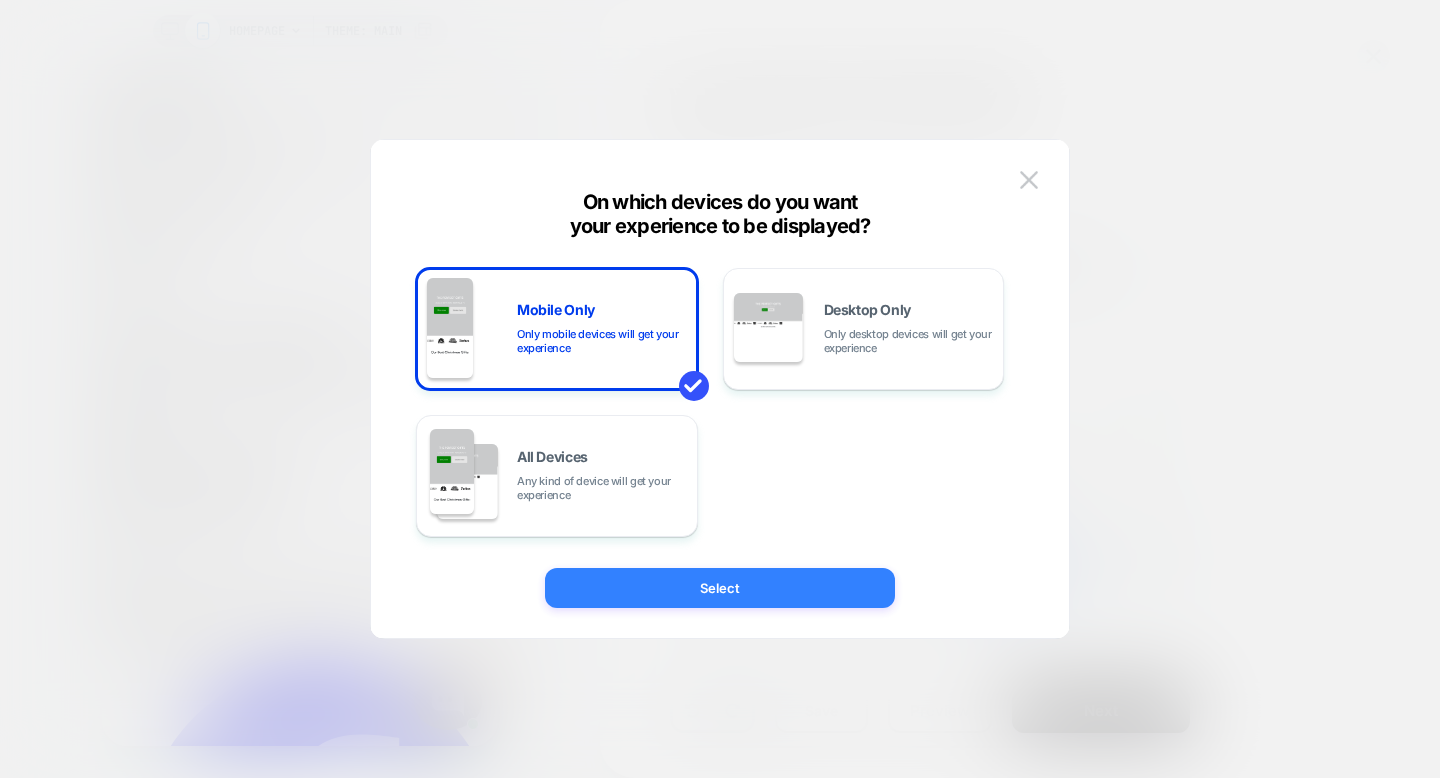 click on "Select" at bounding box center [720, 588] 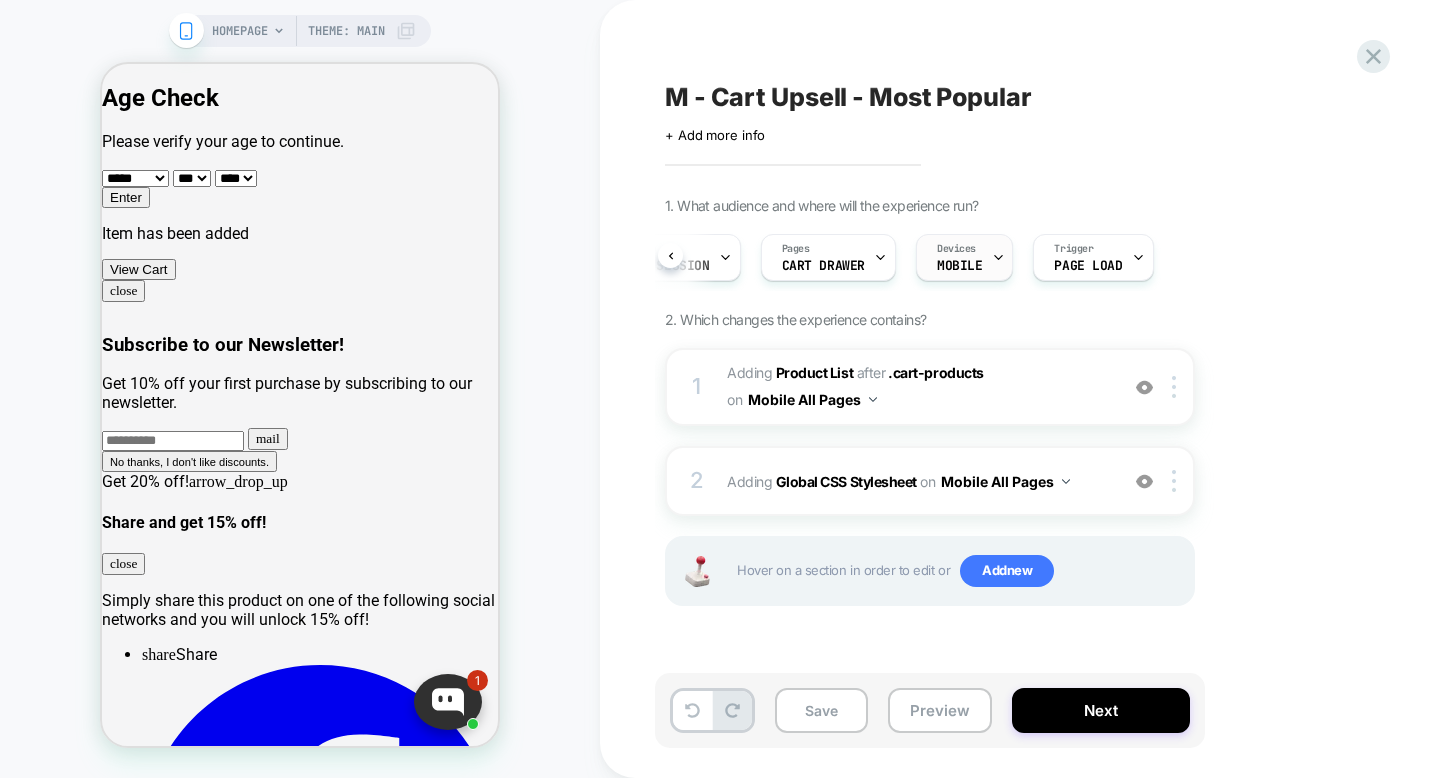 scroll, scrollTop: 0, scrollLeft: 106, axis: horizontal 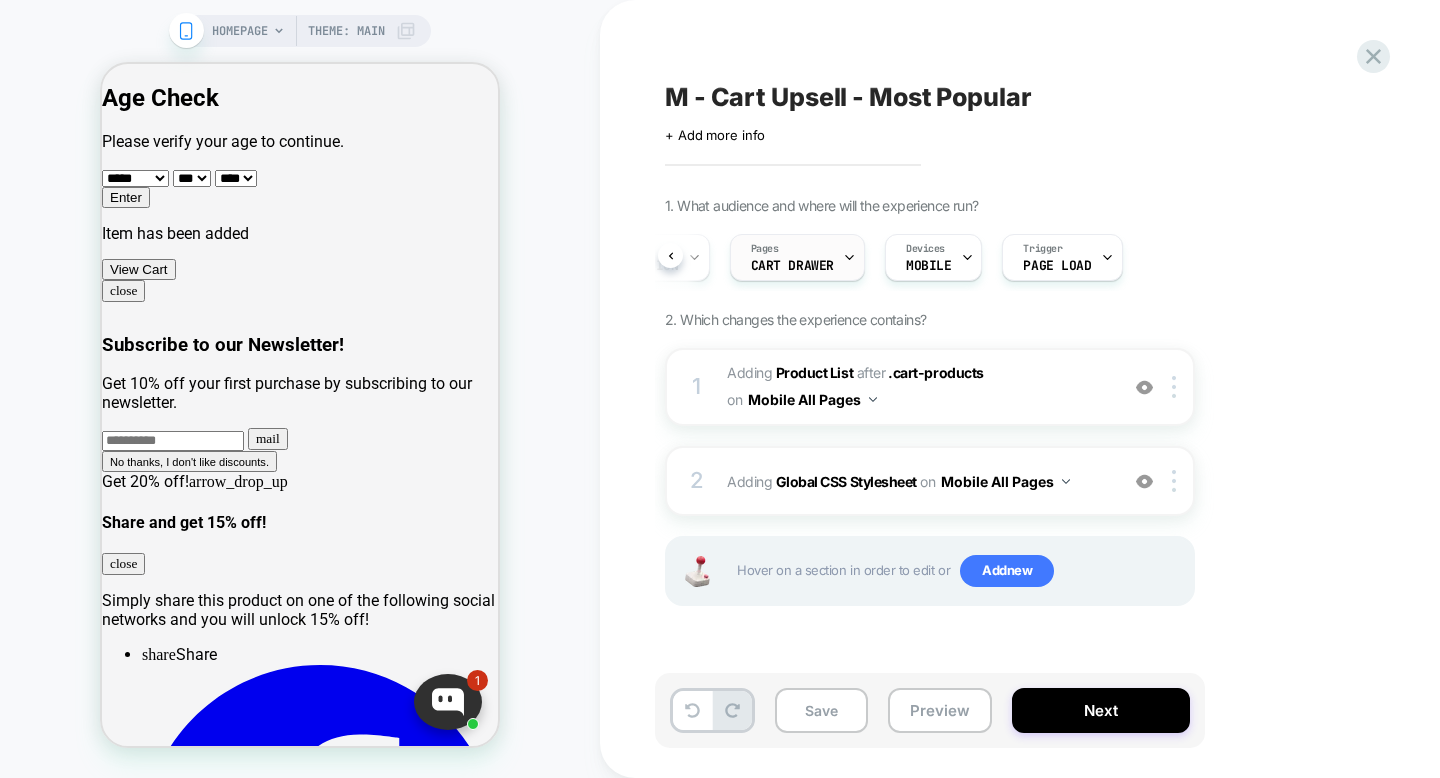 click on "Pages CART DRAWER" at bounding box center [792, 257] 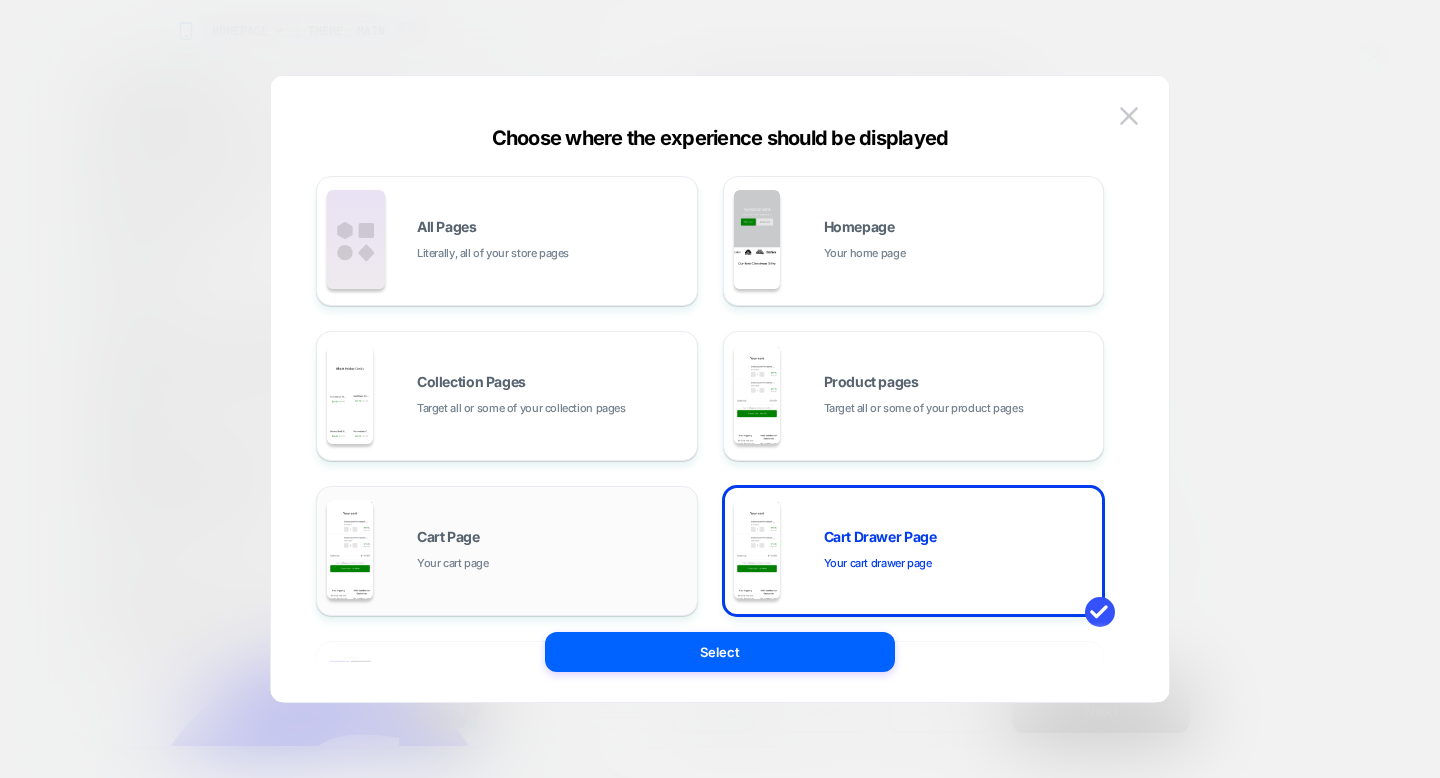 click on "Cart Page Your cart page" at bounding box center [552, 551] 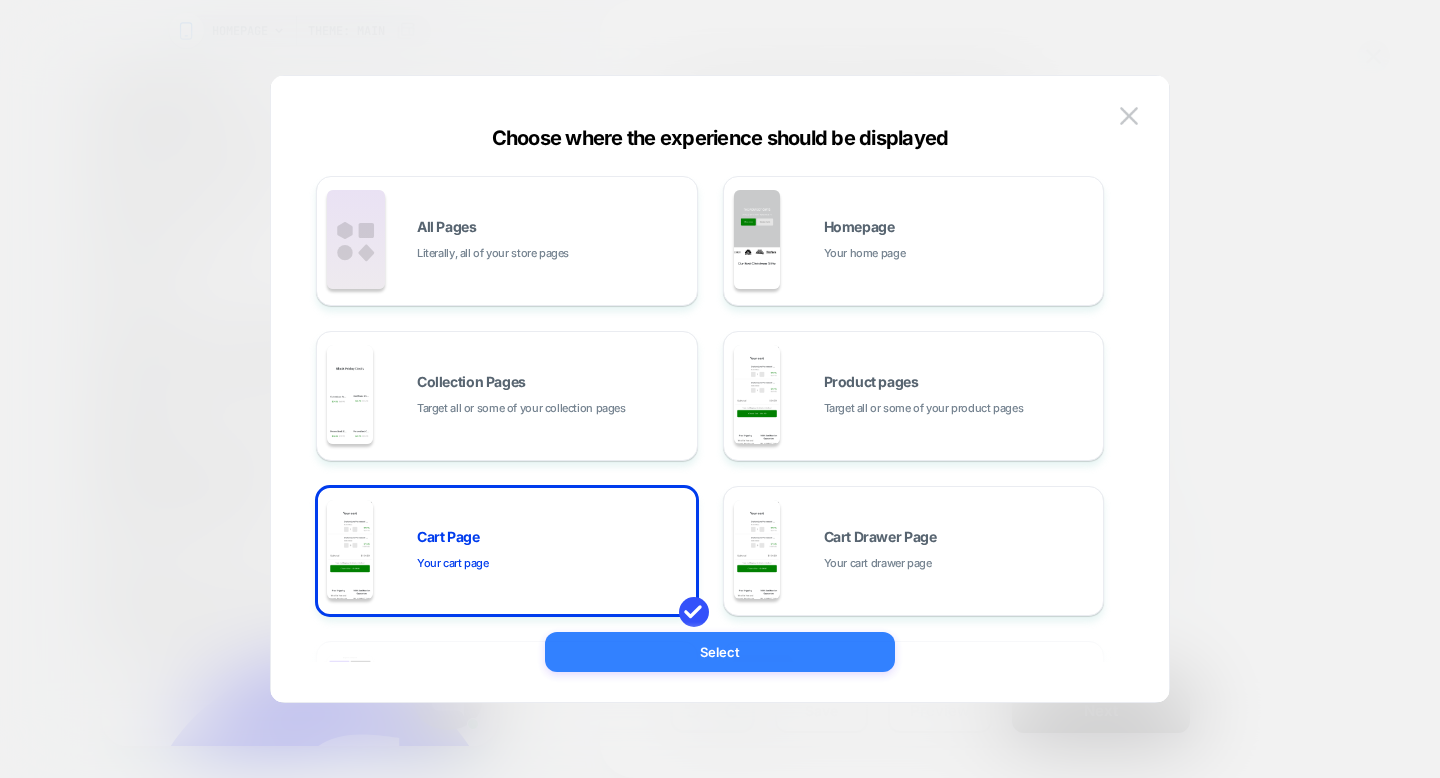 click on "Select" at bounding box center [720, 652] 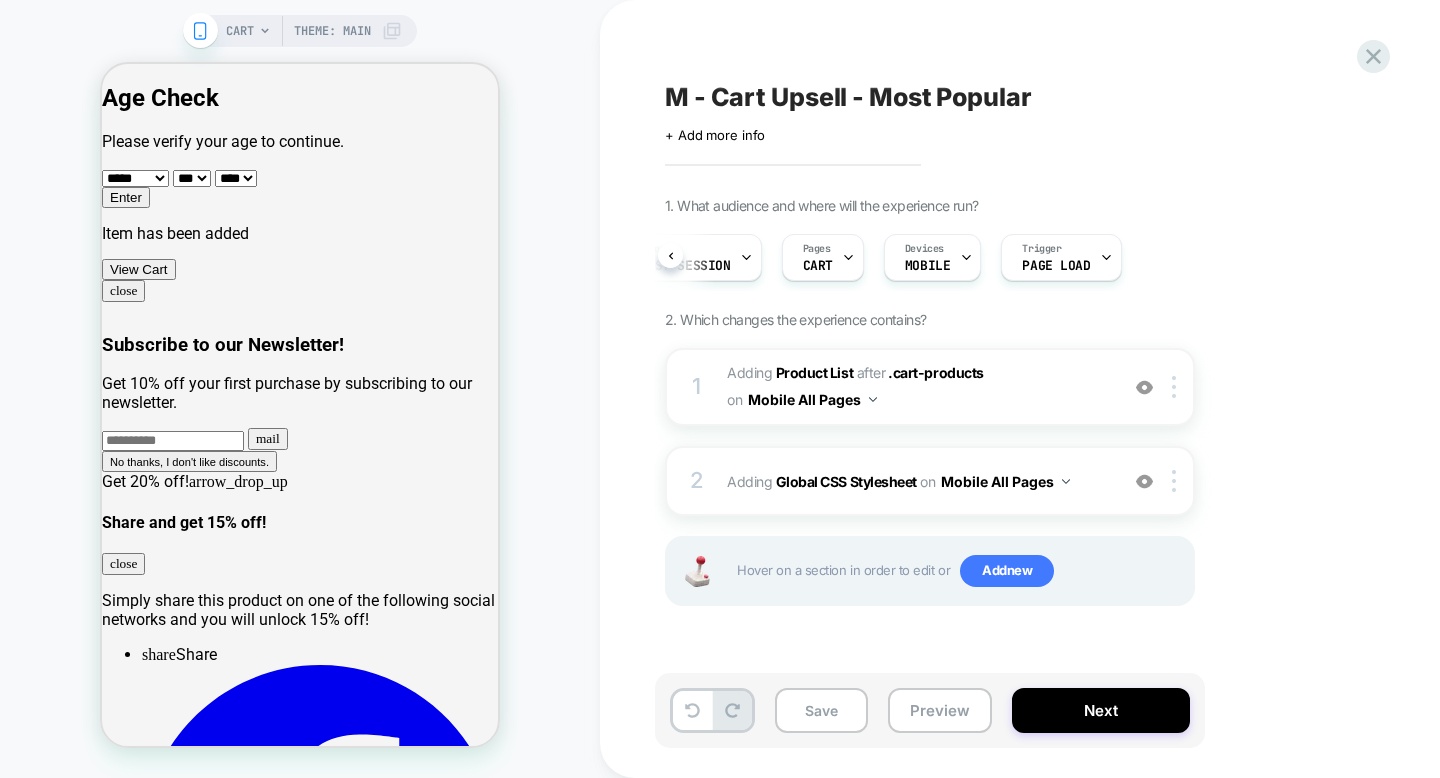 scroll, scrollTop: 0, scrollLeft: 0, axis: both 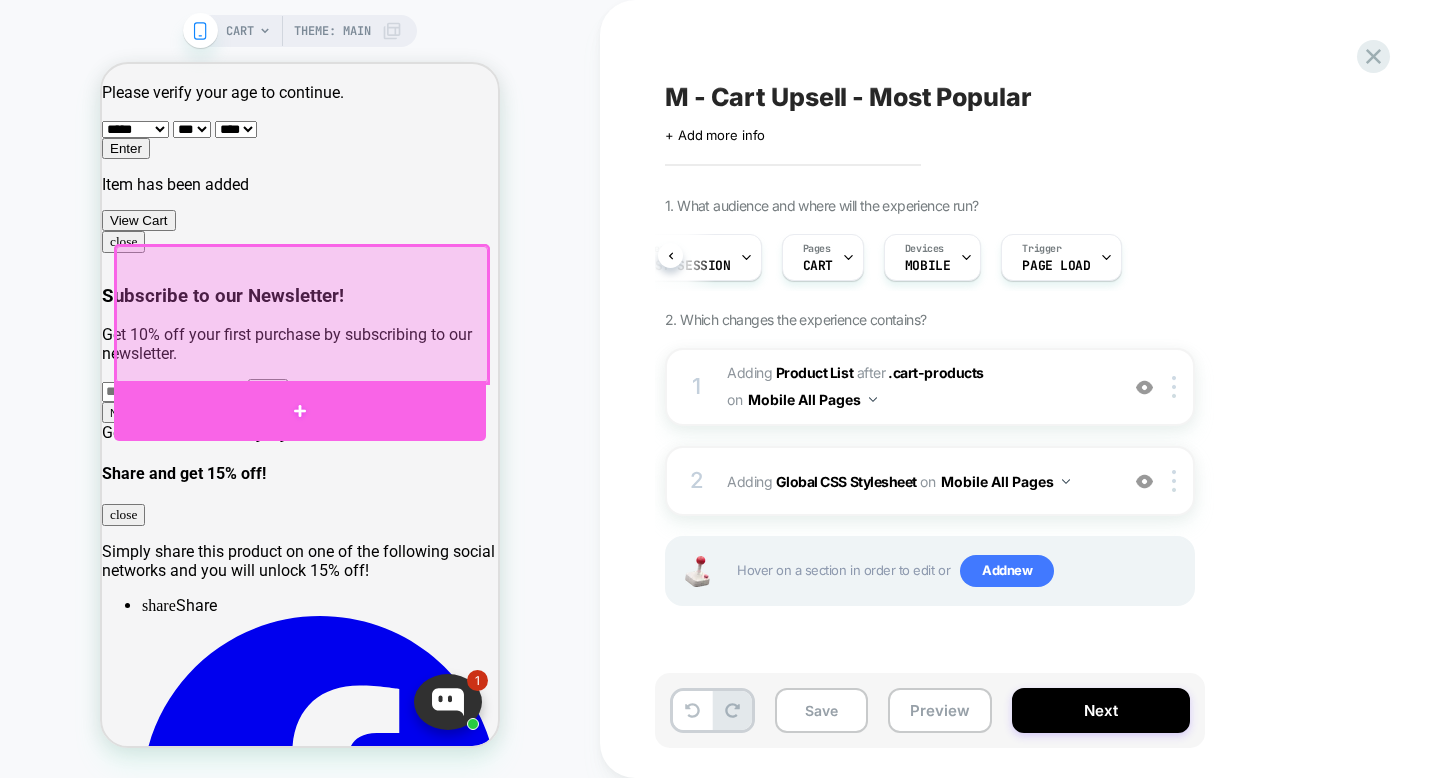 click at bounding box center [300, 411] 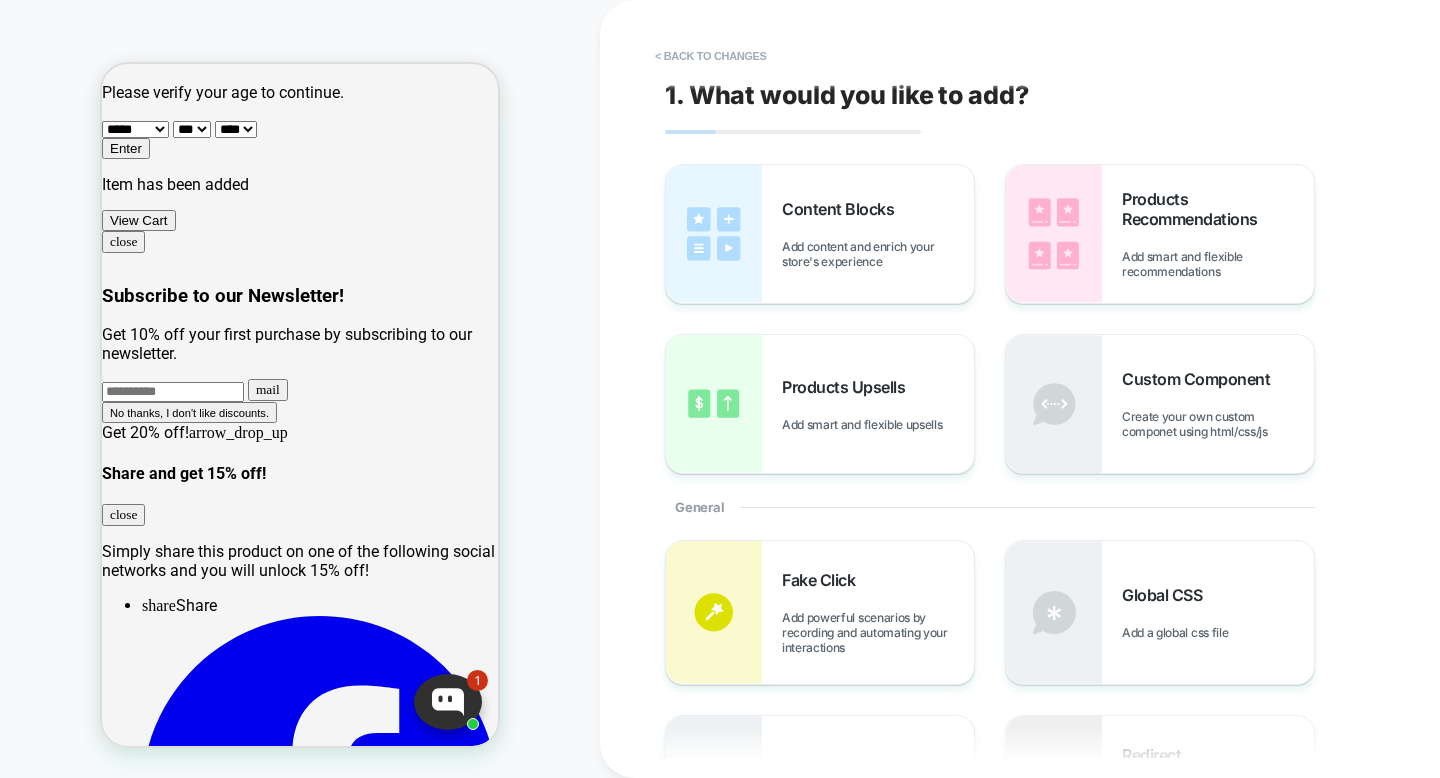scroll, scrollTop: 65, scrollLeft: 0, axis: vertical 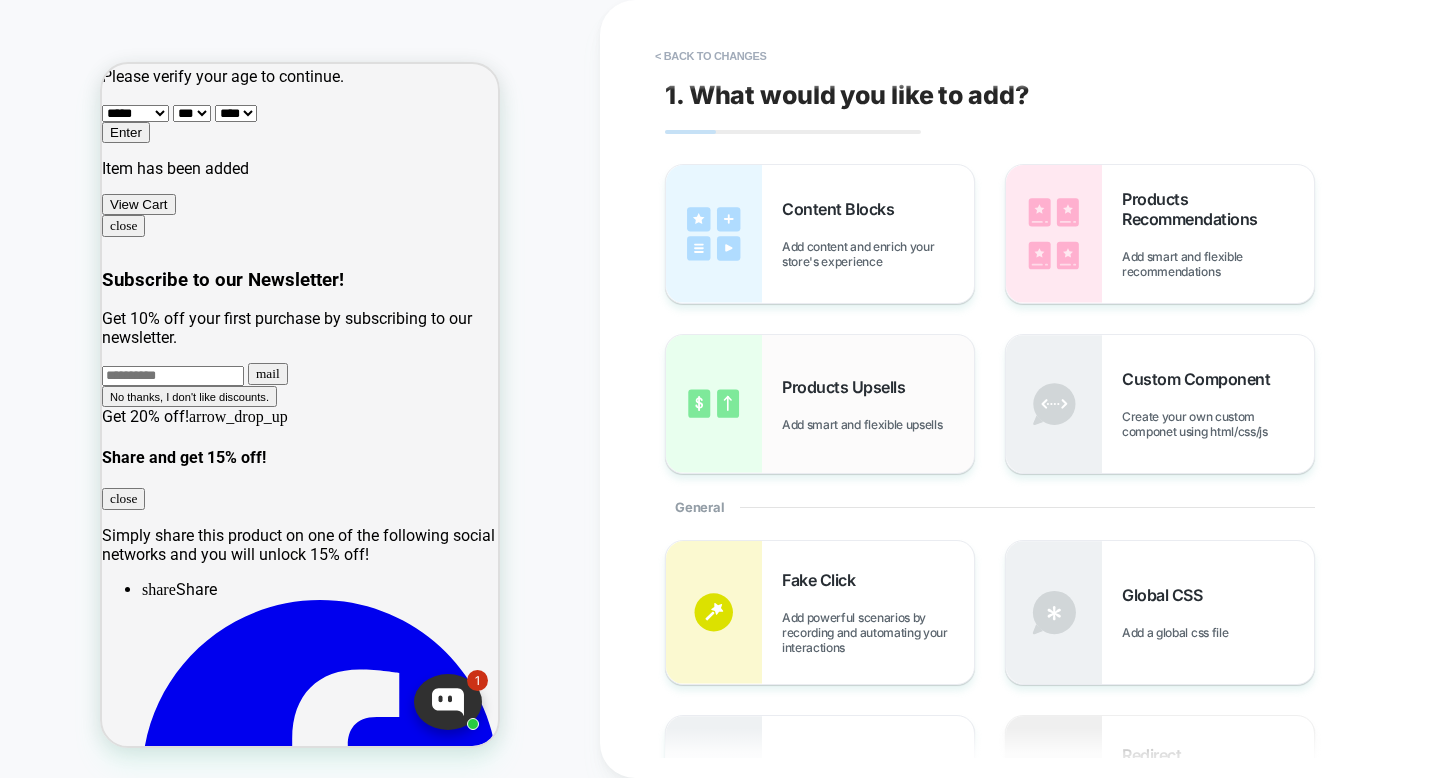 click on "Products Upsells" at bounding box center (848, 387) 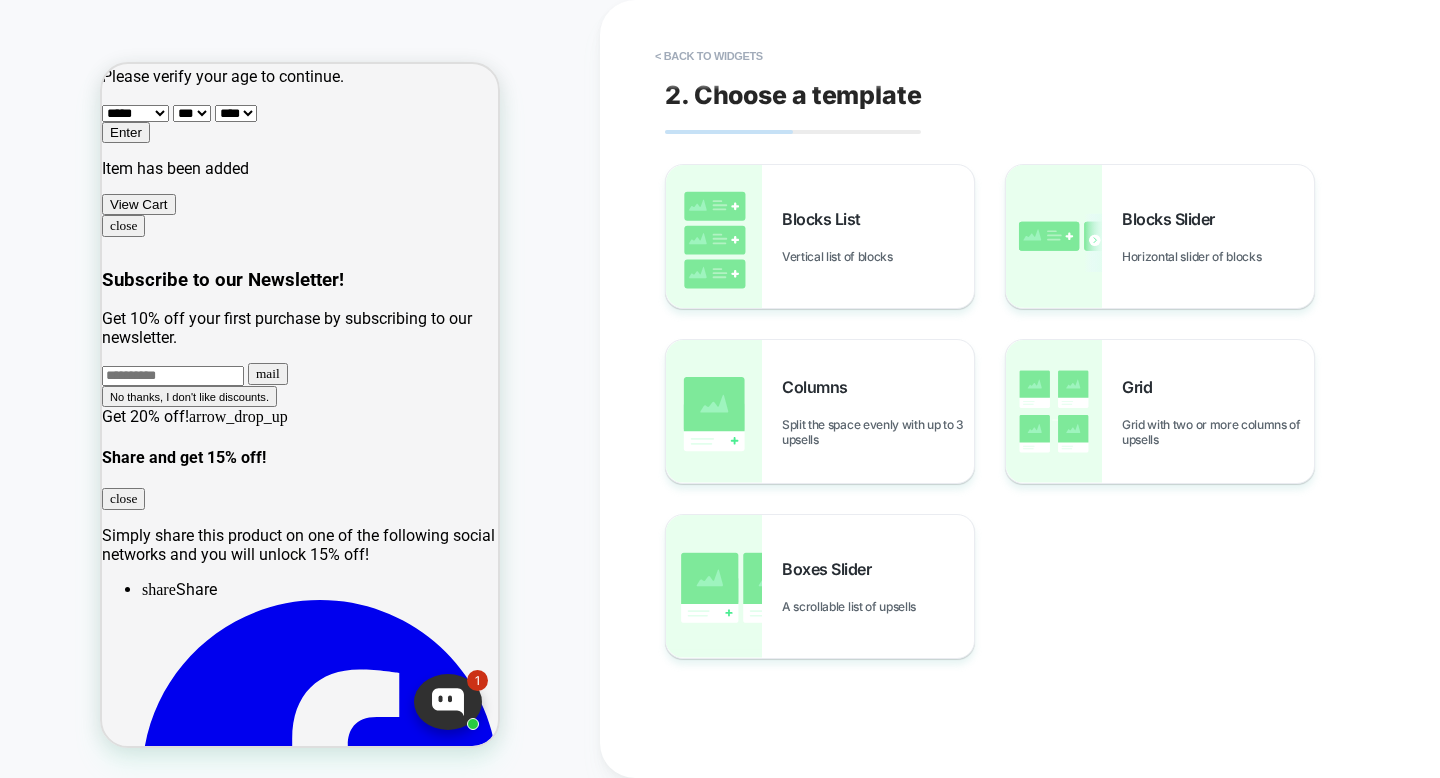 scroll, scrollTop: 161, scrollLeft: 0, axis: vertical 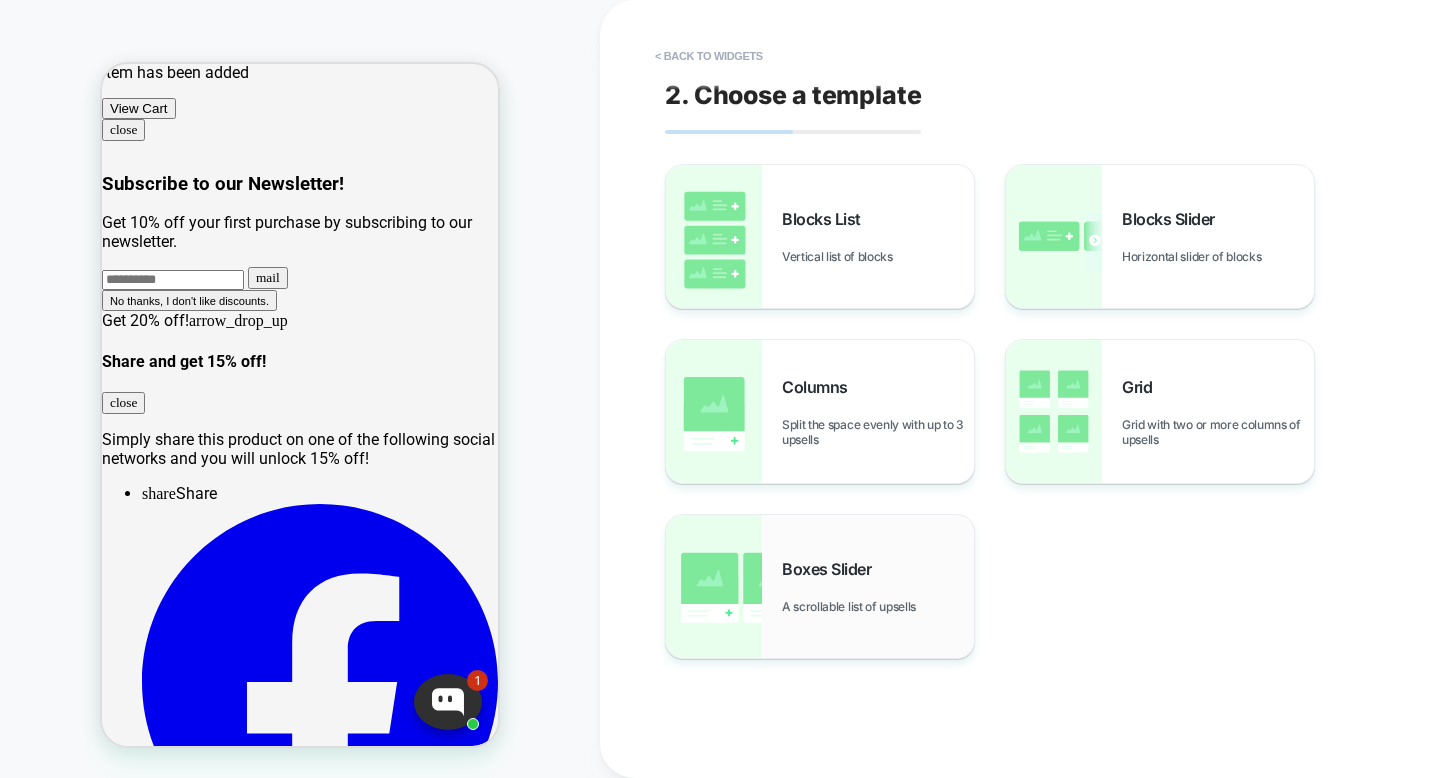 click on "Boxes Slider A scrollable list of upsells" at bounding box center (878, 586) 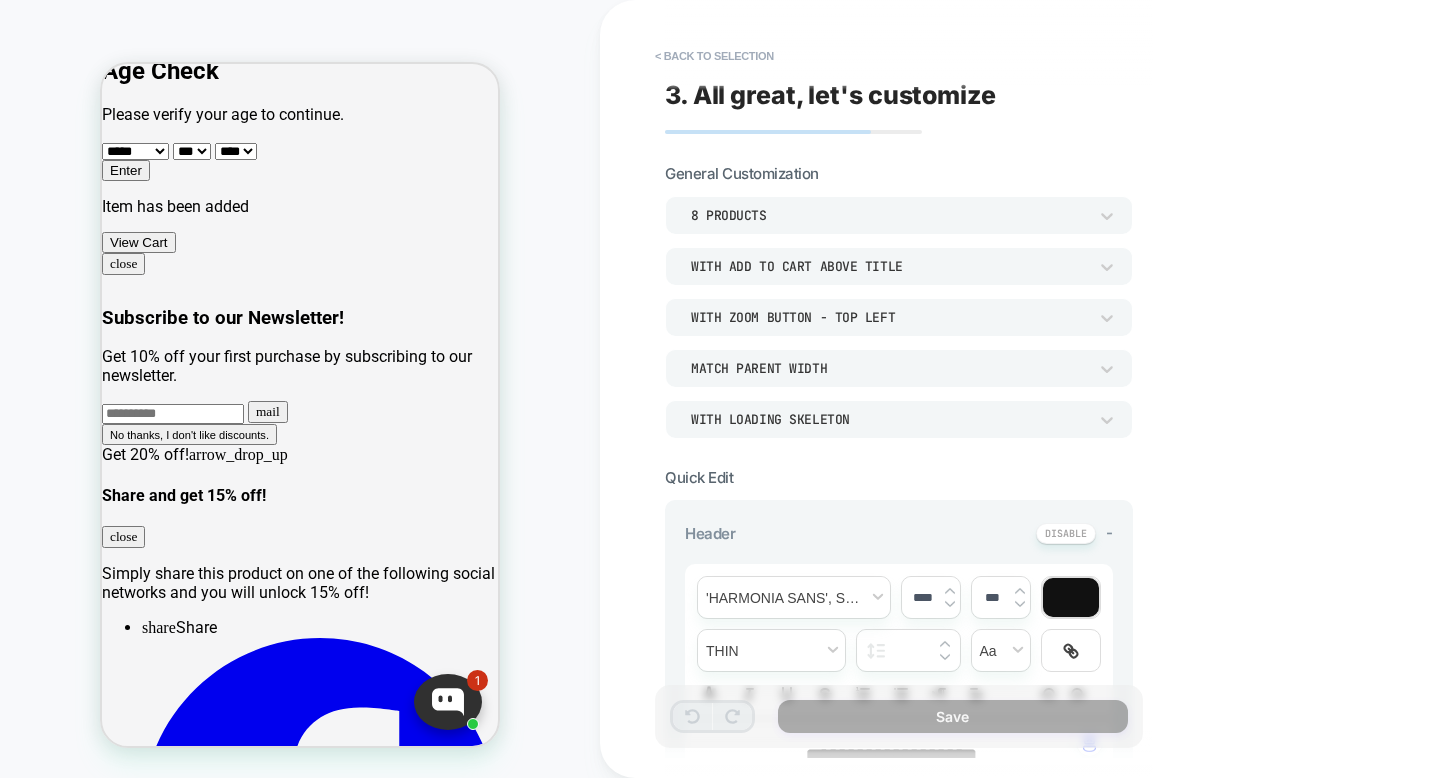 scroll, scrollTop: 0, scrollLeft: 0, axis: both 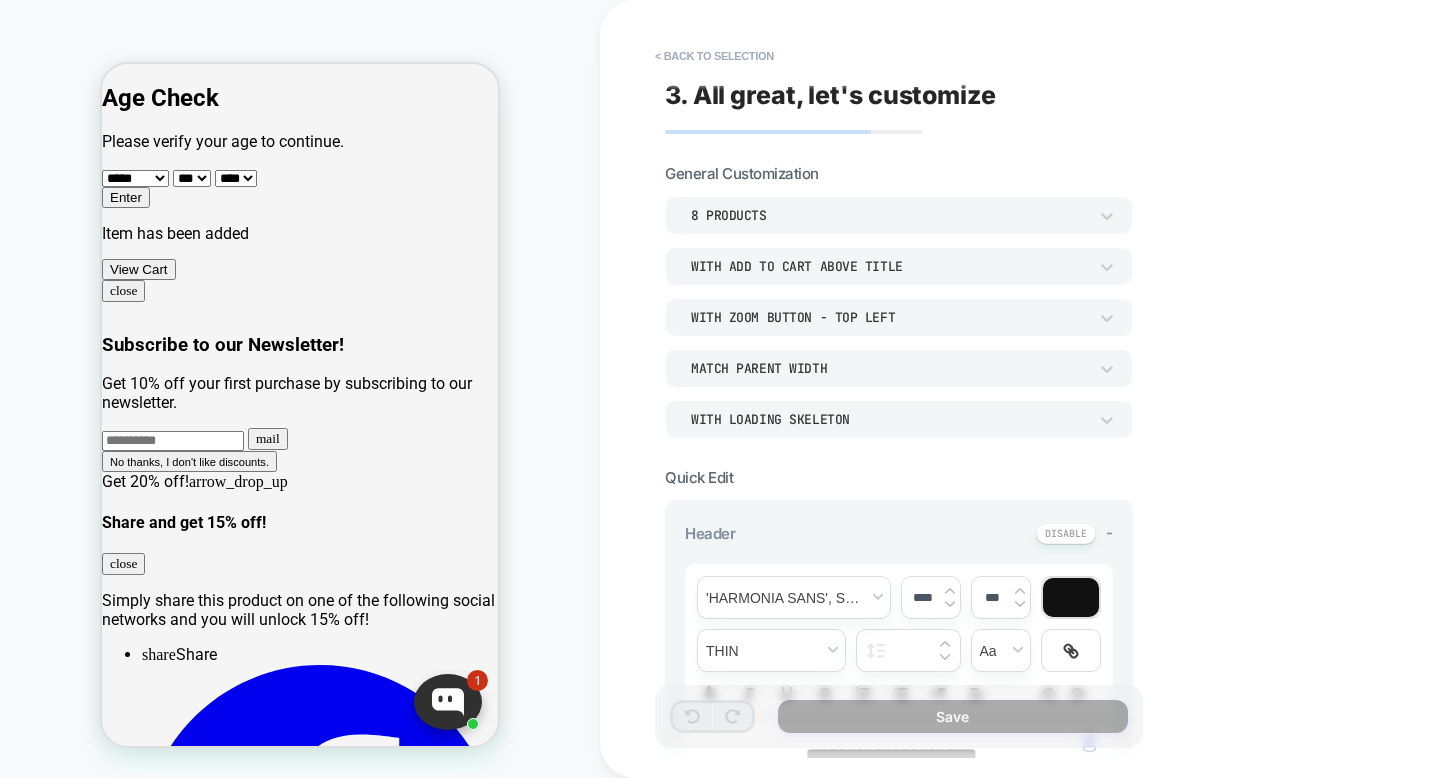 click on "CART Theme: MAIN" at bounding box center (300, 389) 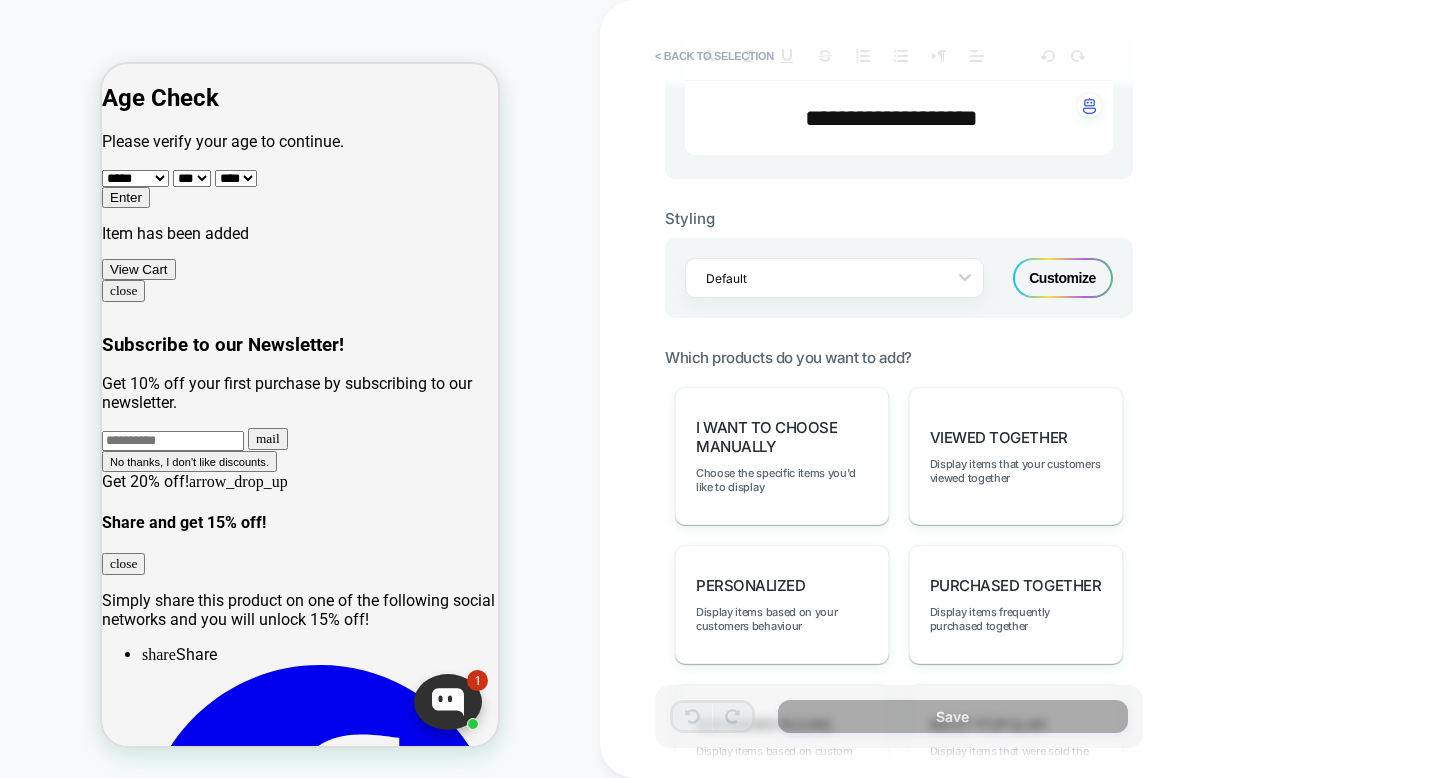 scroll, scrollTop: 716, scrollLeft: 0, axis: vertical 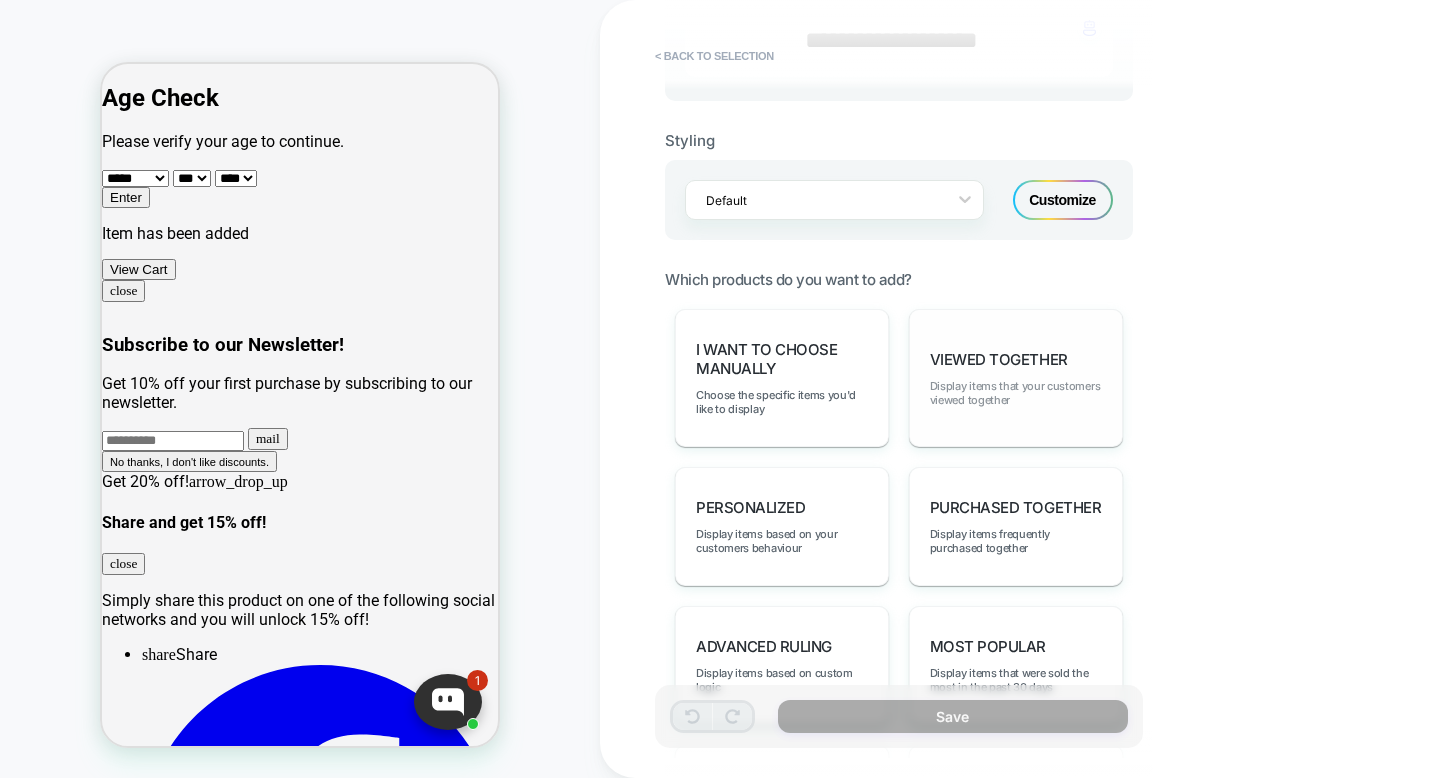 click on "Display items that your customers viewed together" at bounding box center [1016, 393] 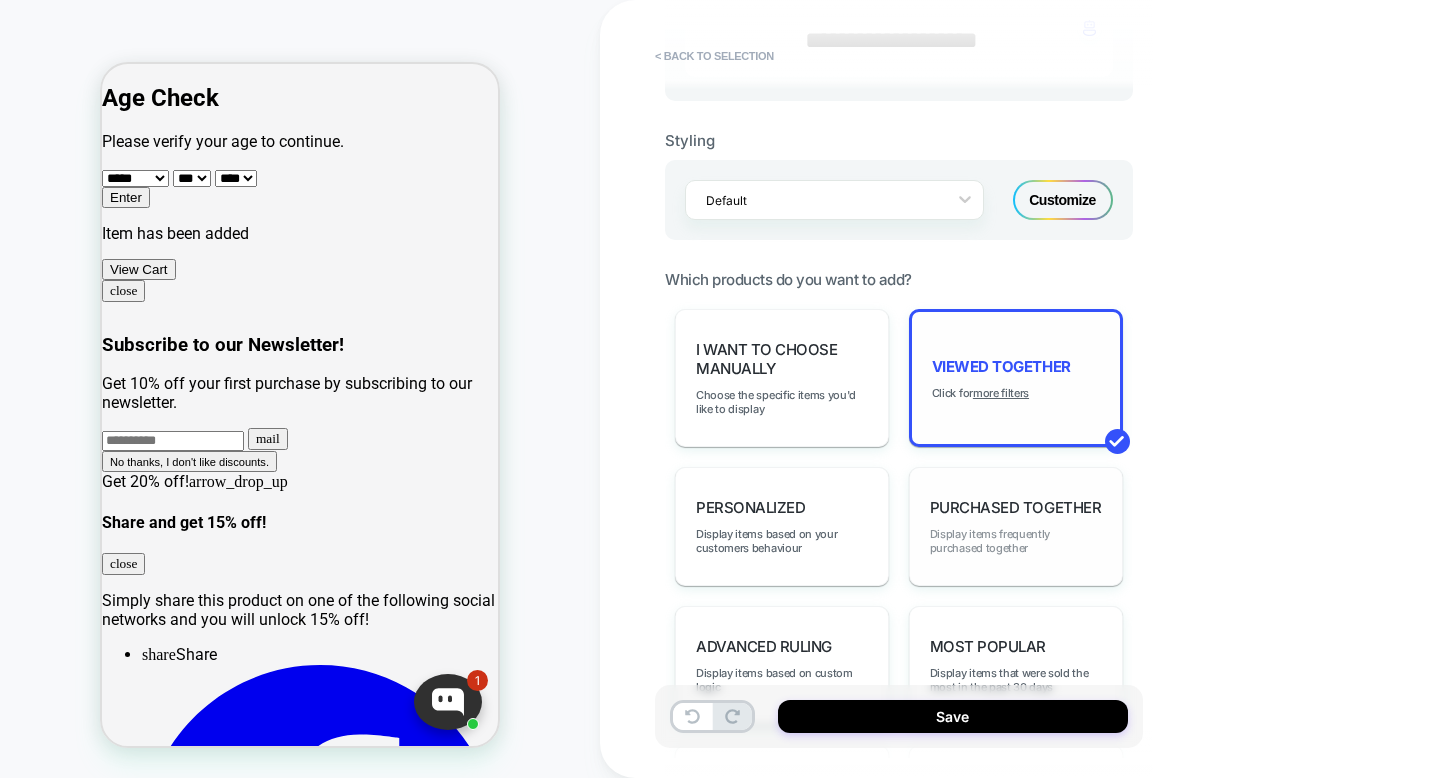 click on "Display items frequently purchased together" at bounding box center (1016, 541) 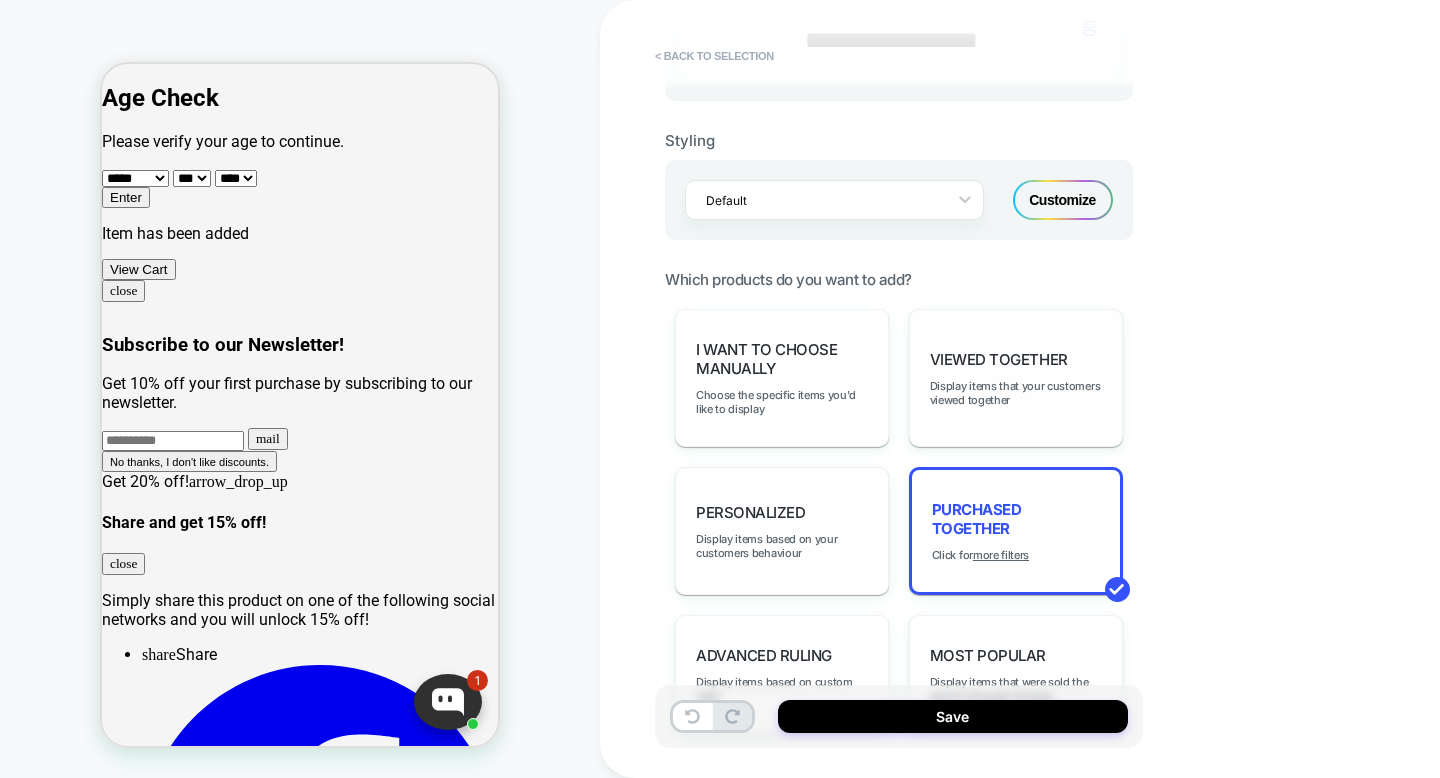 click on "personalized Display items based on your customers behaviour" at bounding box center (782, 531) 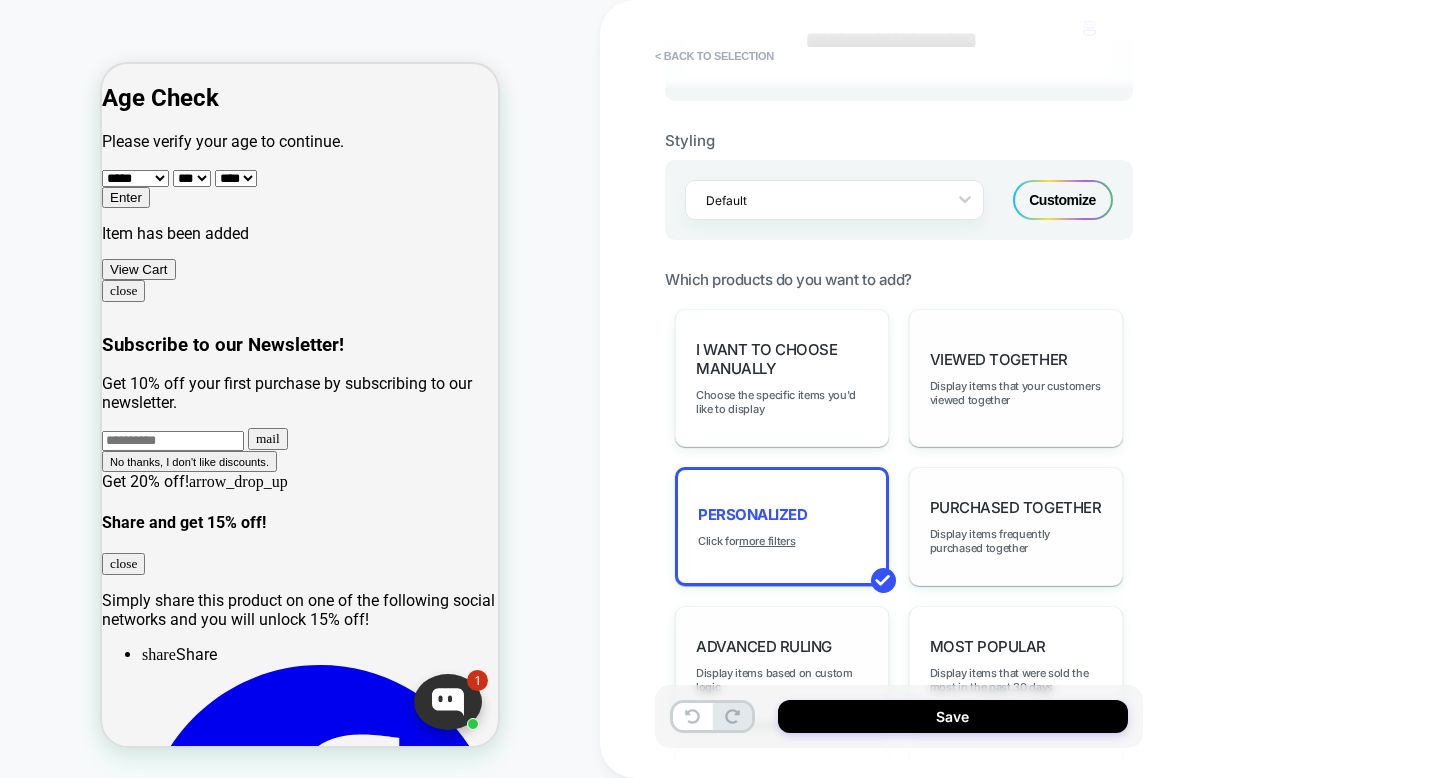 click on "Advanced Ruling Display items based on custom logic" at bounding box center [782, 665] 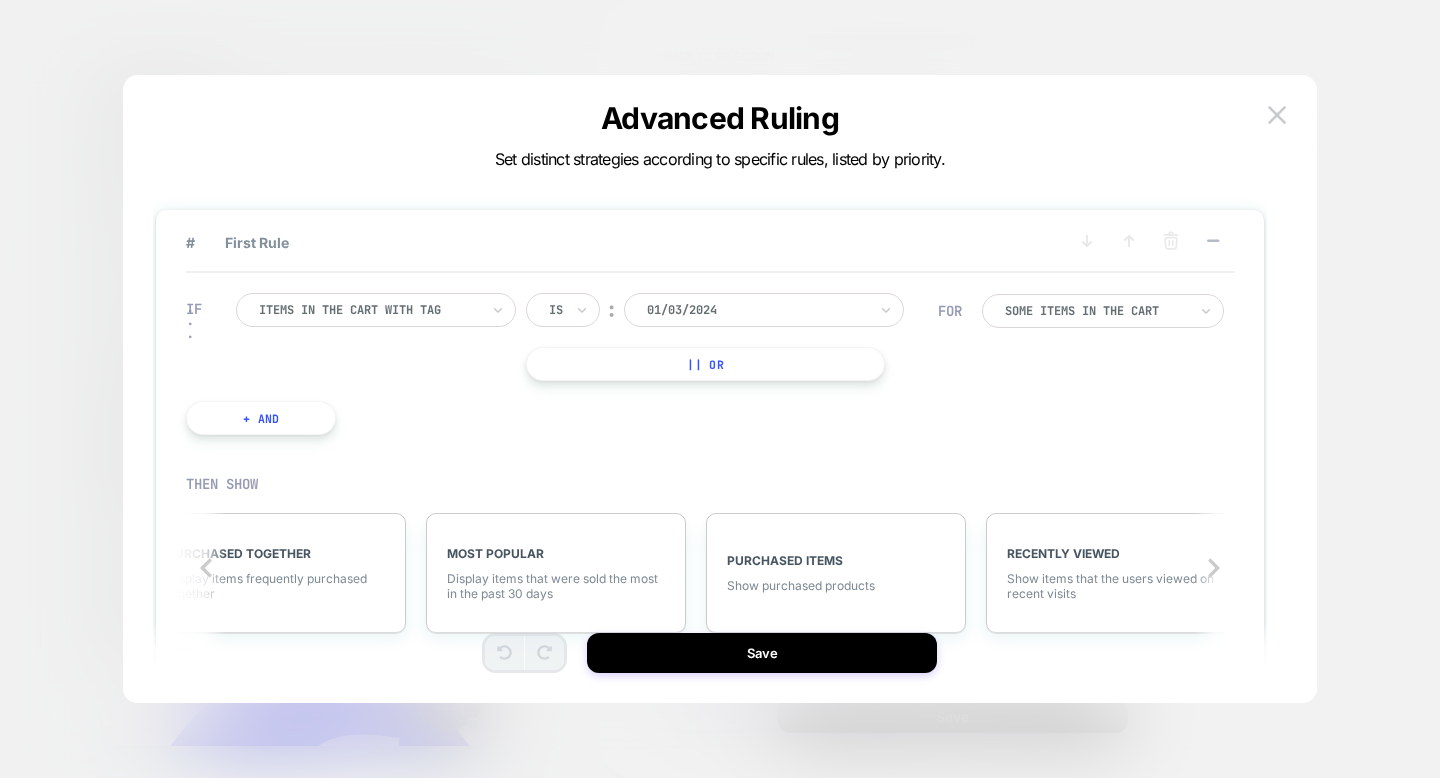 scroll, scrollTop: 0, scrollLeft: 1089, axis: horizontal 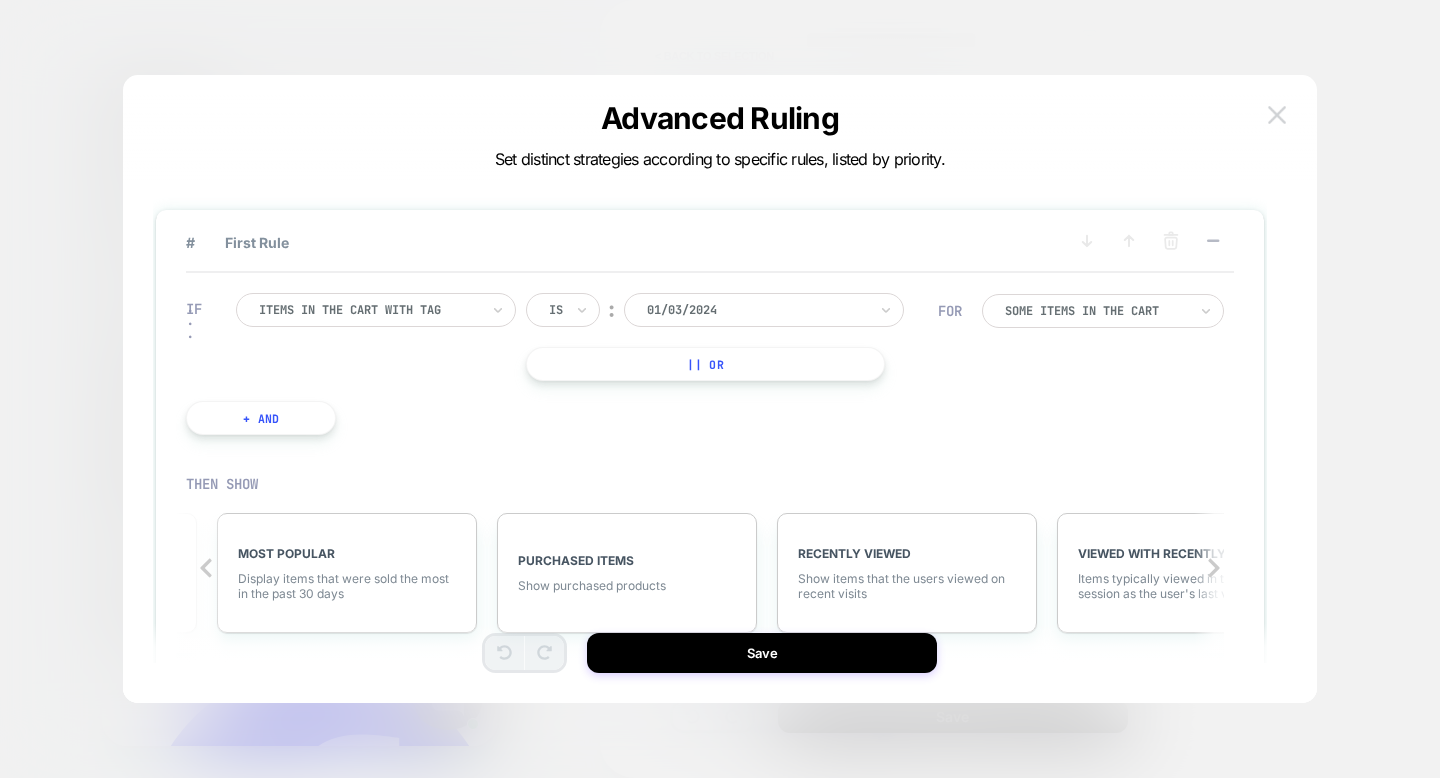 click at bounding box center (1277, 114) 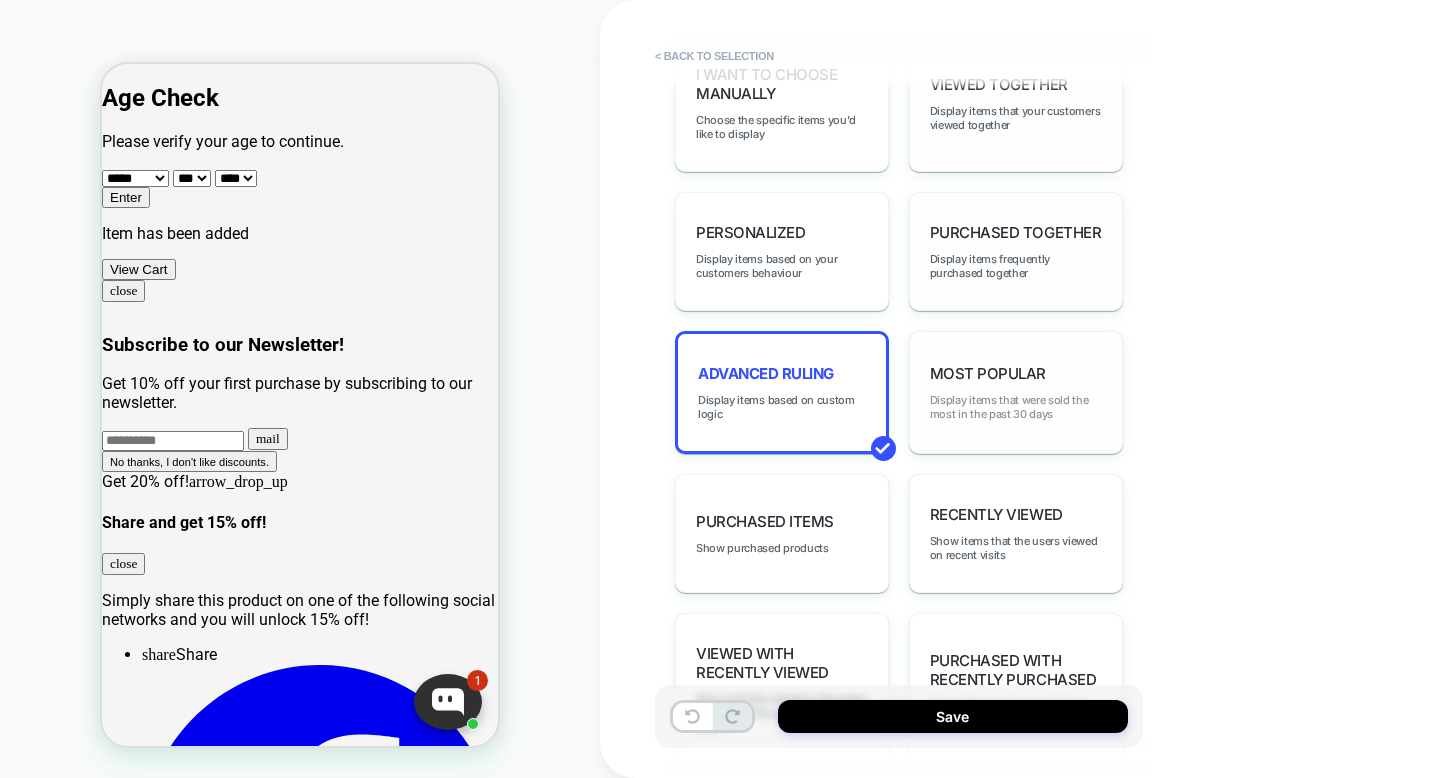 scroll, scrollTop: 992, scrollLeft: 0, axis: vertical 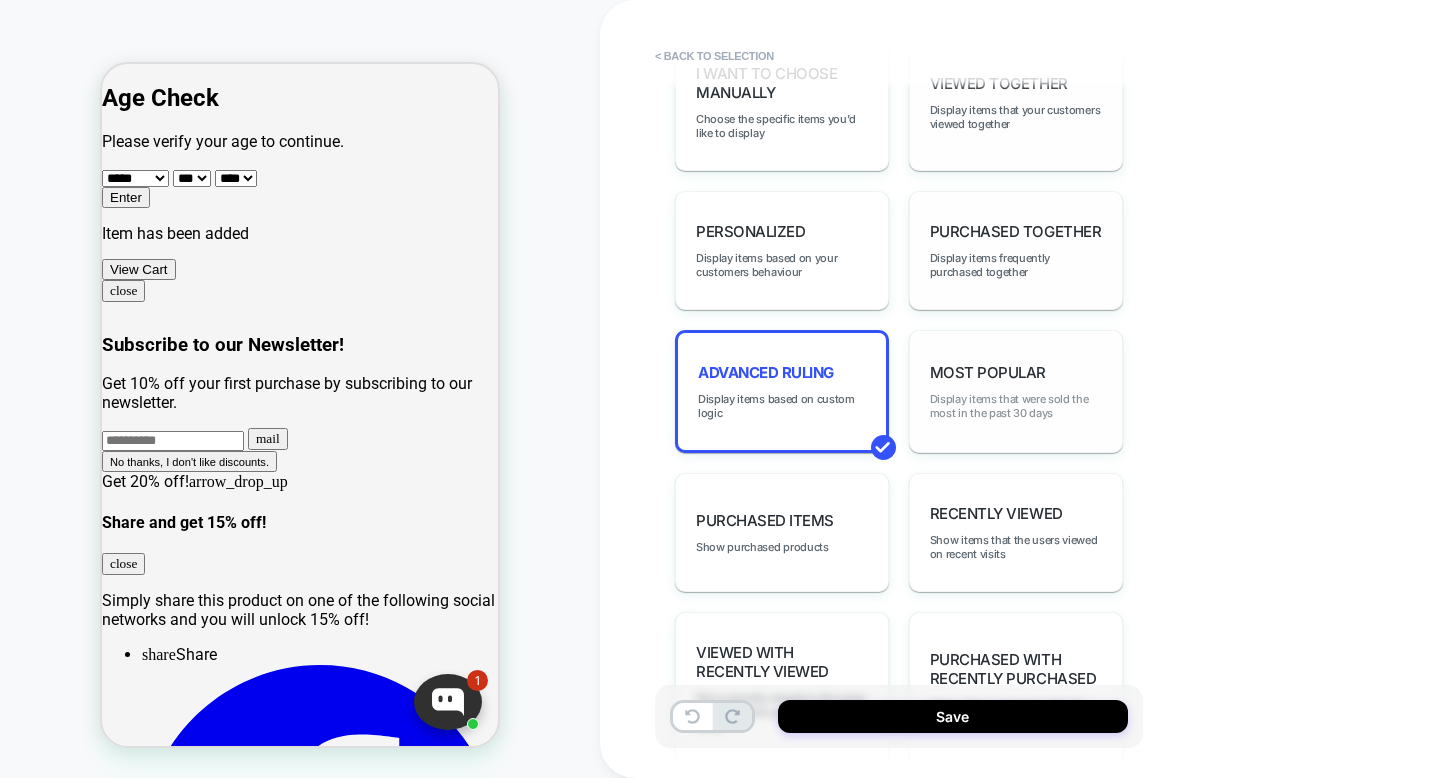 click on "Display items that were sold the most in the past 30 days" at bounding box center (1016, 406) 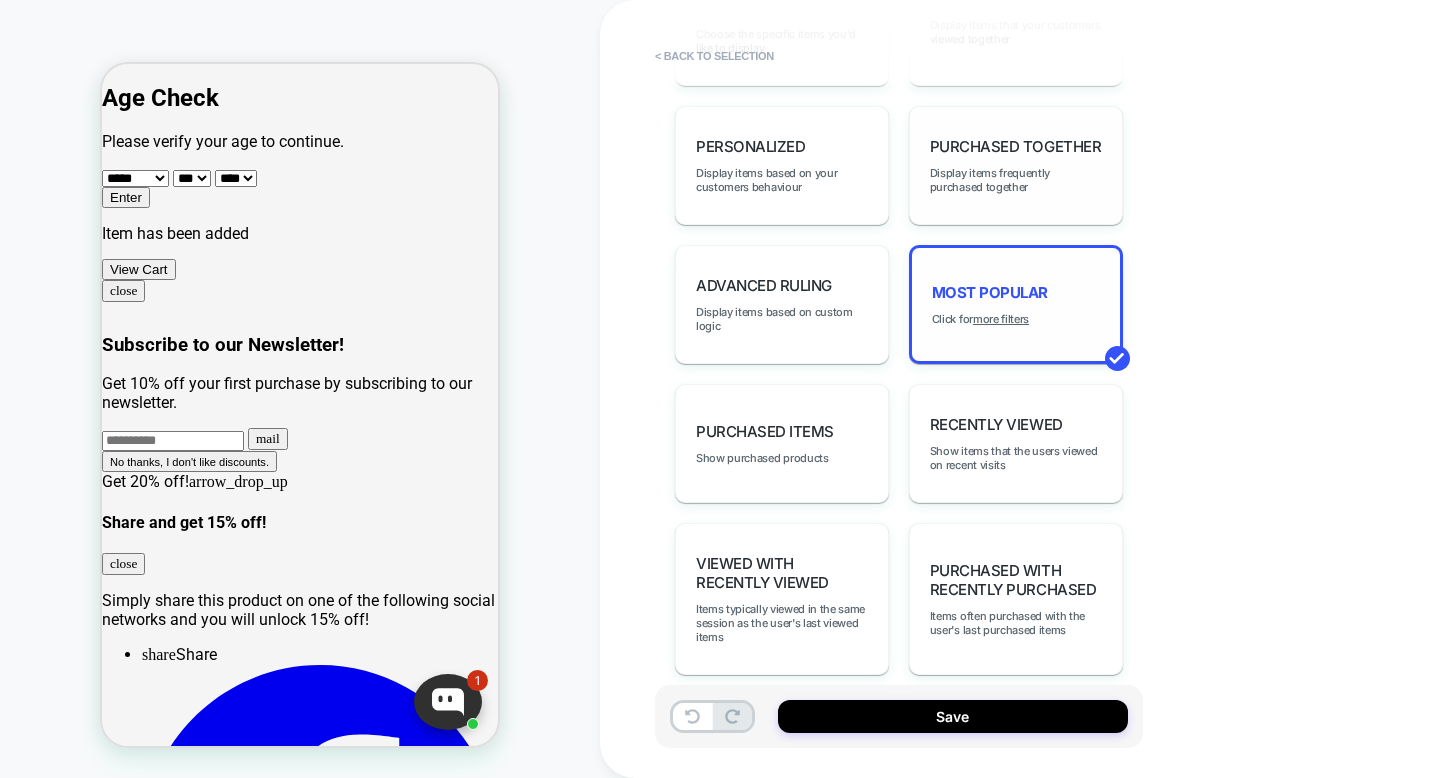 click on "Recently Viewed" at bounding box center (996, 424) 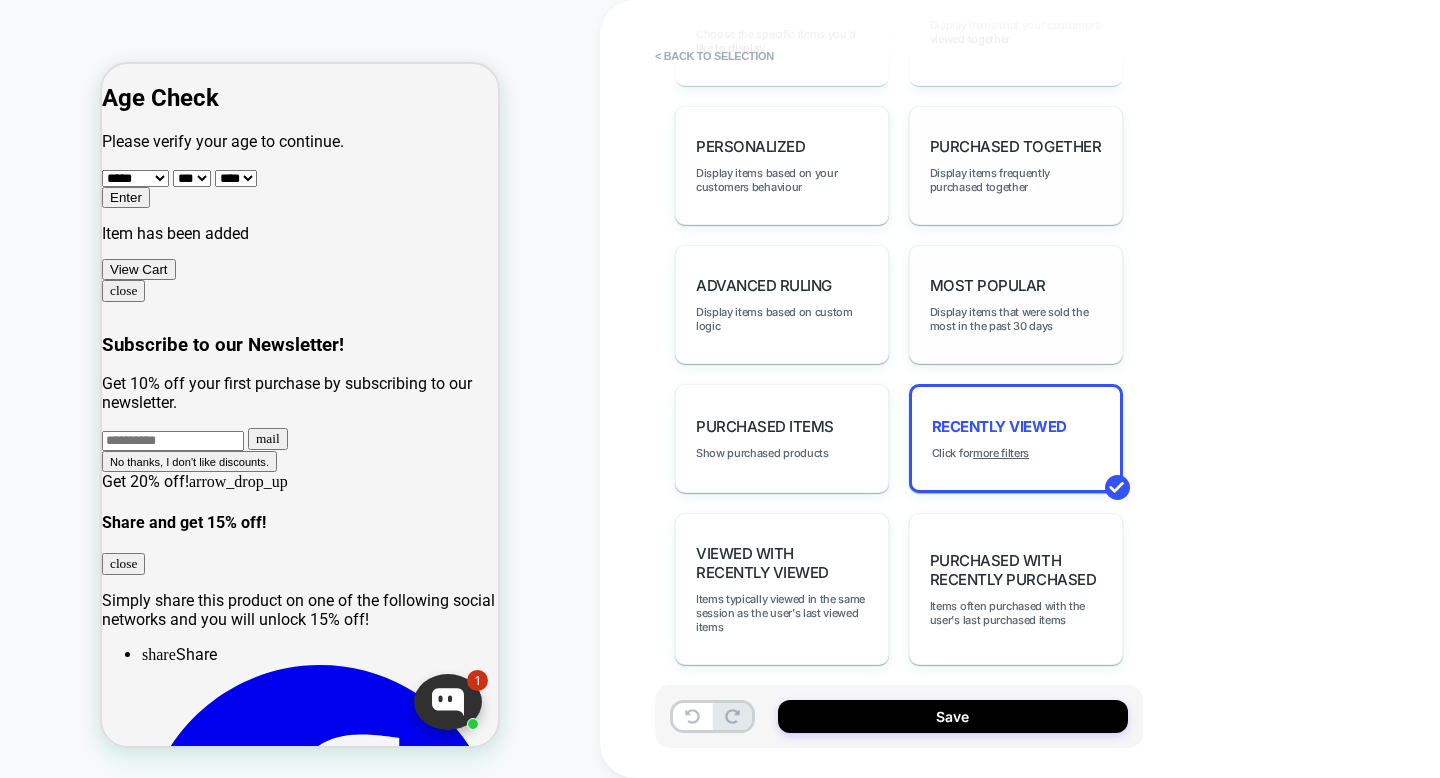 scroll, scrollTop: 1069, scrollLeft: 0, axis: vertical 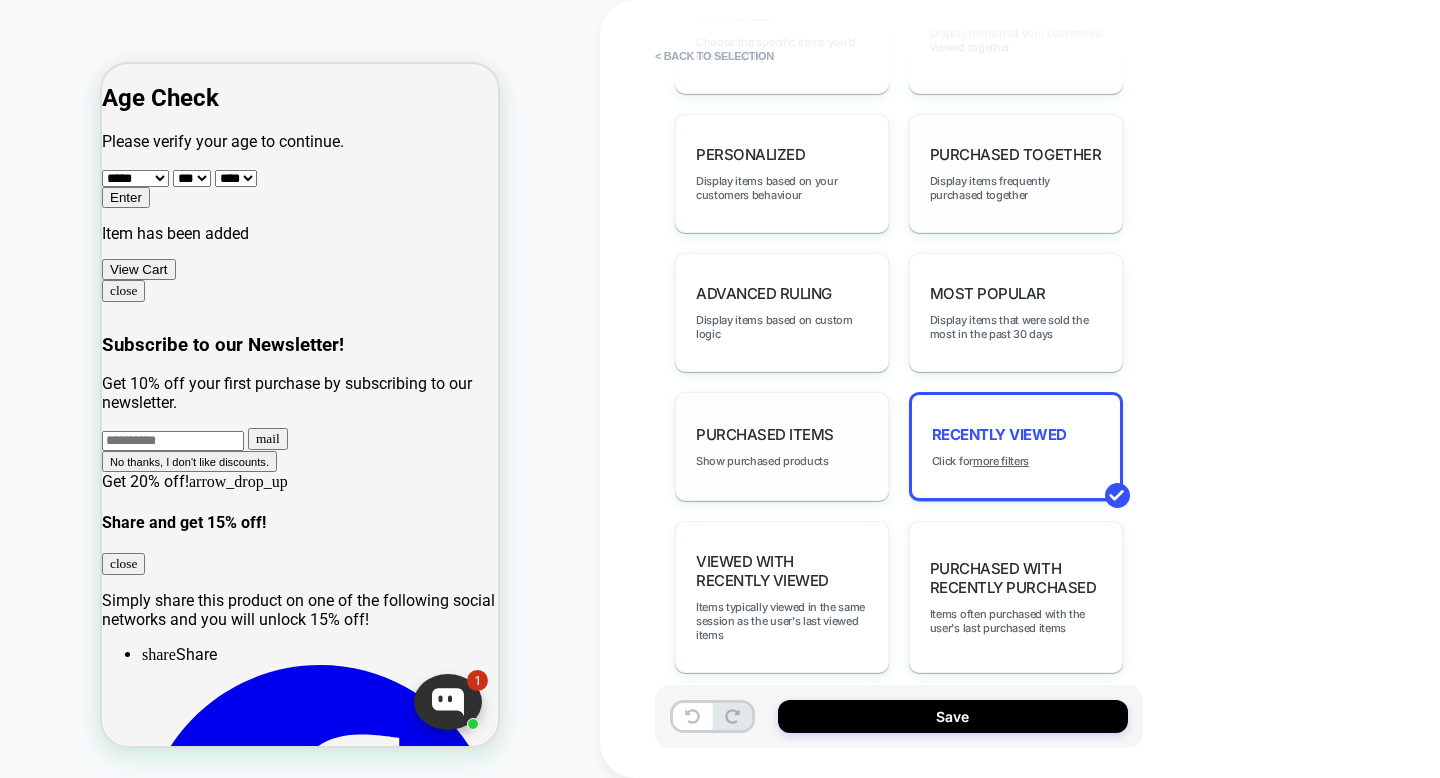 click on "Purchased Items Show purchased products" at bounding box center [782, 446] 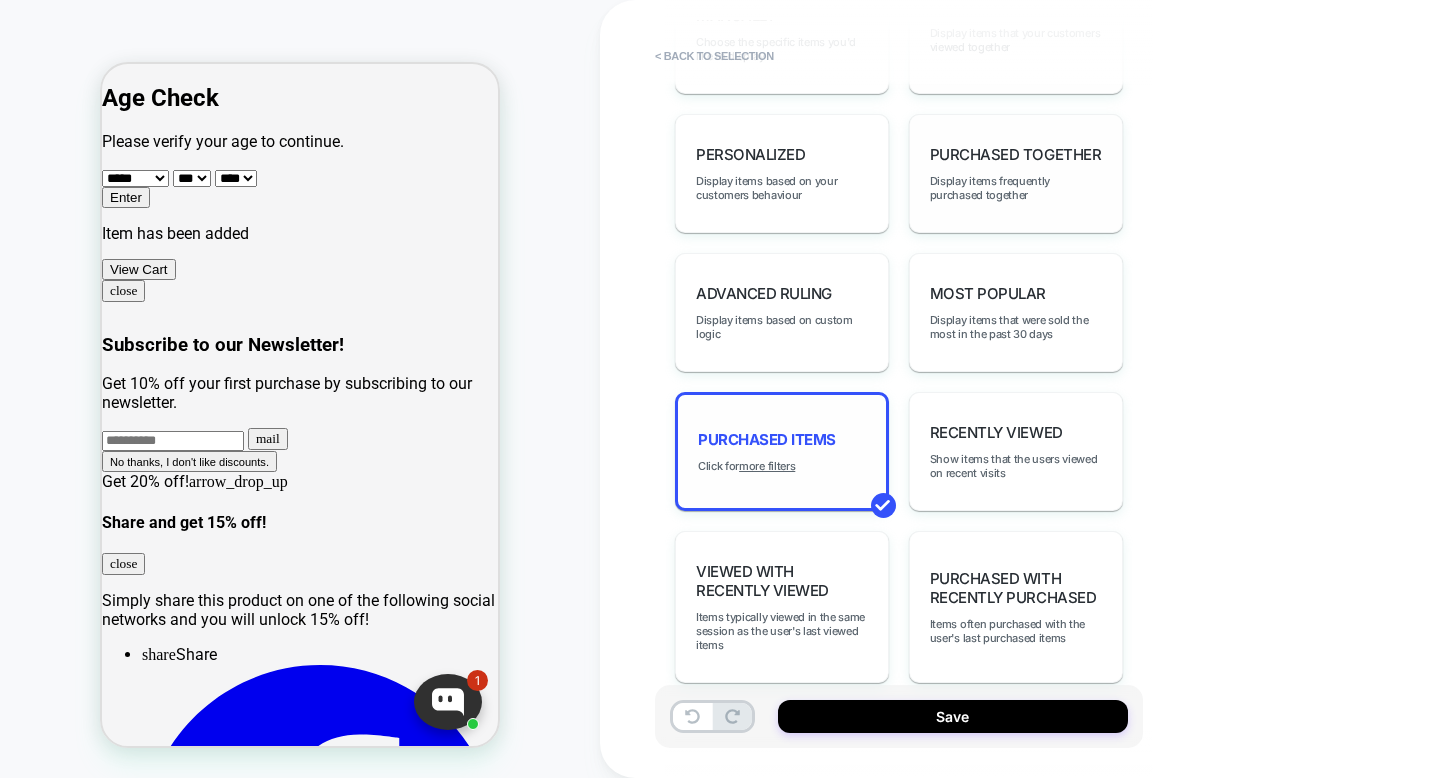 scroll, scrollTop: 1077, scrollLeft: 0, axis: vertical 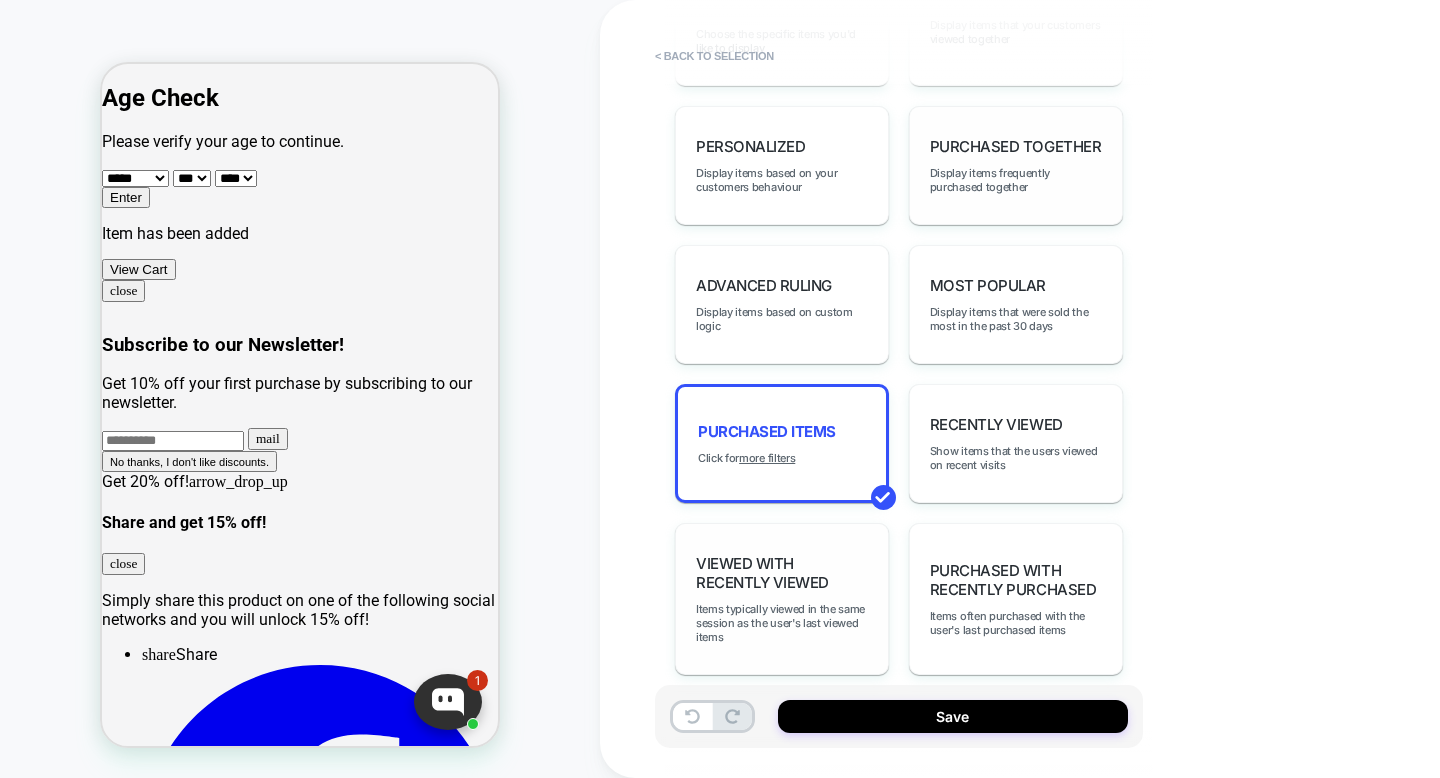 click on "Viewed with Recently Viewed" at bounding box center [782, 573] 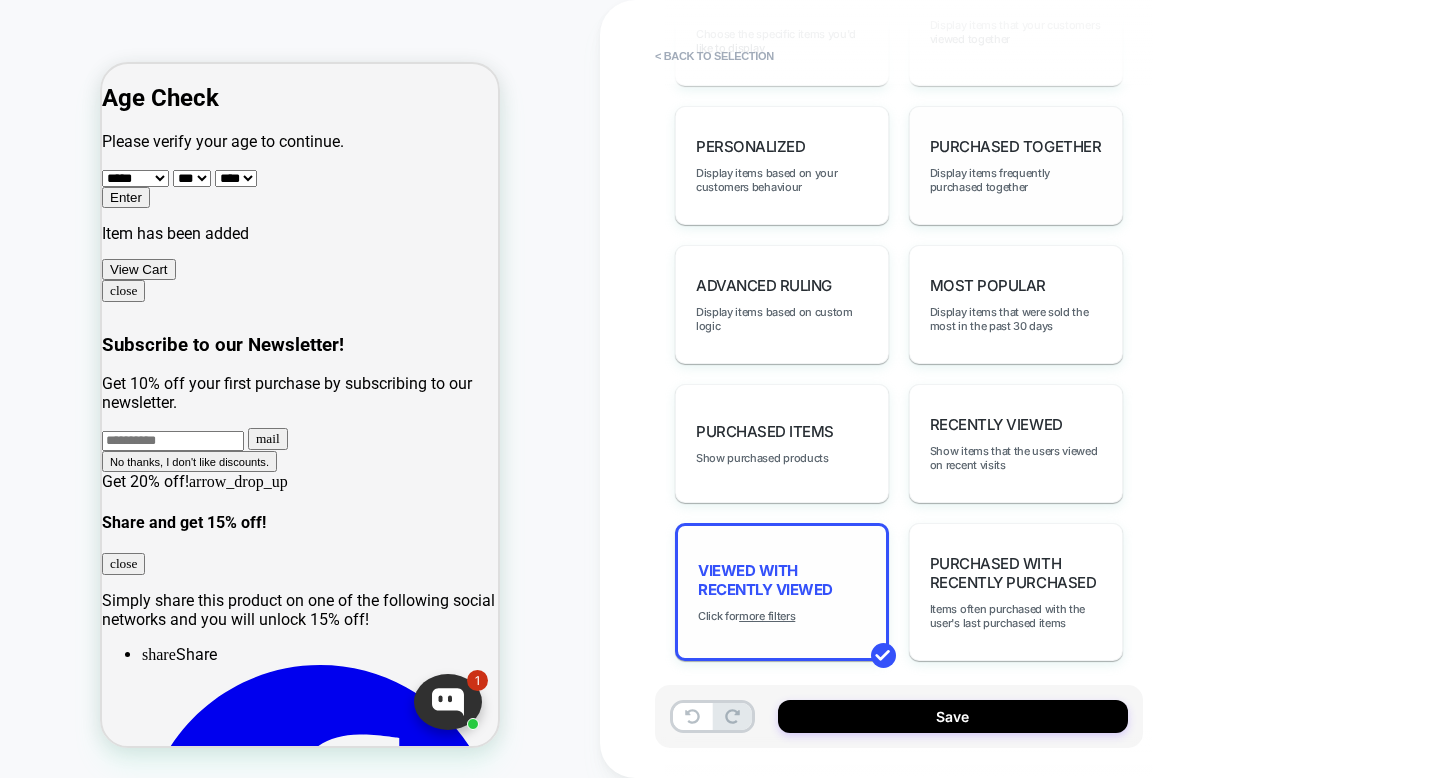 scroll, scrollTop: 1064, scrollLeft: 0, axis: vertical 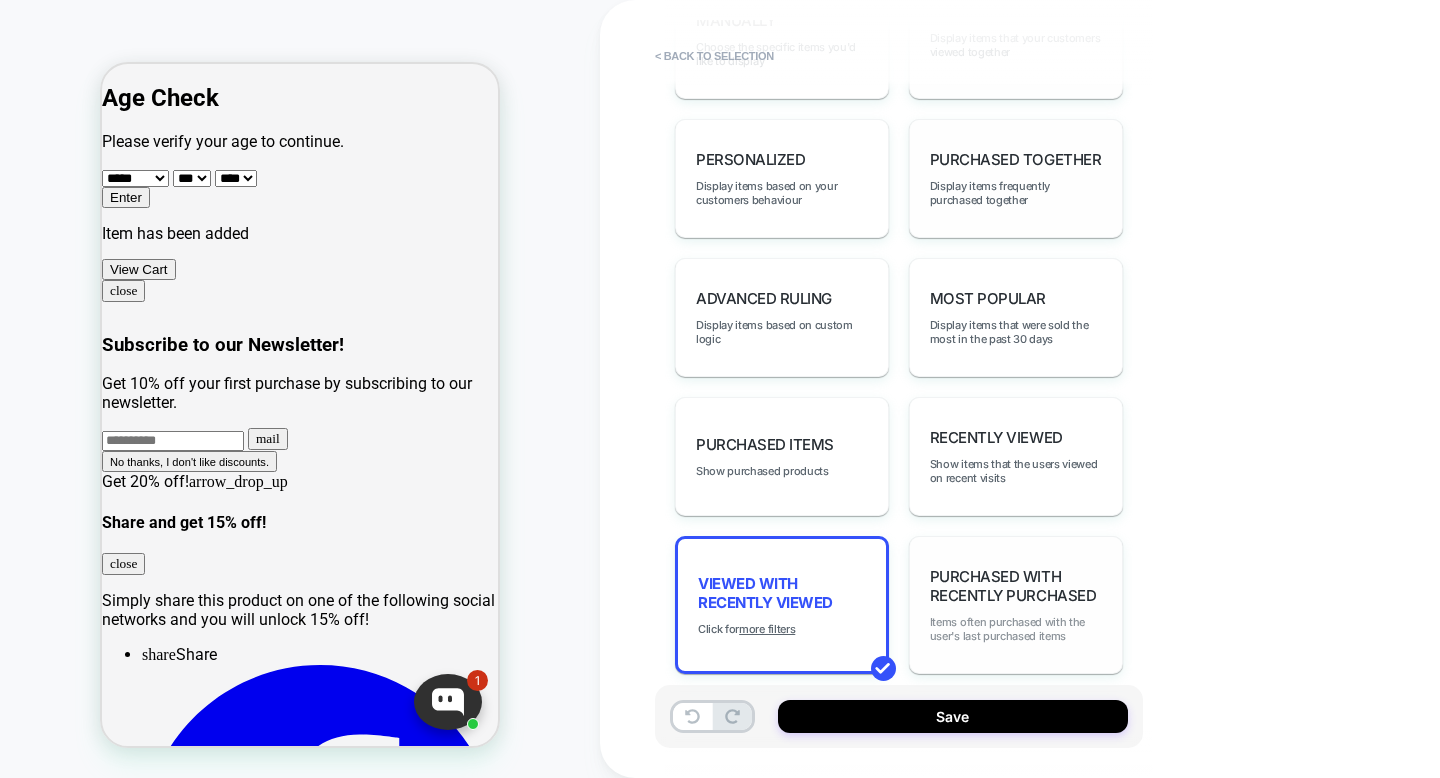 click on "Items often purchased with the user's last purchased items" at bounding box center (1016, 629) 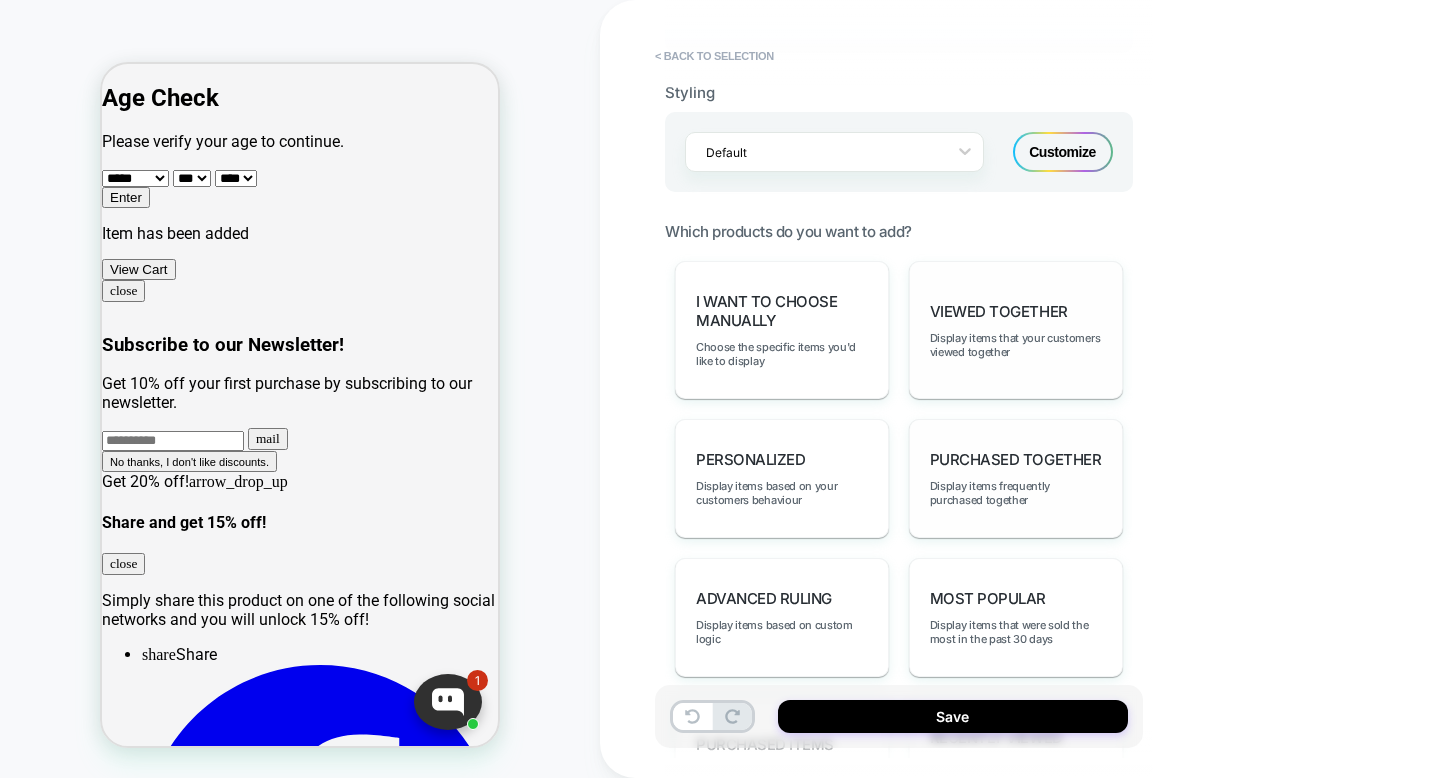 scroll, scrollTop: 767, scrollLeft: 0, axis: vertical 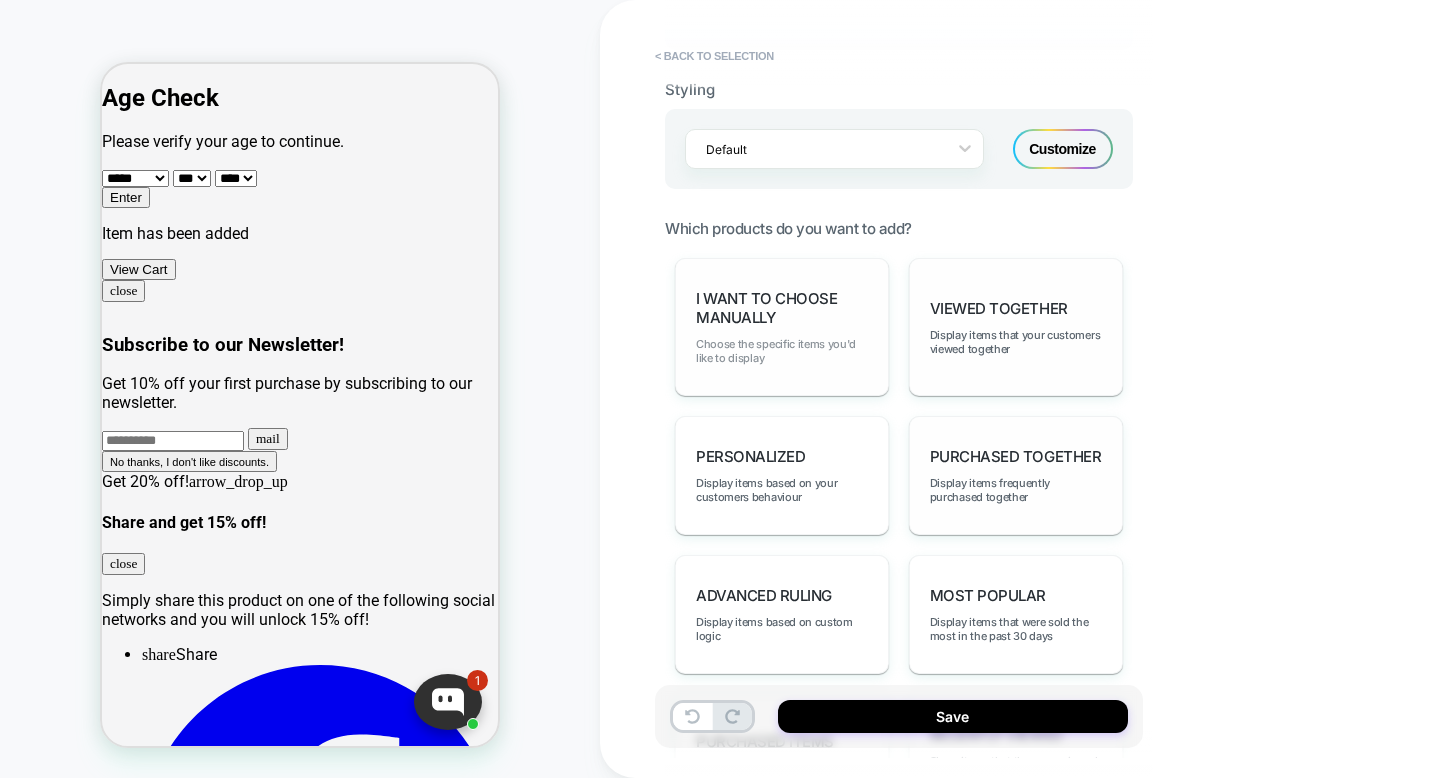 click on "Choose the specific items you'd like to display" at bounding box center (782, 351) 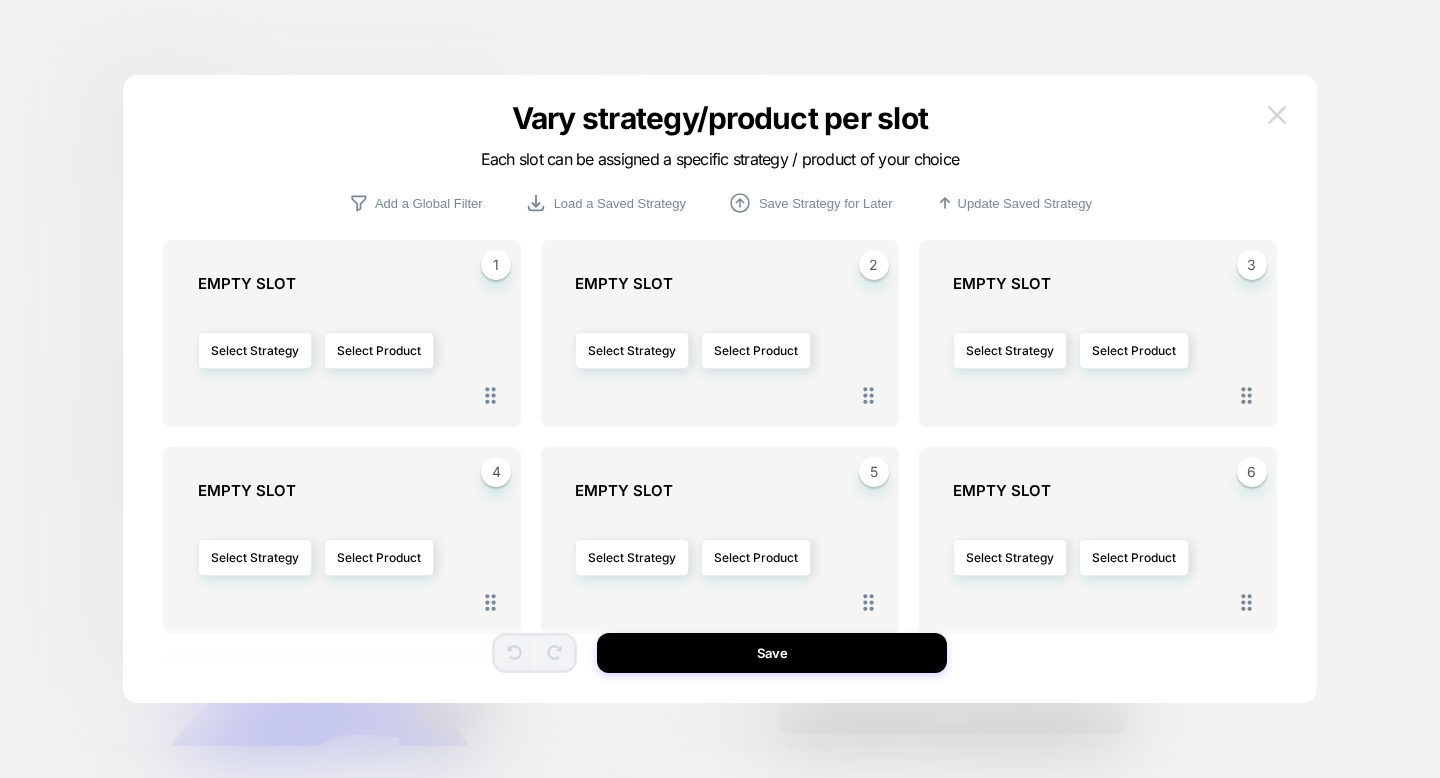 click at bounding box center (1277, 114) 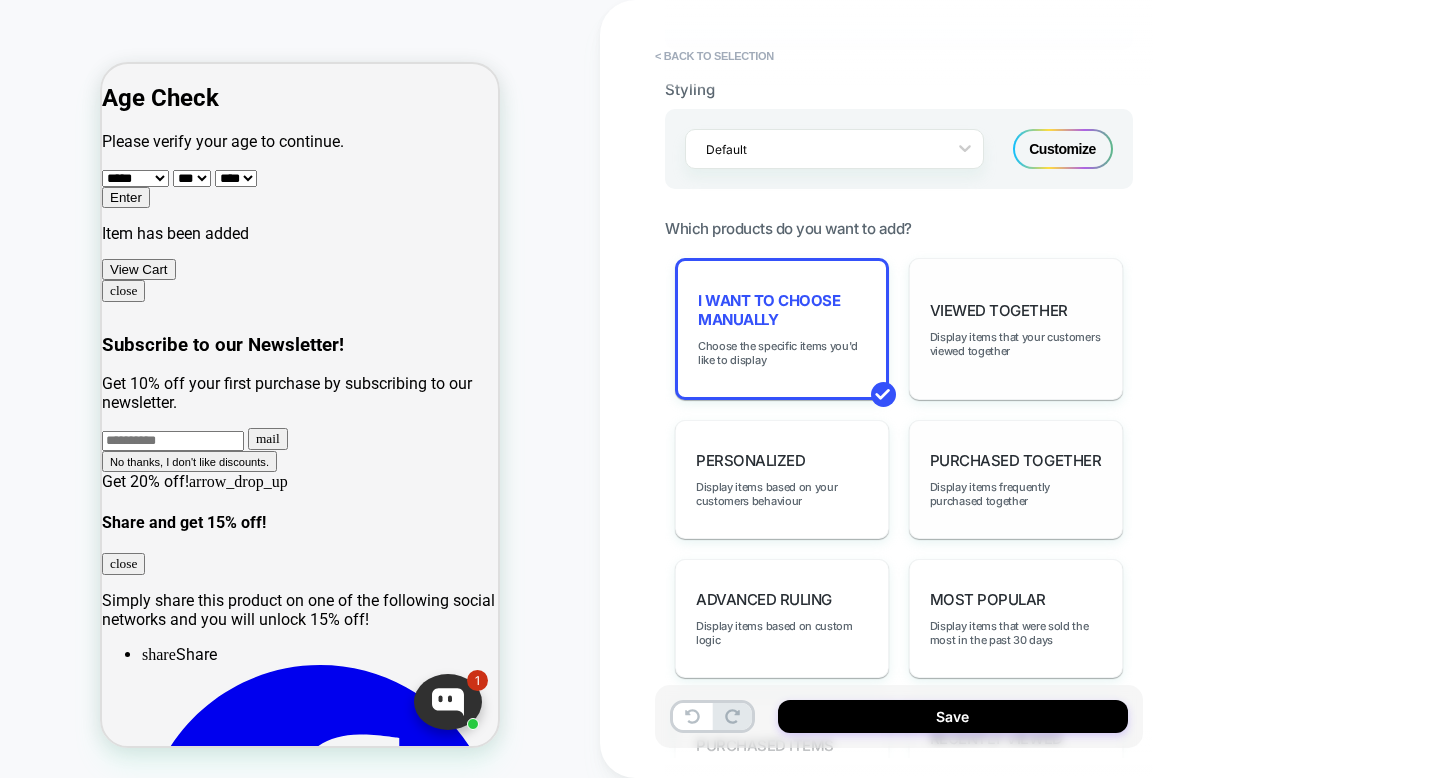 click on "Viewed Together Display items that your customers viewed together" at bounding box center [1016, 329] 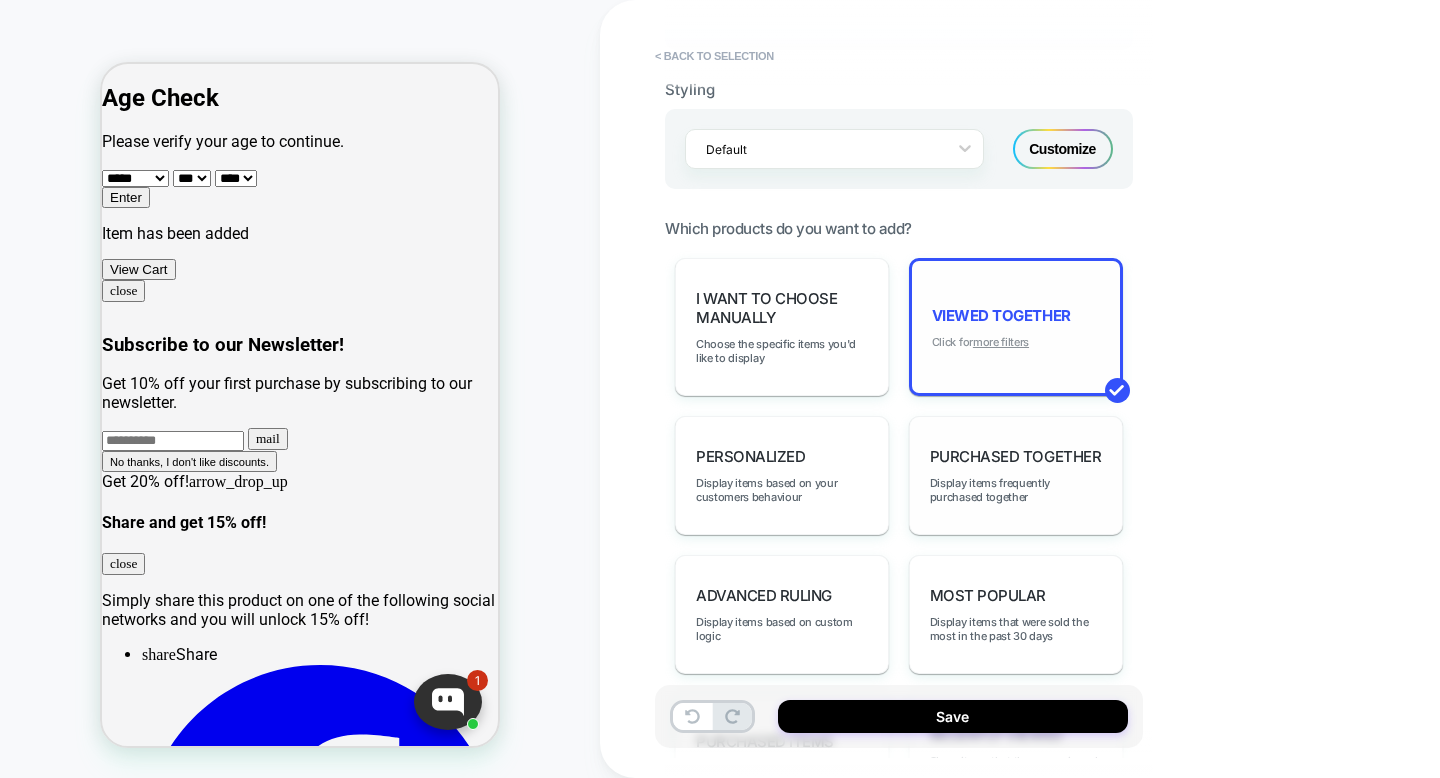 click on "more filters" at bounding box center (1001, 342) 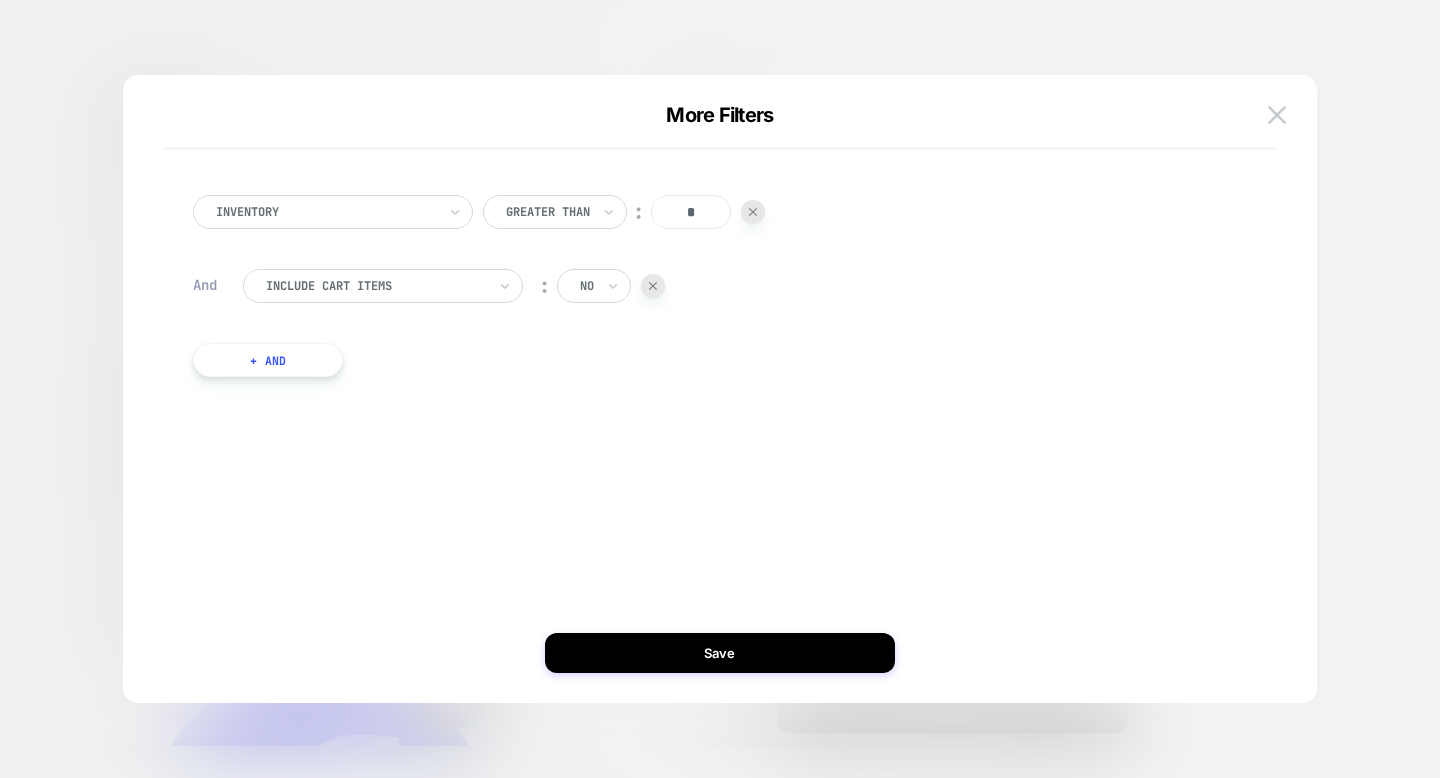 click on "Include Cart Items" at bounding box center (383, 286) 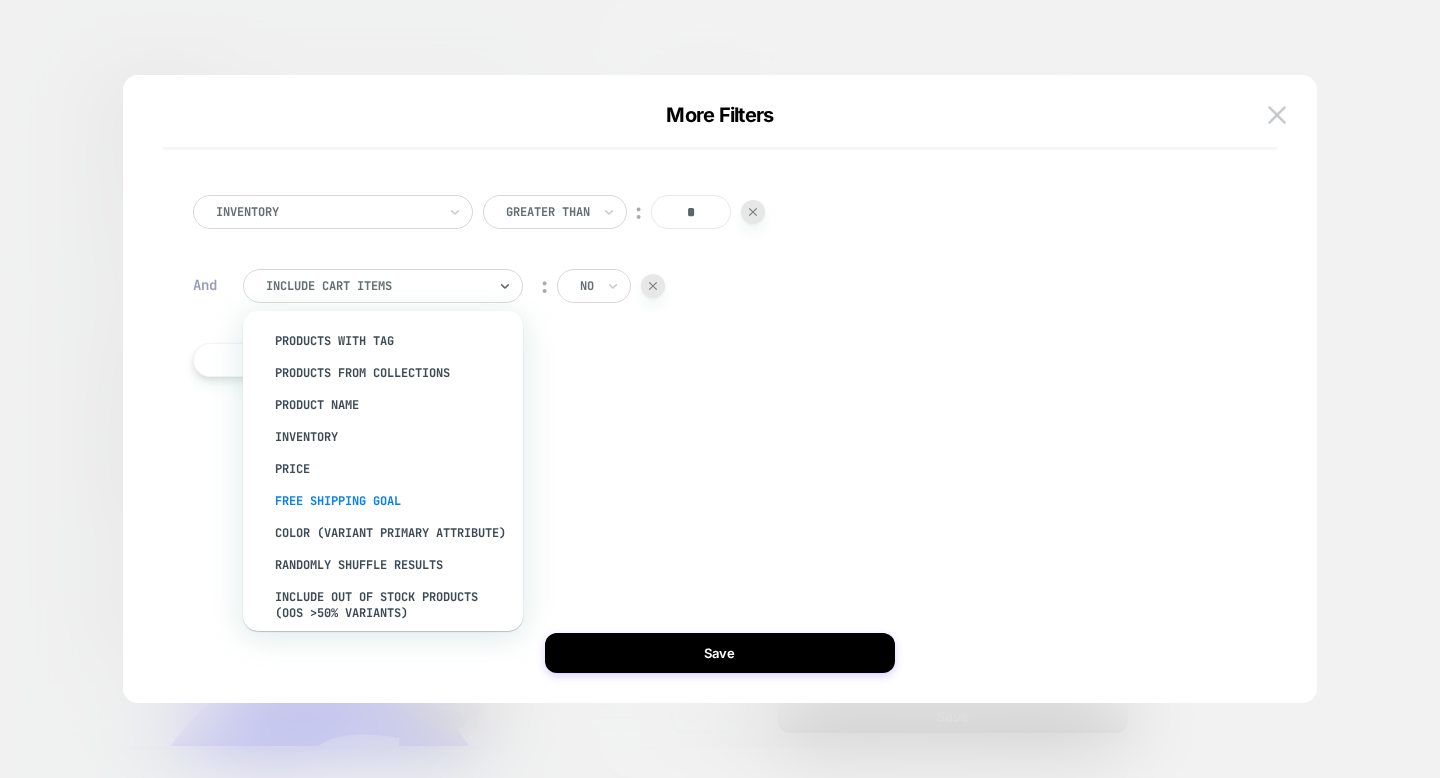 click on "free shipping goal" at bounding box center (393, 501) 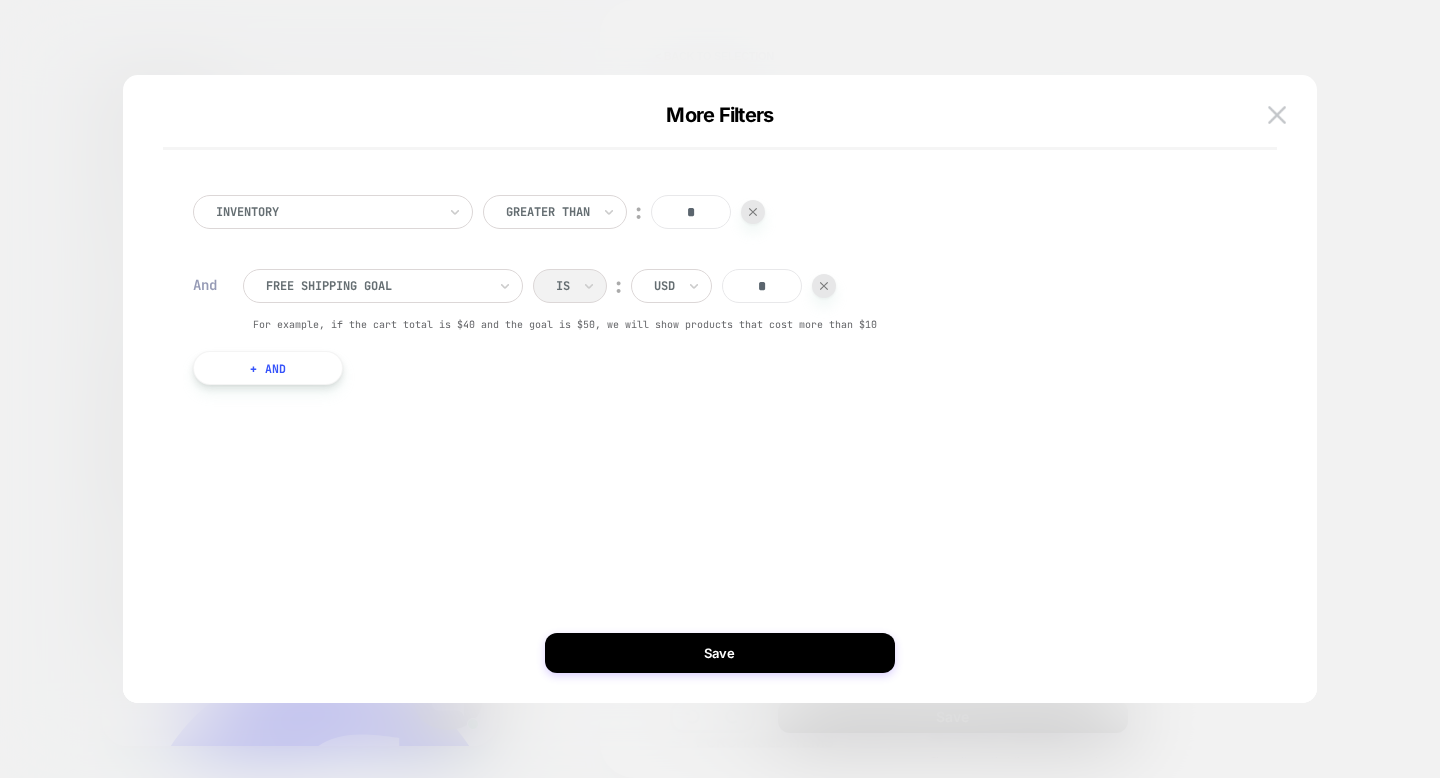 click on "*" at bounding box center [762, 286] 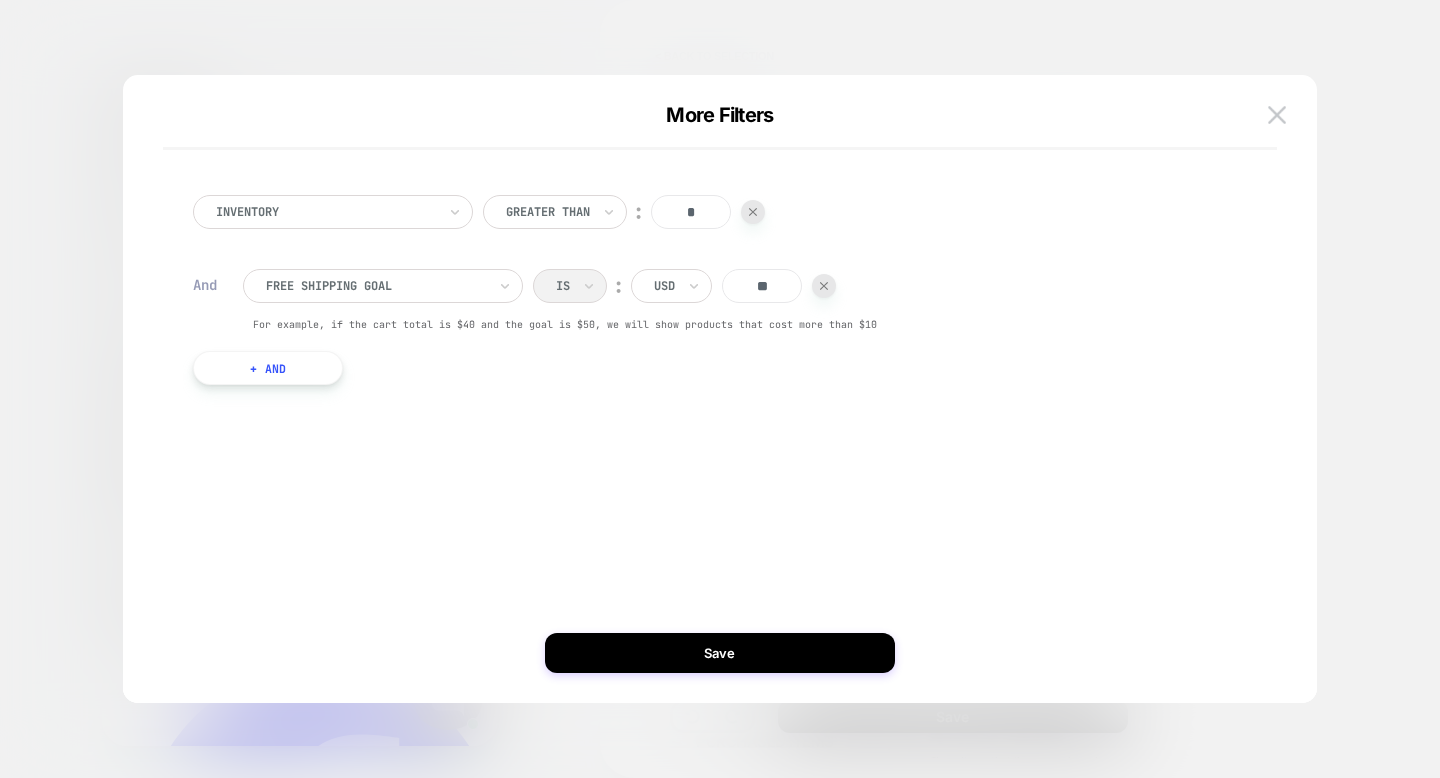 click on "**" at bounding box center (762, 286) 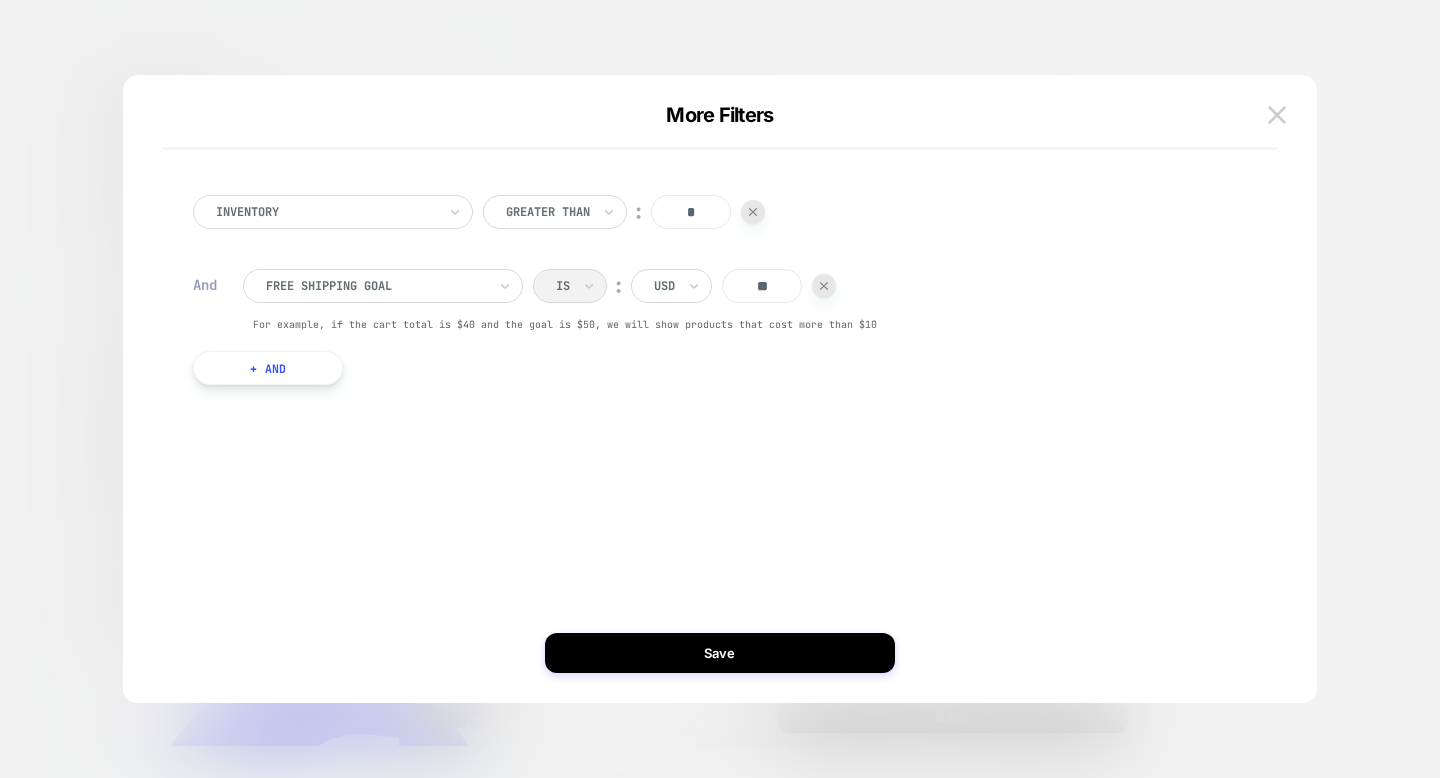 click on "**" at bounding box center [762, 286] 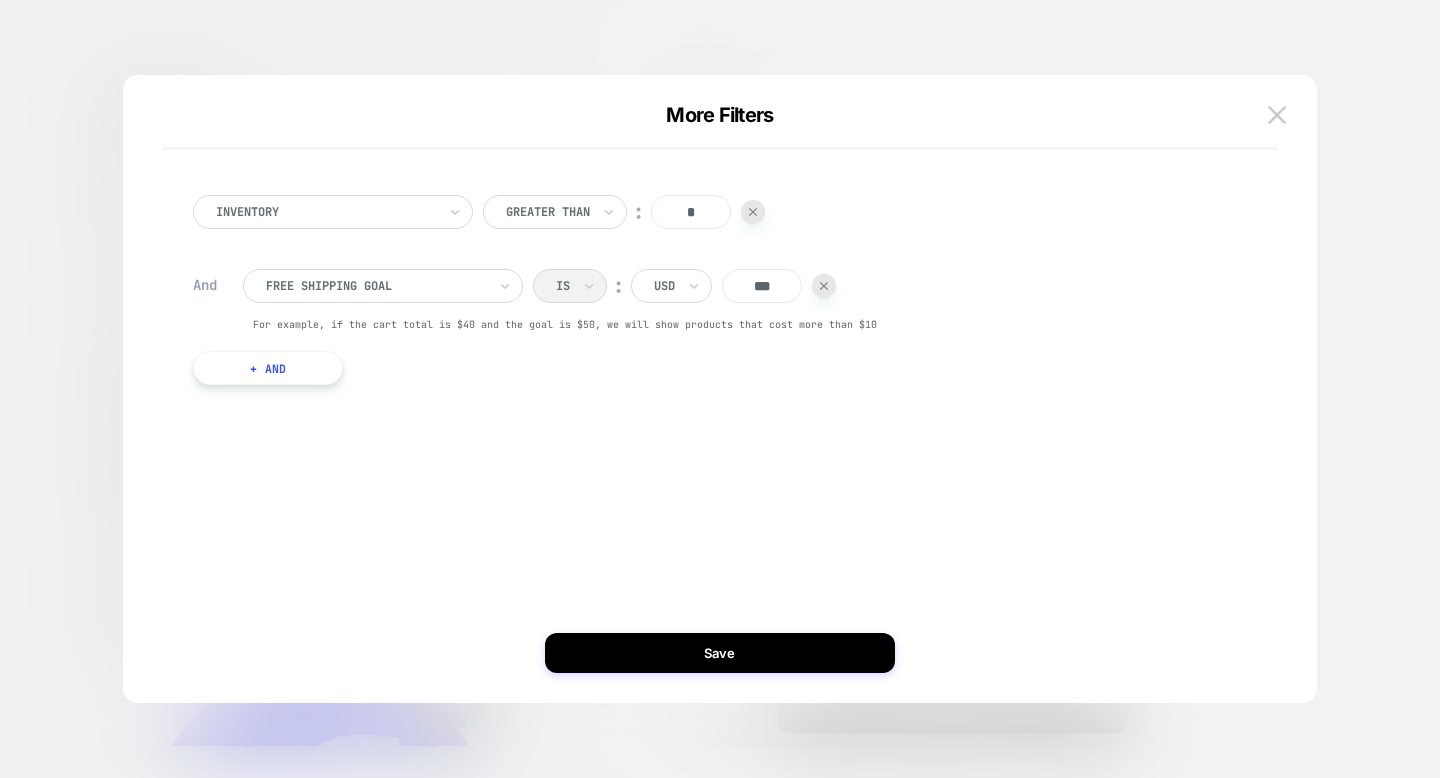 type on "***" 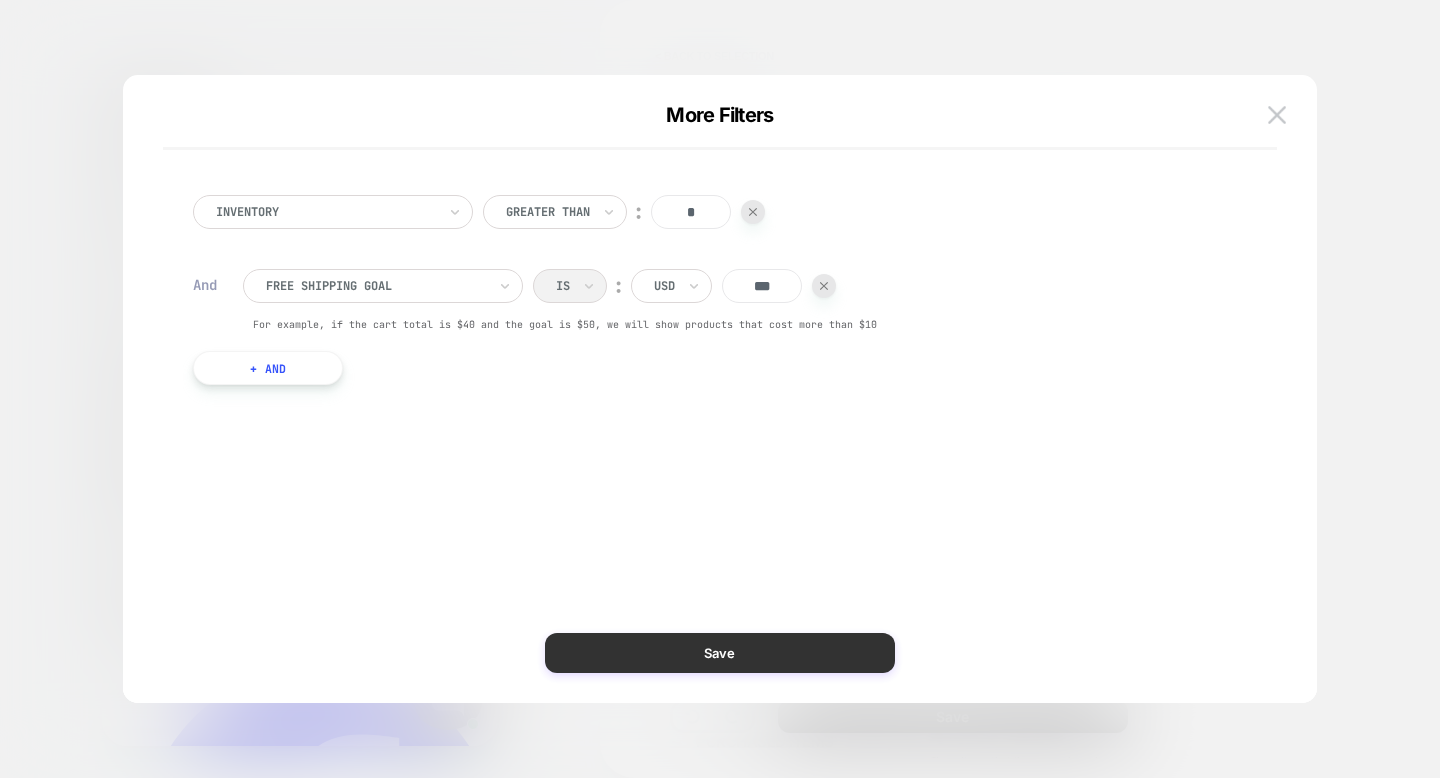 click on "Save" at bounding box center [720, 653] 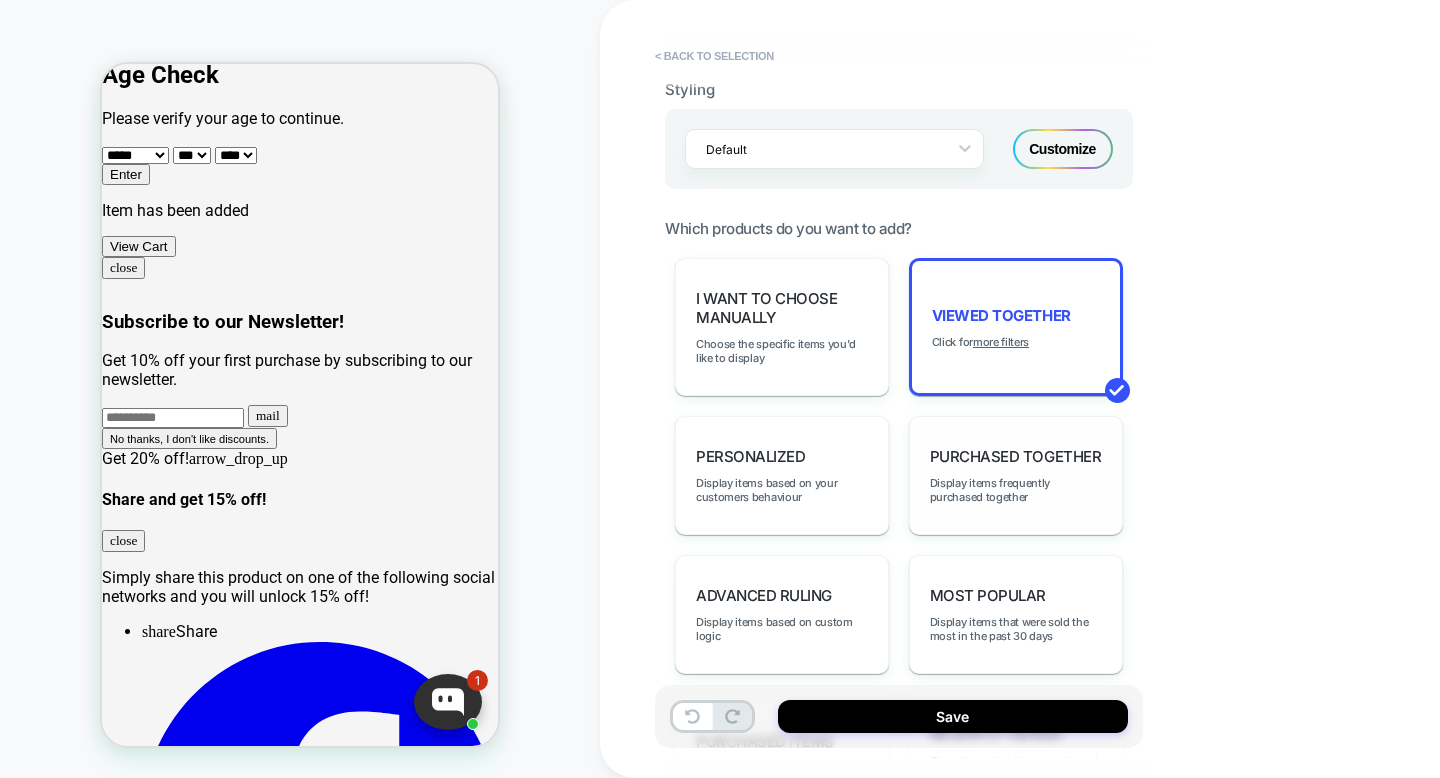 scroll, scrollTop: 11, scrollLeft: 0, axis: vertical 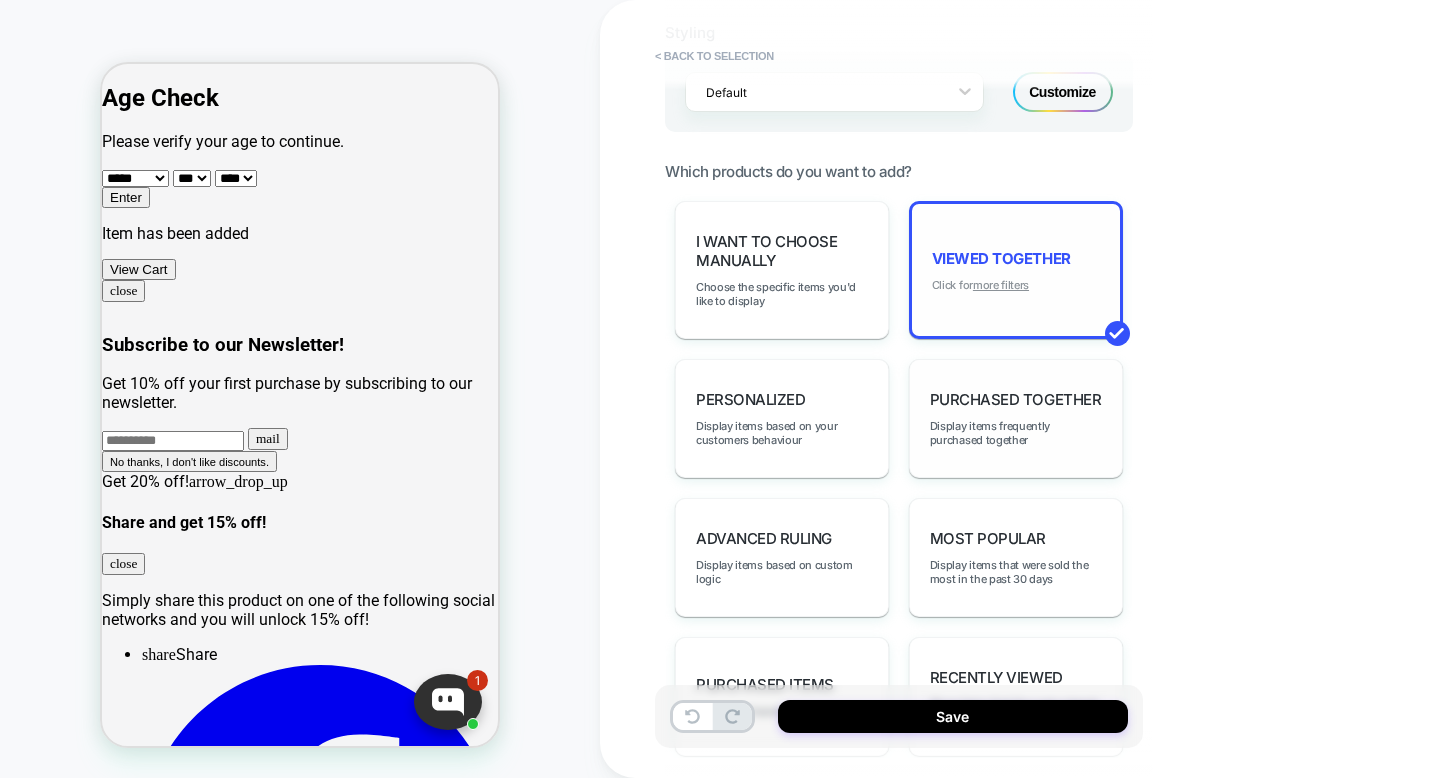 click on "more filters" at bounding box center (1001, 285) 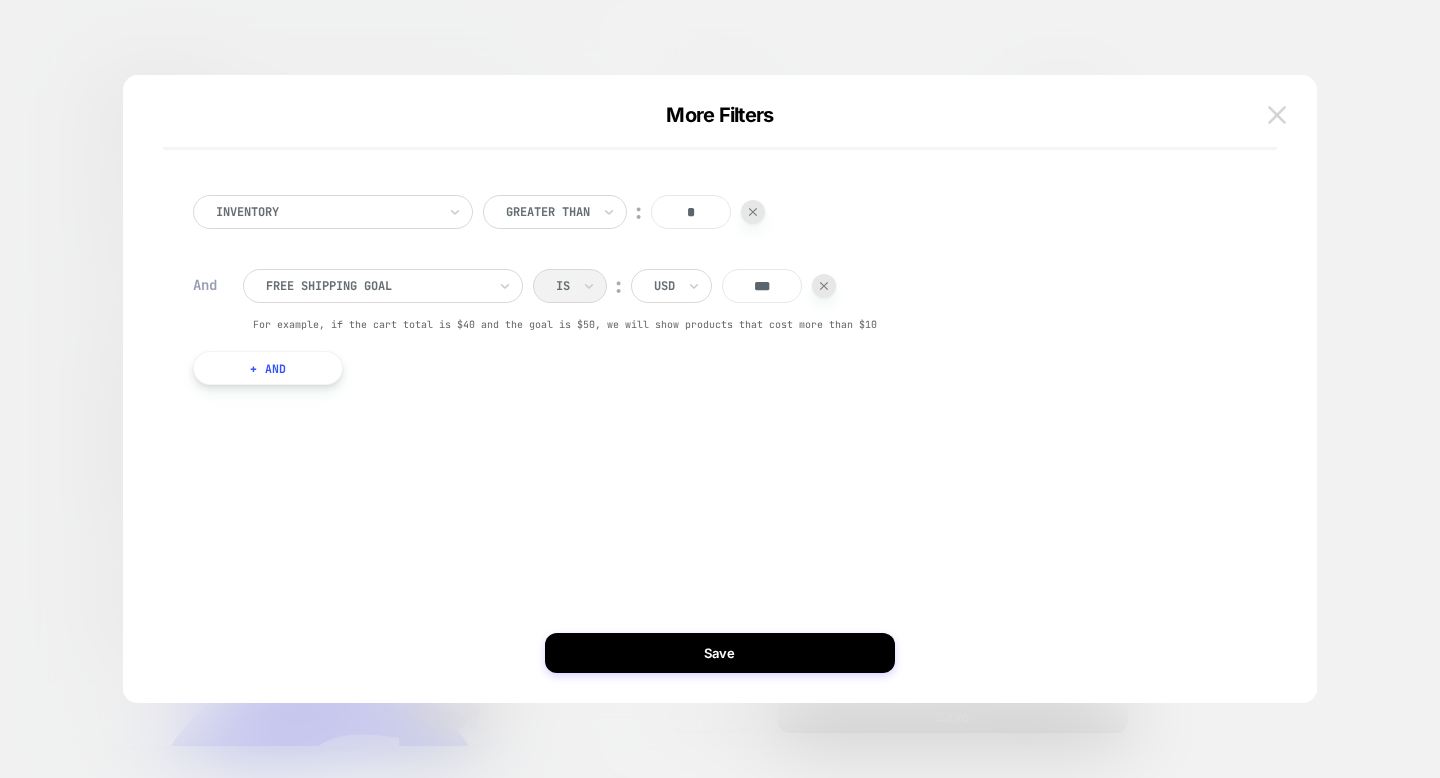 click at bounding box center [1277, 114] 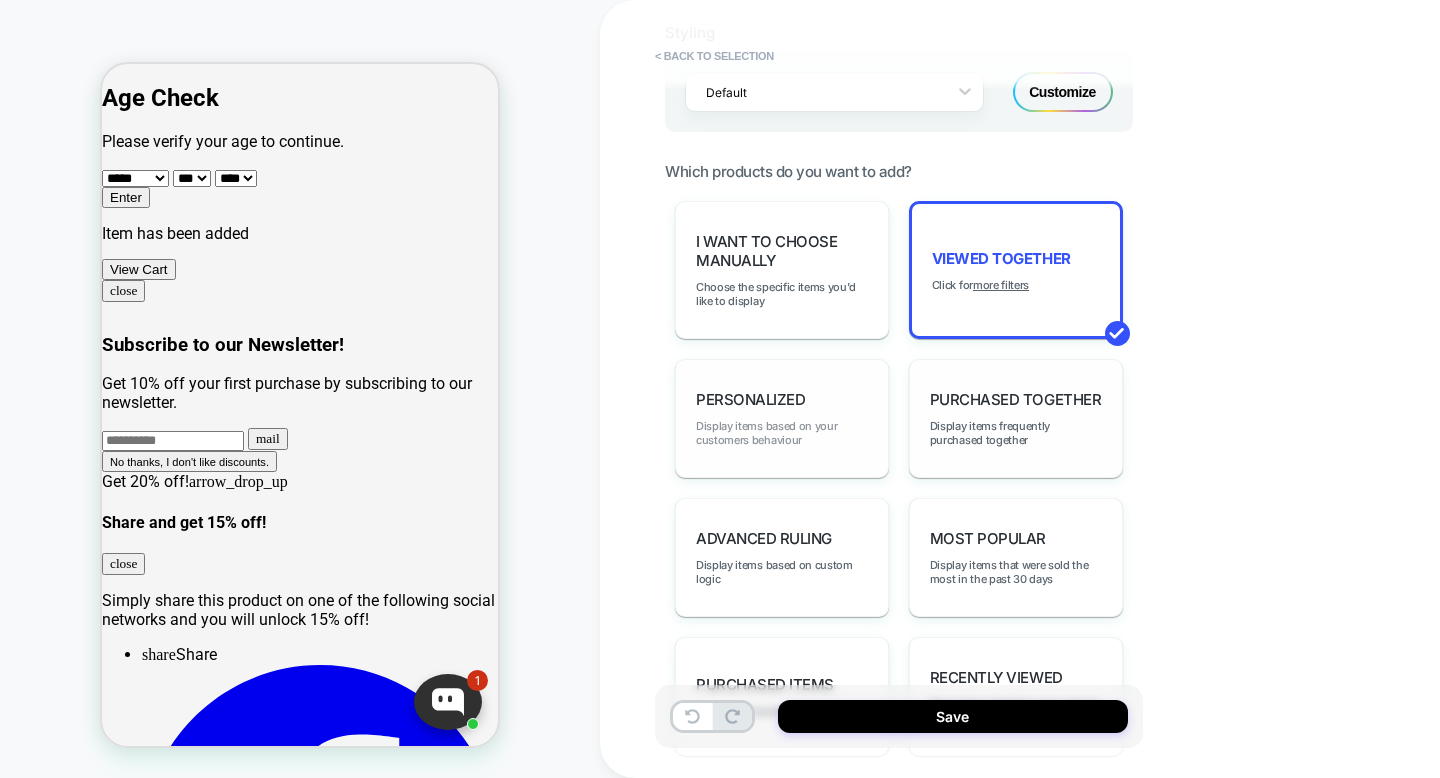 click on "Display items based on your customers behaviour" at bounding box center [782, 433] 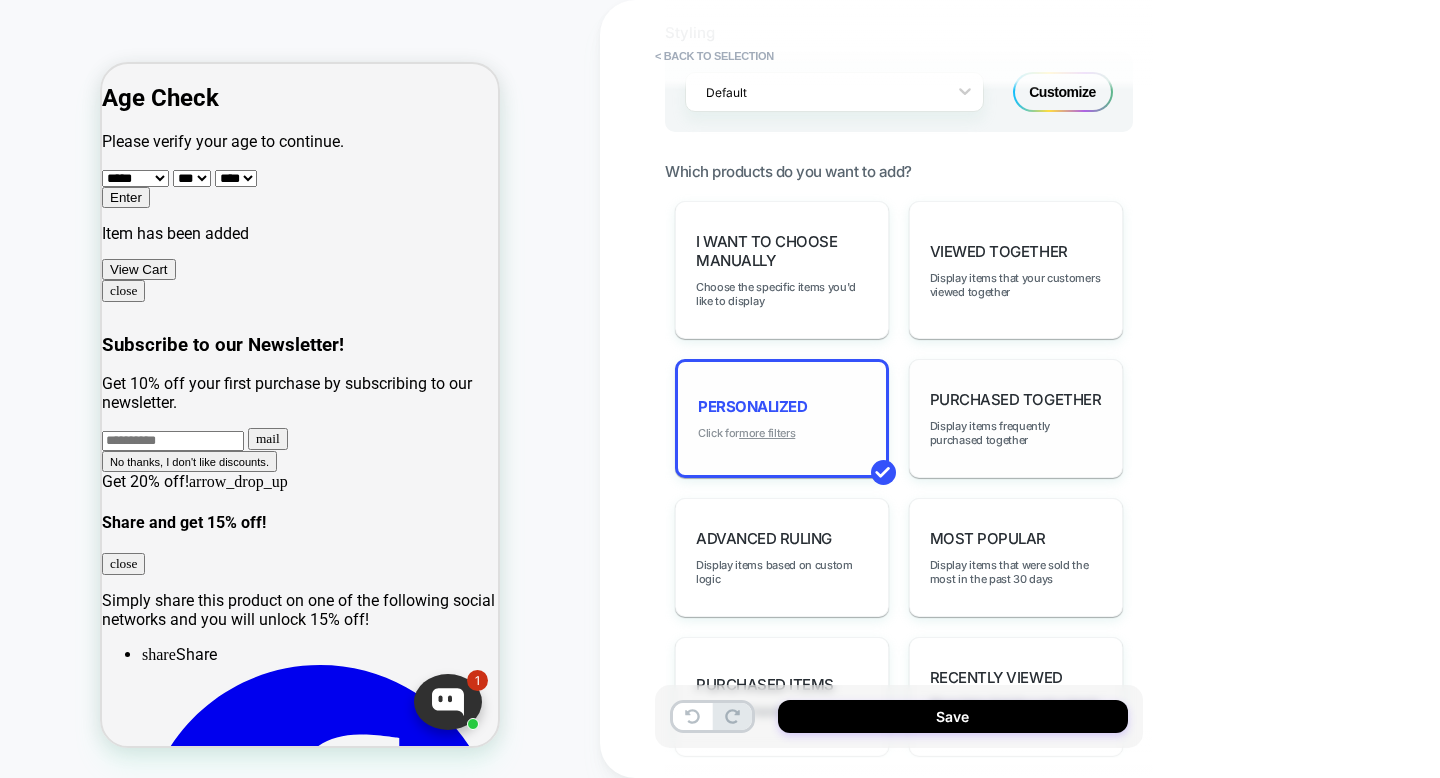click on "more filters" at bounding box center [767, 433] 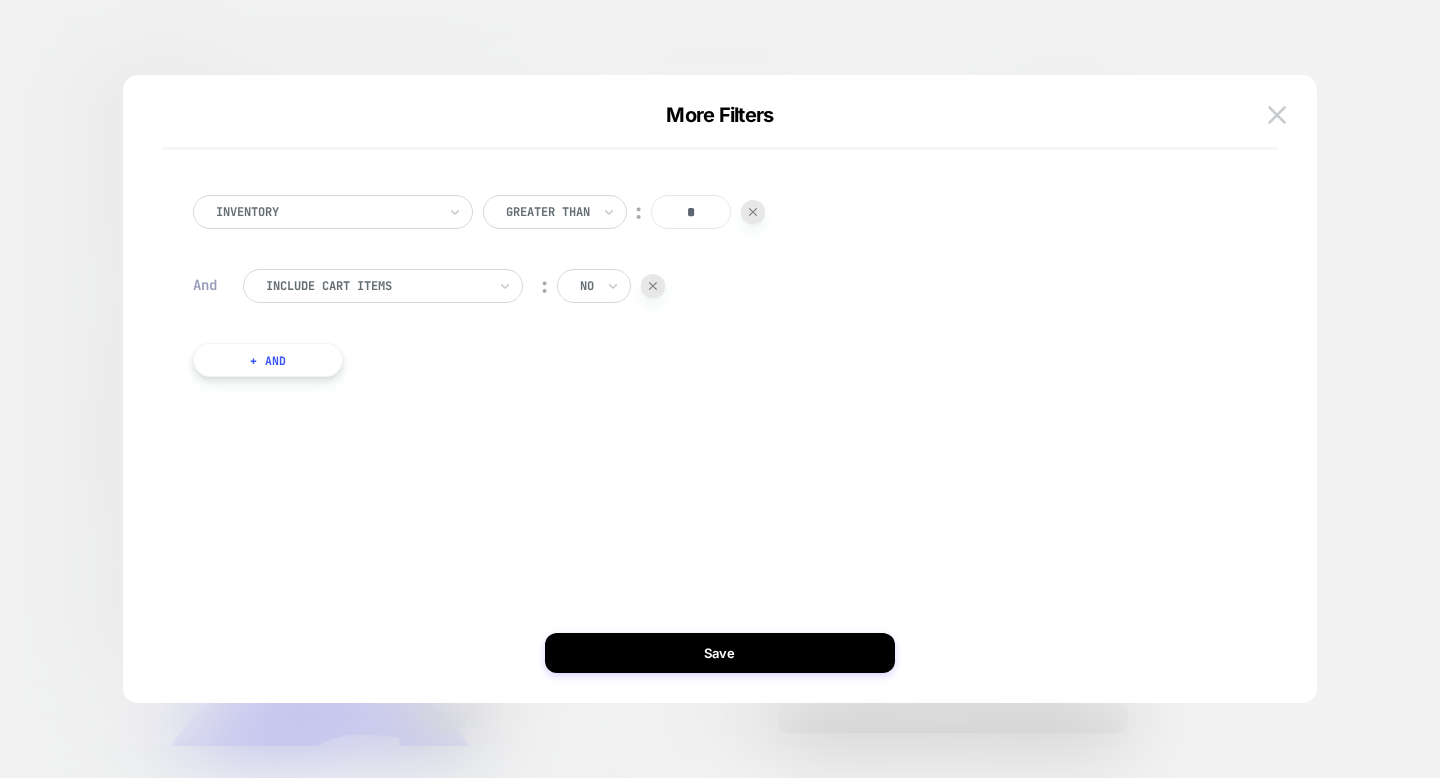 click on "Include Cart Items" at bounding box center (383, 286) 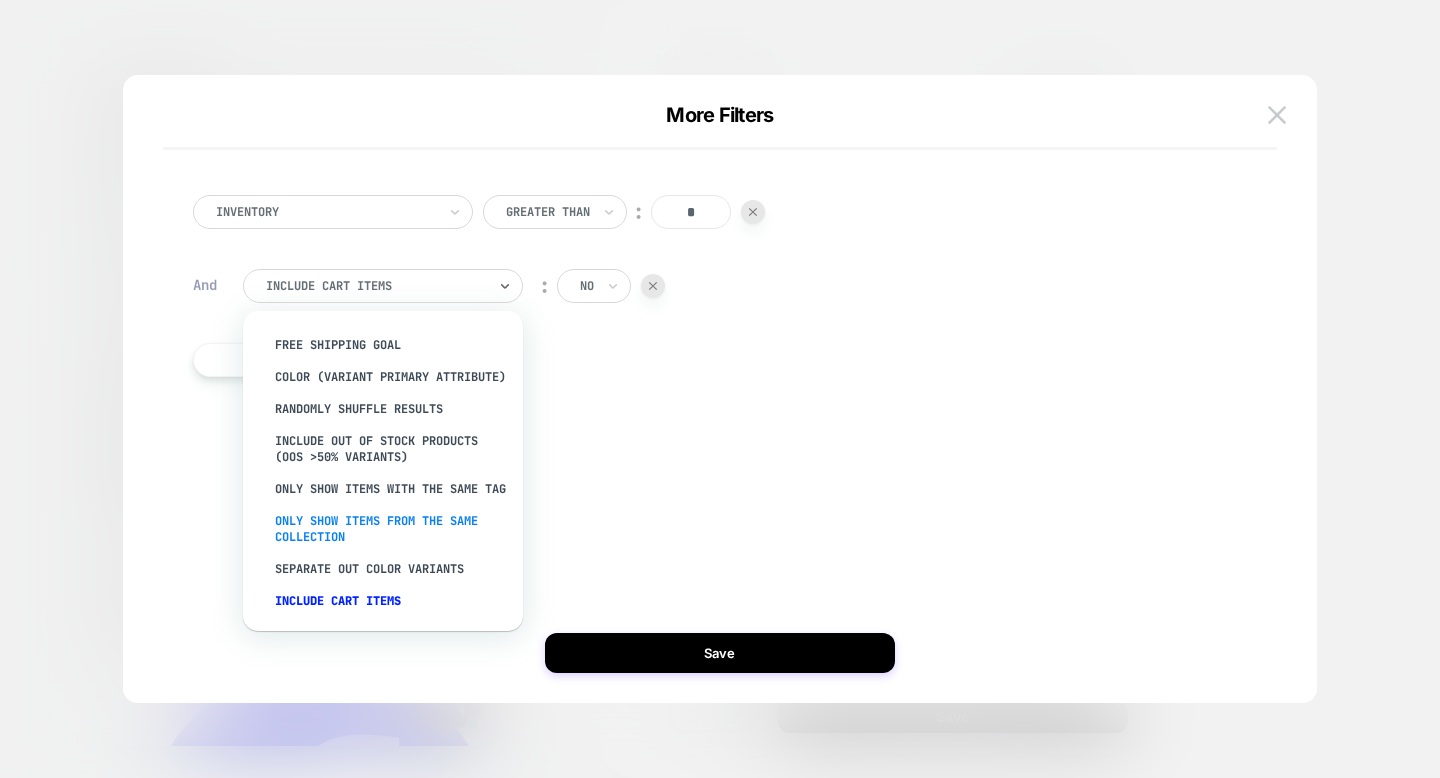 scroll, scrollTop: 179, scrollLeft: 0, axis: vertical 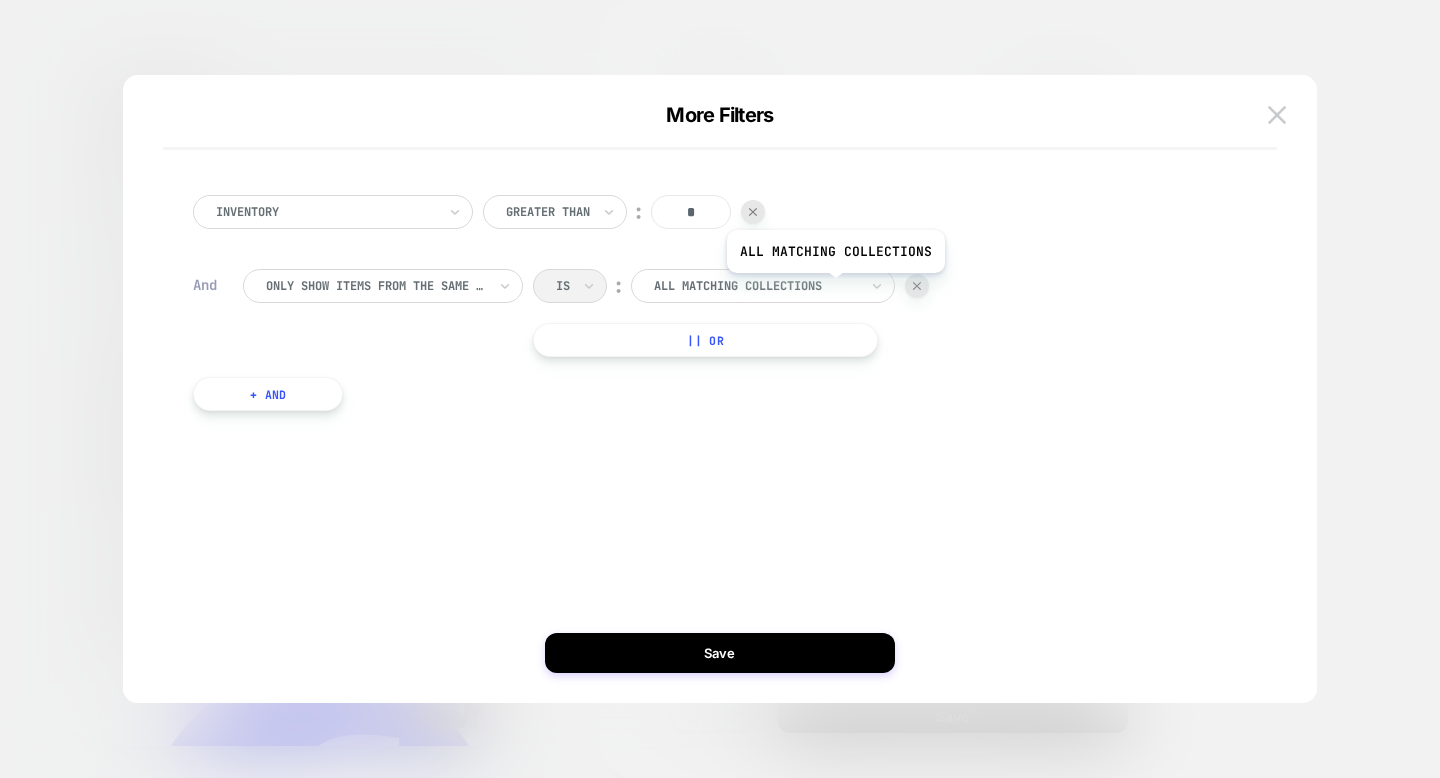 click at bounding box center [756, 286] 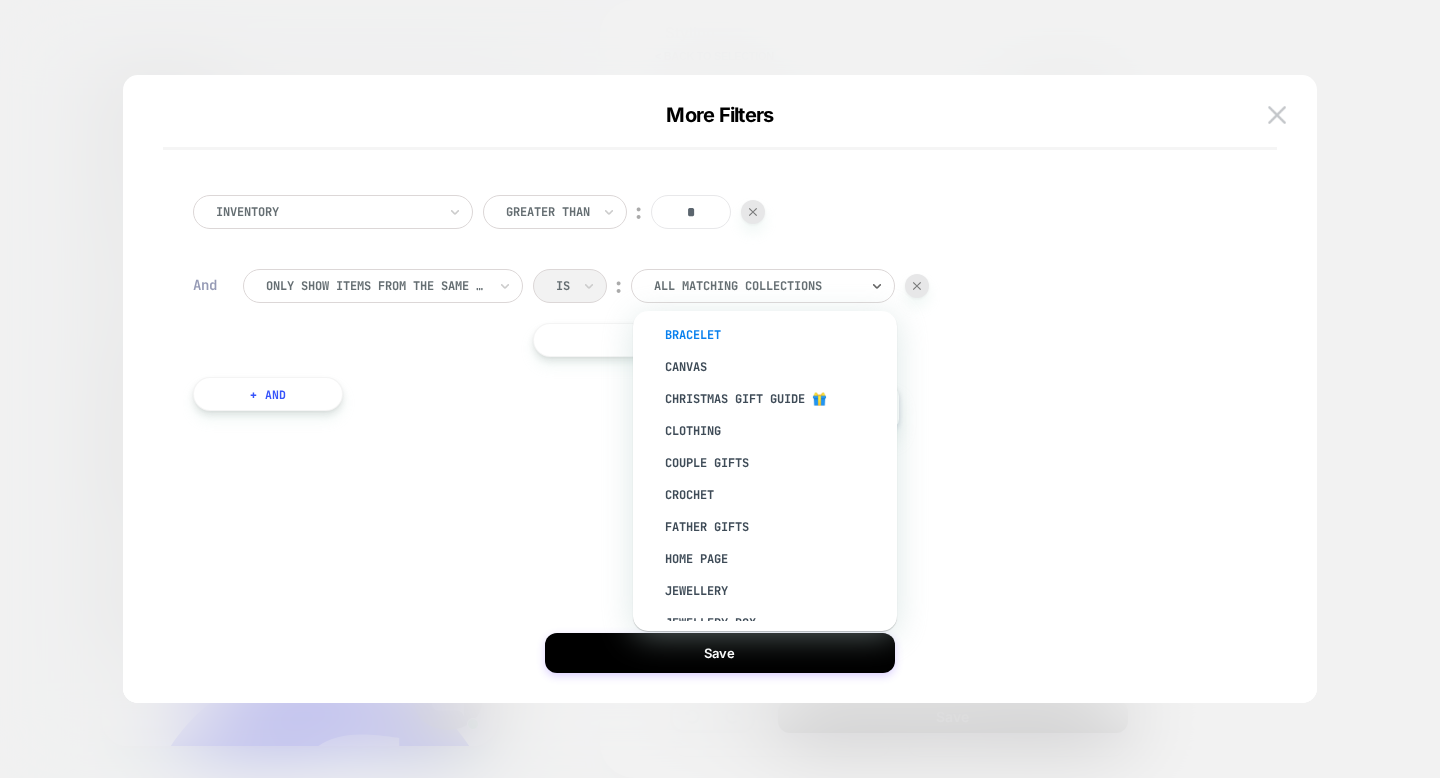 scroll, scrollTop: 0, scrollLeft: 0, axis: both 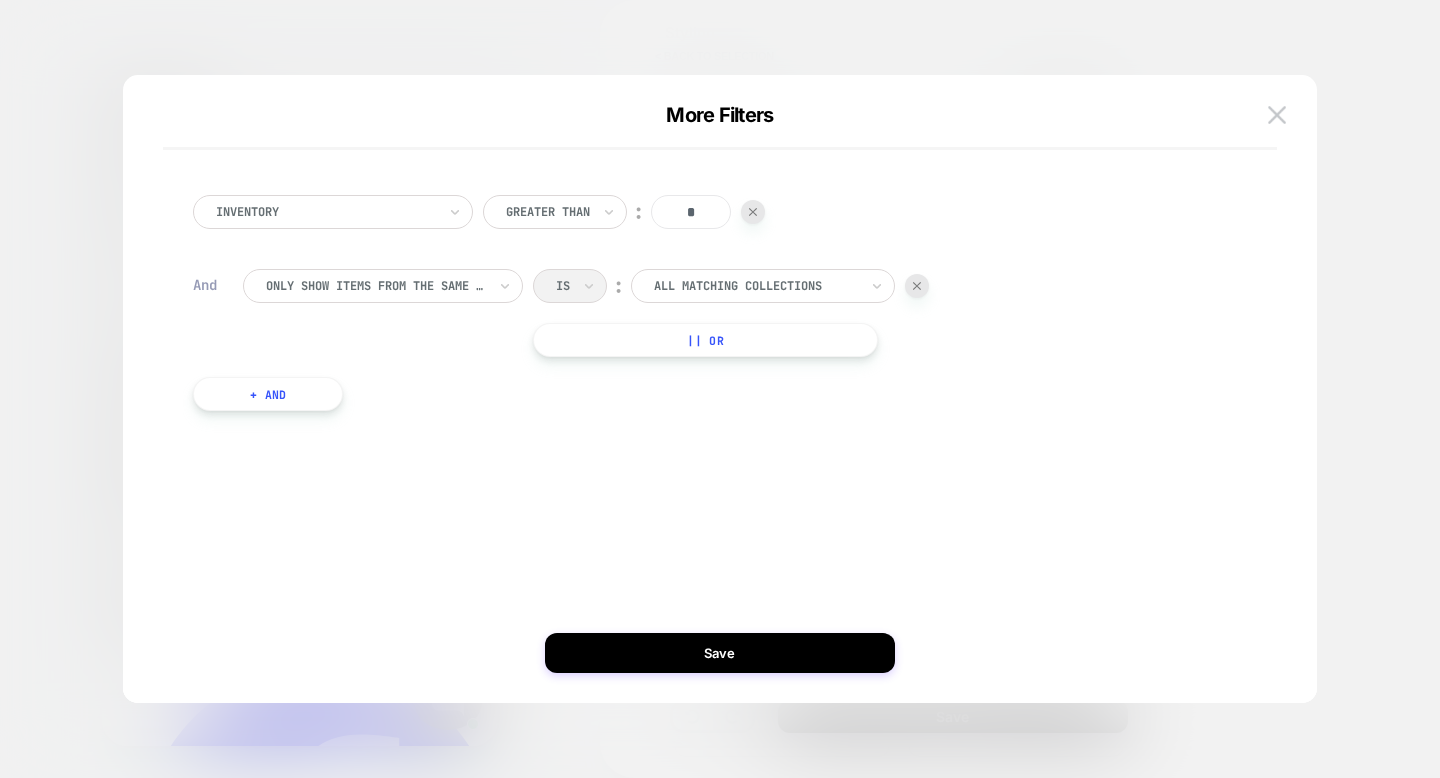 click on "Inventory Greater Than ︰ * And Only show items from the same collection Is ︰ All matching collections || Or + And" at bounding box center [709, 303] 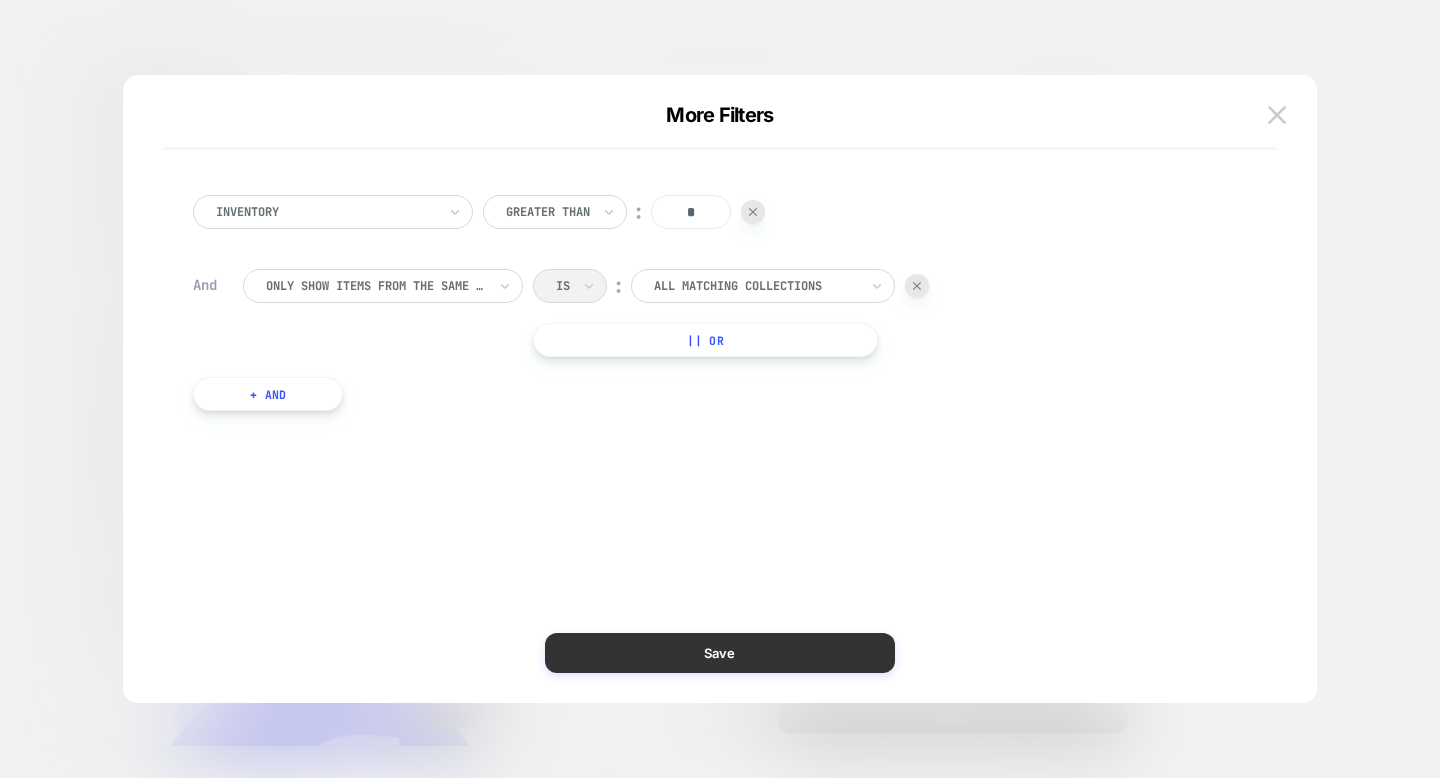 click on "Save" at bounding box center (720, 653) 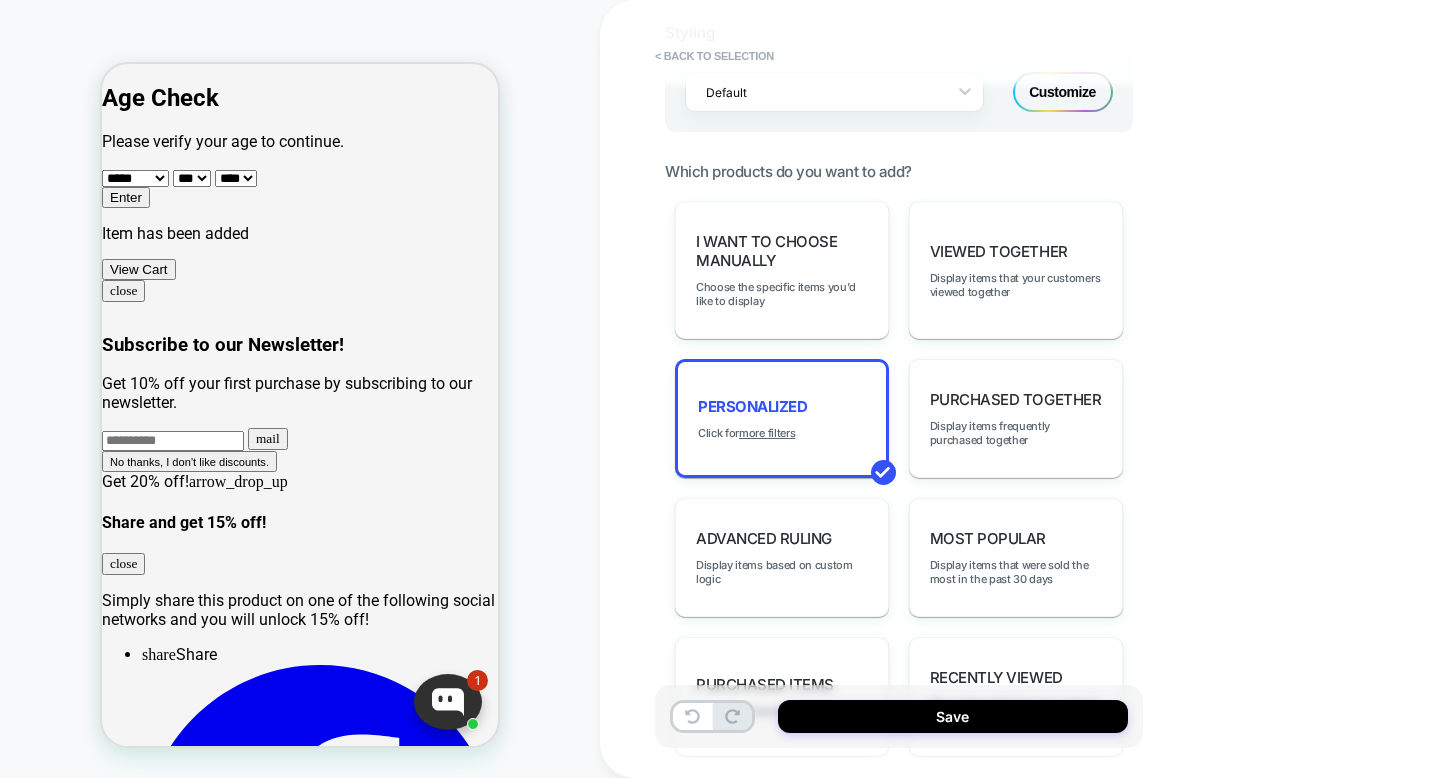 click on "Most Popular Display items that were sold the most in the past 30 days" at bounding box center (1016, 557) 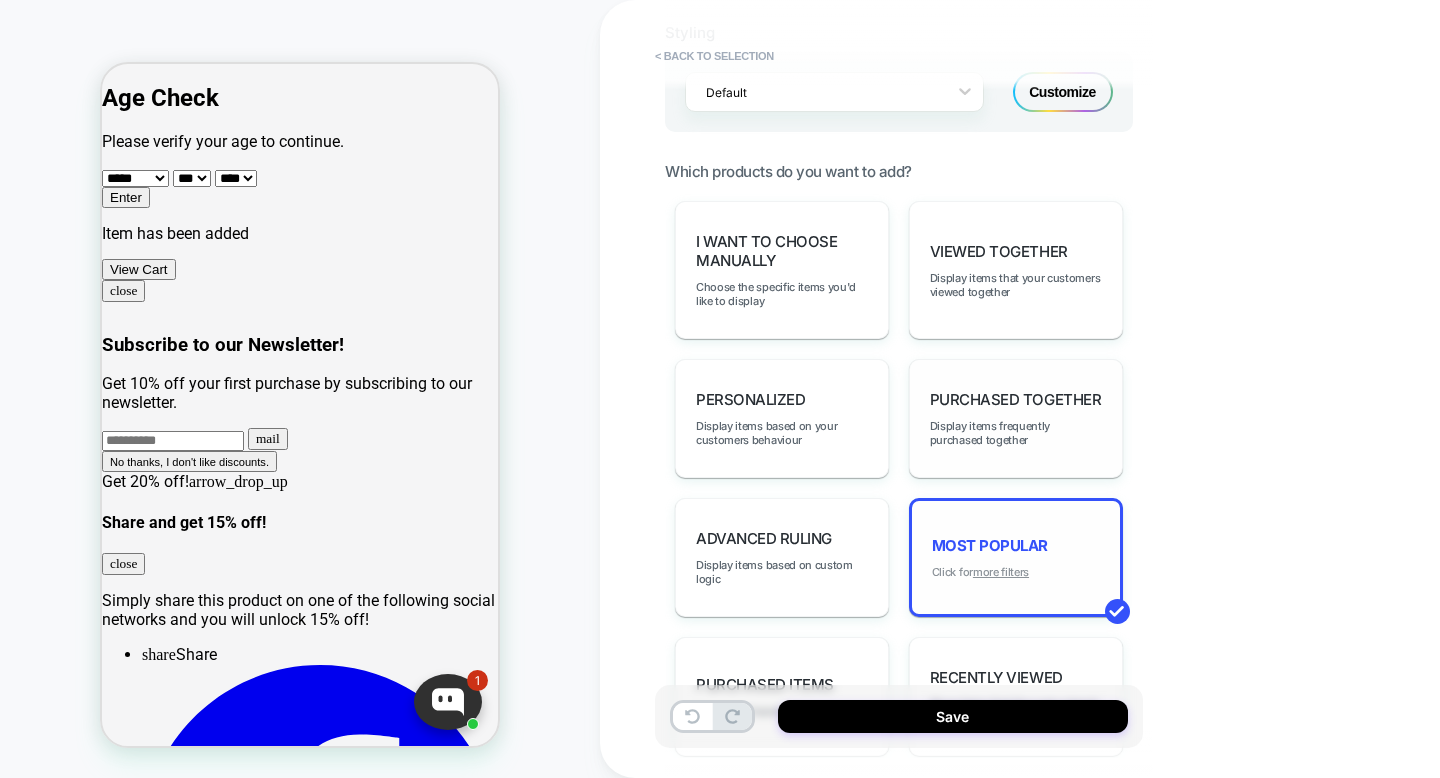 click on "more filters" at bounding box center [1001, 572] 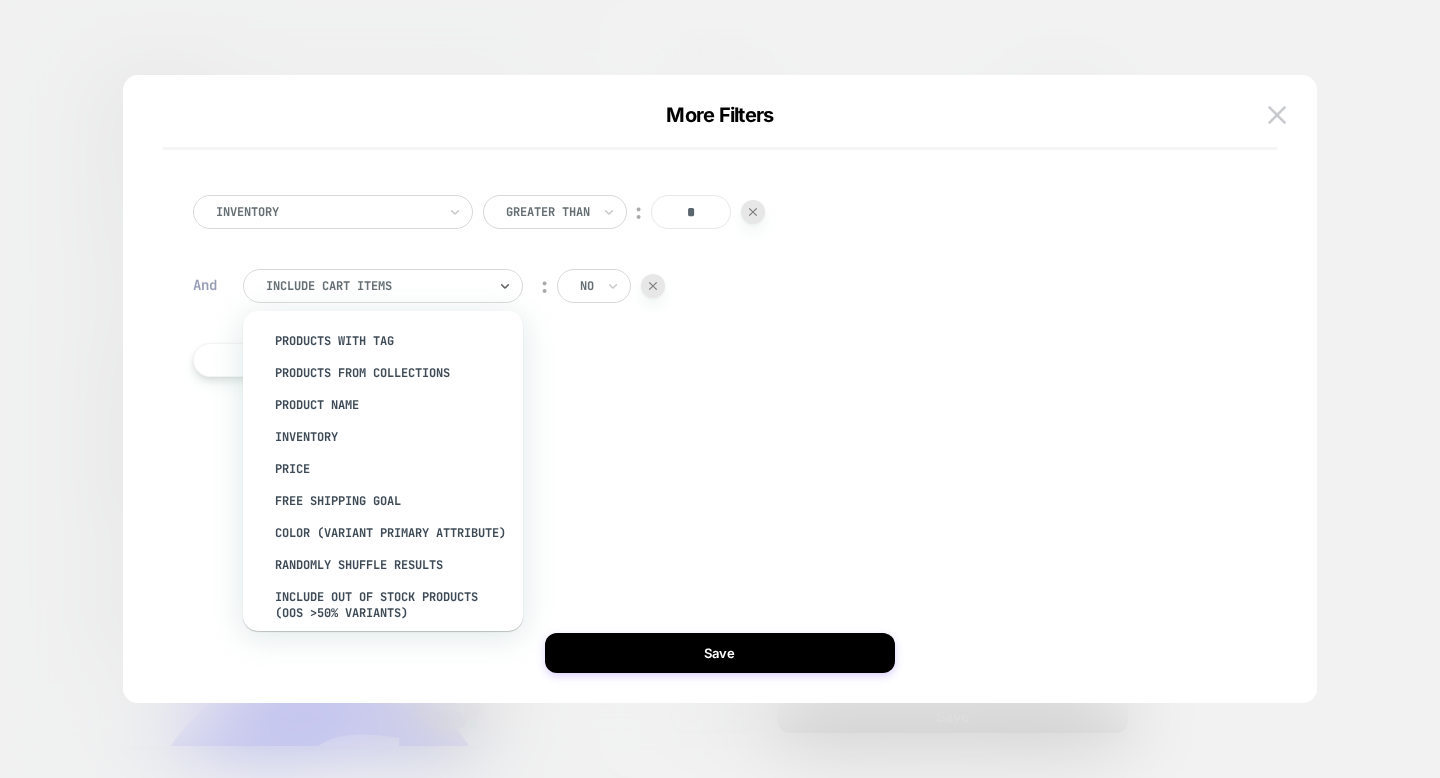 click on "Include Cart Items" at bounding box center (383, 286) 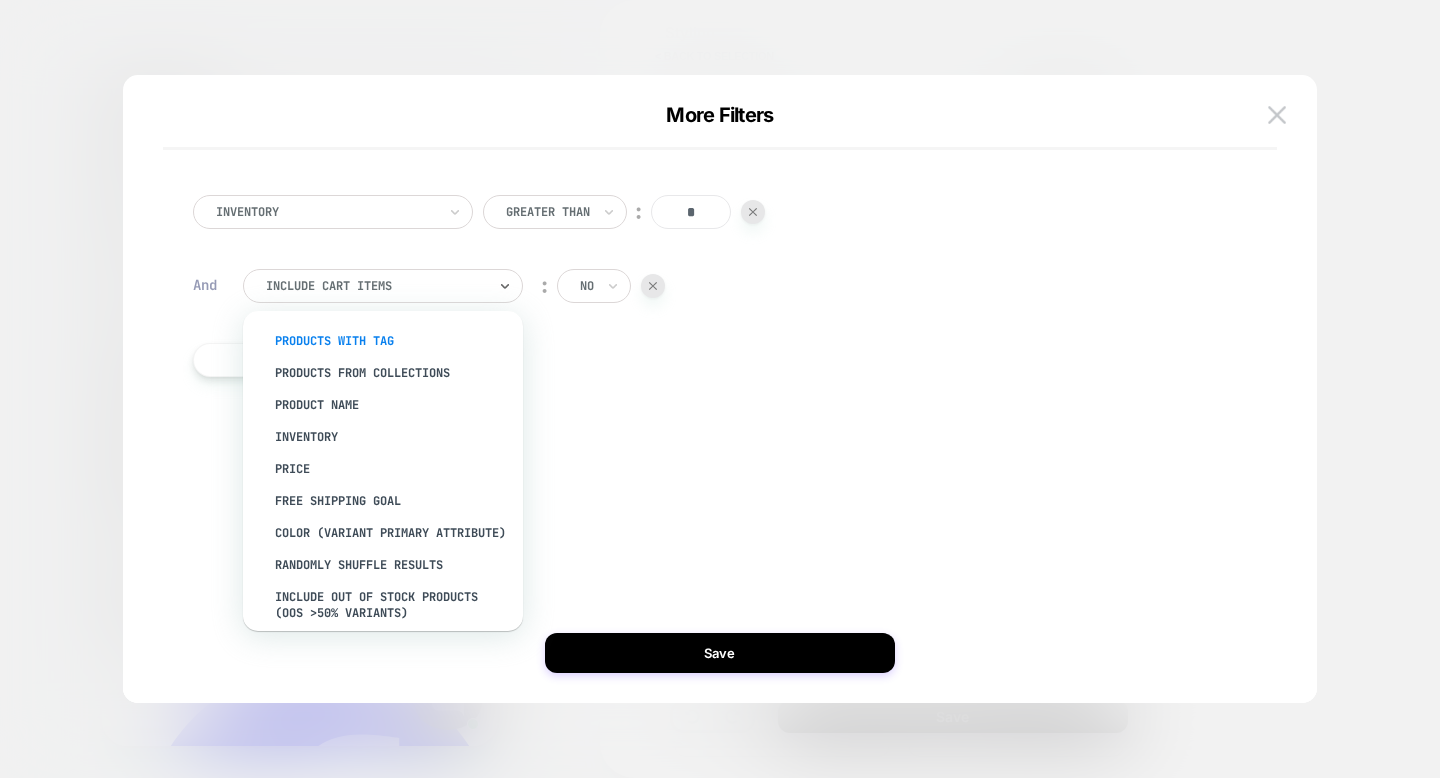 click on "products with tag" at bounding box center (393, 341) 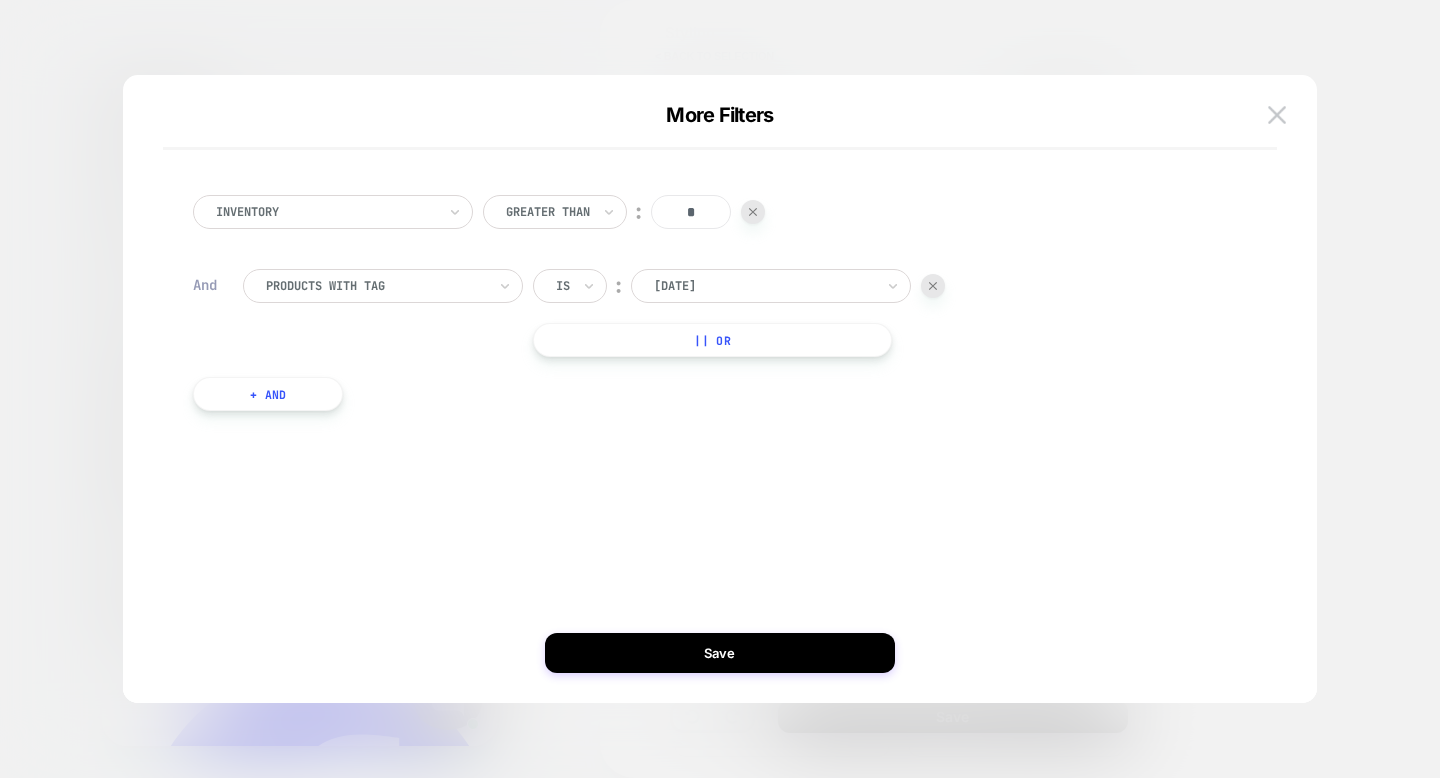 click on "01/03/2024" at bounding box center (764, 286) 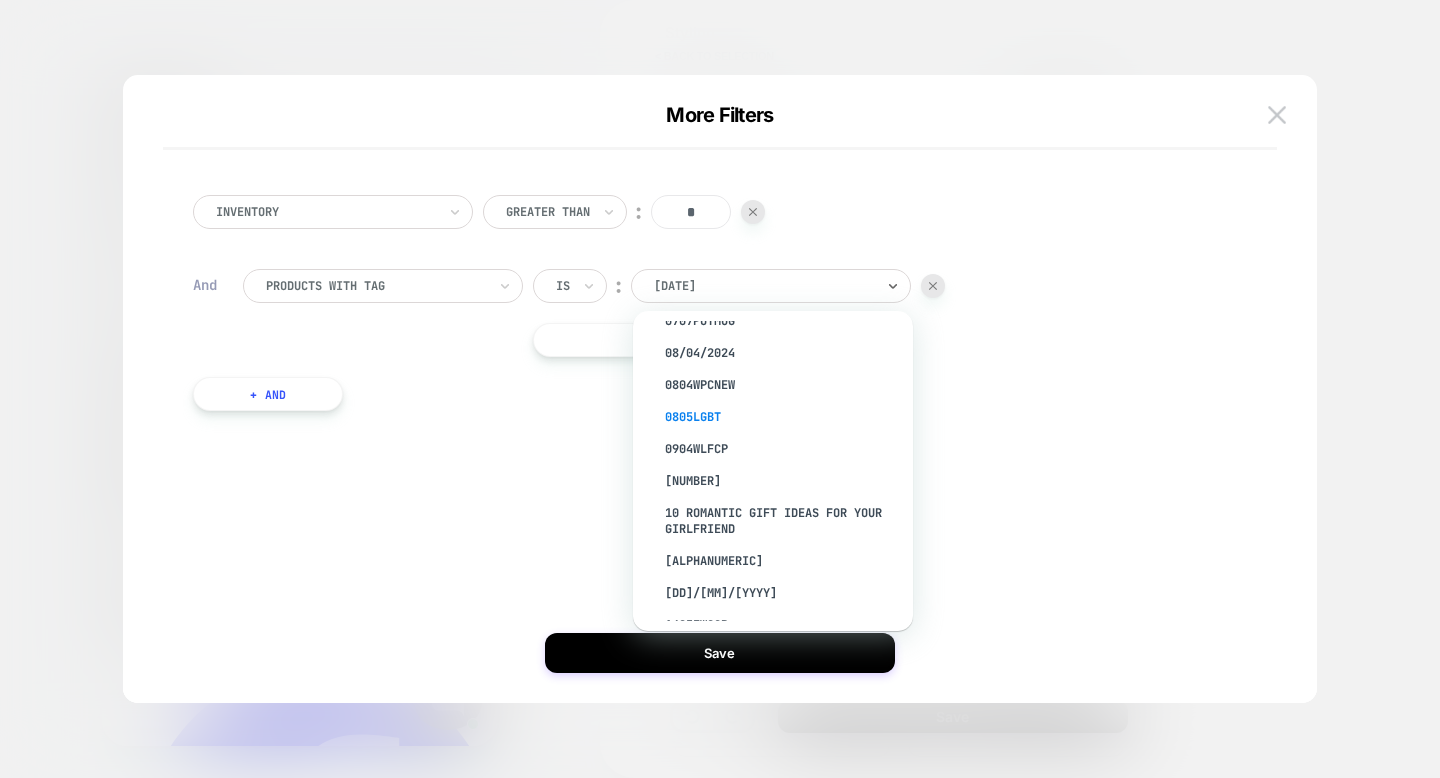 scroll, scrollTop: 0, scrollLeft: 0, axis: both 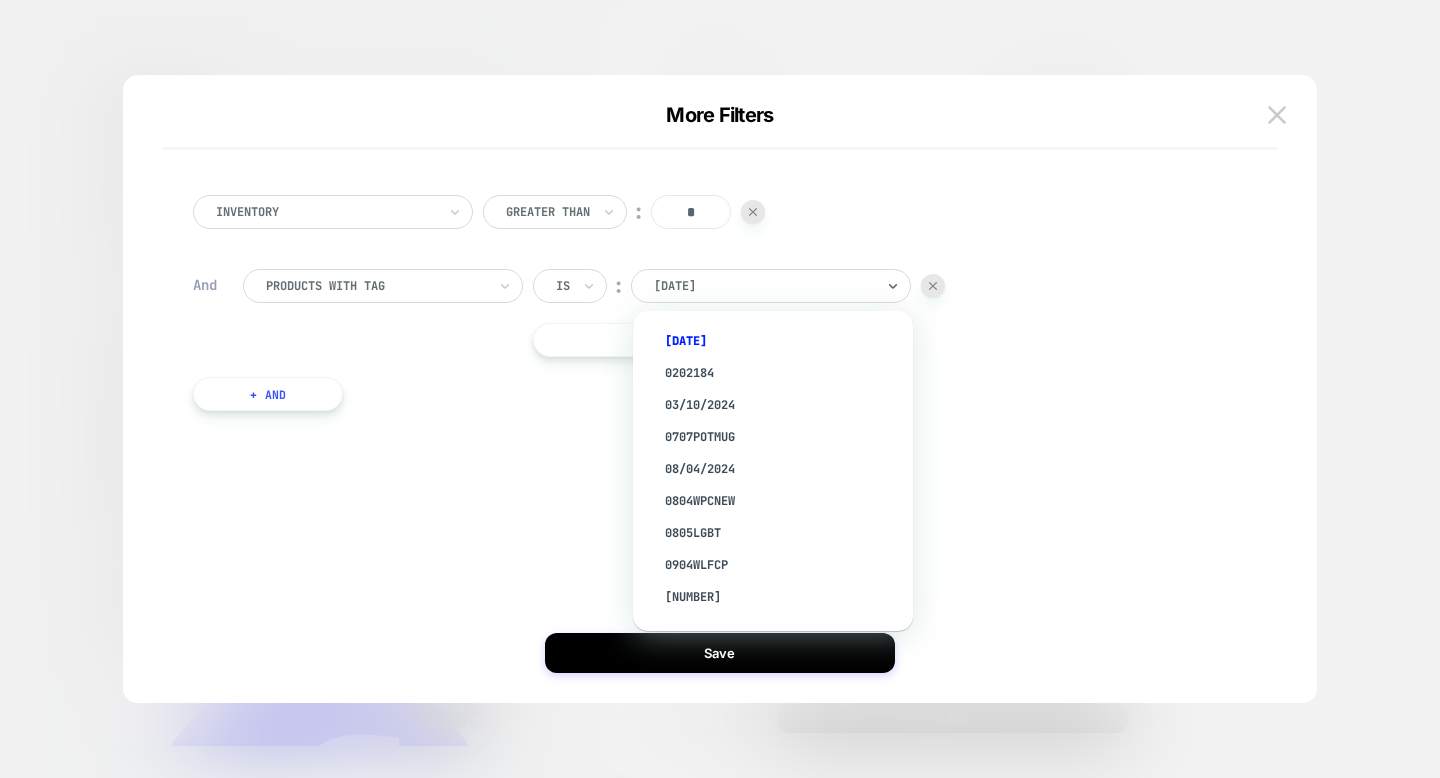 click at bounding box center [376, 286] 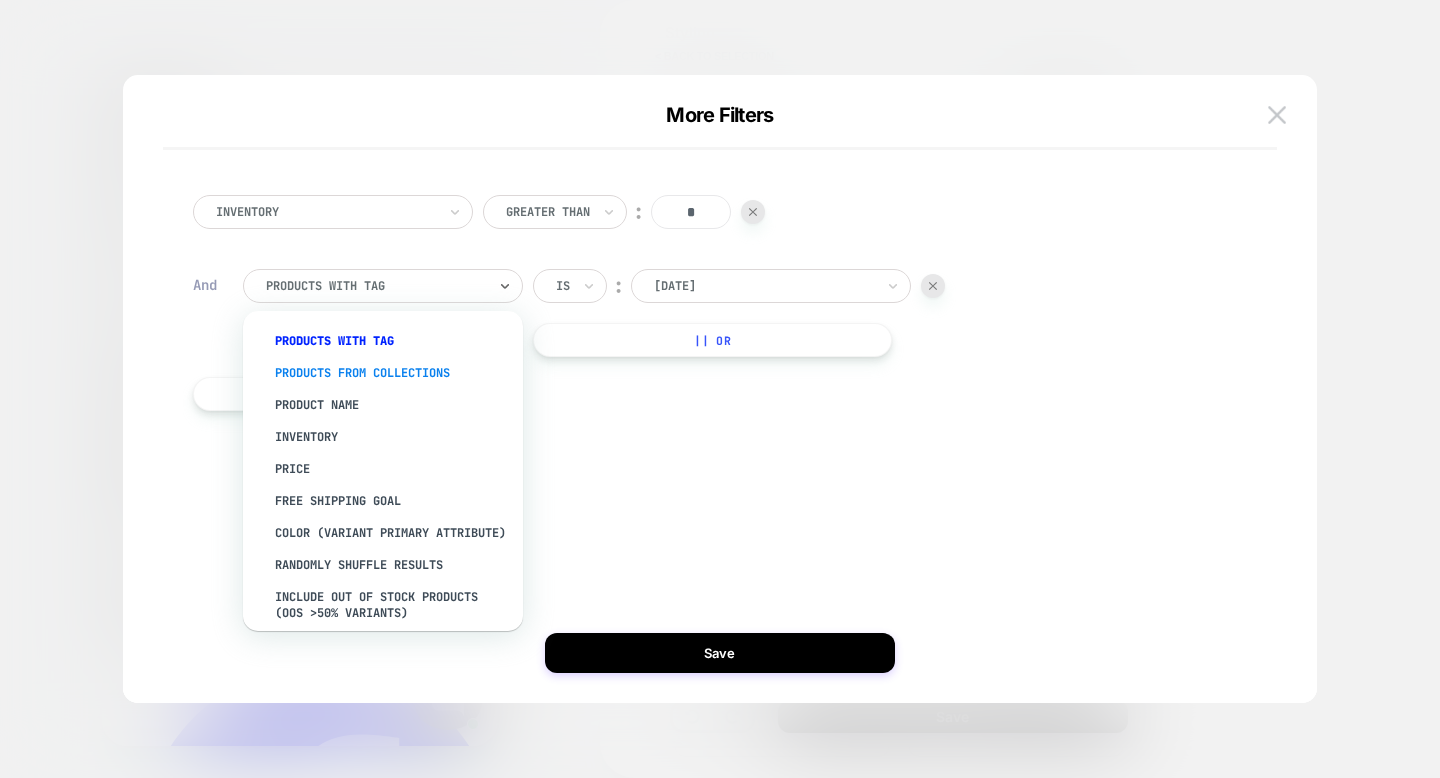 click on "products from collections" at bounding box center (393, 373) 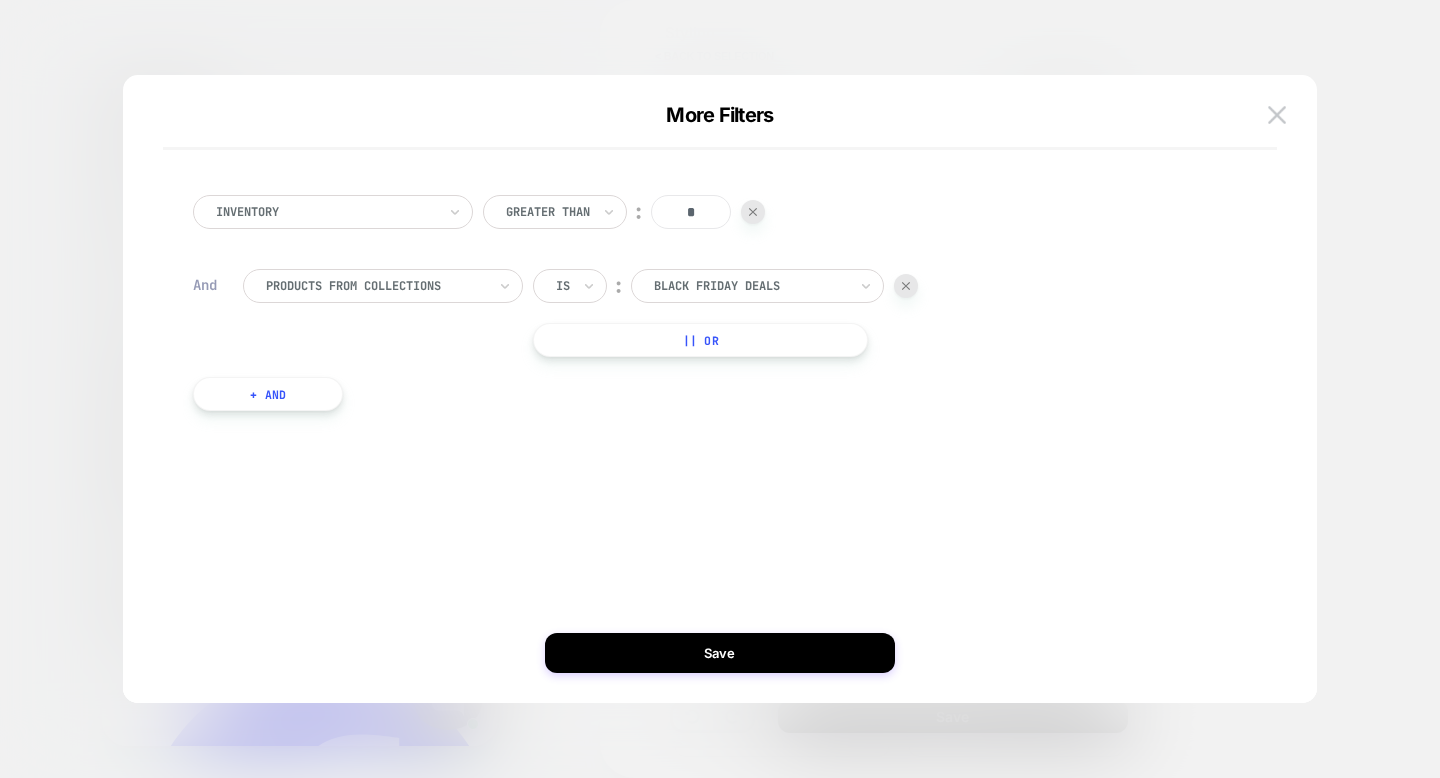 click at bounding box center [750, 286] 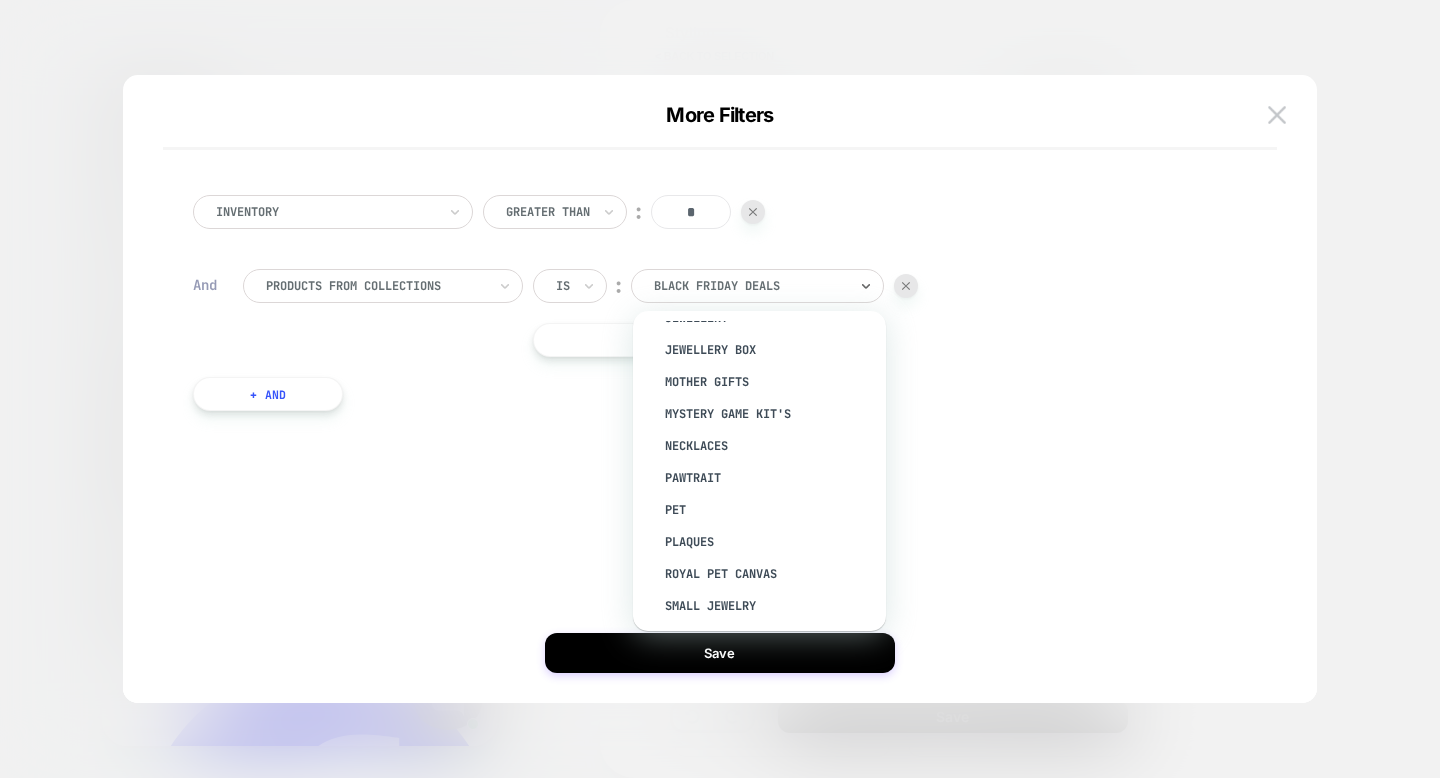 scroll, scrollTop: 370, scrollLeft: 0, axis: vertical 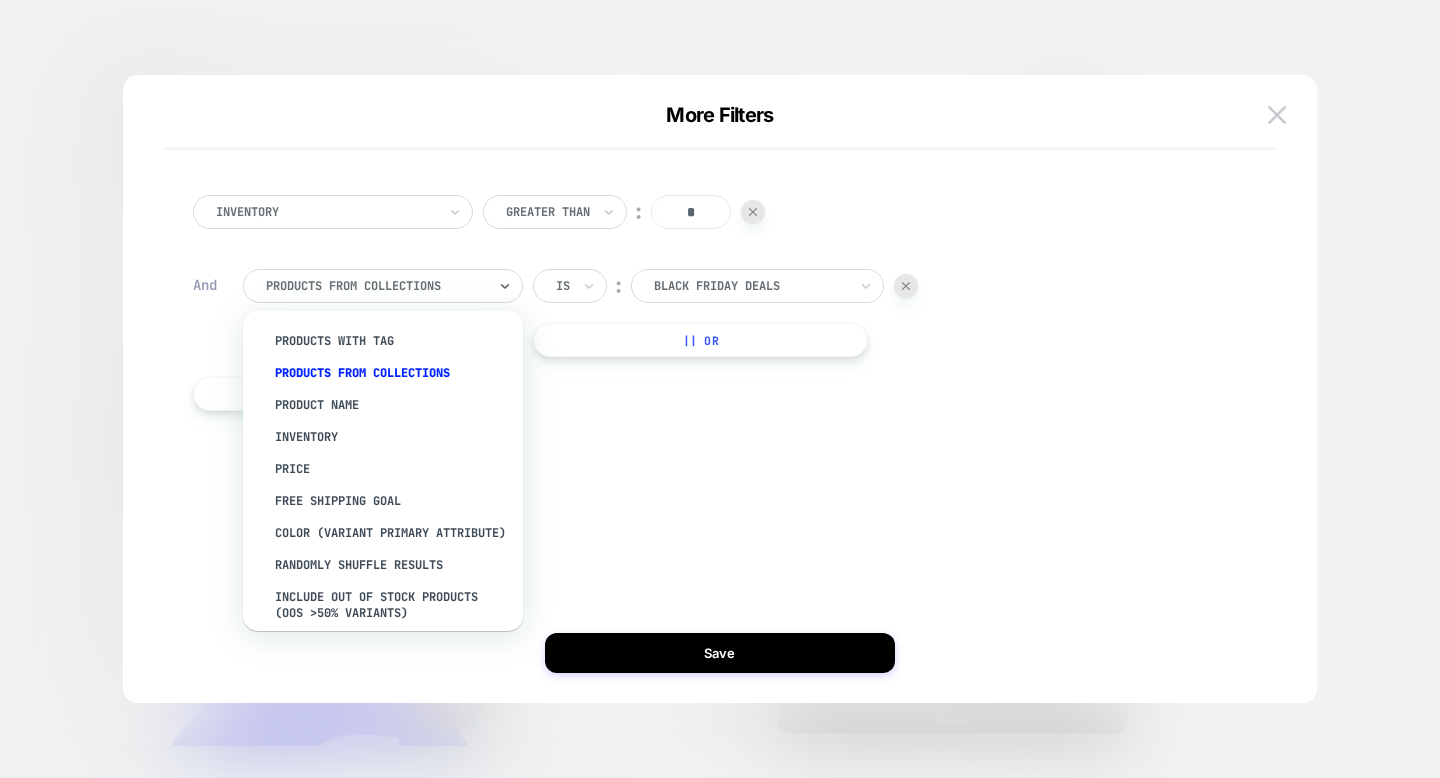 click at bounding box center [376, 286] 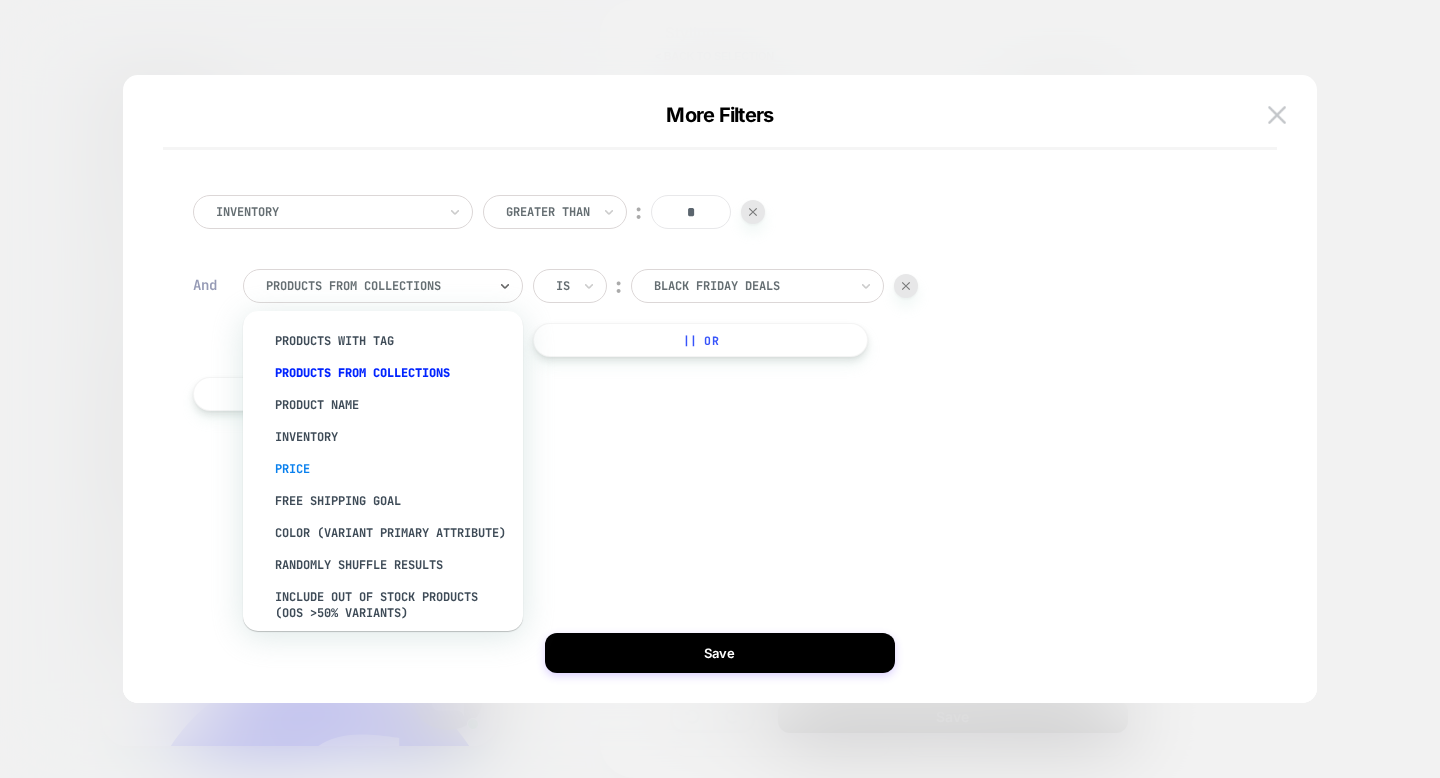 click on "Price" at bounding box center (393, 469) 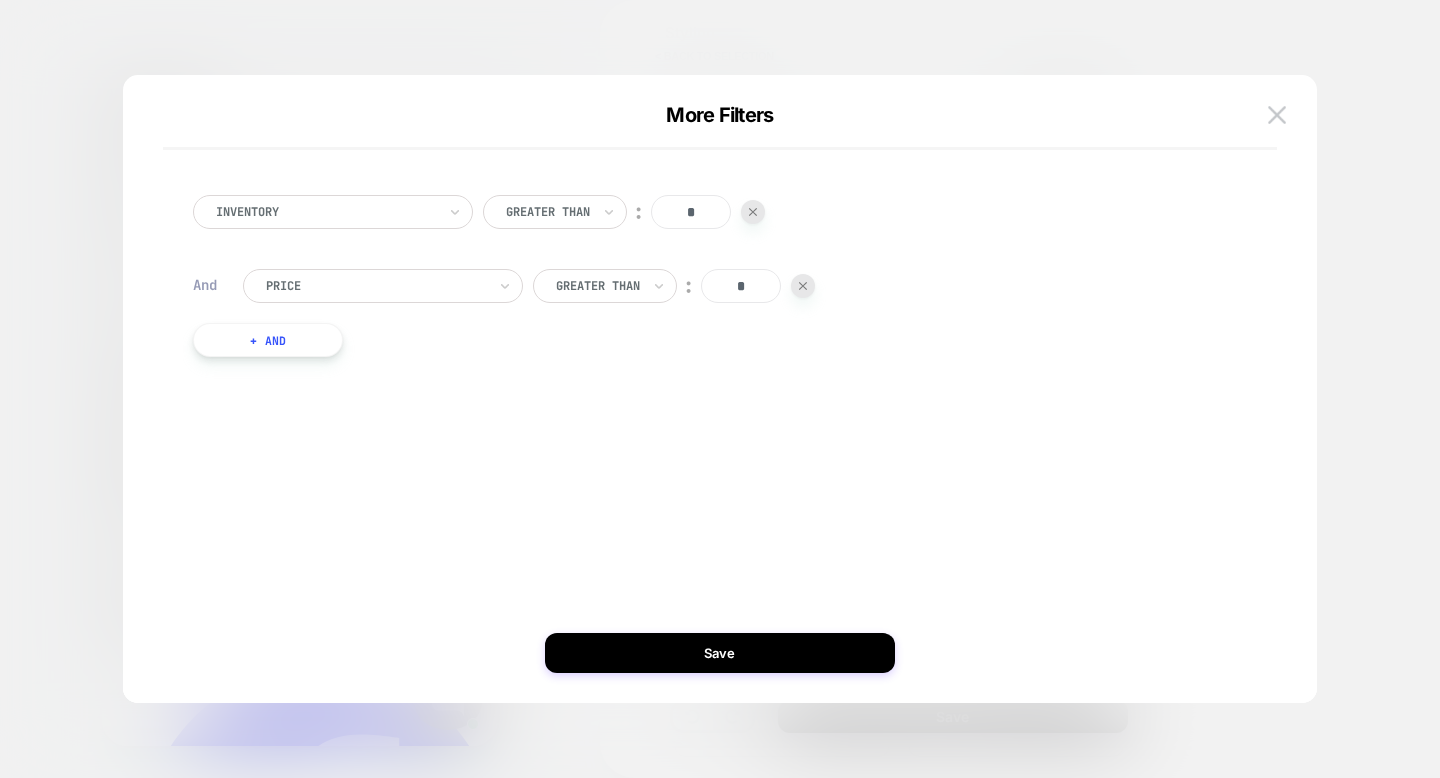 click on "*" at bounding box center (741, 286) 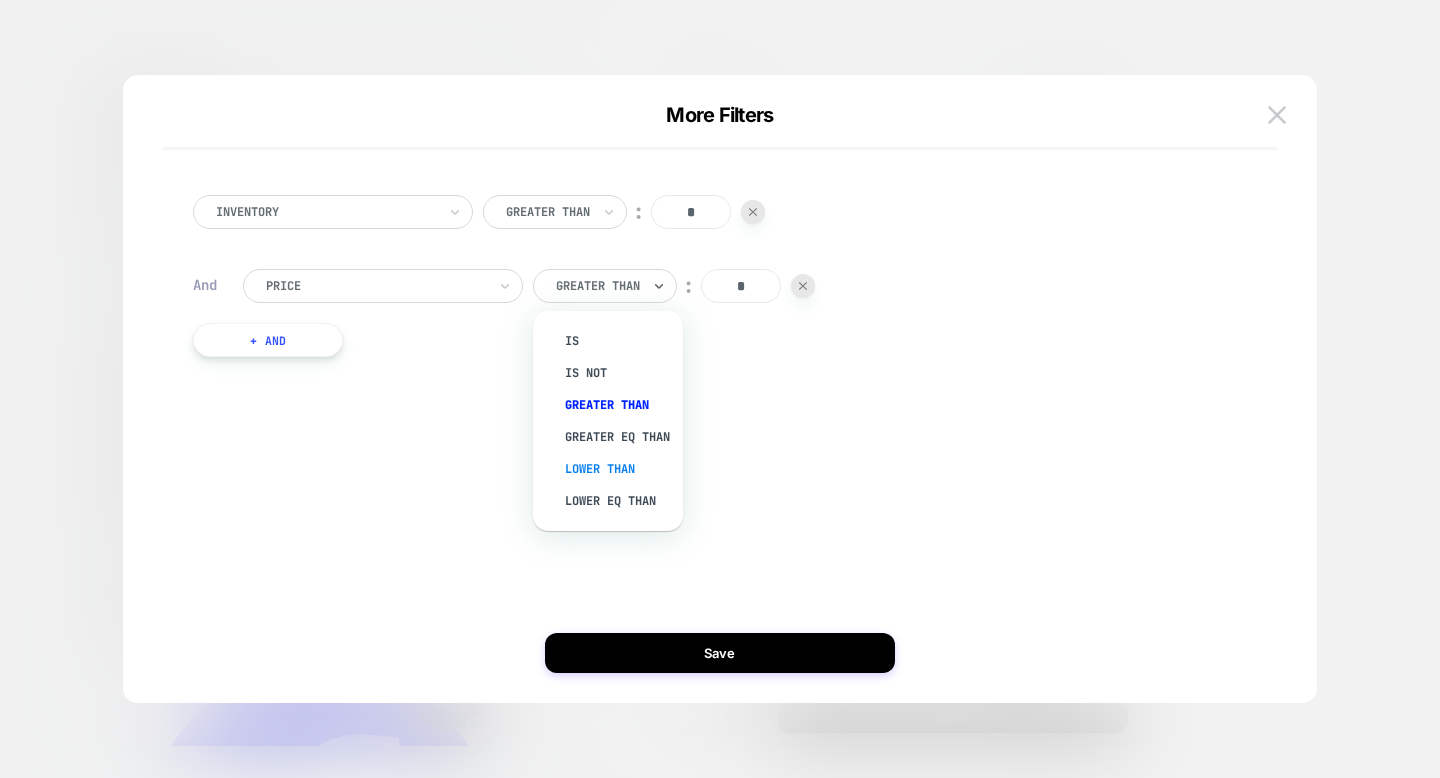 click on "Lower Than" at bounding box center [618, 469] 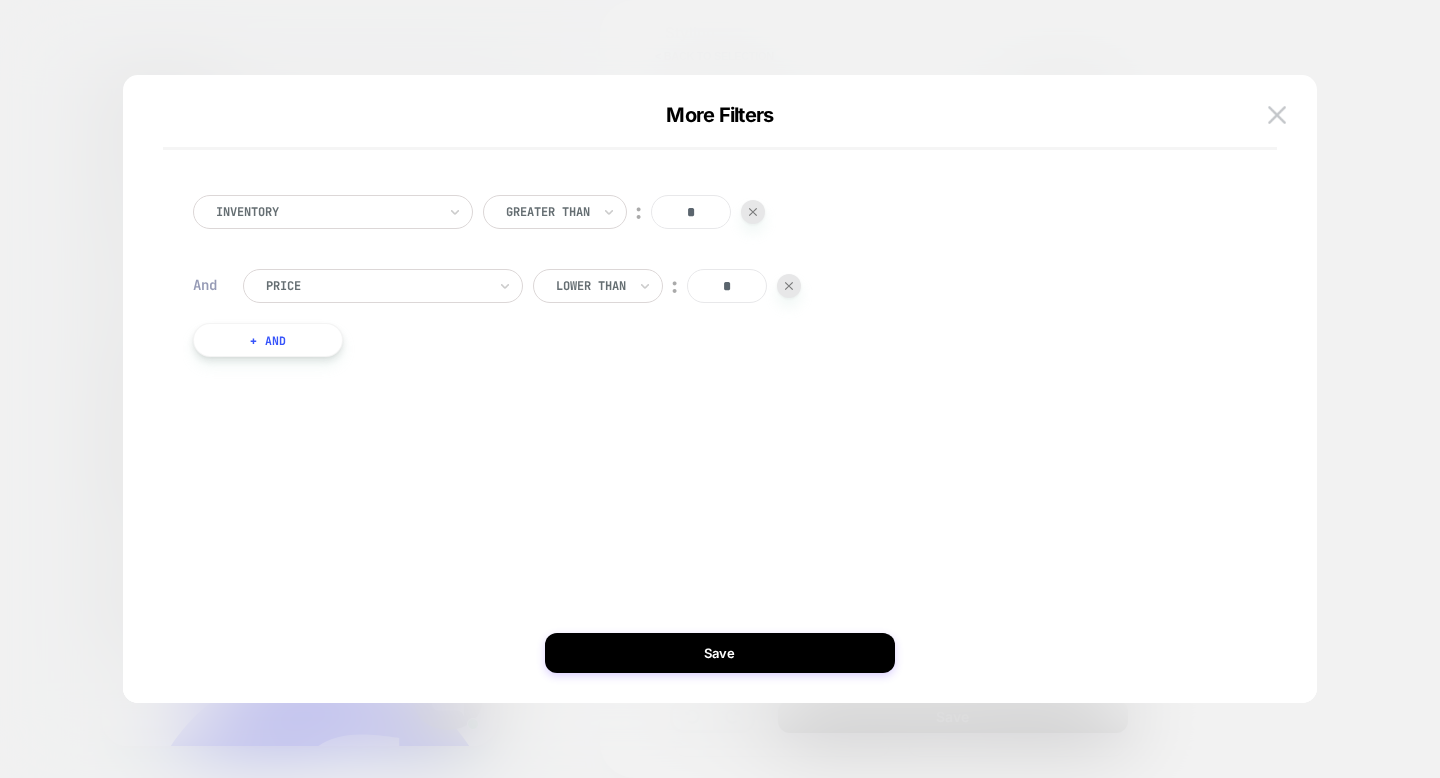 drag, startPoint x: 746, startPoint y: 279, endPoint x: 704, endPoint y: 279, distance: 42 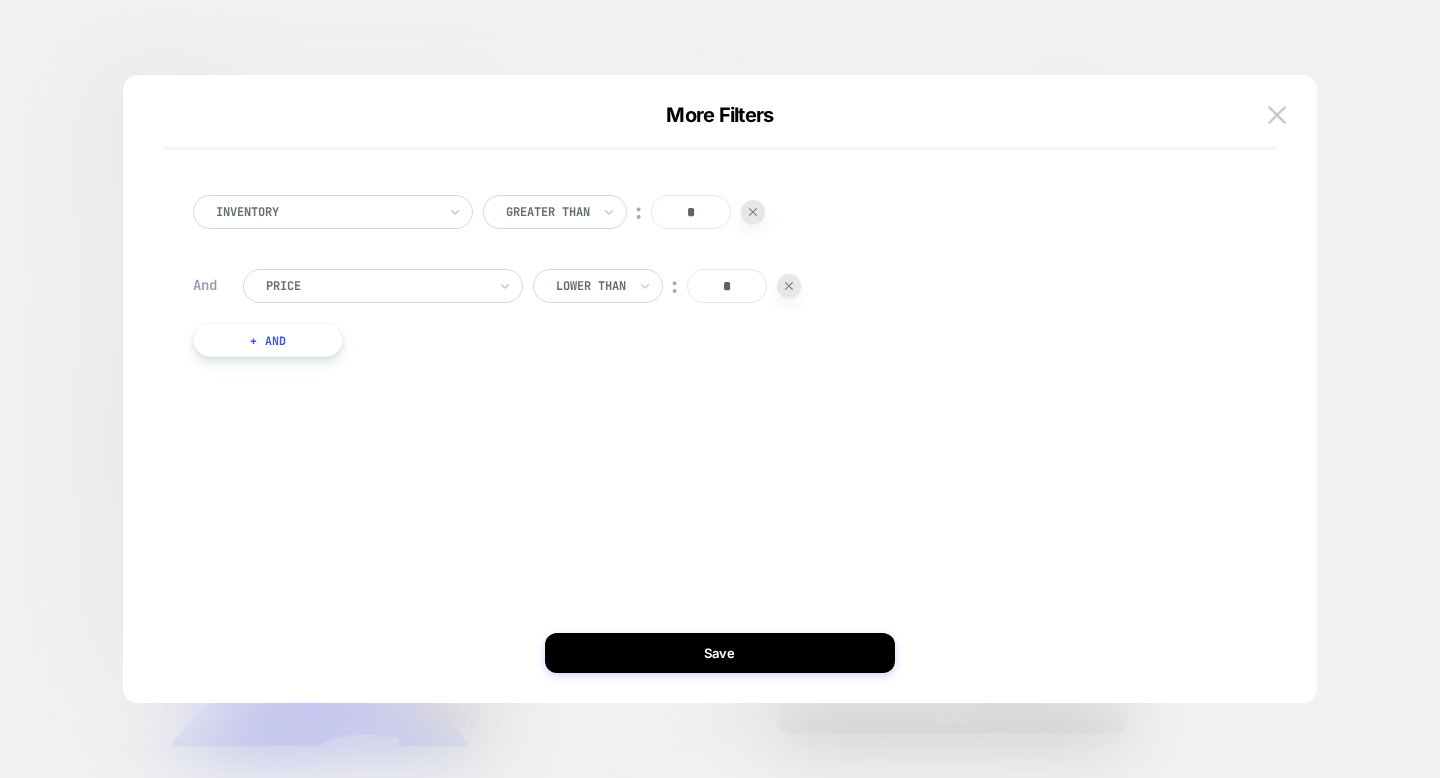 click on "*" at bounding box center (727, 286) 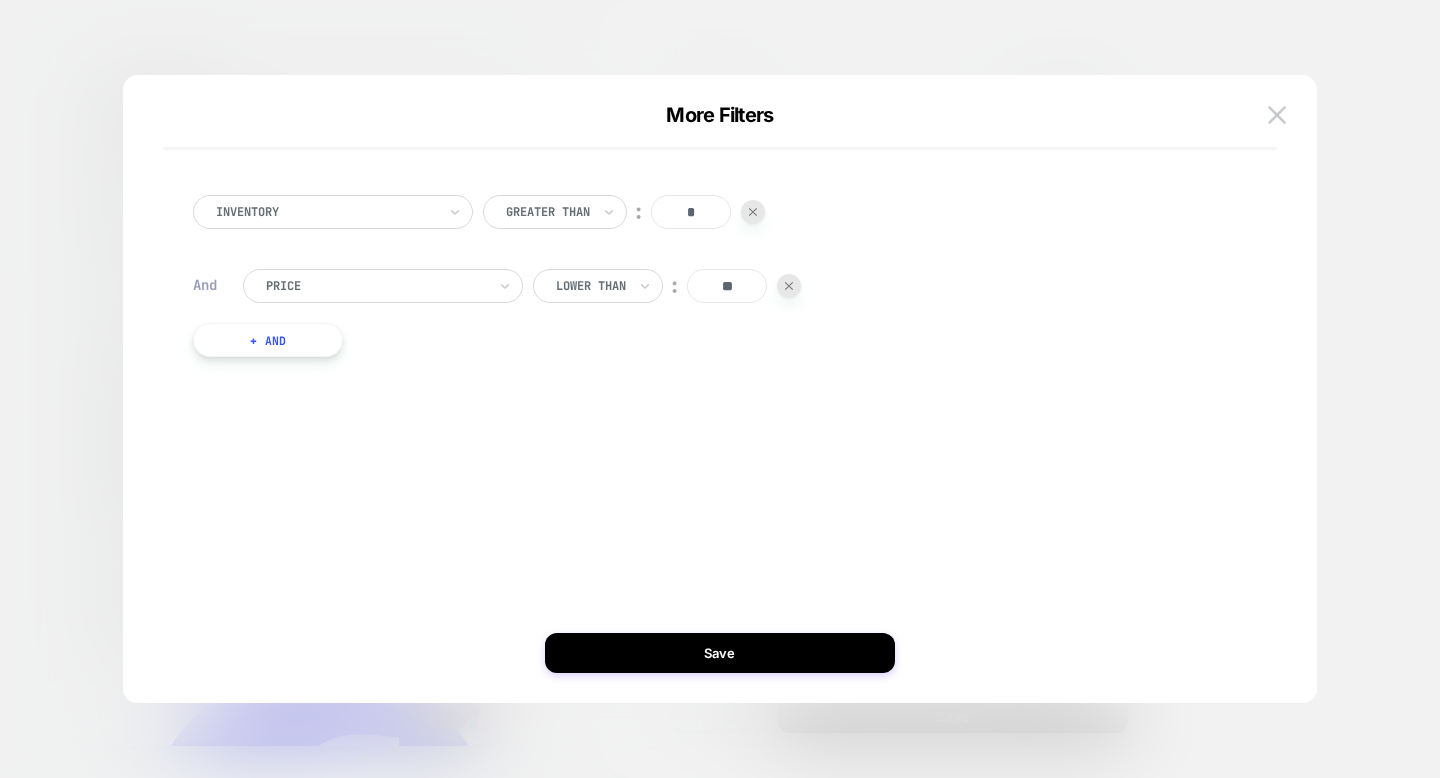 type on "**" 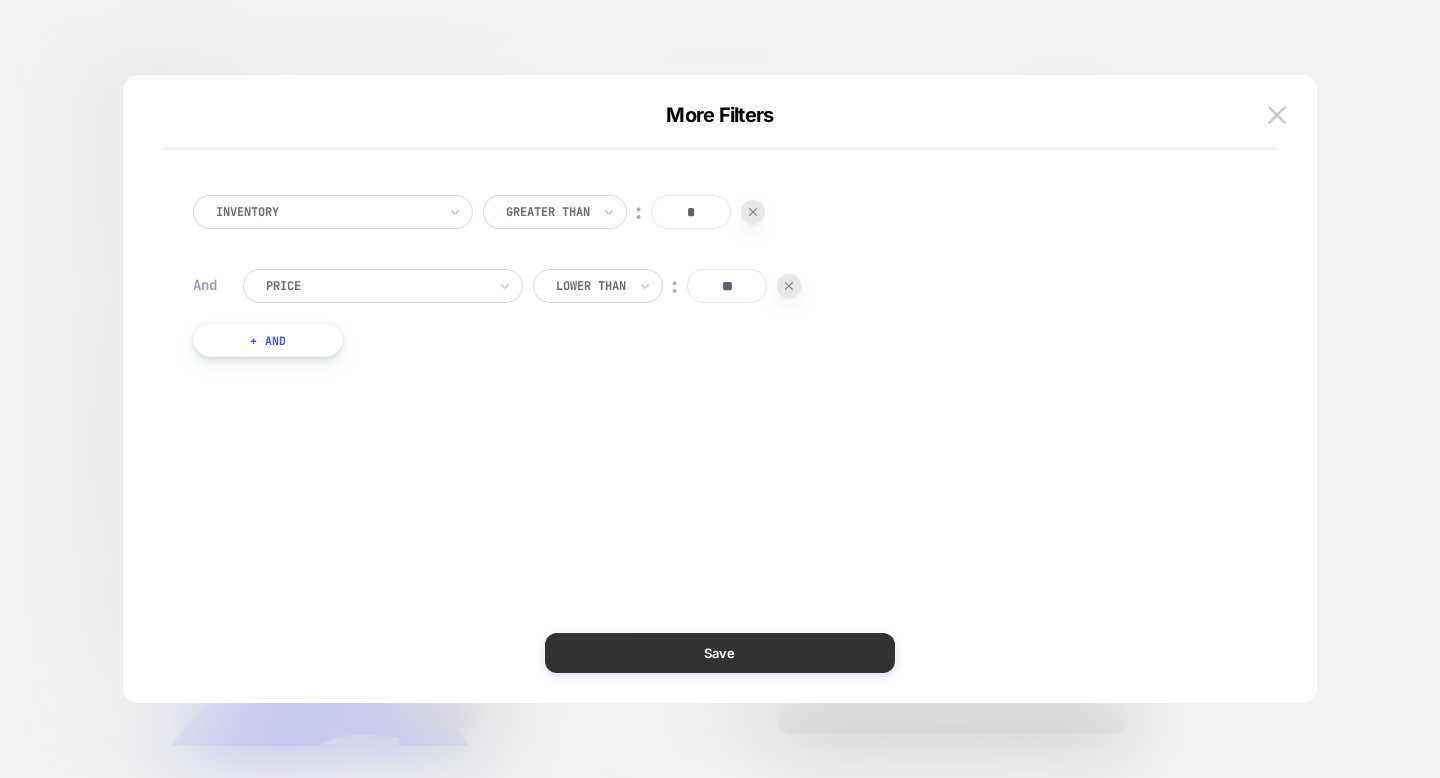 click on "Save" at bounding box center [720, 653] 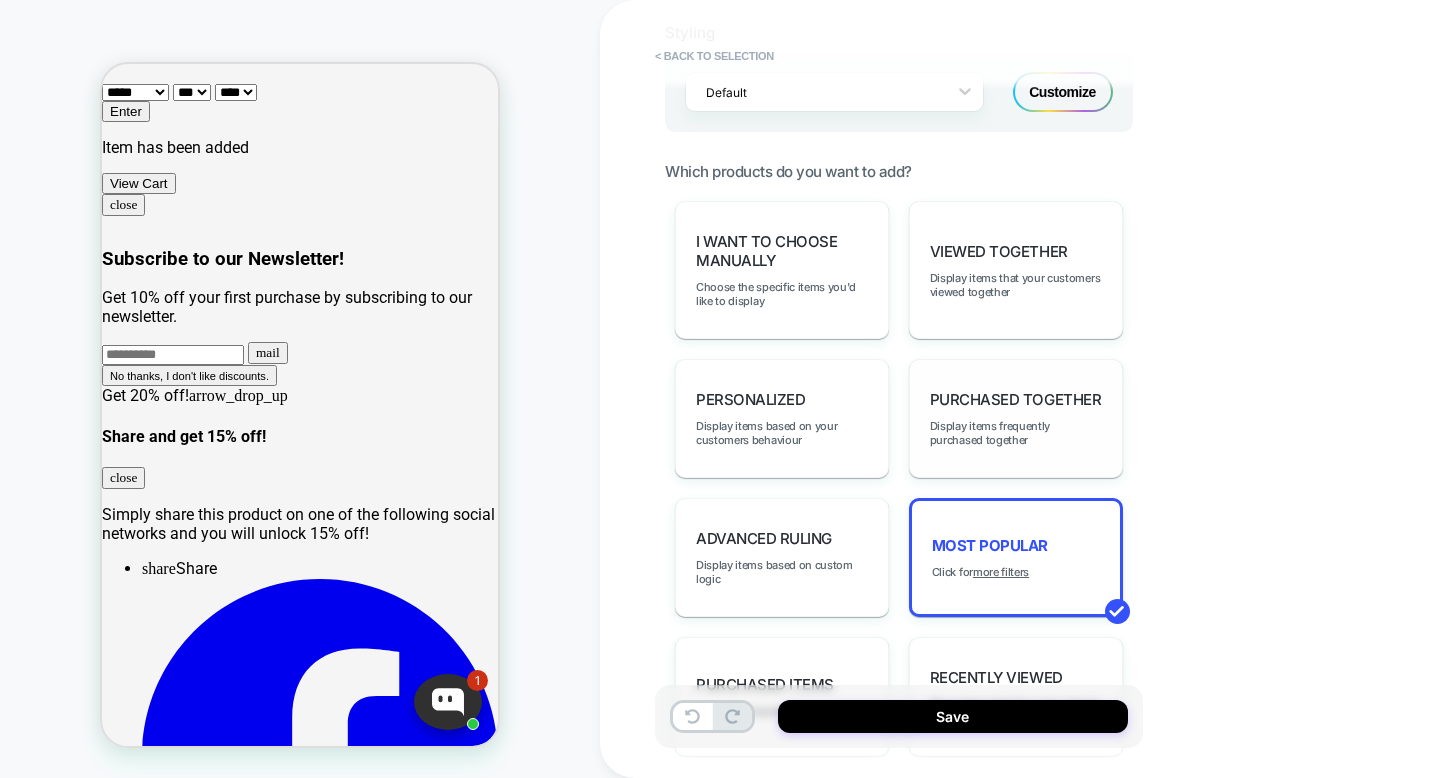 scroll, scrollTop: 86, scrollLeft: 0, axis: vertical 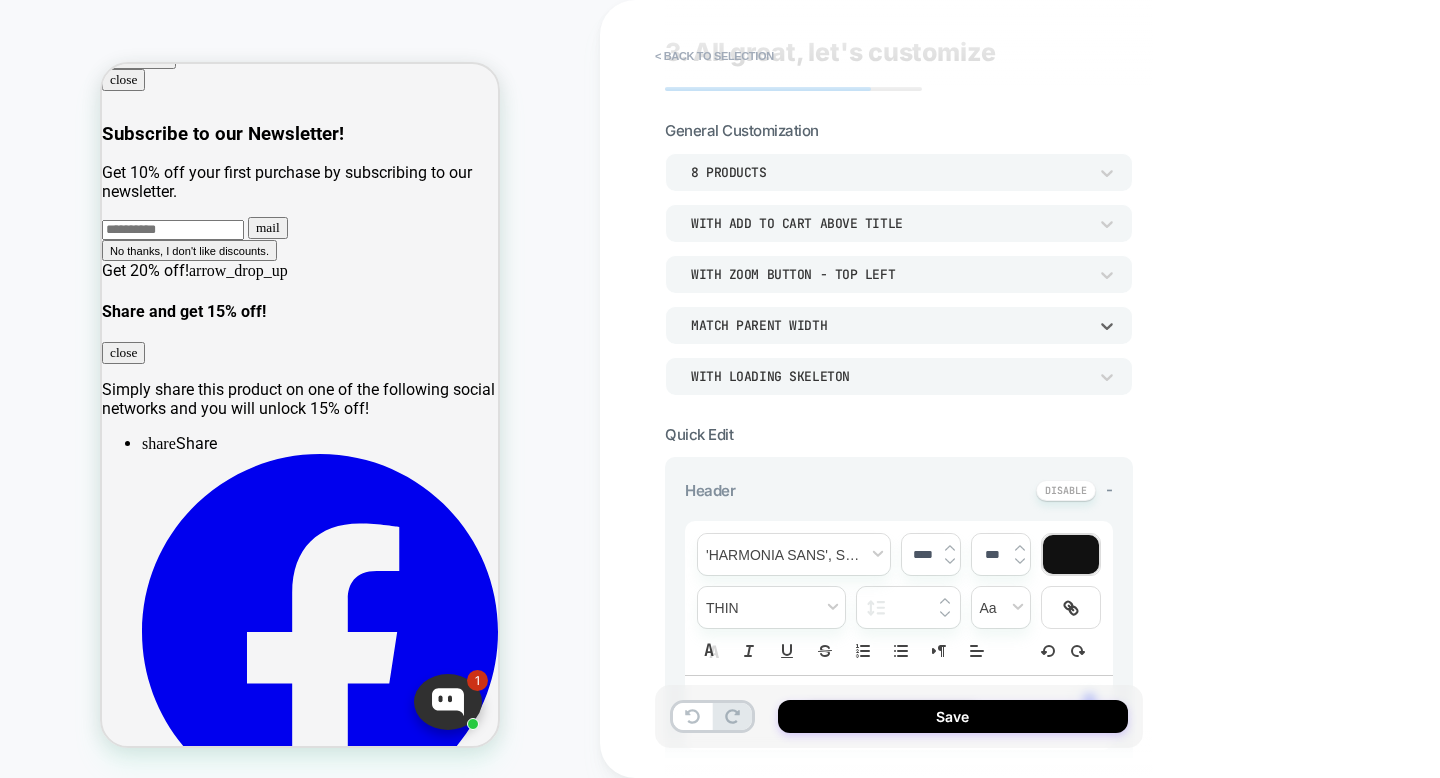 click on "Match Parent Width" at bounding box center [889, 325] 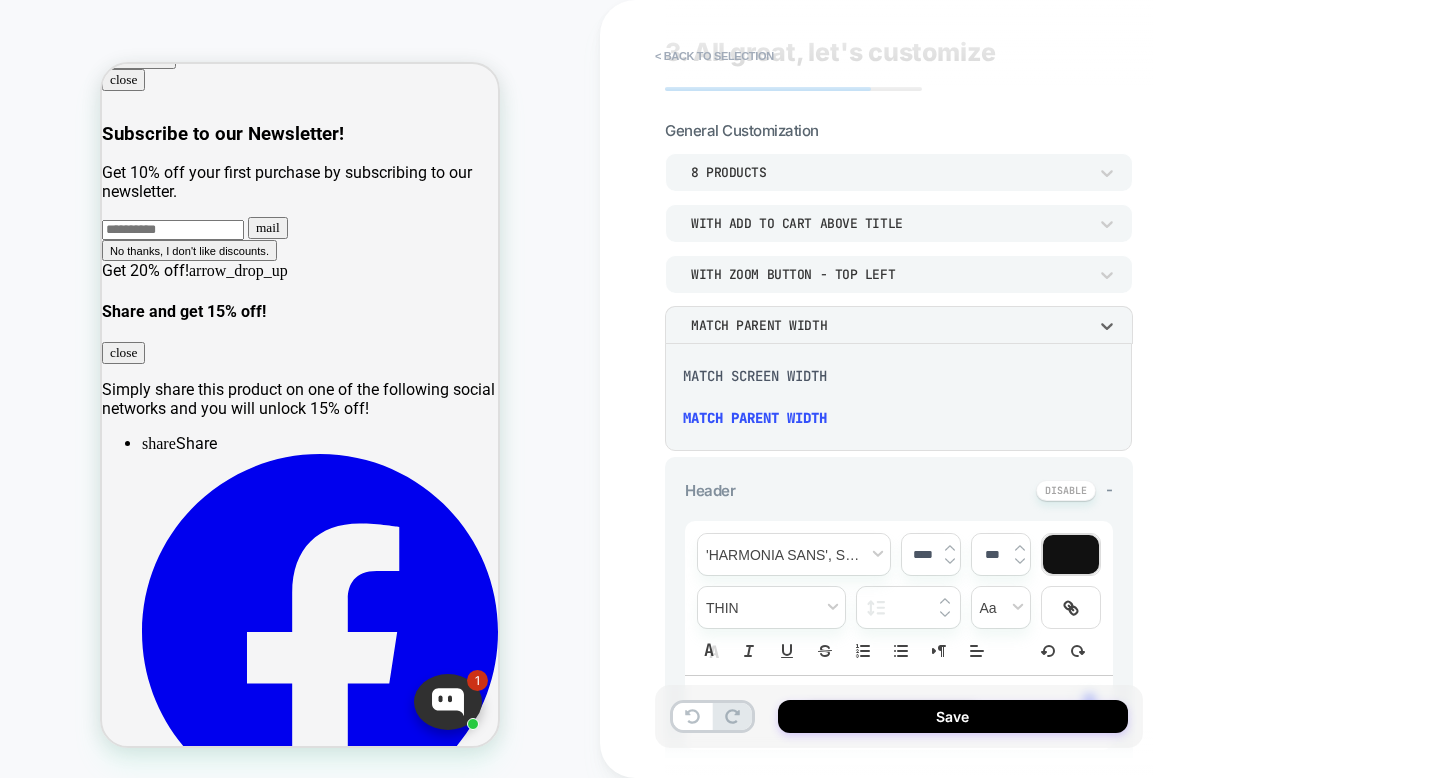 click on "Match Screen Width" at bounding box center (898, 376) 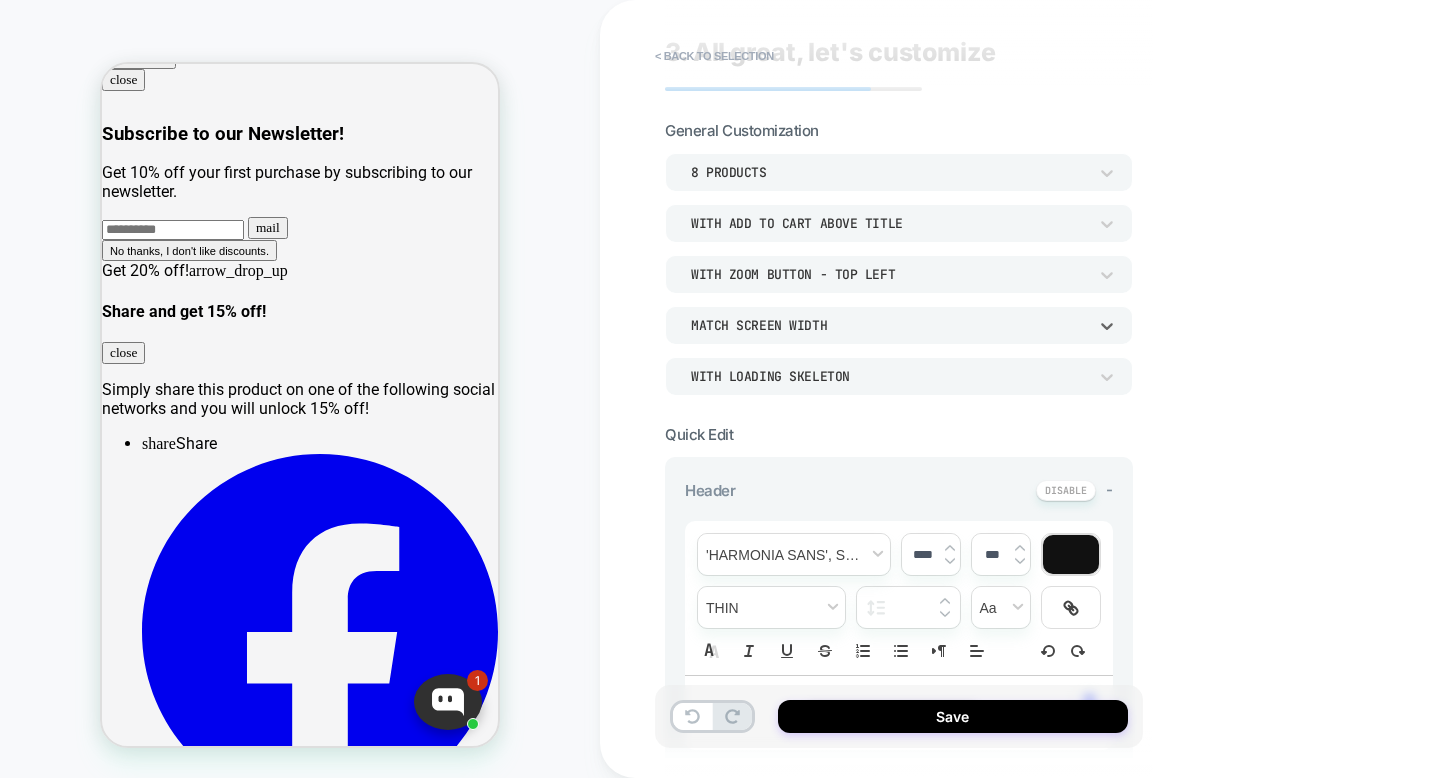click on "Match Screen Width" at bounding box center [889, 325] 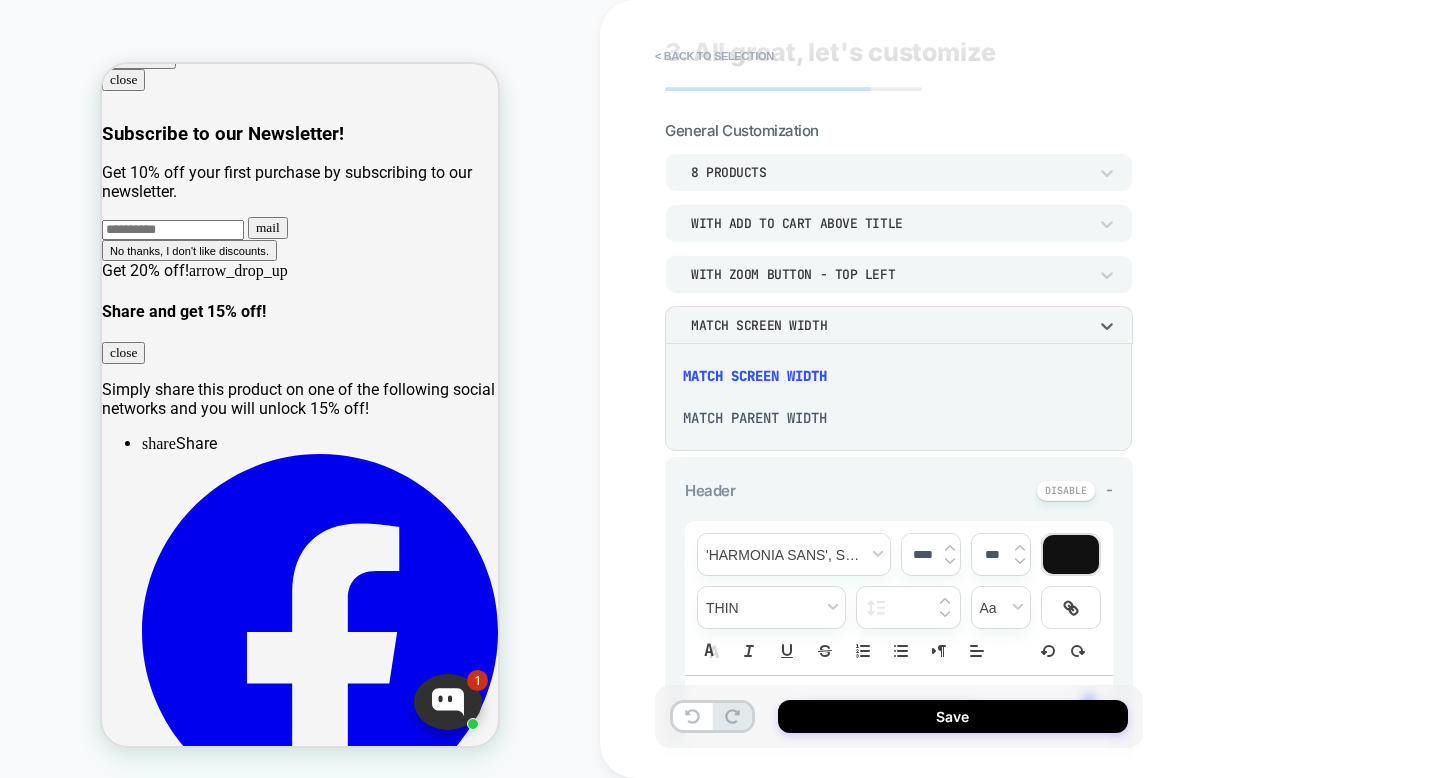 click on "Match Parent Width" at bounding box center (898, 418) 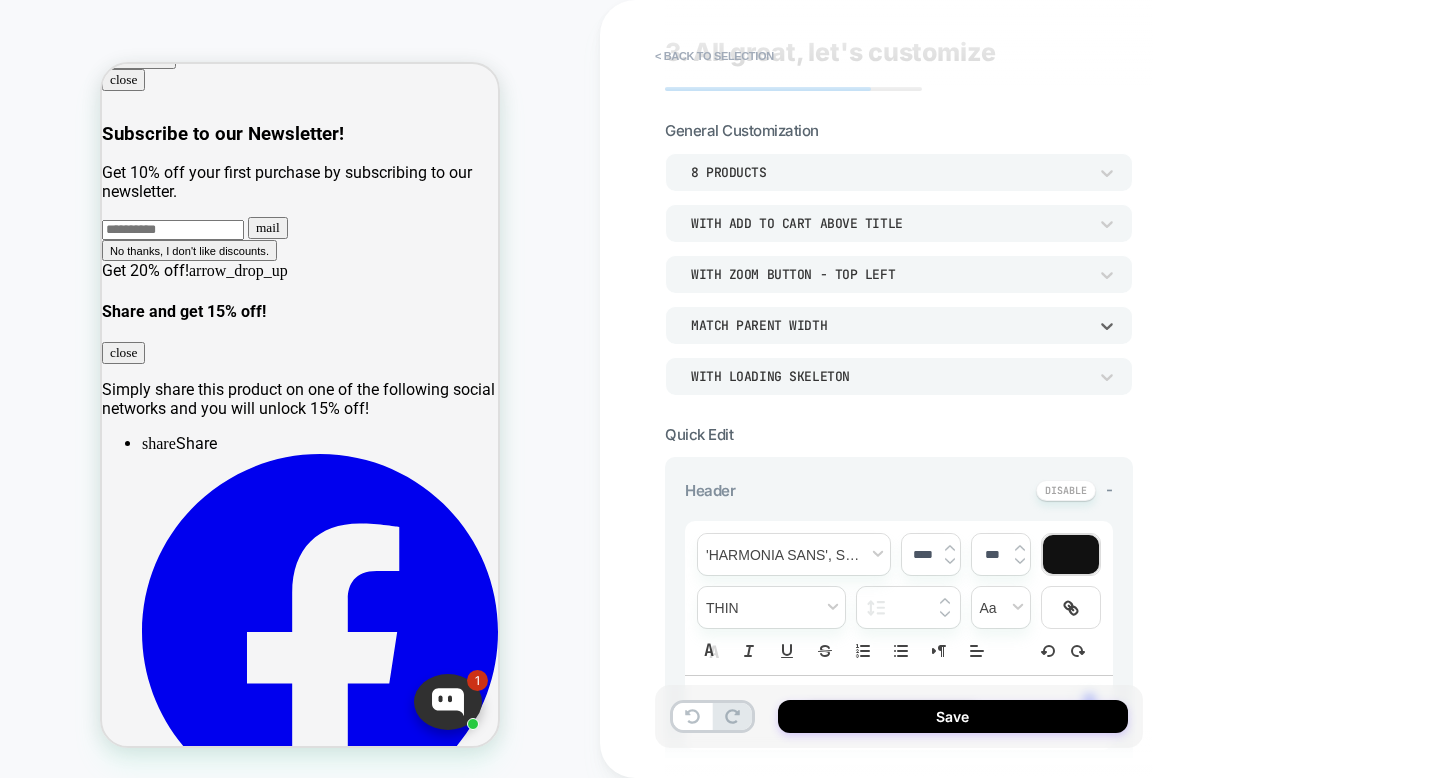 scroll, scrollTop: 0, scrollLeft: 0, axis: both 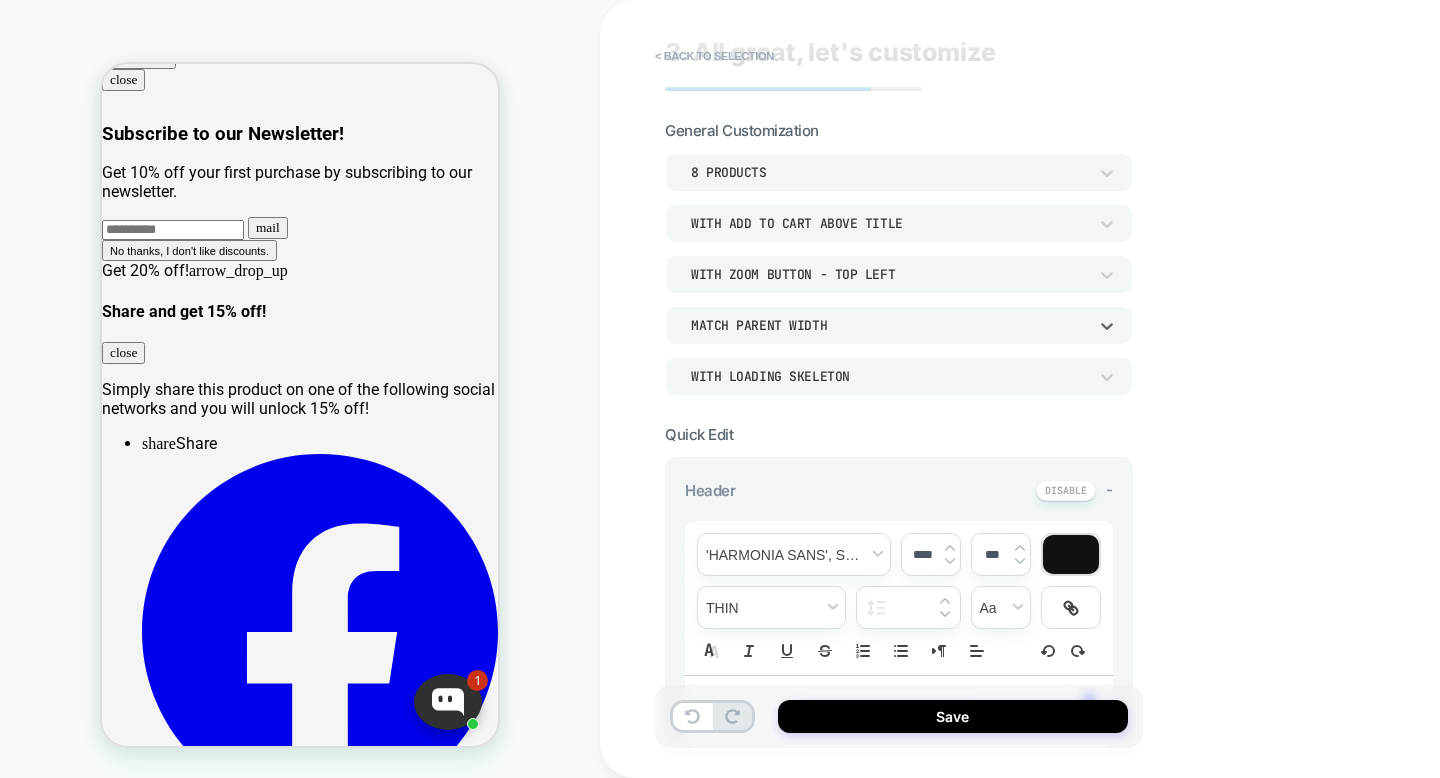 click on "WITH LOADING SKELETON" at bounding box center (889, 376) 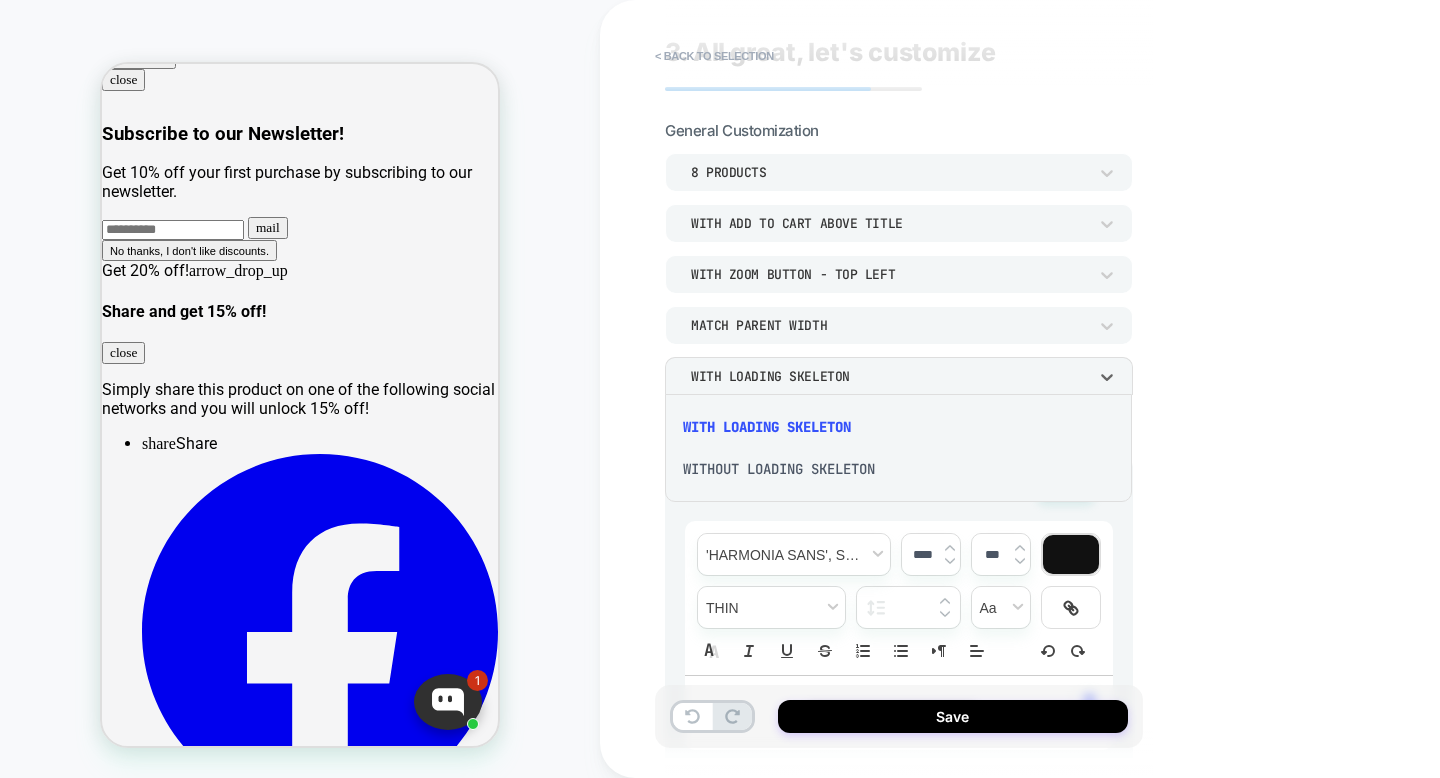 click at bounding box center [720, 389] 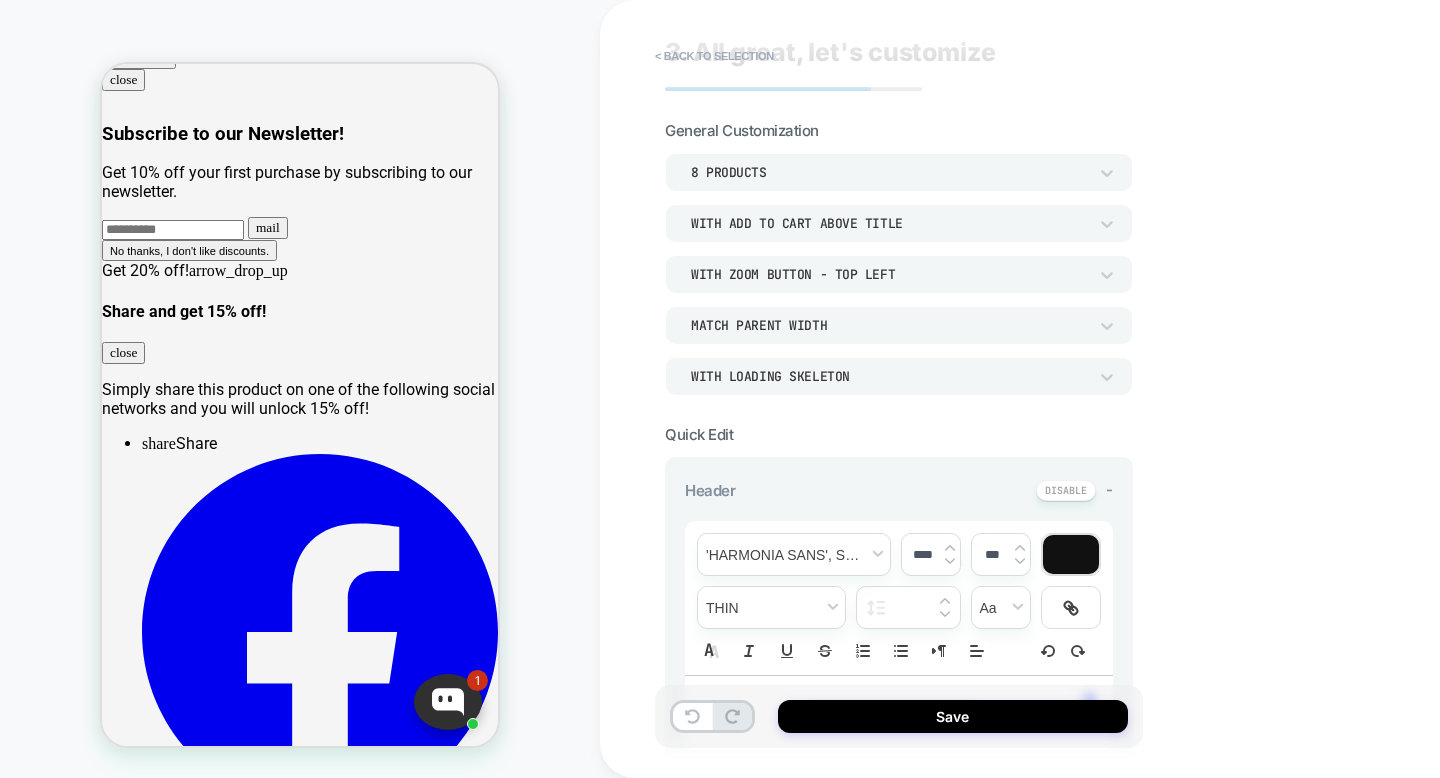 click on "WITH LOADING SKELETON" at bounding box center [889, 376] 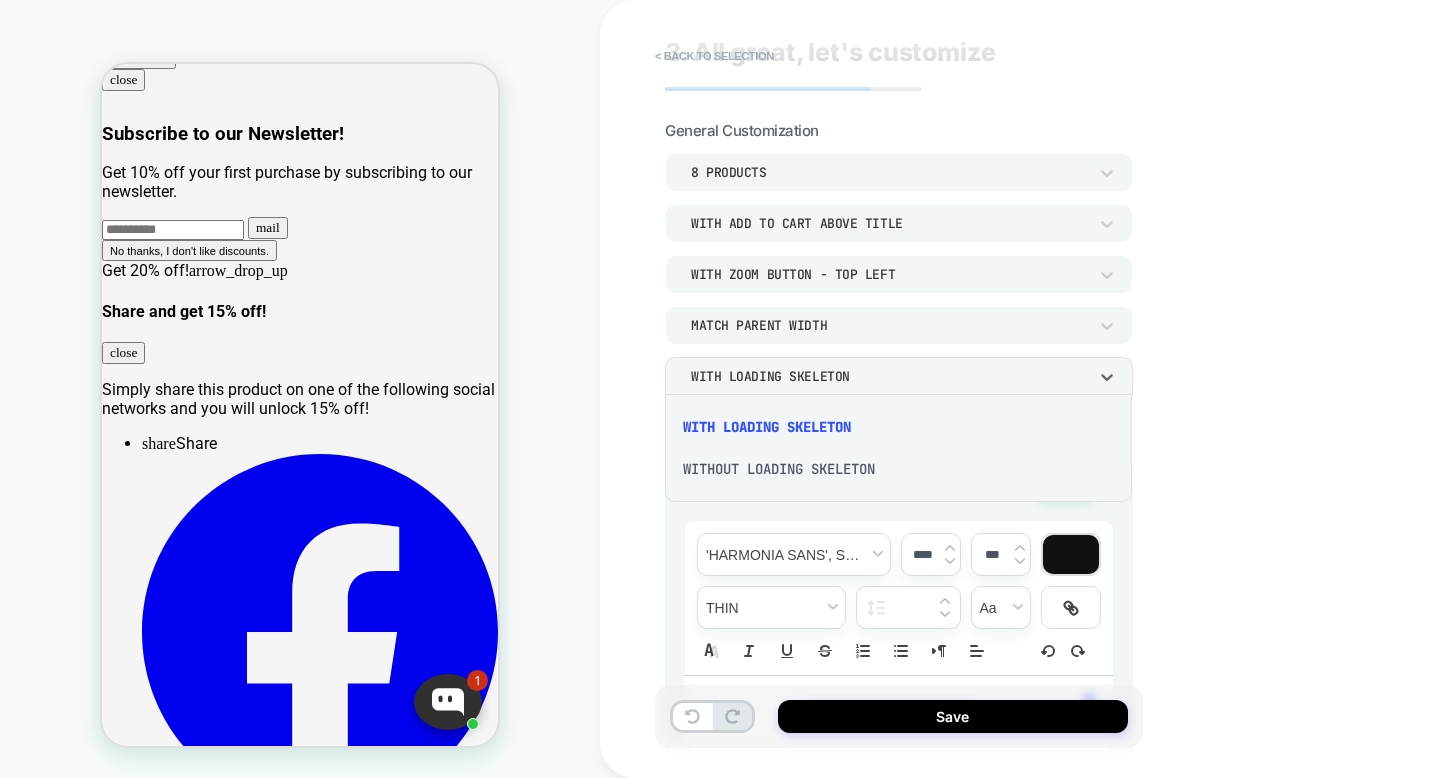 click on "WITHOUT LOADING SKELETON" at bounding box center [898, 469] 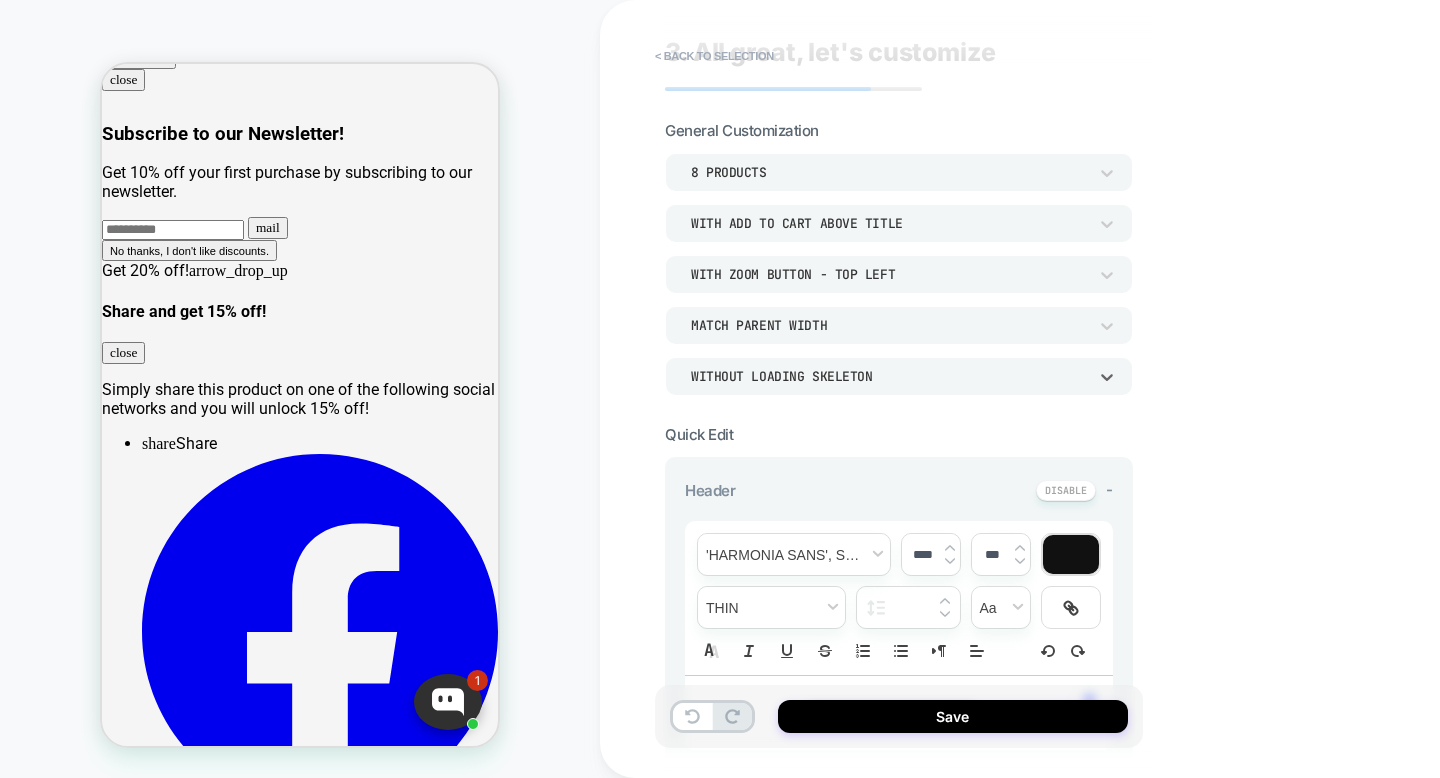 click on "With Zoom Button - Top Left" at bounding box center (899, 274) 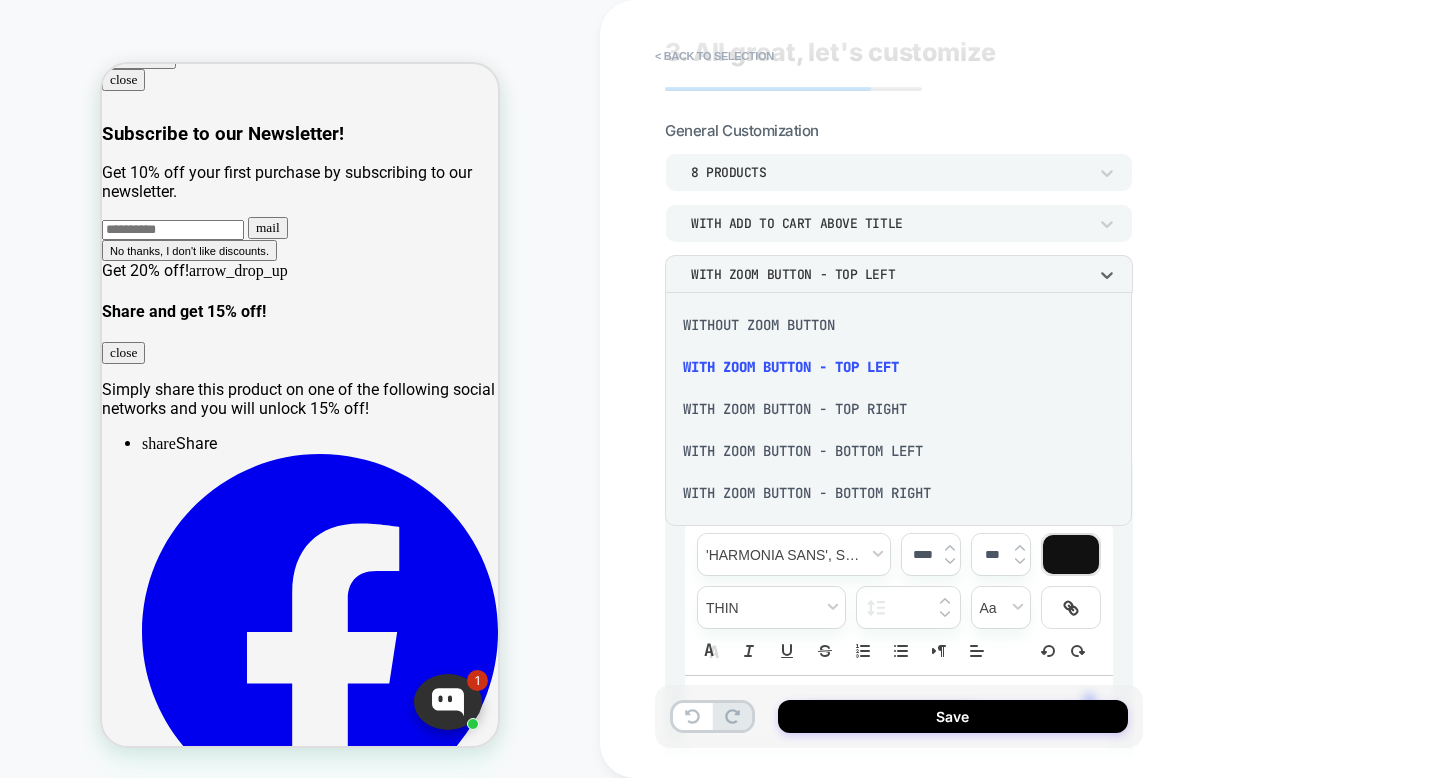 click on "Without Zoom Button" at bounding box center [898, 325] 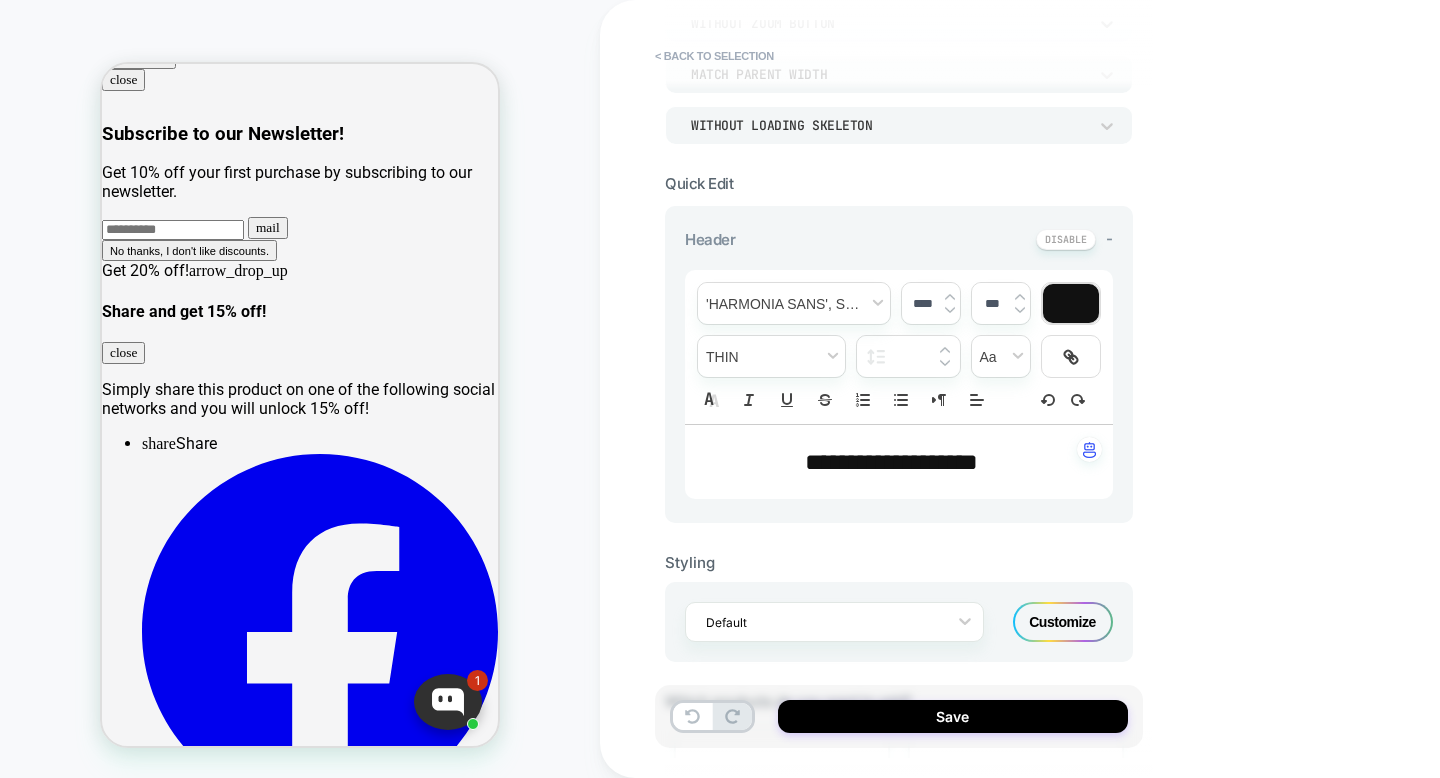 scroll, scrollTop: 578, scrollLeft: 0, axis: vertical 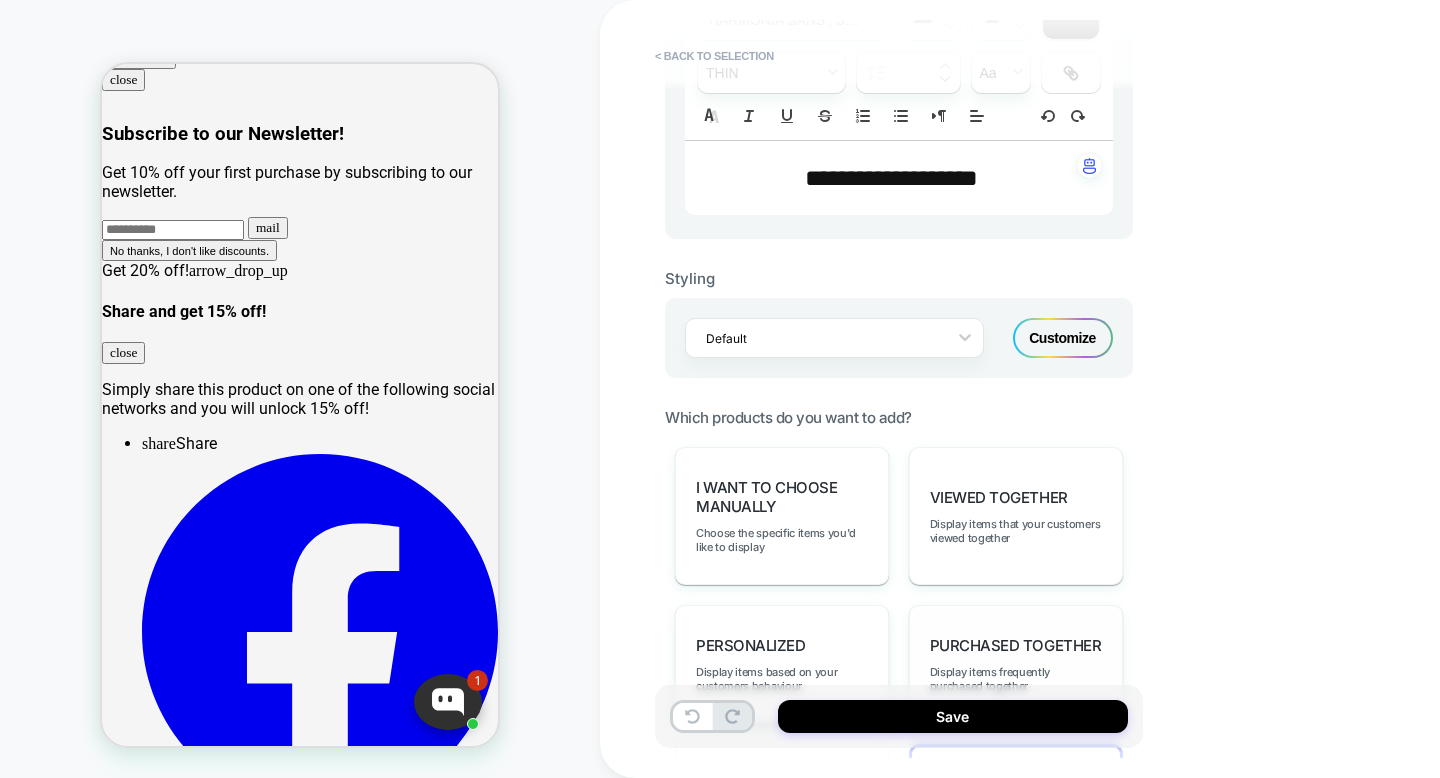 click on "Customize" at bounding box center [1063, 338] 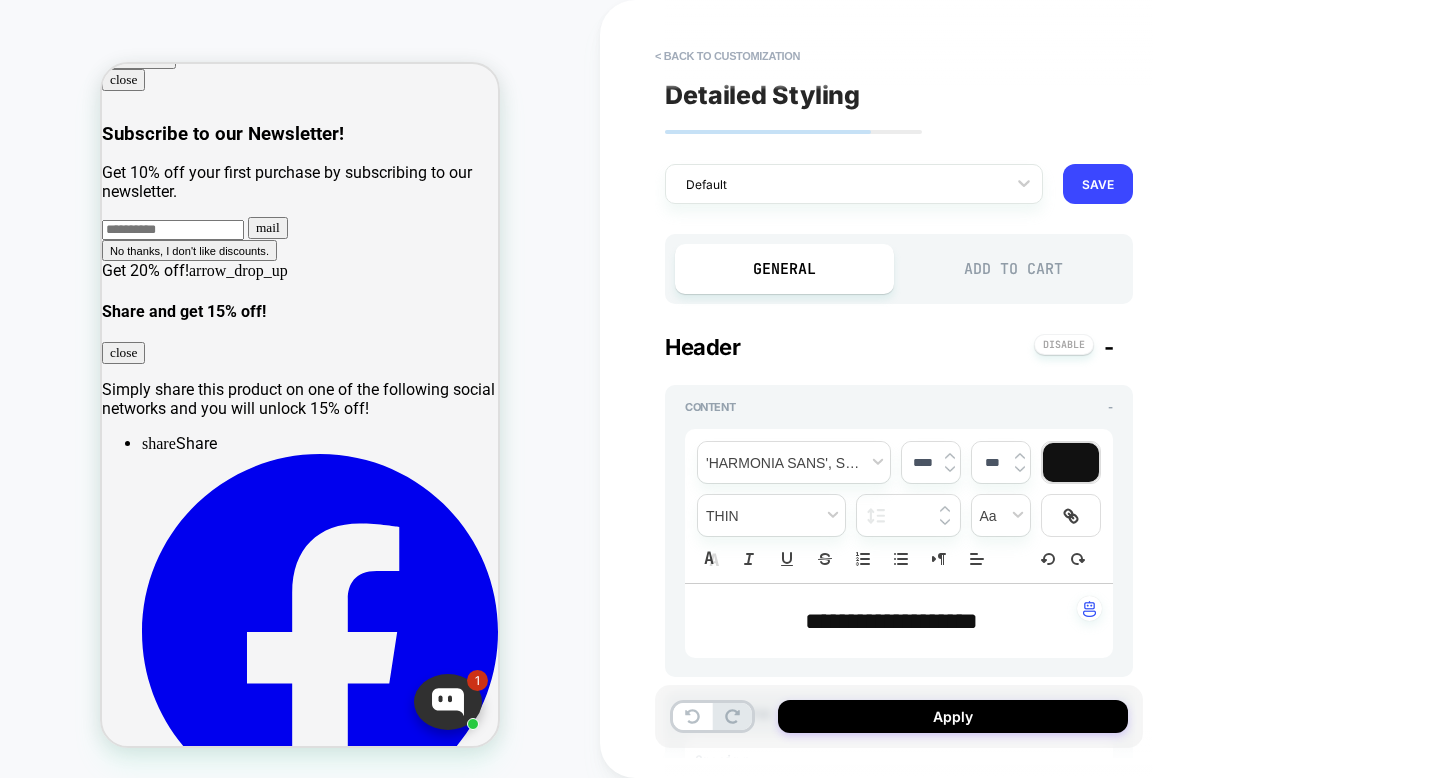 type on "*" 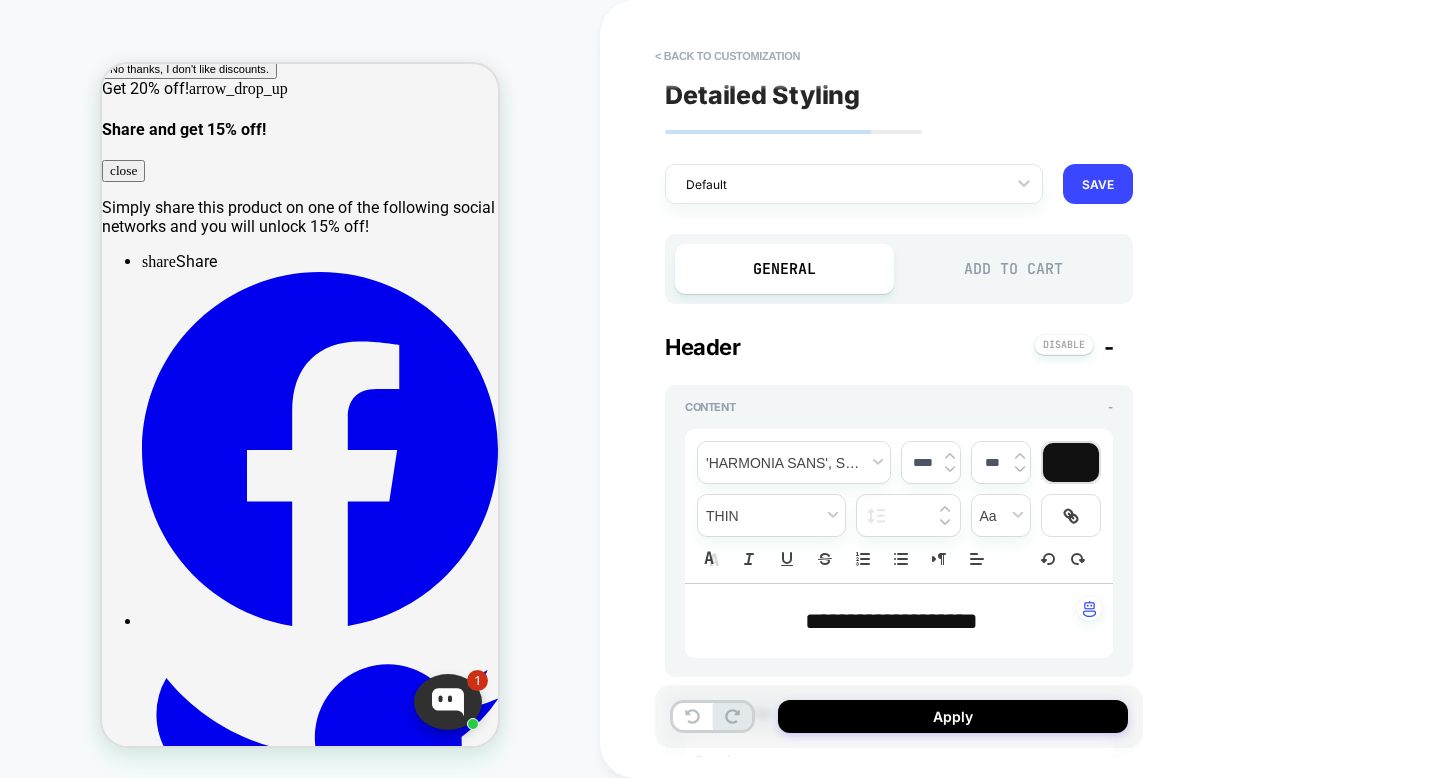 scroll, scrollTop: 437, scrollLeft: 0, axis: vertical 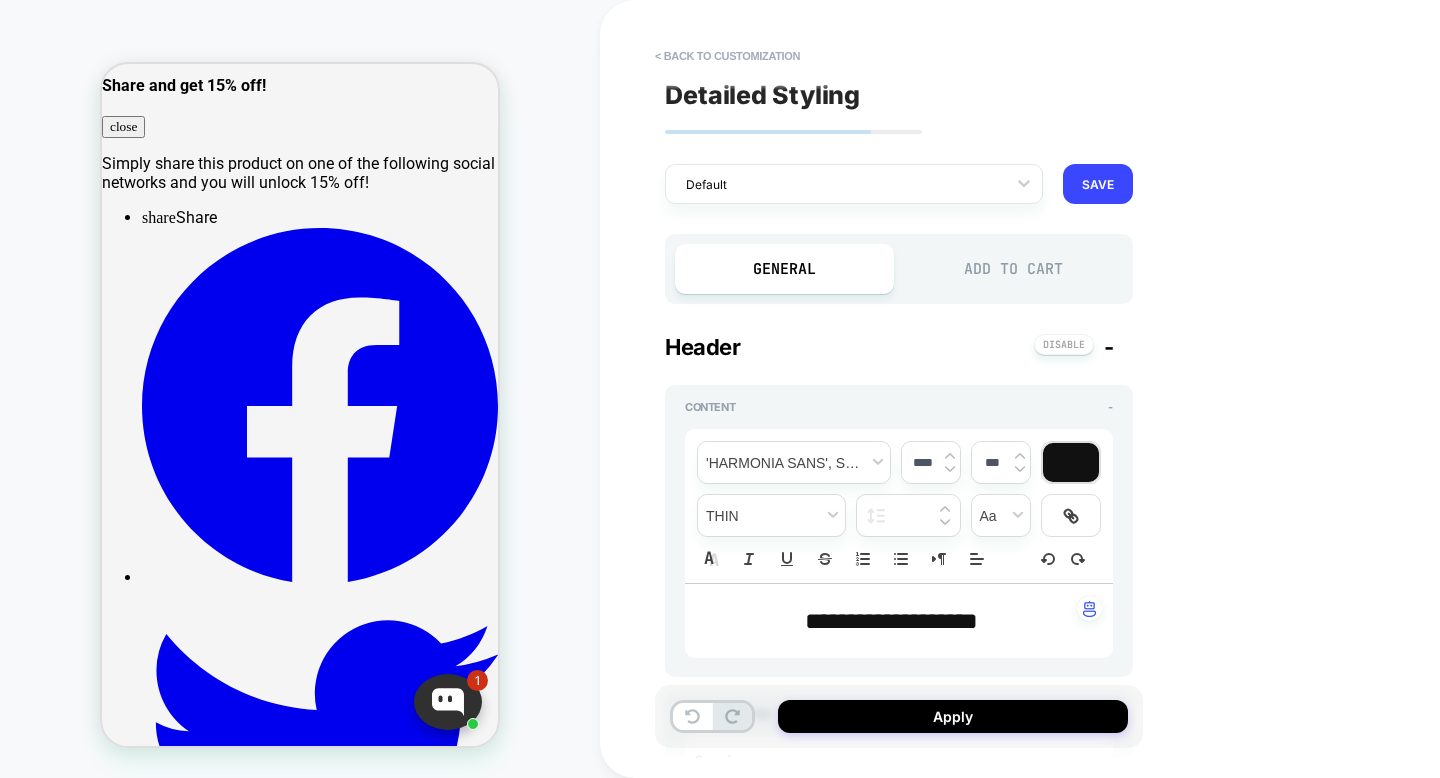 click on "**********" at bounding box center [891, 621] 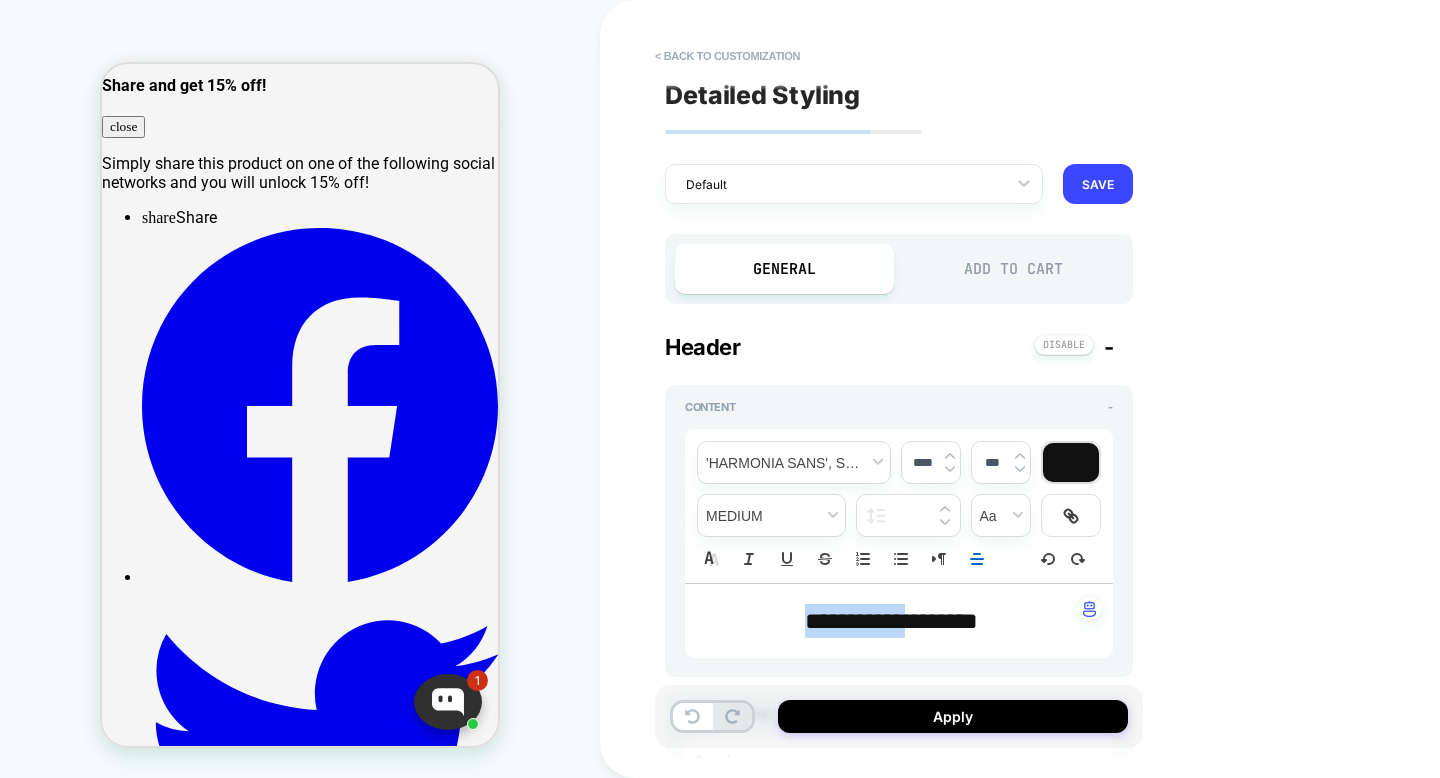 click on "**********" at bounding box center [891, 621] 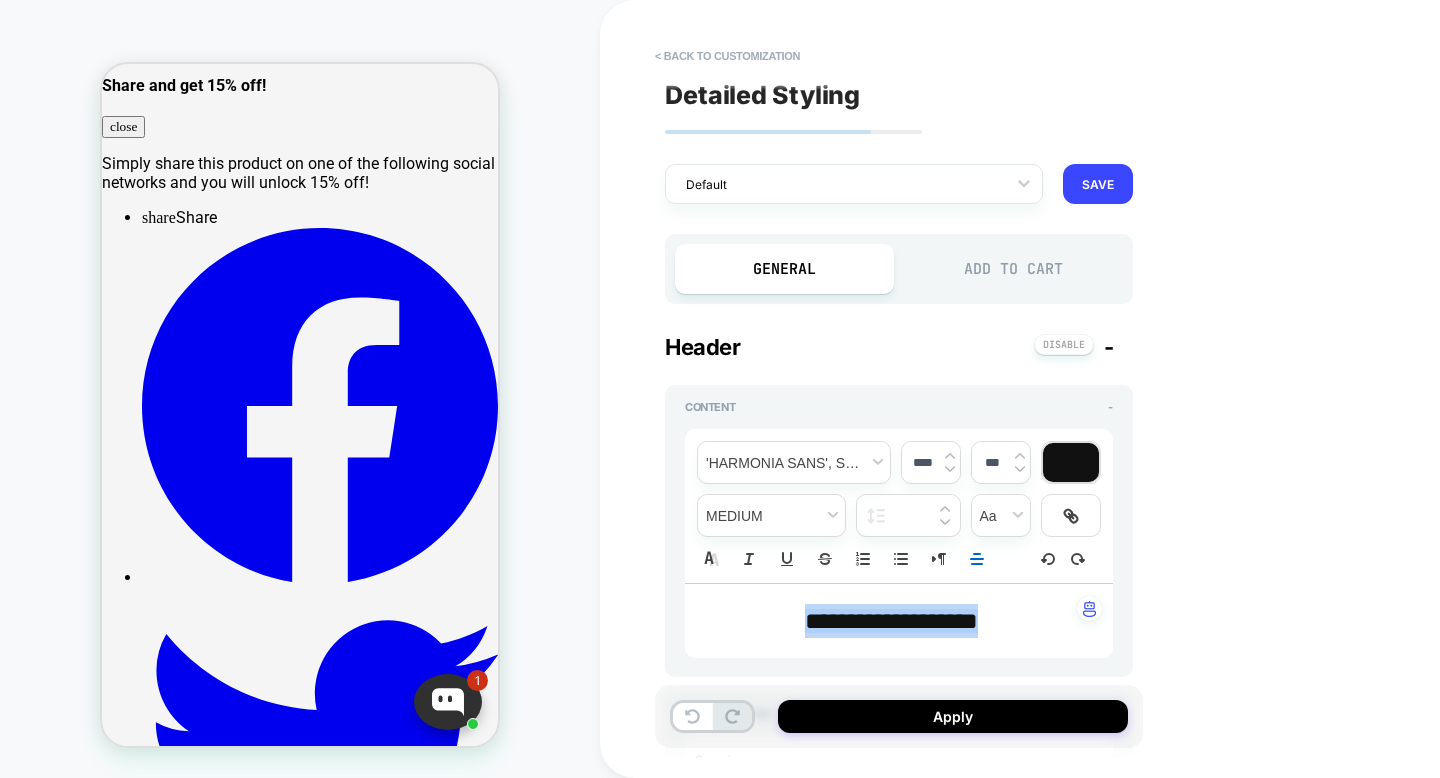 type on "*" 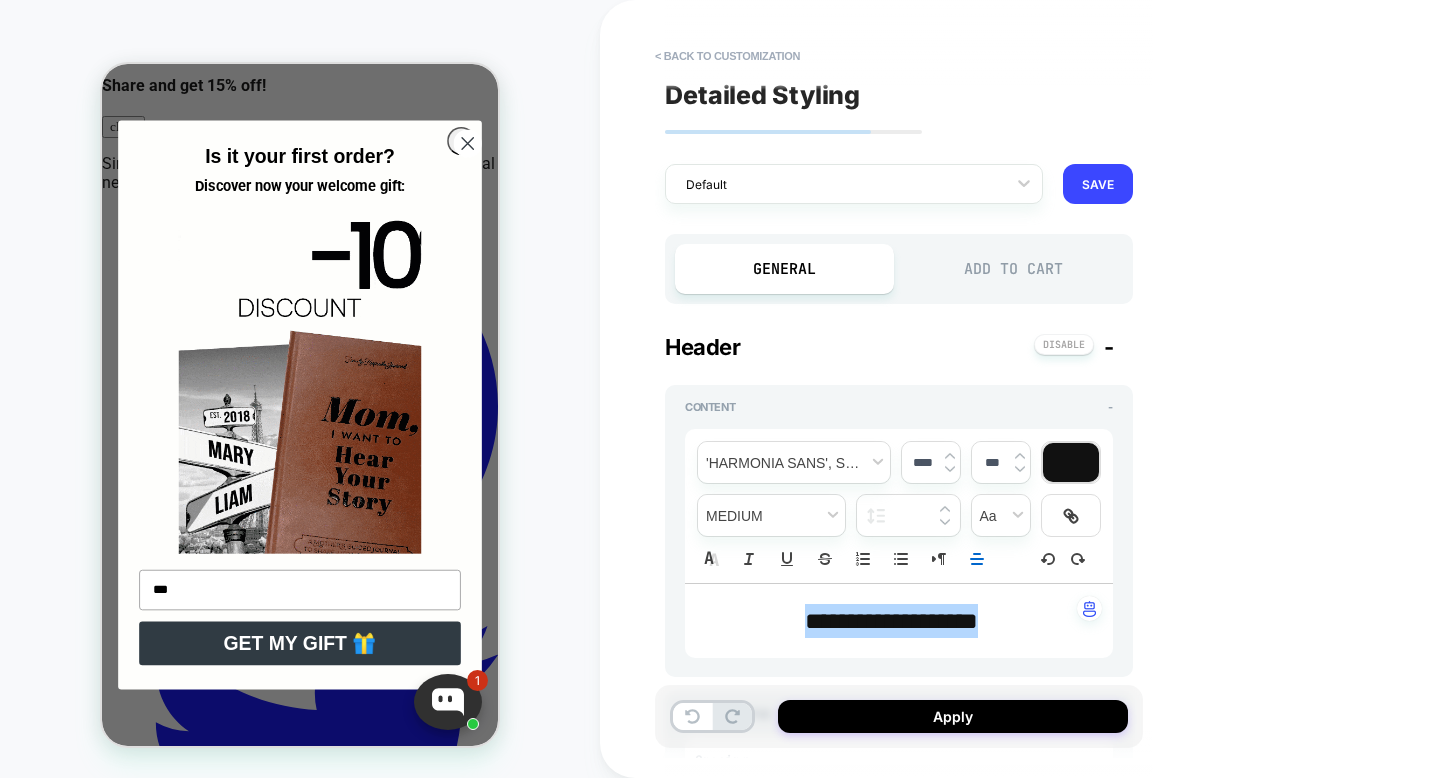 type on "***" 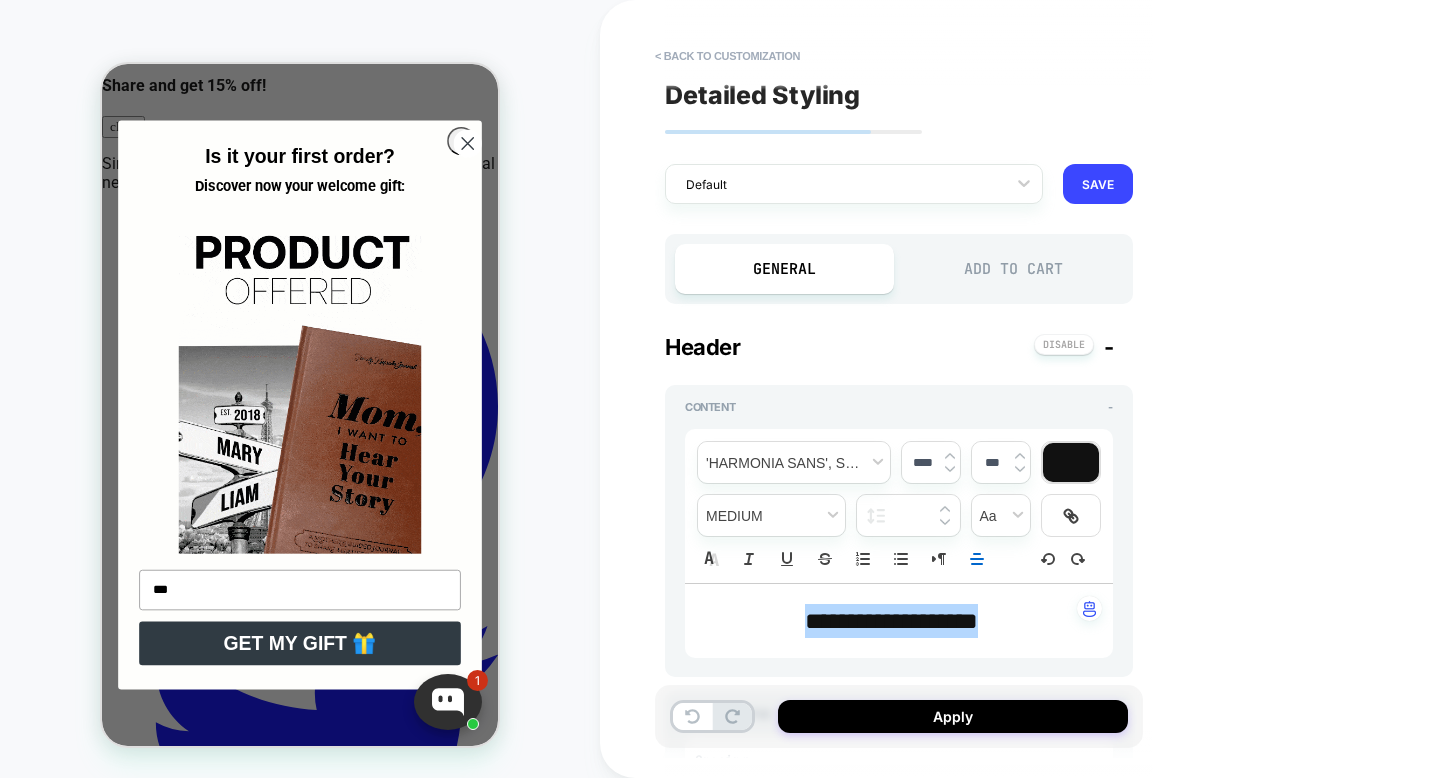 click 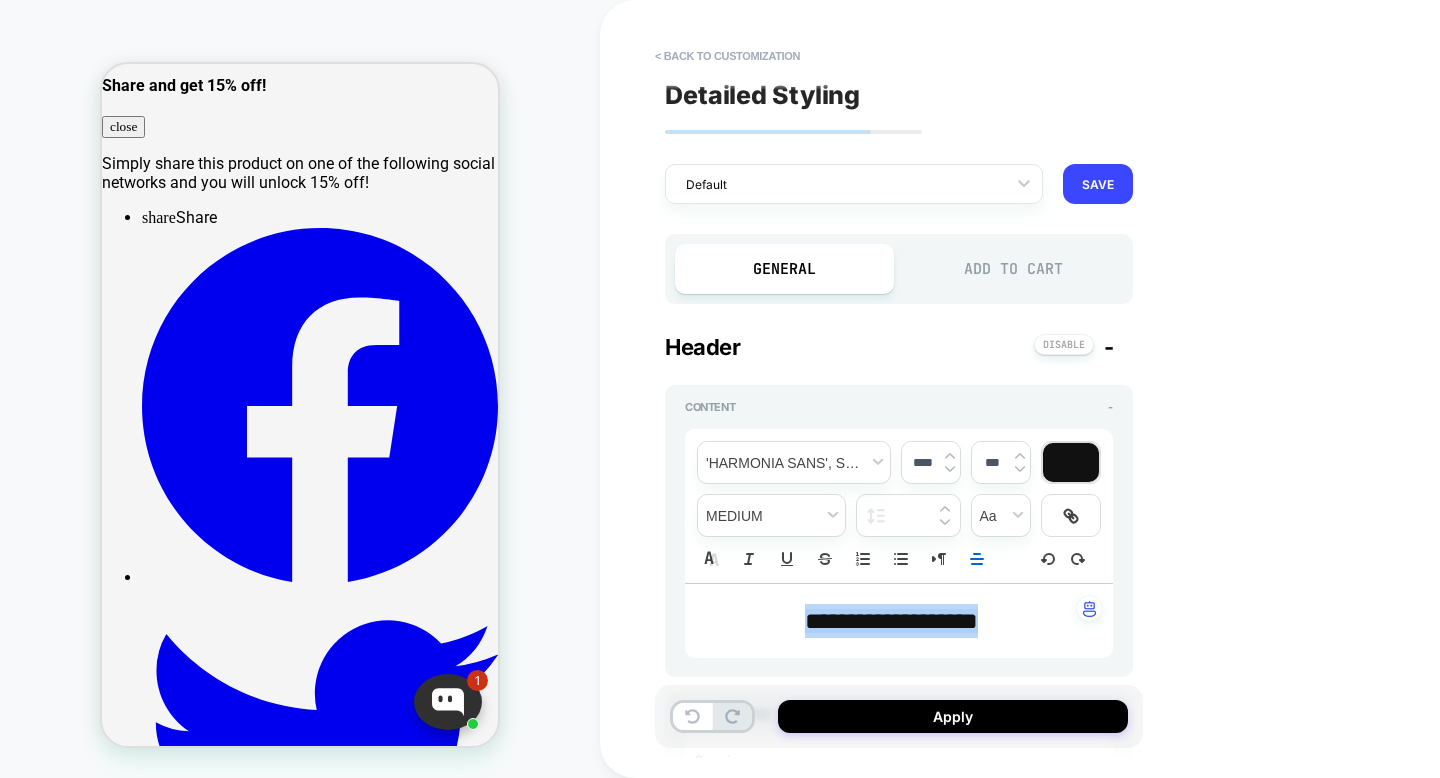 click on "**********" at bounding box center [891, 621] 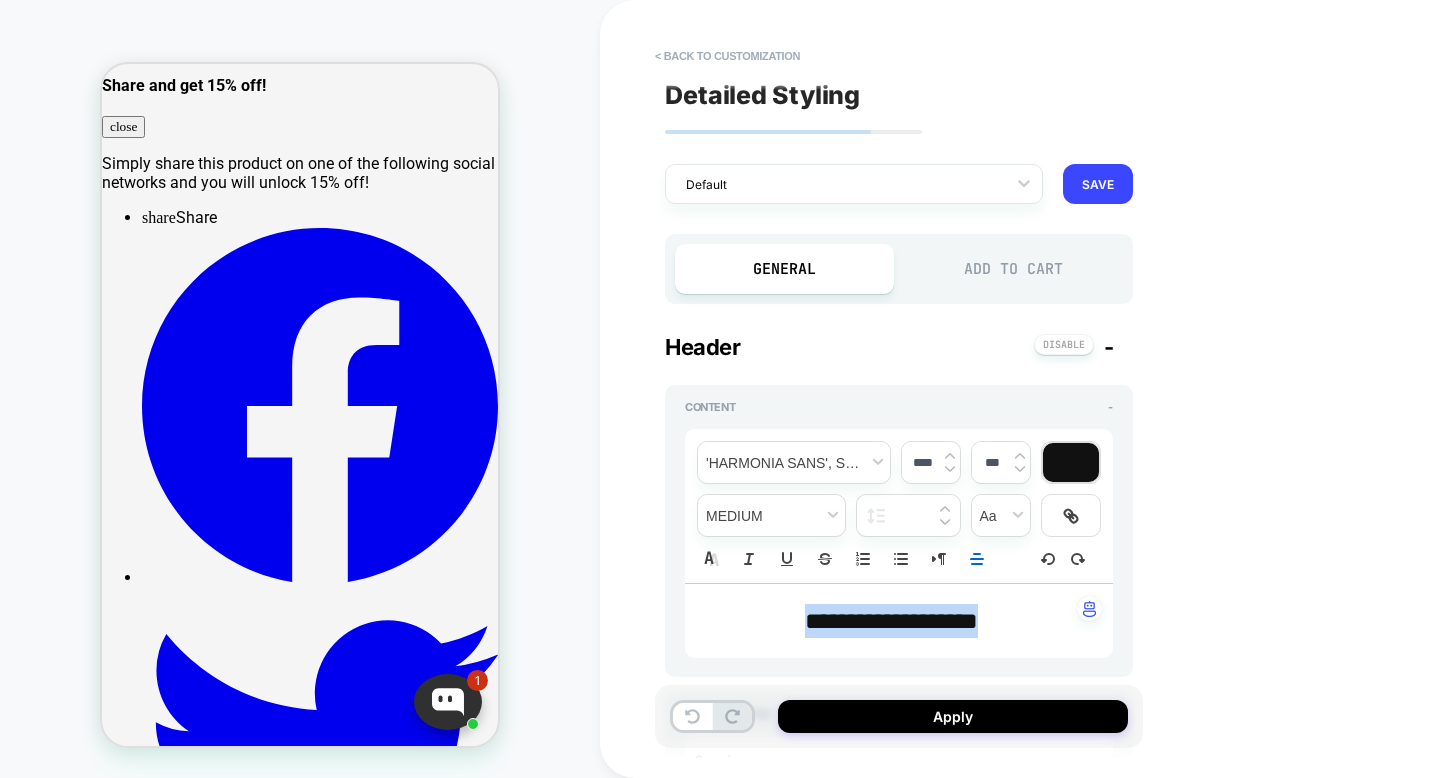 click on "**********" at bounding box center (891, 621) 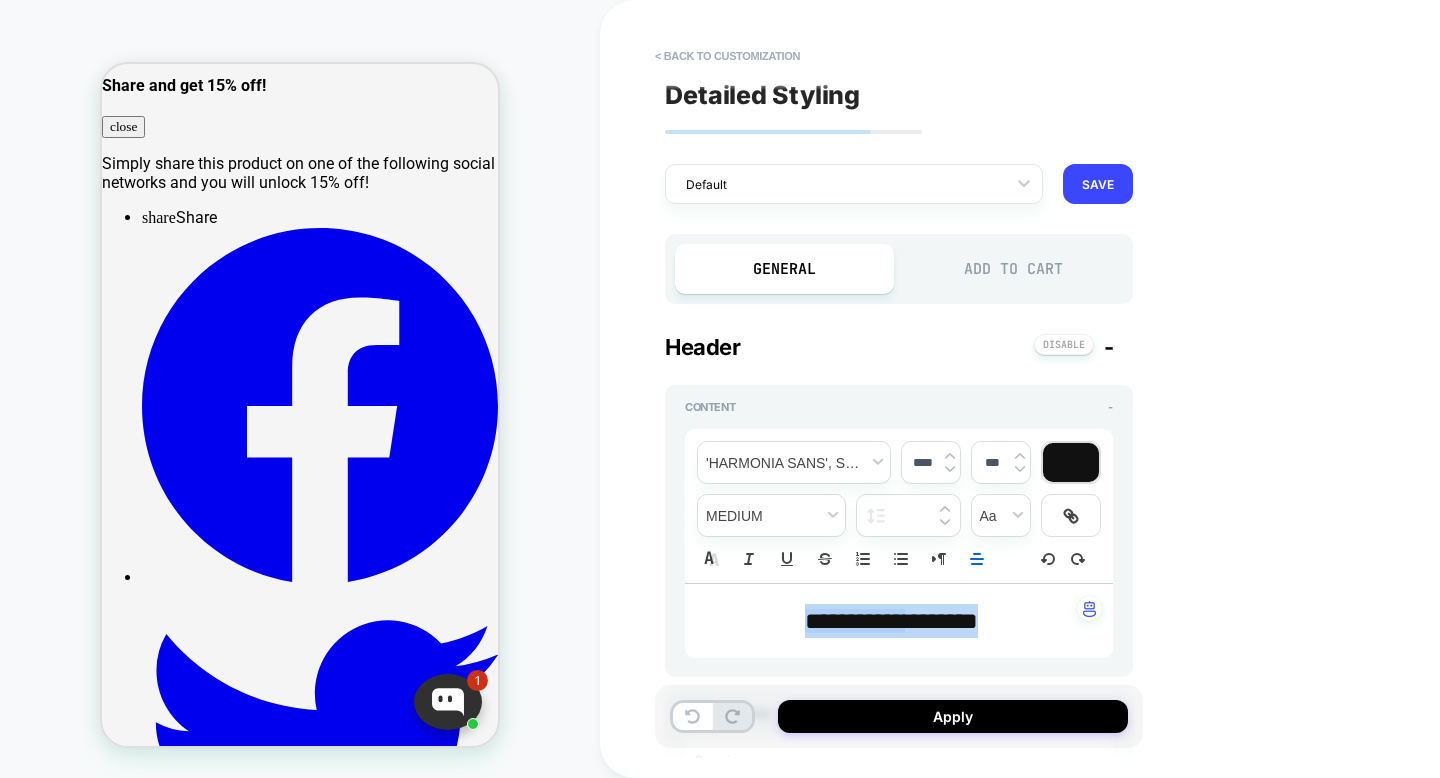 click on "**********" at bounding box center (855, 621) 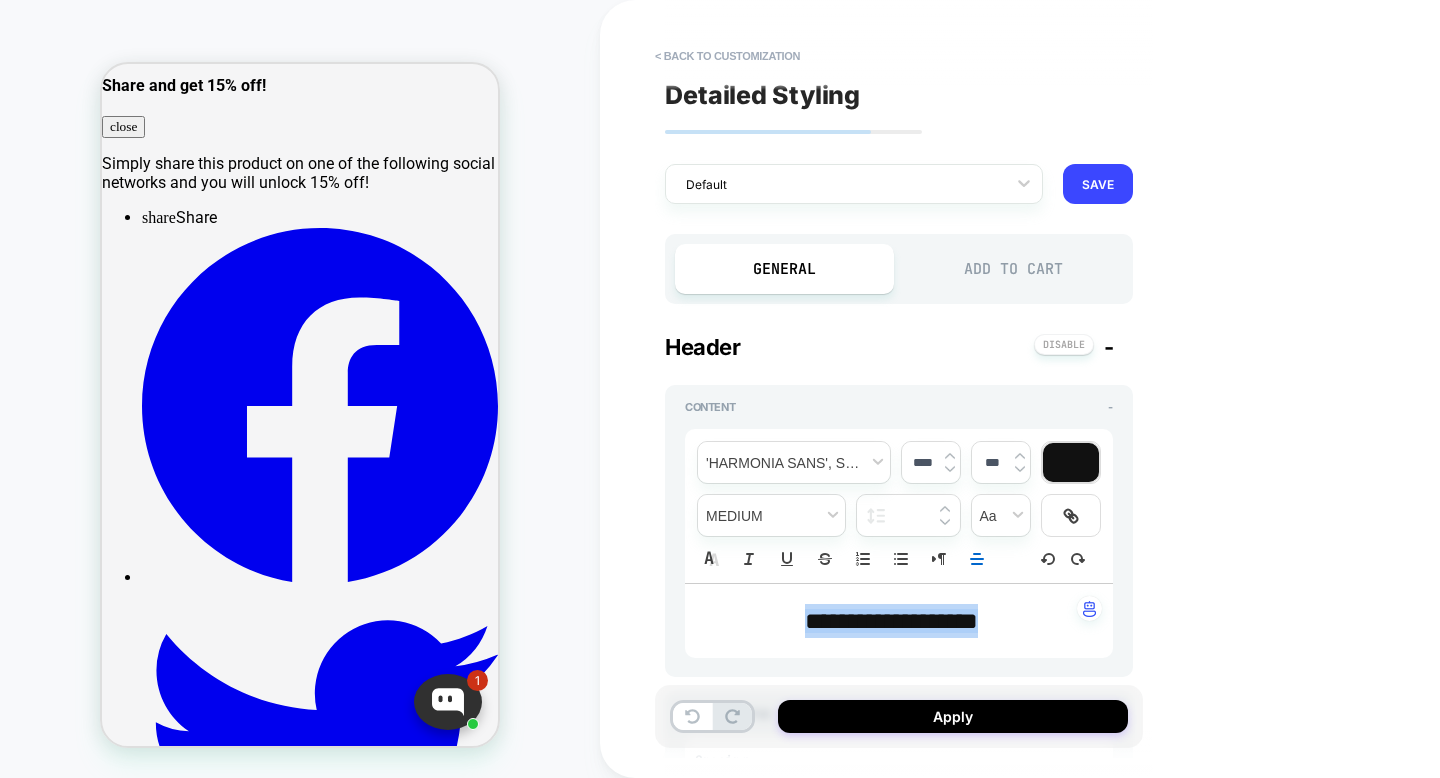type on "*" 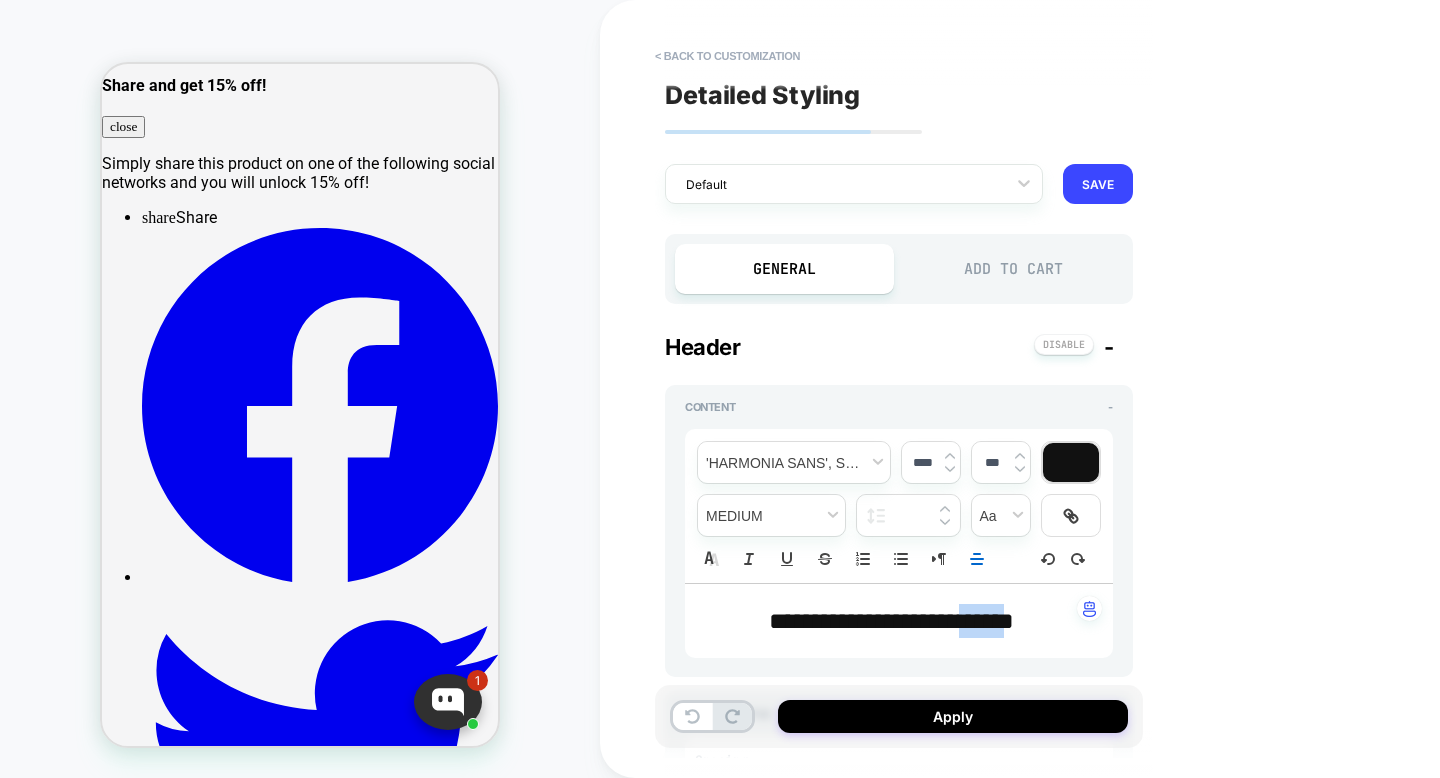 drag, startPoint x: 969, startPoint y: 618, endPoint x: 1023, endPoint y: 628, distance: 54.91812 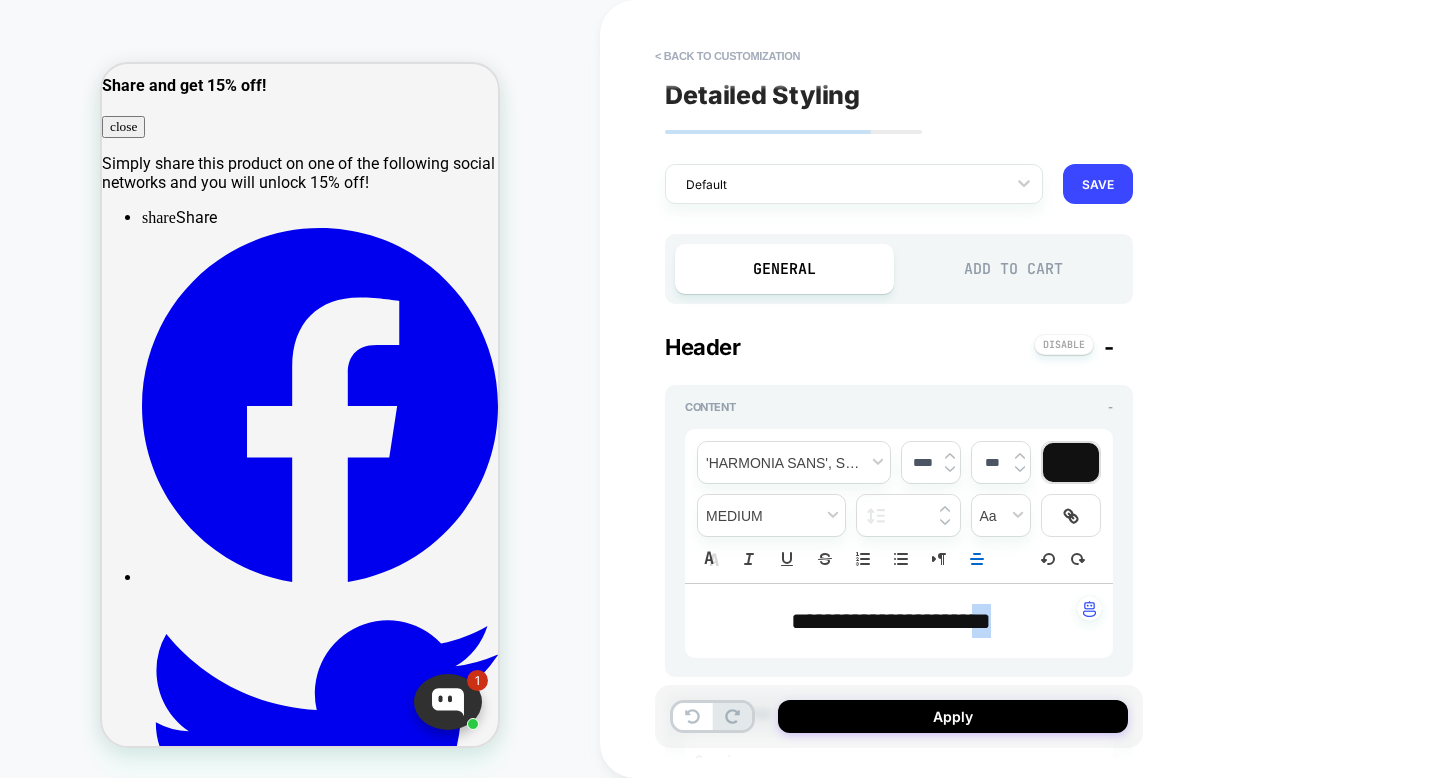 drag, startPoint x: 1037, startPoint y: 624, endPoint x: 991, endPoint y: 625, distance: 46.010868 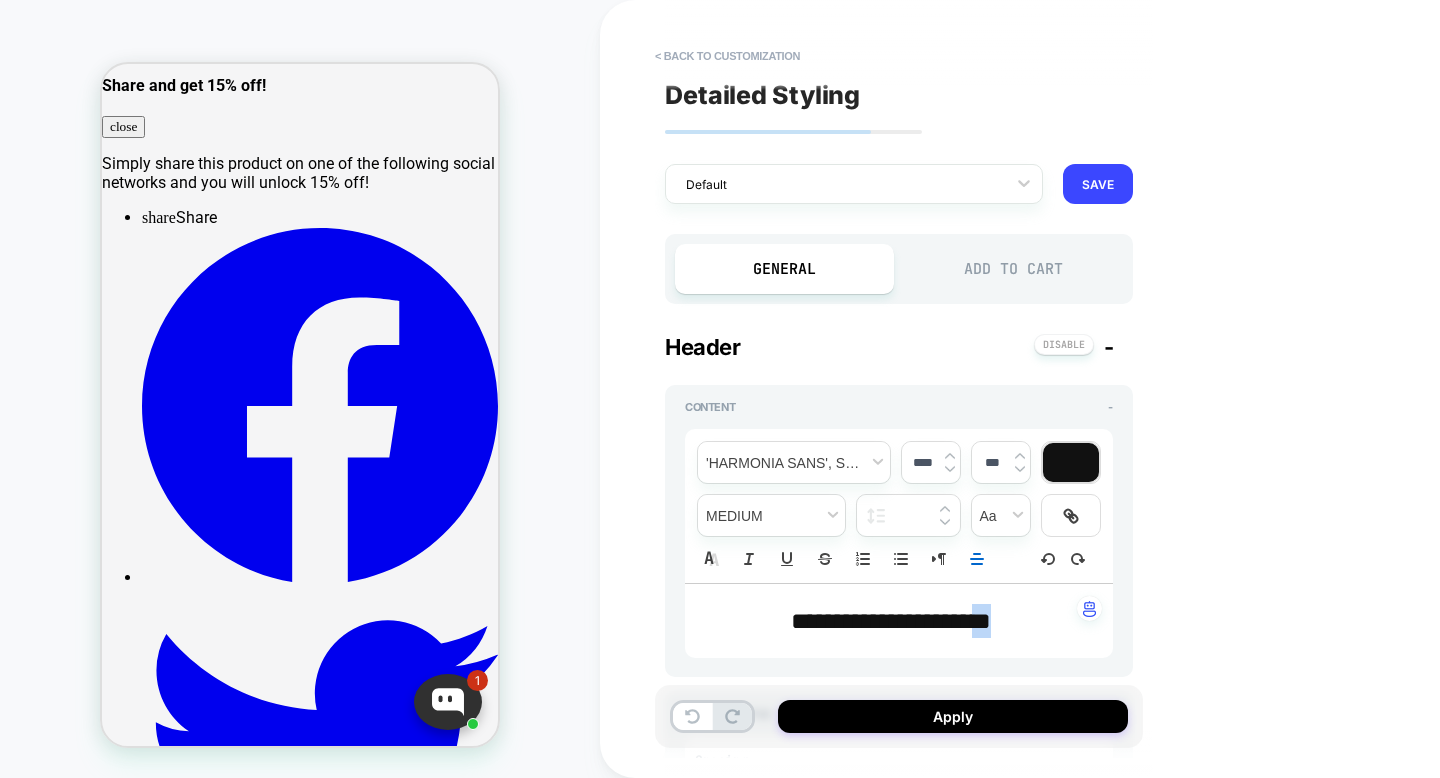 click on "**********" at bounding box center (891, 621) 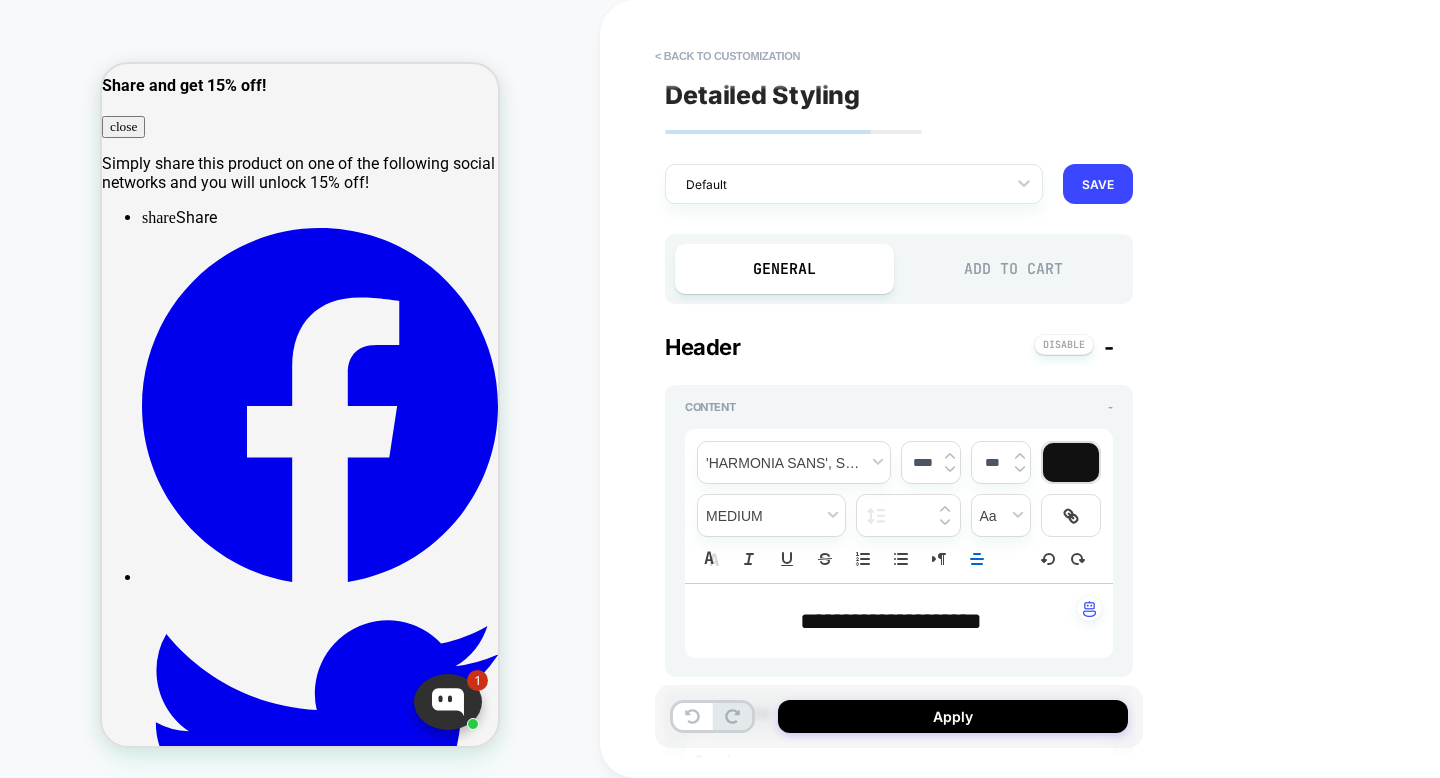 type on "*" 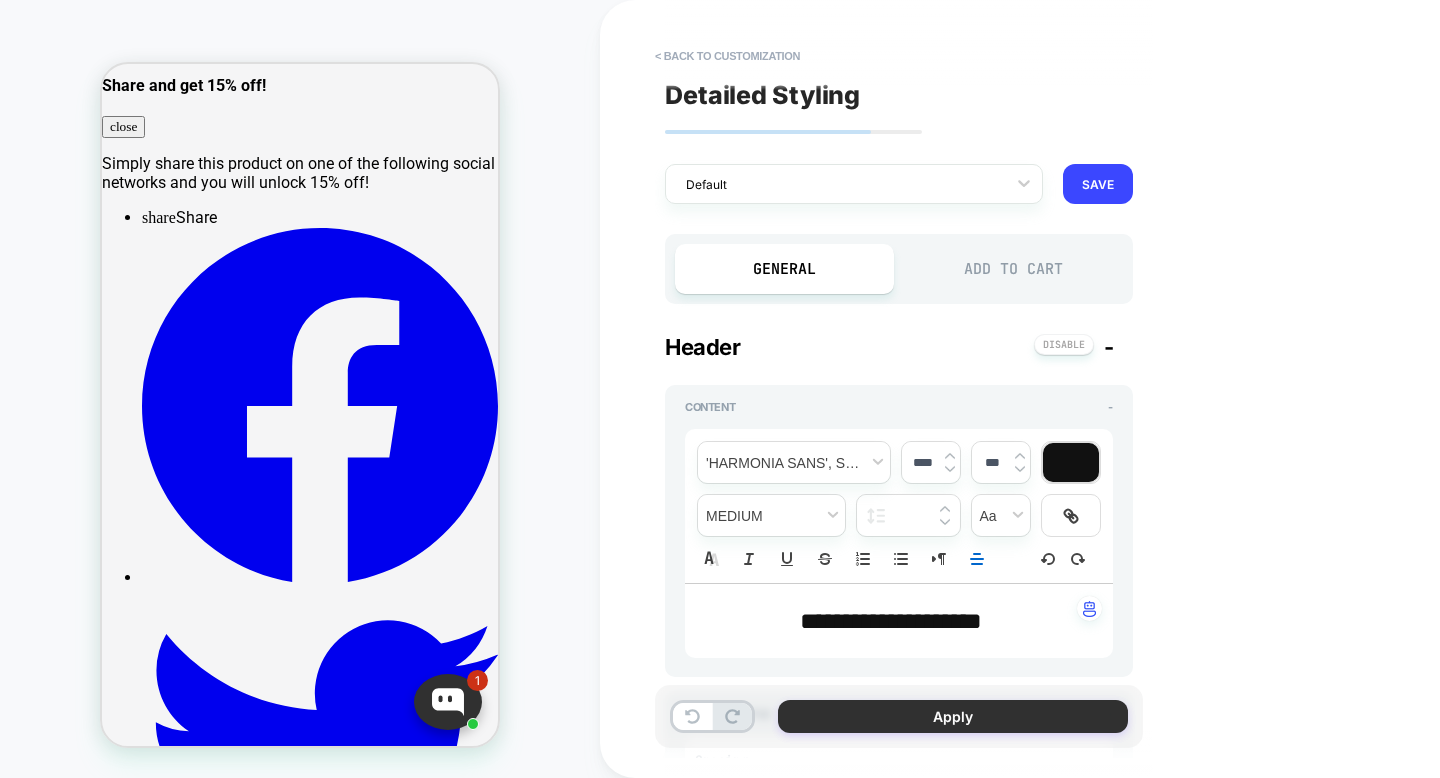click on "Apply" at bounding box center (953, 716) 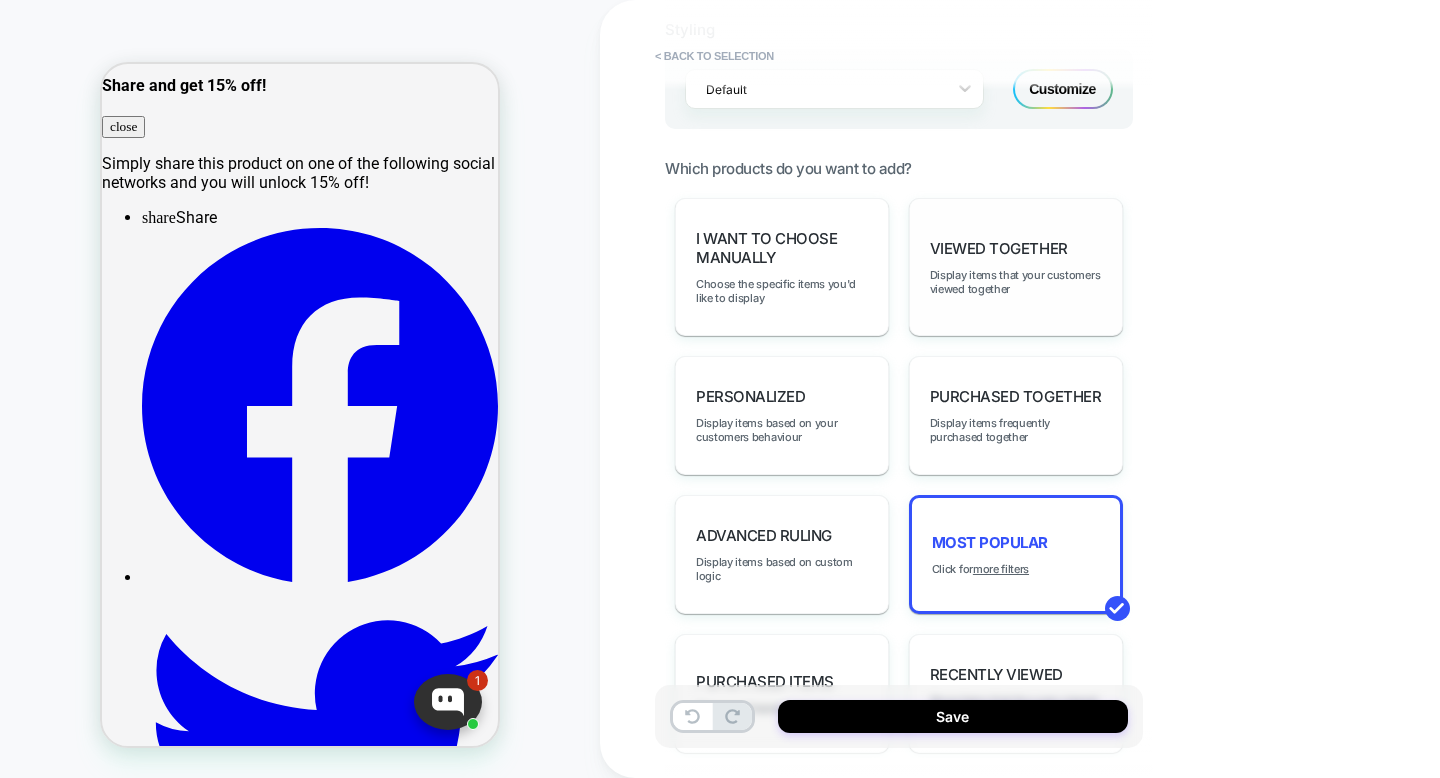 scroll, scrollTop: 830, scrollLeft: 0, axis: vertical 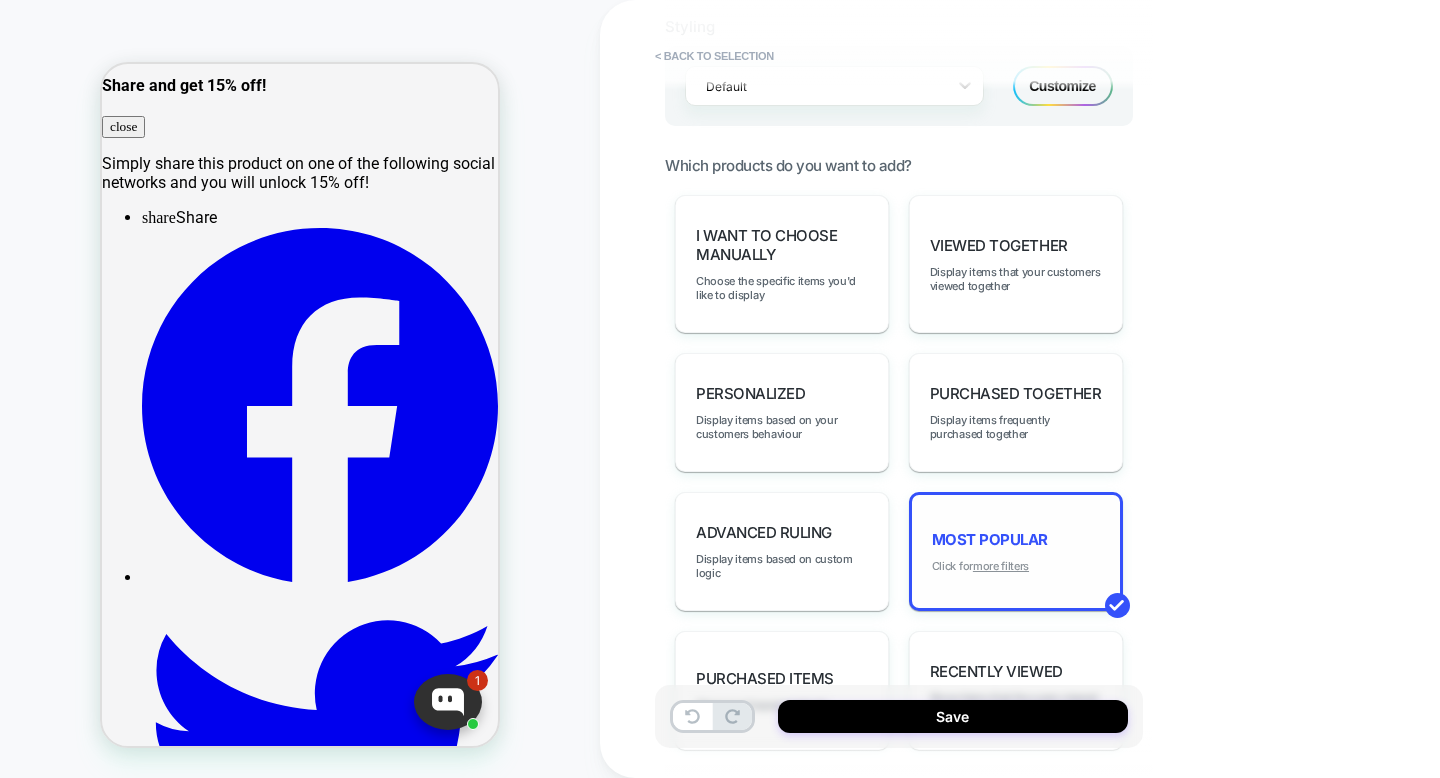 click on "more filters" at bounding box center (1001, 566) 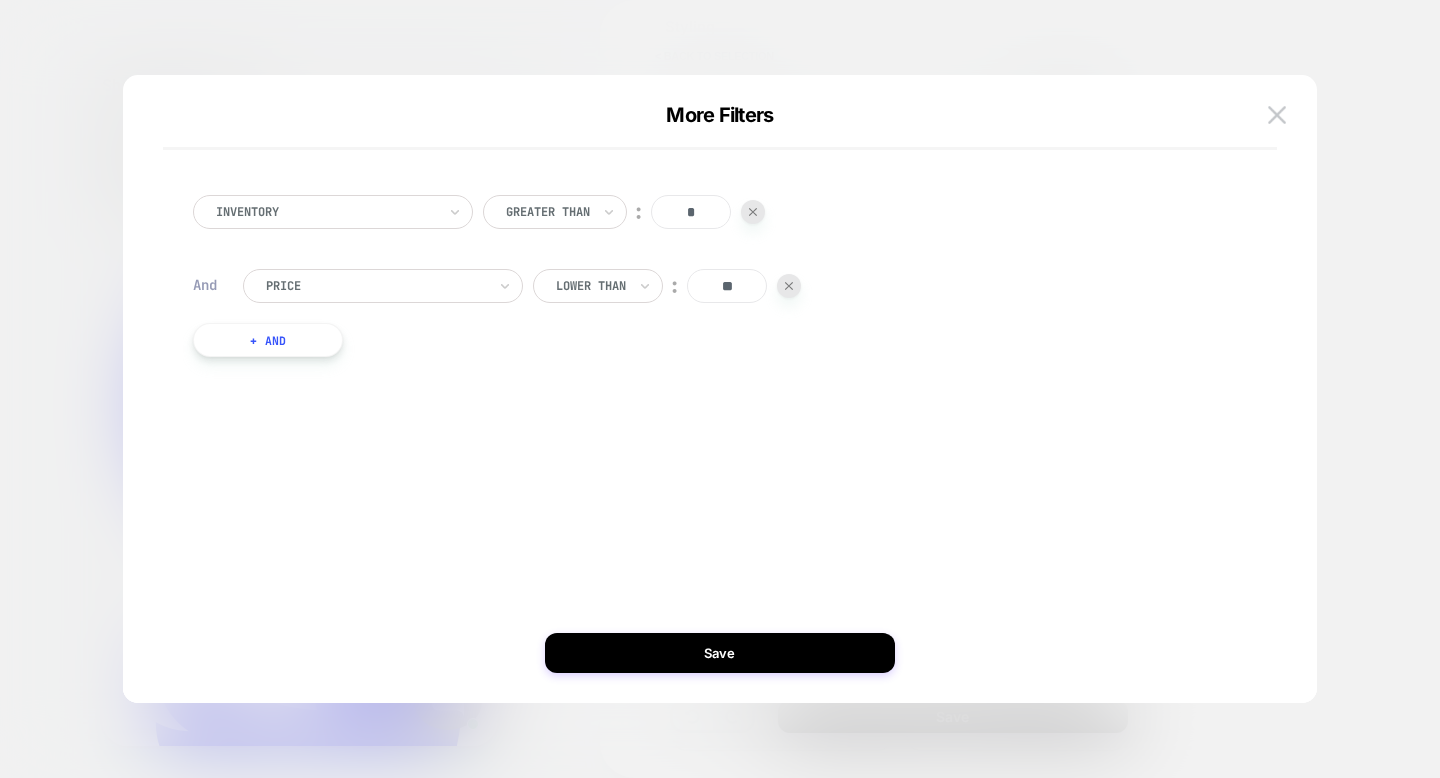 click on "**" at bounding box center (727, 286) 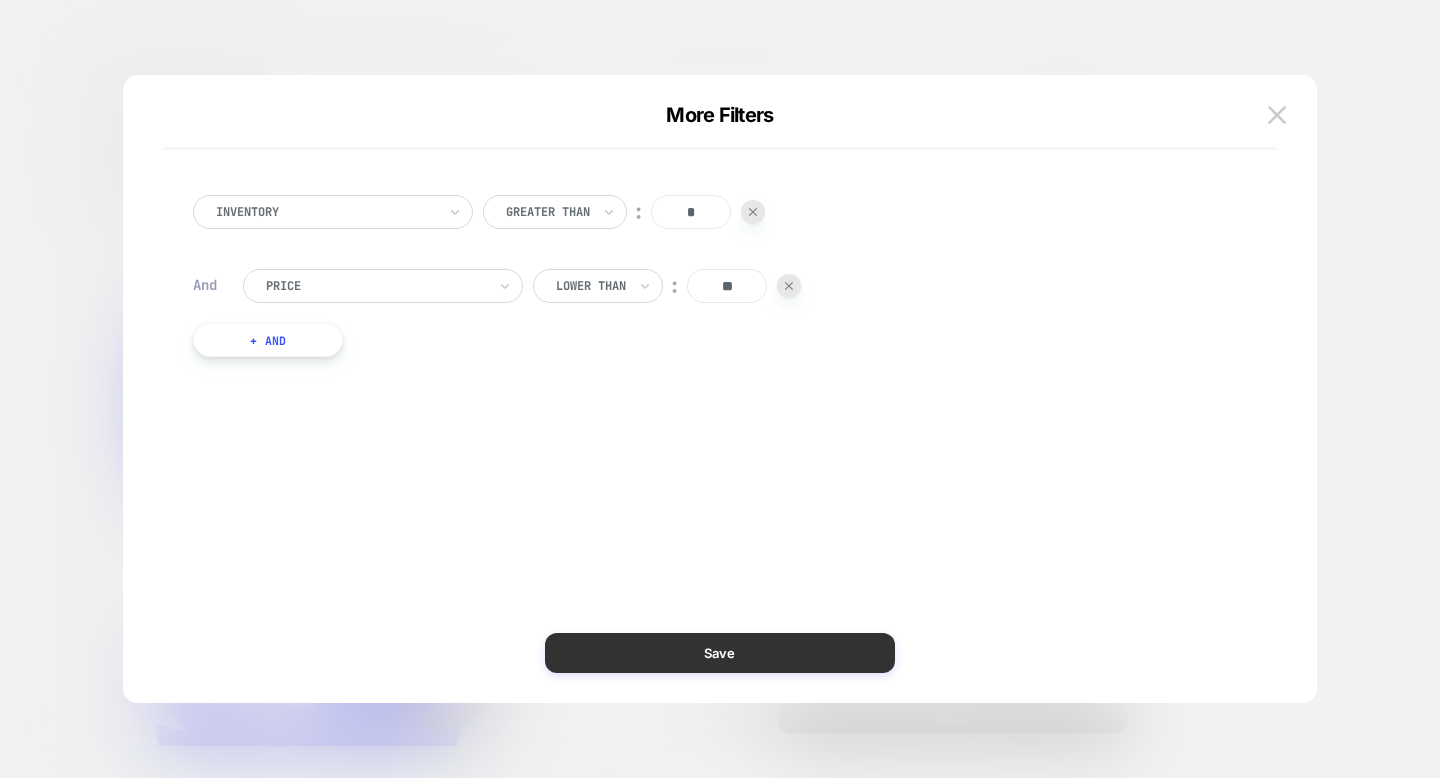 type on "**" 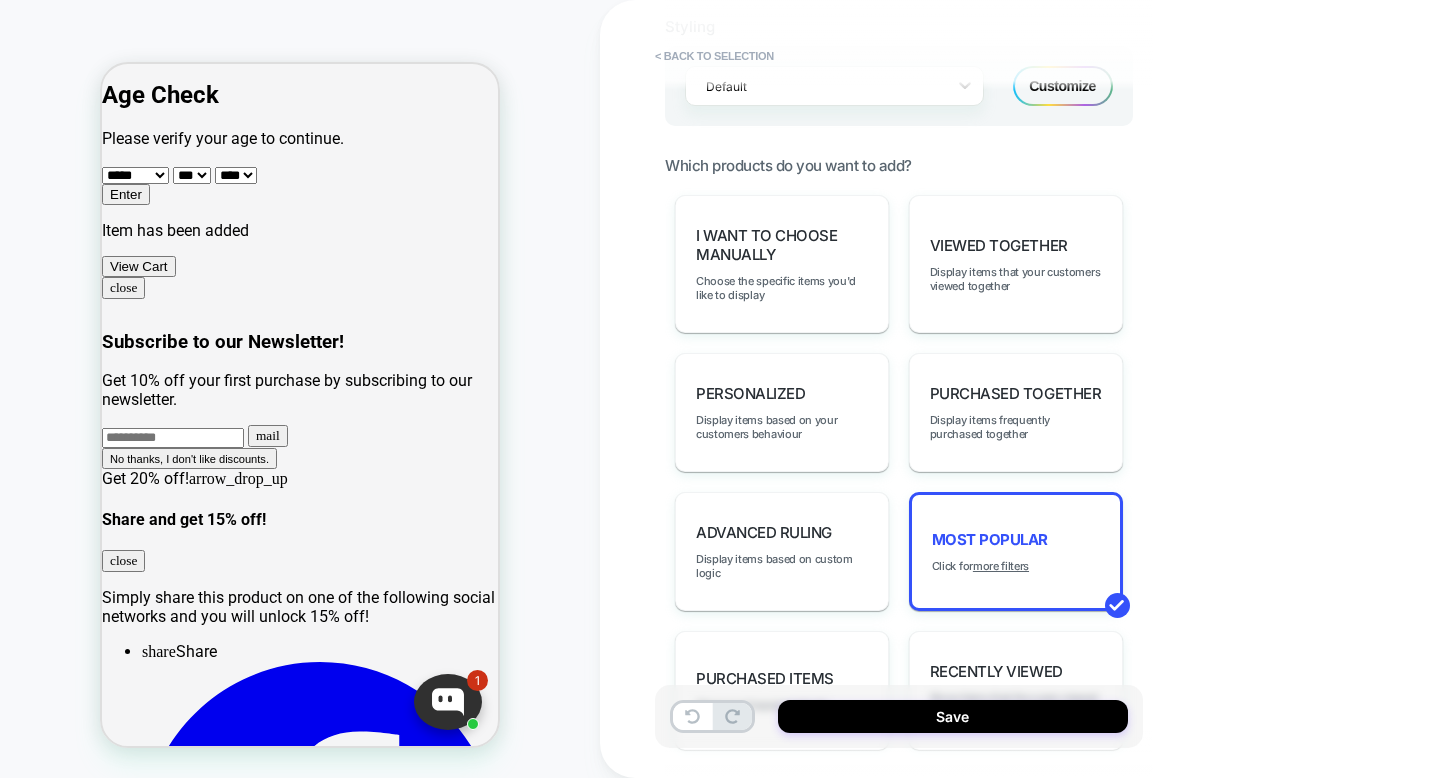scroll, scrollTop: 0, scrollLeft: 0, axis: both 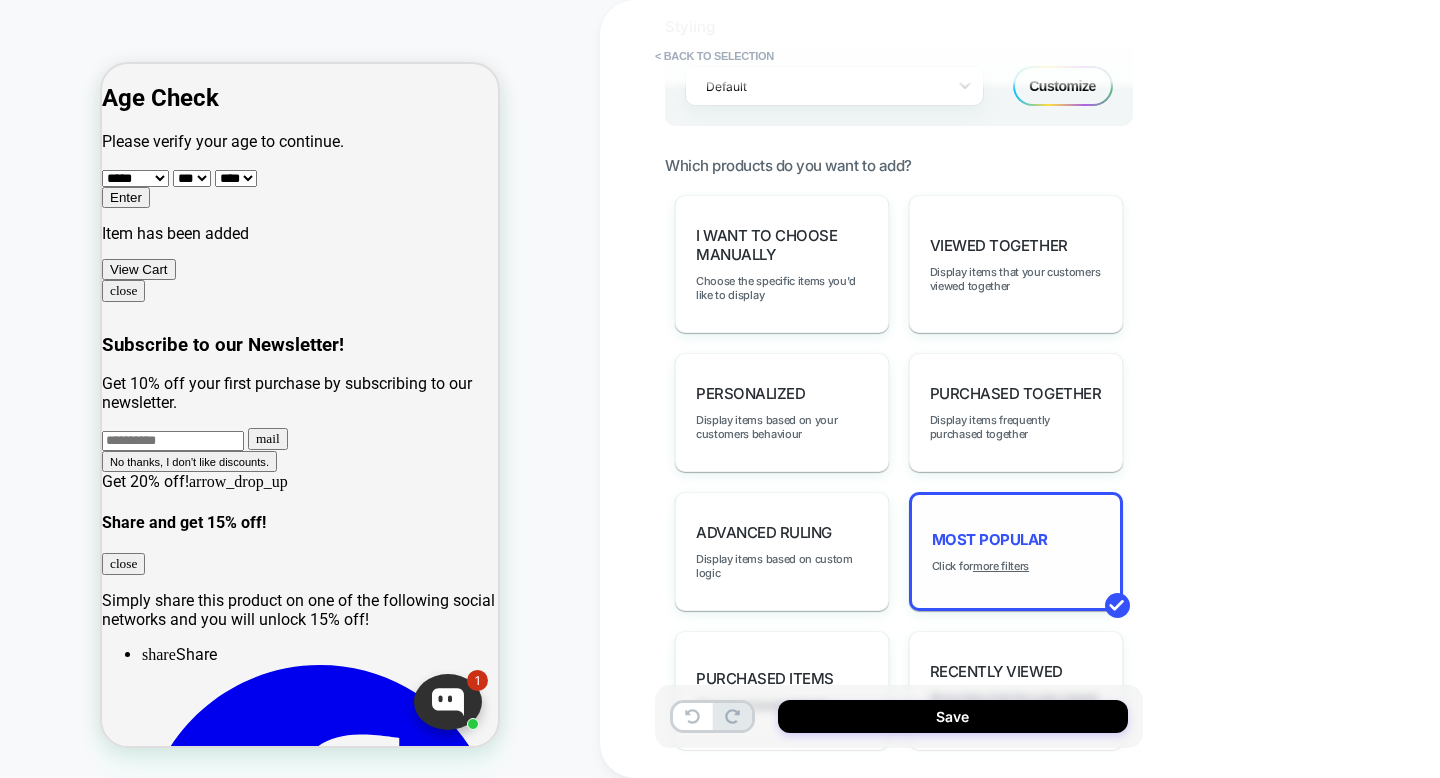 click on "Most Popular Click for  more filters" at bounding box center [1016, 551] 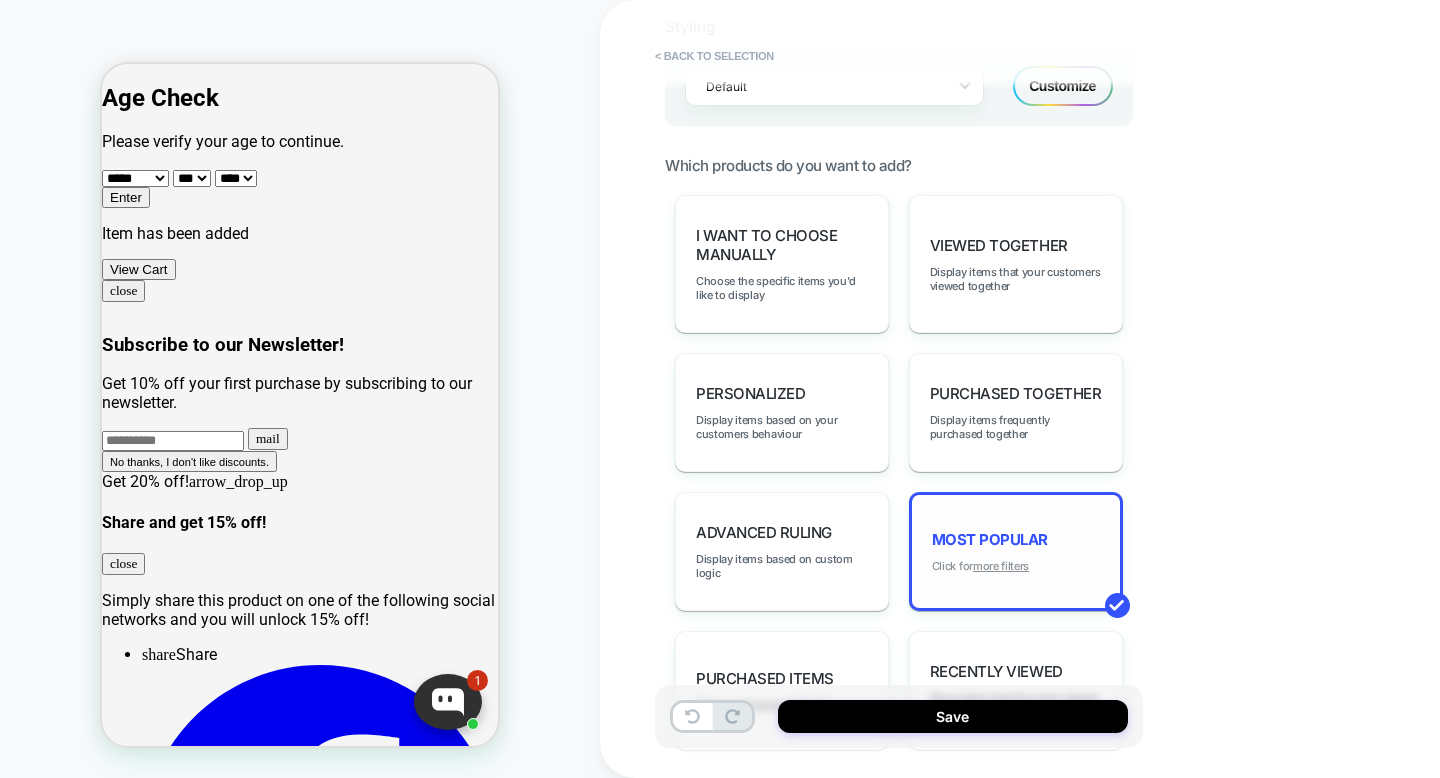 click on "more filters" at bounding box center (1001, 566) 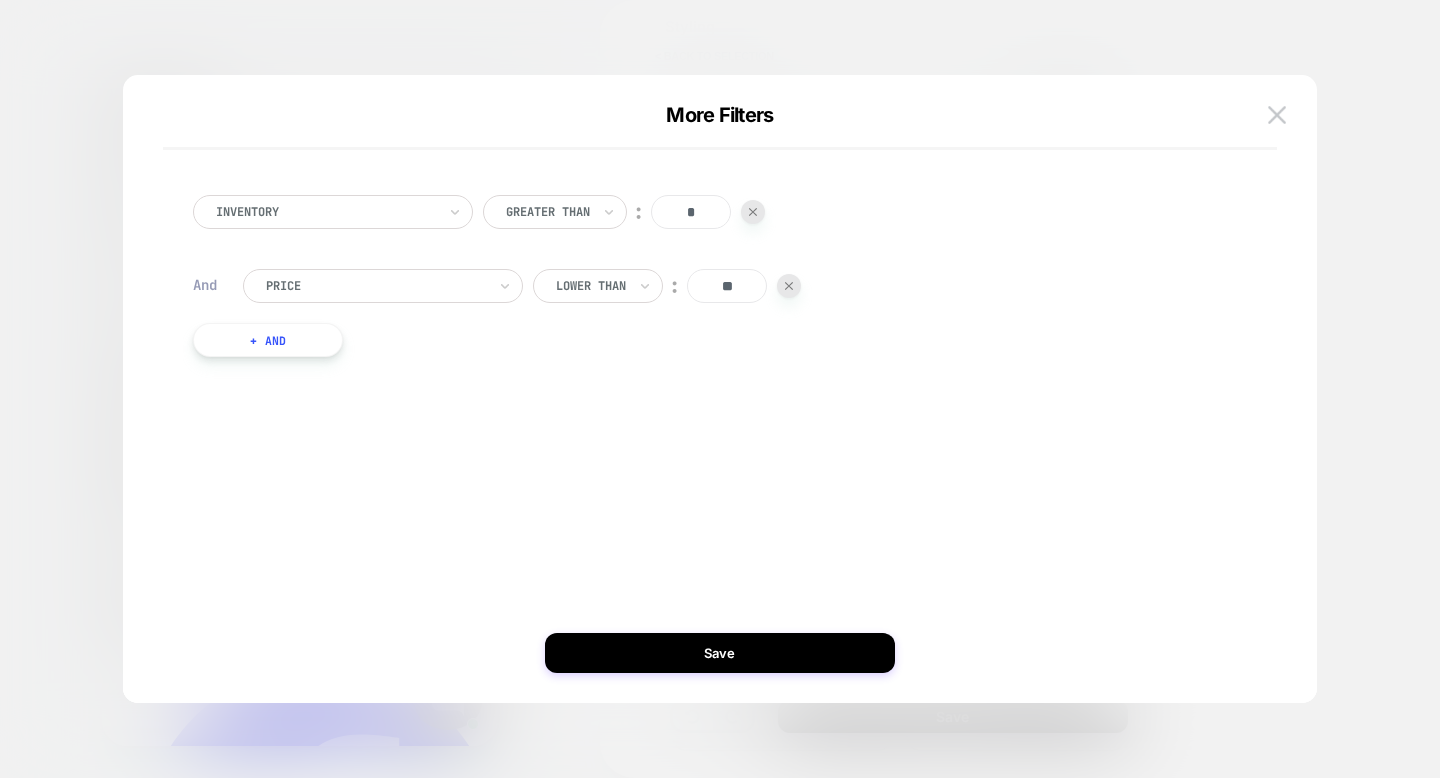 click on "**" at bounding box center (727, 286) 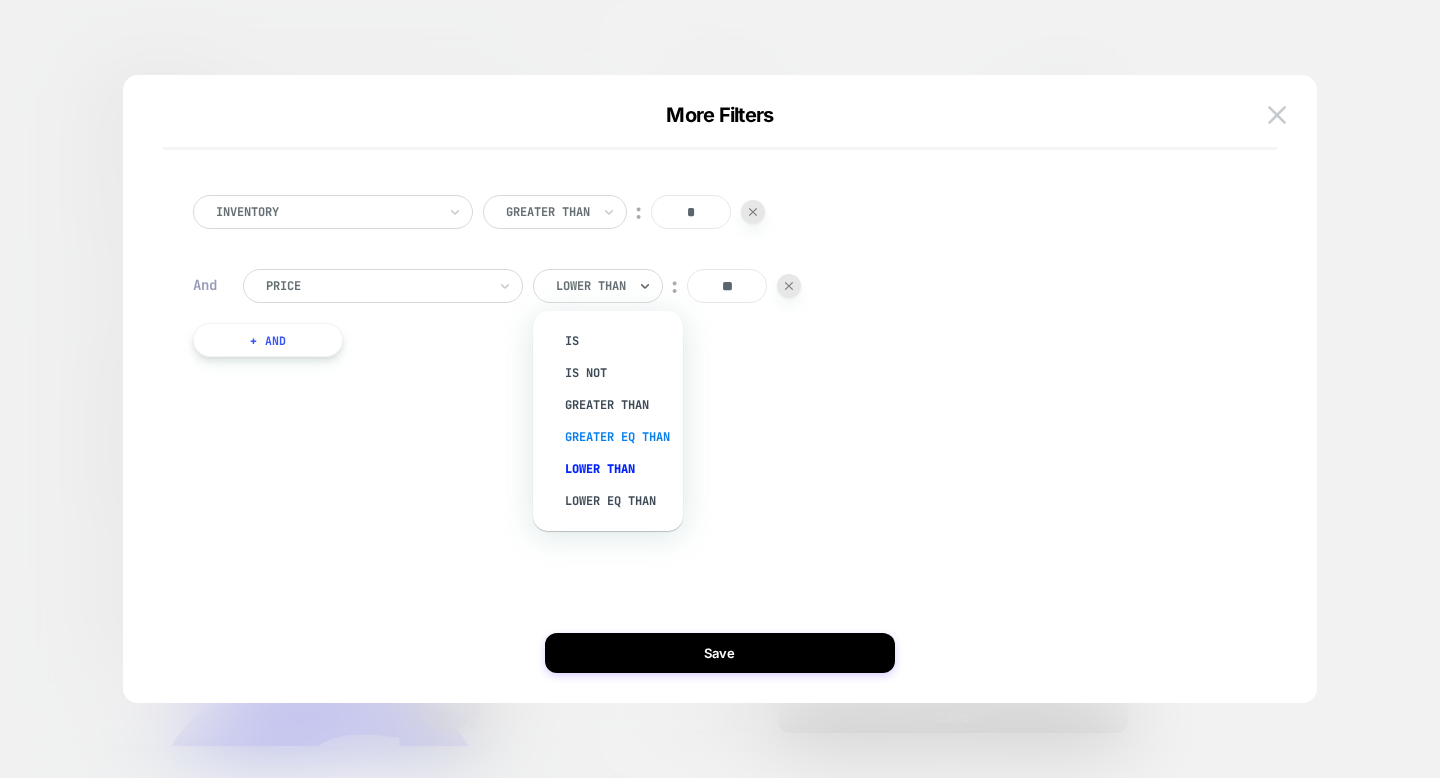 click on "Greater Eq Than" at bounding box center (618, 437) 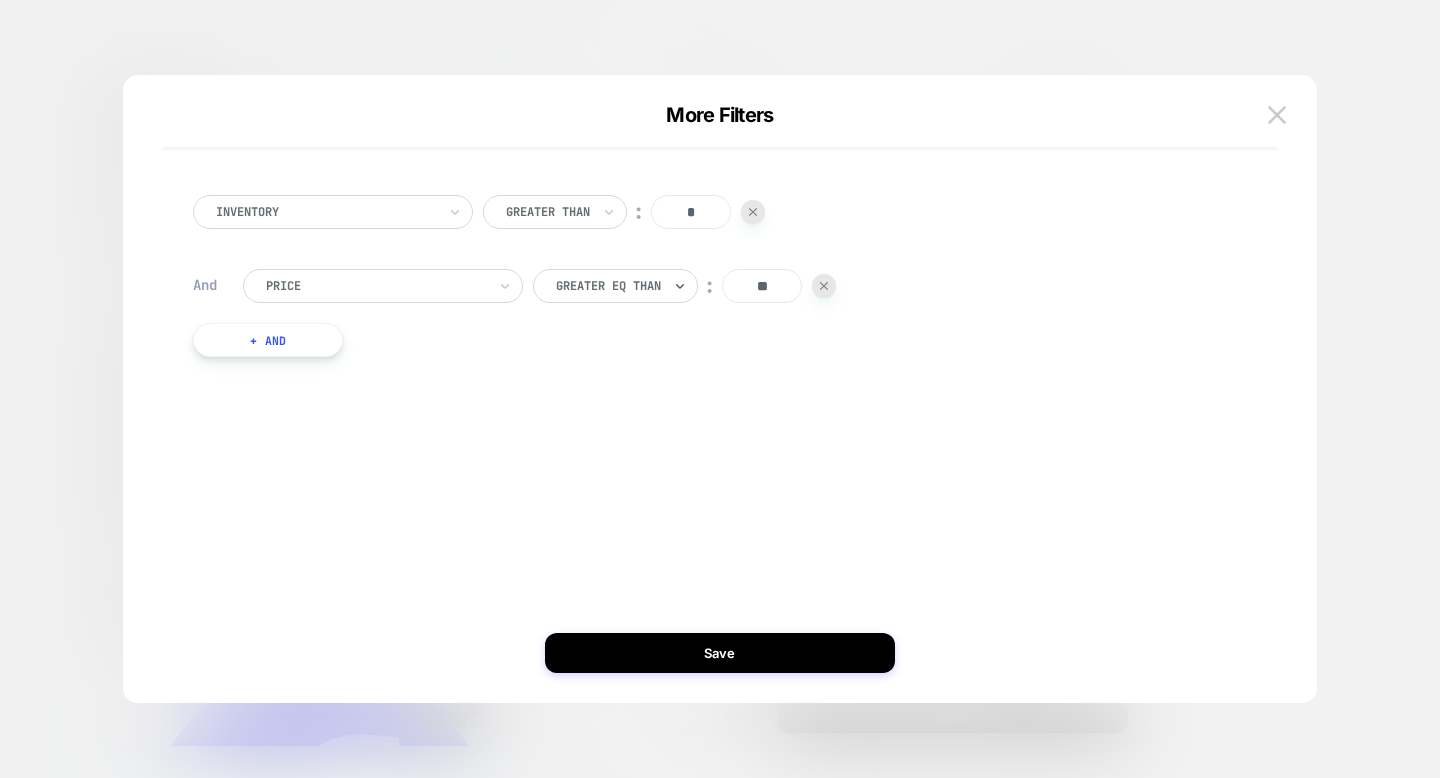 click on "**" at bounding box center (762, 286) 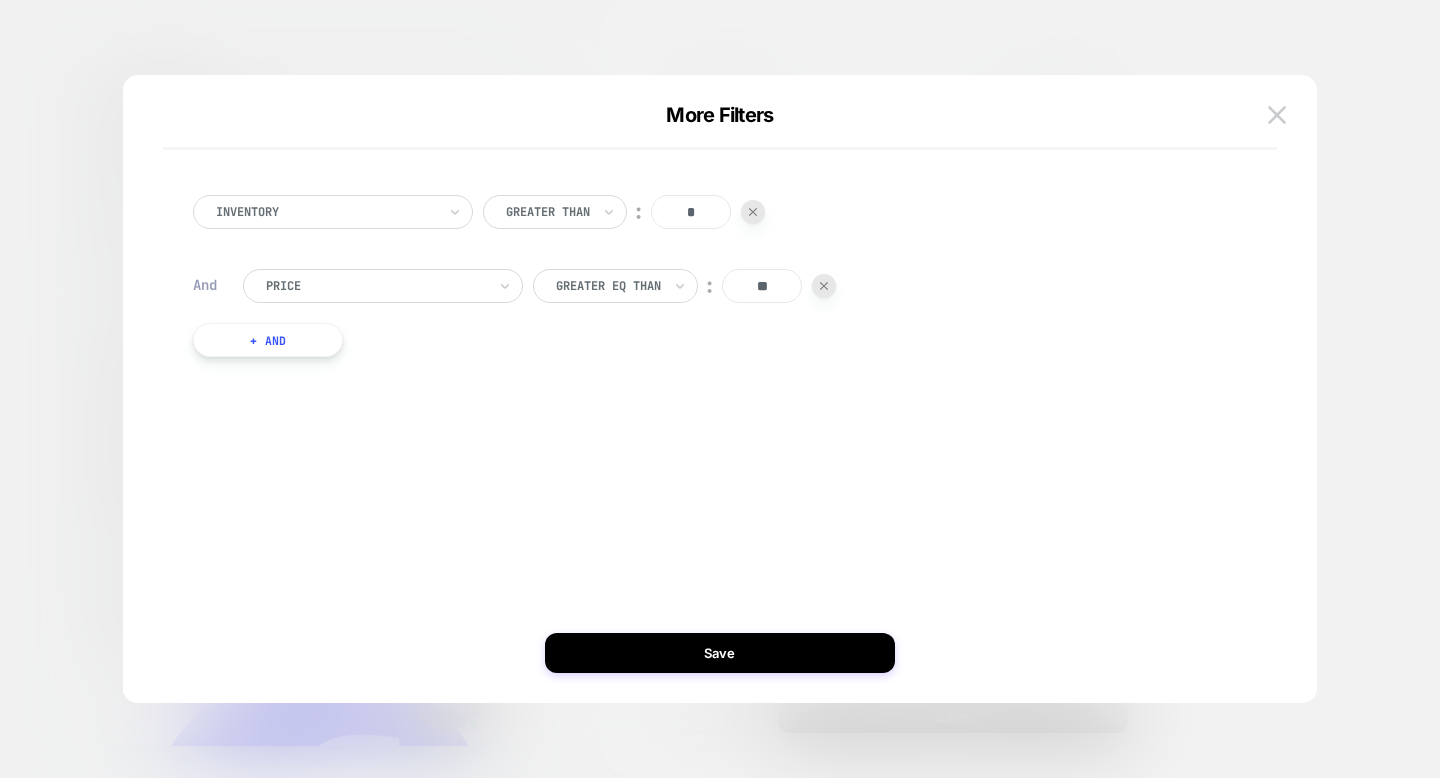 click on "**" at bounding box center [762, 286] 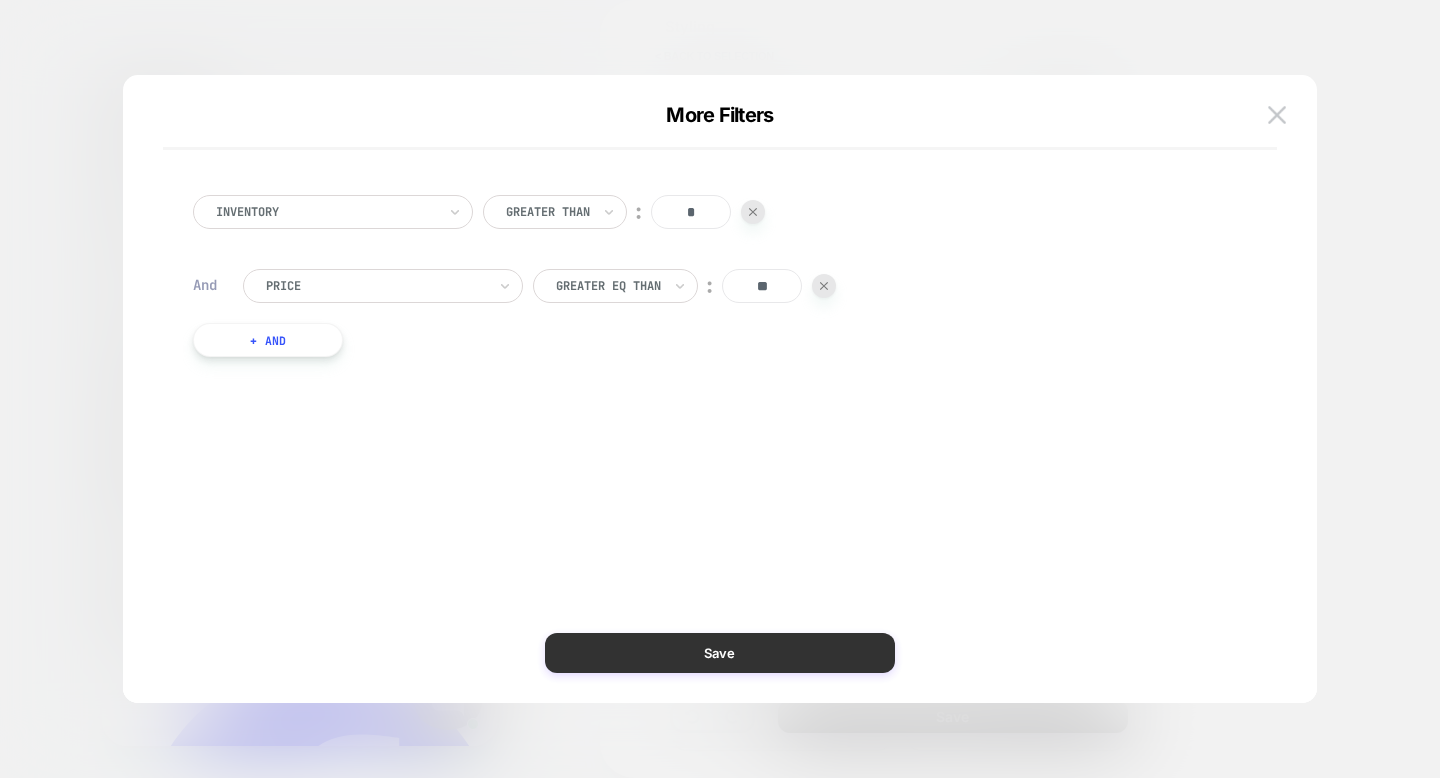type on "**" 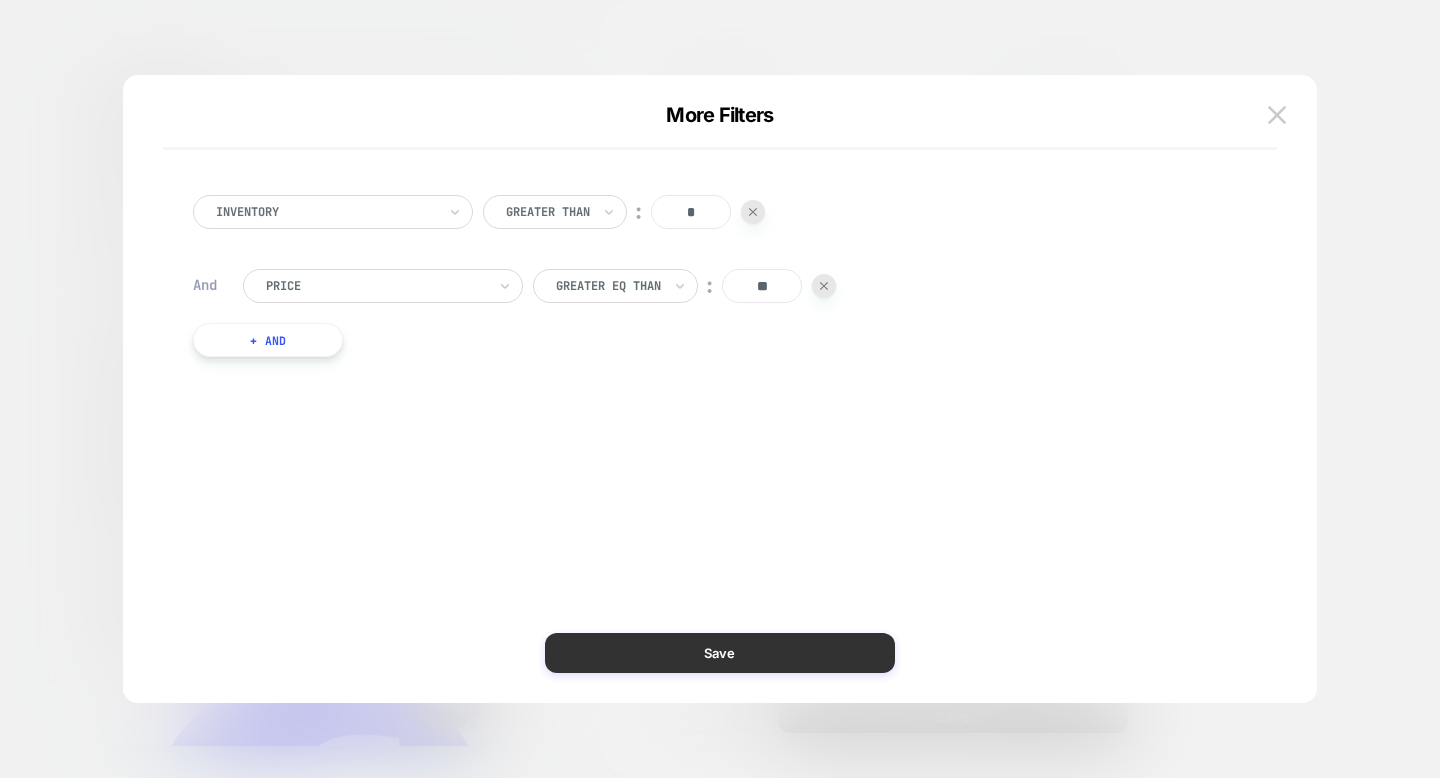 click on "Save" at bounding box center (720, 653) 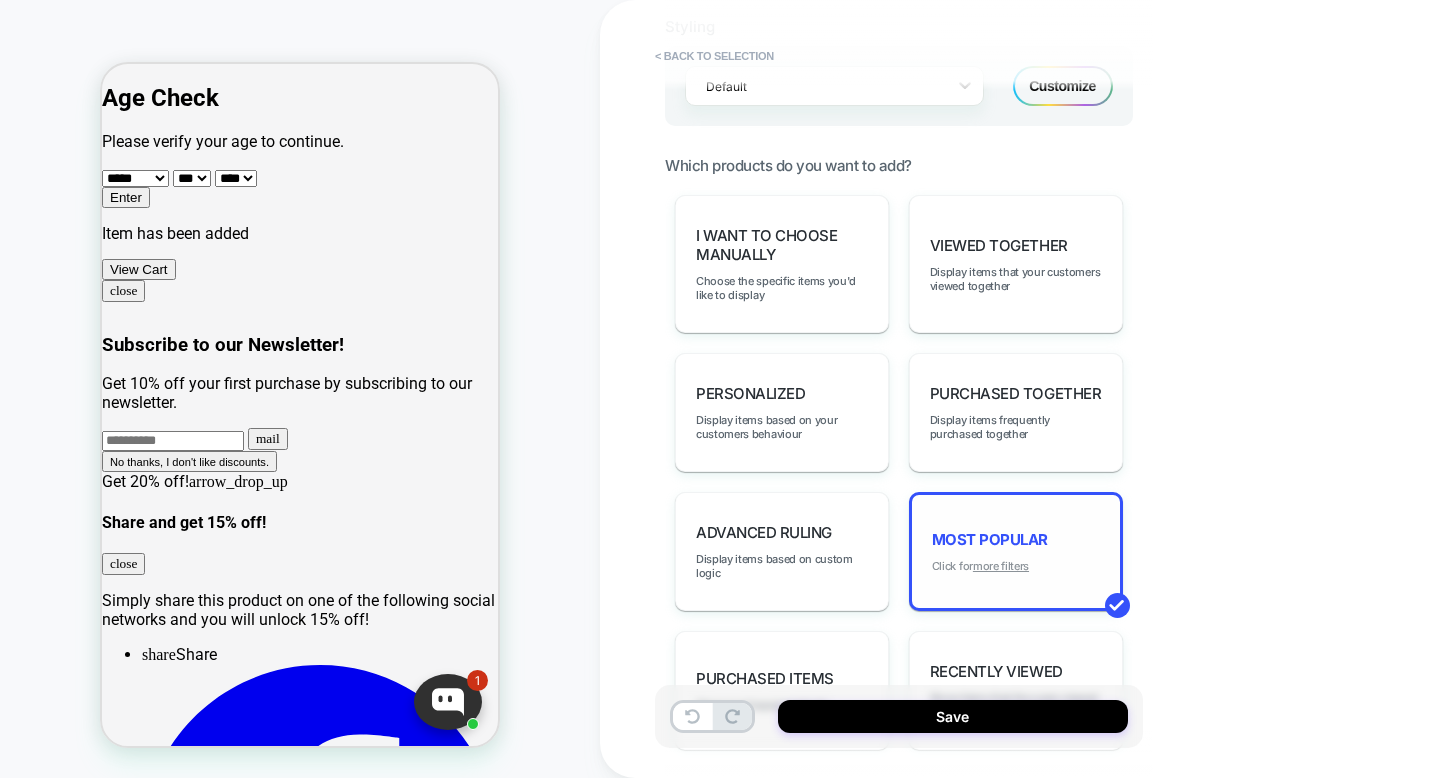 click on "more filters" at bounding box center [1001, 566] 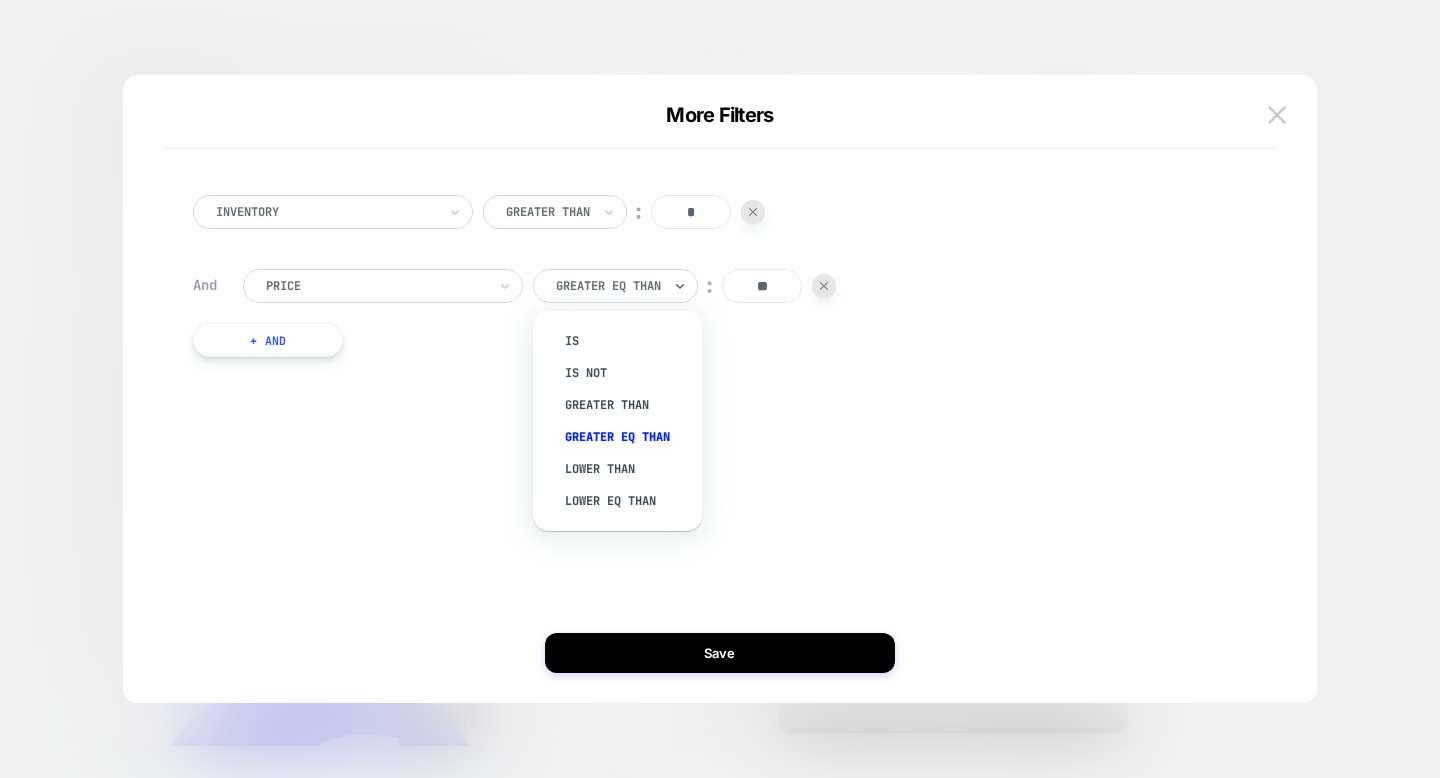 click at bounding box center [608, 286] 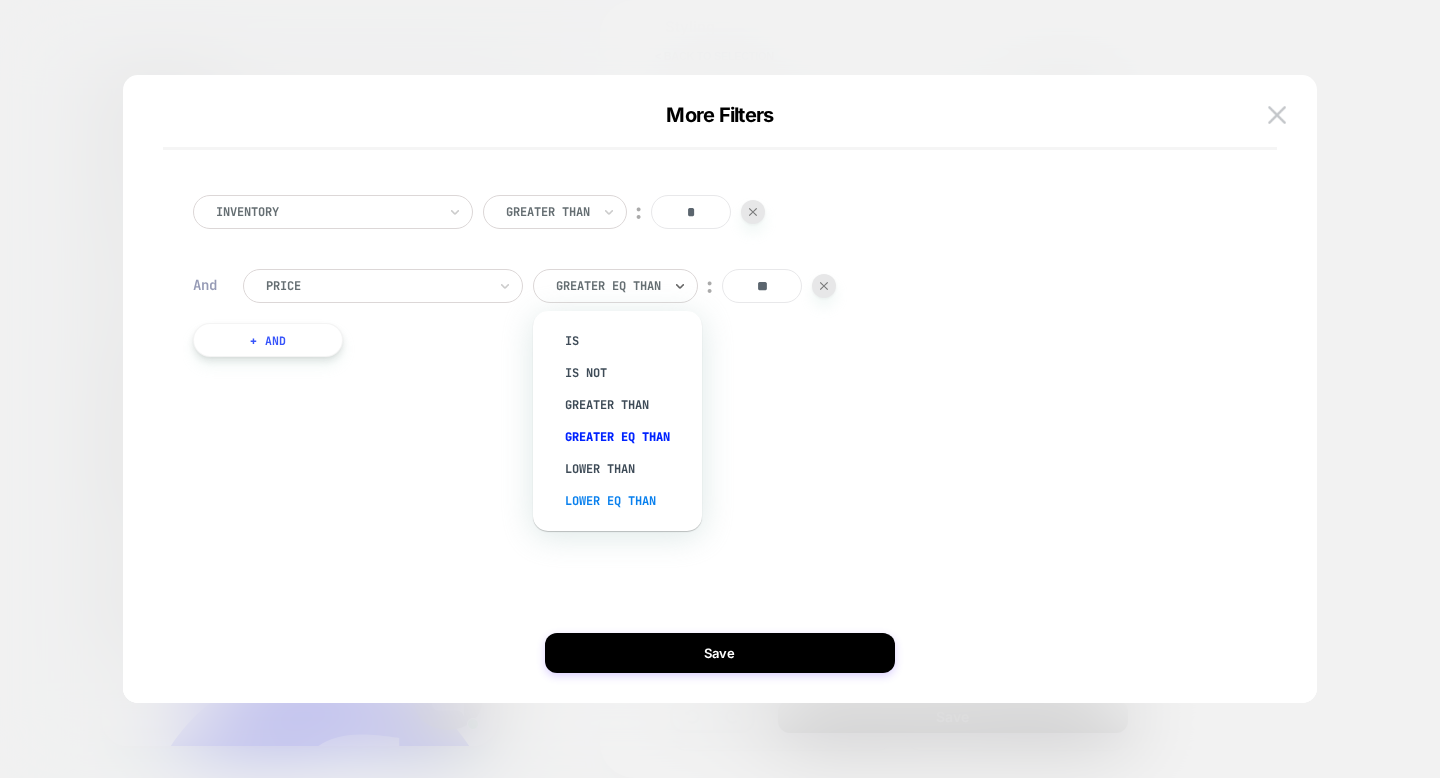click on "Lower Eq Than" at bounding box center (627, 501) 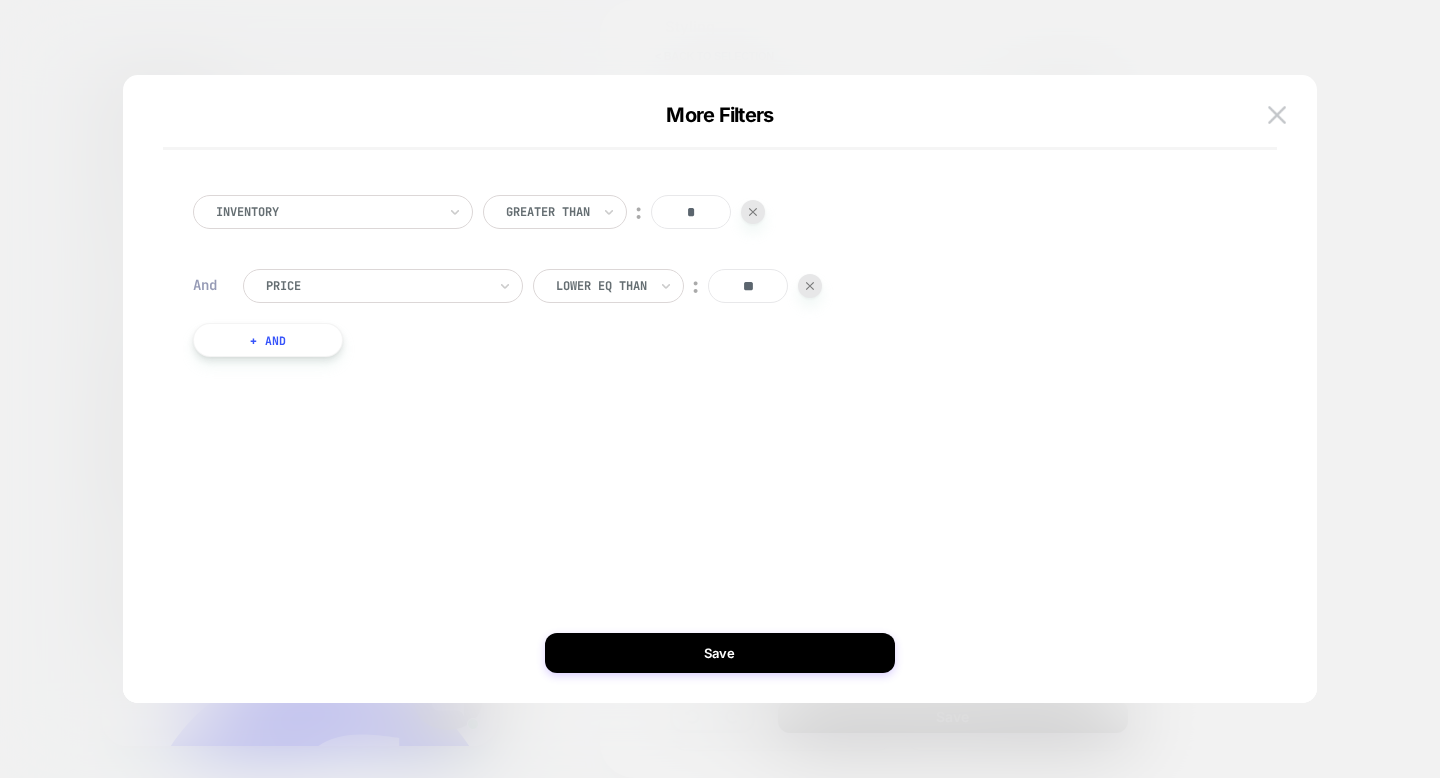 click on "**" at bounding box center (748, 286) 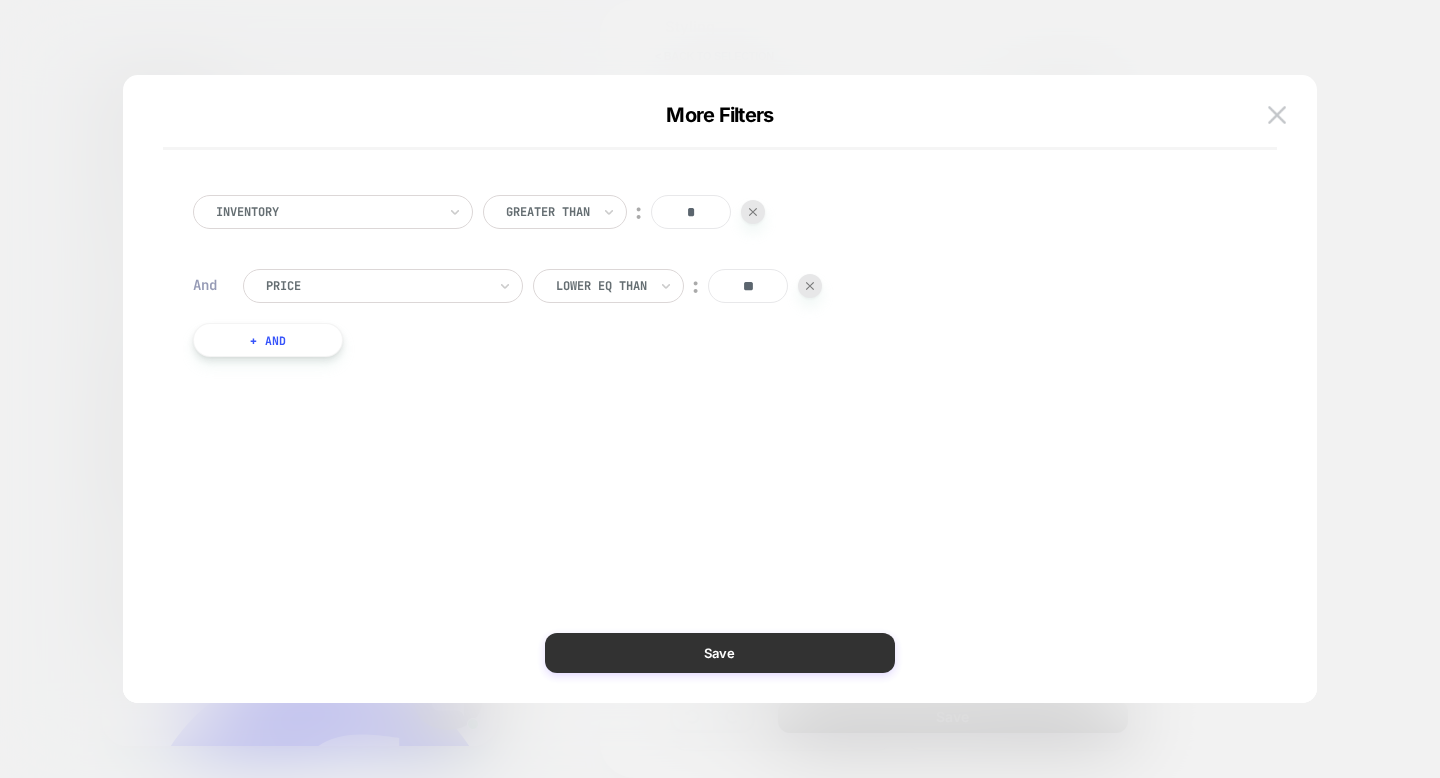 type on "**" 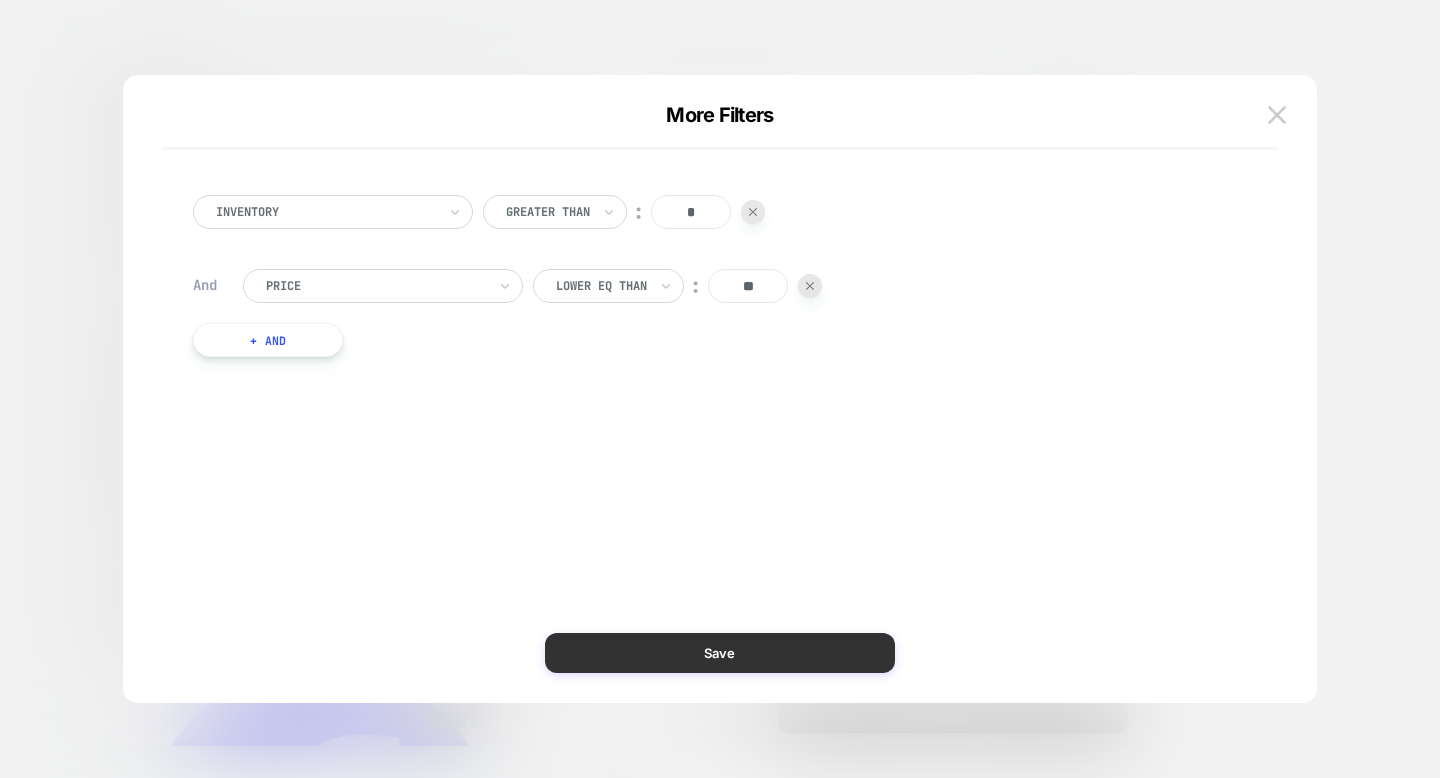 click on "Save" at bounding box center [720, 653] 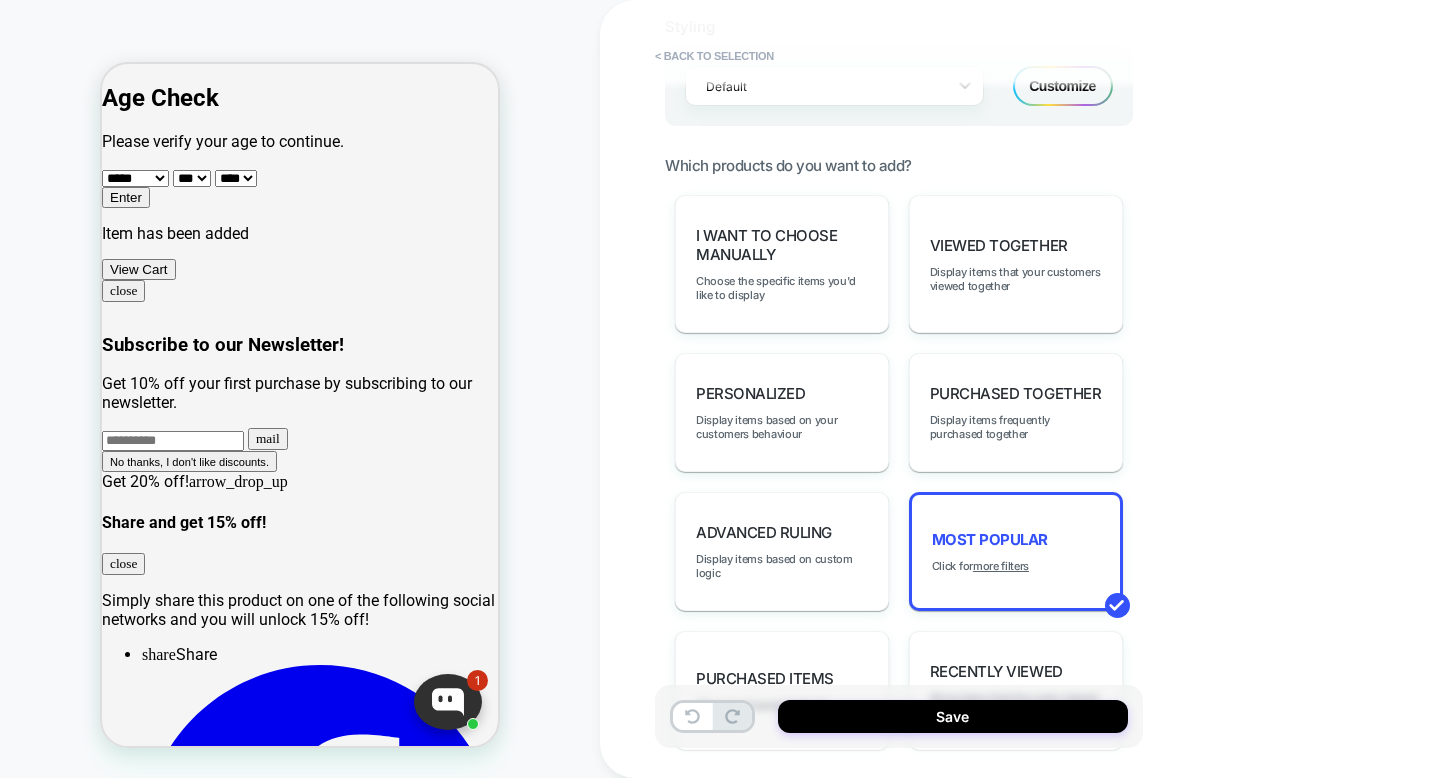 scroll, scrollTop: 0, scrollLeft: 26, axis: horizontal 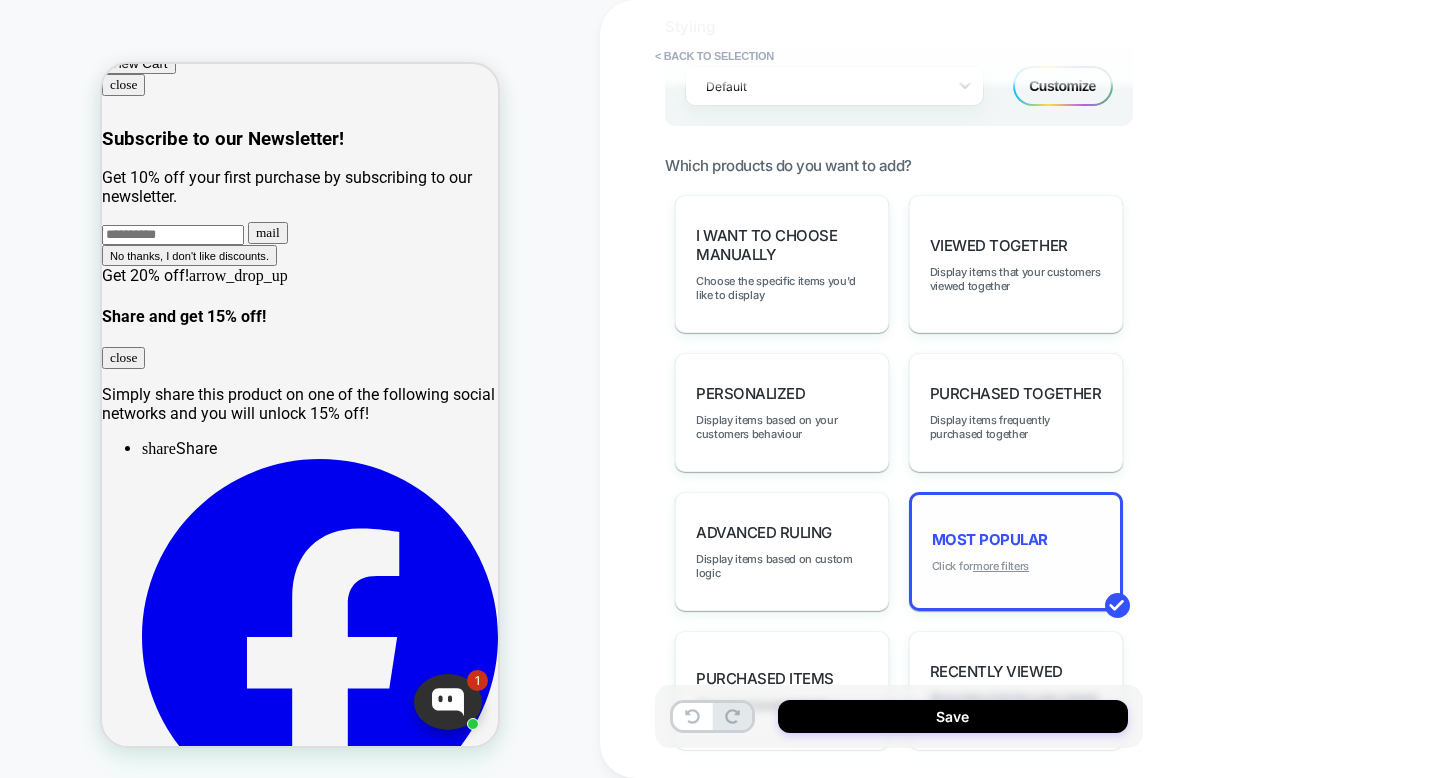 click on "more filters" at bounding box center (1001, 566) 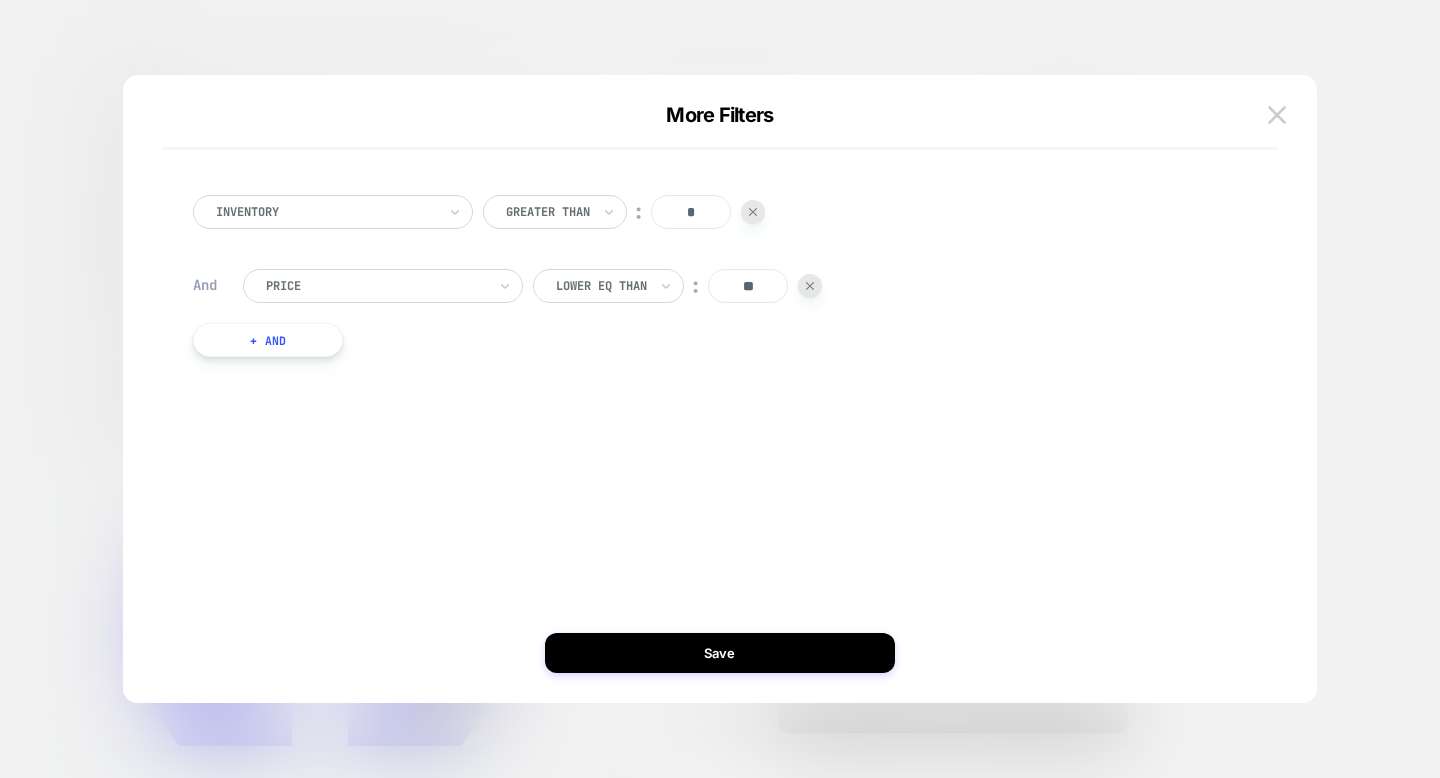 click on "+ And" at bounding box center (268, 340) 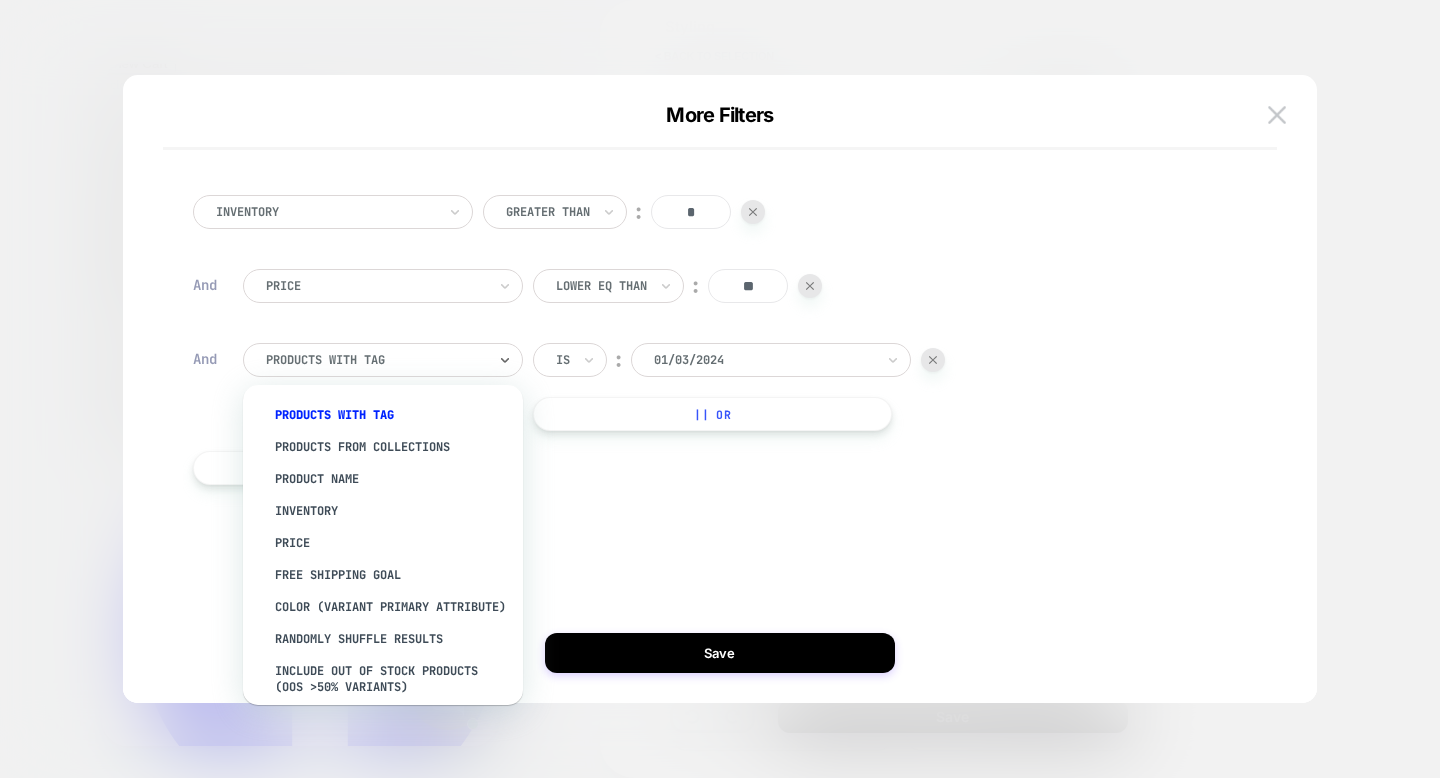 click at bounding box center [376, 360] 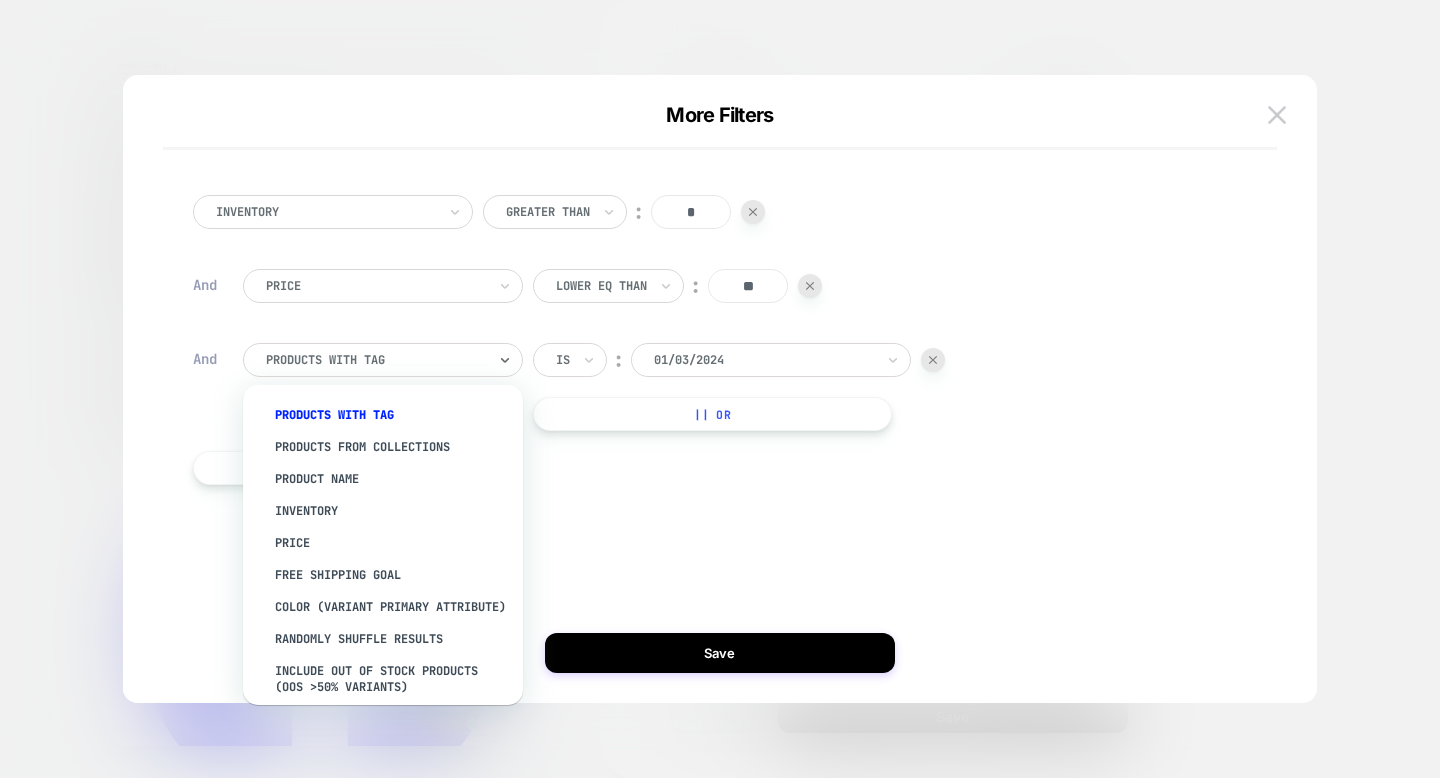 click on "Inventory Greater Than ︰ * And Price Lower Eq Than ︰ ** And option products from collections focused, 2 of 13. 13 results available. Use Up and Down to choose options, press Enter to select the currently focused option, press Escape to exit the menu, press Tab to select the option and exit the menu. products with tag products with tag products from collections Product Name Inventory Price free shipping goal color (Variant primary attribute) Randomly Shuffle Results Include out of stock products (OOS >50% Variants) Only show items with the same tag Only show items from the same collection Separate out color variants Include Cart Items Is ︰ 01/03/2024 || Or + And" at bounding box center (709, 350) 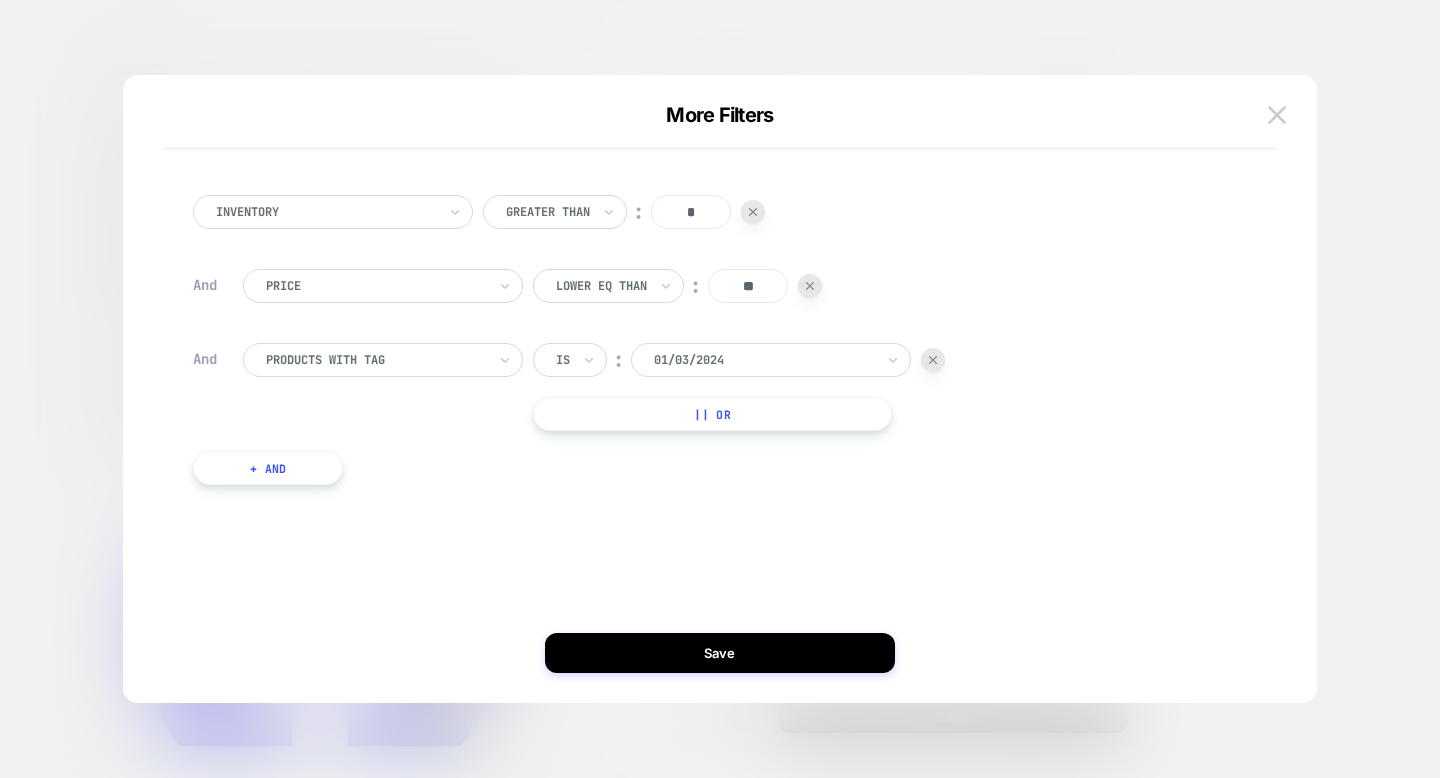 click at bounding box center [933, 360] 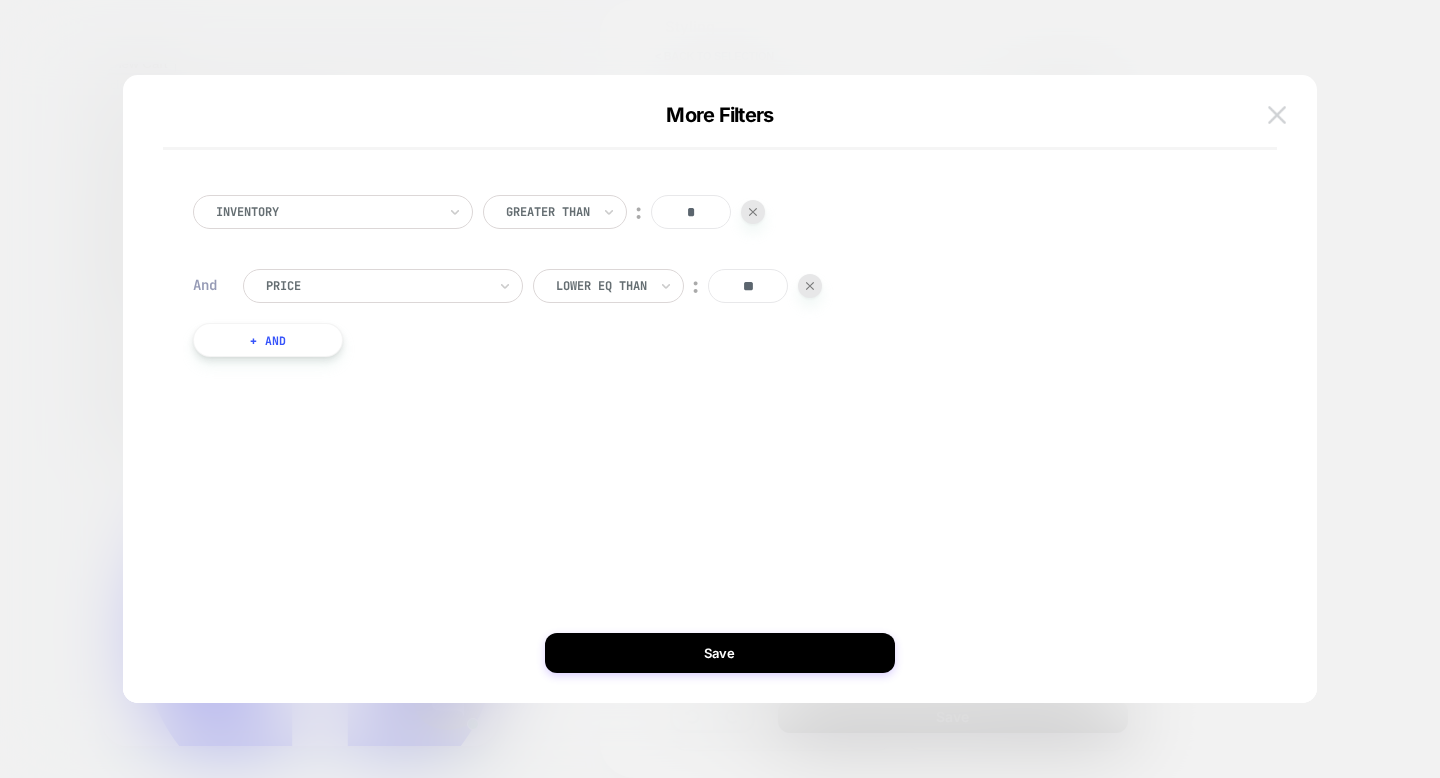 click at bounding box center (1277, 115) 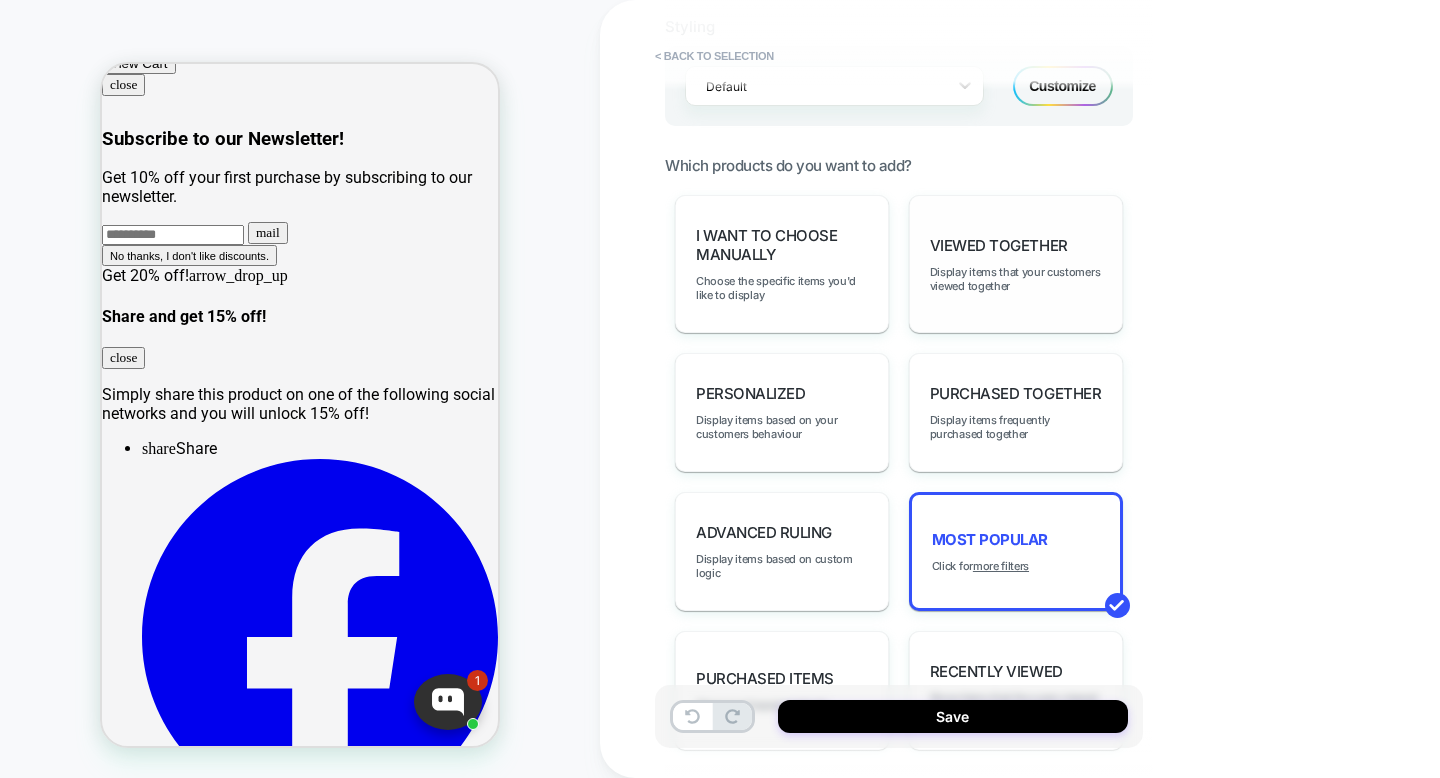 click on "Viewed Together Display items that your customers viewed together" at bounding box center [1016, 264] 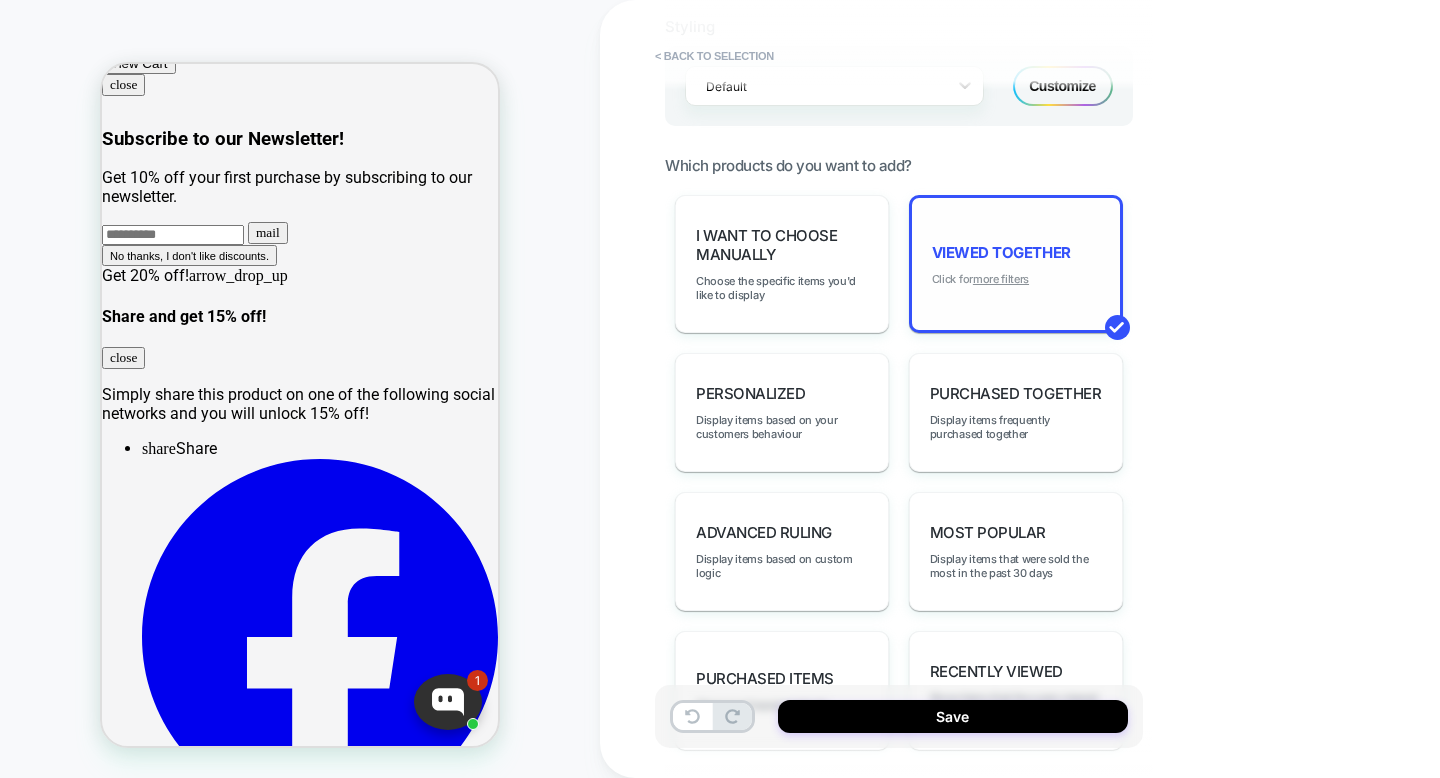 click on "more filters" at bounding box center [1001, 279] 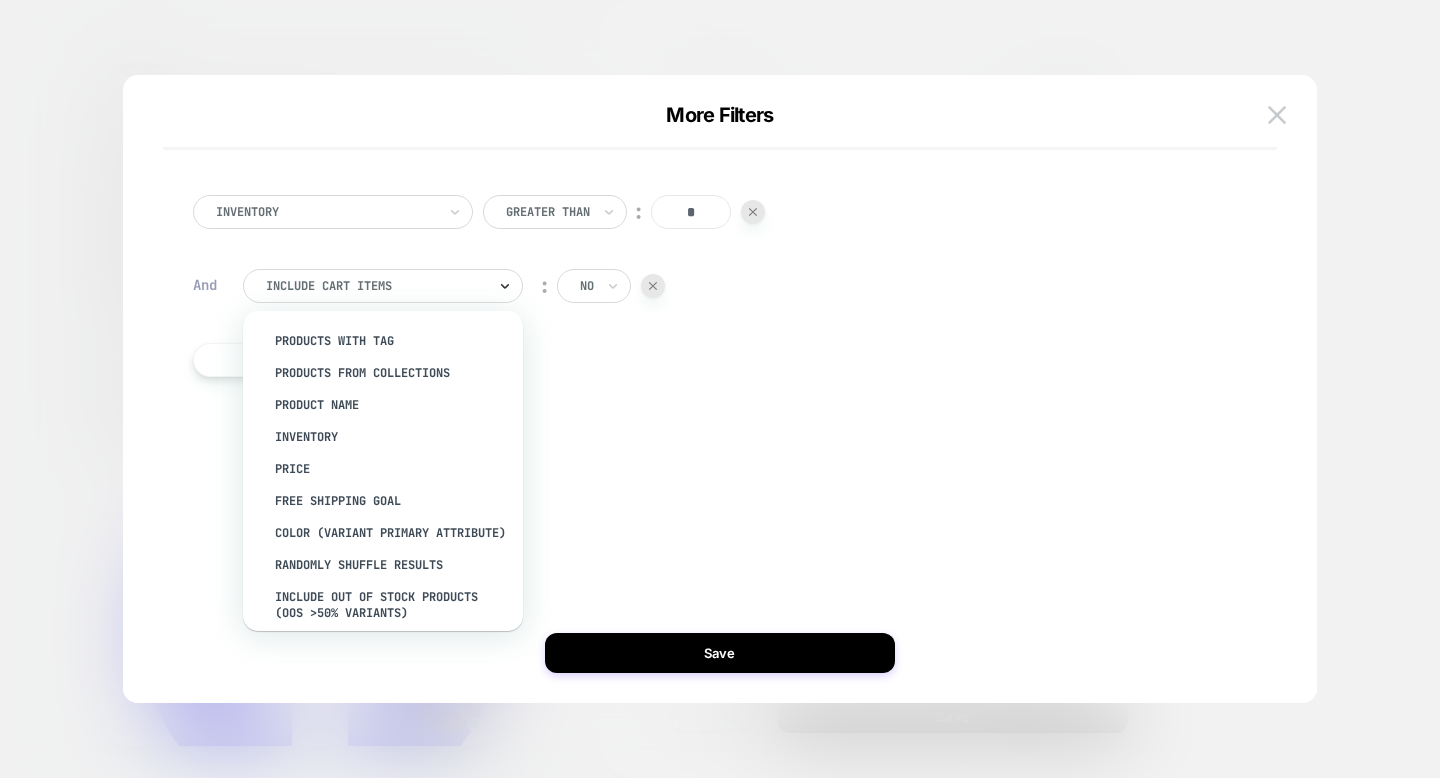 click 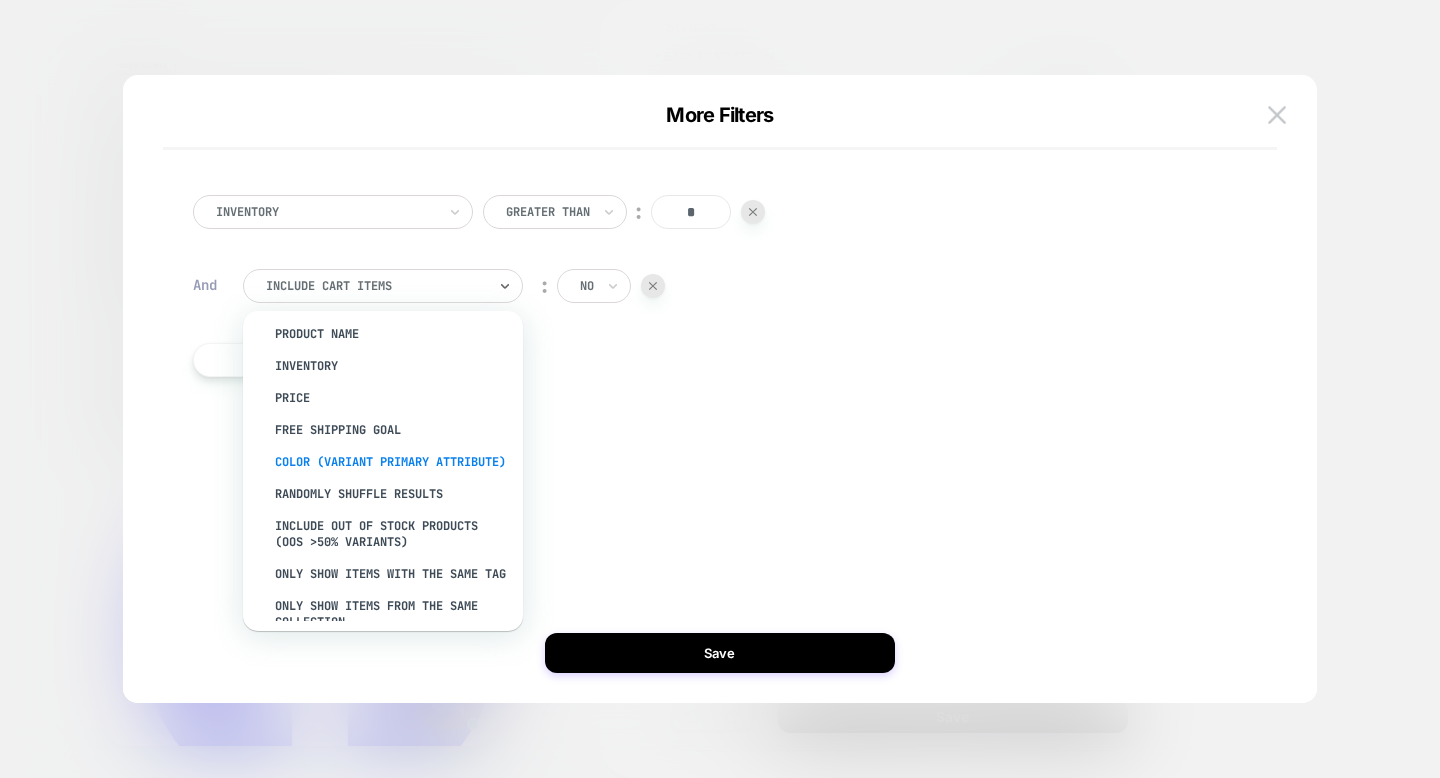 scroll, scrollTop: 73, scrollLeft: 0, axis: vertical 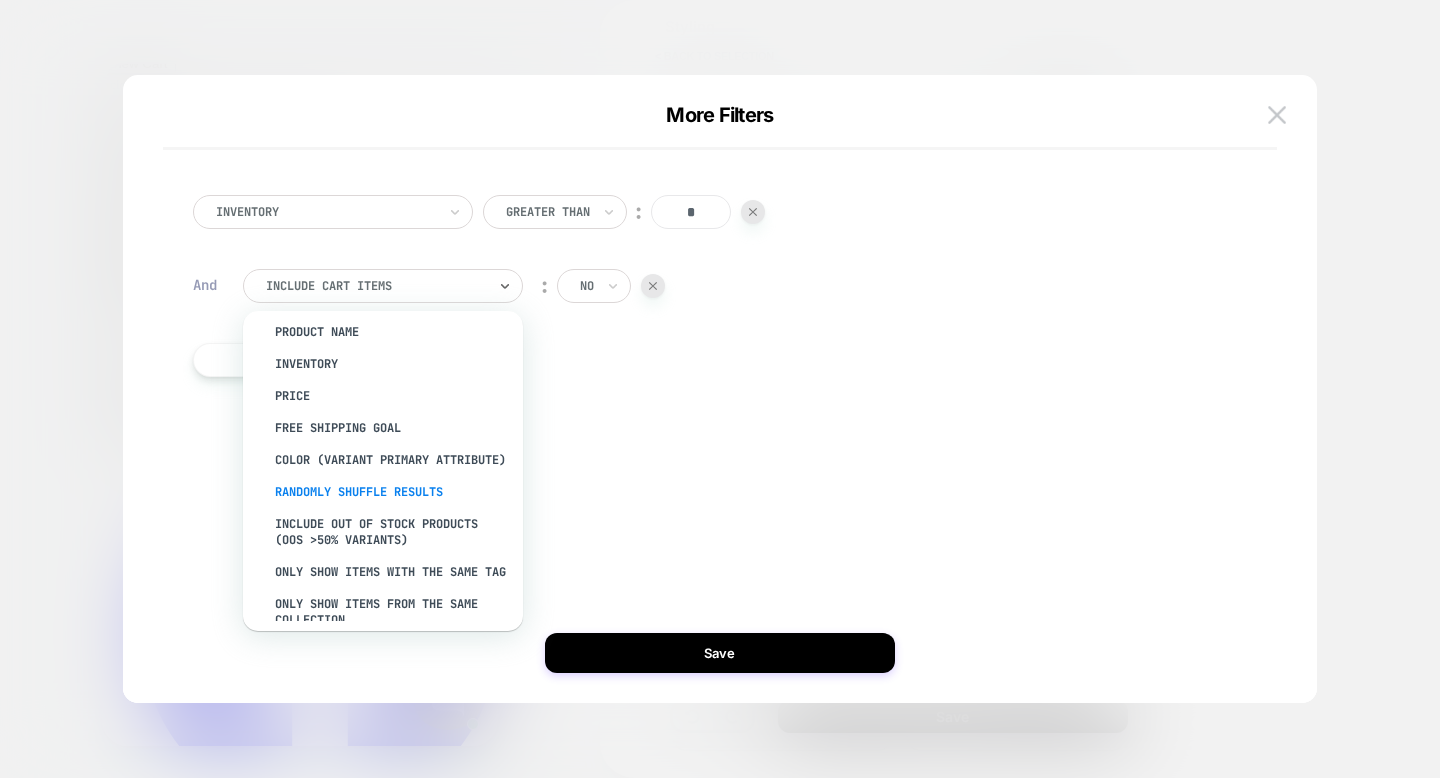 click on "Randomly Shuffle Results" at bounding box center [393, 492] 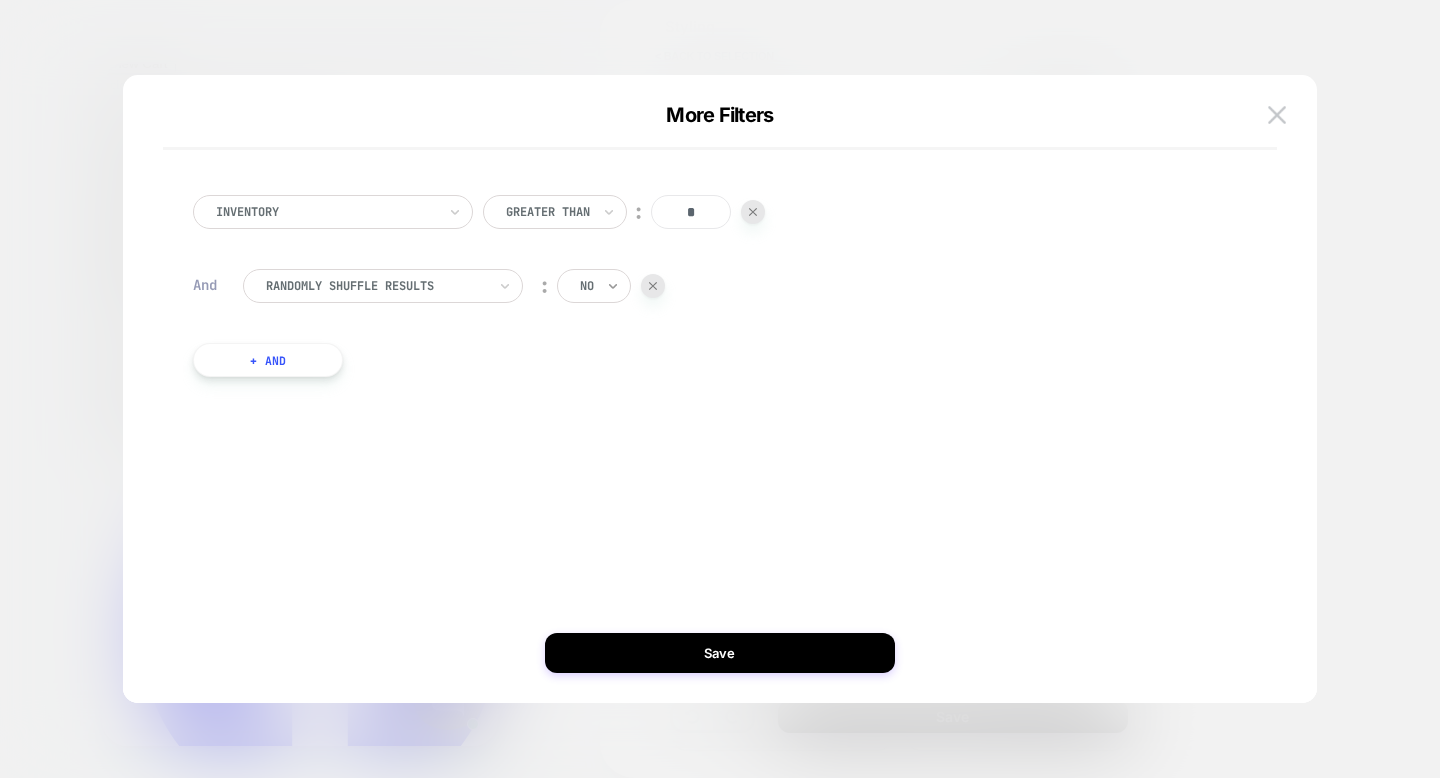 click 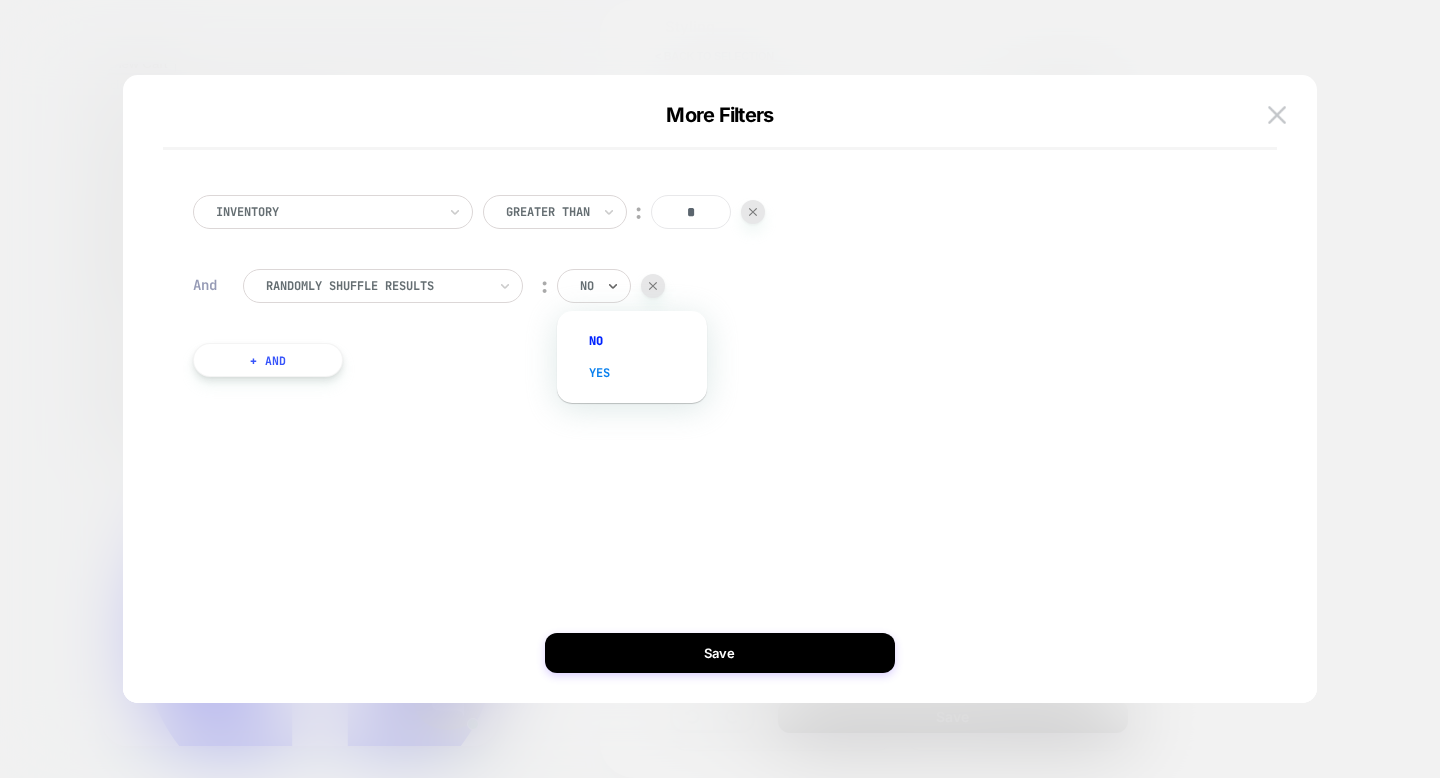 click on "yes" at bounding box center (642, 373) 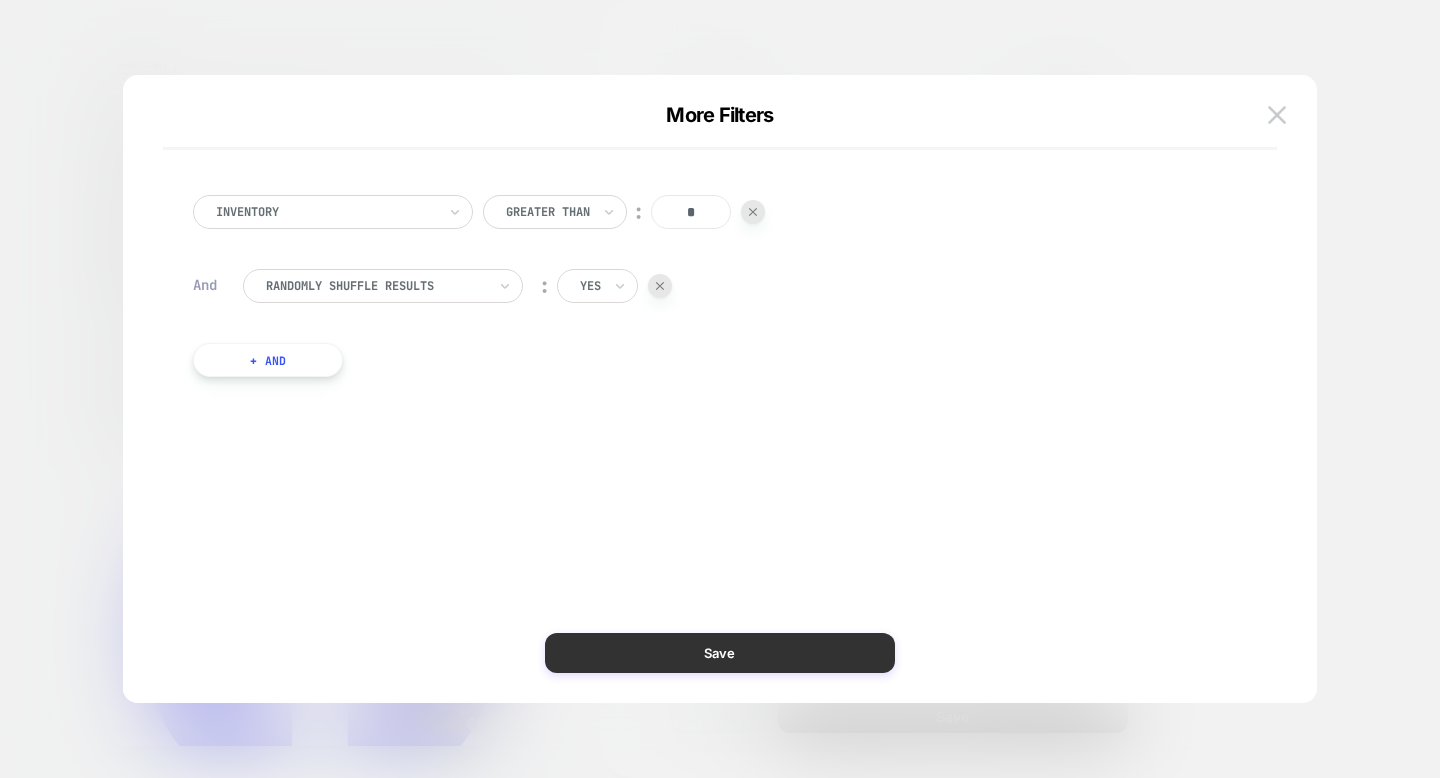 click on "Save" at bounding box center (720, 653) 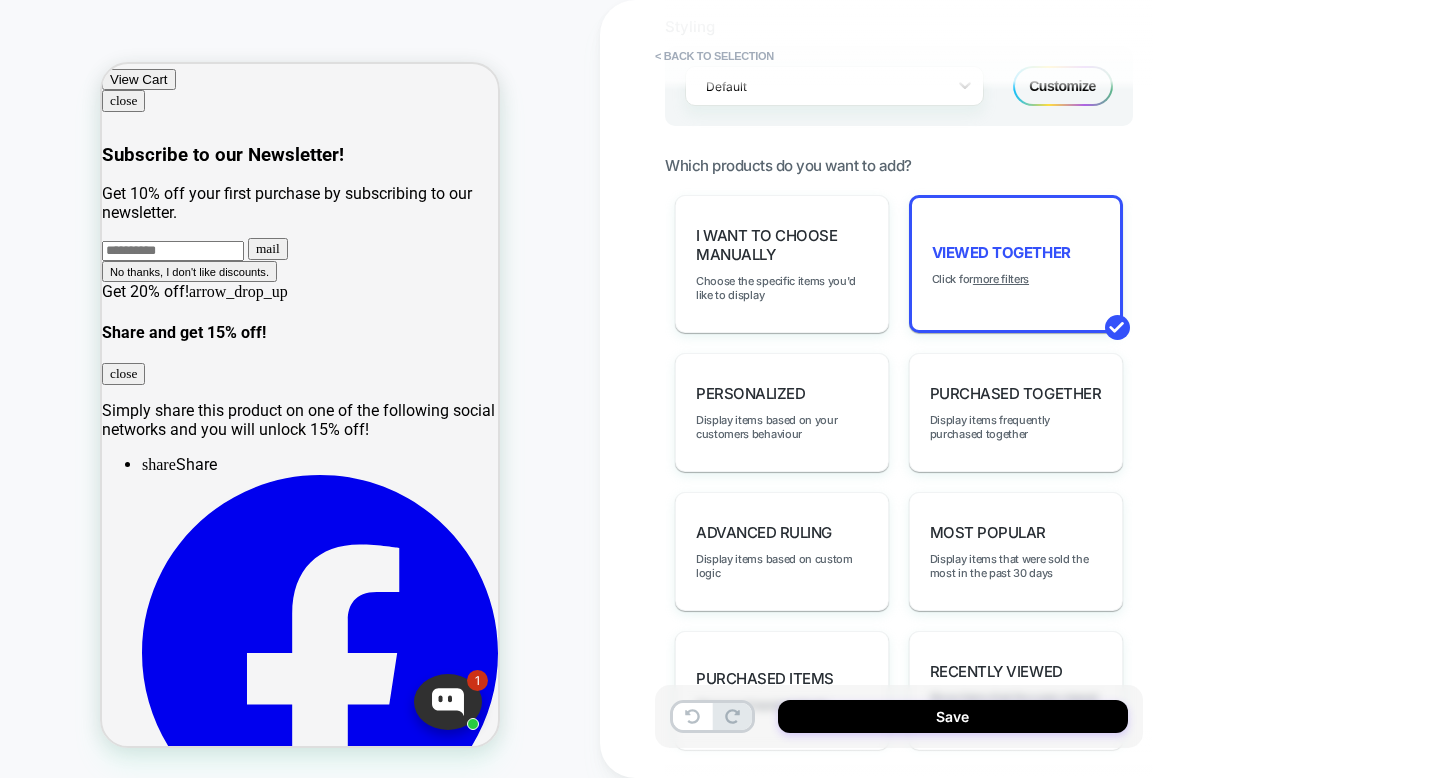 scroll, scrollTop: 186, scrollLeft: 0, axis: vertical 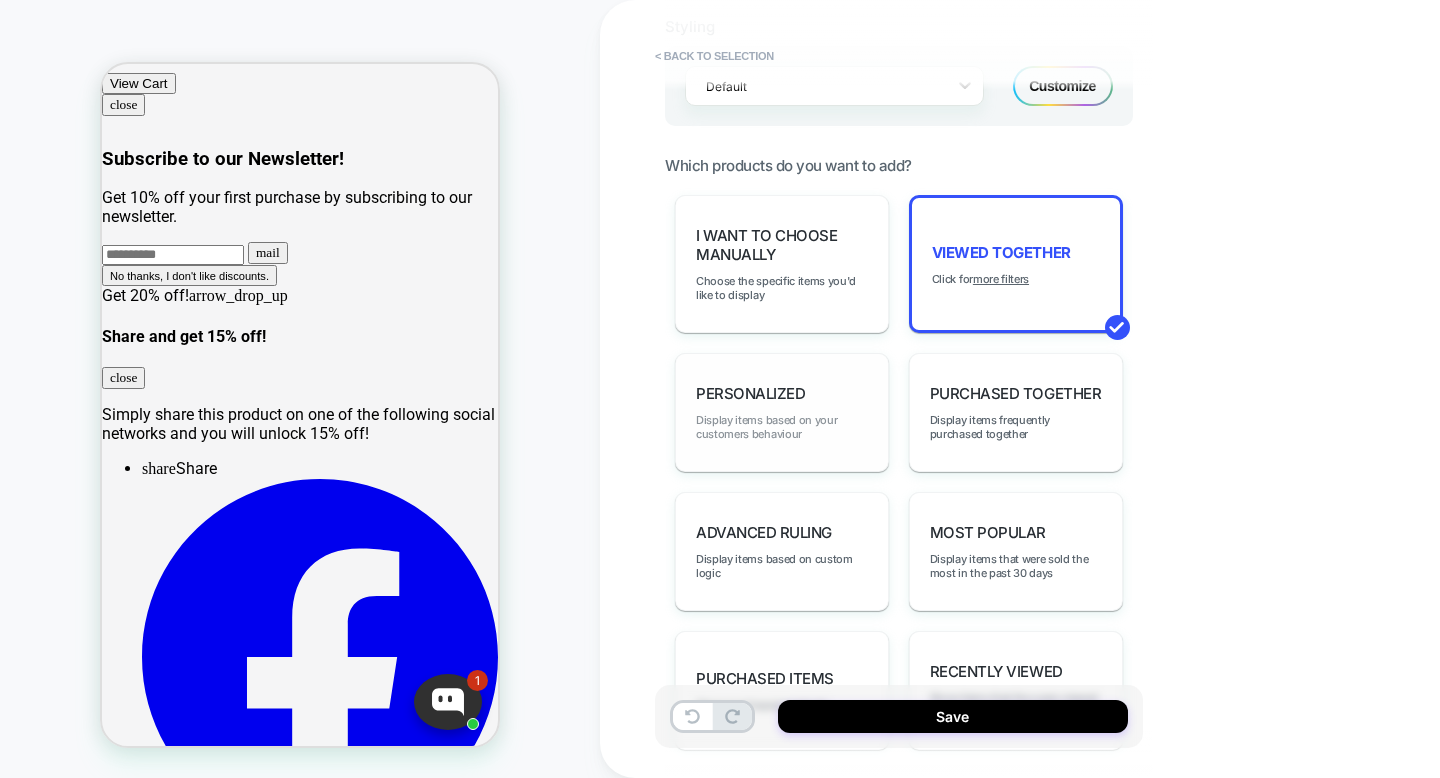 click on "Display items based on your customers behaviour" at bounding box center (782, 427) 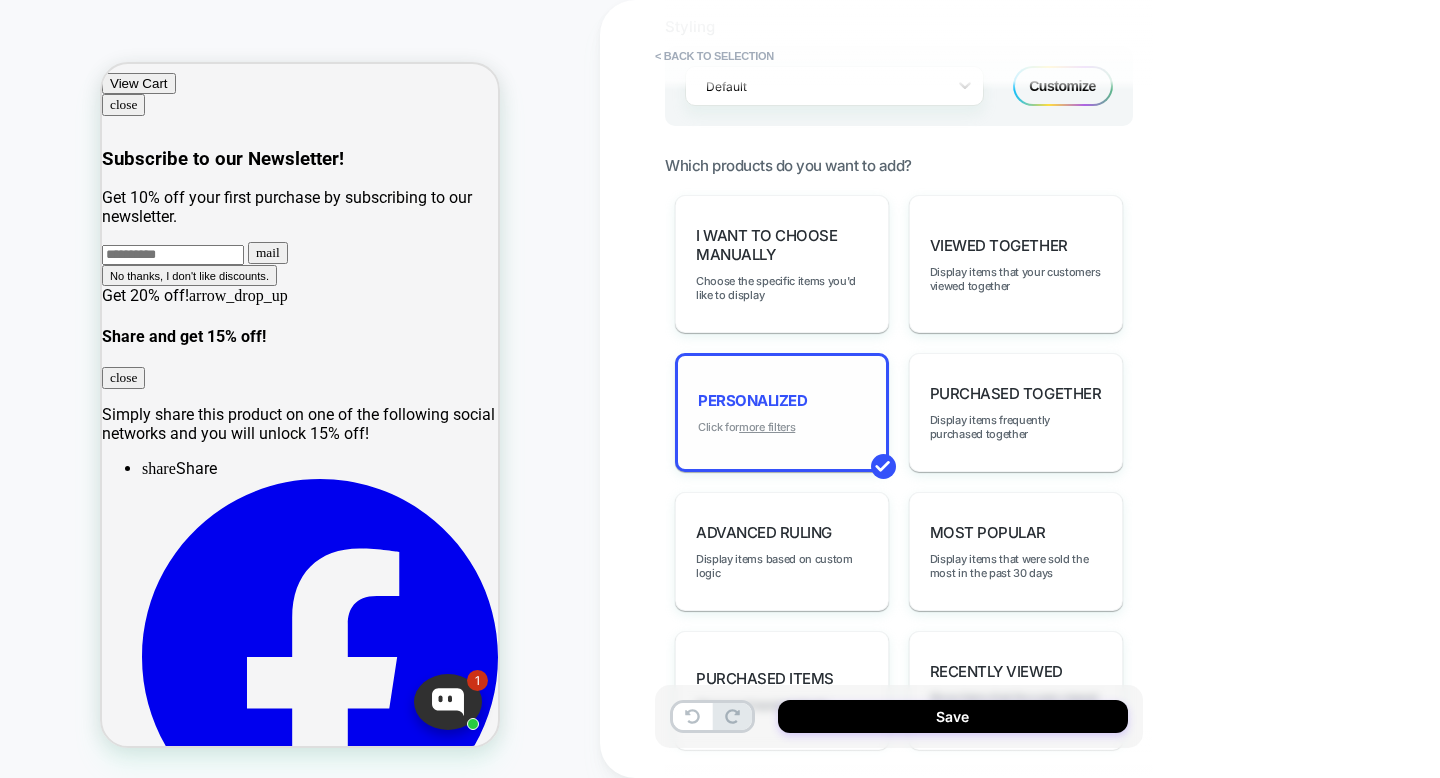 click on "more filters" at bounding box center [767, 427] 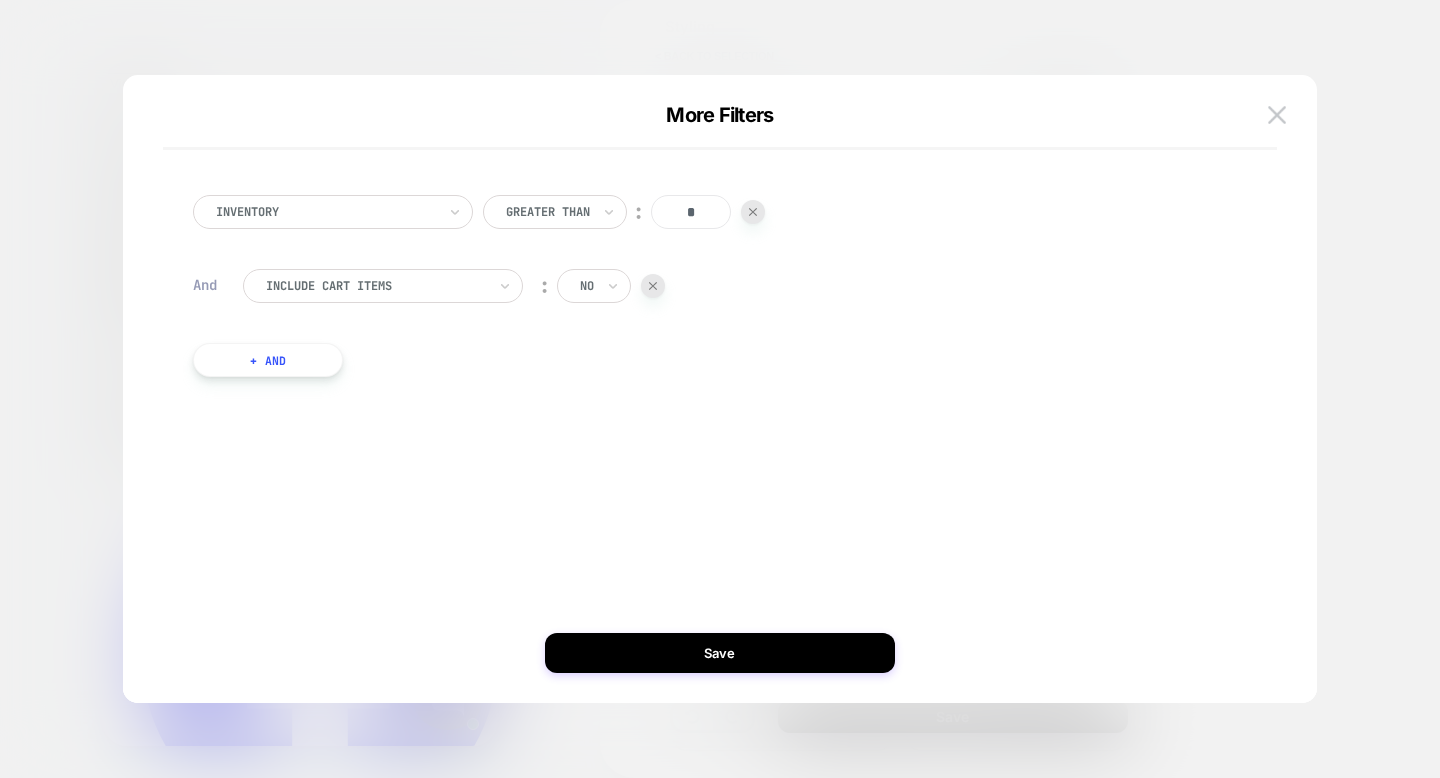 click at bounding box center (376, 286) 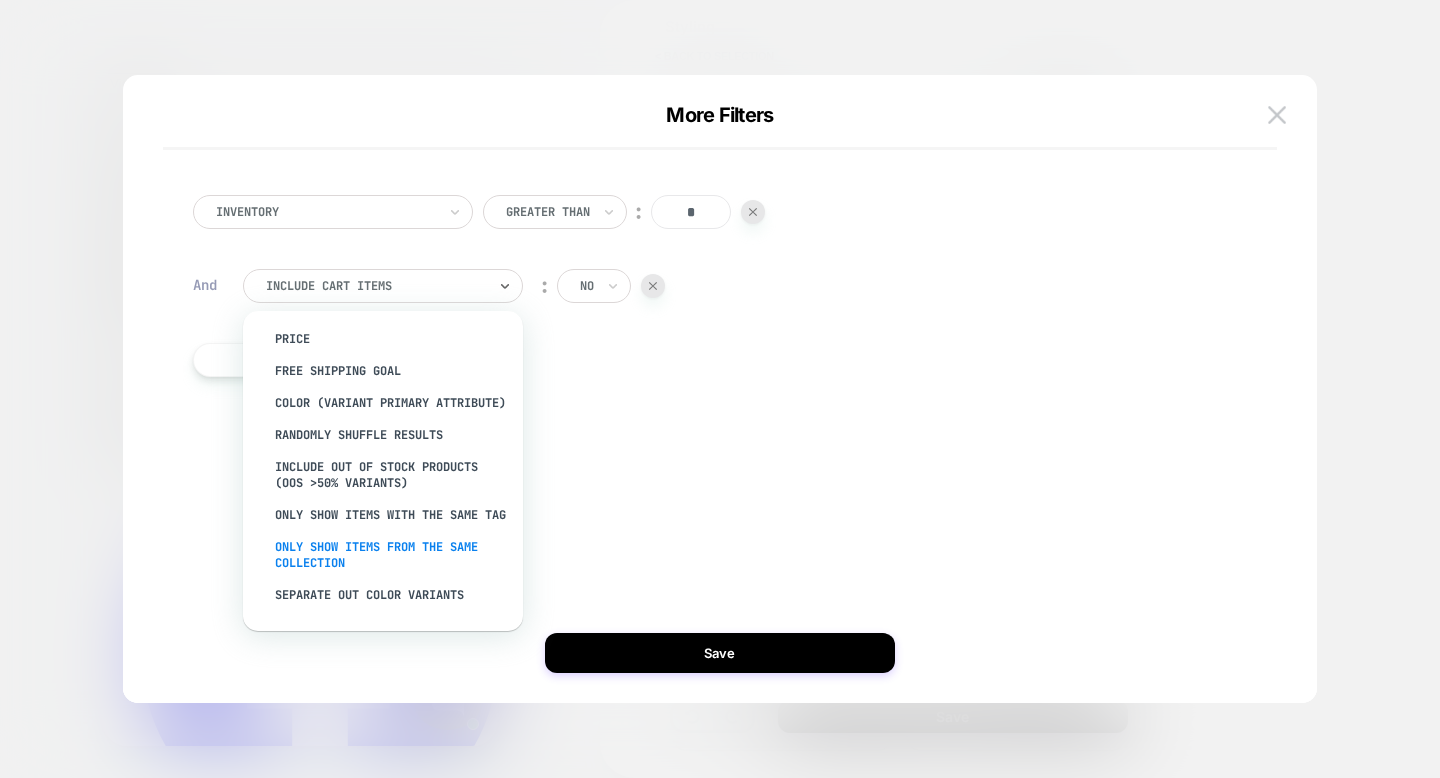 scroll, scrollTop: 179, scrollLeft: 0, axis: vertical 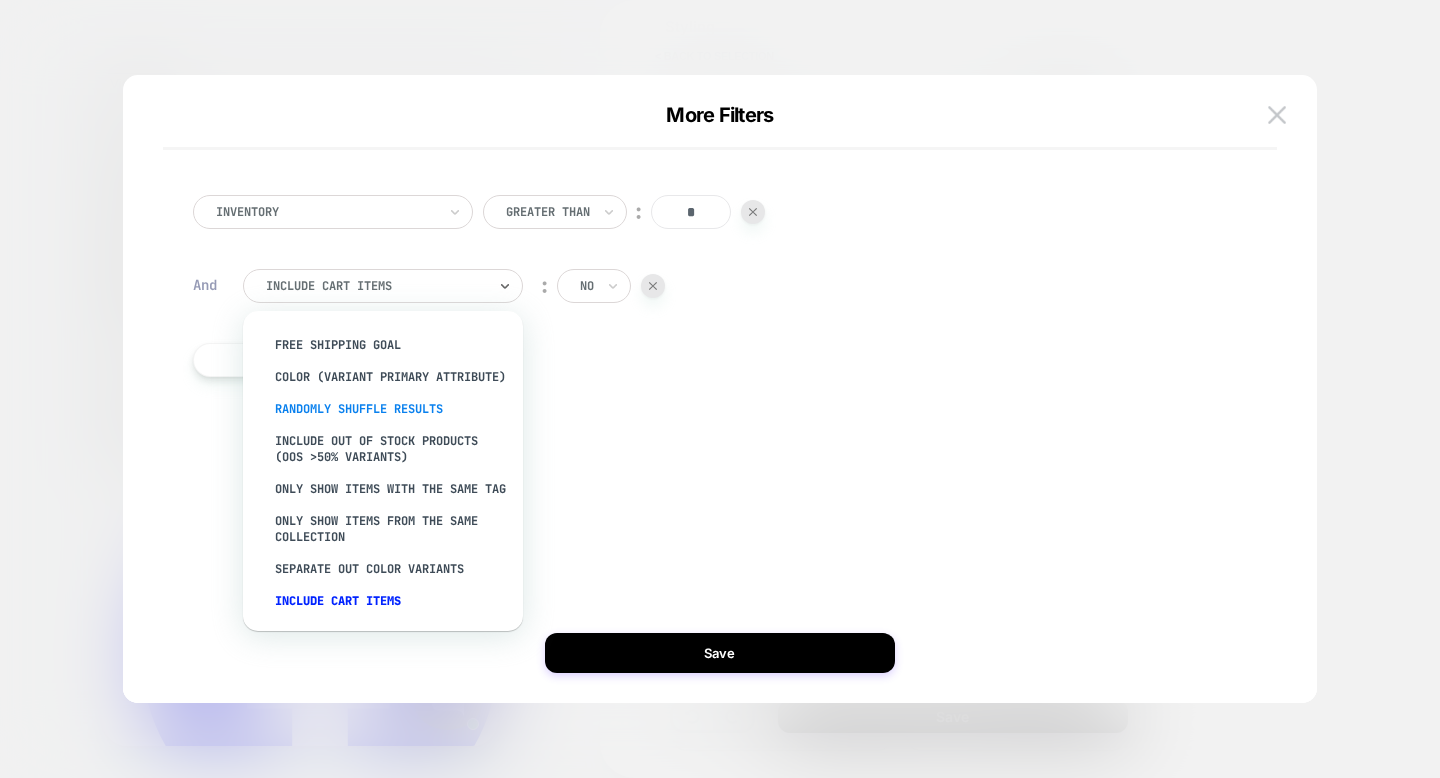 click on "Randomly Shuffle Results" at bounding box center [393, 409] 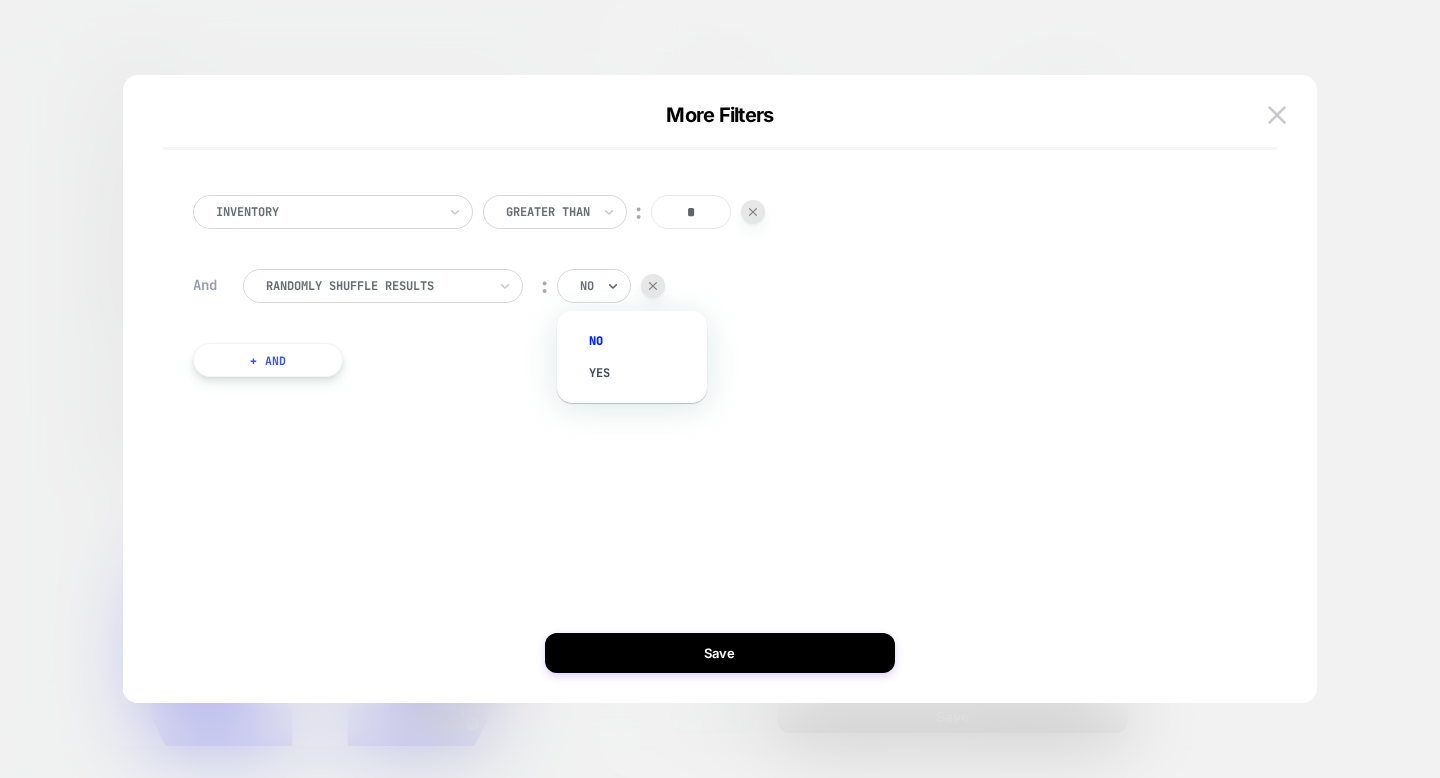 click at bounding box center (613, 286) 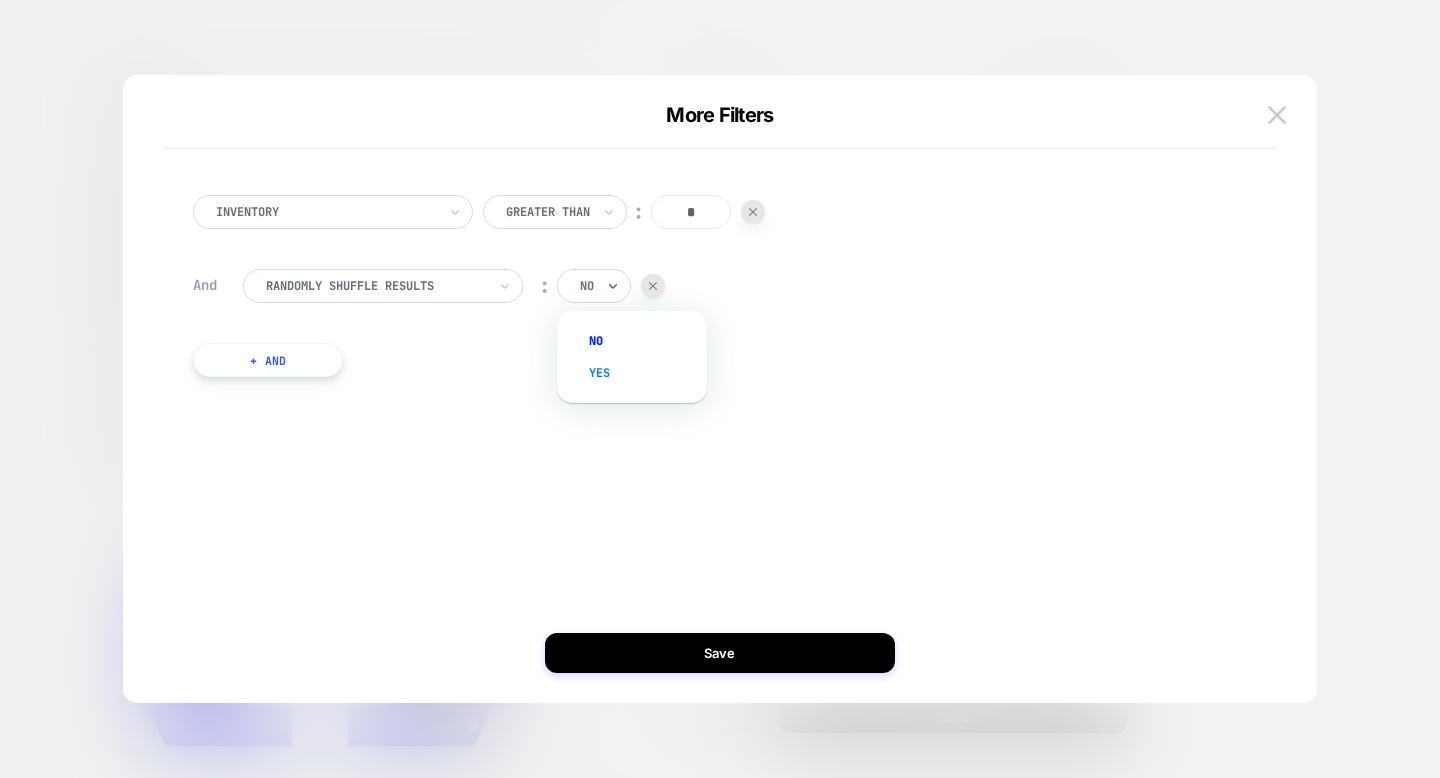 click on "yes" at bounding box center [642, 373] 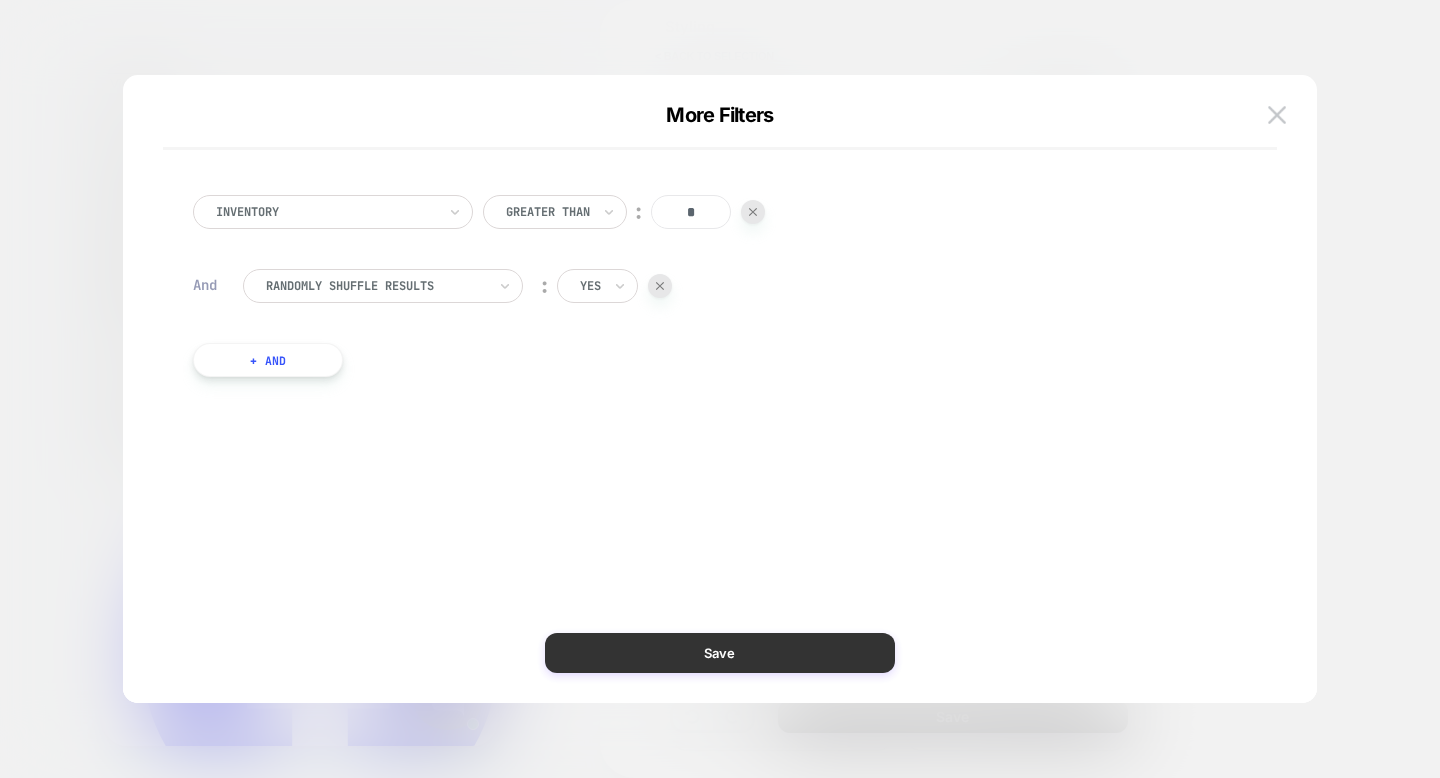 click on "Save" at bounding box center [720, 653] 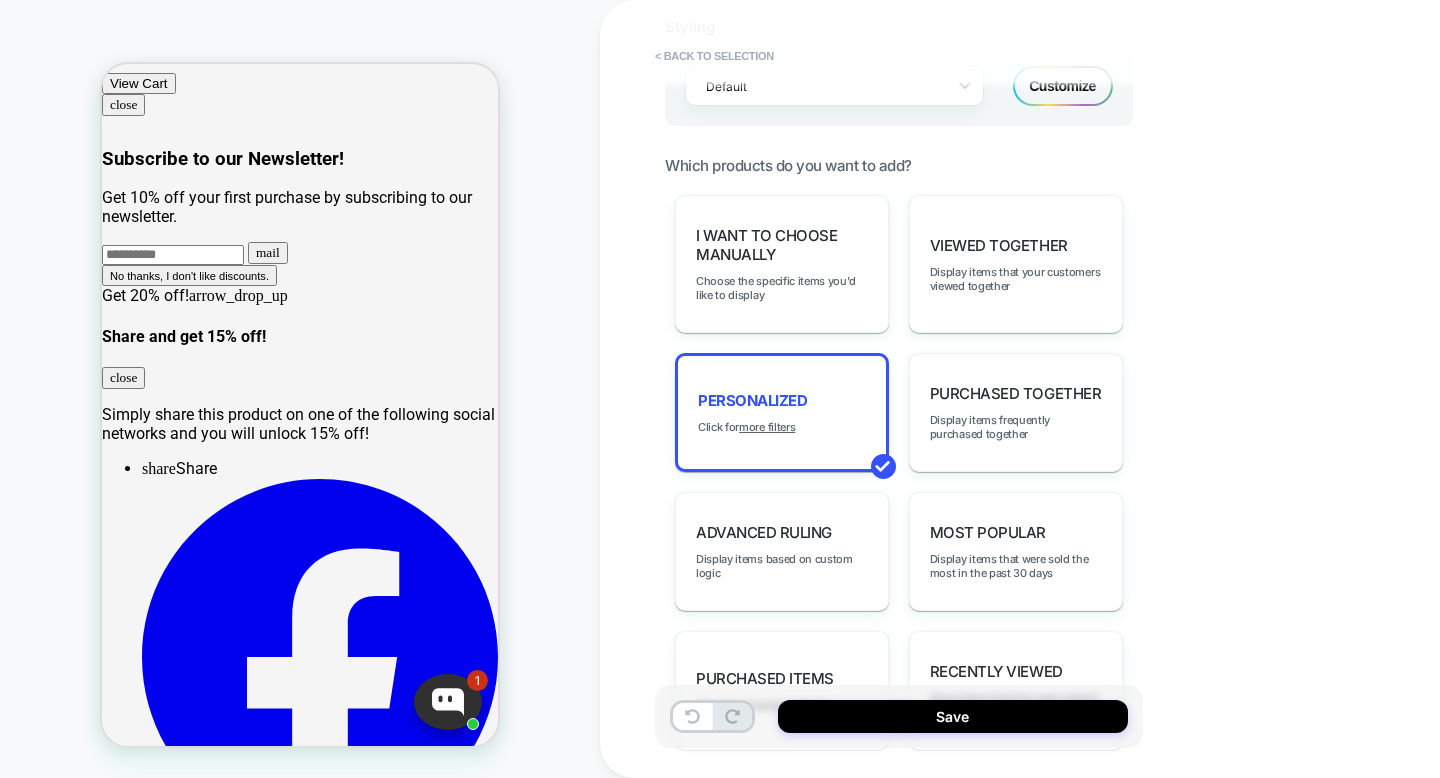 scroll, scrollTop: 0, scrollLeft: 26, axis: horizontal 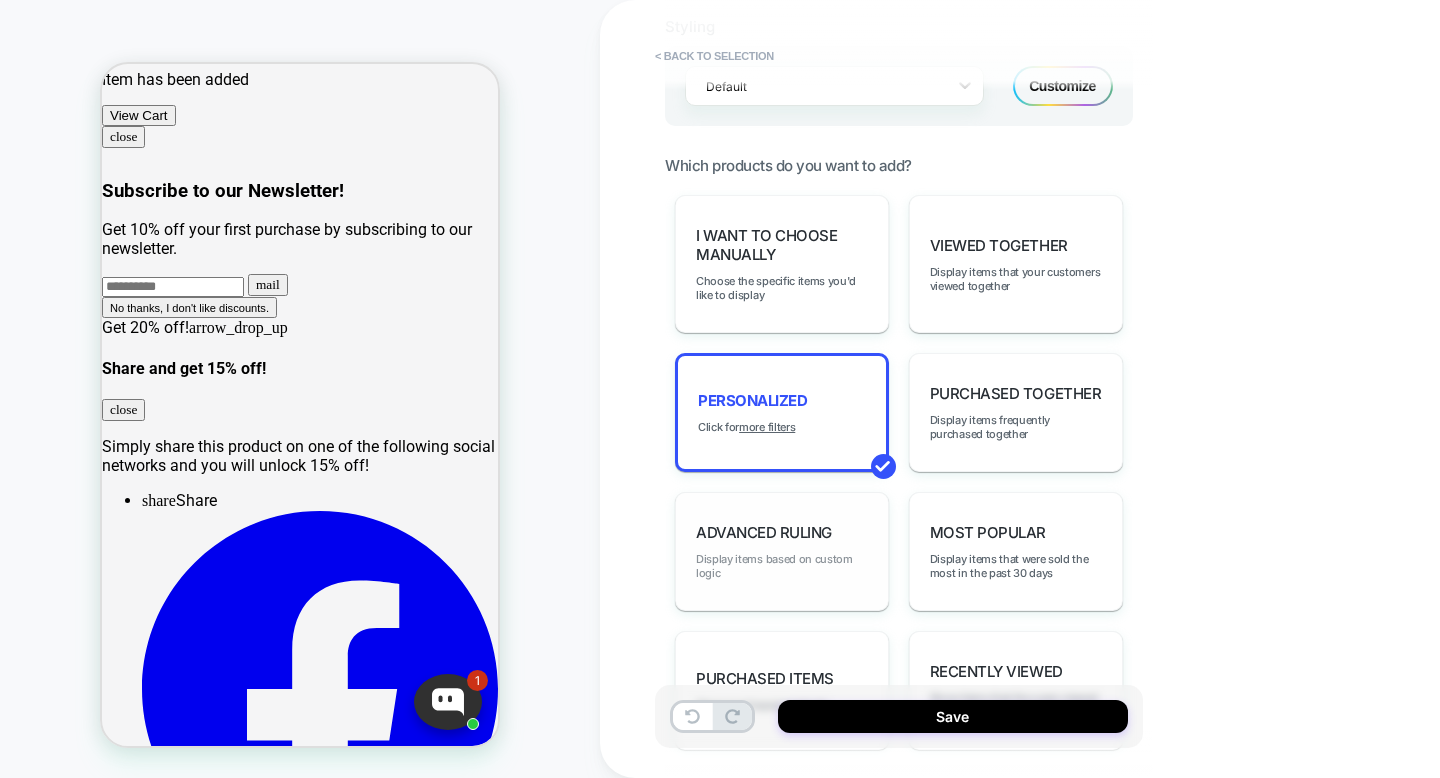 click on "Display items based on custom logic" at bounding box center [782, 566] 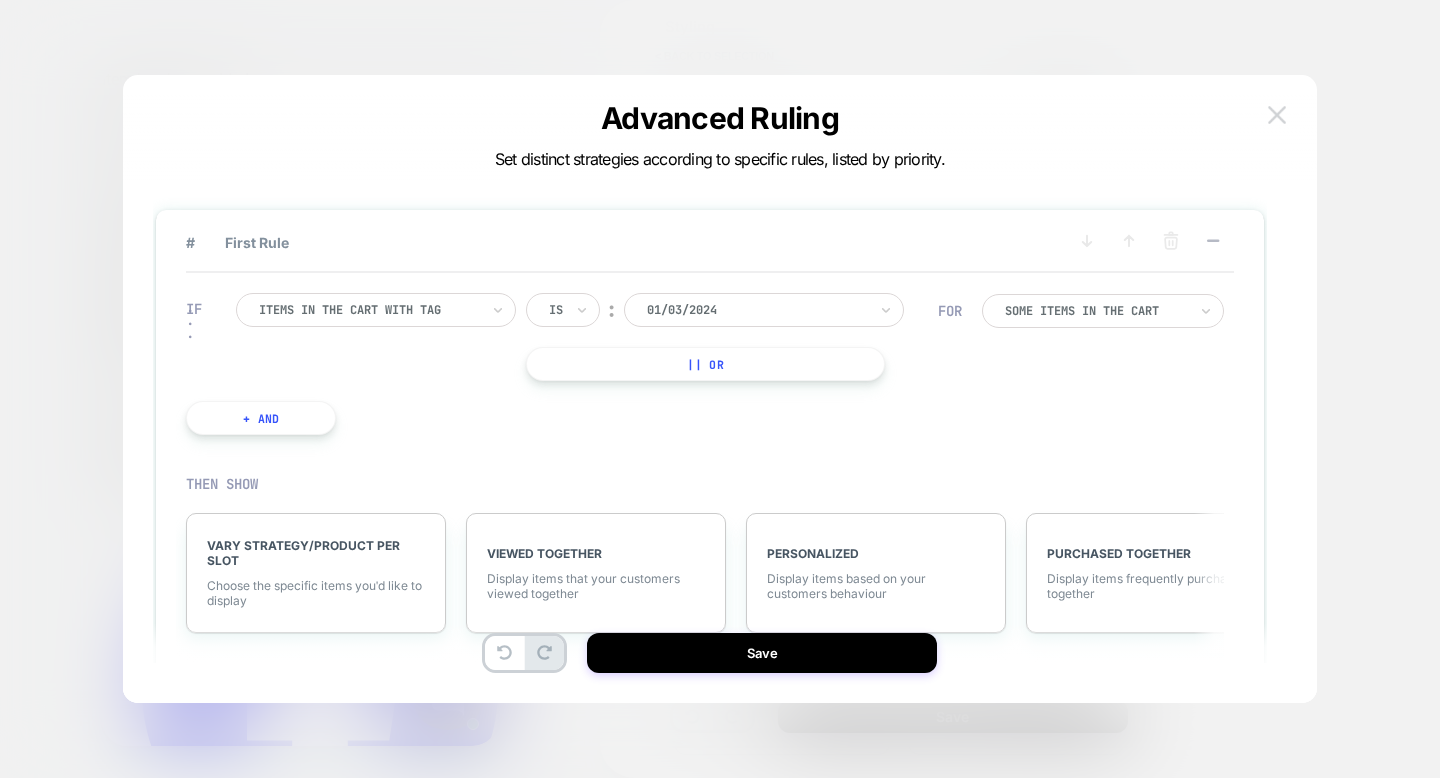 click at bounding box center [1277, 114] 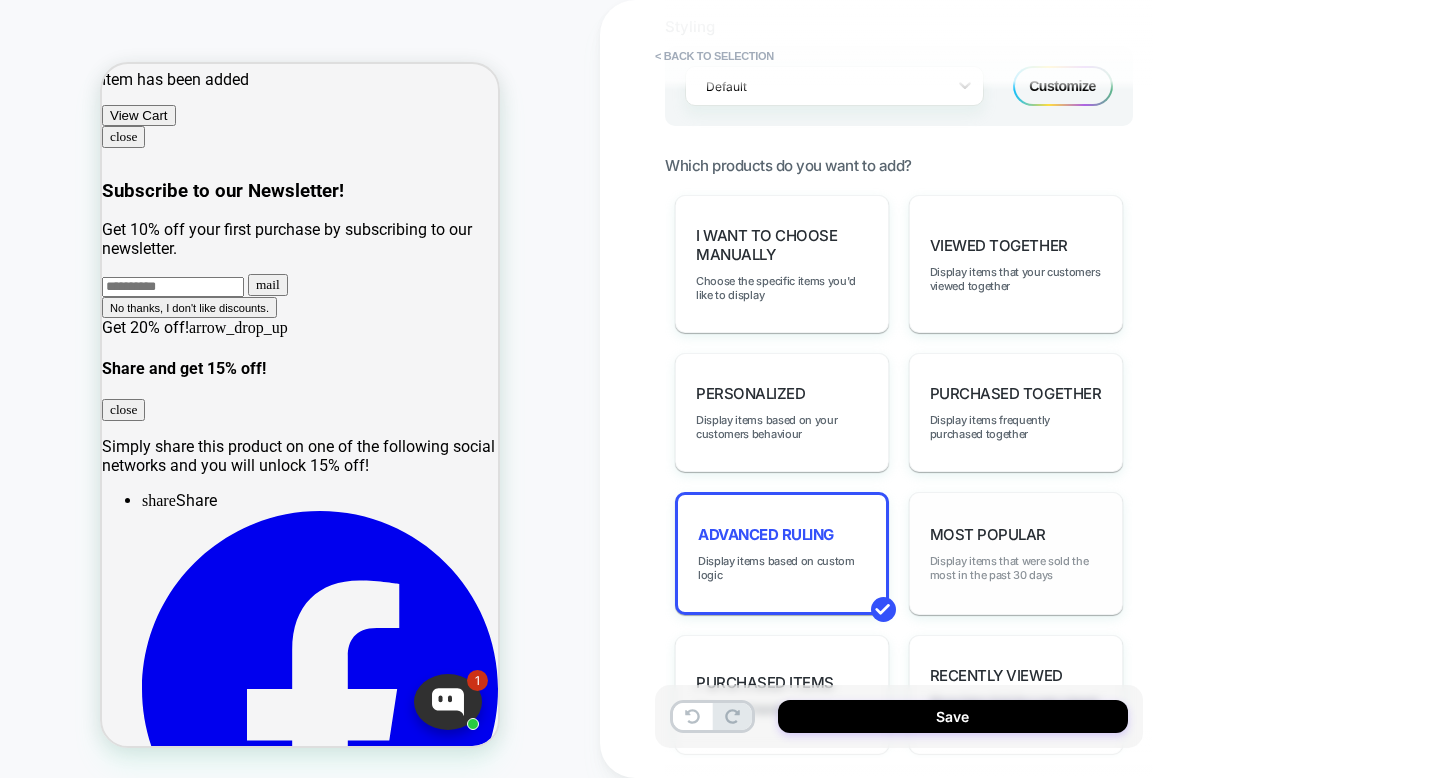 click on "Display items that were sold the most in the past 30 days" at bounding box center [1016, 568] 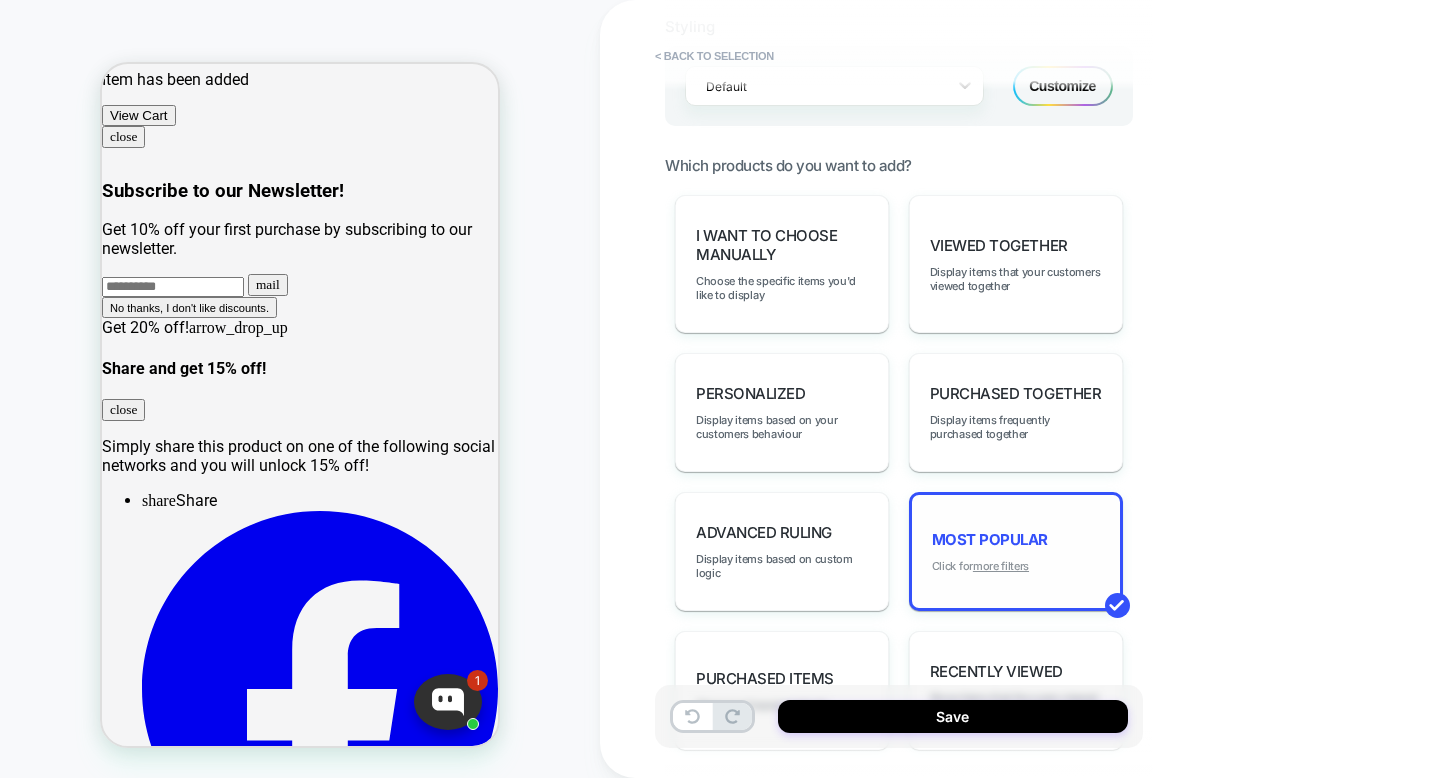 click on "more filters" at bounding box center [1001, 566] 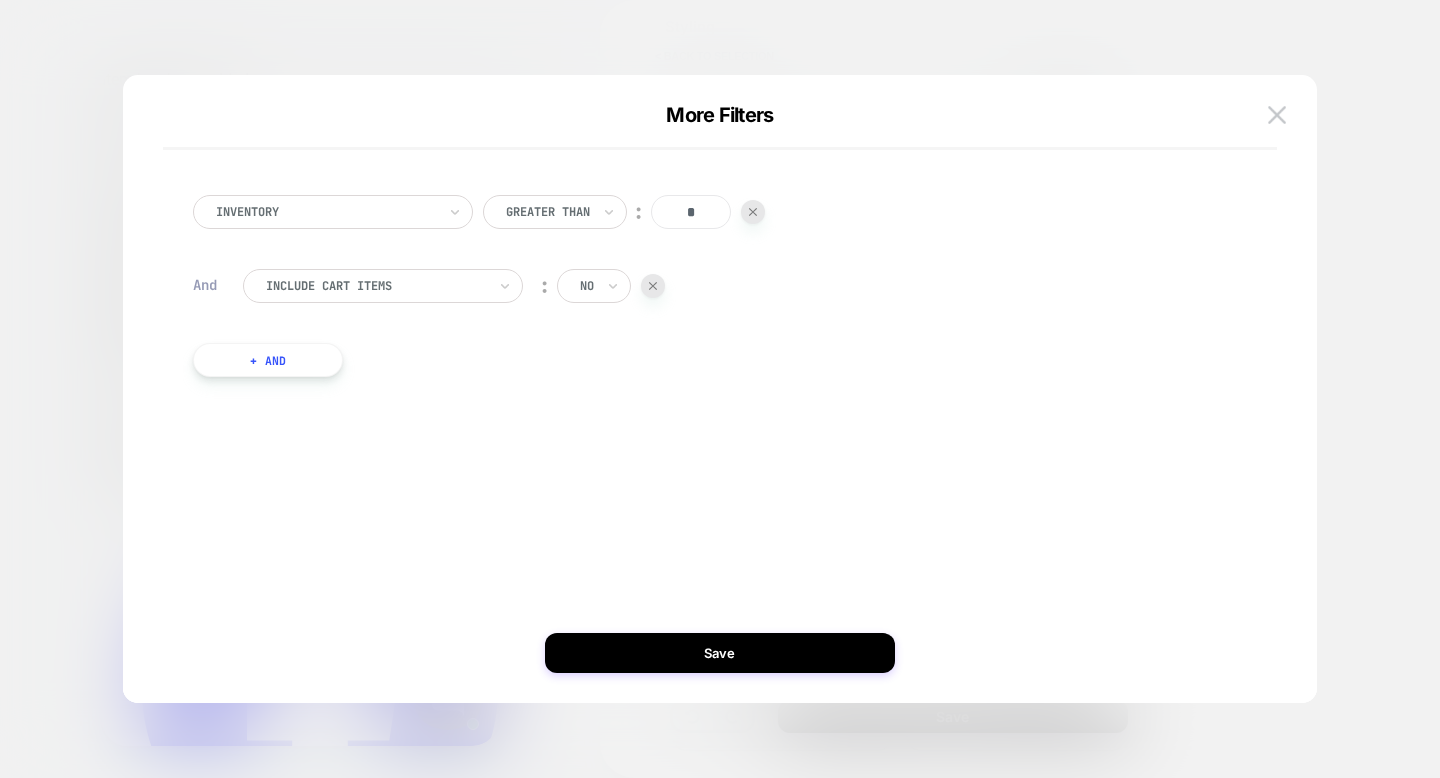 click on "Inventory Greater Than ︰ * And Include Cart Items ︰ no + And" at bounding box center (709, 286) 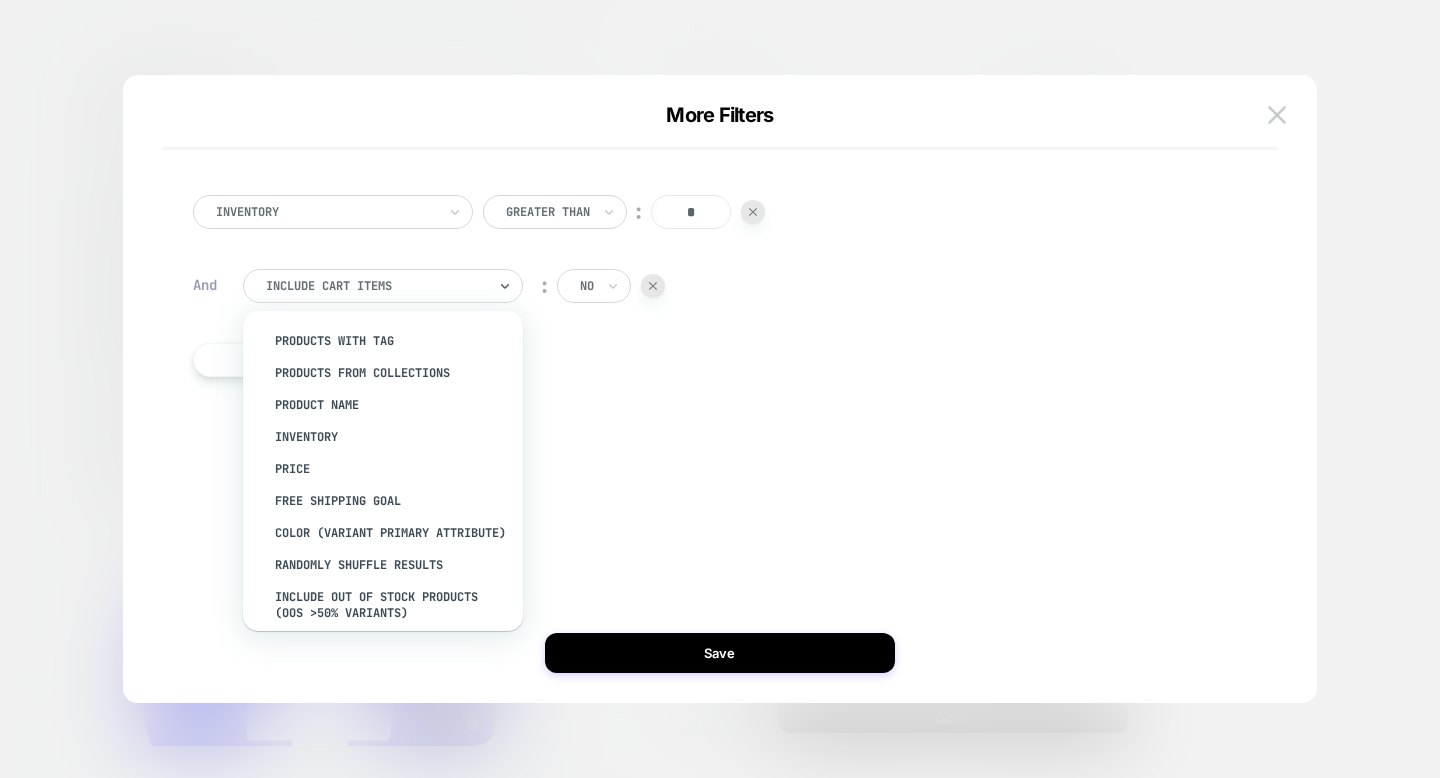 click at bounding box center [376, 286] 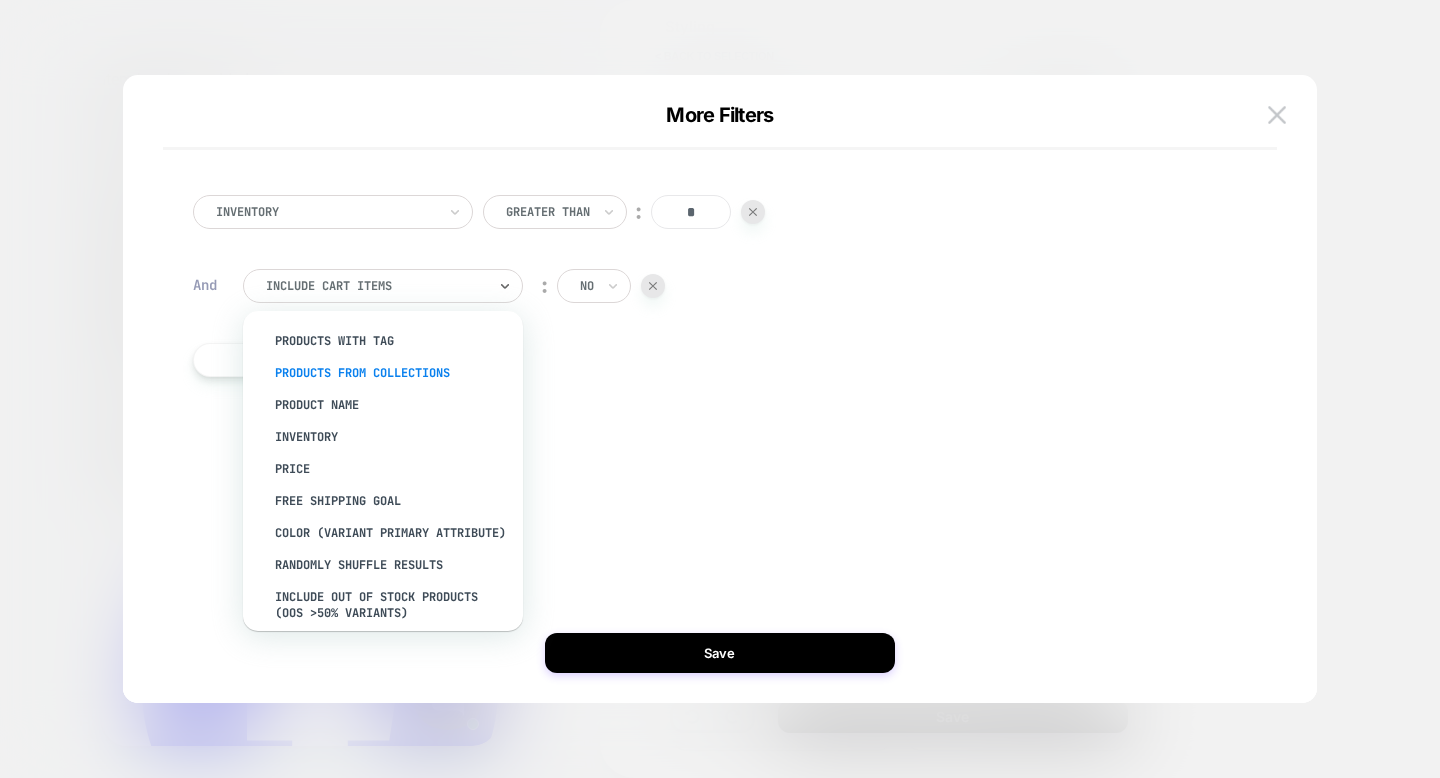 click on "products from collections" at bounding box center [393, 373] 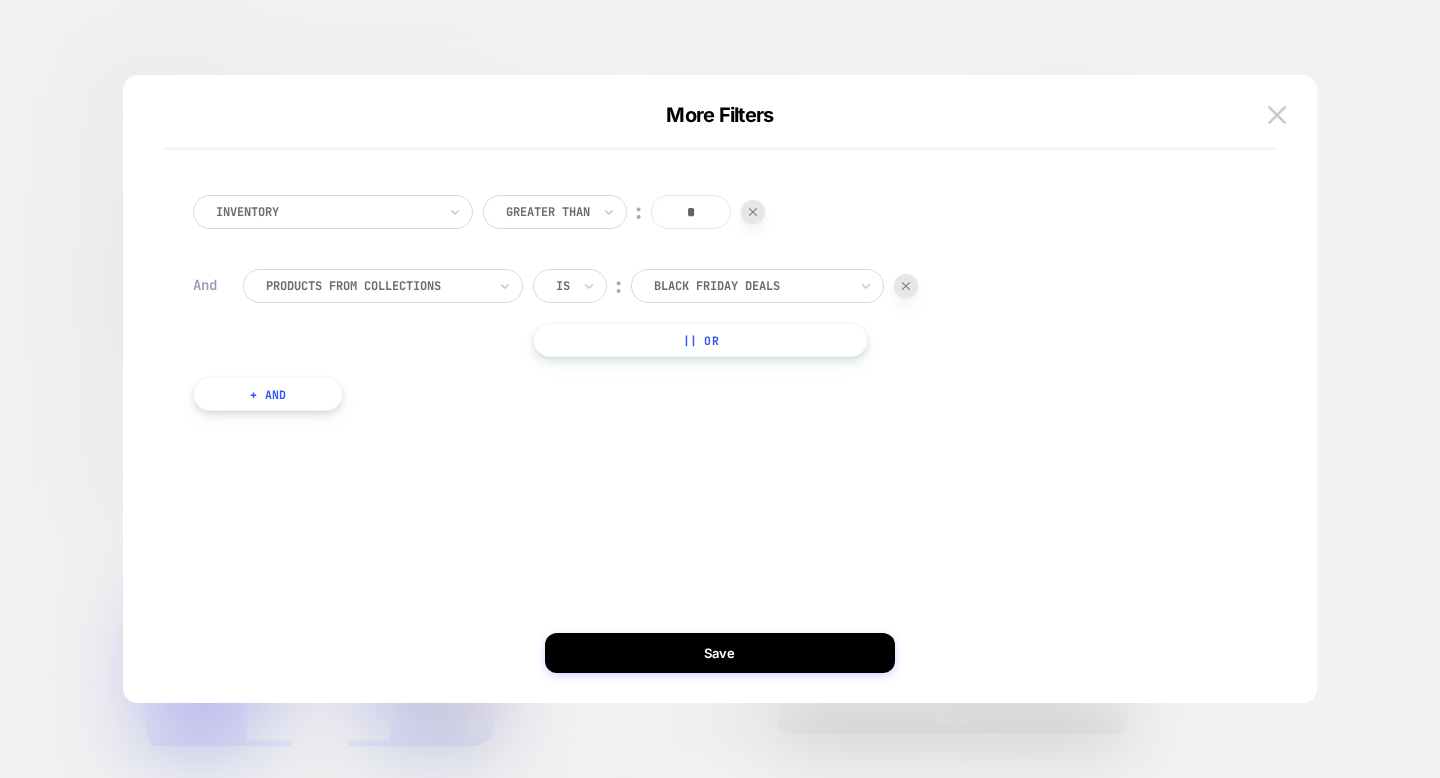 click at bounding box center [750, 286] 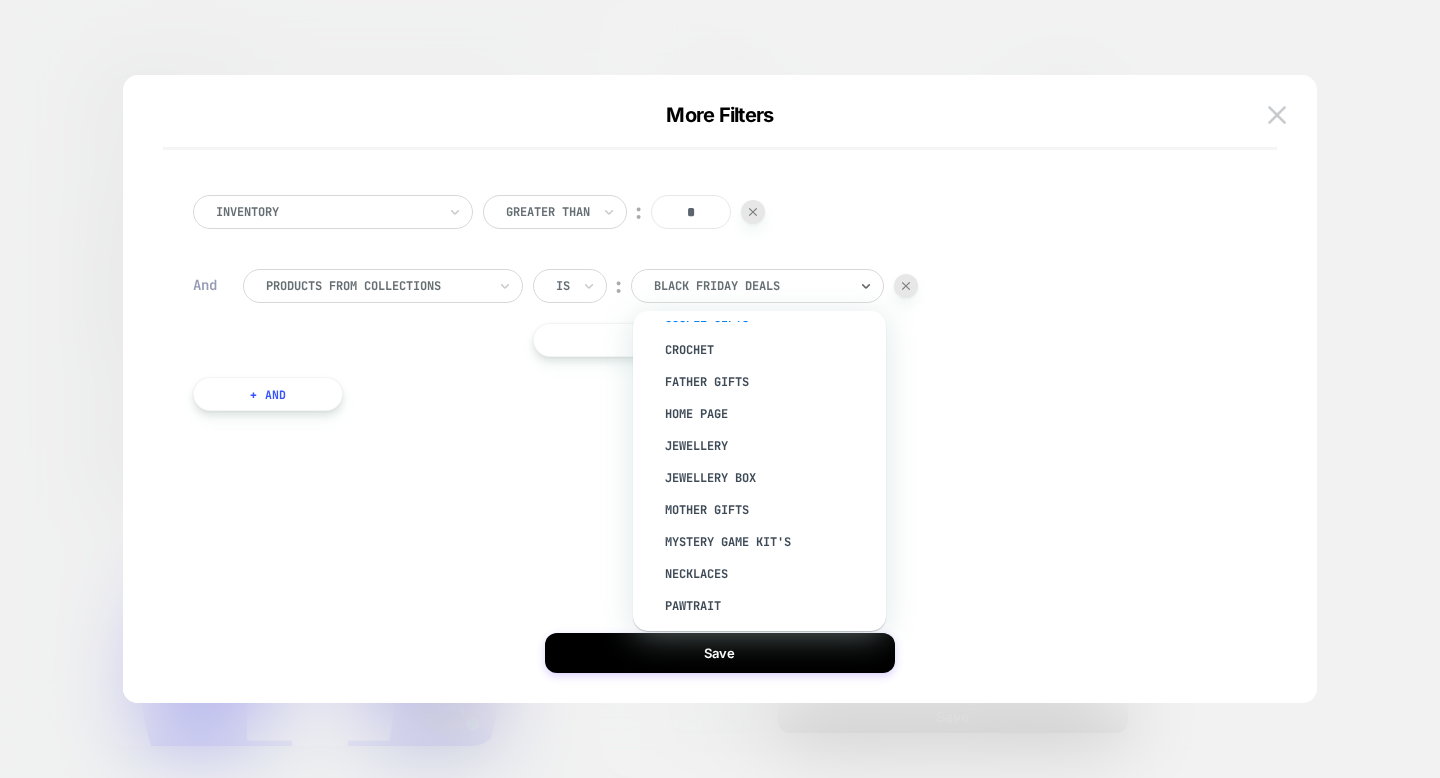 scroll, scrollTop: 370, scrollLeft: 0, axis: vertical 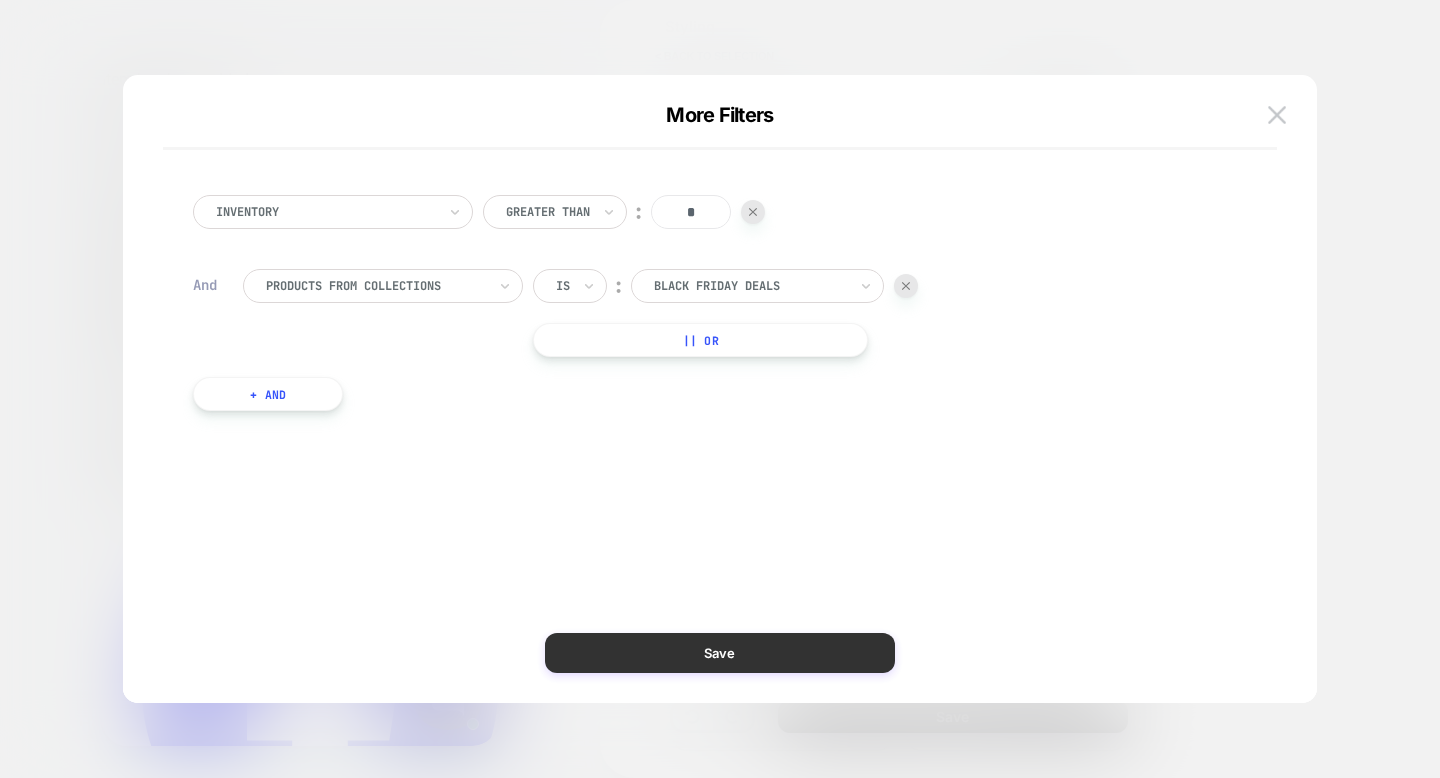 click on "Save" at bounding box center (720, 653) 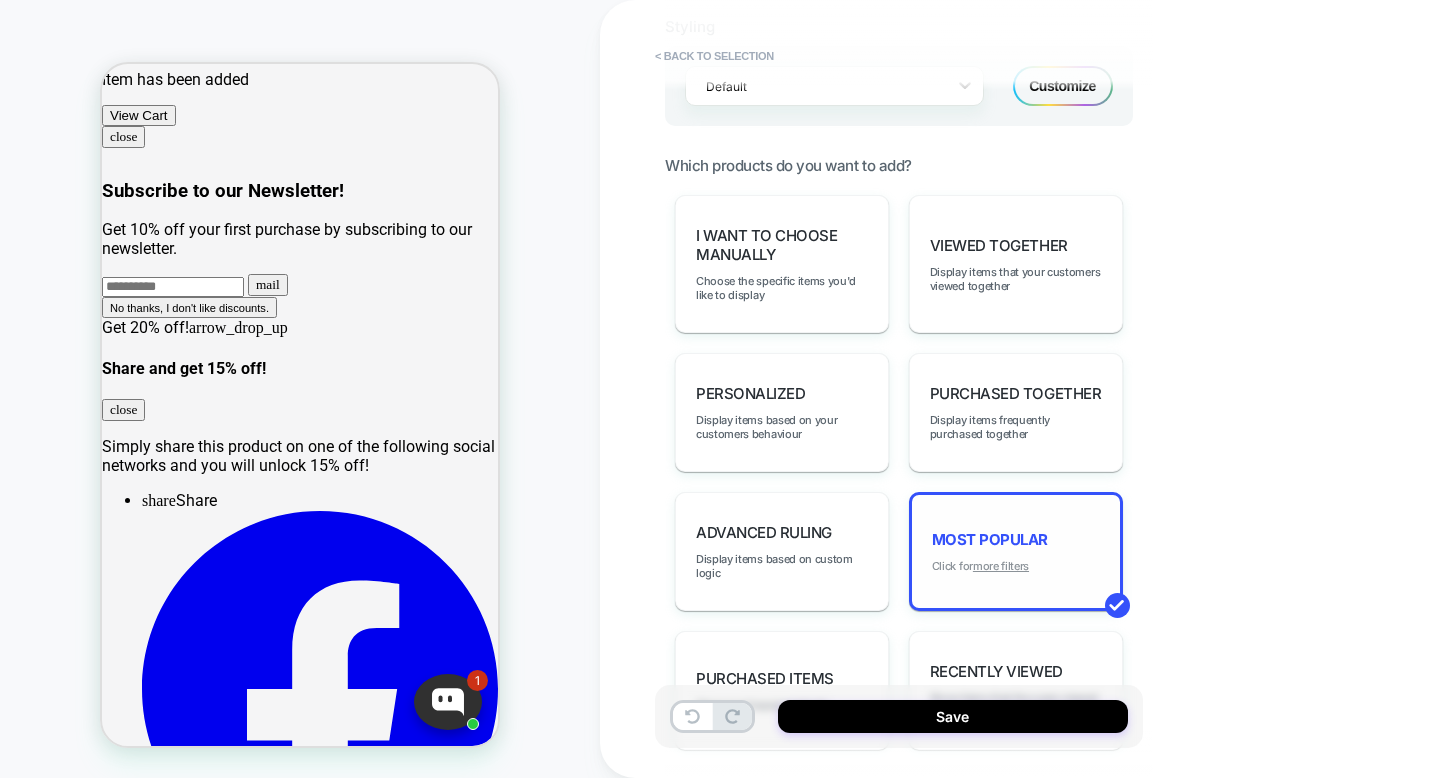 click on "more filters" at bounding box center [1001, 566] 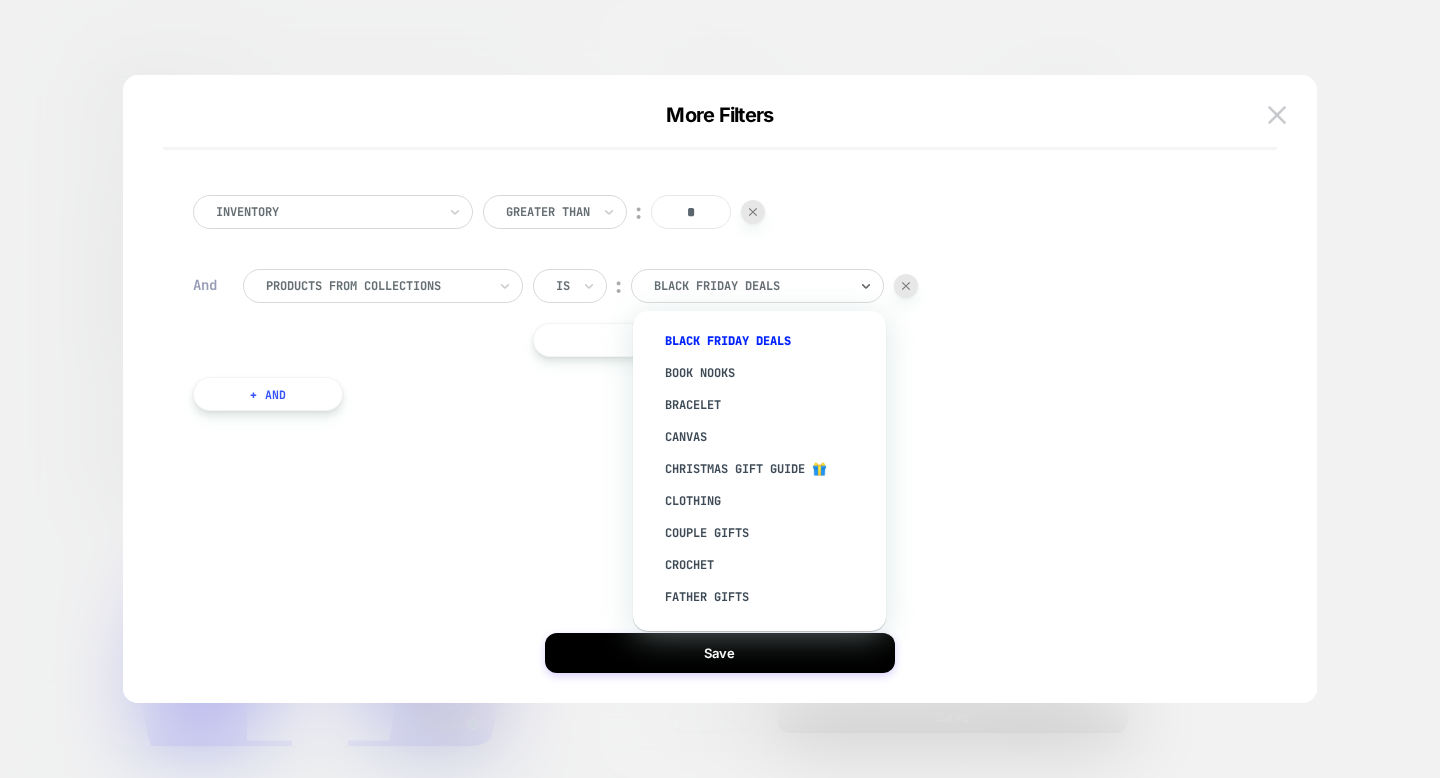 click at bounding box center [750, 286] 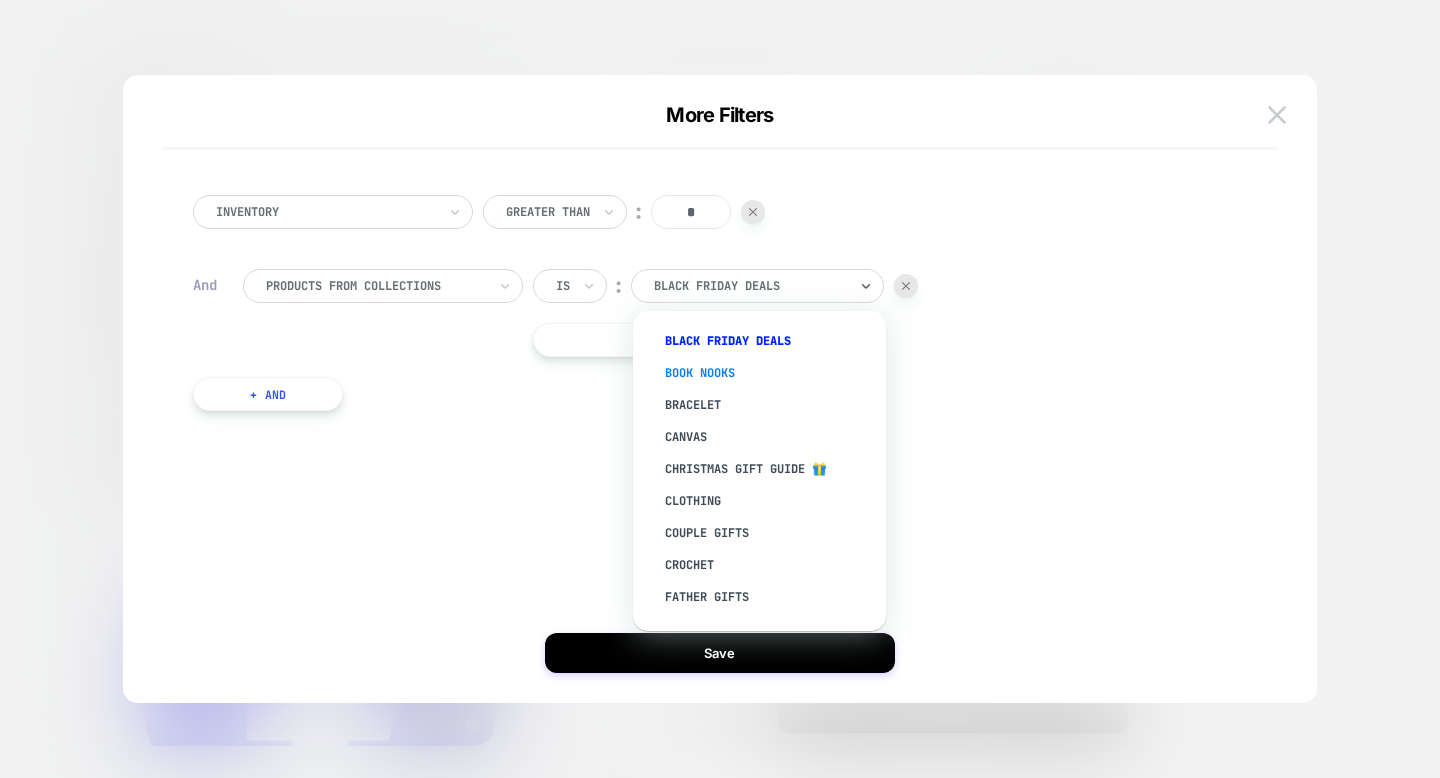 click on "Book Nooks" at bounding box center [769, 373] 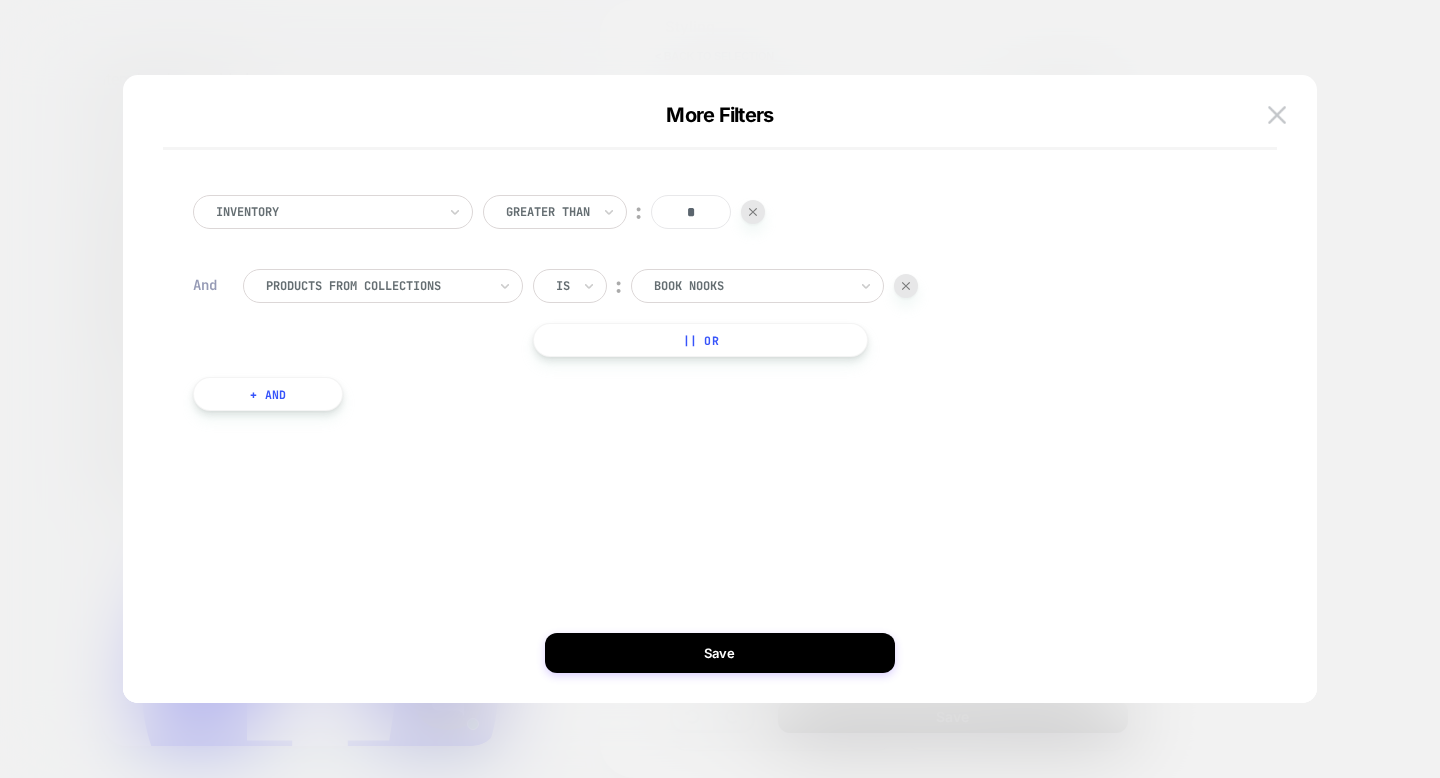 click on "|| Or" at bounding box center (700, 340) 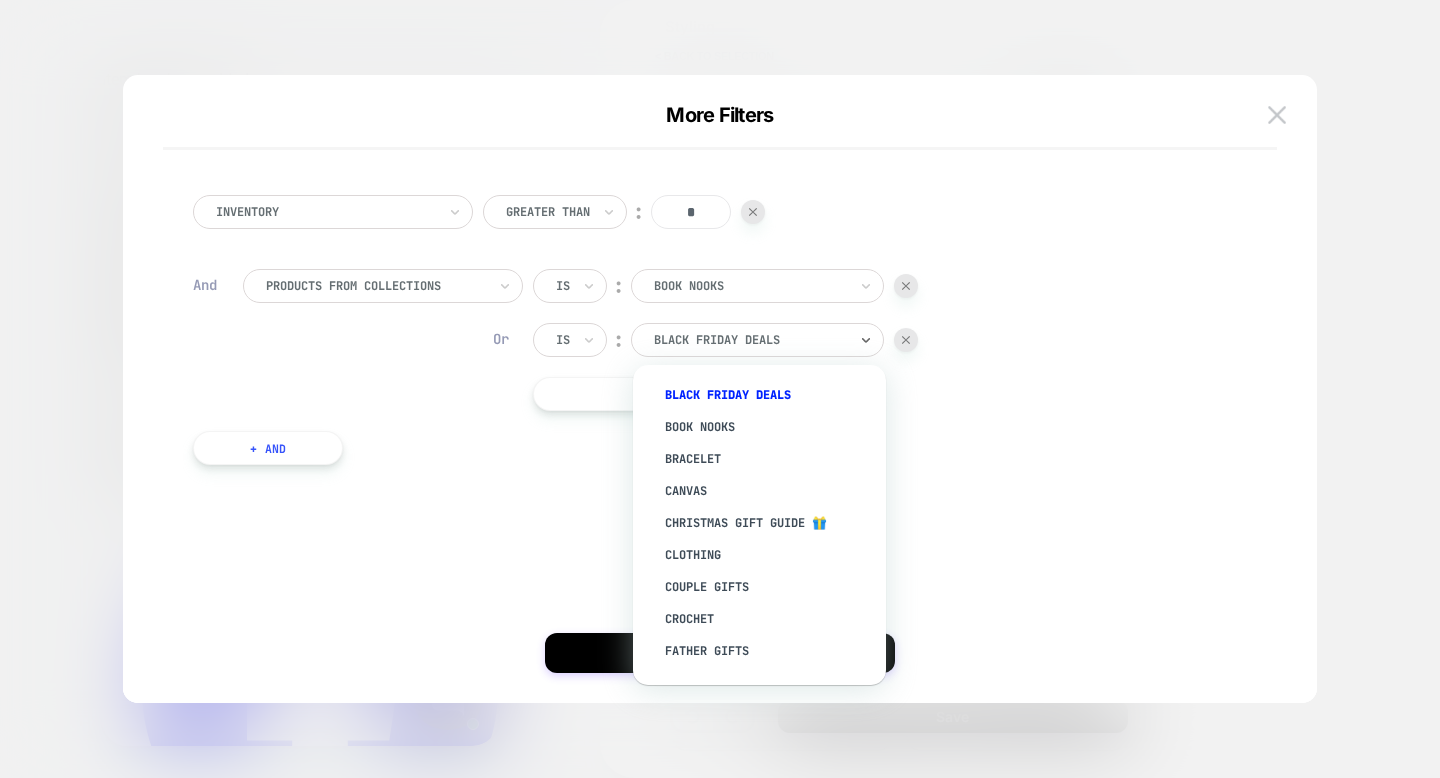 click at bounding box center (750, 340) 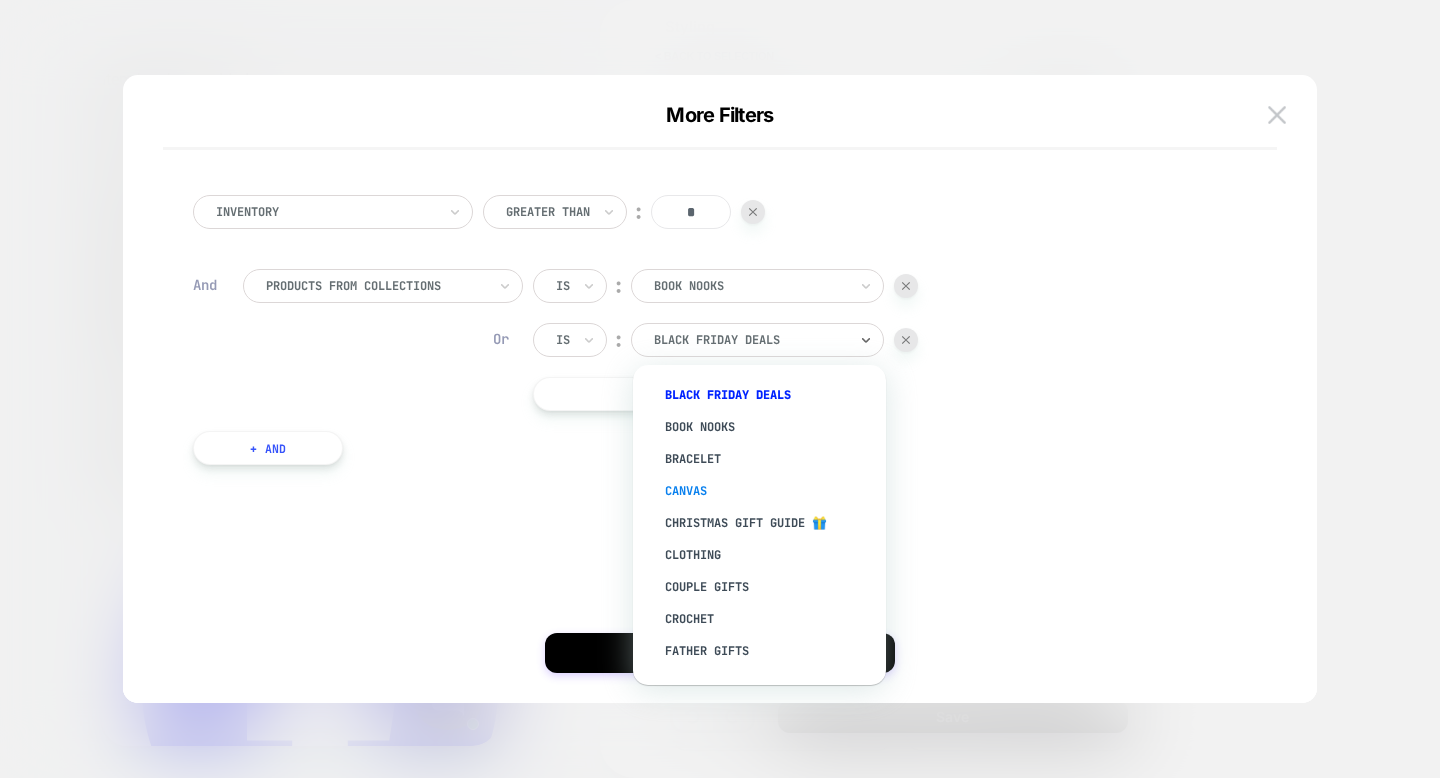 click on "Canvas" at bounding box center (769, 491) 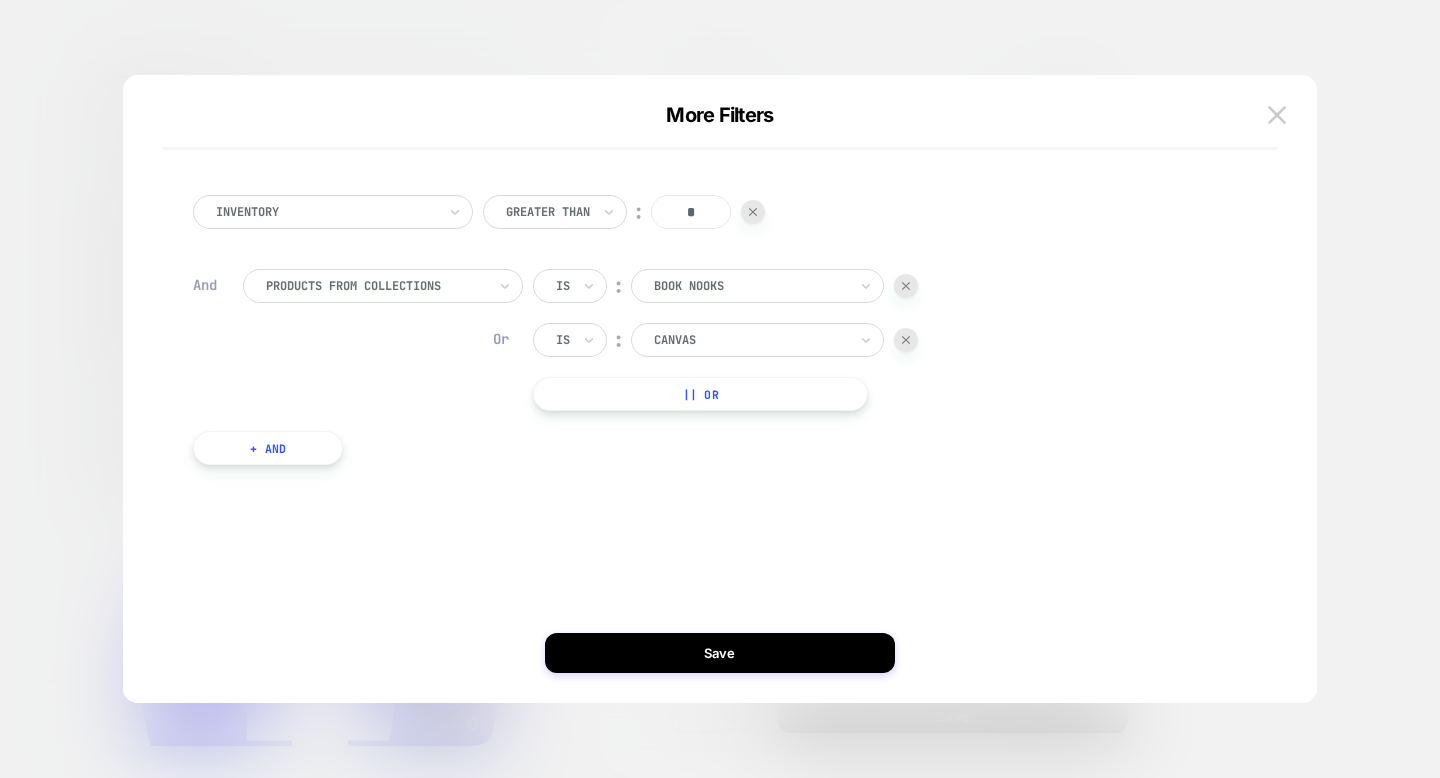 click on "|| Or" at bounding box center (700, 394) 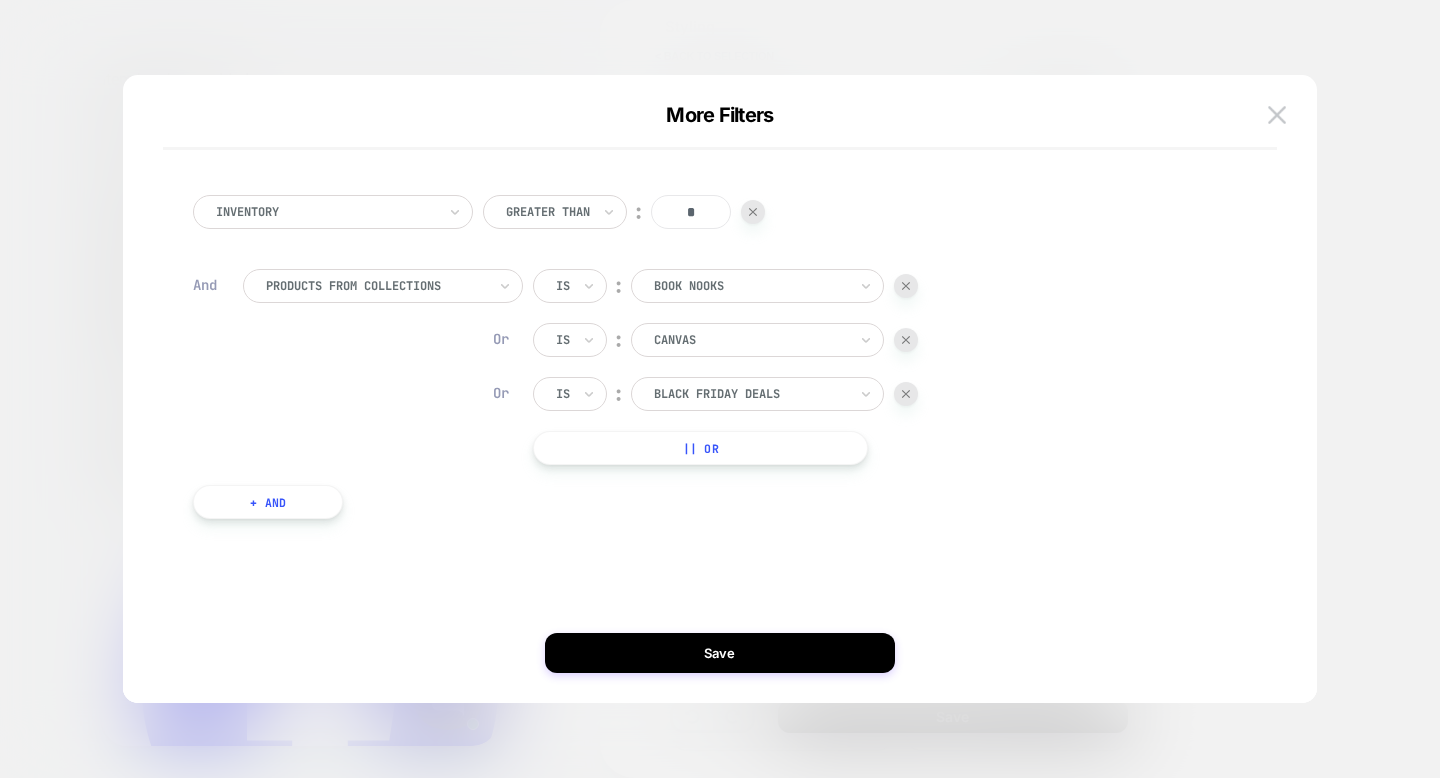 click at bounding box center (750, 394) 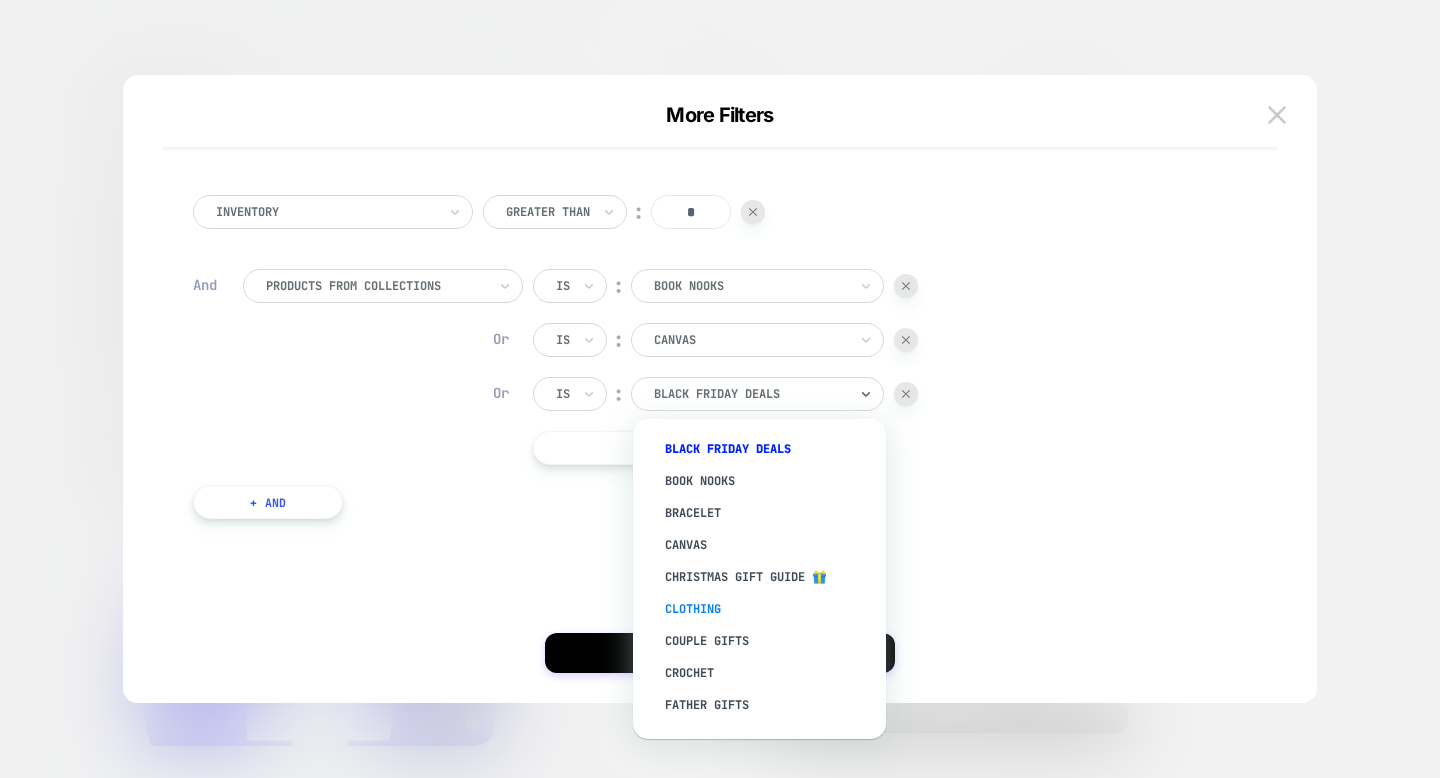 click on "Clothing" at bounding box center (769, 609) 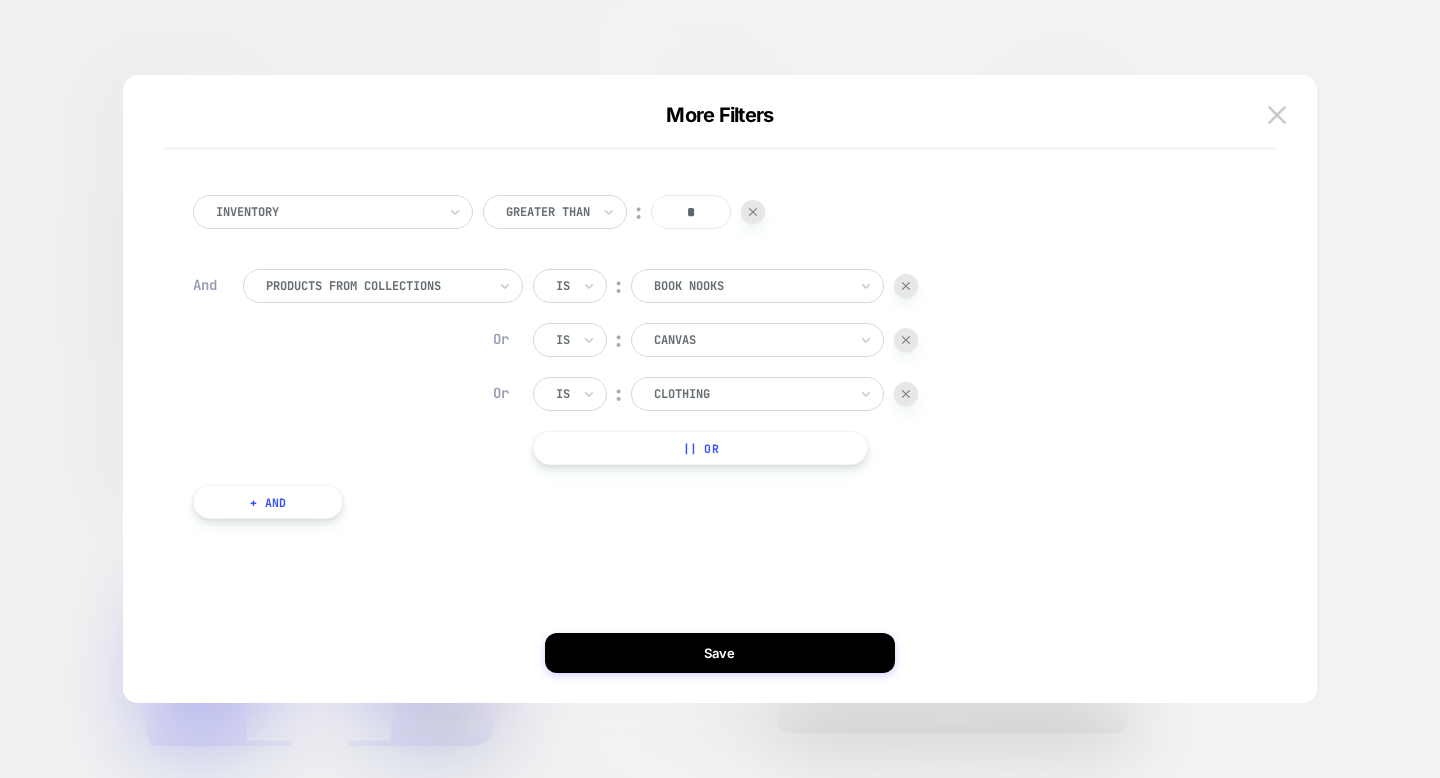 click on "|| Or" at bounding box center (700, 448) 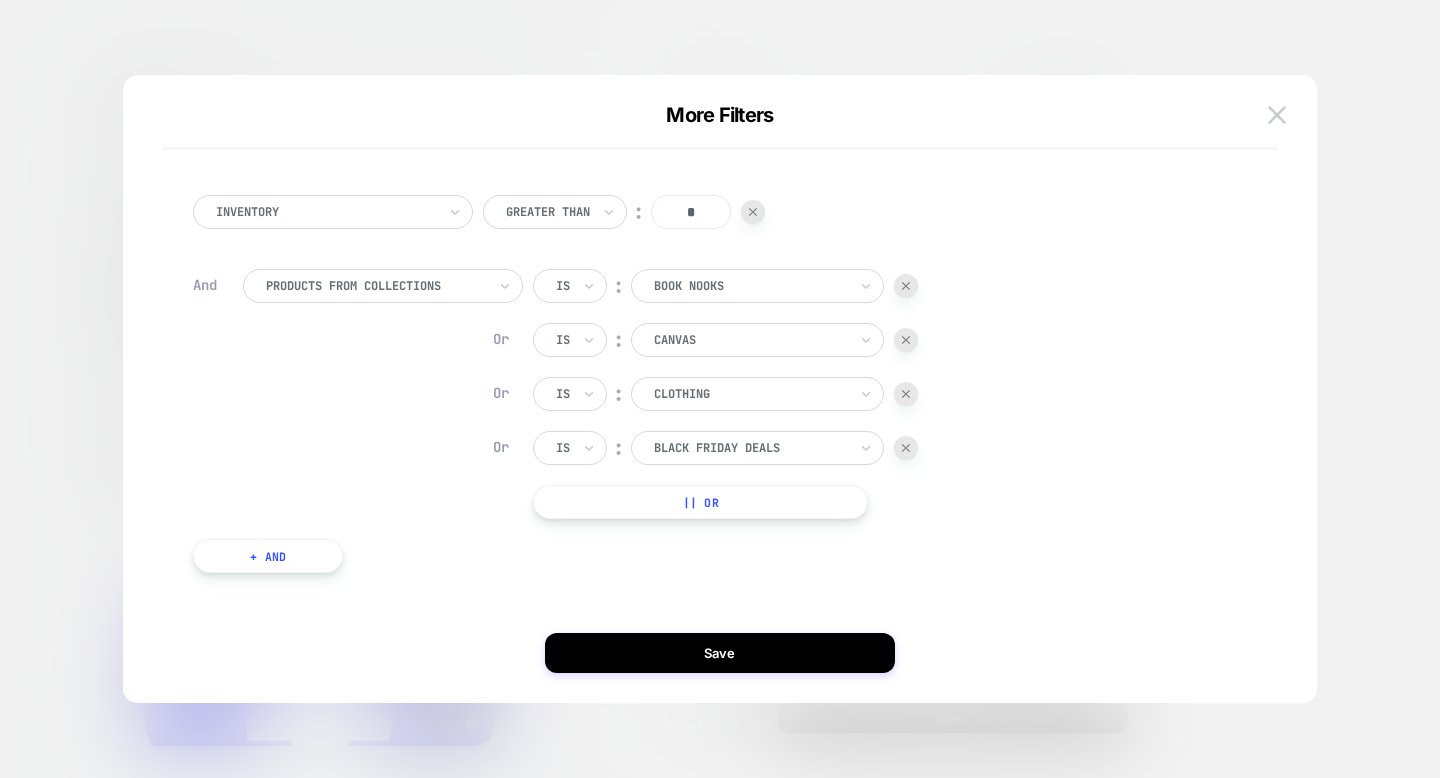click on "Black Friday Deals" at bounding box center [750, 448] 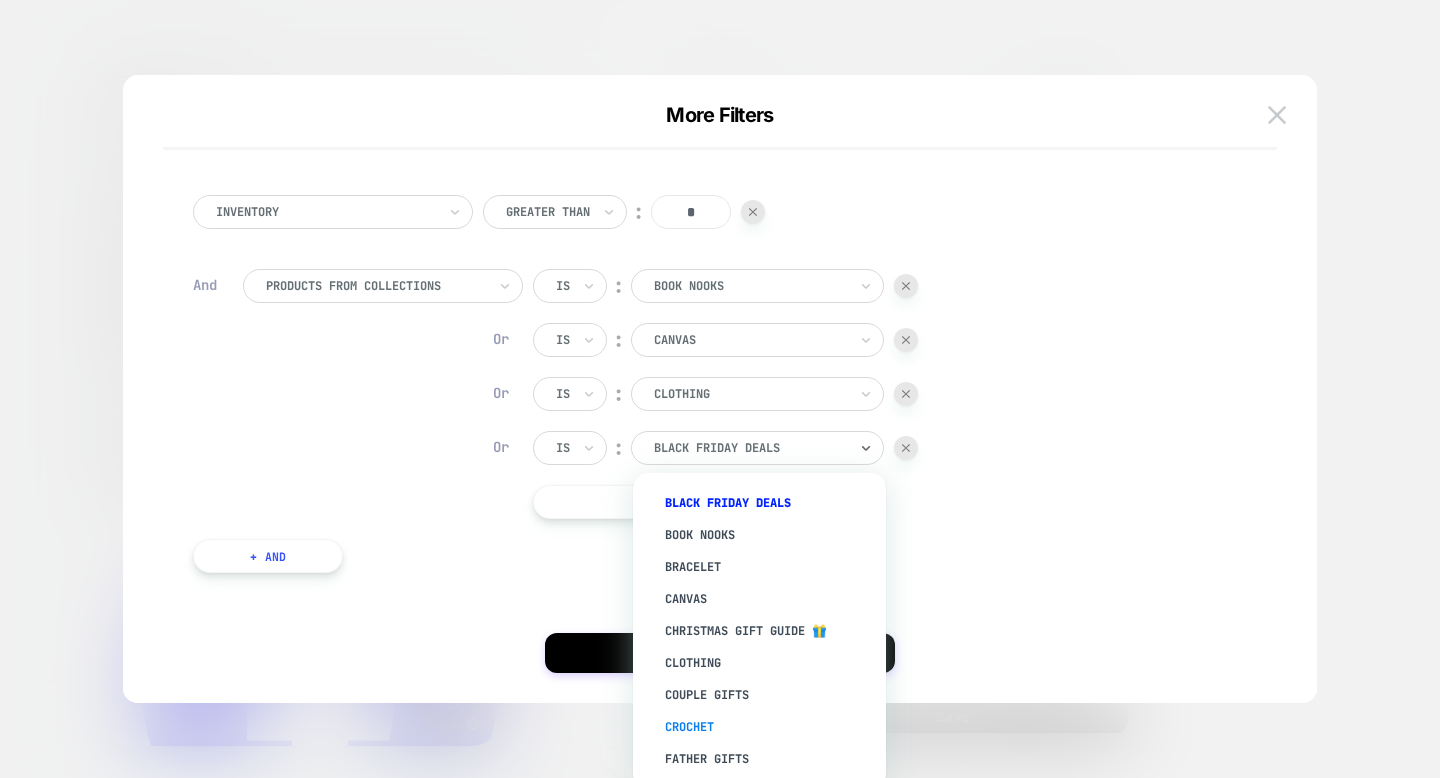 click on "Crochet" at bounding box center (769, 727) 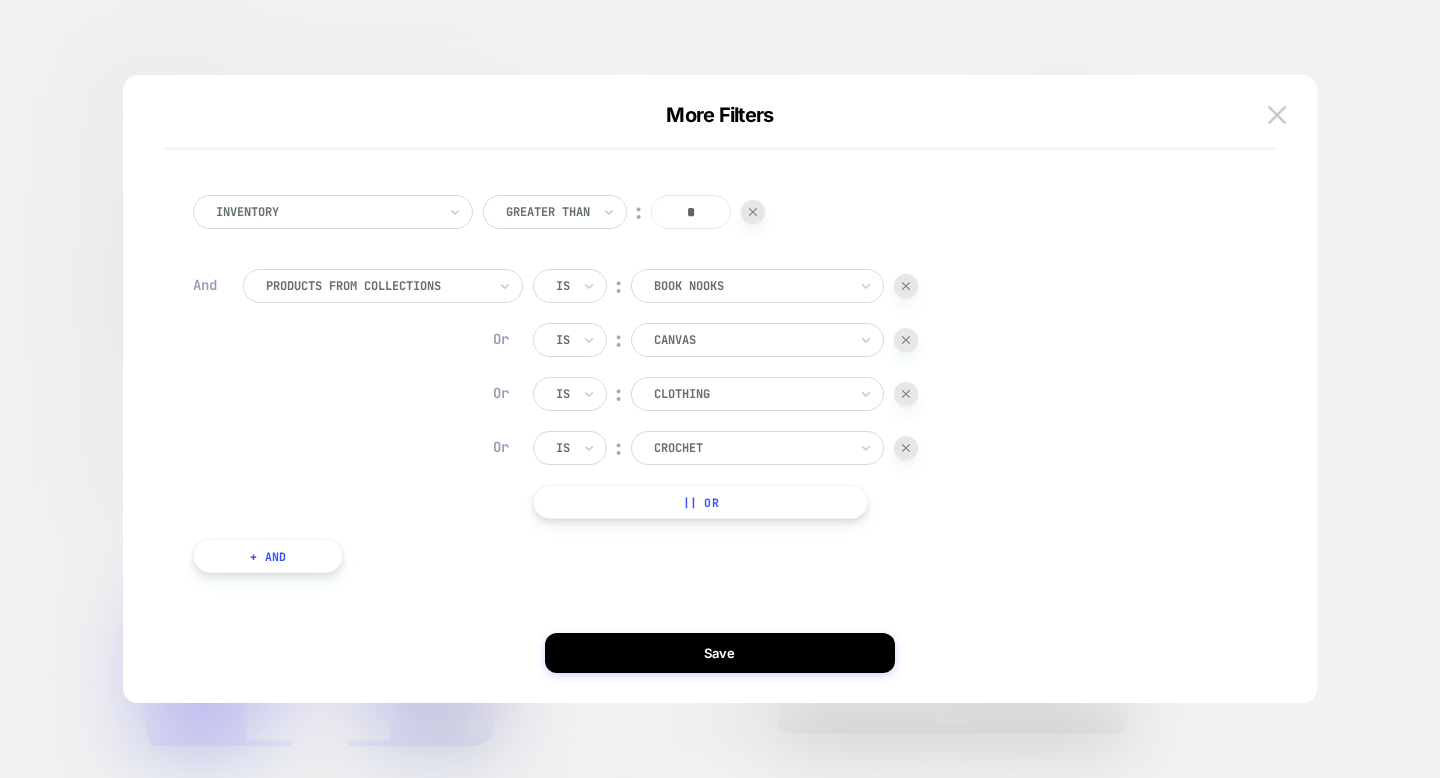 click on "|| Or" at bounding box center (700, 502) 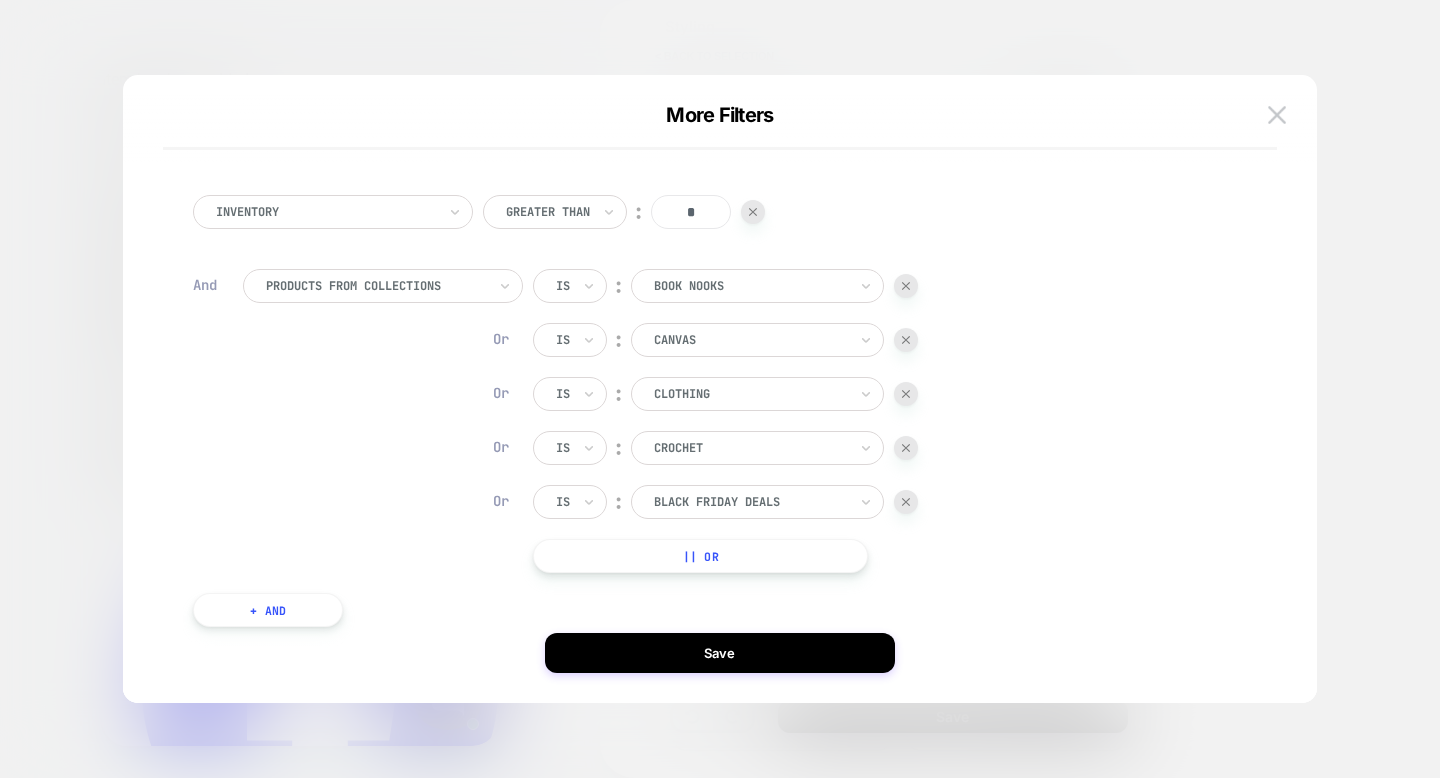 click at bounding box center (750, 502) 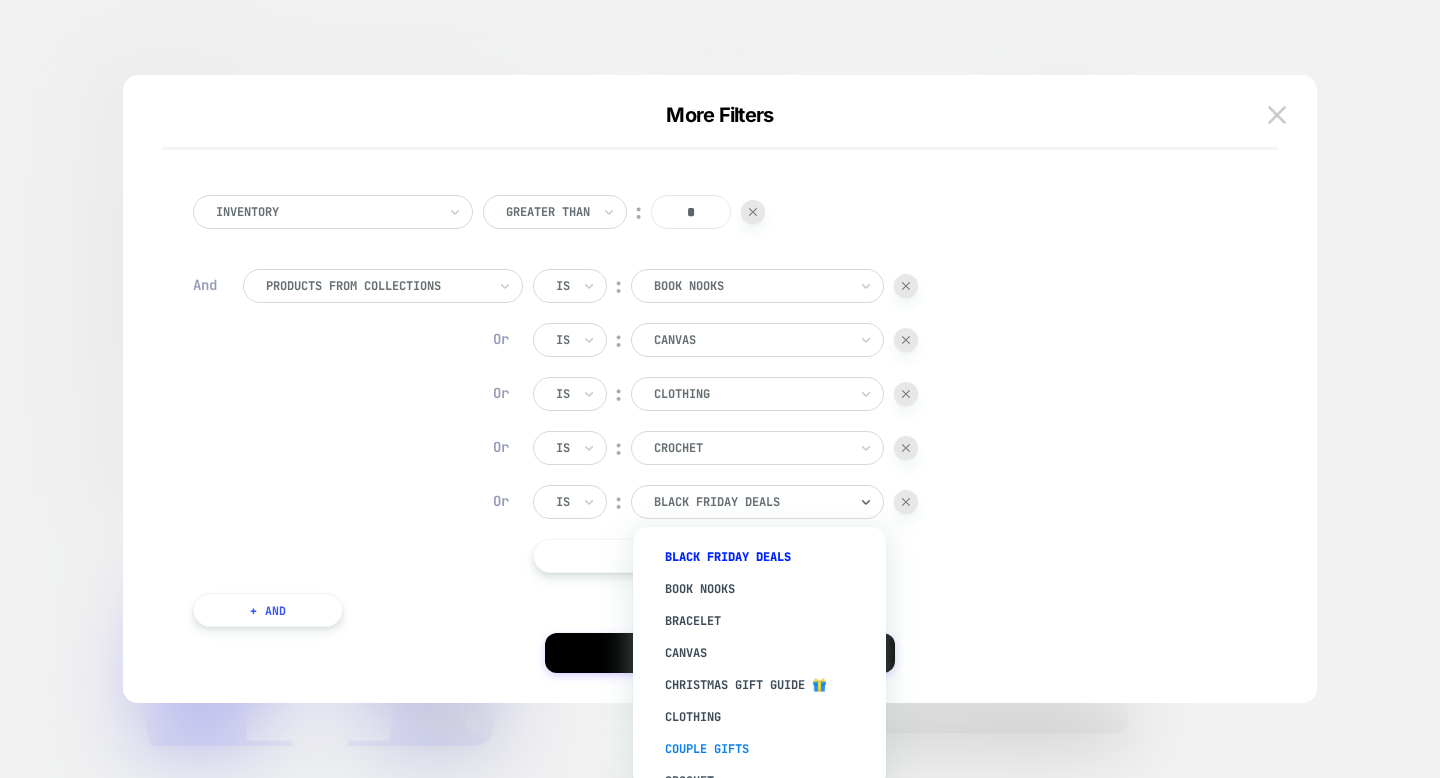 click on "Couple Gifts" at bounding box center [769, 749] 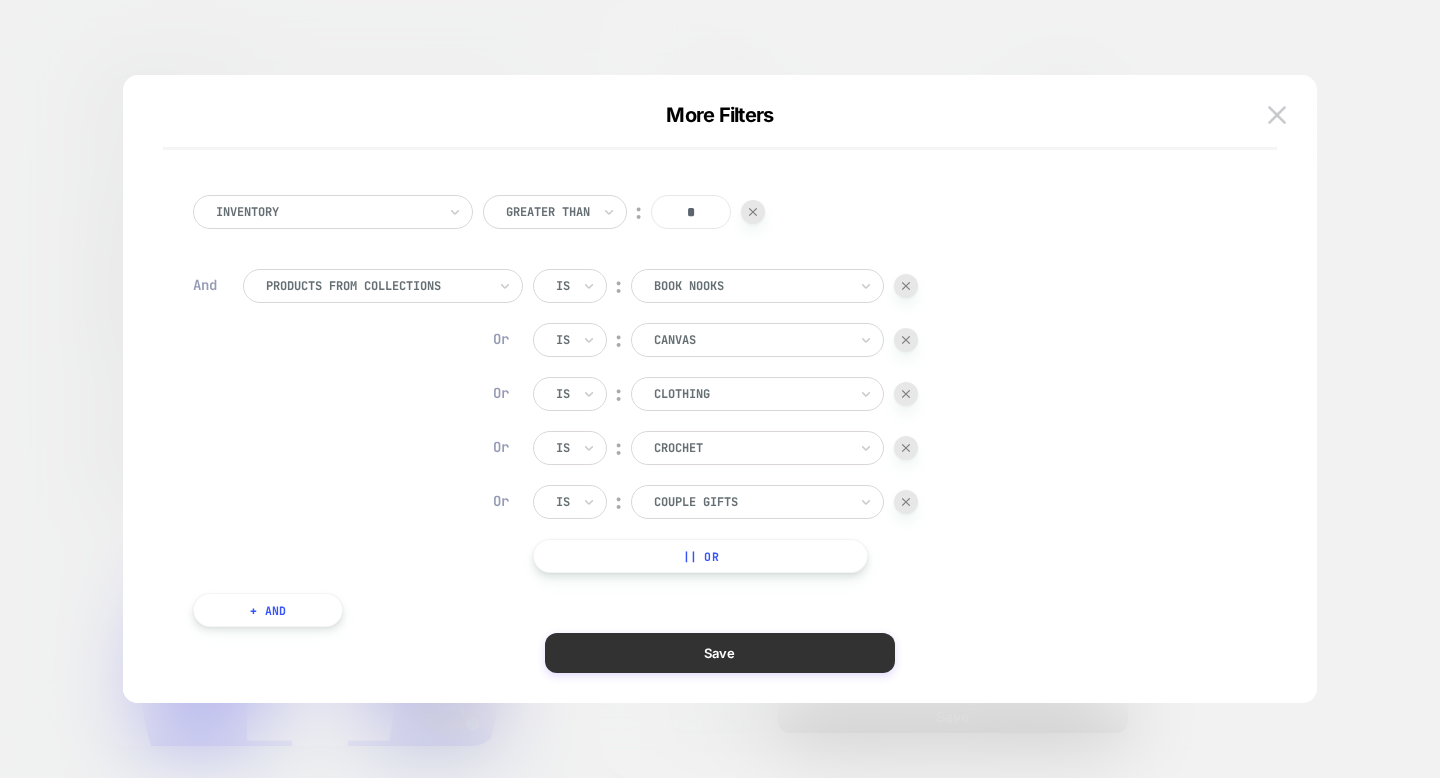 click on "Save" at bounding box center [720, 653] 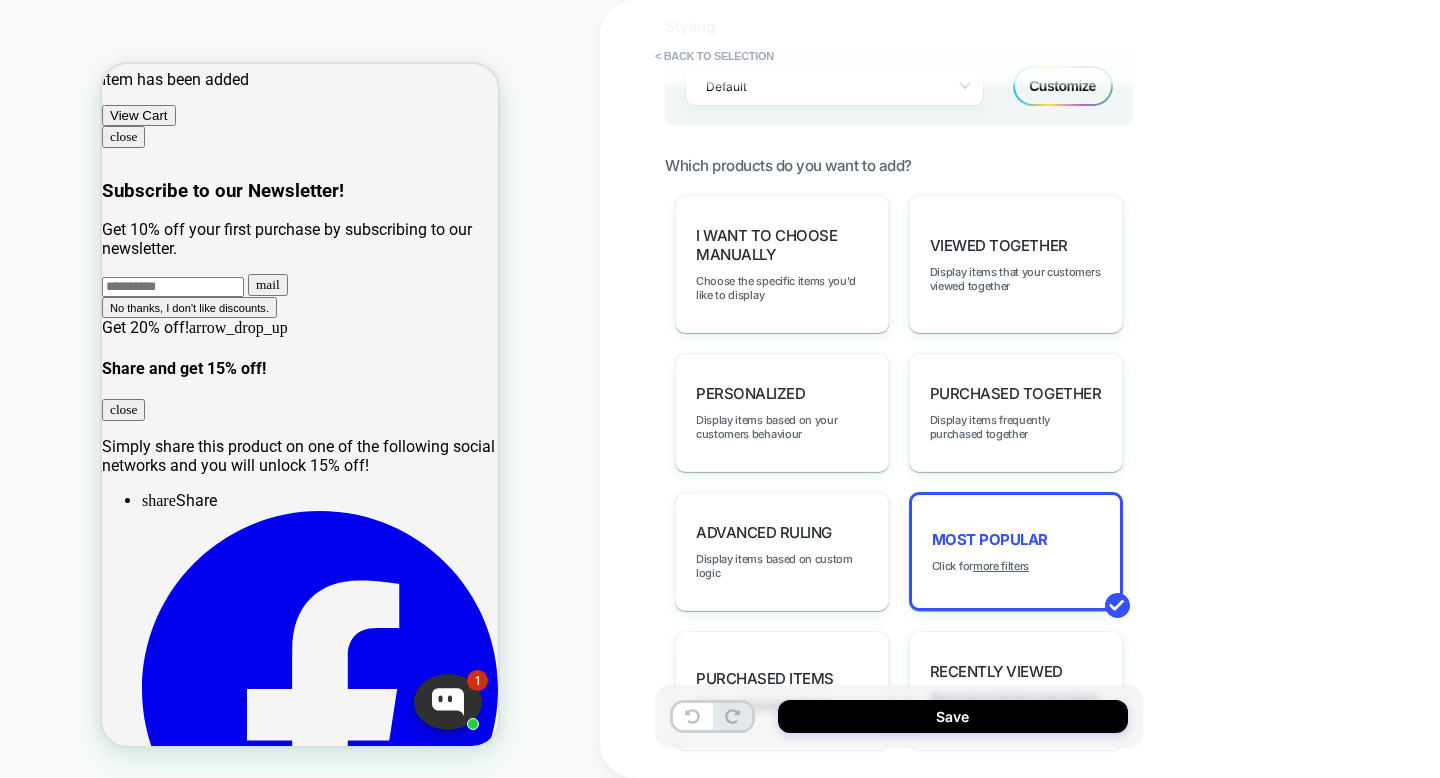 scroll, scrollTop: 0, scrollLeft: 0, axis: both 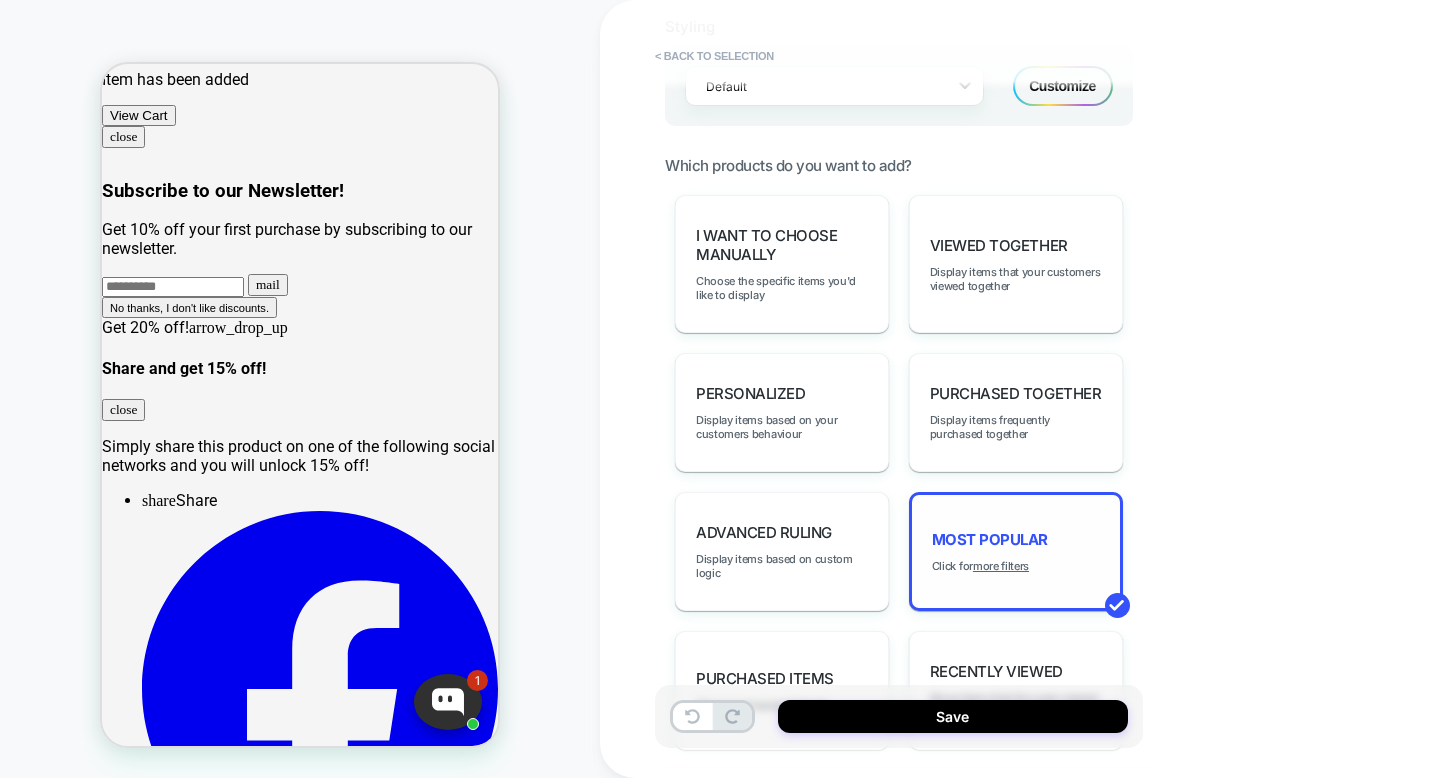 click on "Most Popular Click for  more filters" at bounding box center (1016, 551) 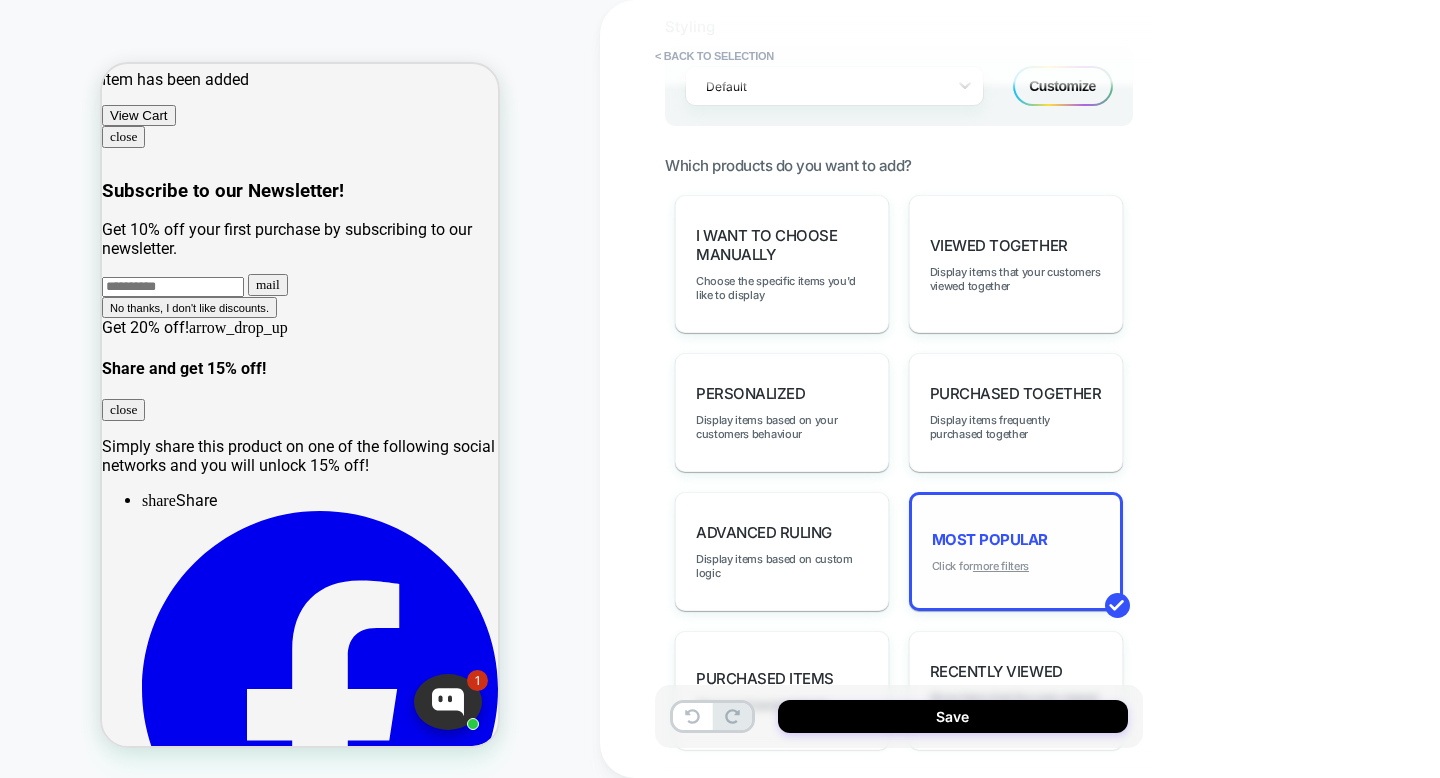 click on "more filters" at bounding box center (1001, 566) 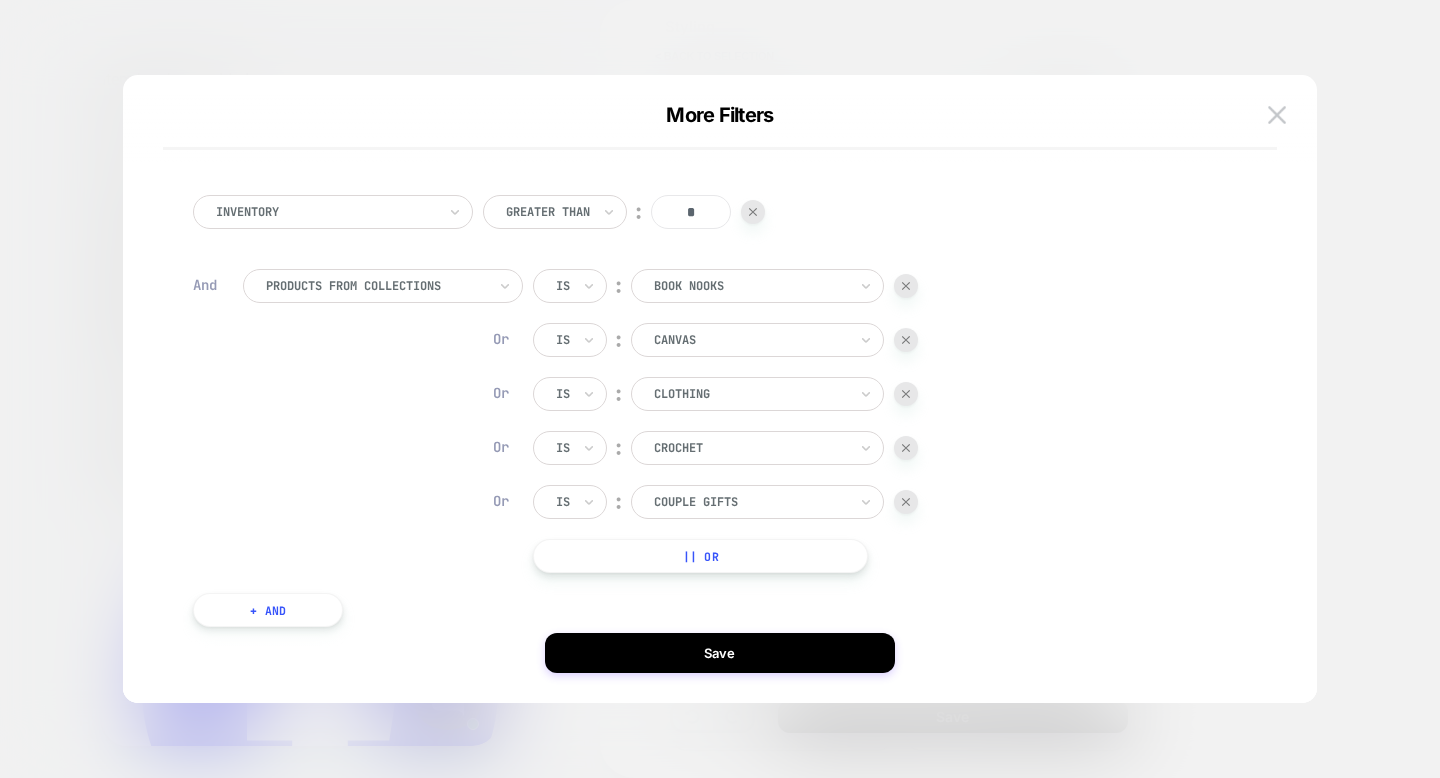 click on "+ And" at bounding box center [268, 610] 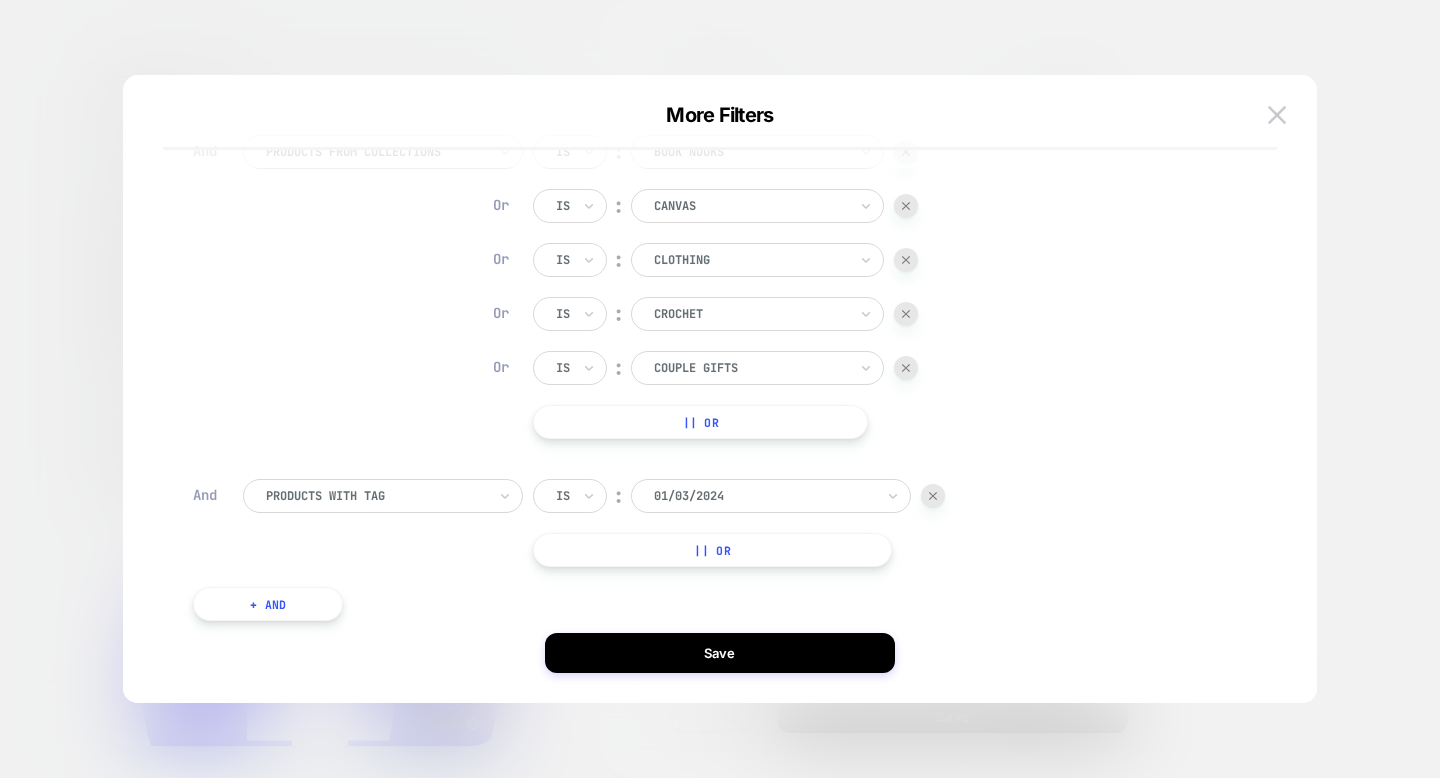 scroll, scrollTop: 192, scrollLeft: 0, axis: vertical 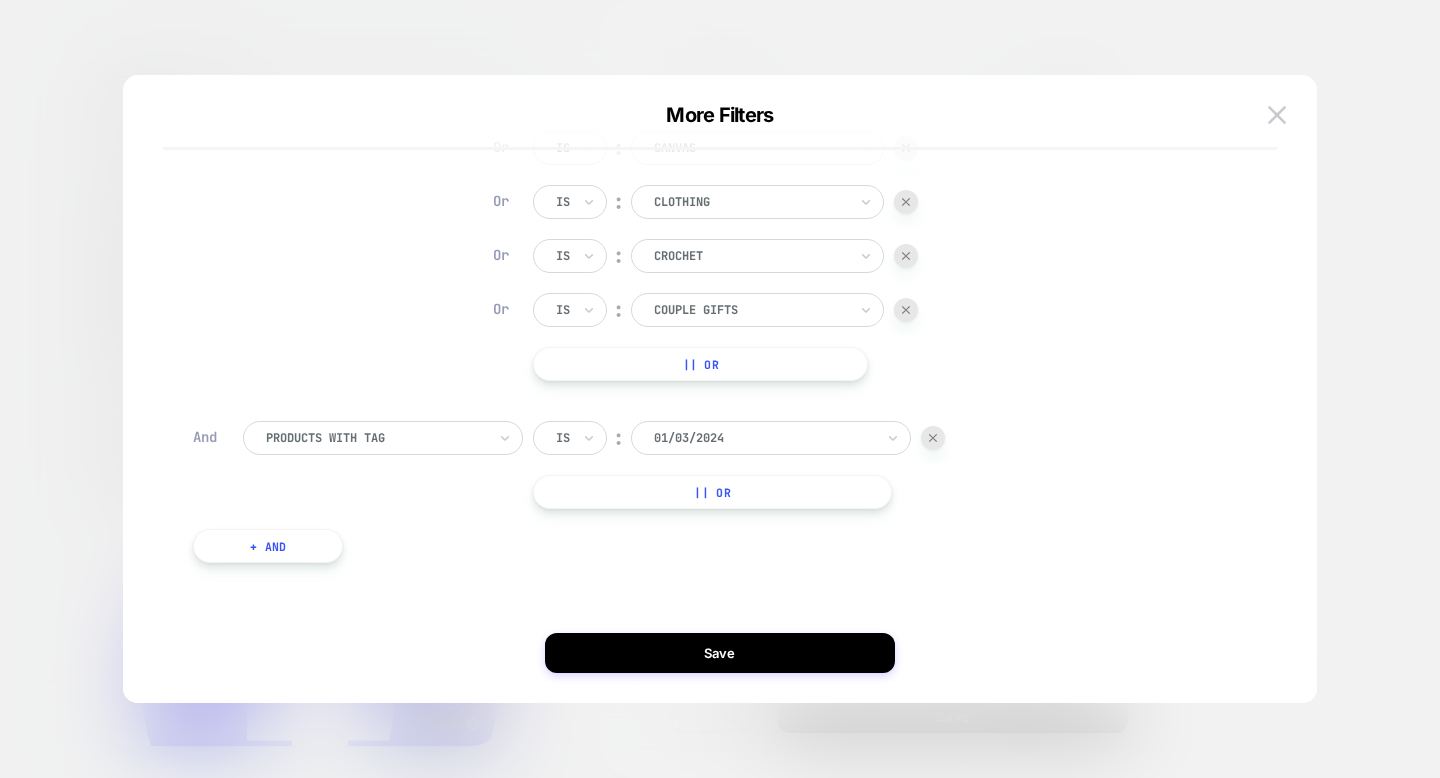 click at bounding box center (376, 438) 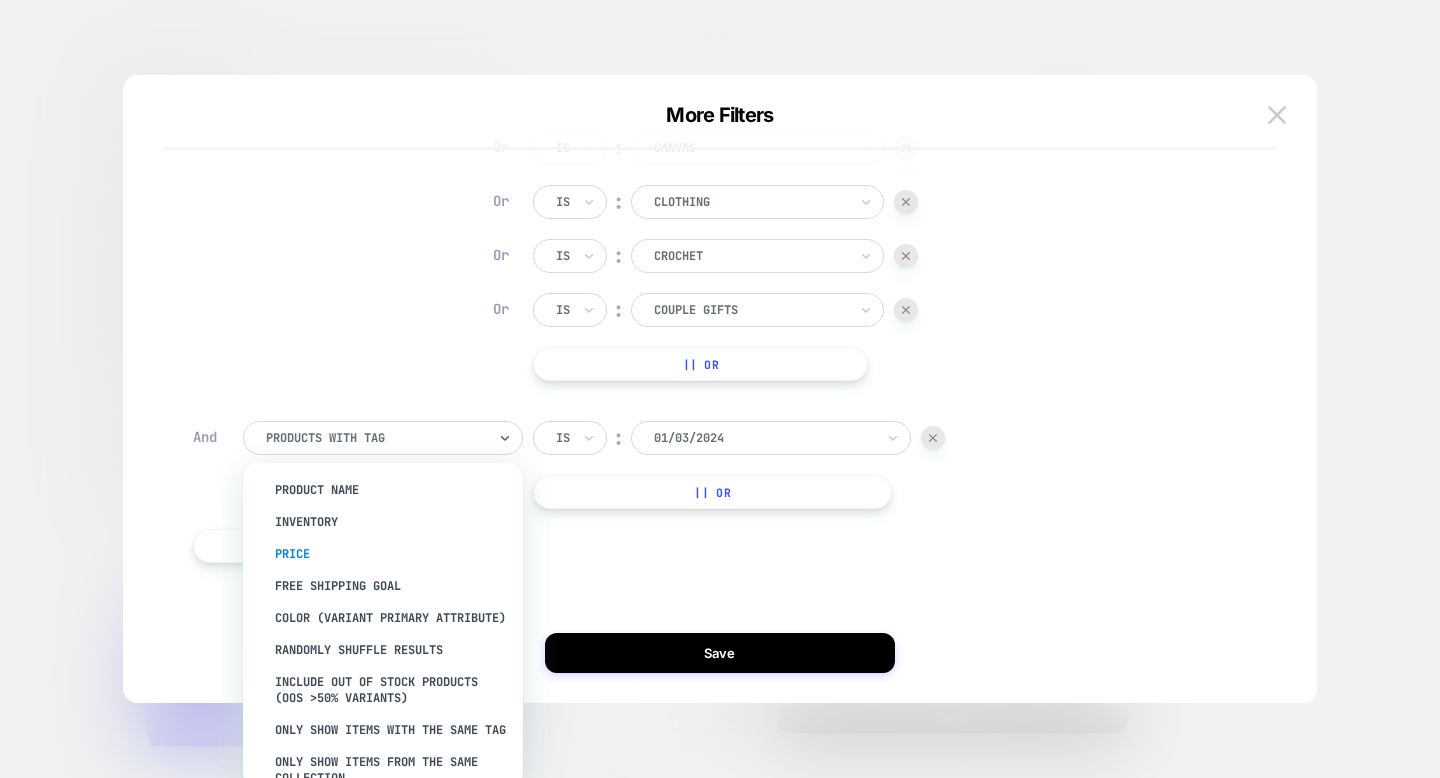 scroll, scrollTop: 172, scrollLeft: 0, axis: vertical 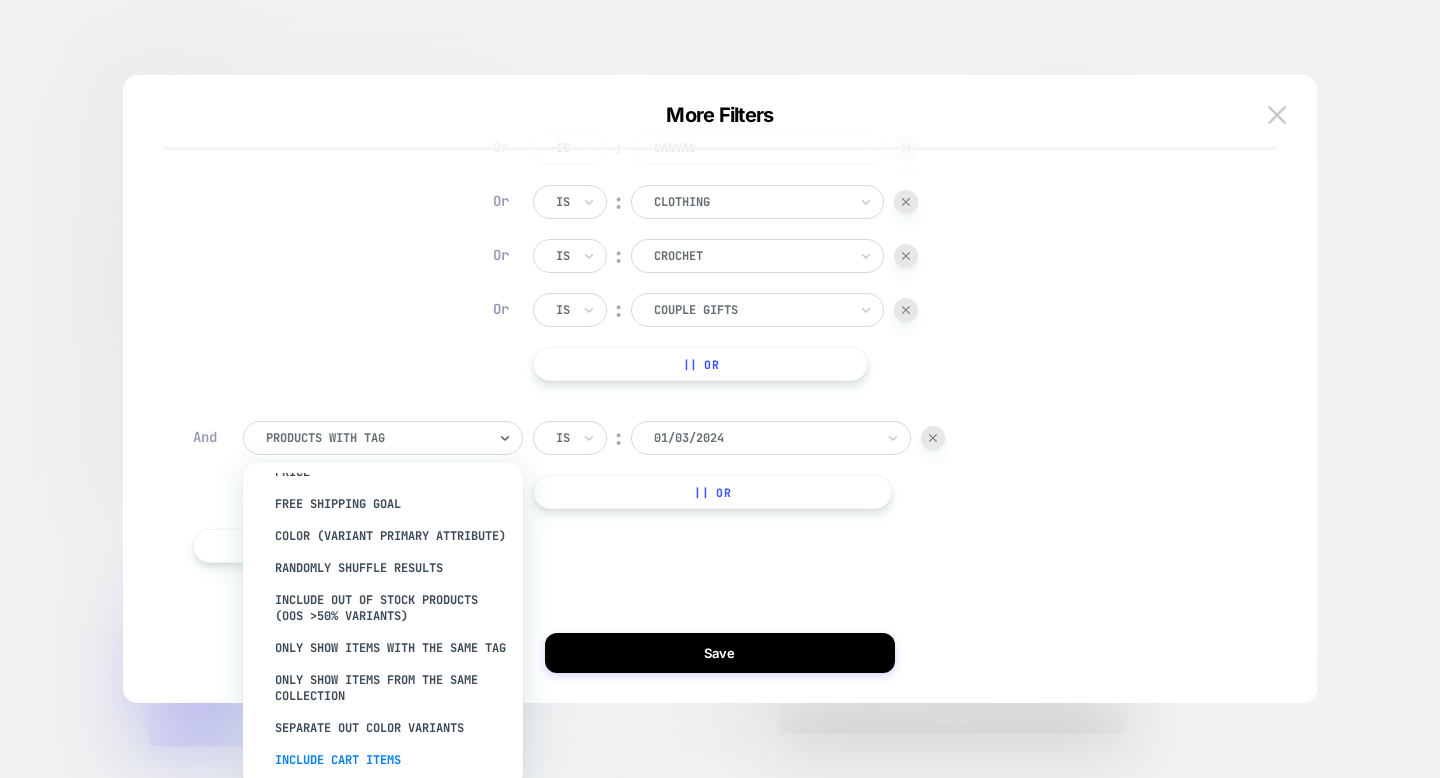 click on "Include Cart Items" at bounding box center [393, 760] 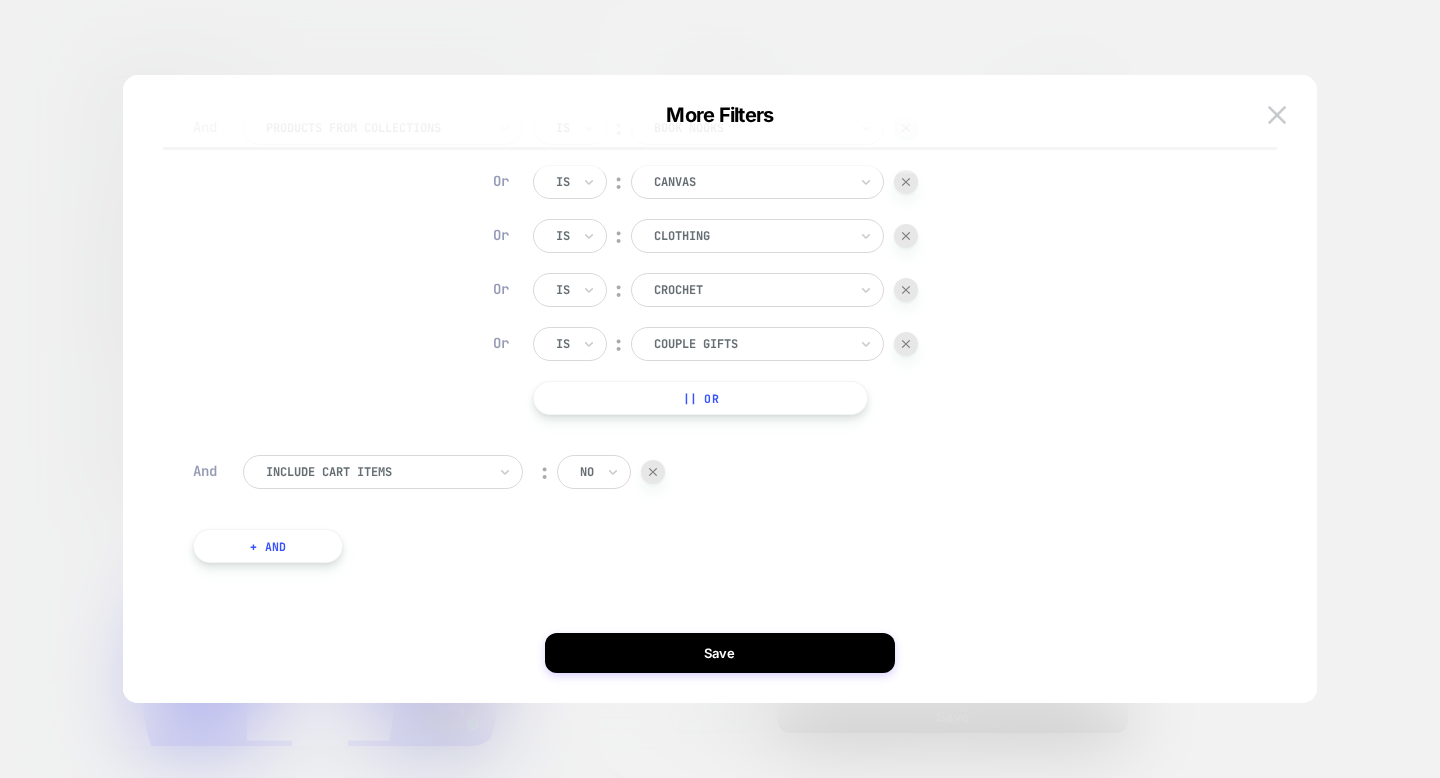 scroll, scrollTop: 158, scrollLeft: 0, axis: vertical 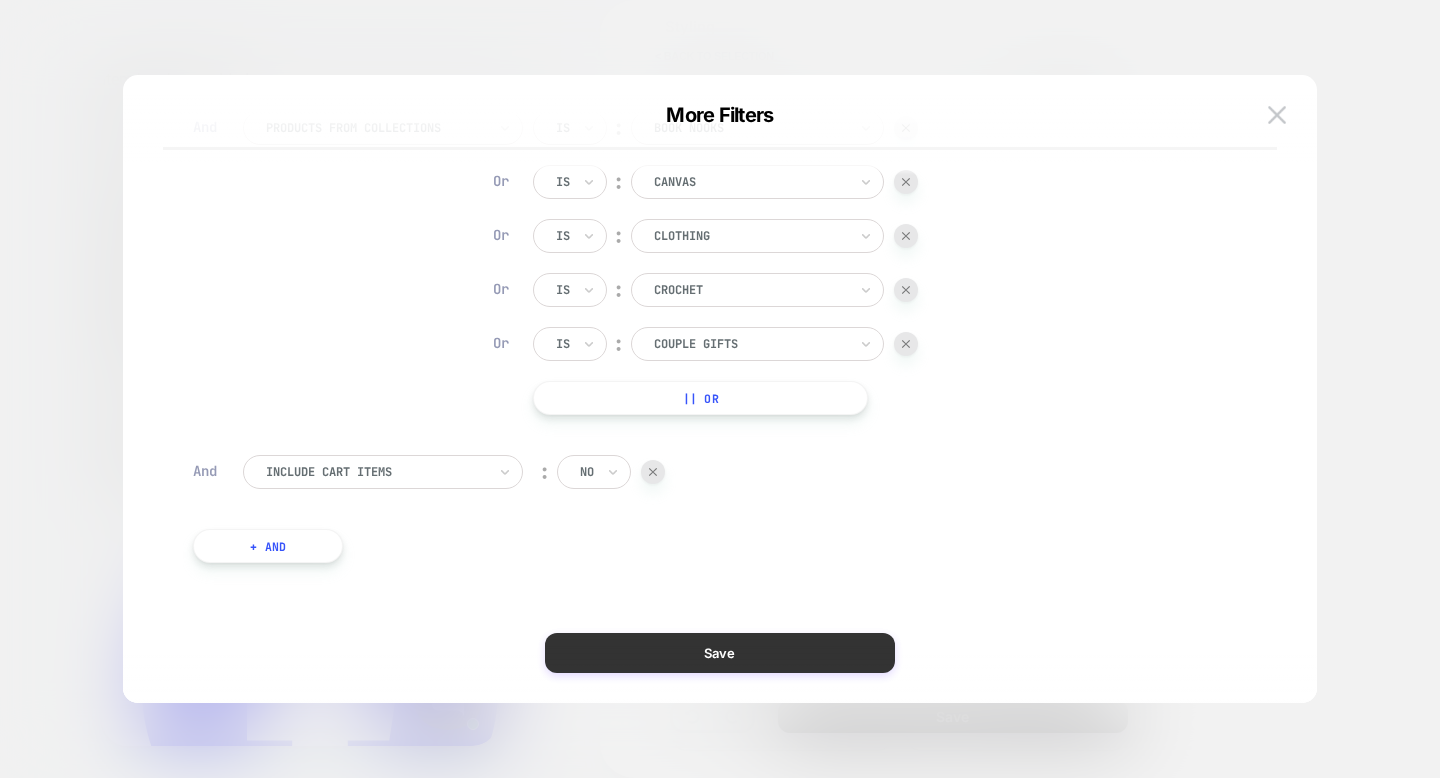 click on "Save" at bounding box center (720, 653) 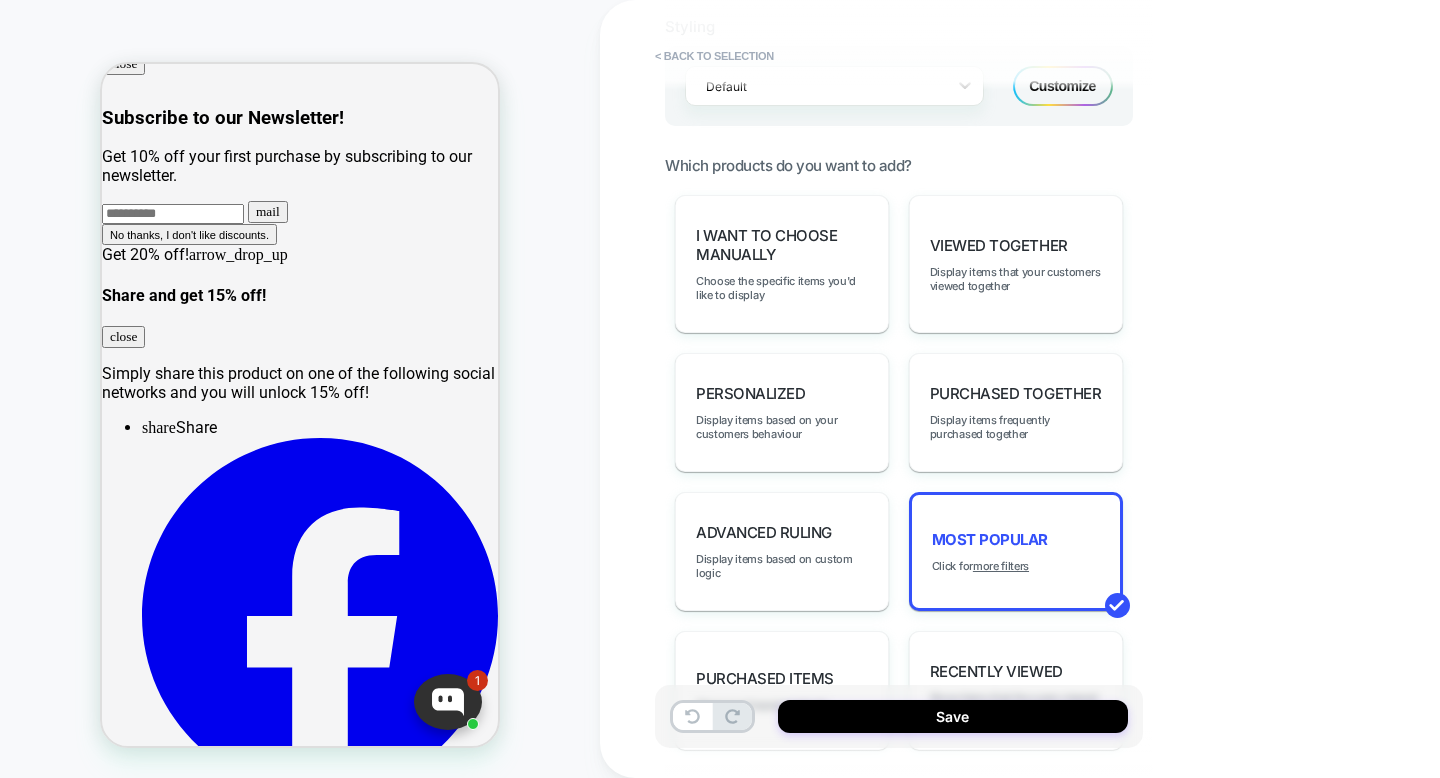scroll, scrollTop: 228, scrollLeft: 0, axis: vertical 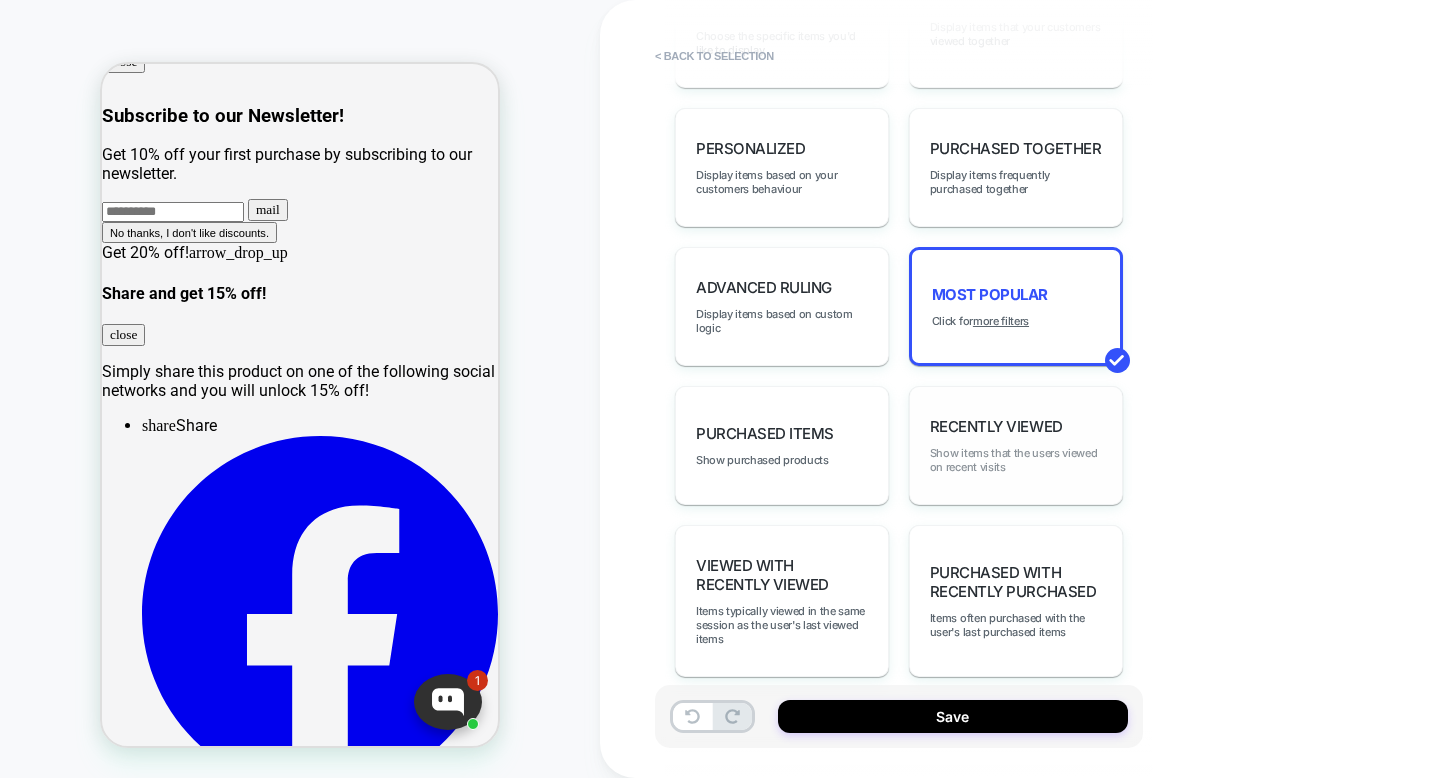 click on "Show items that the users viewed on recent visits" at bounding box center (1016, 460) 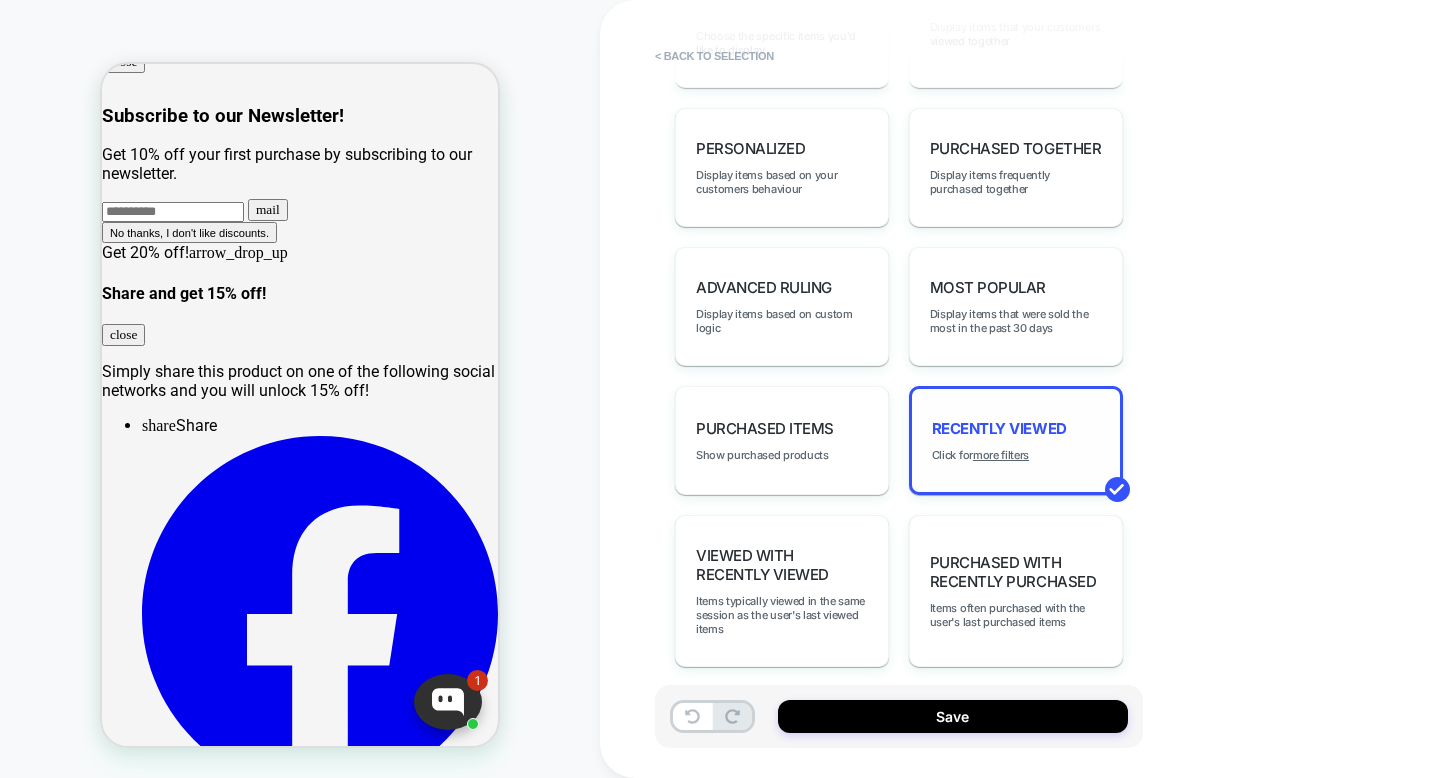 scroll, scrollTop: 1069, scrollLeft: 0, axis: vertical 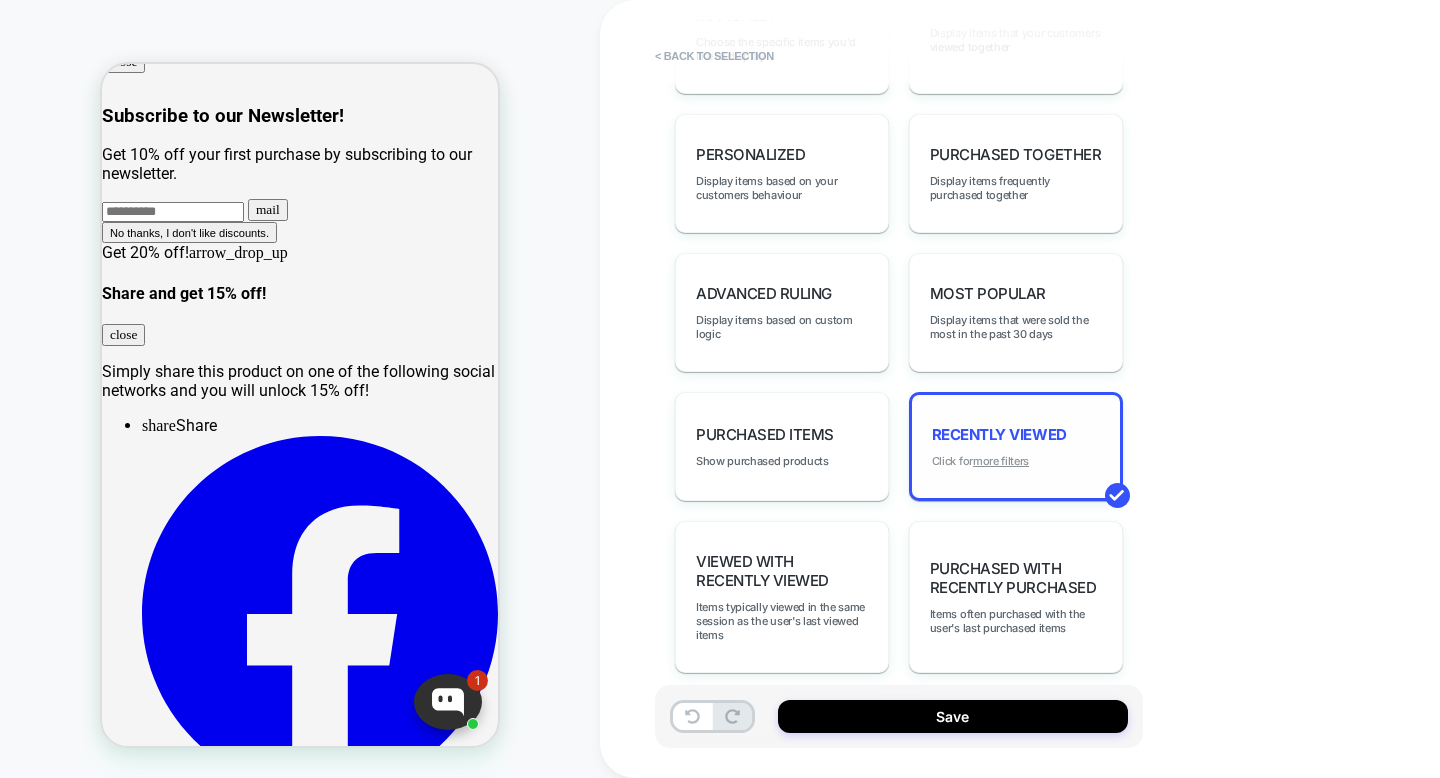 click on "more filters" at bounding box center [1001, 461] 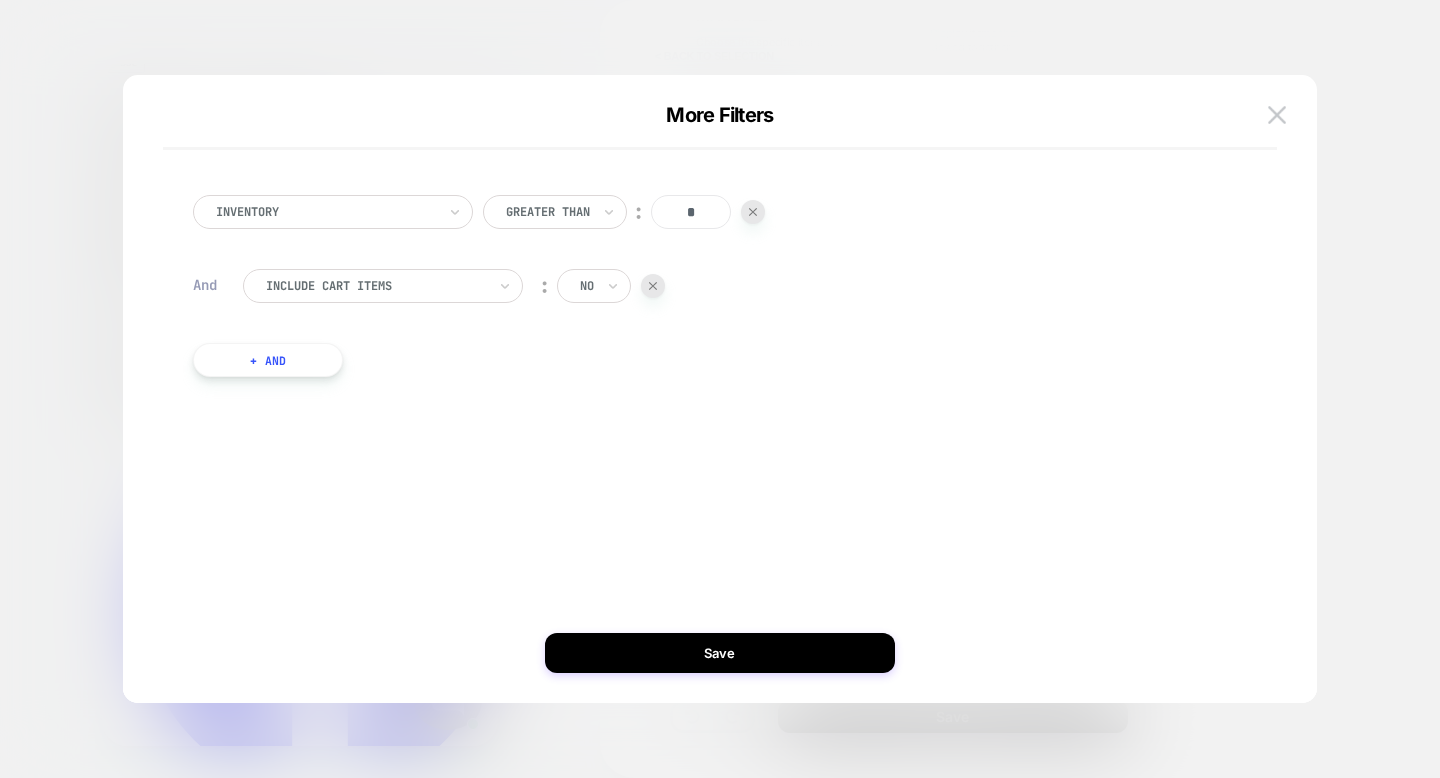 click on "Include Cart Items" at bounding box center [376, 286] 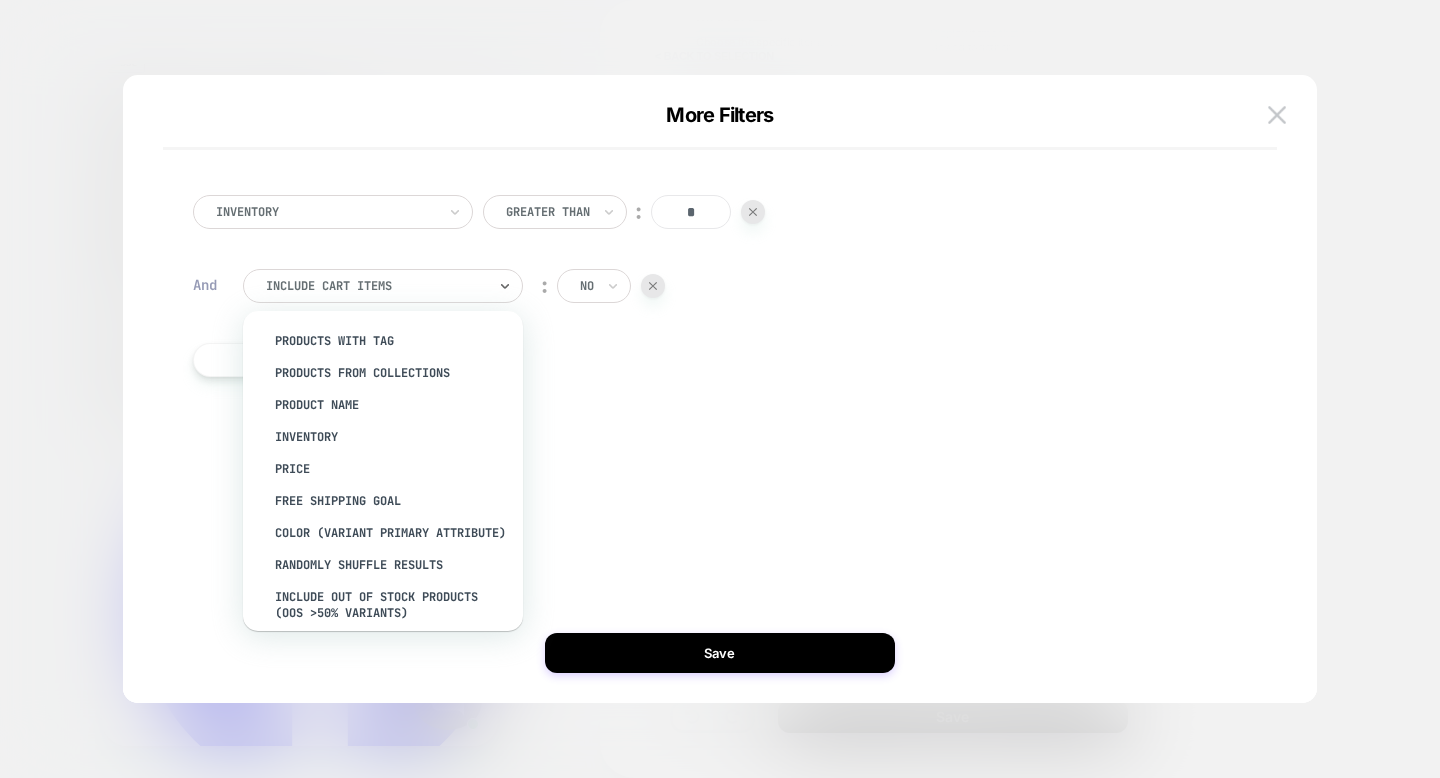 click on "no" at bounding box center [594, 286] 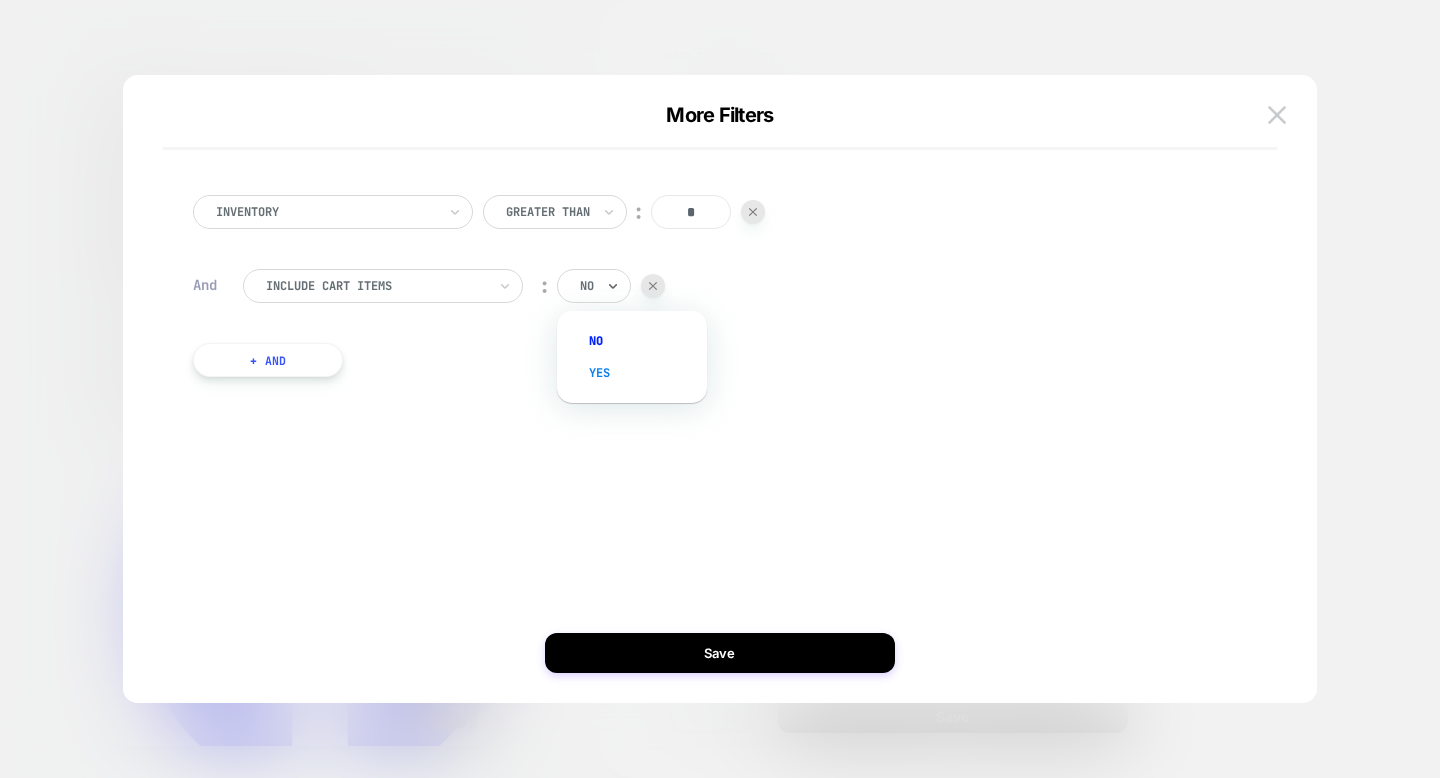 click on "yes" at bounding box center [642, 373] 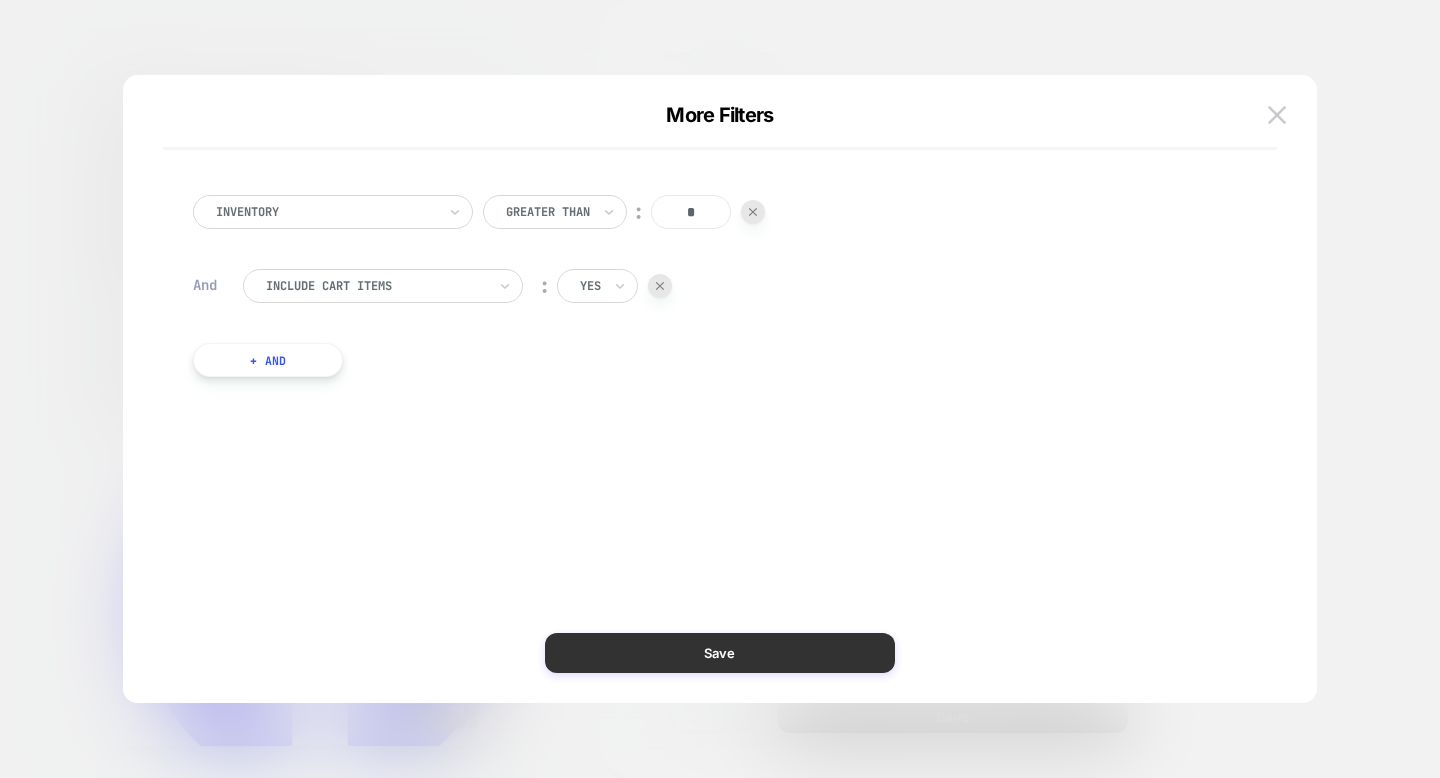 click on "Save" at bounding box center [720, 653] 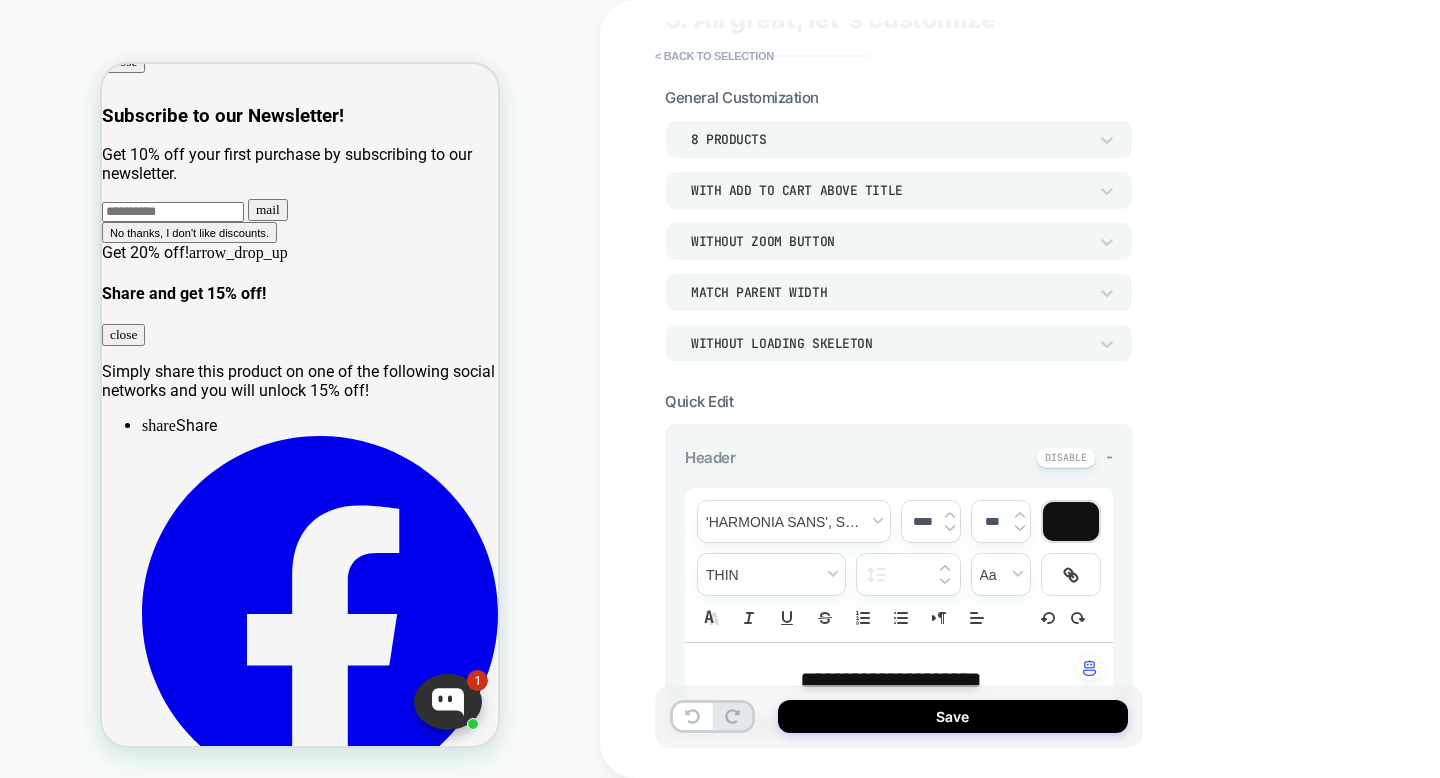 scroll, scrollTop: 0, scrollLeft: 0, axis: both 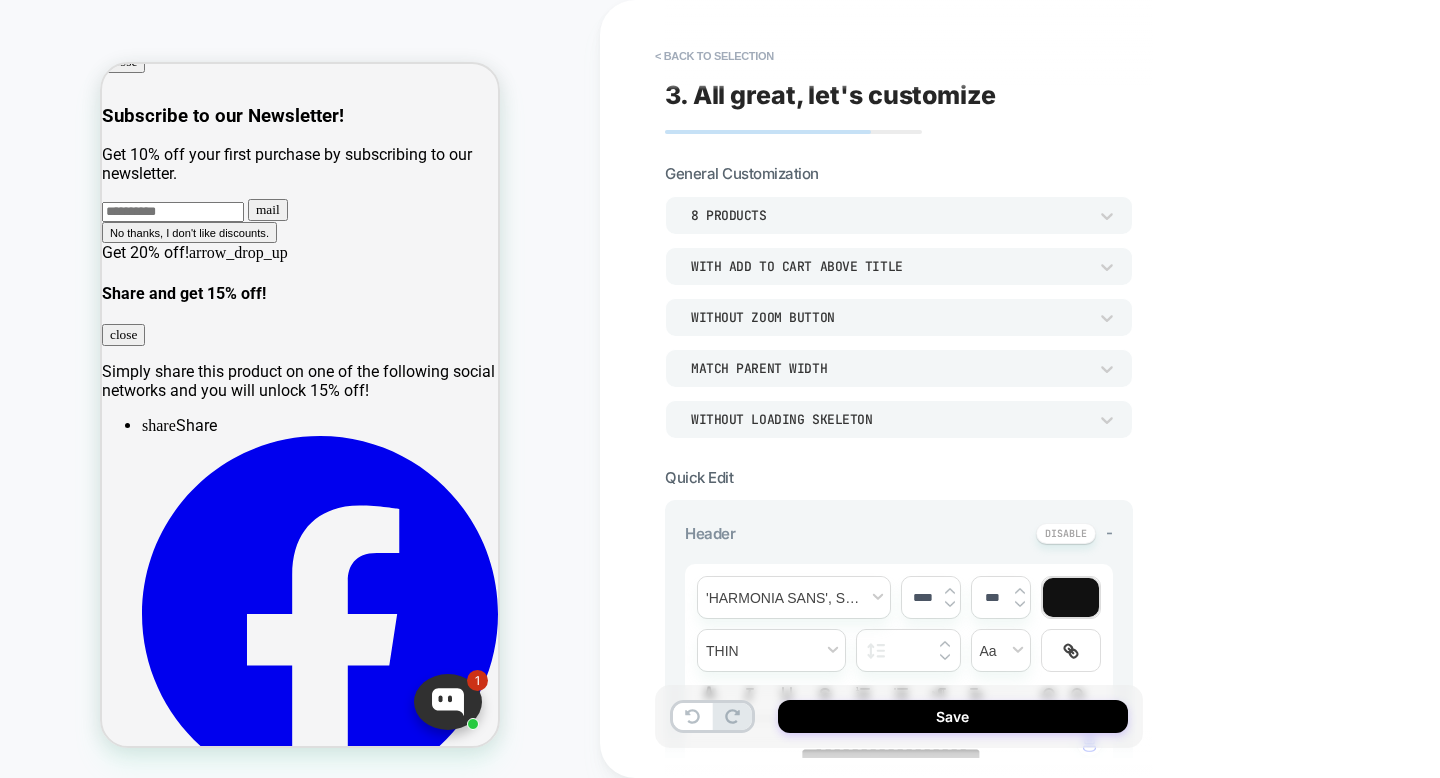 click on "8 Products" at bounding box center [889, 215] 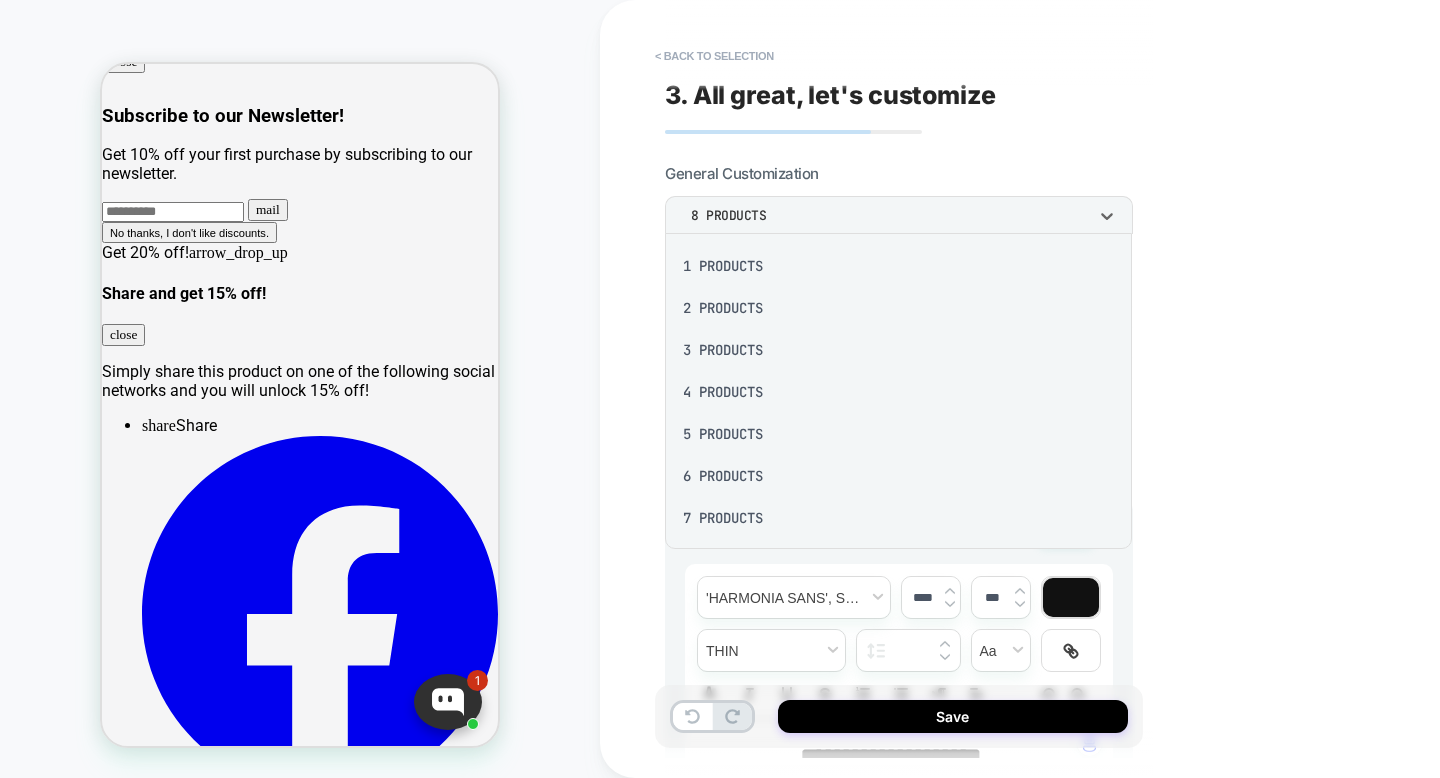 click on "4 Products" at bounding box center (898, 392) 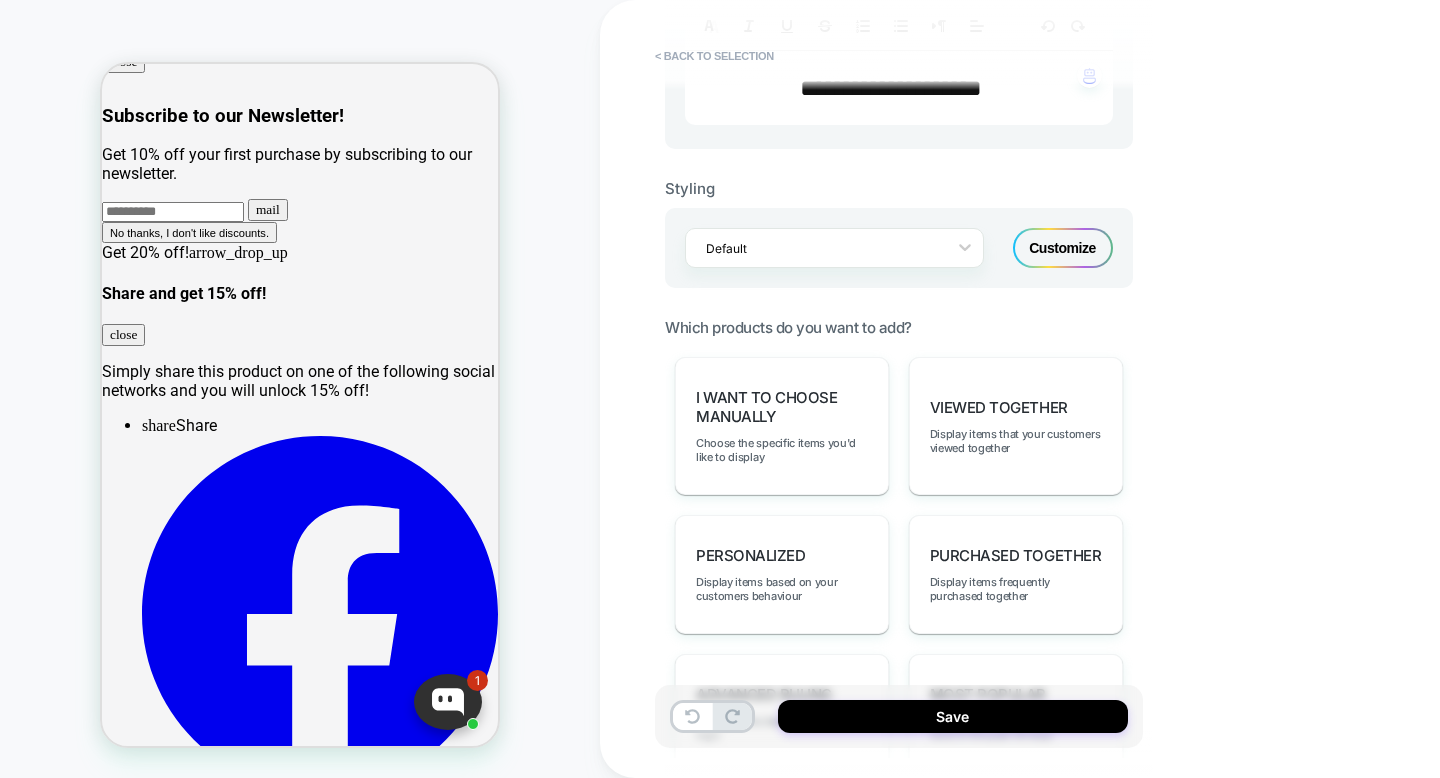 scroll, scrollTop: 666, scrollLeft: 0, axis: vertical 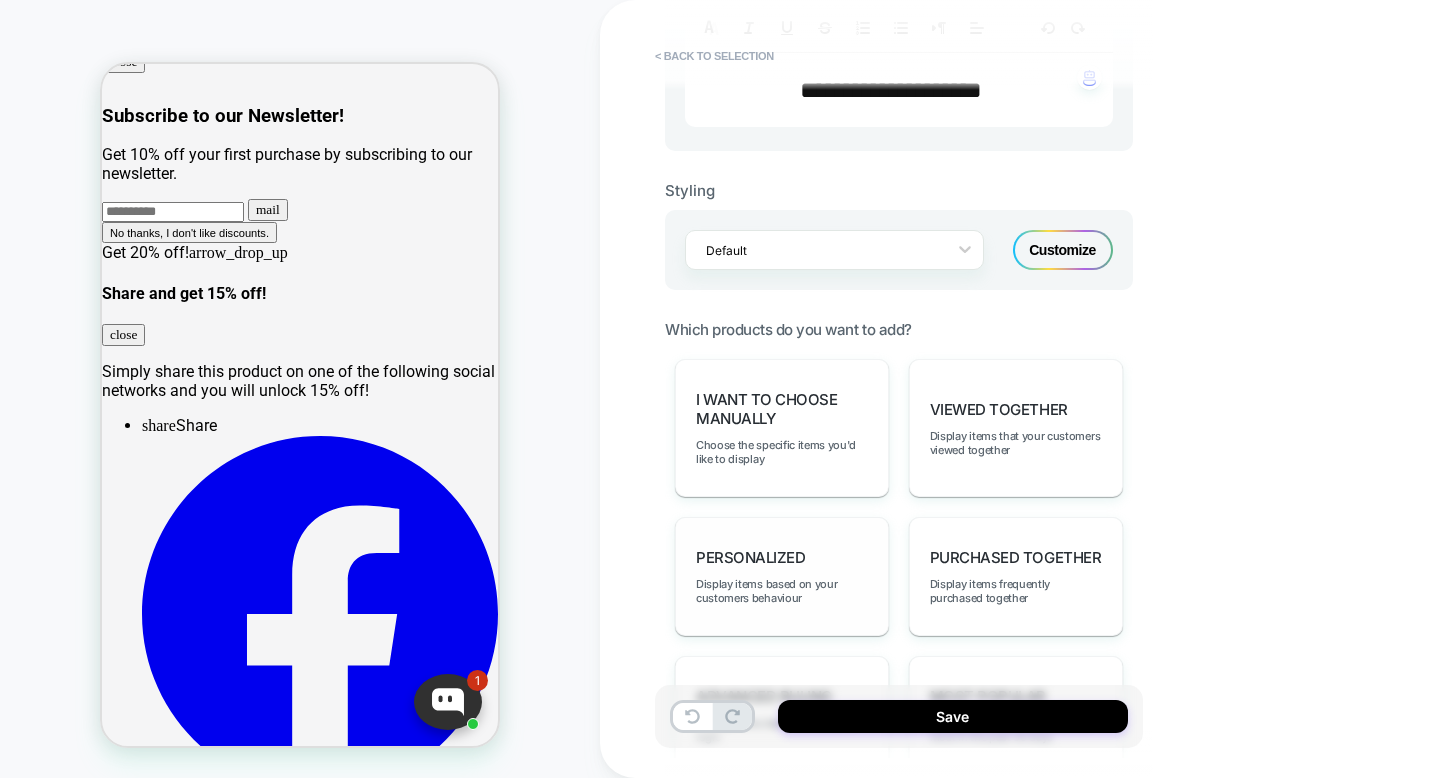 click on "personalized Display items based on your customers behaviour" at bounding box center [782, 576] 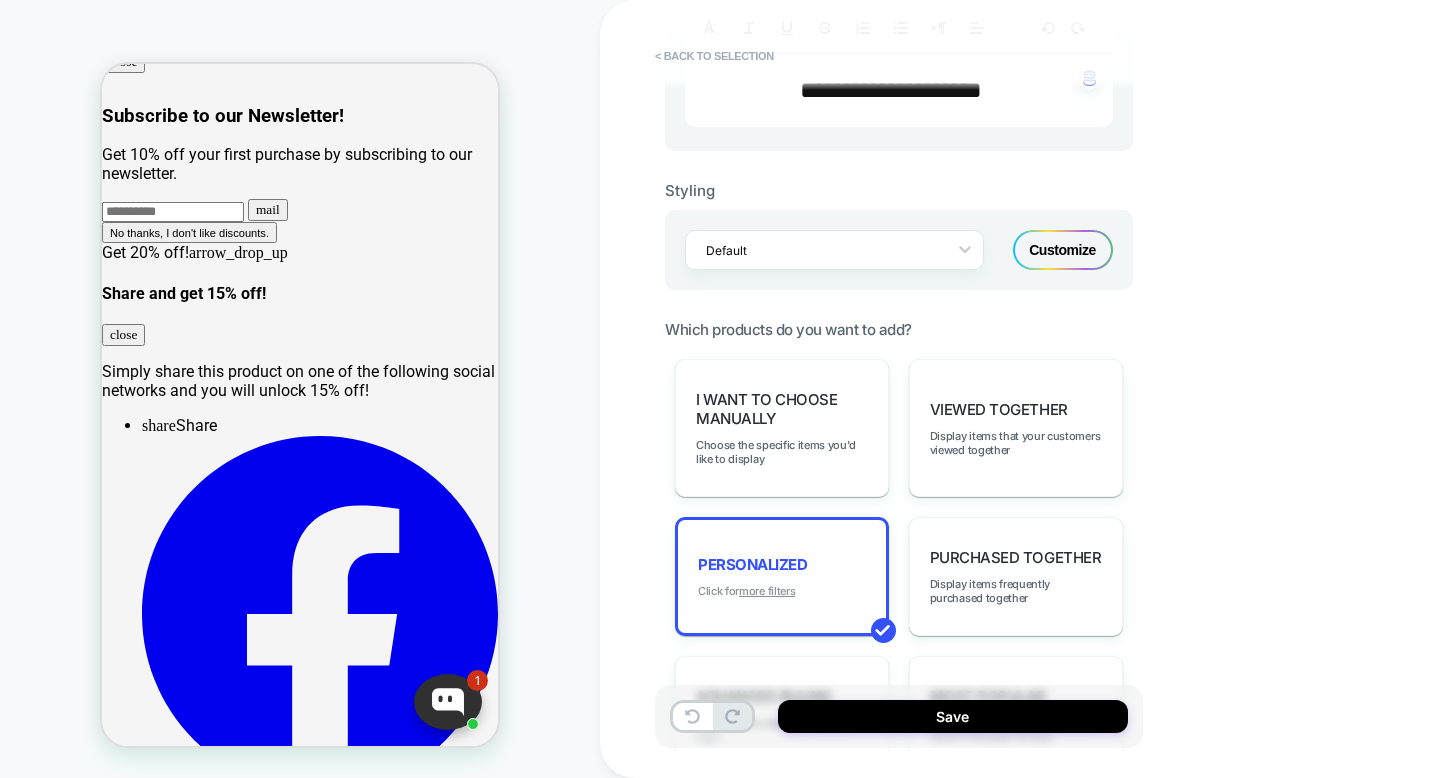 click on "more filters" at bounding box center (767, 591) 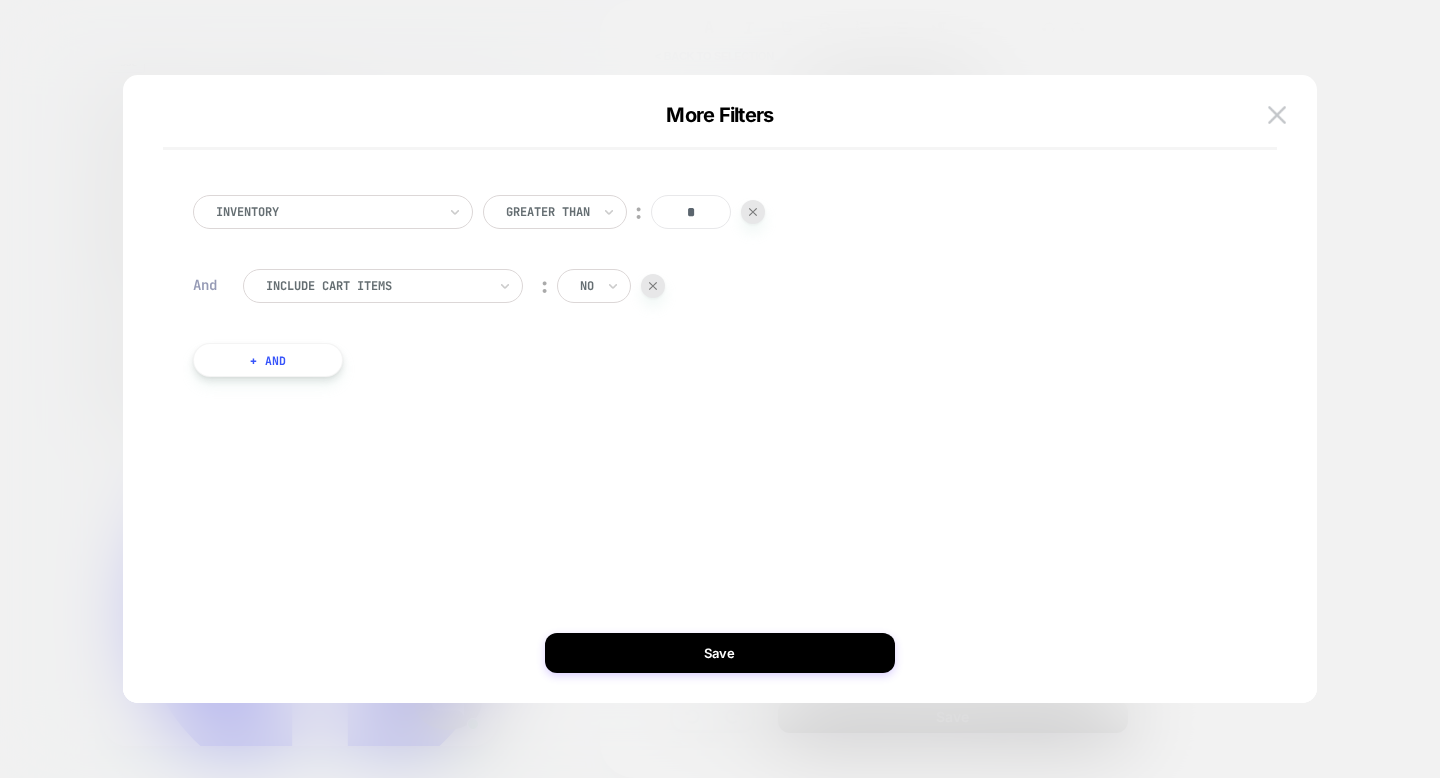 click on "+ And" at bounding box center [268, 360] 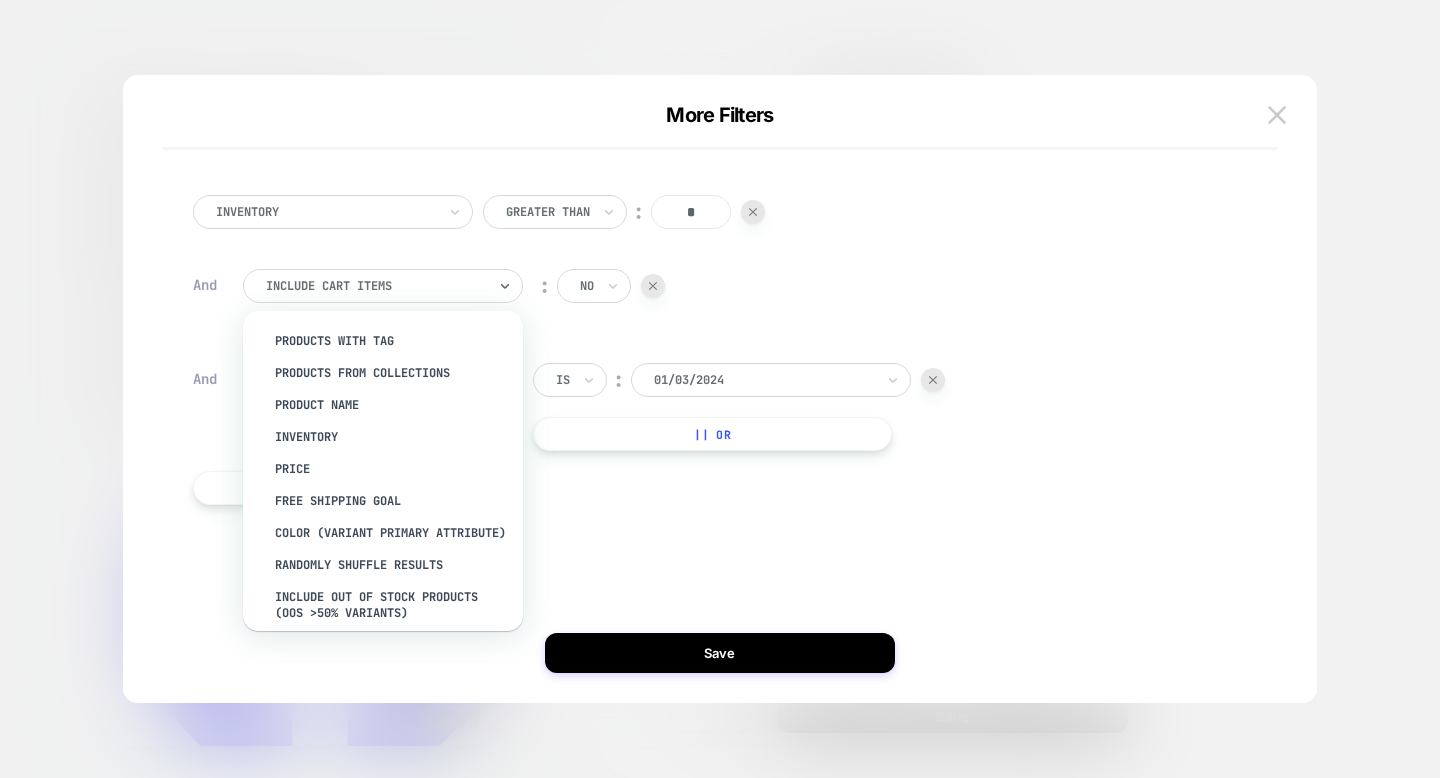 click on "Include Cart Items" at bounding box center [383, 286] 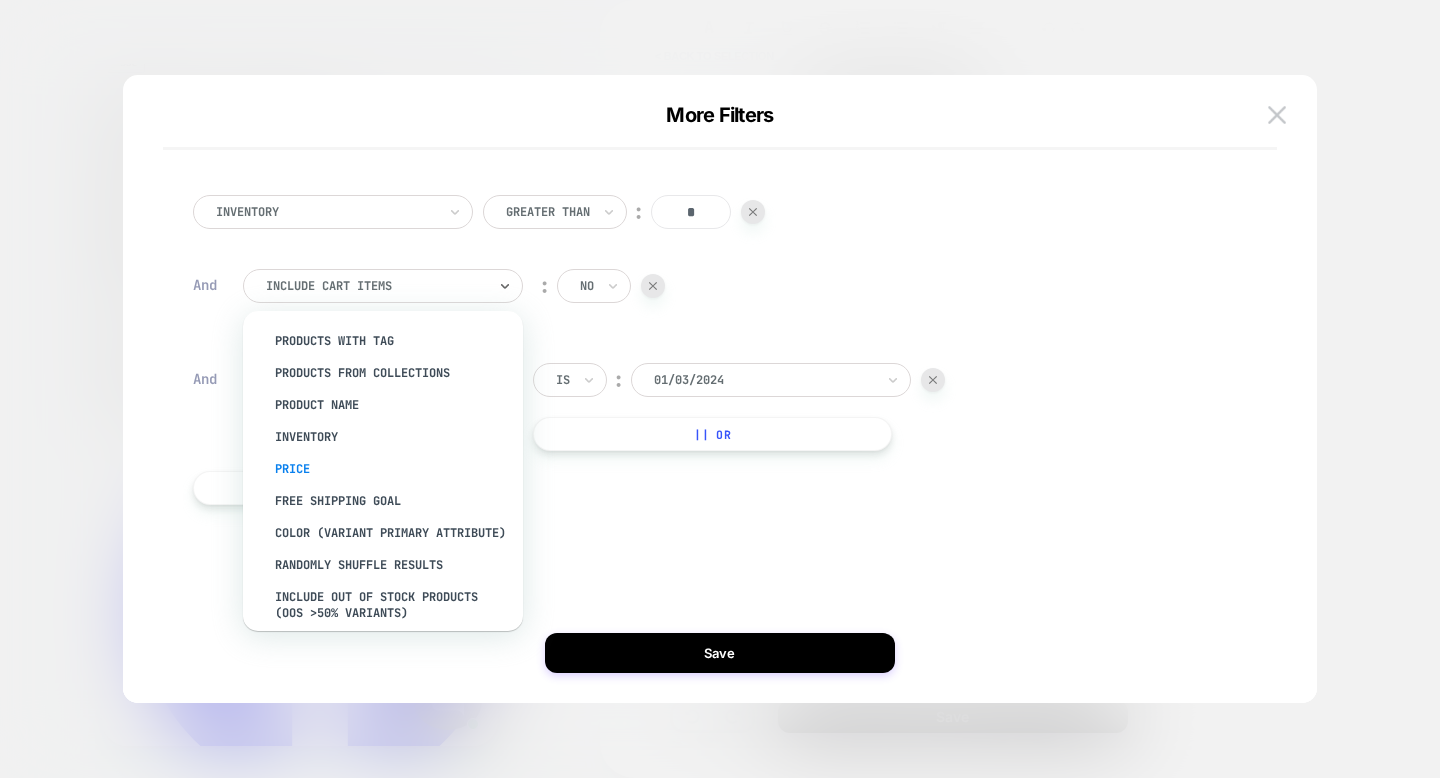 click on "Price" at bounding box center (393, 469) 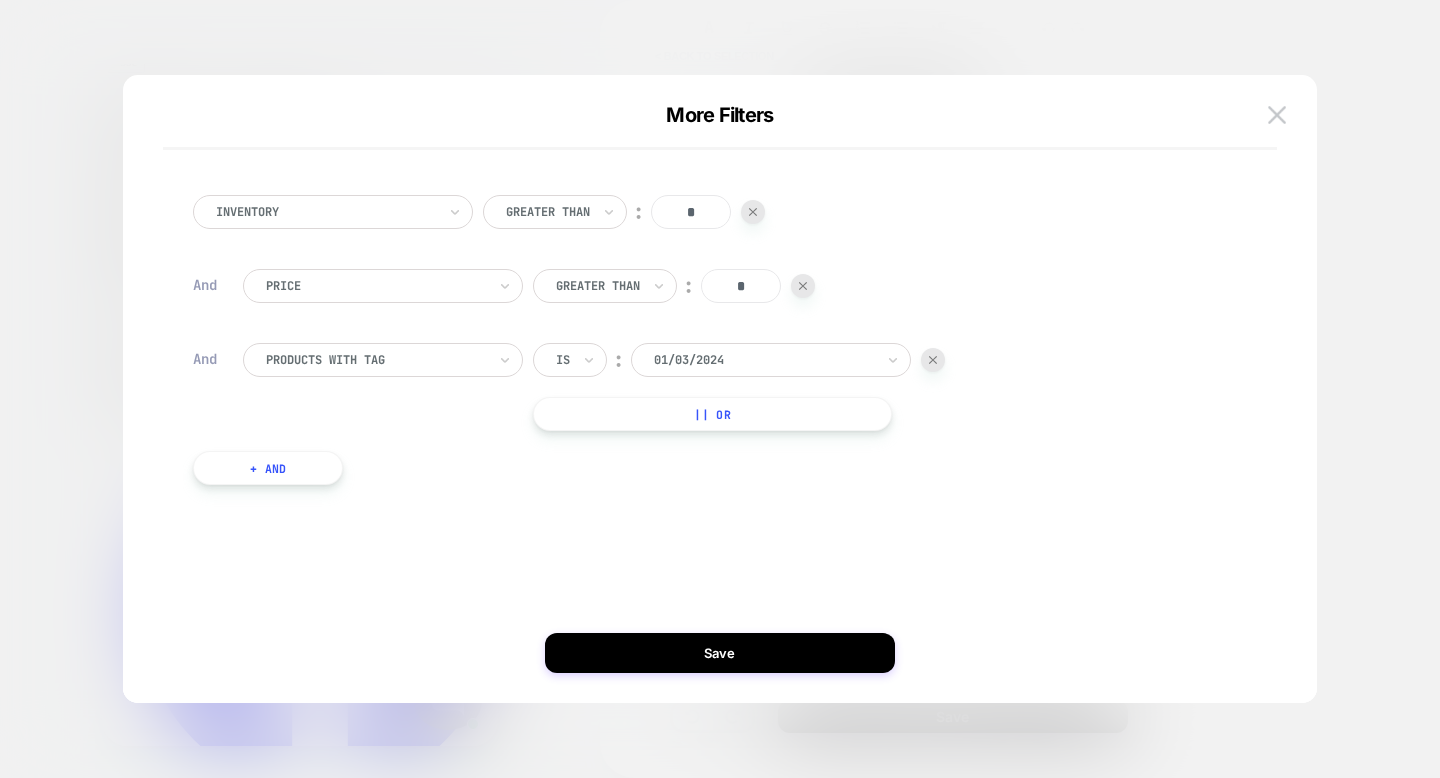 drag, startPoint x: 749, startPoint y: 290, endPoint x: 732, endPoint y: 290, distance: 17 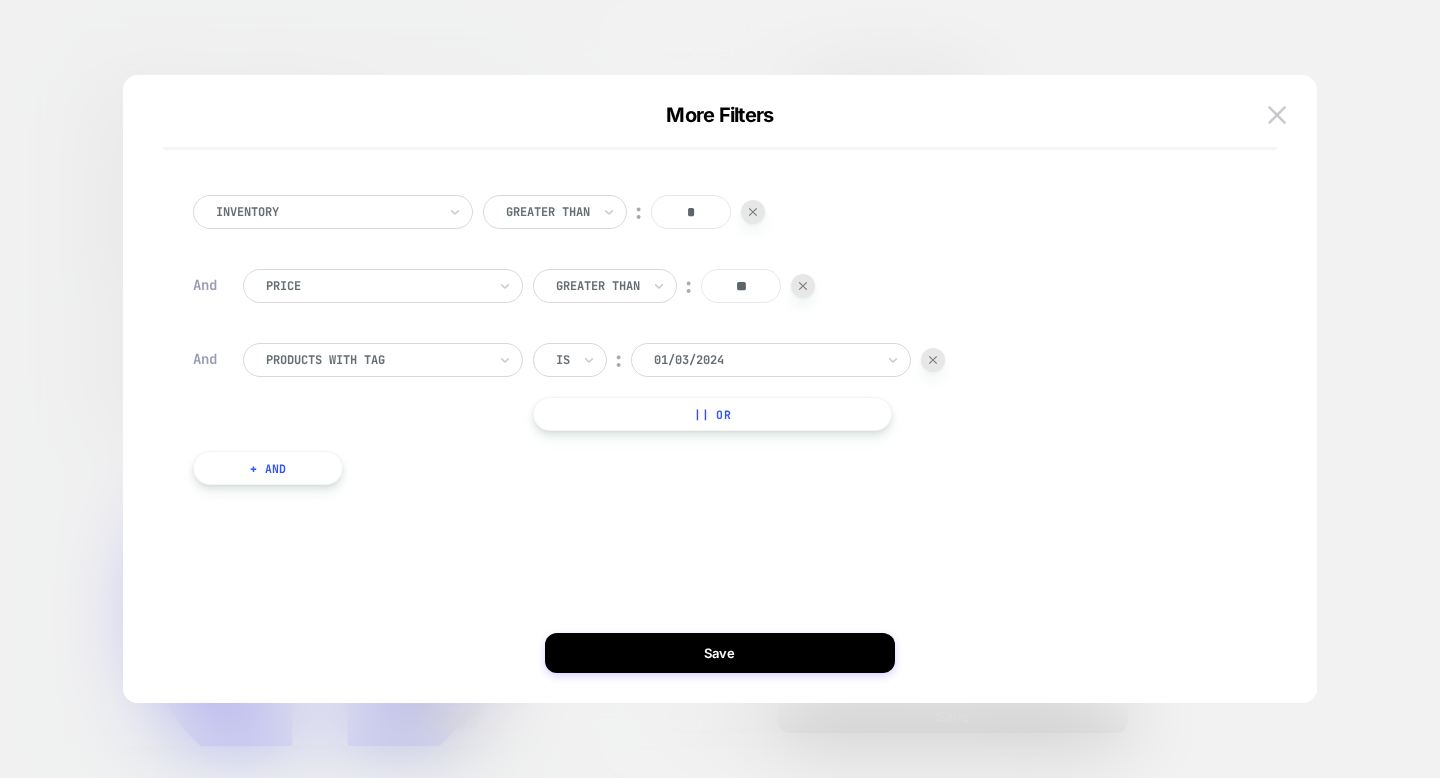 type on "**" 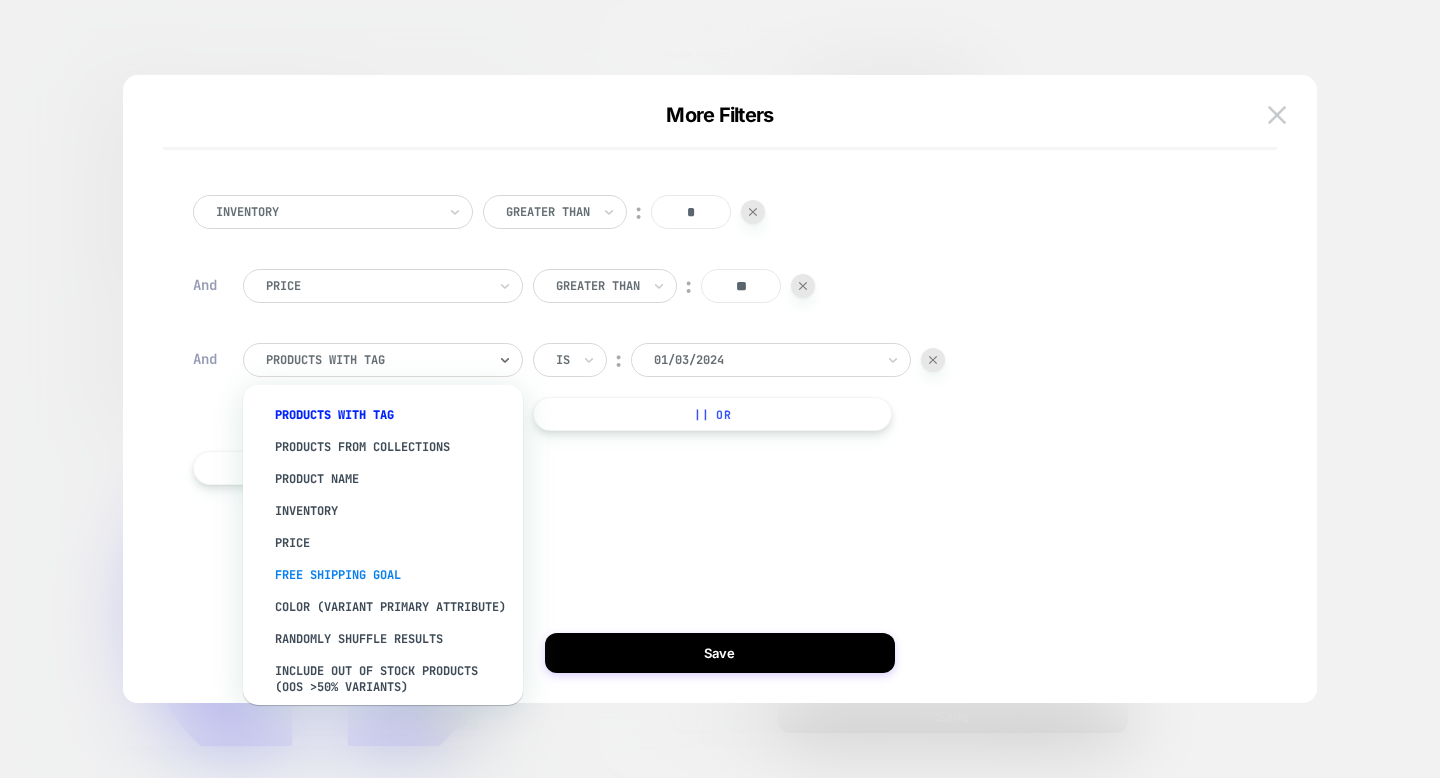 click on "free shipping goal" at bounding box center (393, 575) 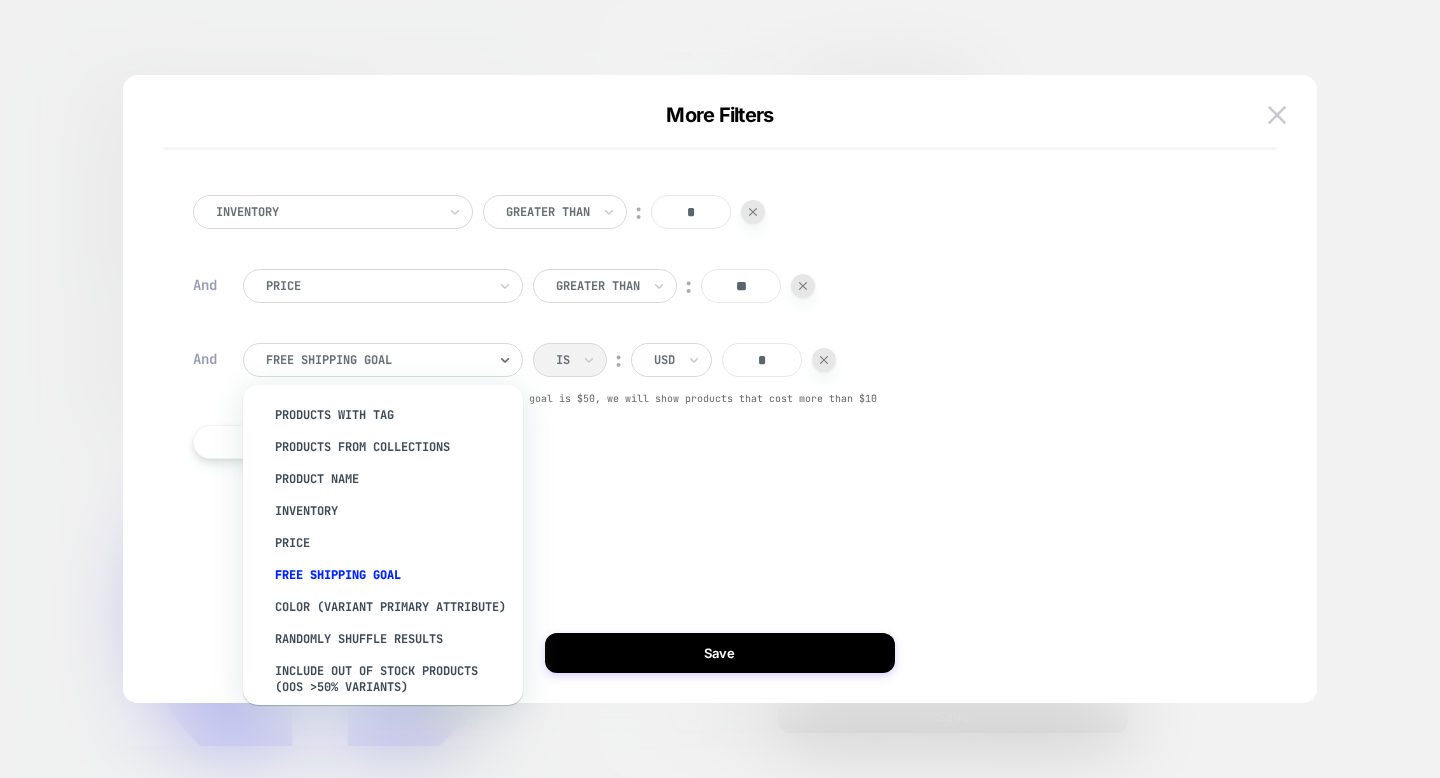 click on "free shipping goal" at bounding box center [383, 360] 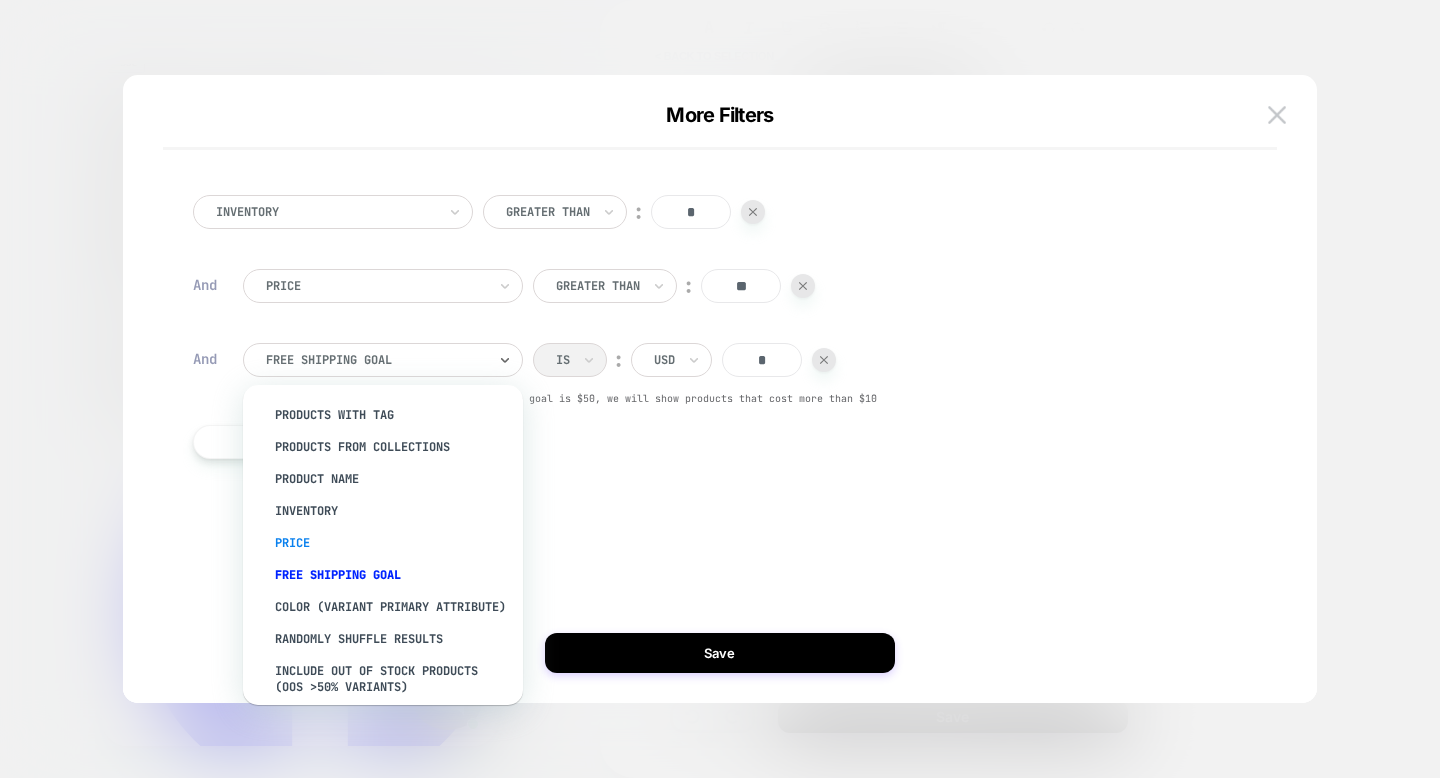 click on "Price" at bounding box center (393, 543) 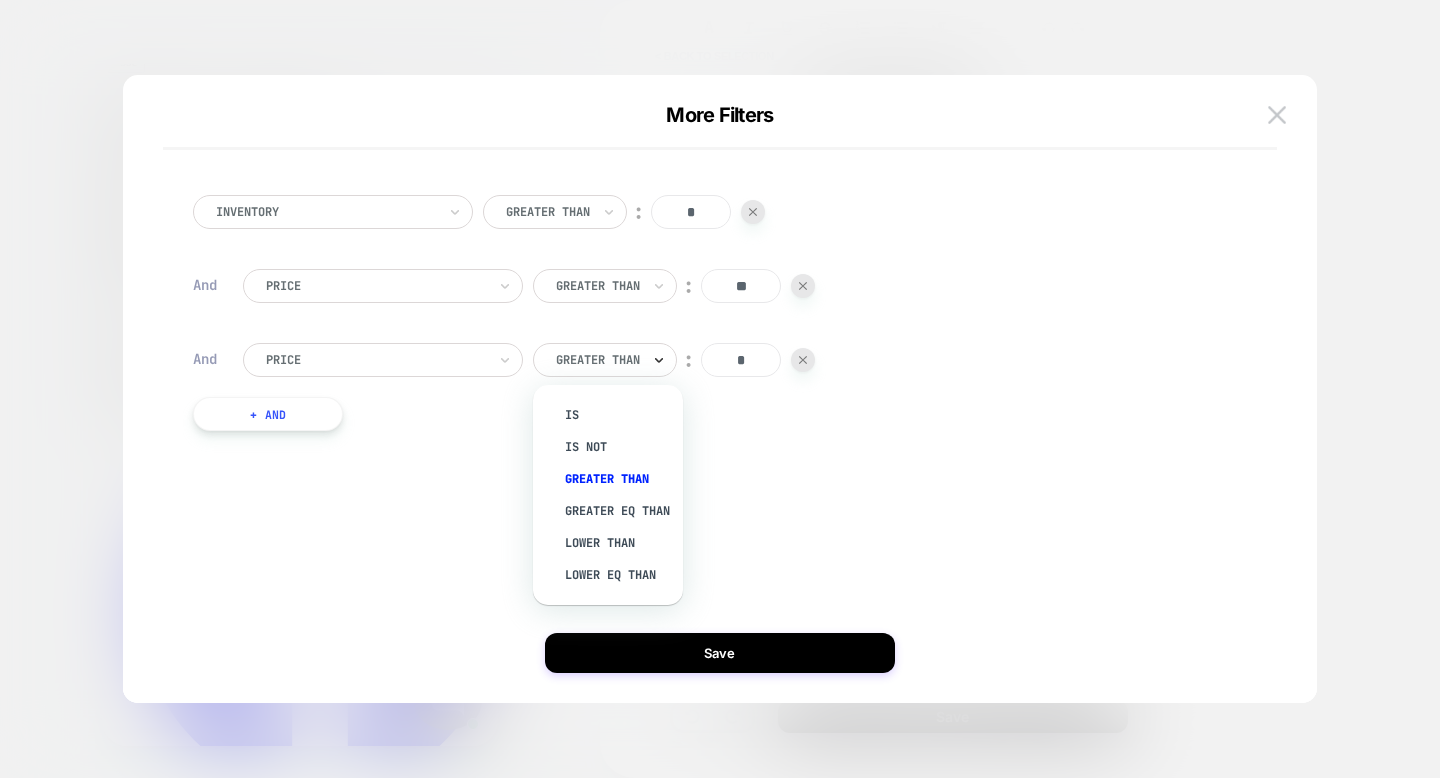 click 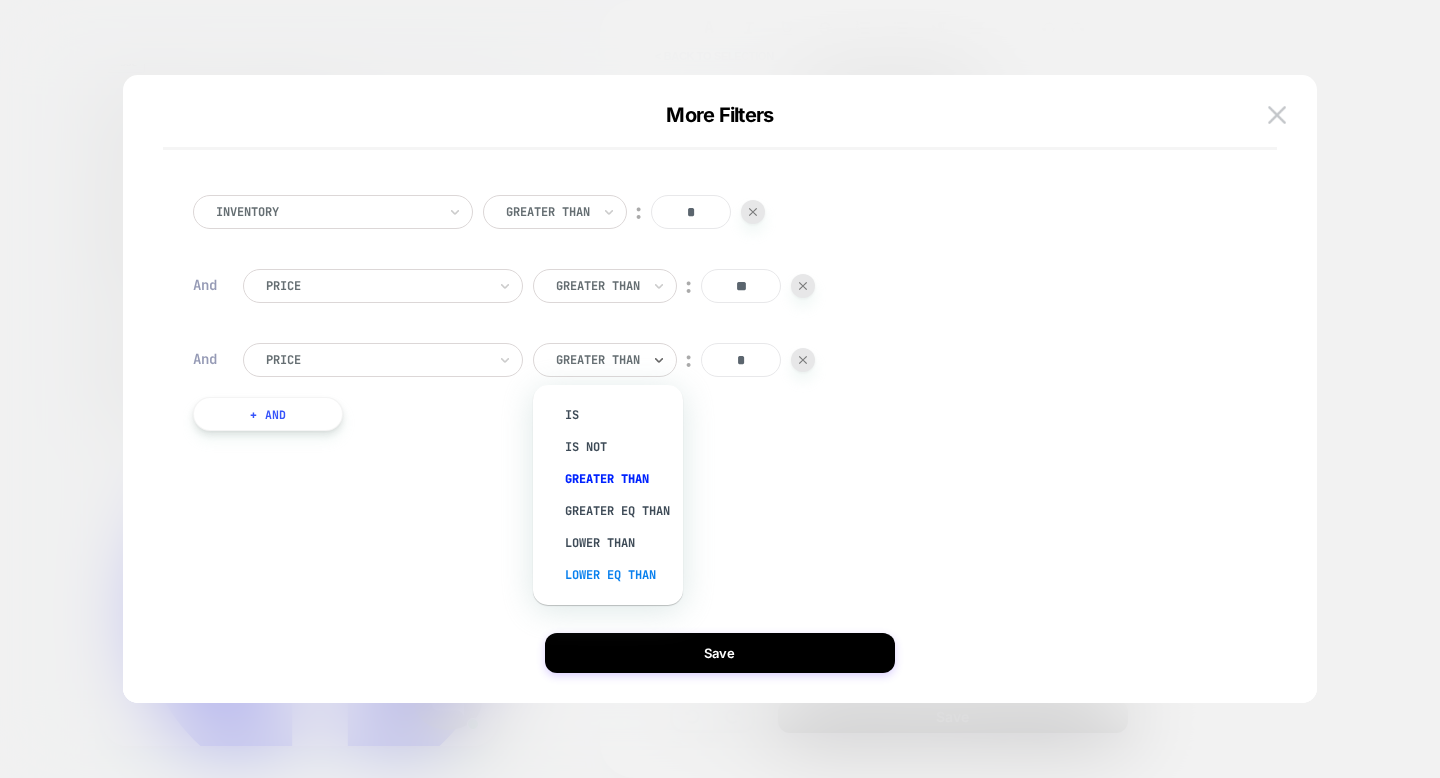 click on "Lower Eq Than" at bounding box center (618, 575) 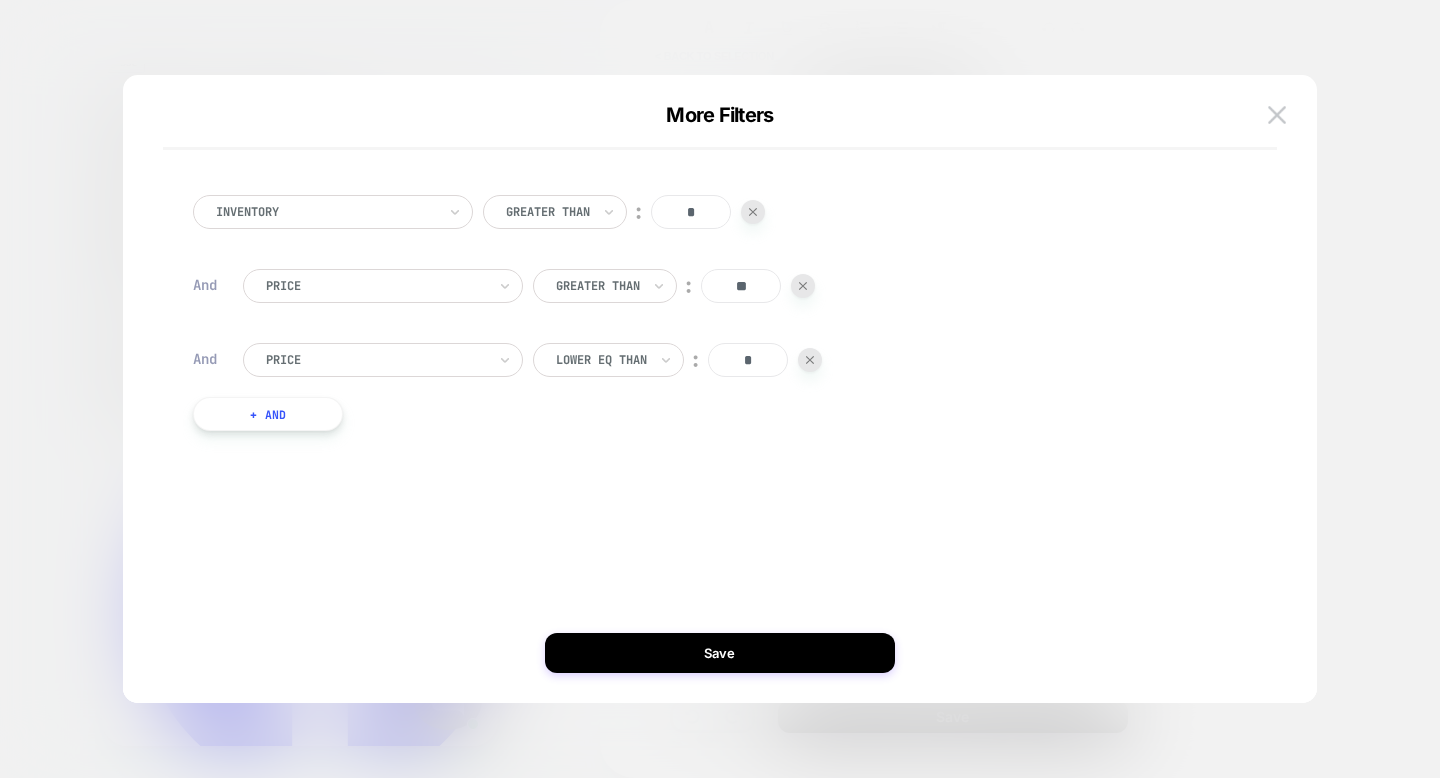 drag, startPoint x: 764, startPoint y: 358, endPoint x: 753, endPoint y: 358, distance: 11 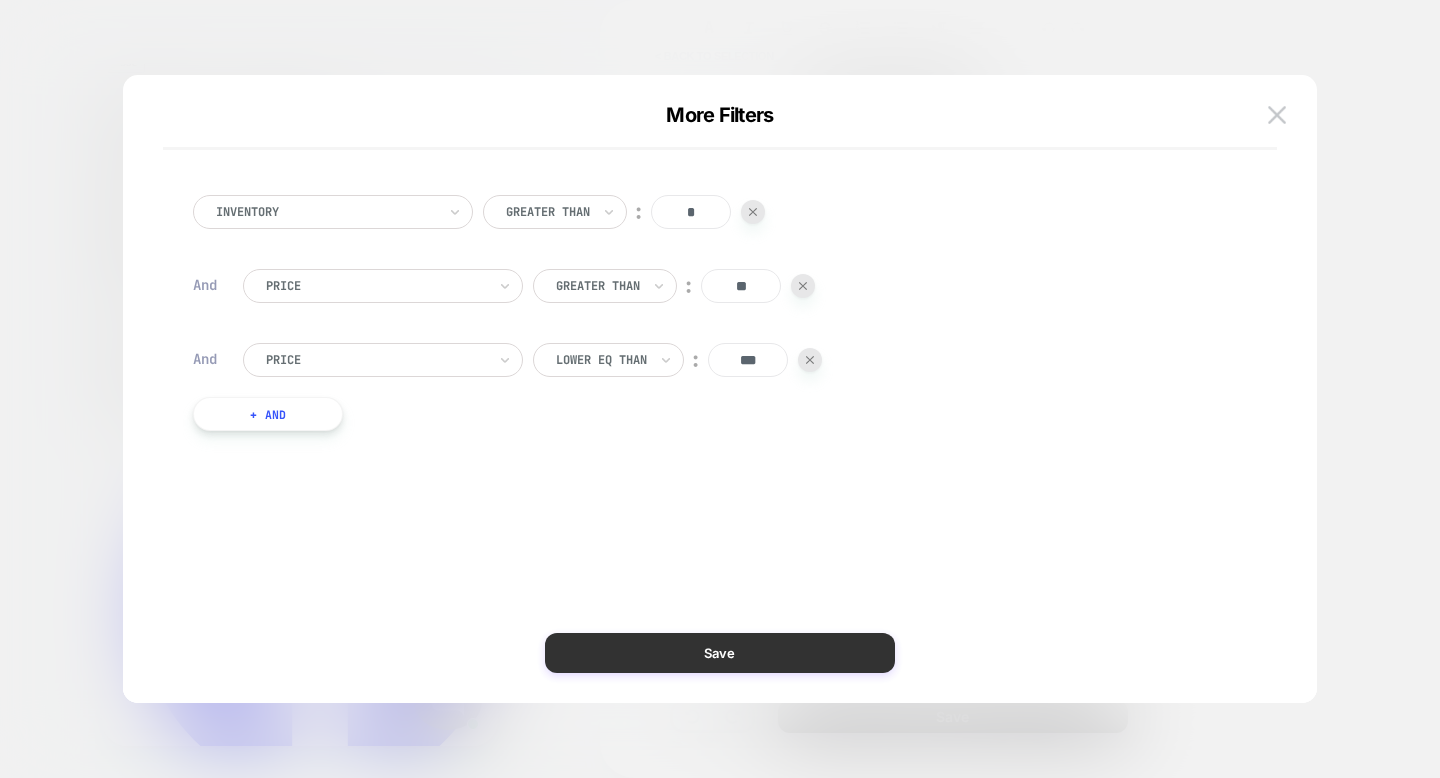 type on "***" 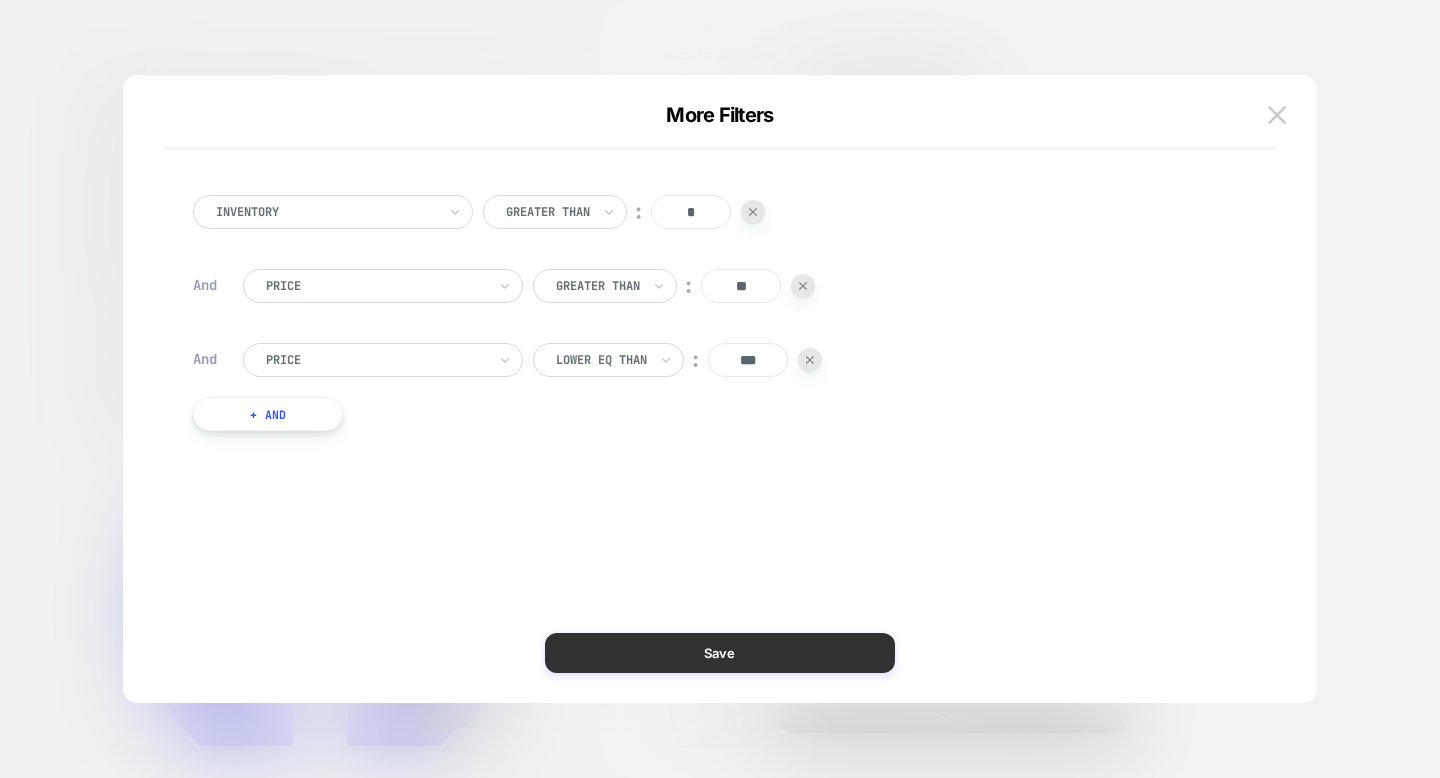 click on "Save" at bounding box center (720, 653) 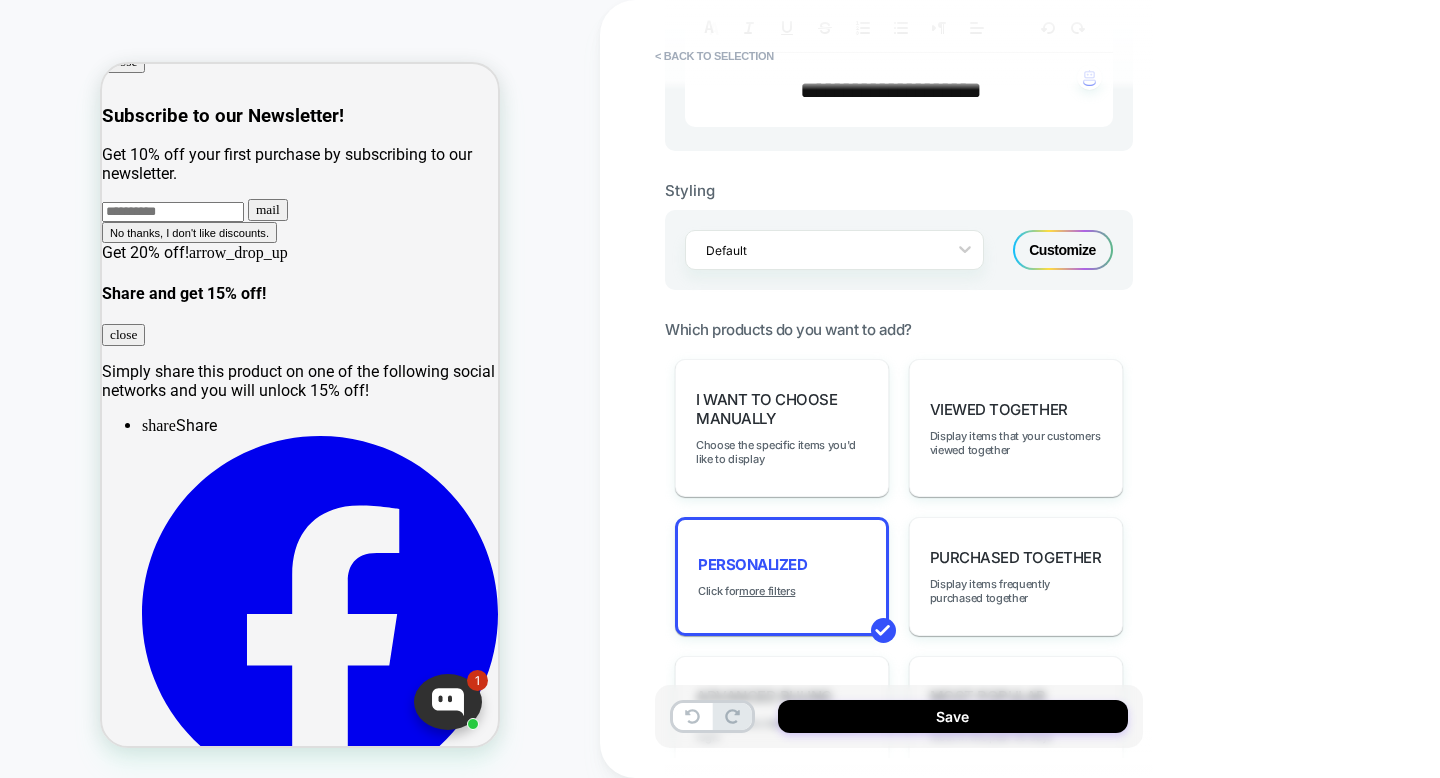 scroll, scrollTop: 0, scrollLeft: 0, axis: both 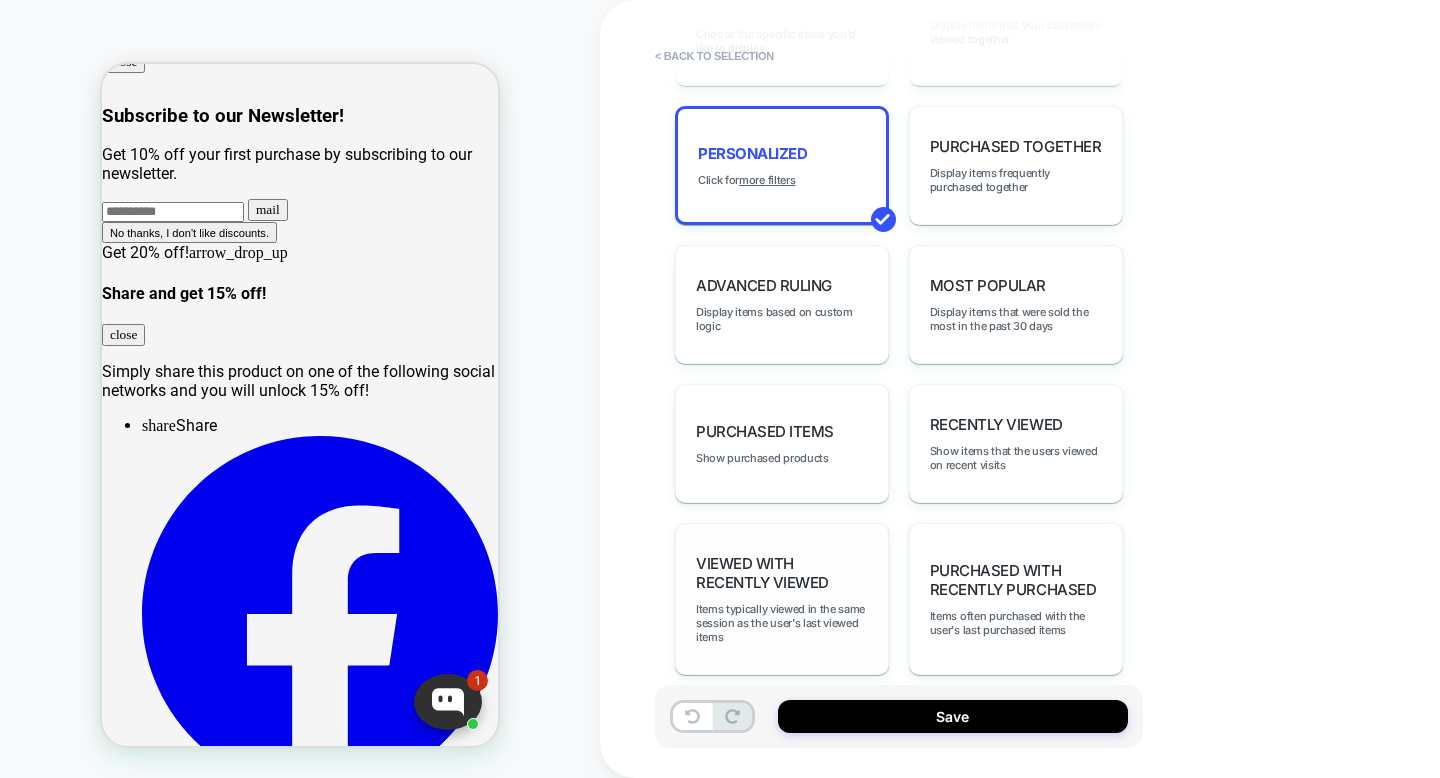 click on "Viewed with Recently Viewed Items typically viewed in the same session as the user's last viewed items" at bounding box center (782, 599) 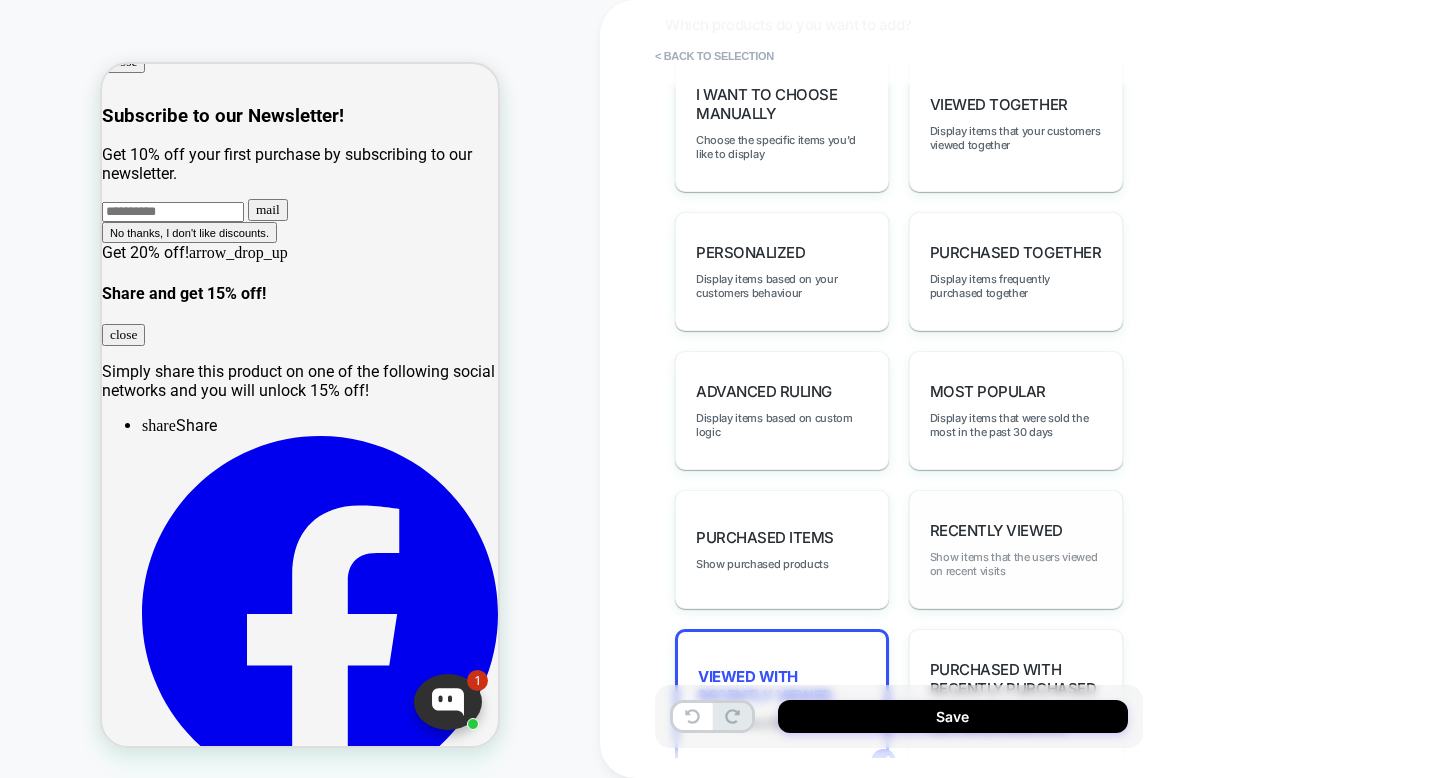scroll, scrollTop: 1064, scrollLeft: 0, axis: vertical 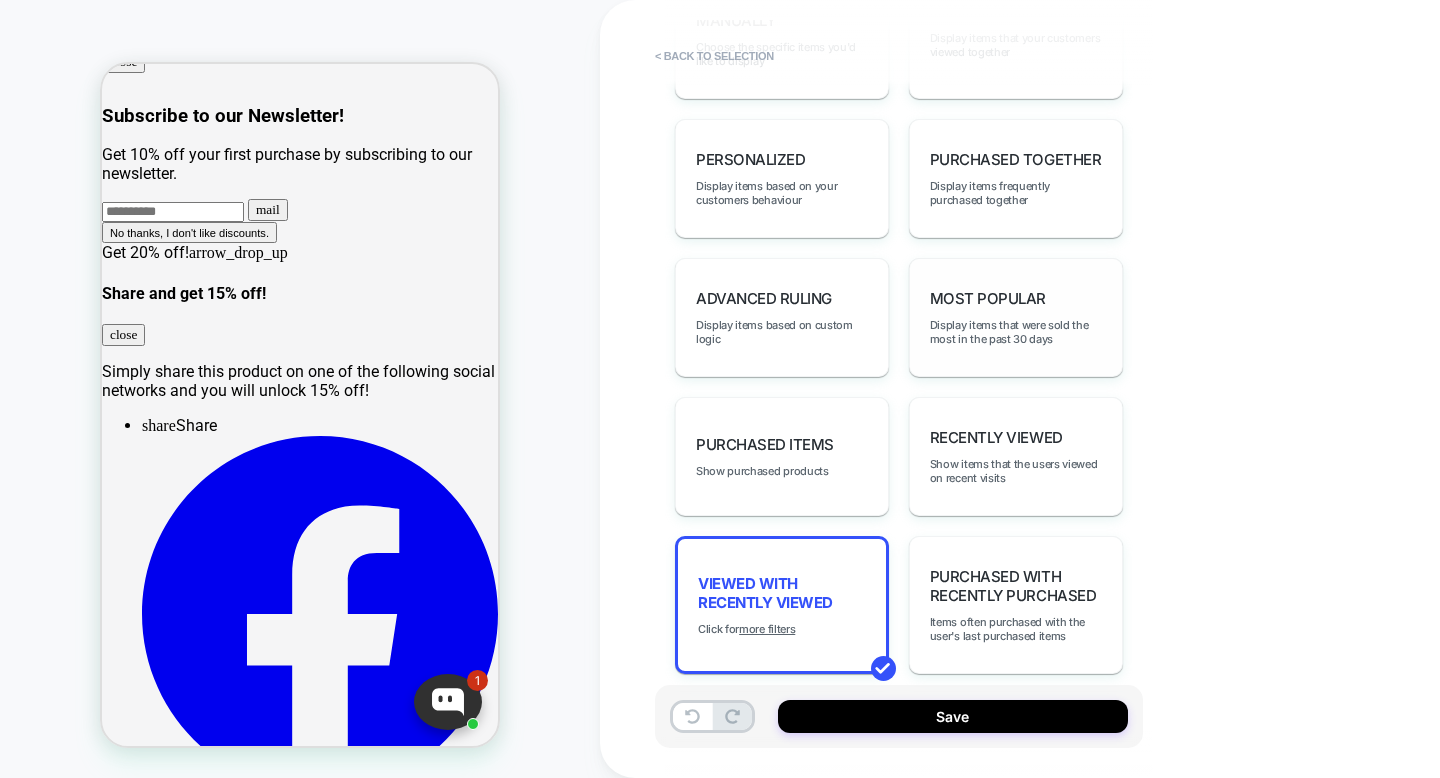 click on "Most Popular Display items that were sold the most in the past 30 days" at bounding box center [1016, 317] 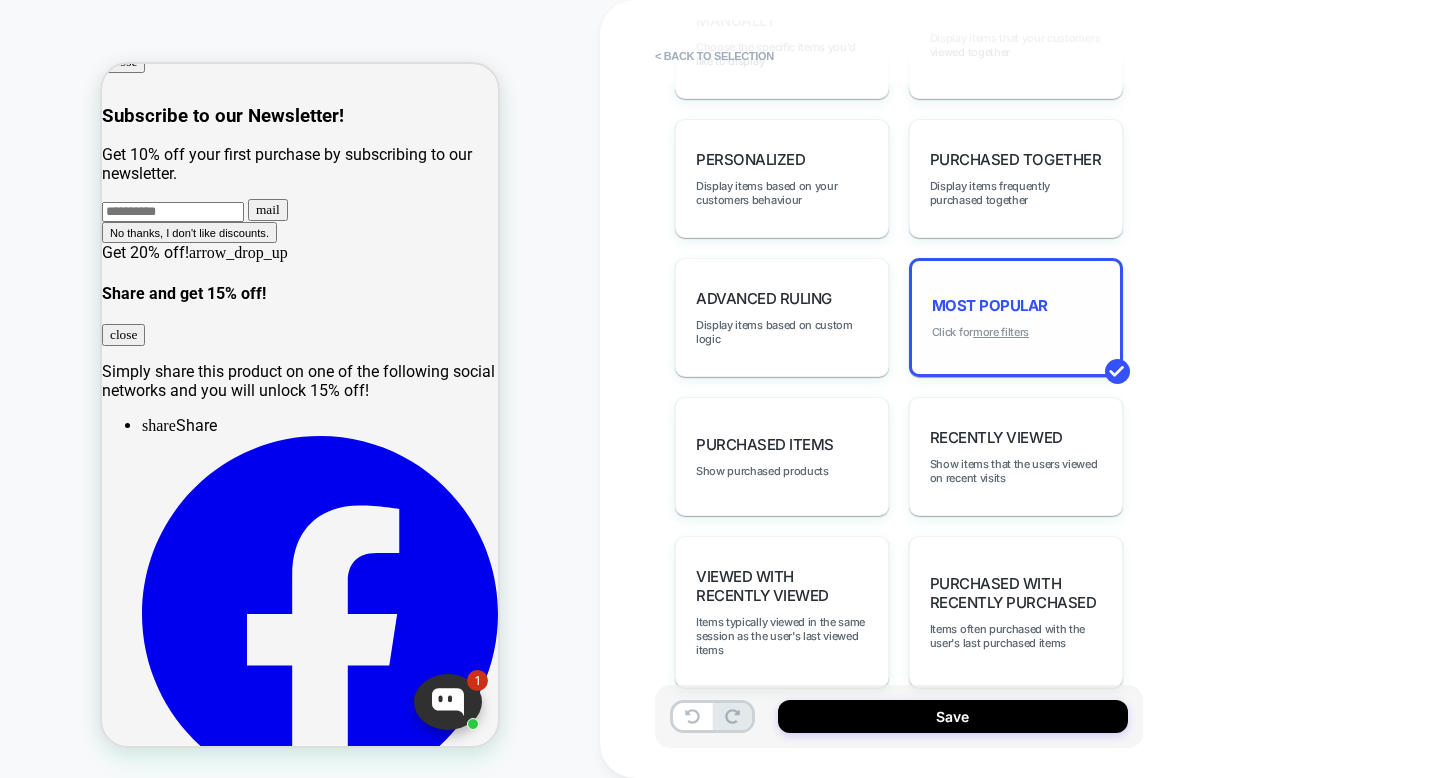 click on "more filters" at bounding box center [1001, 332] 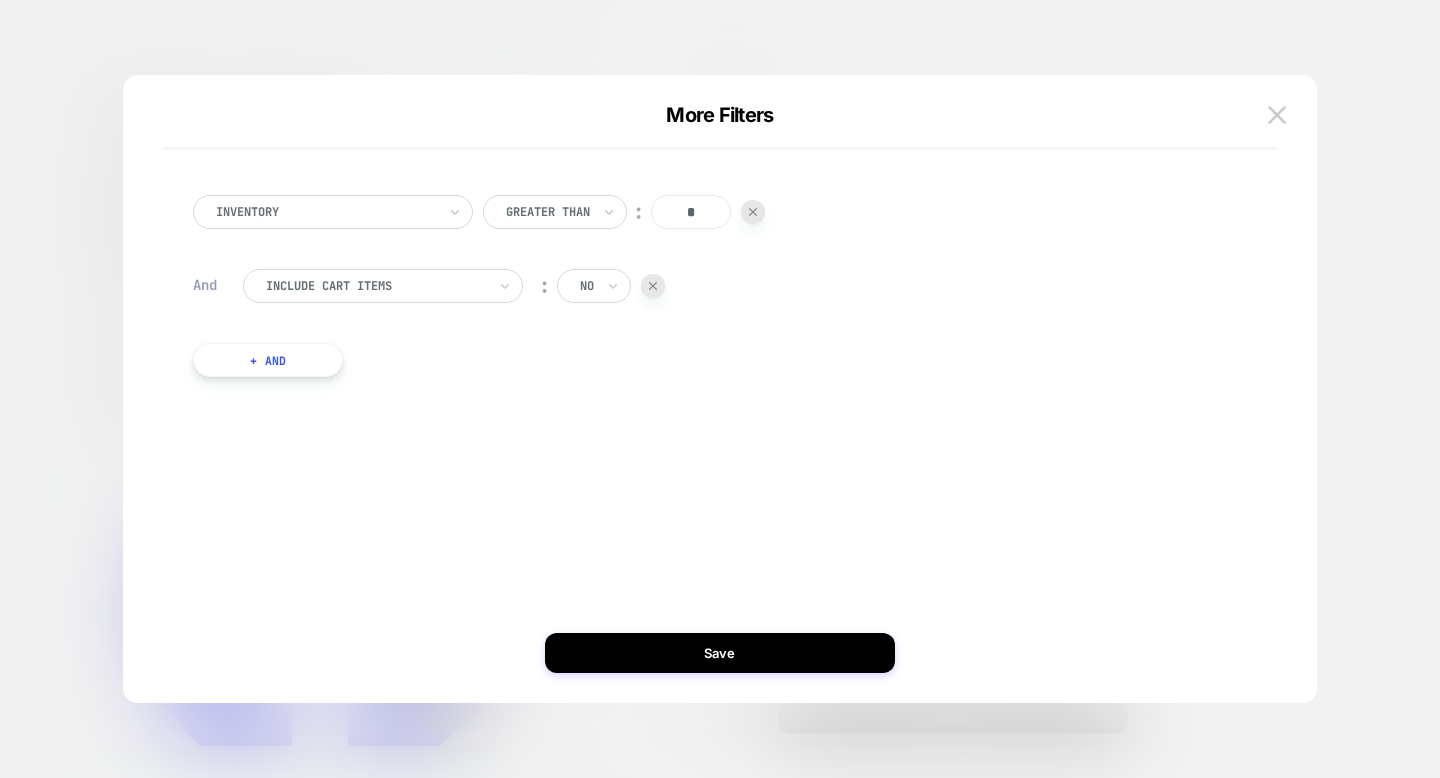 click at bounding box center (376, 286) 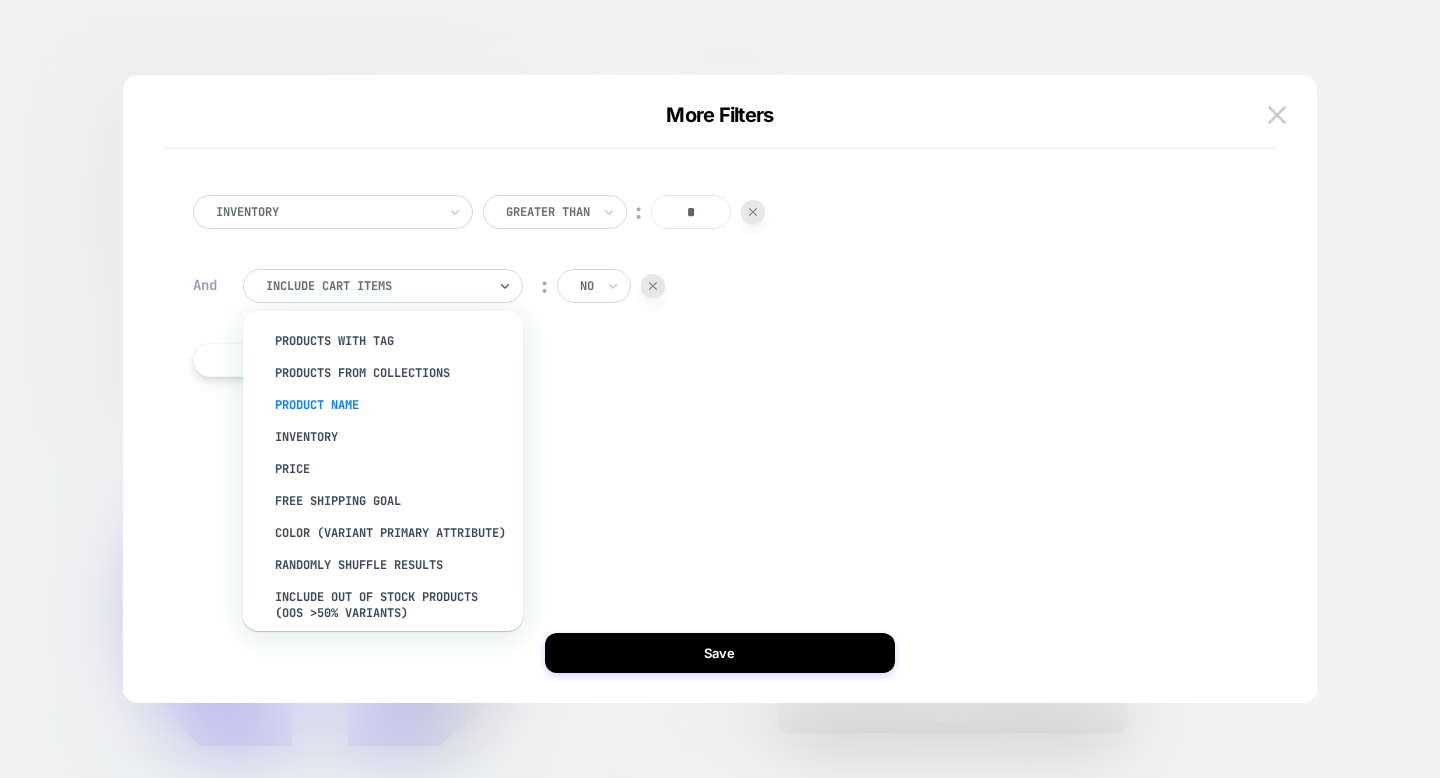 click on "Product Name" at bounding box center [393, 405] 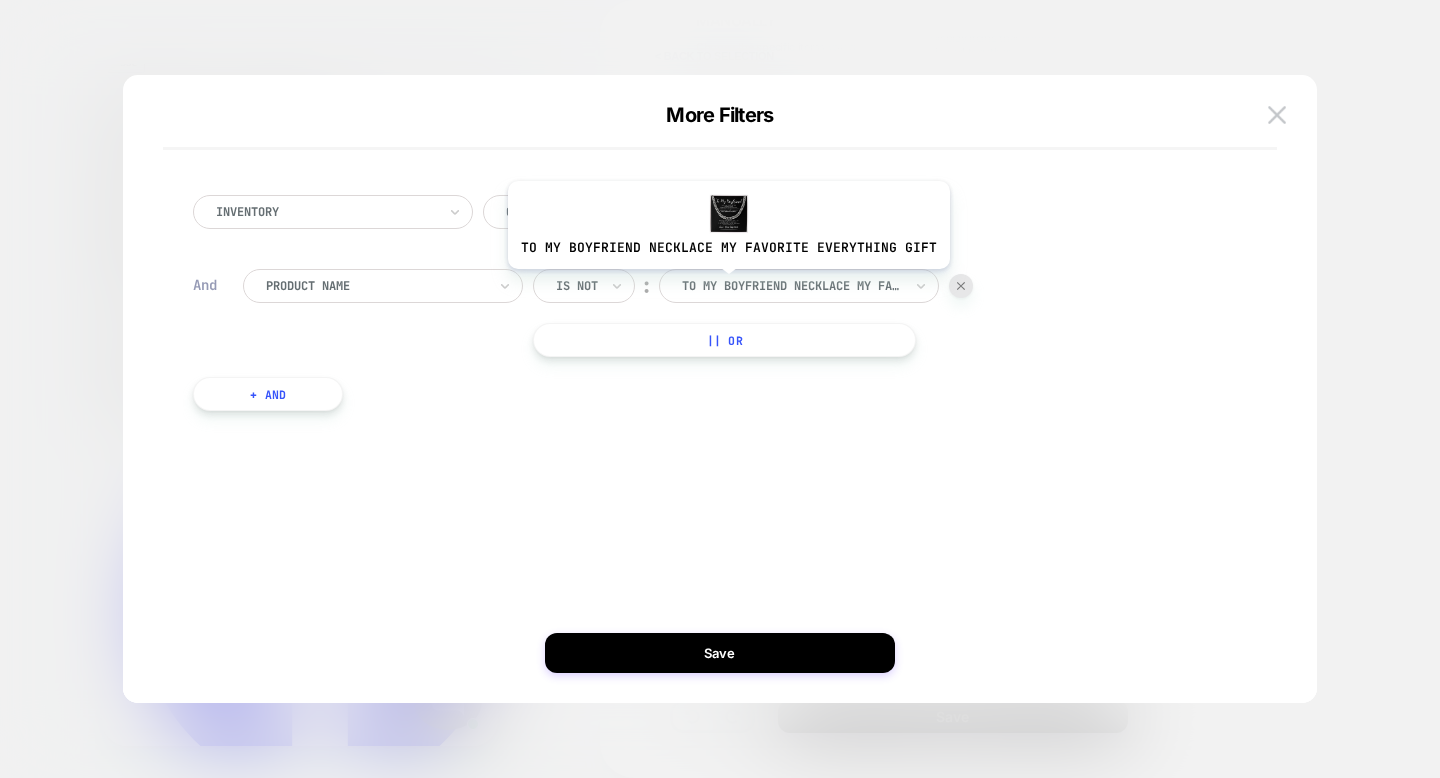 click at bounding box center [792, 286] 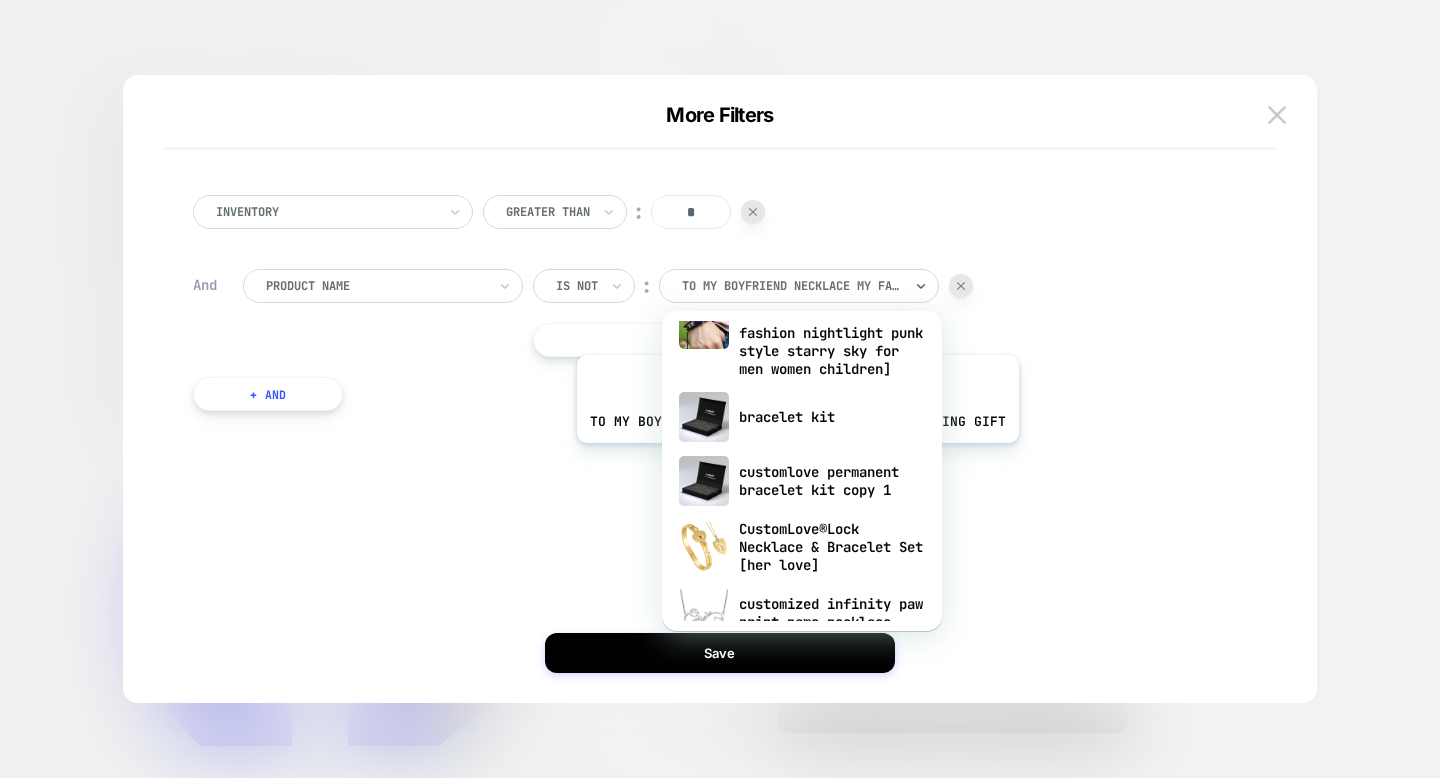 scroll, scrollTop: 1306, scrollLeft: 0, axis: vertical 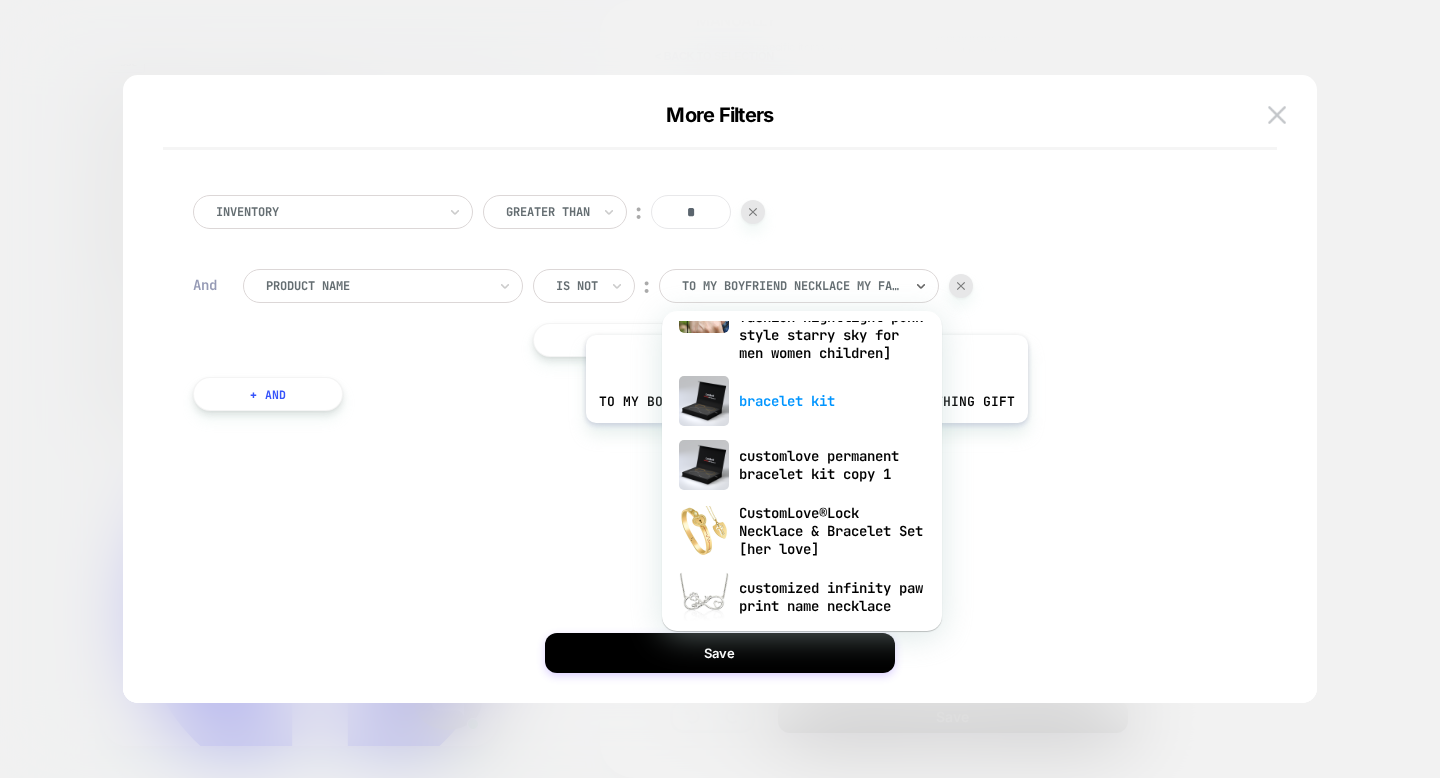 click on "bracelet kit" at bounding box center [802, 401] 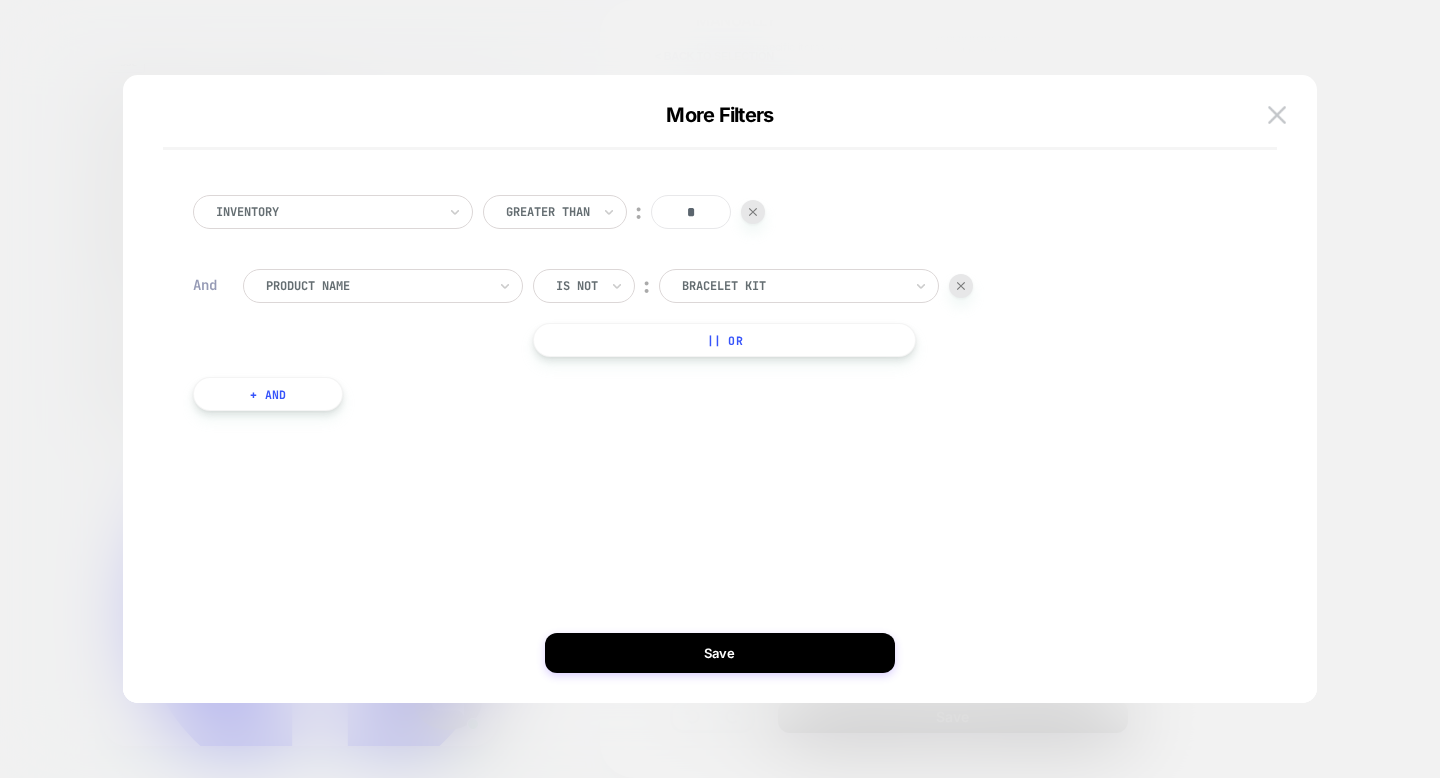 click on "|| Or" at bounding box center (724, 340) 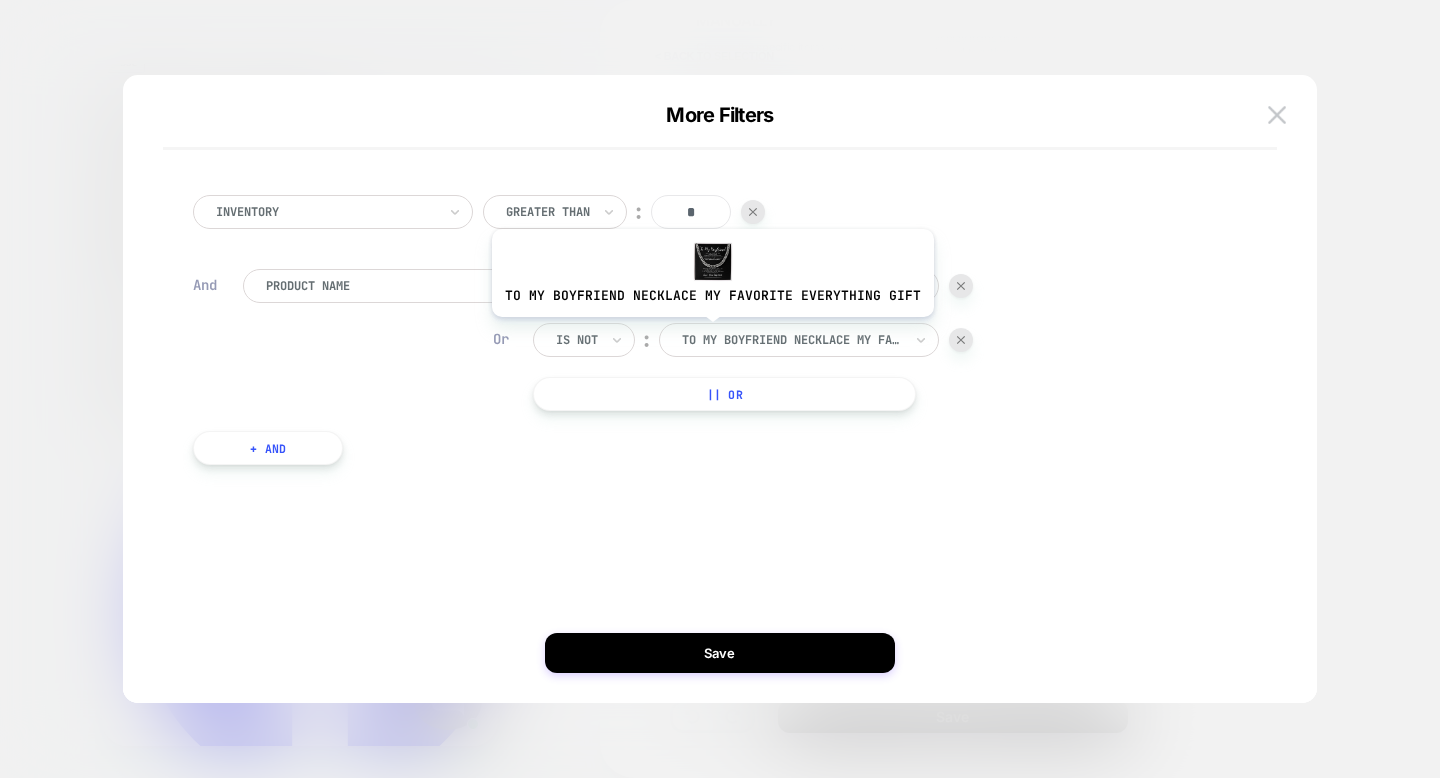 click at bounding box center (792, 340) 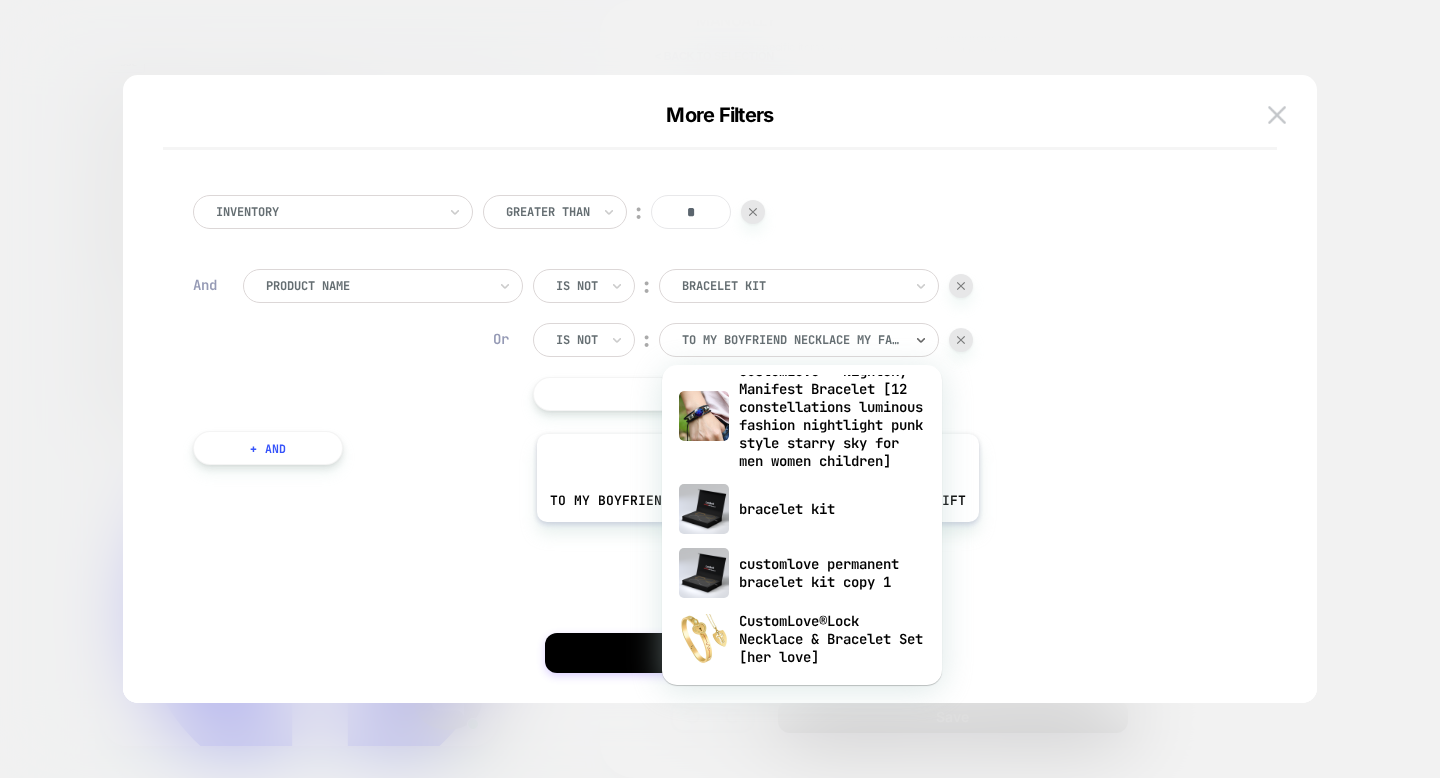 scroll, scrollTop: 1265, scrollLeft: 0, axis: vertical 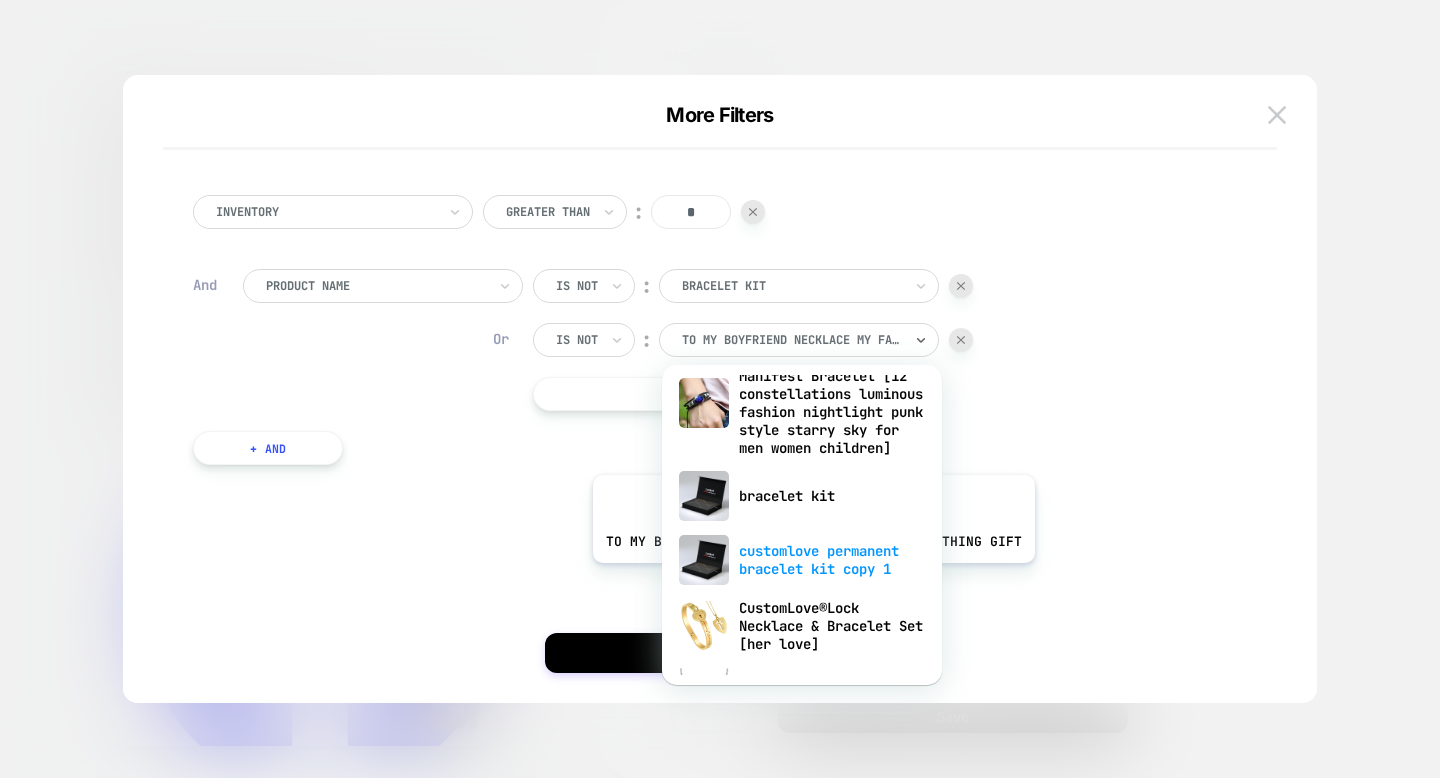 click on "customlove permanent bracelet kit copy 1" at bounding box center [802, 560] 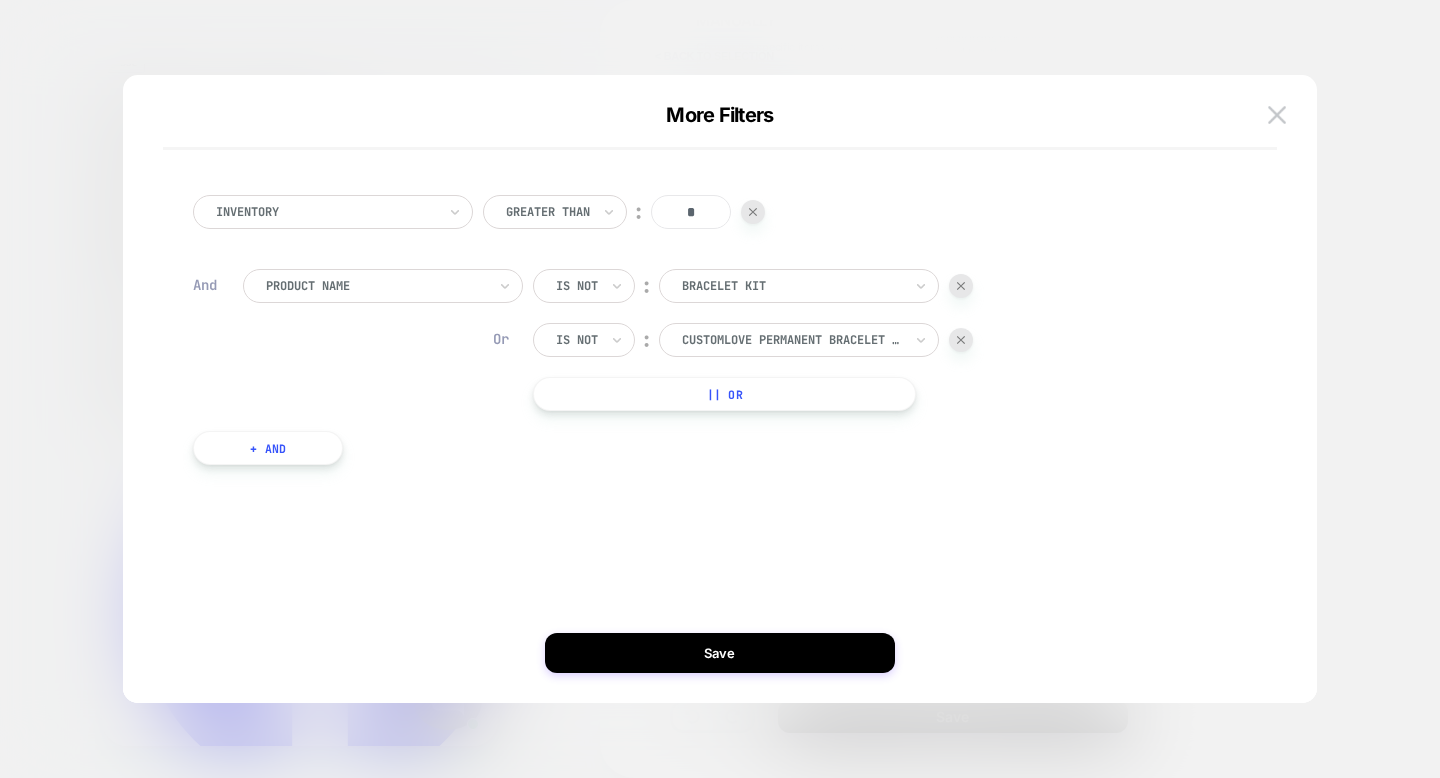 click on "|| Or" at bounding box center (724, 394) 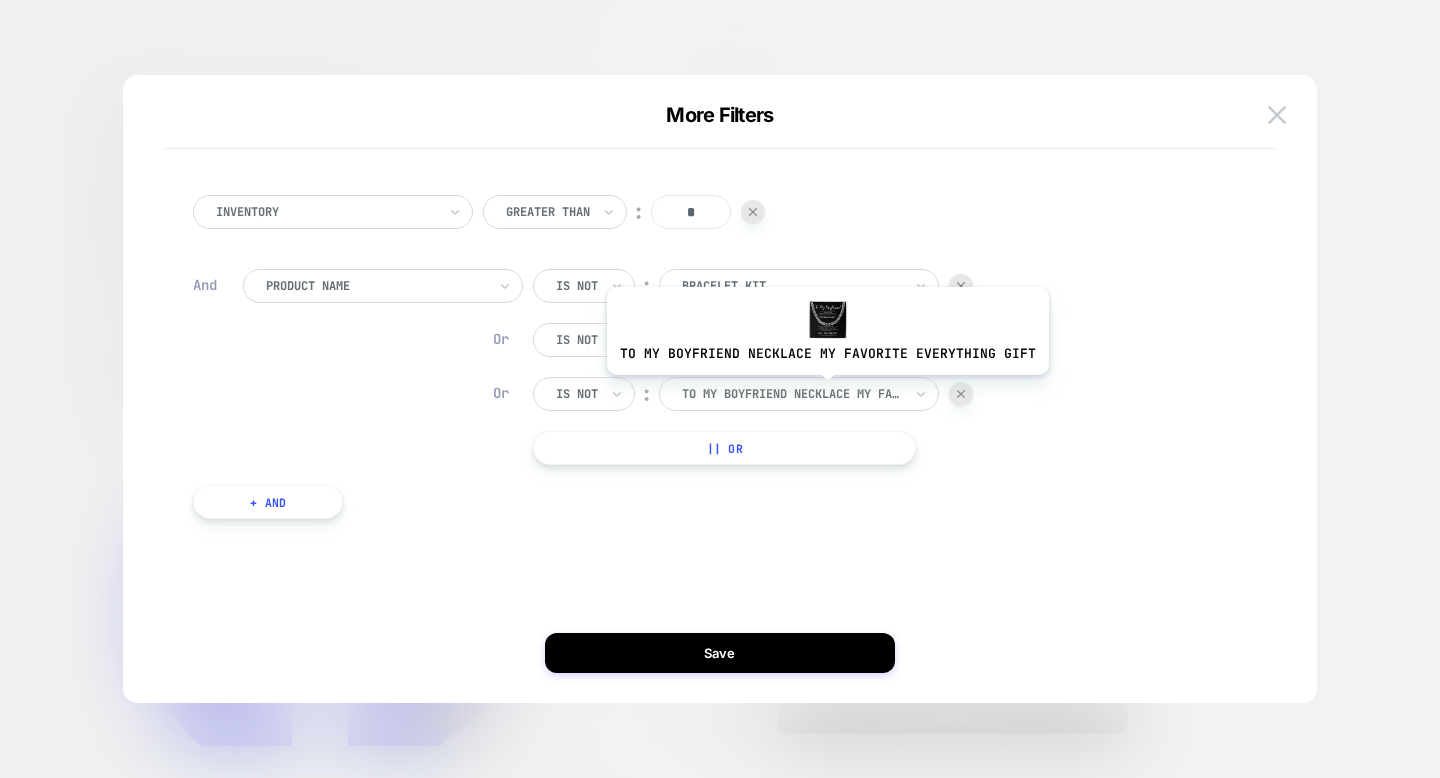 click at bounding box center [792, 394] 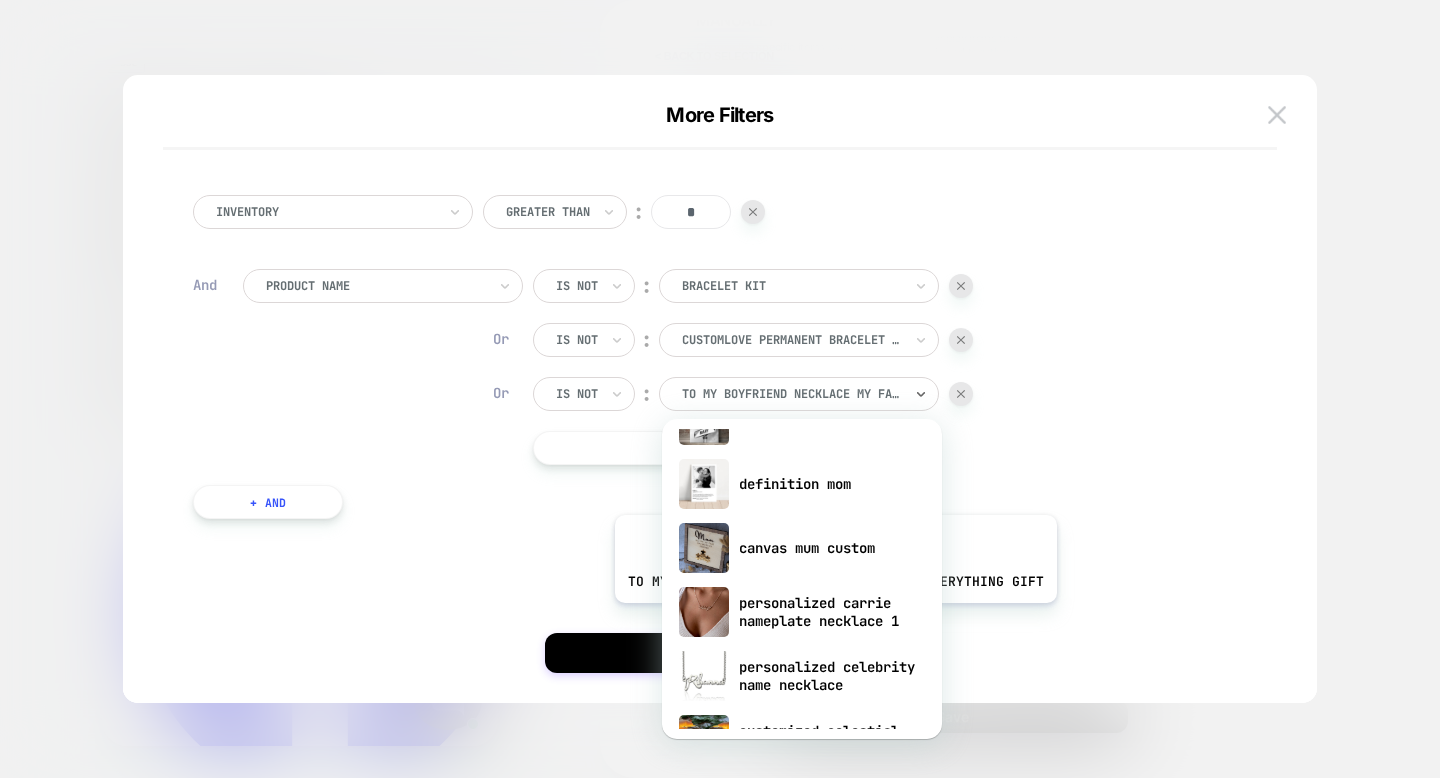scroll, scrollTop: 5036, scrollLeft: 0, axis: vertical 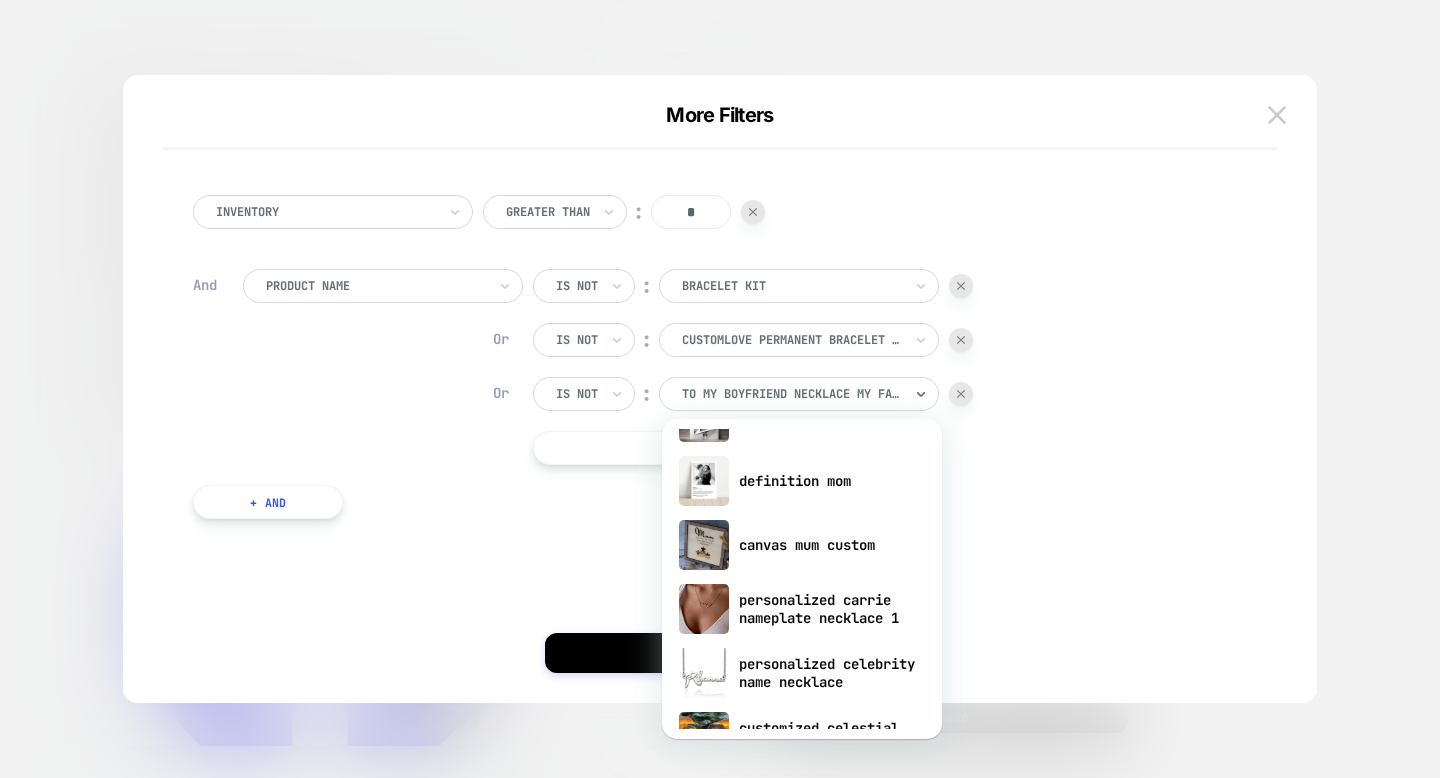 click on "Inventory Greater Than ︰ * And Product Name Is not ︰ bracelet kit BRACELET KIT Or Is not ︰ customlove permanent bracelet kit copy 1 CUSTOMLOVE PERMANENT BRACELET KIT COPY 1 Or Is not ︰ option canvas mum custom focused, 77 of 304. 304 results available. Use Up and Down to choose options, press Enter to select the currently focused option, press Escape to exit the menu, press Tab to select the option and exit the menu. to my boyfriend necklace my favorite everything gift to my boyfriend necklace my favorite everything gift infinity personalized bracelet apology gift better every day journal carevelle custom nurse canvas tote infinity double layered necklace custom layered moonstone and initials necklace love calendar keychain musical birthstone necklace name anklet custom name birth flower necklace custom name golf ball stamp custom name necklace sterling silver custom name plate necklace custom designed initials necklace custom made smile silver necklace with name customlove printer manifest bracelet" at bounding box center (709, 367) 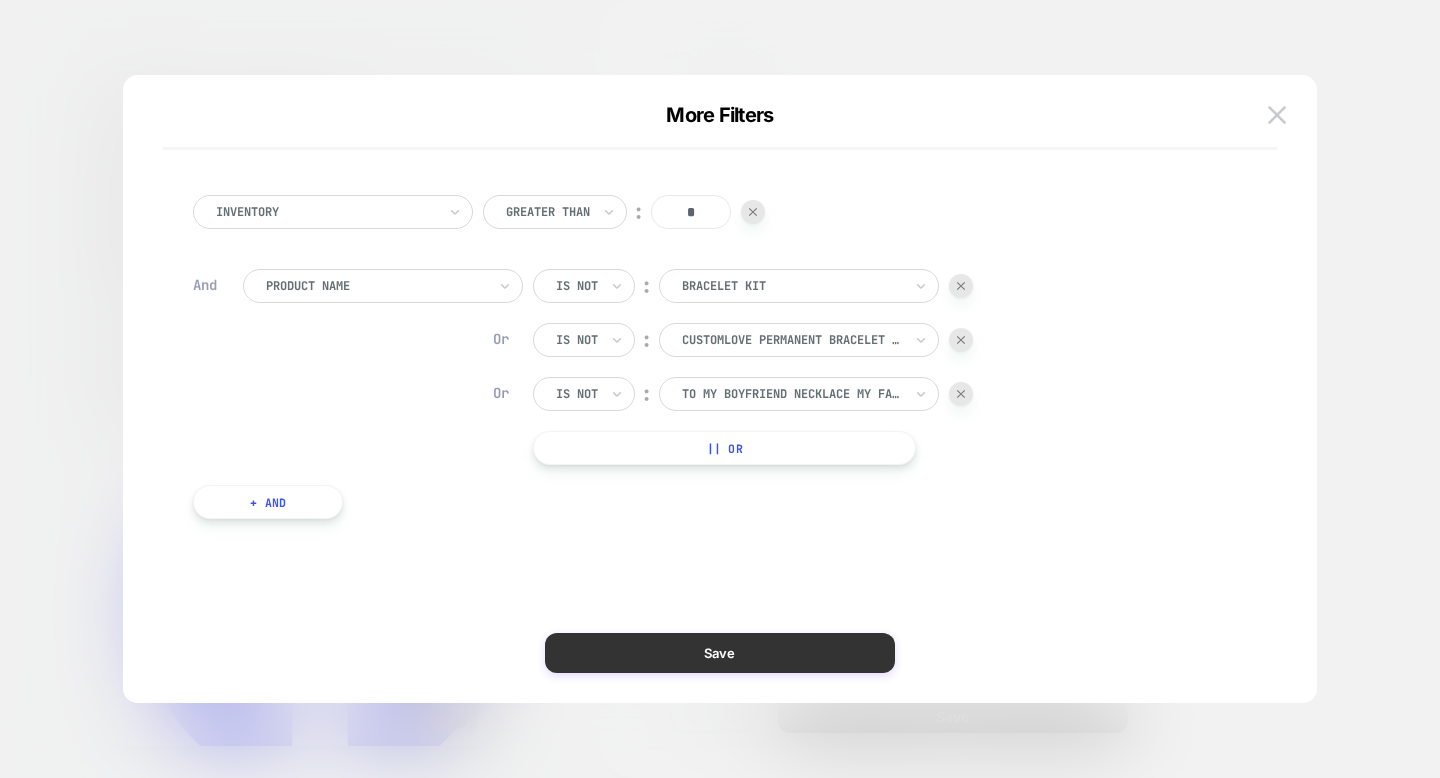 click on "Save" at bounding box center (720, 653) 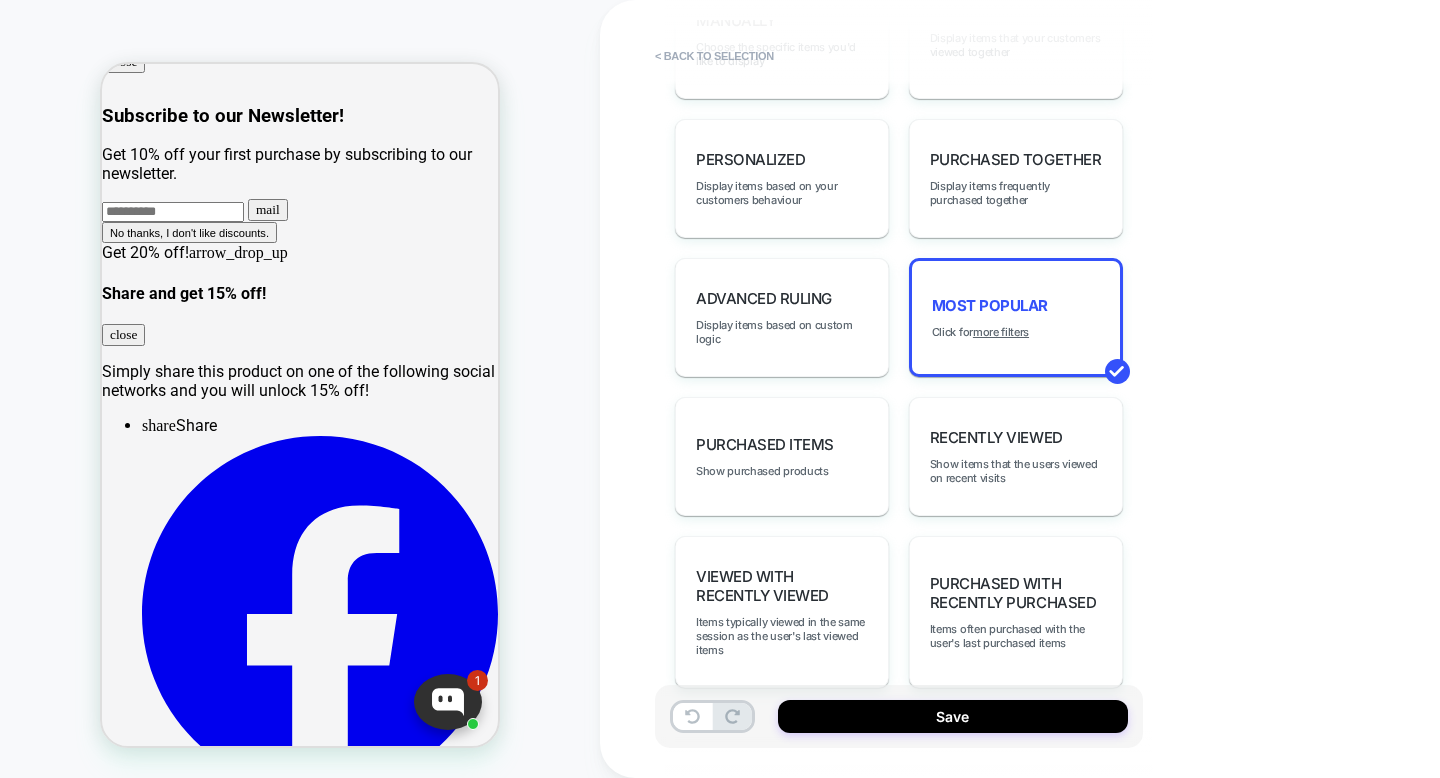 scroll, scrollTop: 0, scrollLeft: 0, axis: both 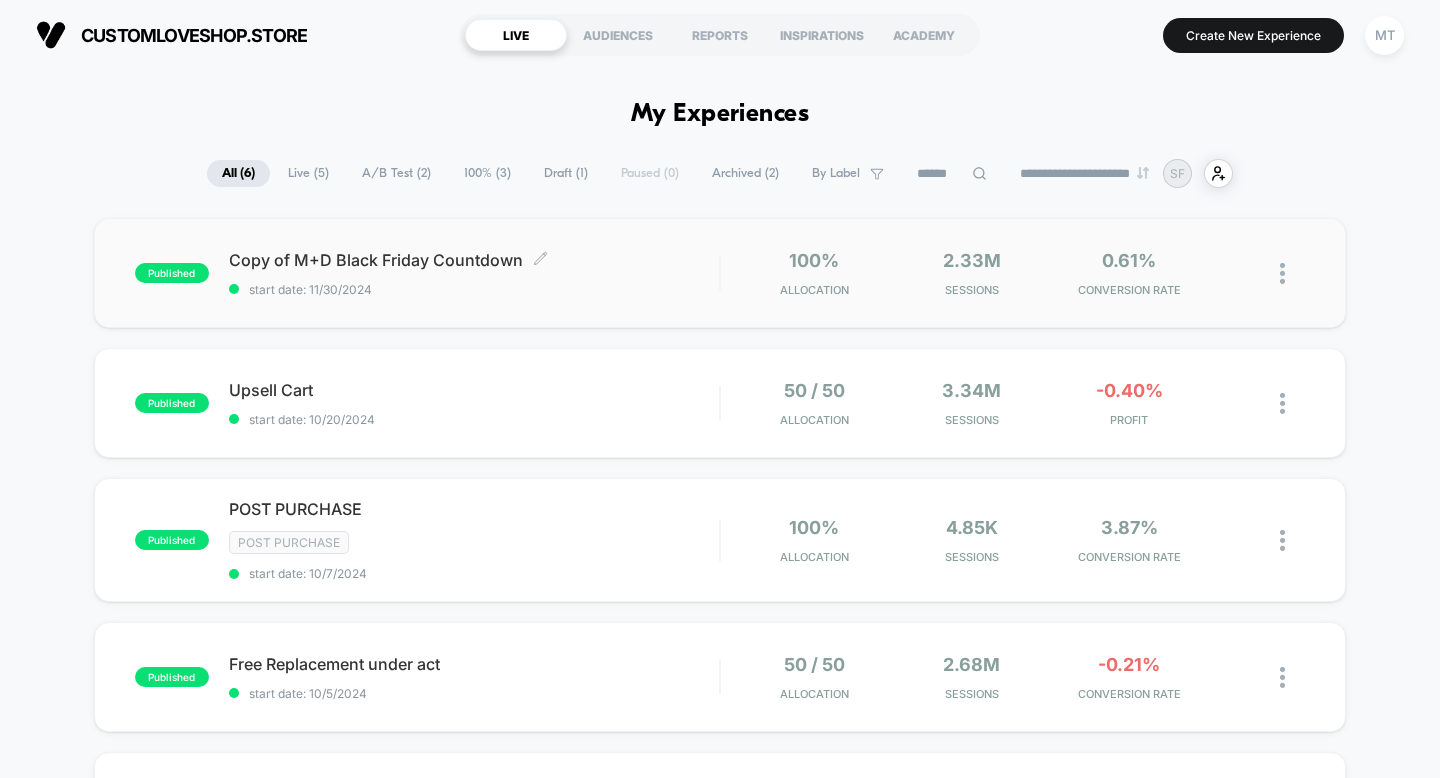 click on "Copy of M+D Black Friday Countdown Click to edit experience details Click to edit experience details start date: 11/30/2024" at bounding box center [474, 273] 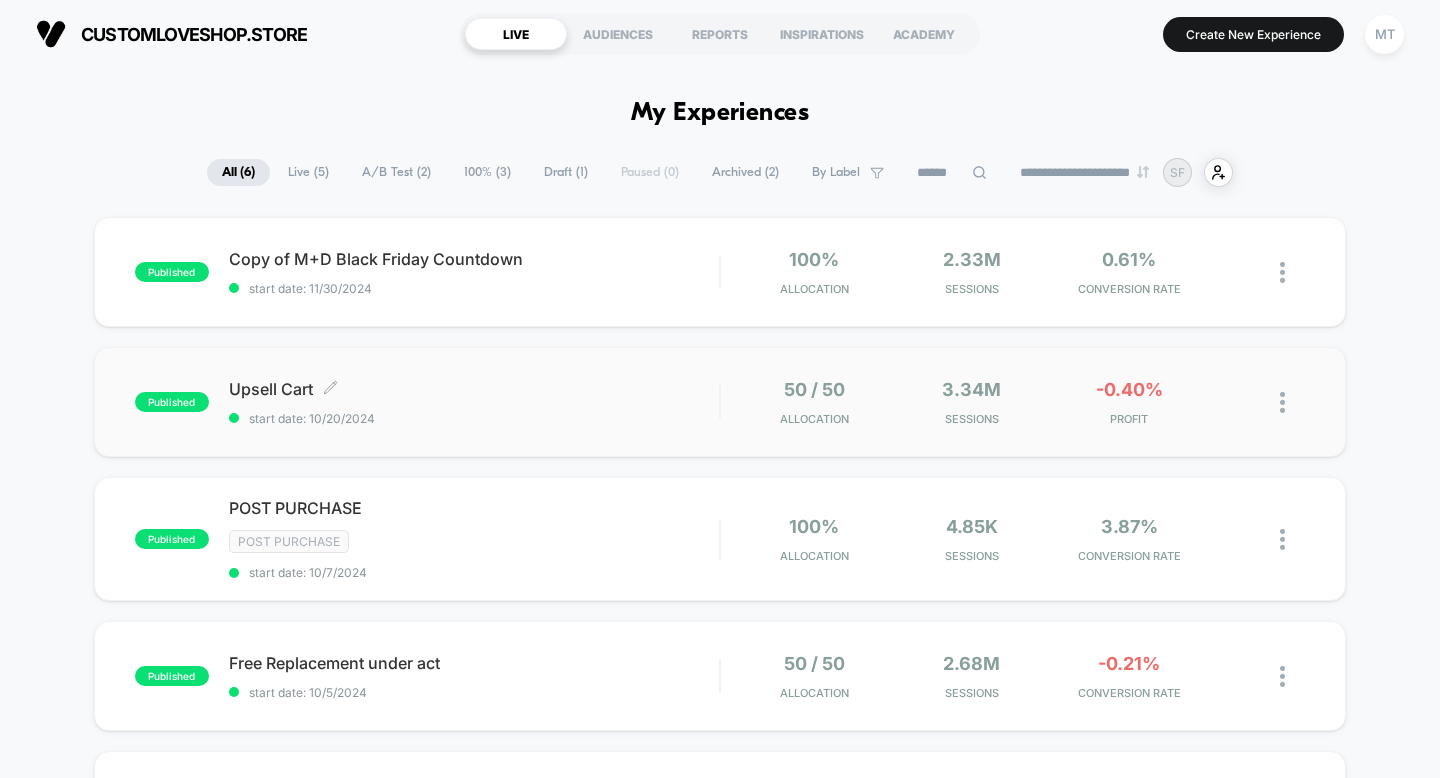 scroll, scrollTop: 0, scrollLeft: 0, axis: both 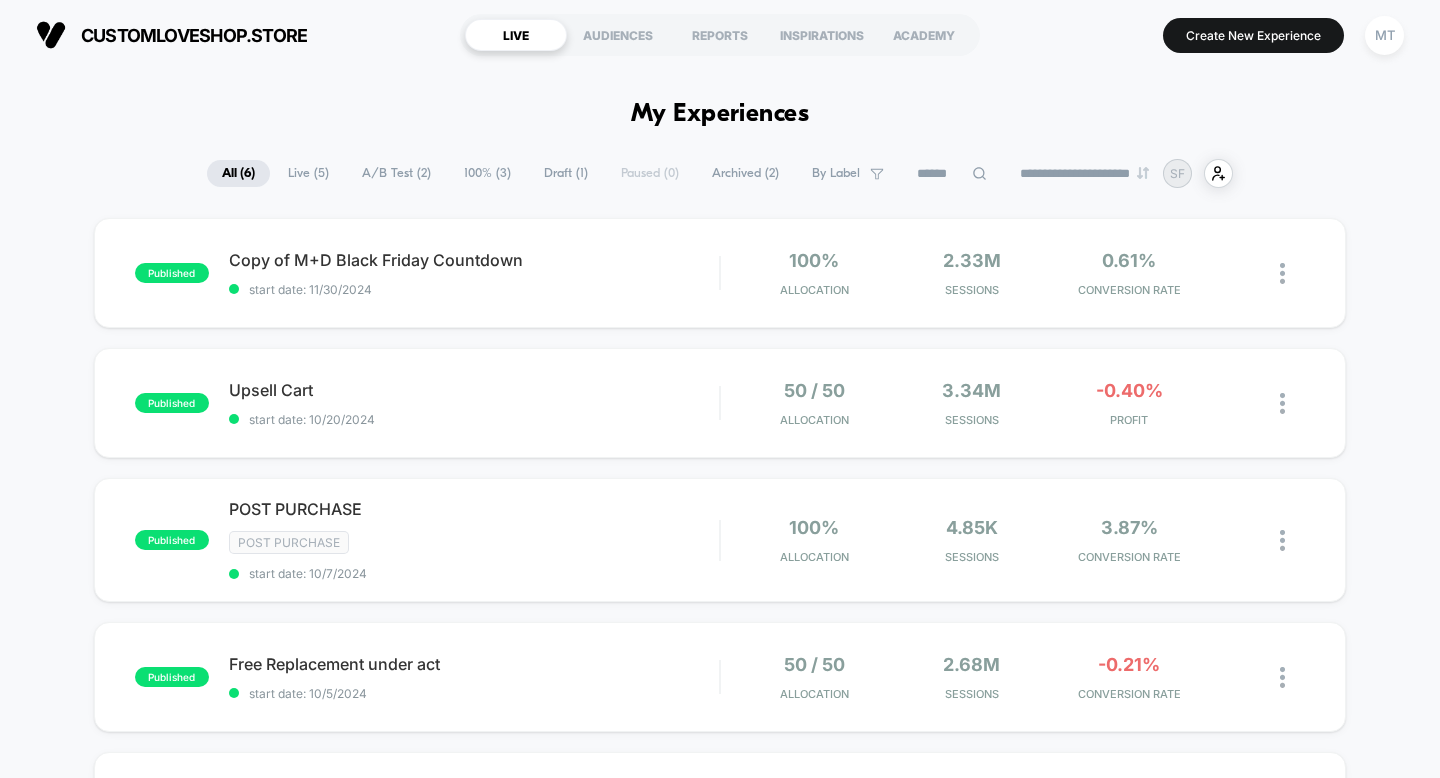 click on "Draft ( 1 )" at bounding box center [566, 173] 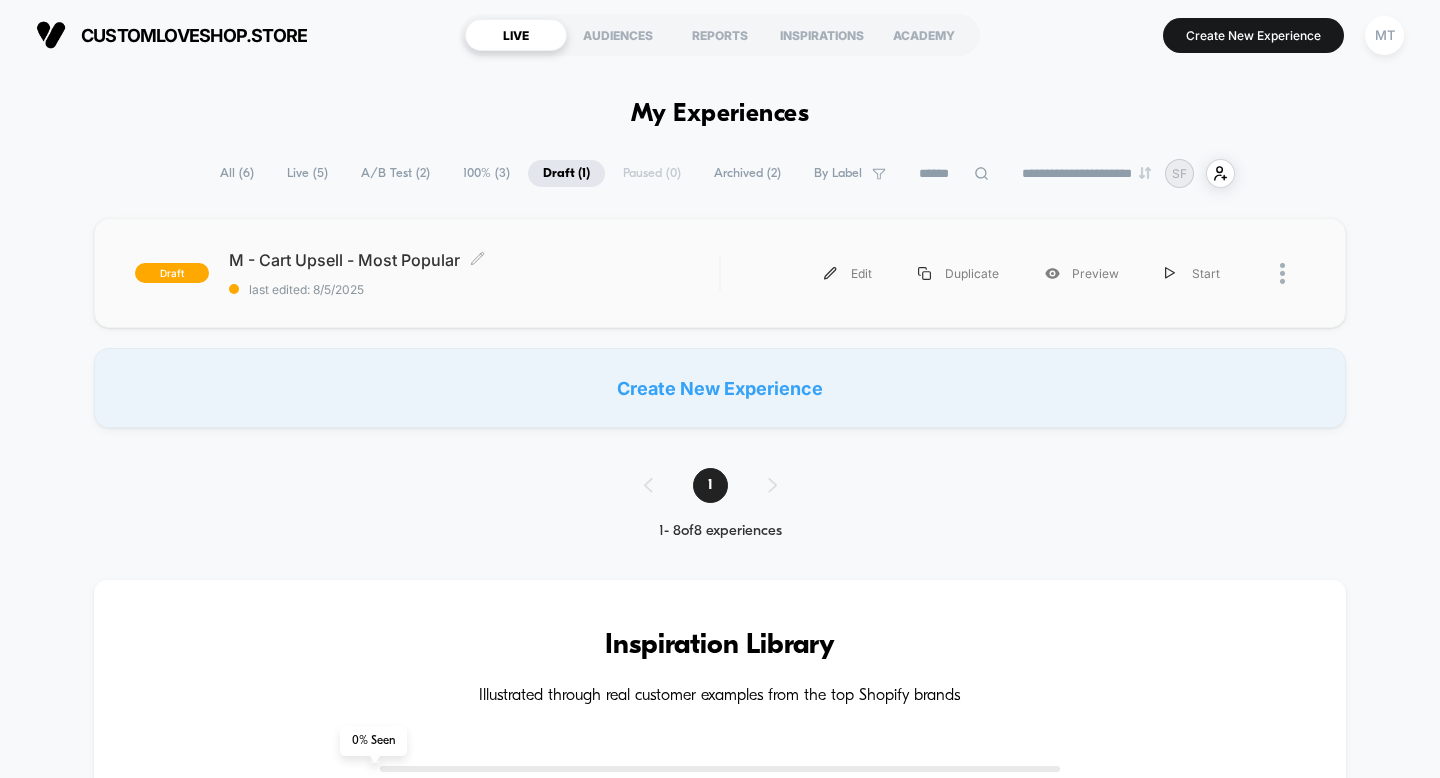 click on "last edited: 8/5/2025" at bounding box center (474, 289) 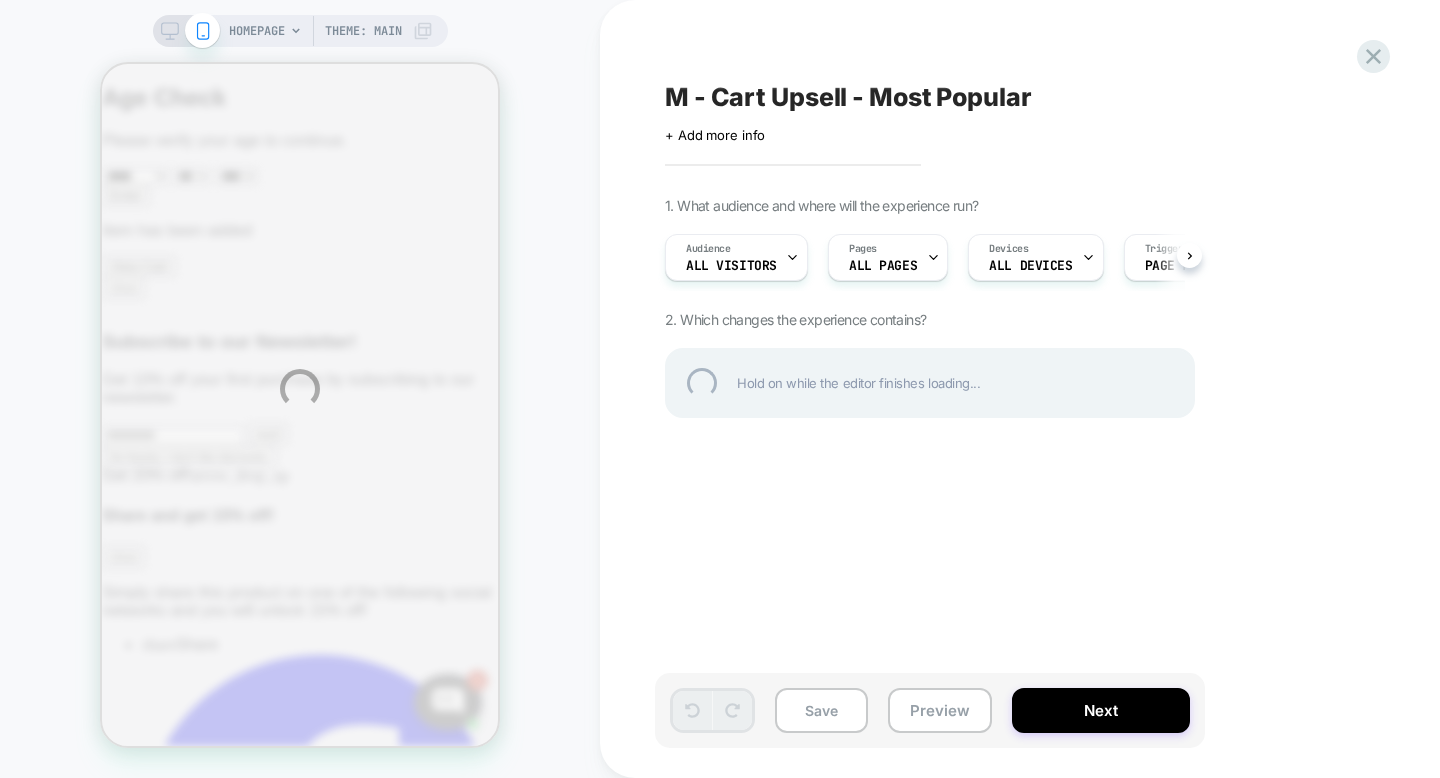 scroll, scrollTop: 0, scrollLeft: 0, axis: both 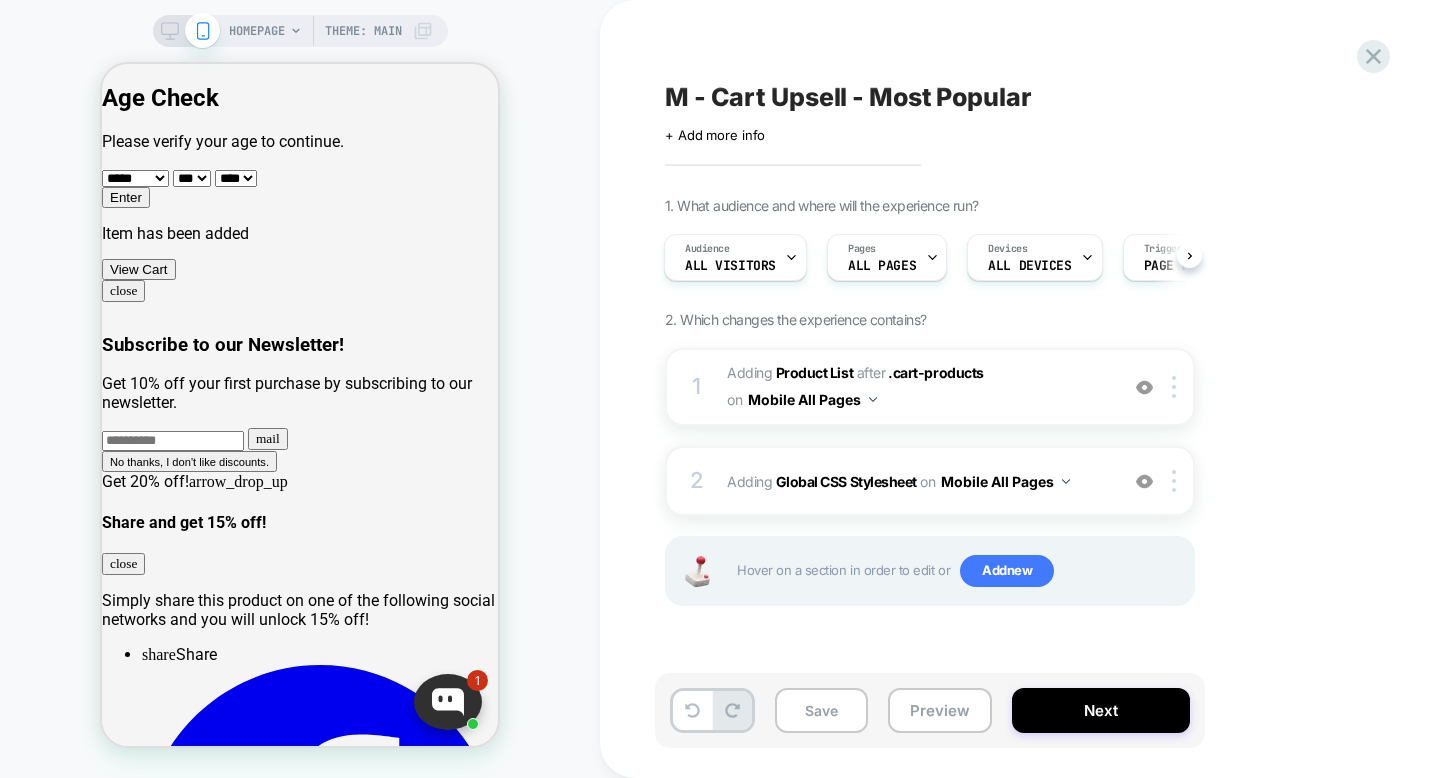 click on "M - Cart Upsell - Most Popular" at bounding box center (848, 97) 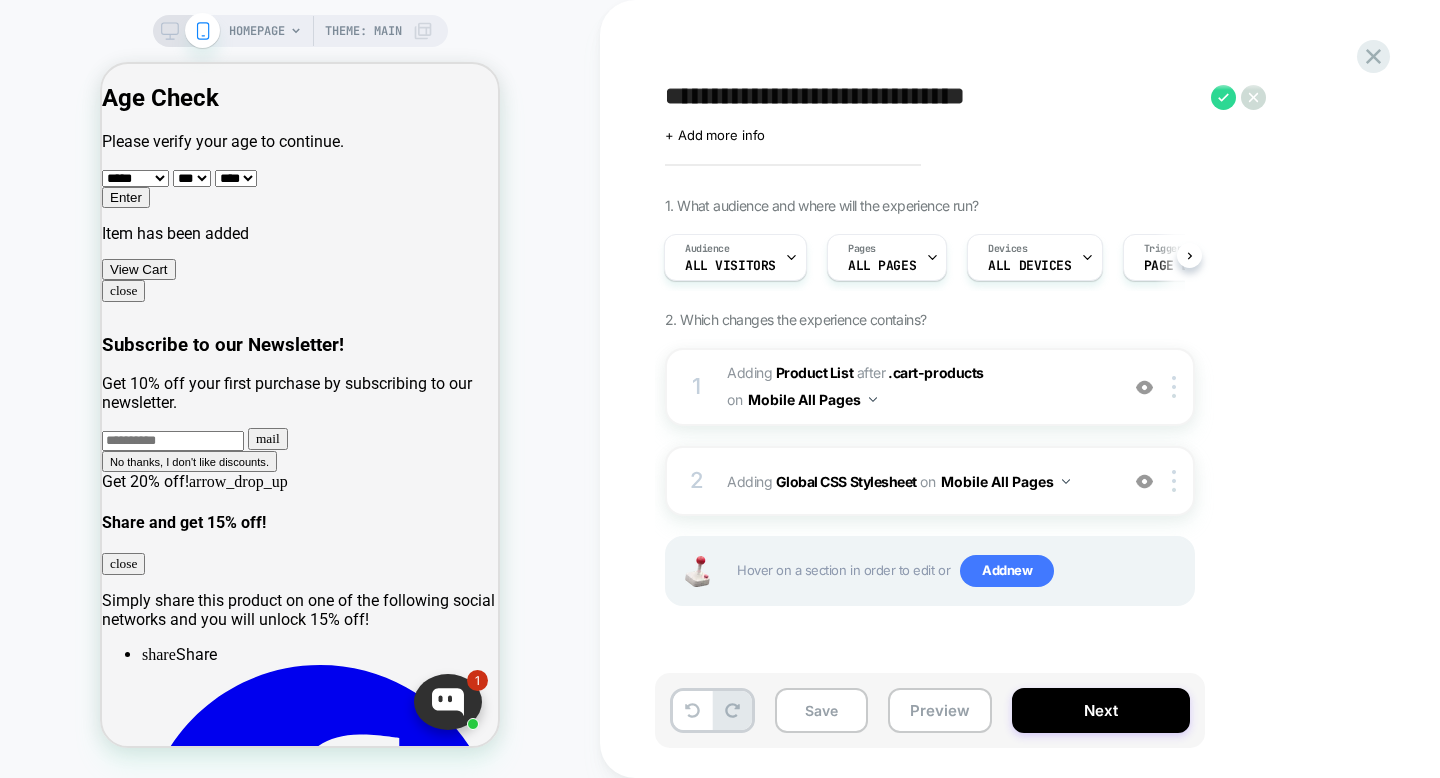 click on "**********" at bounding box center (933, 97) 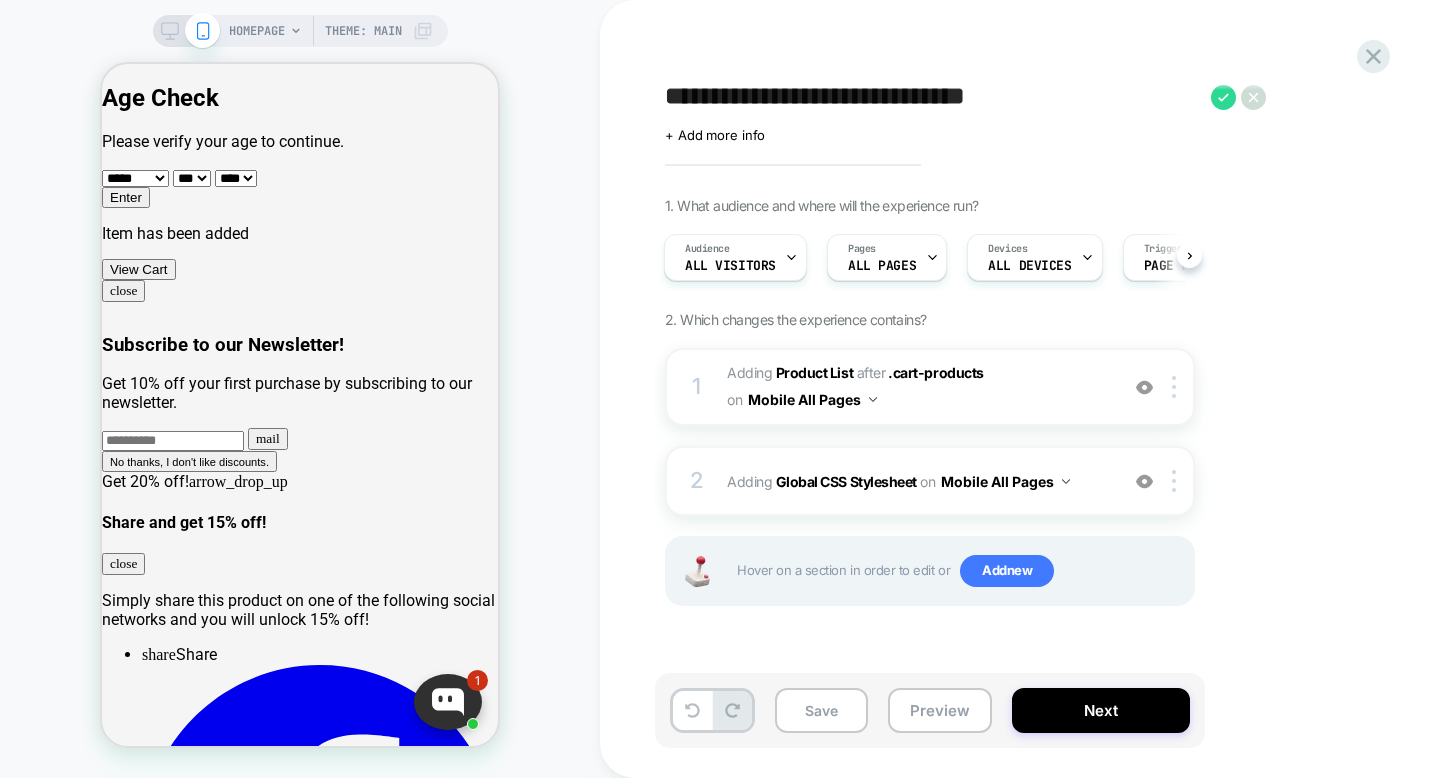 click on "**********" at bounding box center [933, 97] 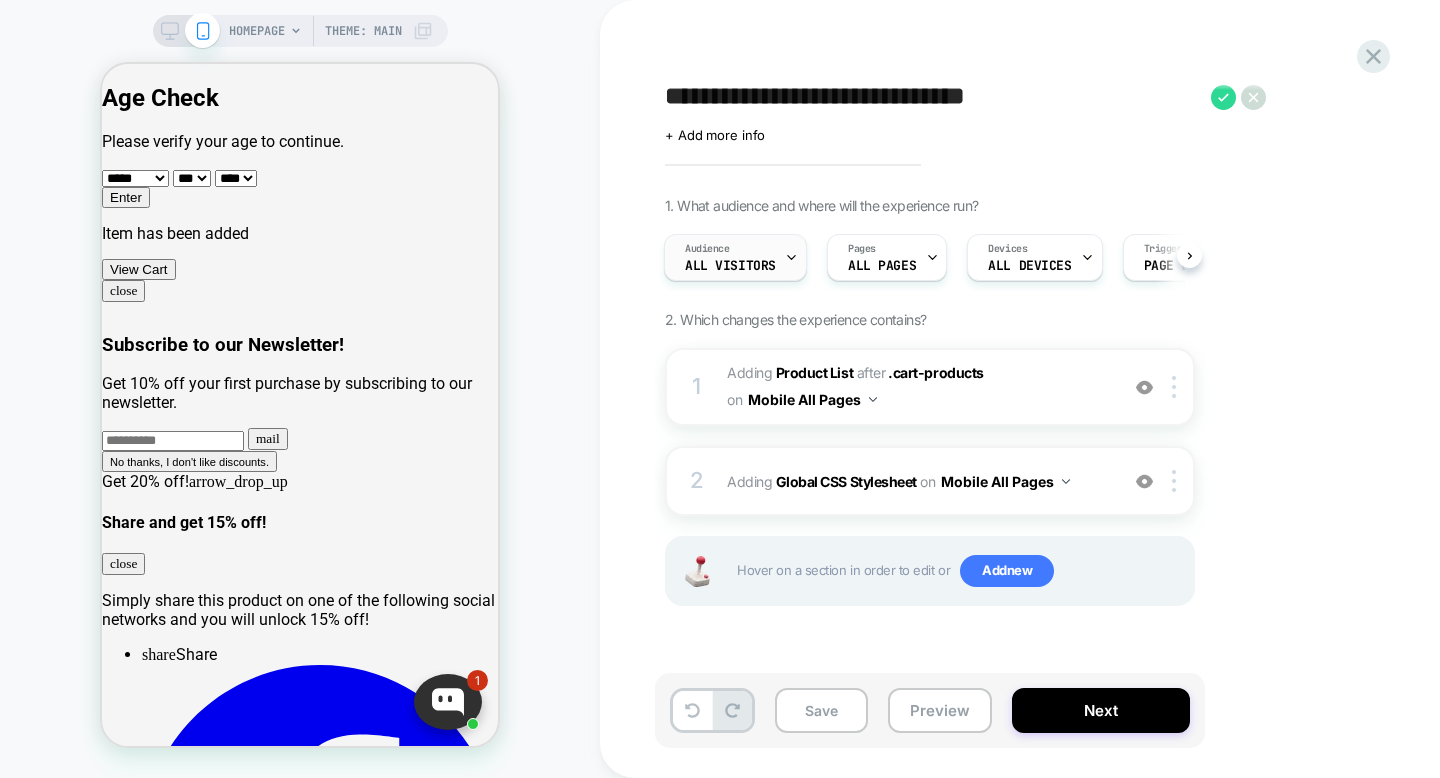 type on "**********" 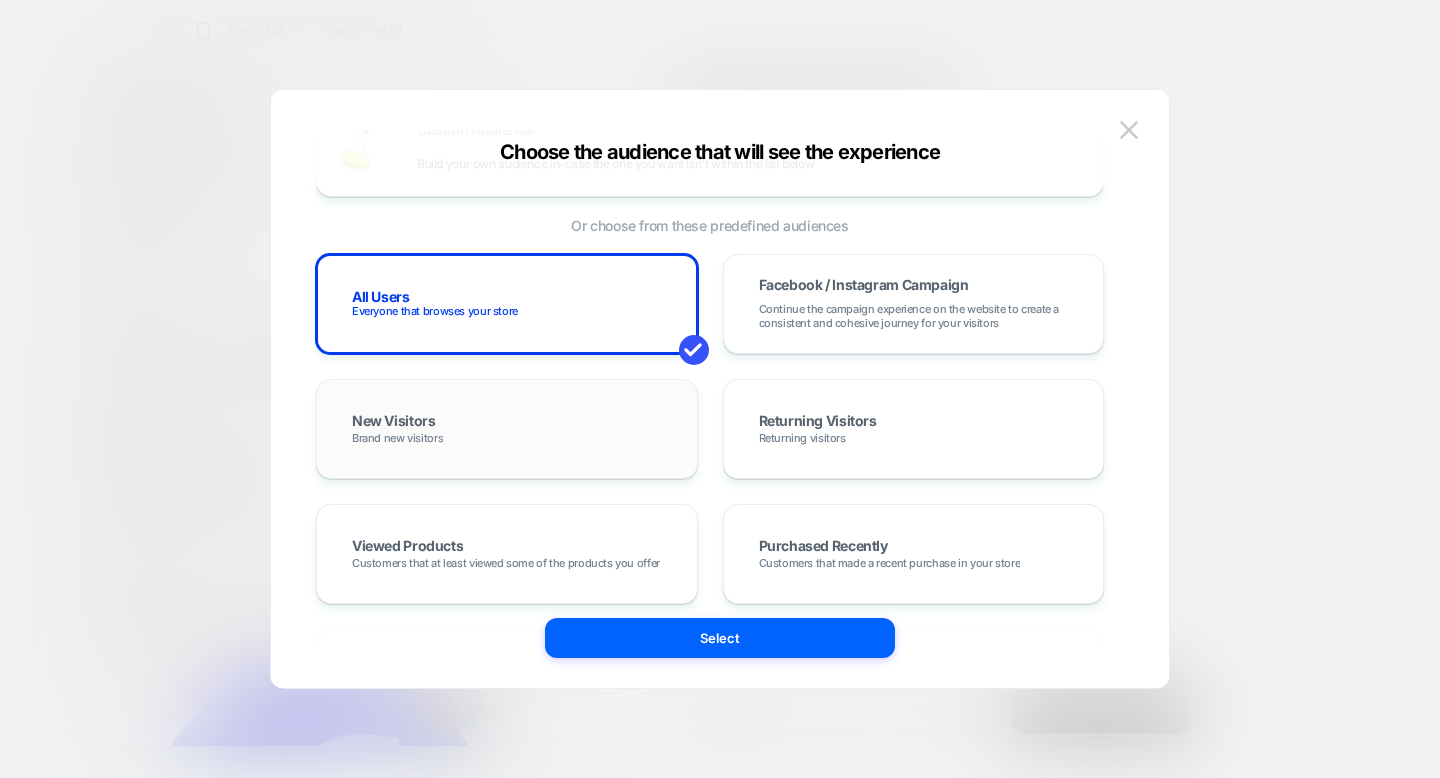 scroll, scrollTop: 94, scrollLeft: 0, axis: vertical 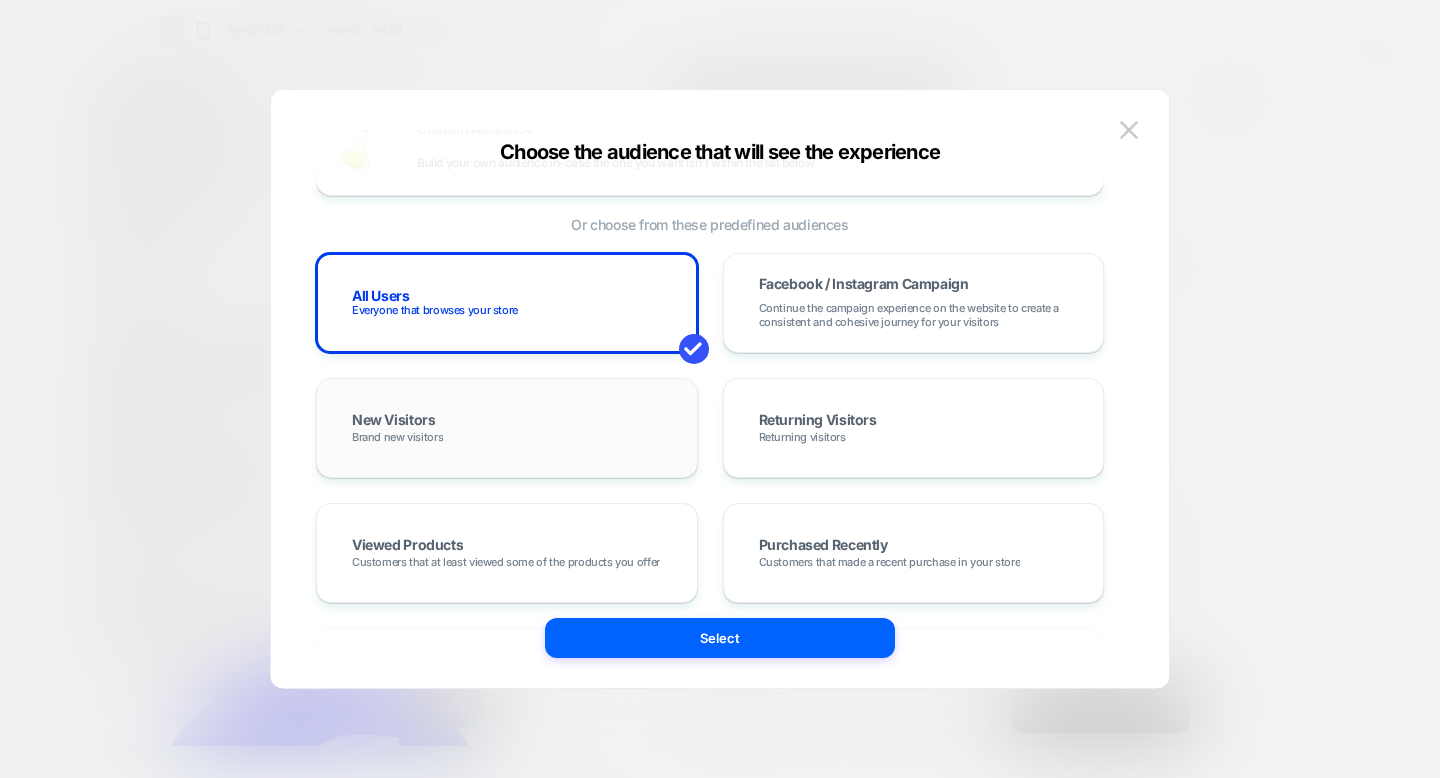 click on "New Visitors Brand new visitors" at bounding box center (507, 428) 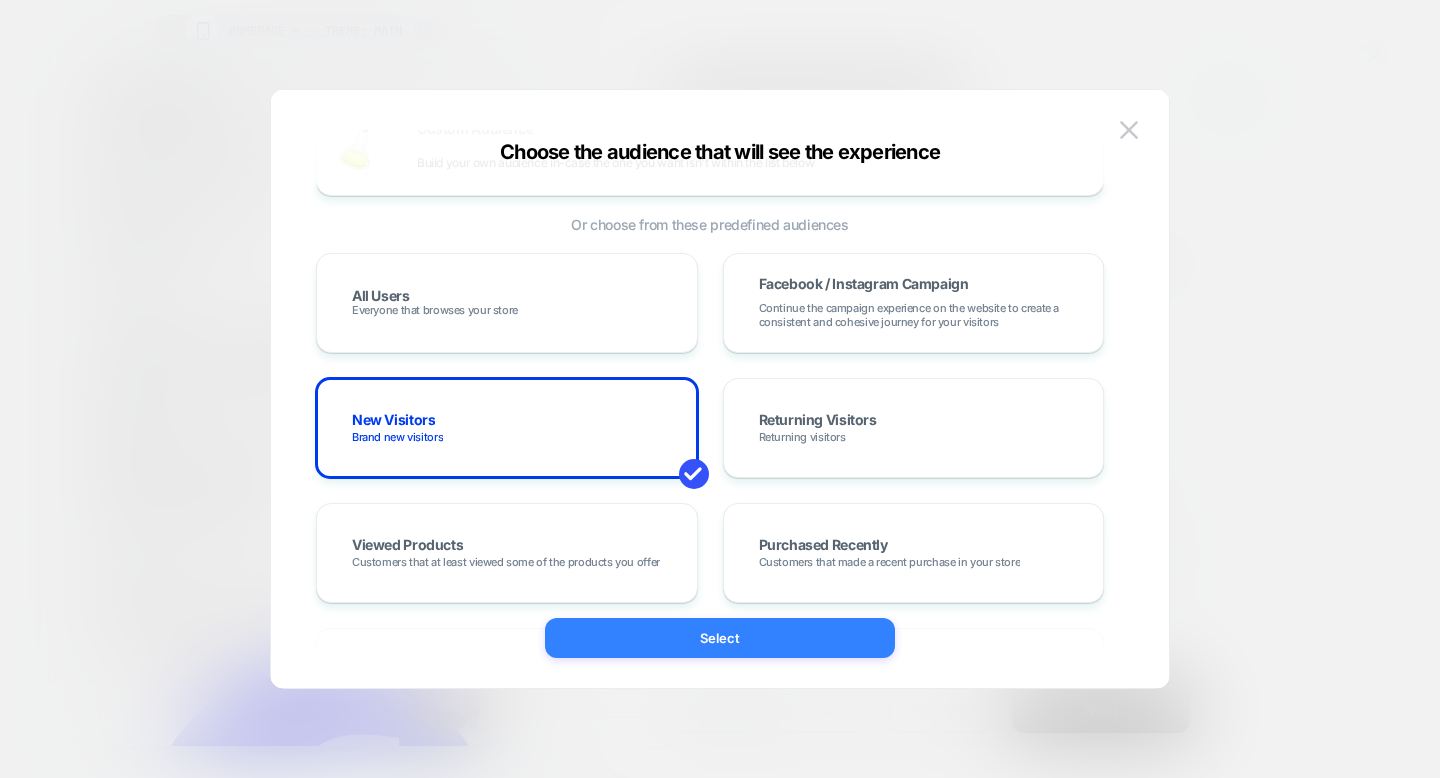 click on "Select" at bounding box center (720, 638) 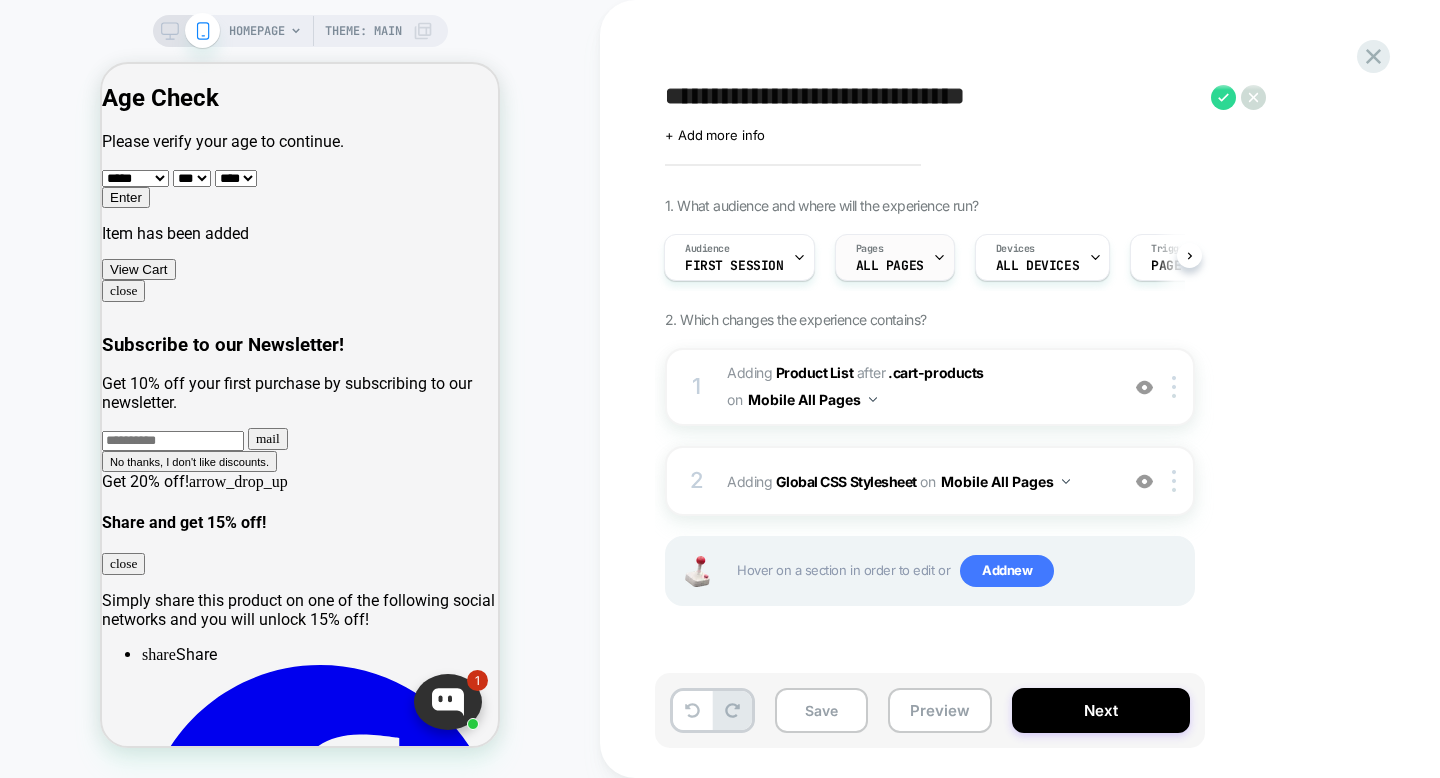 click on "Pages ALL PAGES" at bounding box center (890, 257) 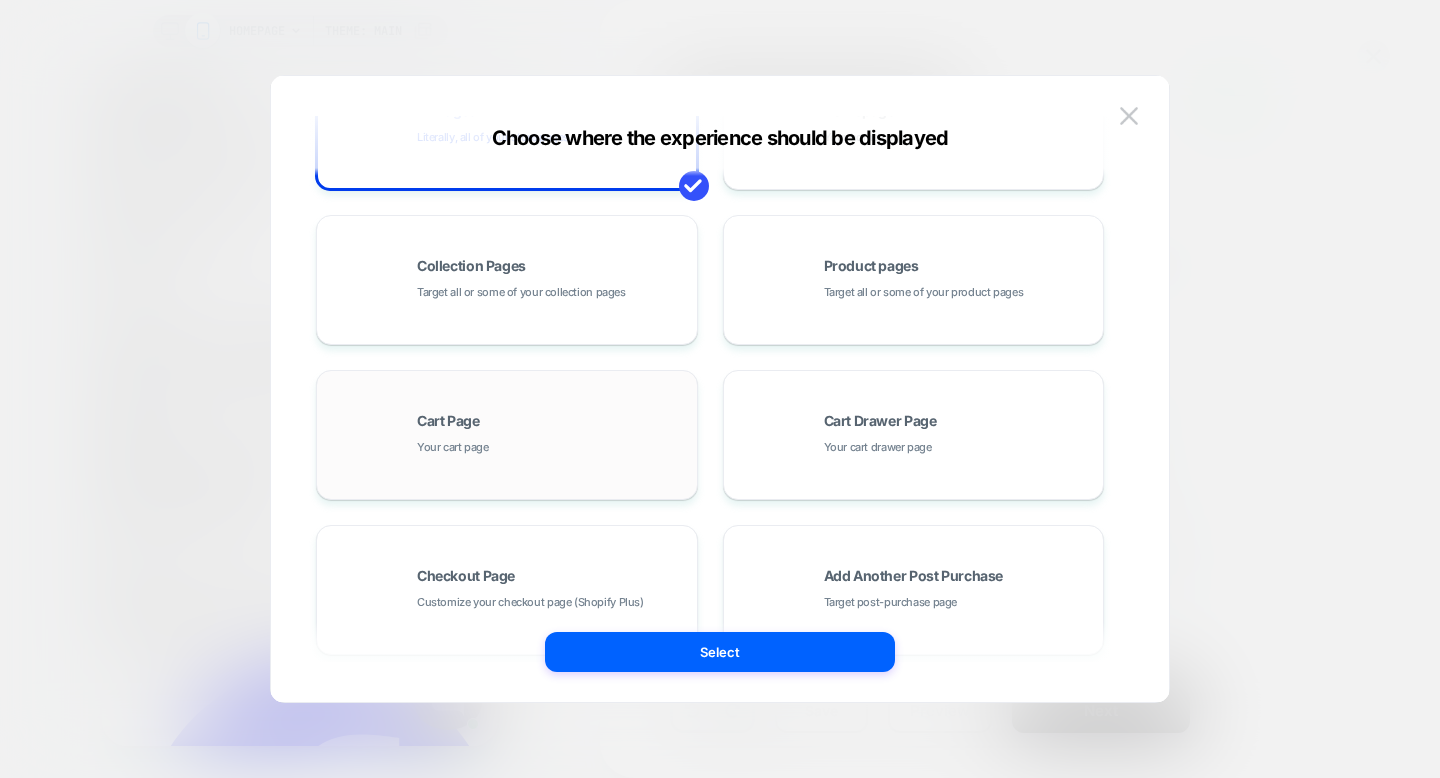 scroll, scrollTop: 117, scrollLeft: 0, axis: vertical 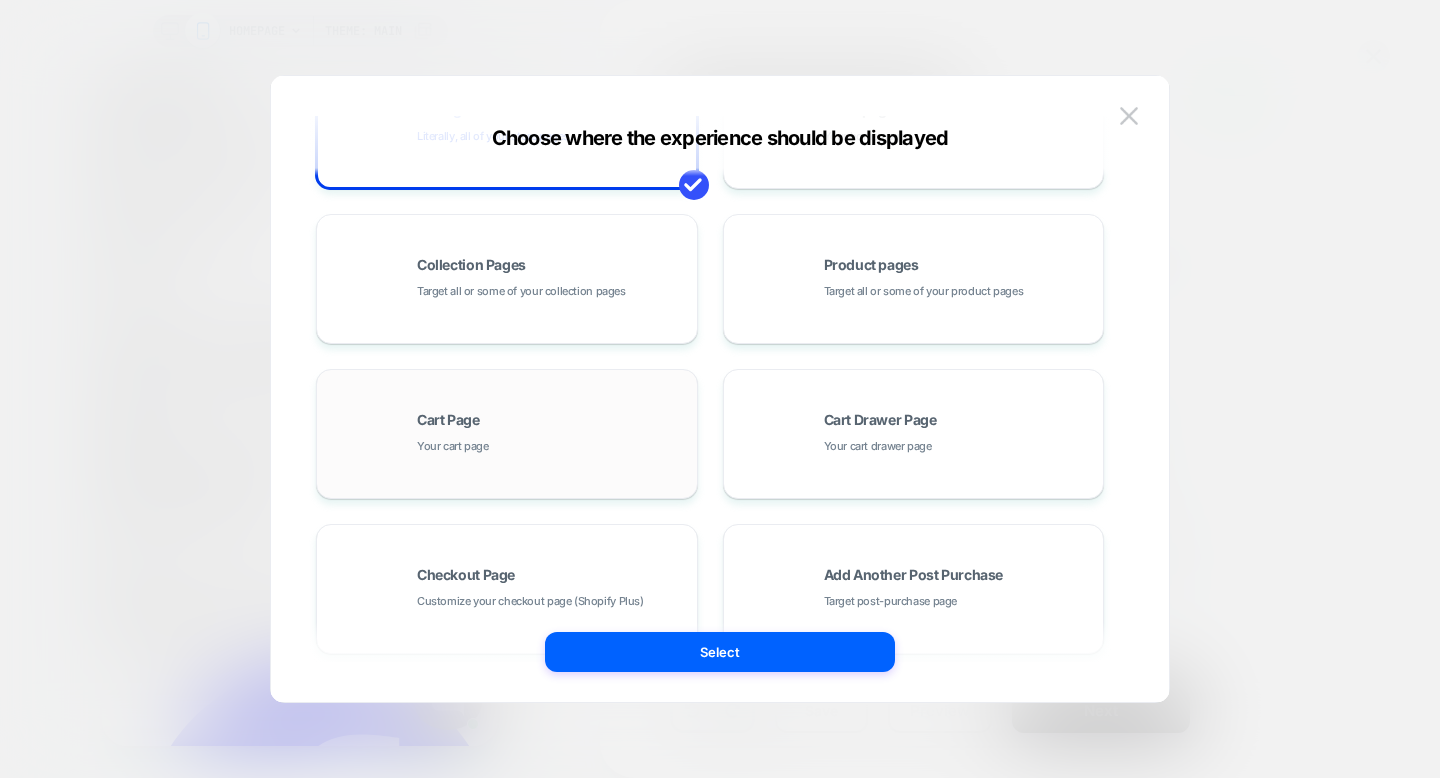 click on "Cart Page Your cart page" at bounding box center (552, 434) 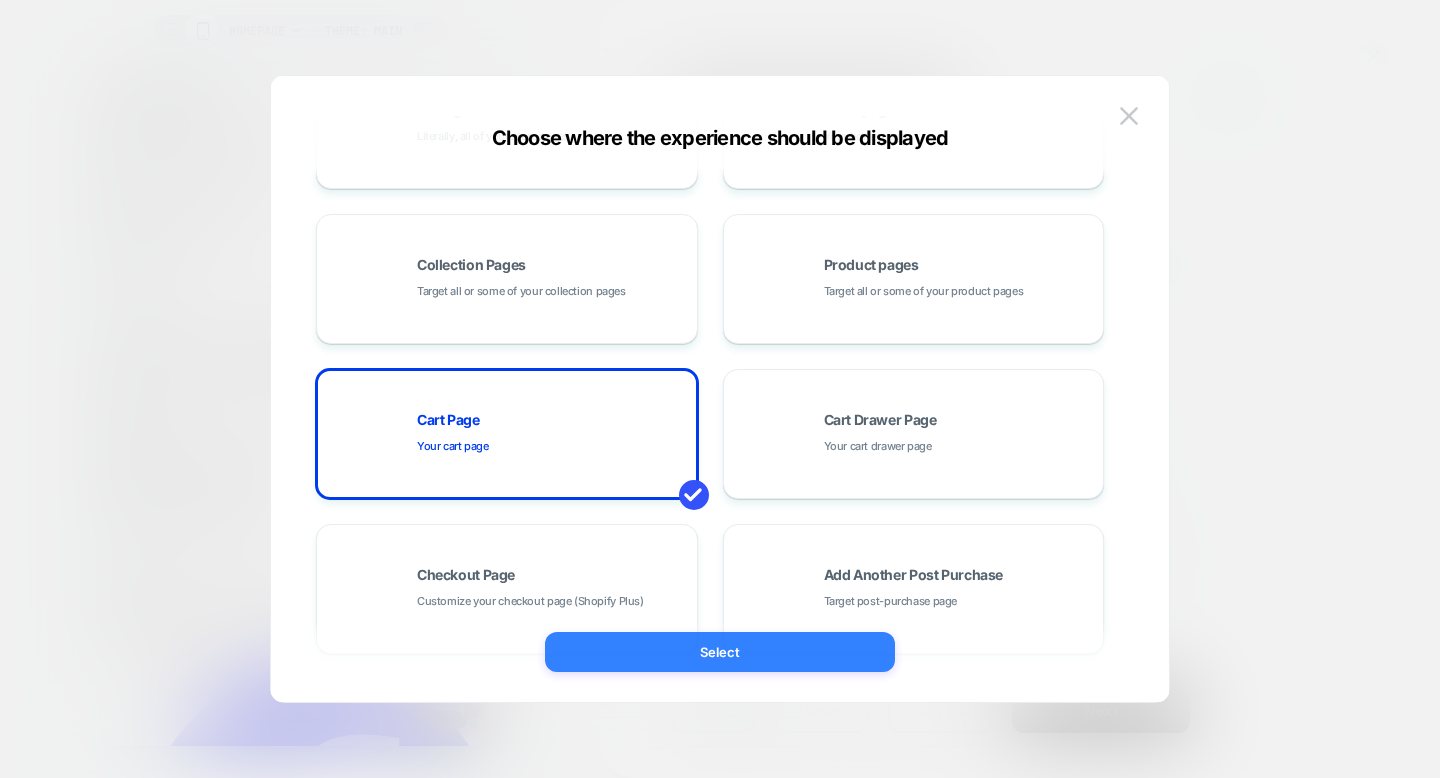 click on "Select" at bounding box center [720, 652] 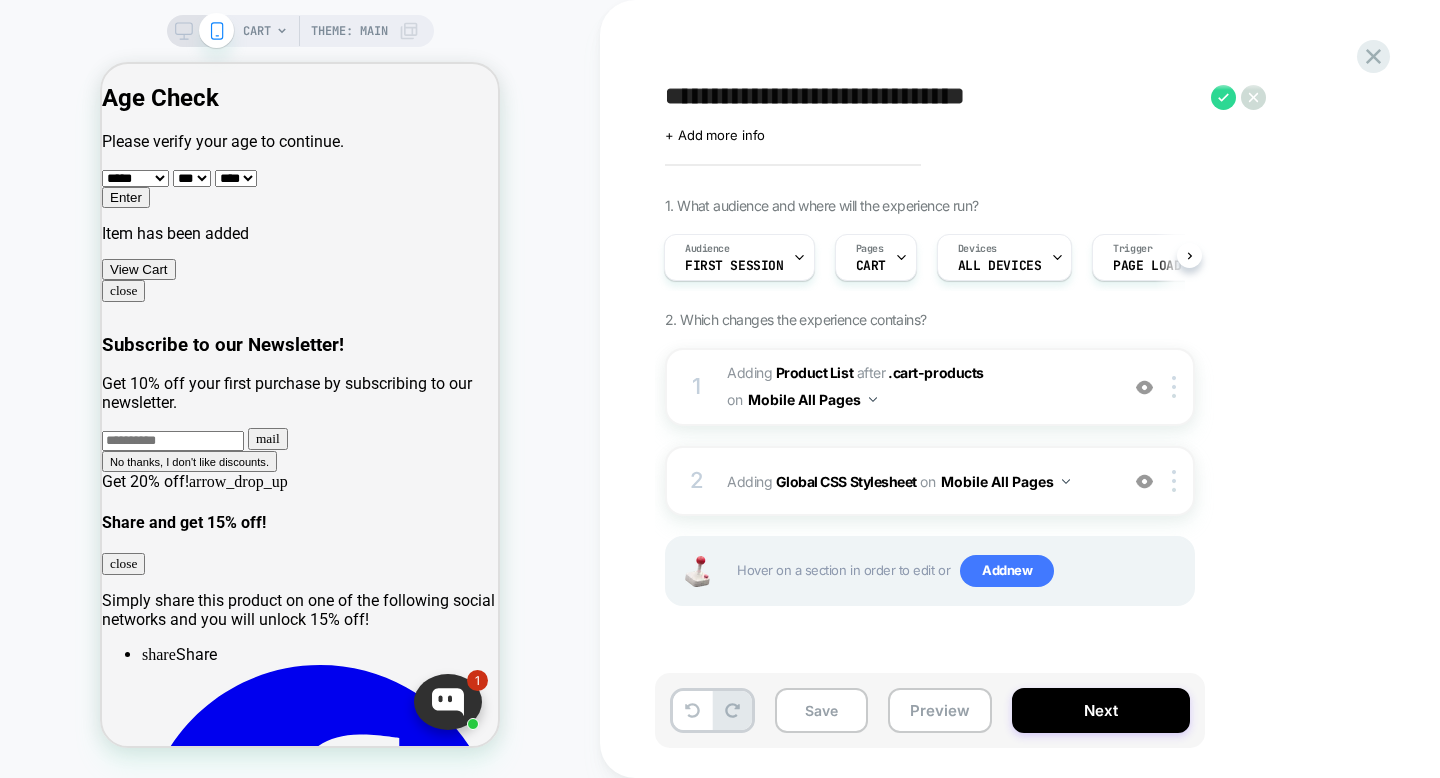 scroll, scrollTop: 0, scrollLeft: 2, axis: horizontal 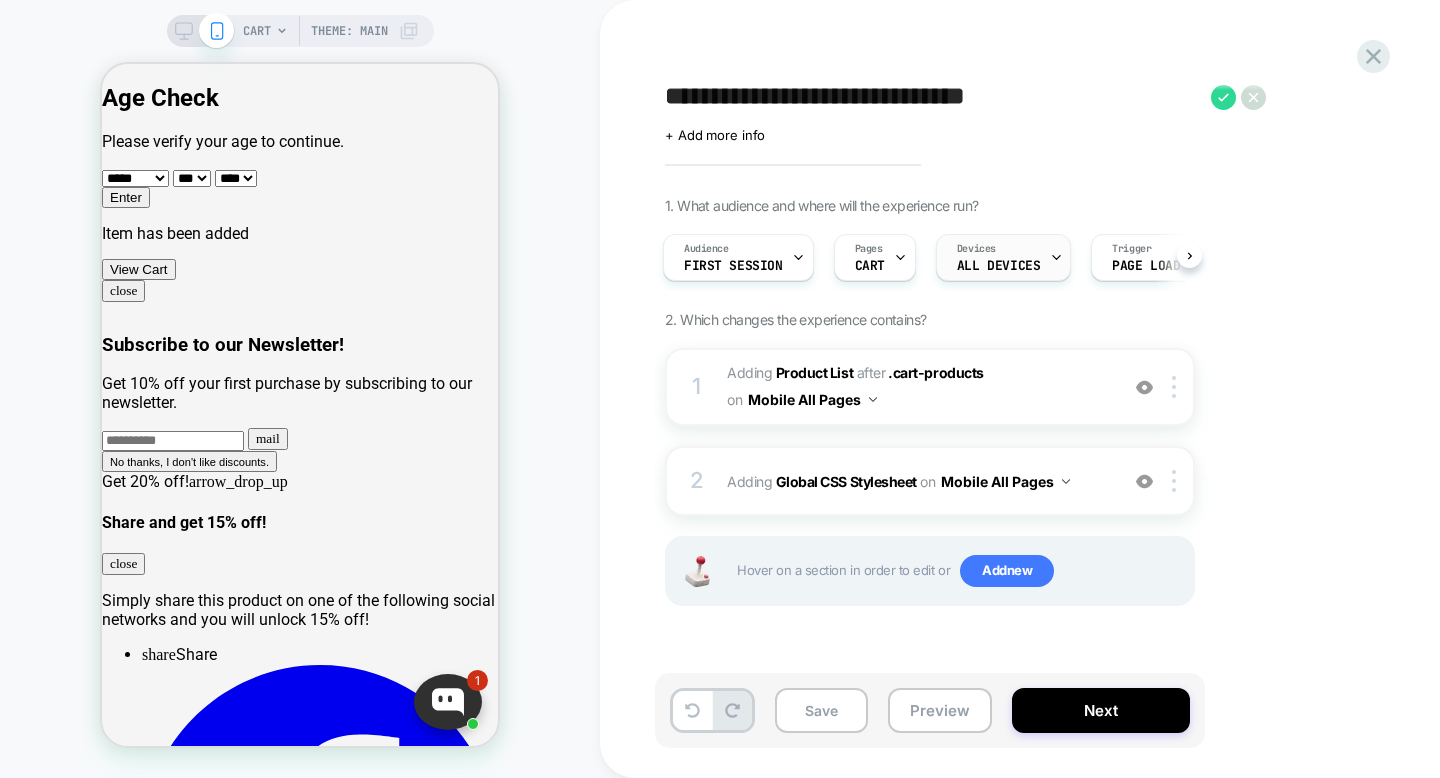 click on "ALL DEVICES" at bounding box center (998, 266) 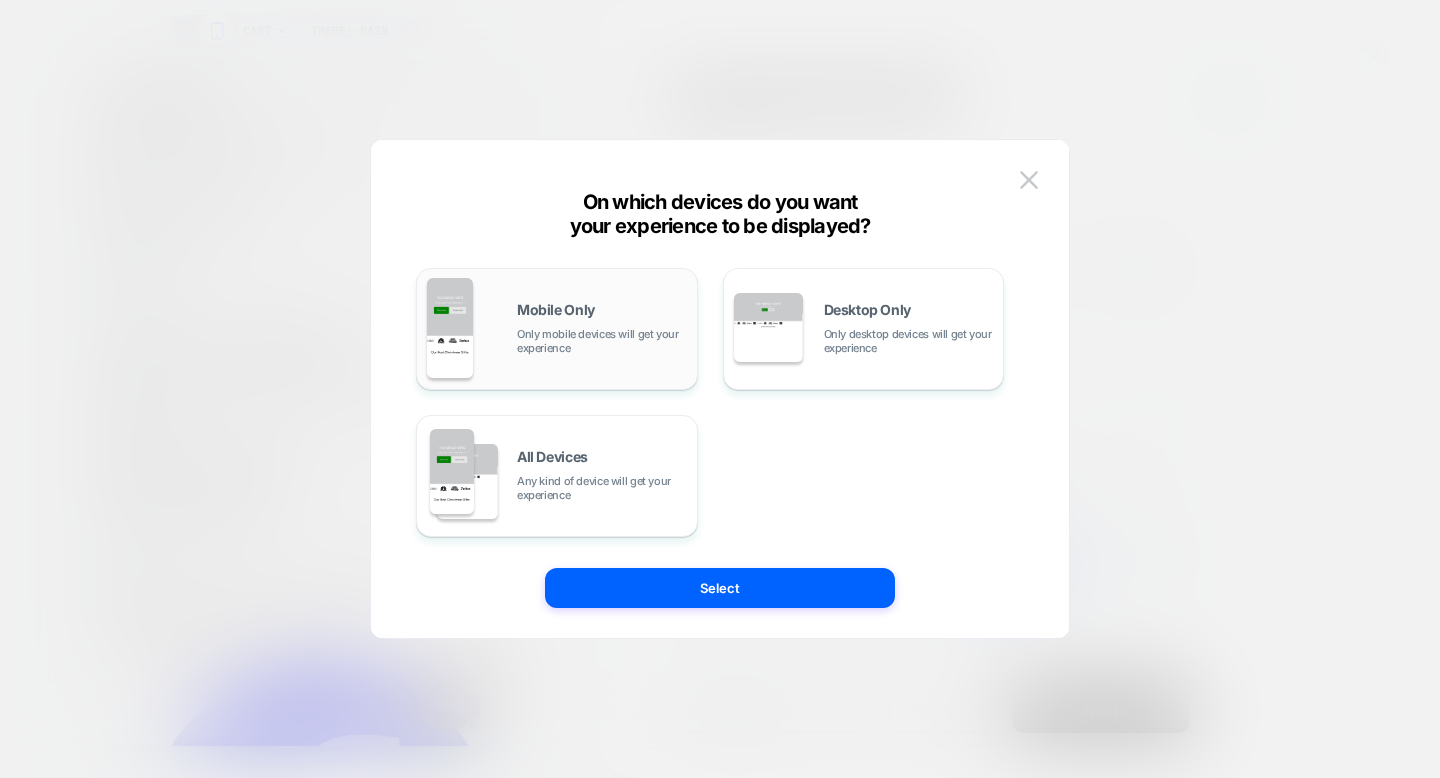 click on "Only mobile devices will get your experience" at bounding box center (602, 341) 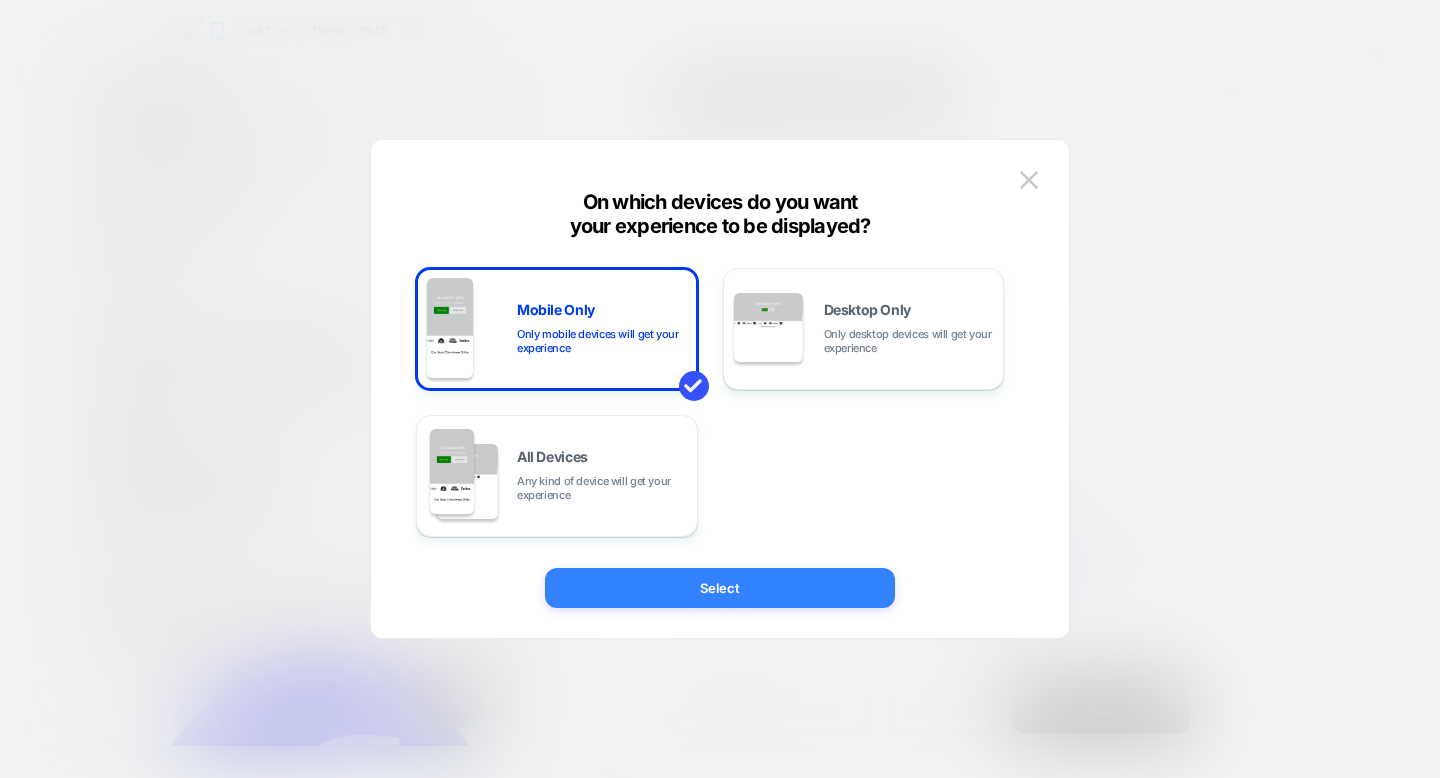 click on "Select" at bounding box center [720, 588] 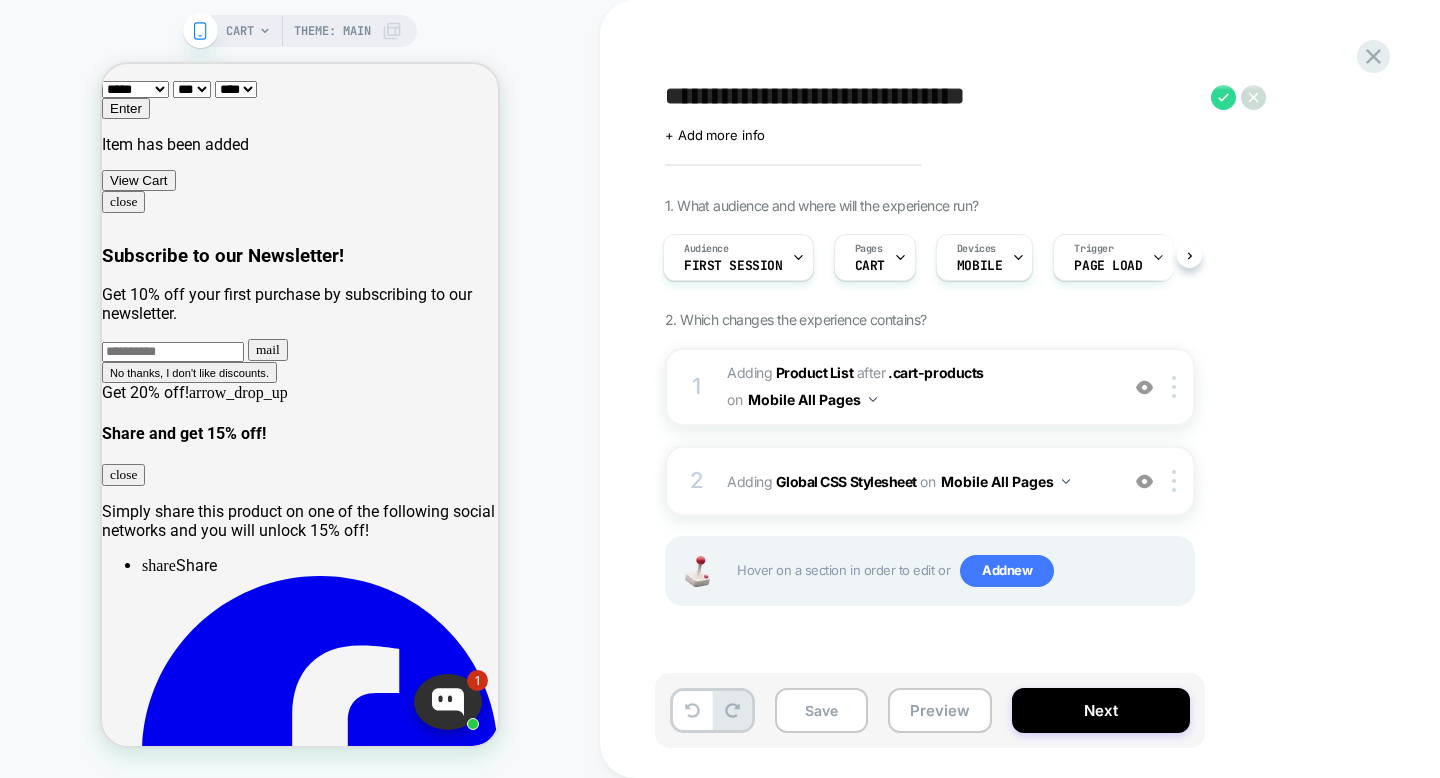 scroll, scrollTop: 0, scrollLeft: 0, axis: both 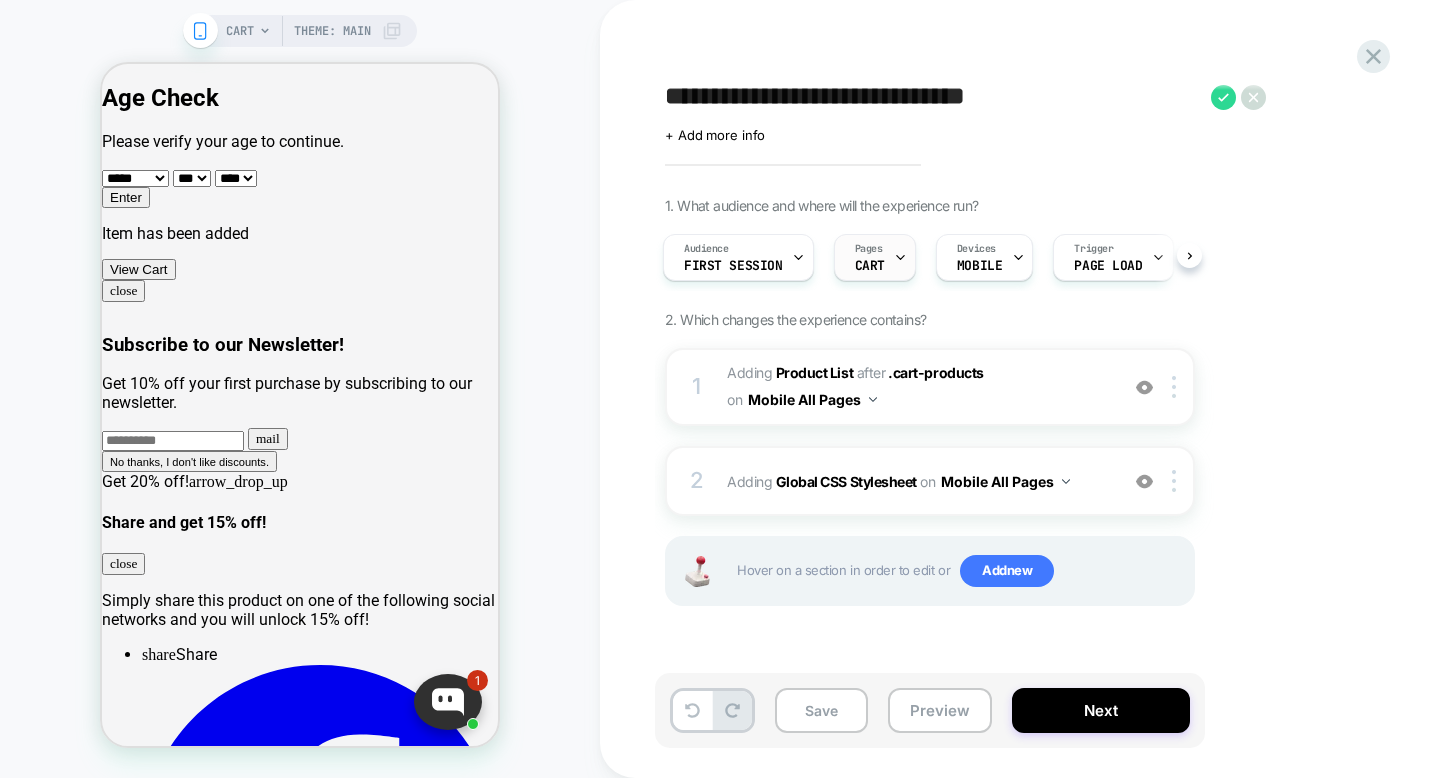 click on "CART" at bounding box center (870, 266) 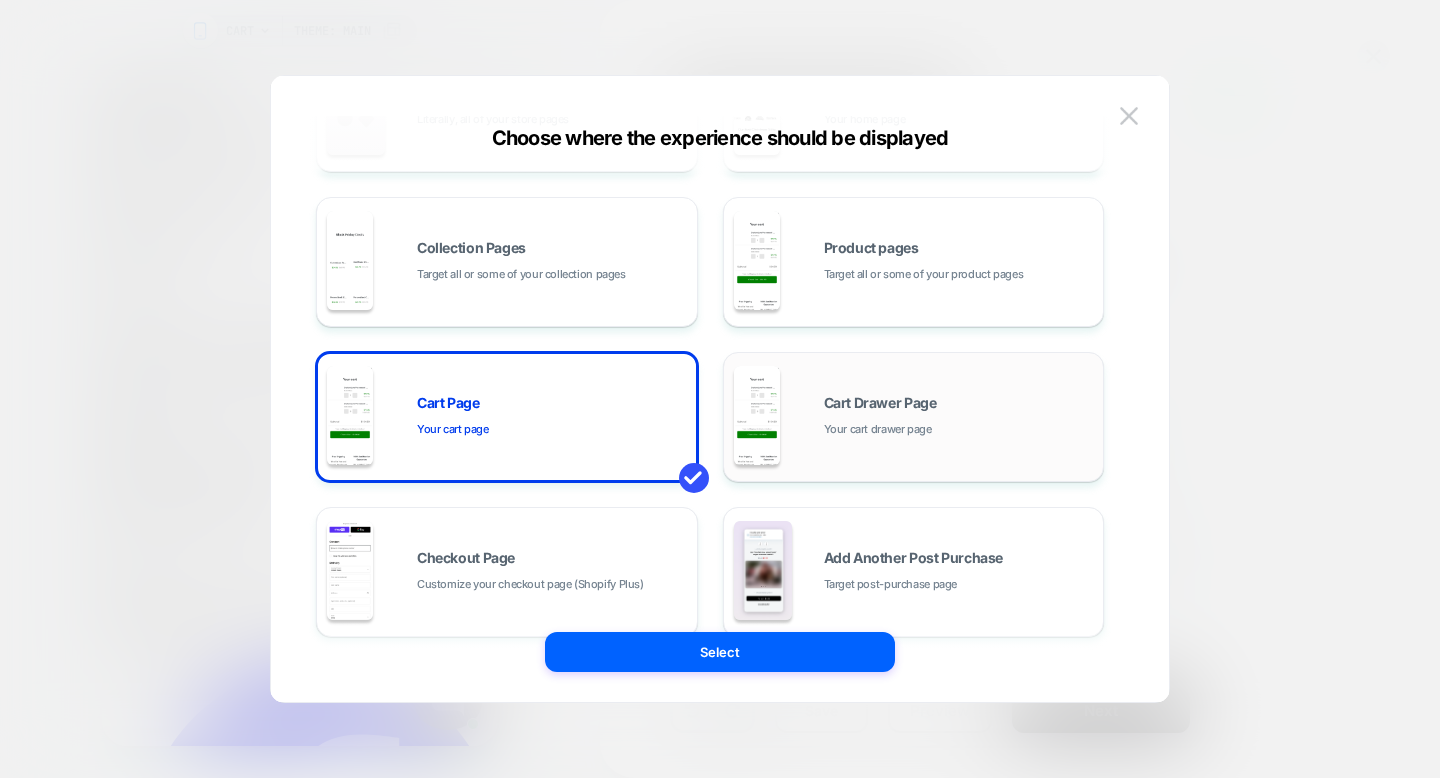 scroll, scrollTop: 120, scrollLeft: 0, axis: vertical 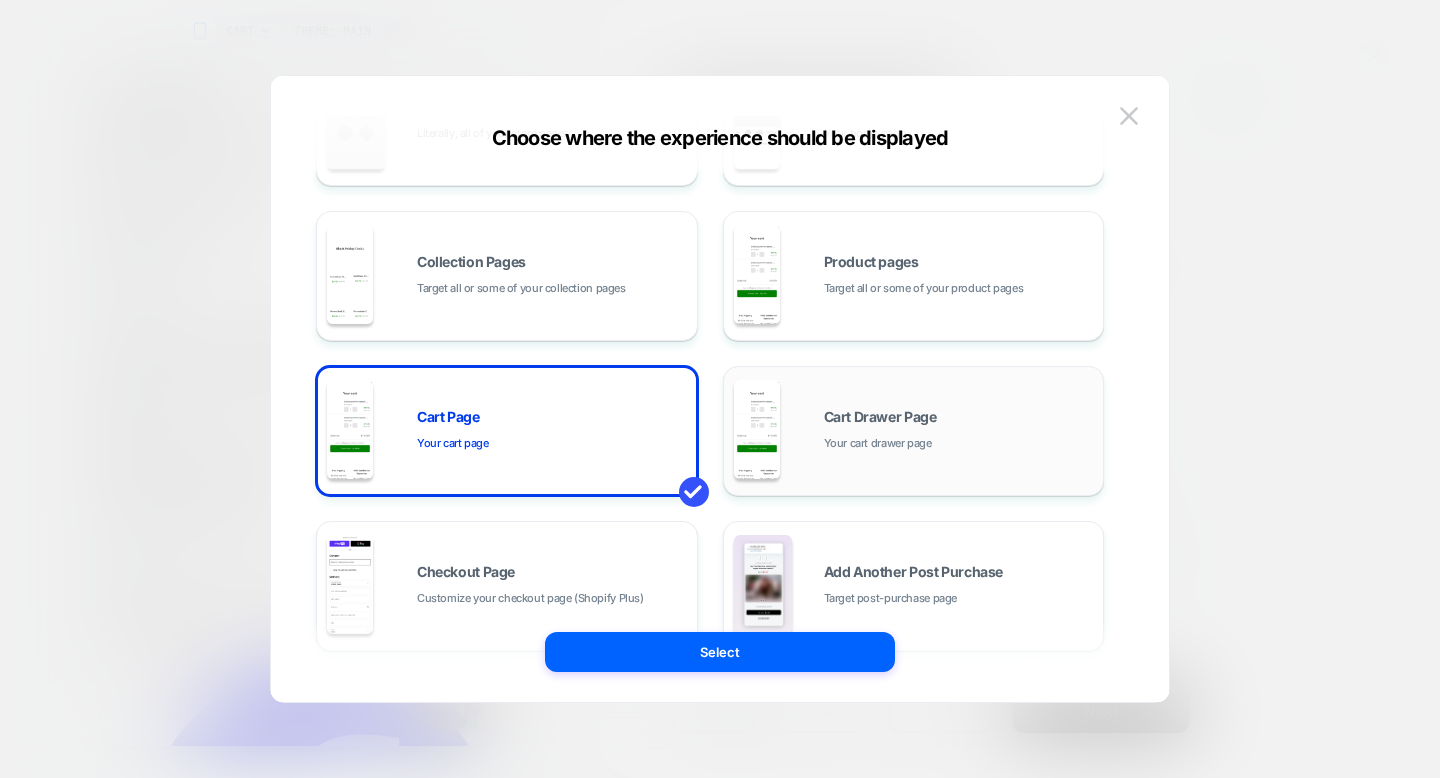 click on "Your cart drawer page" at bounding box center [878, 443] 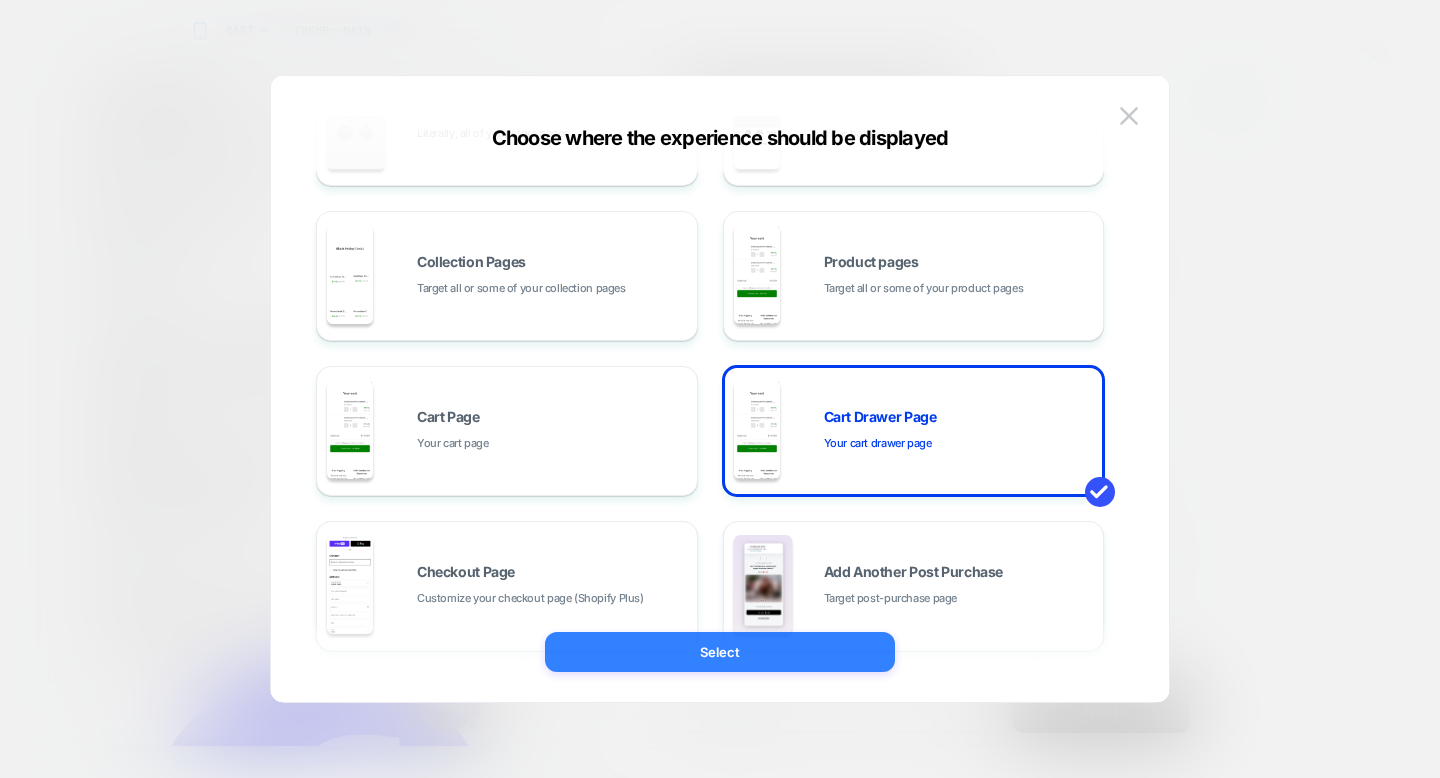 click on "Select" at bounding box center [720, 652] 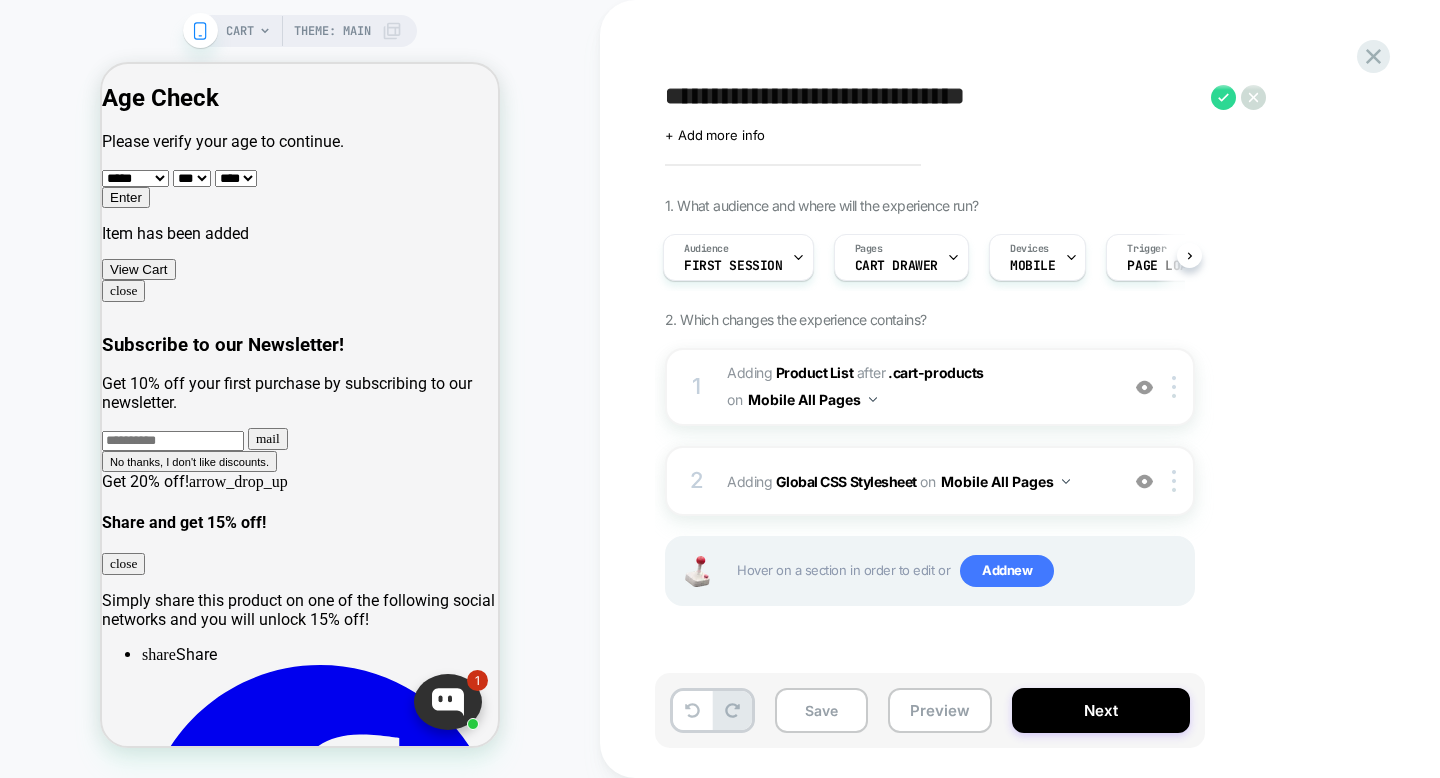 click on "**********" at bounding box center (933, 97) 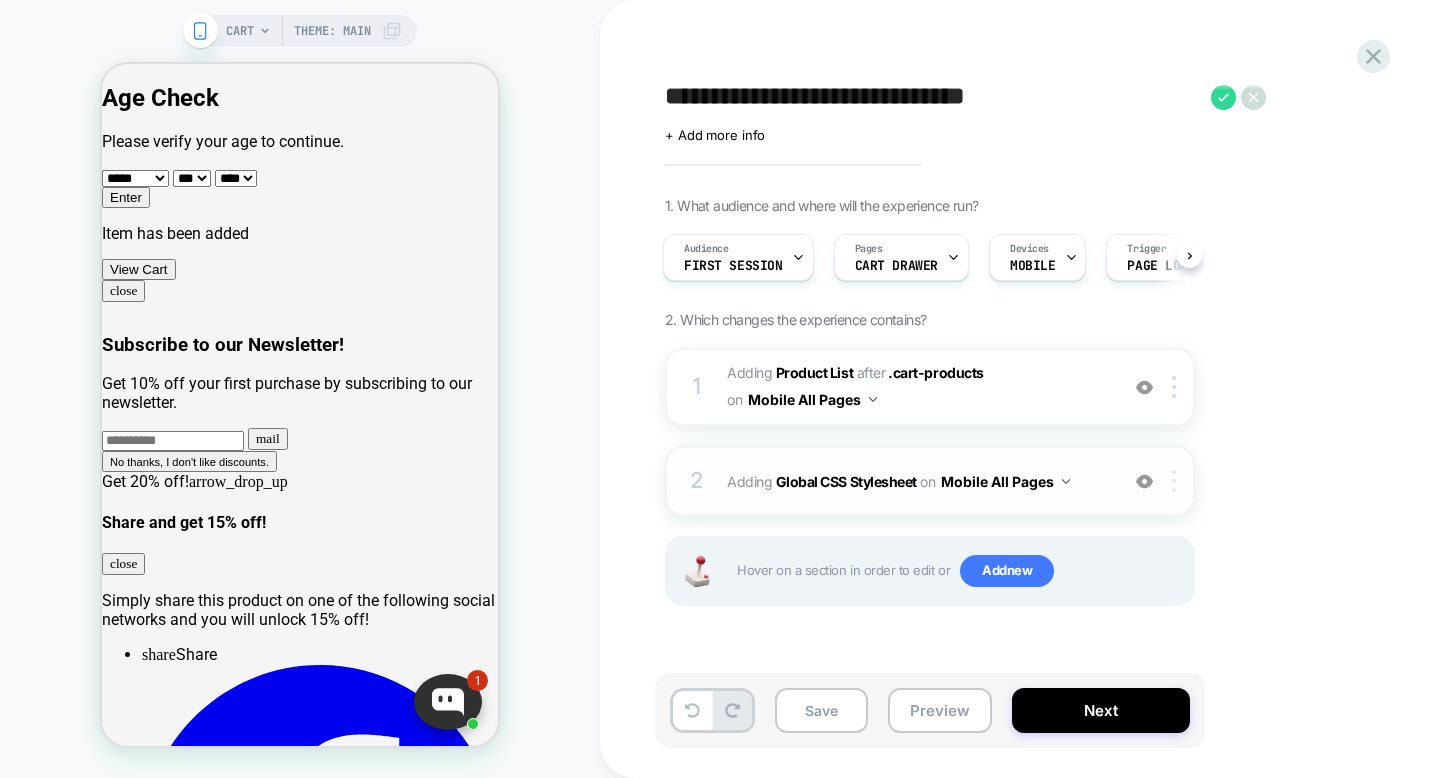 click at bounding box center [1174, 481] 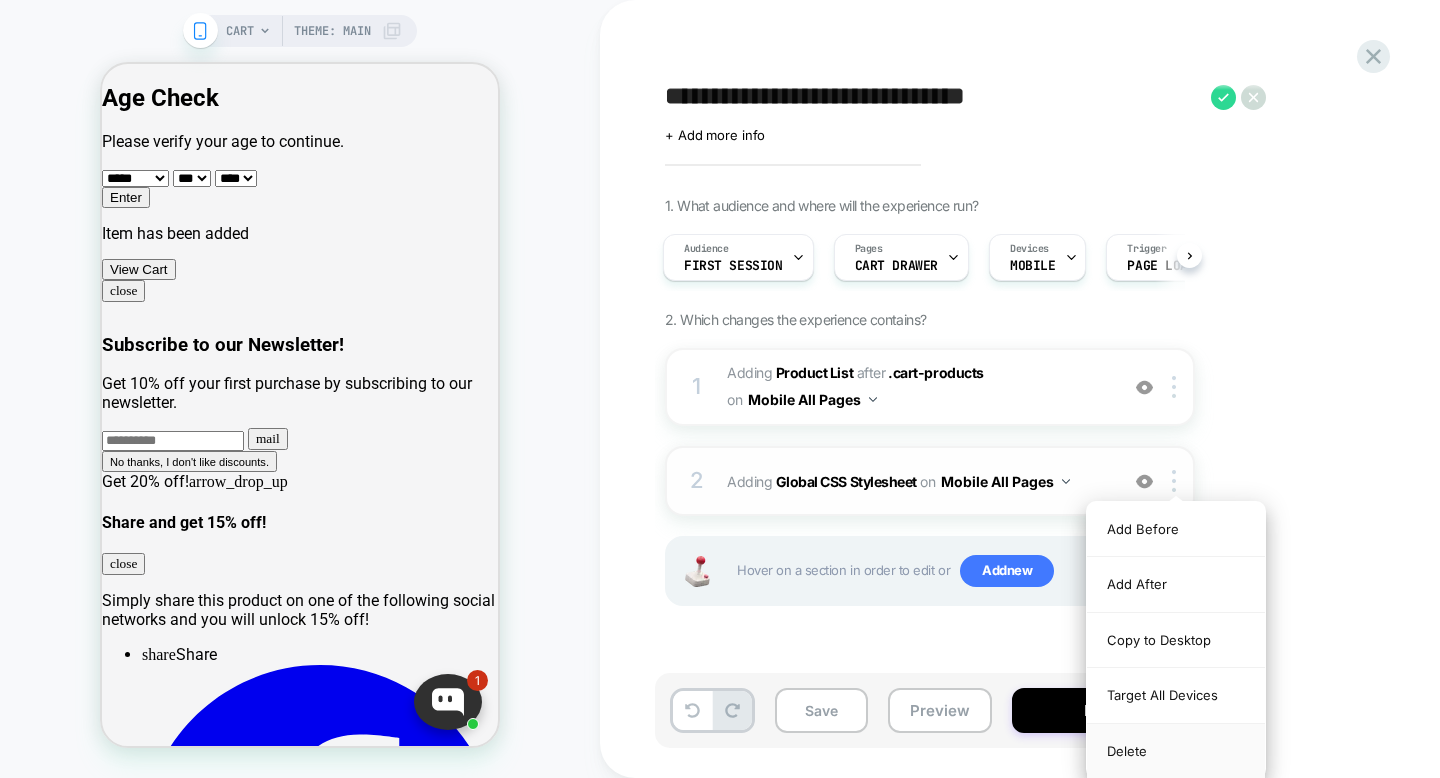 click on "Delete" at bounding box center [1176, 751] 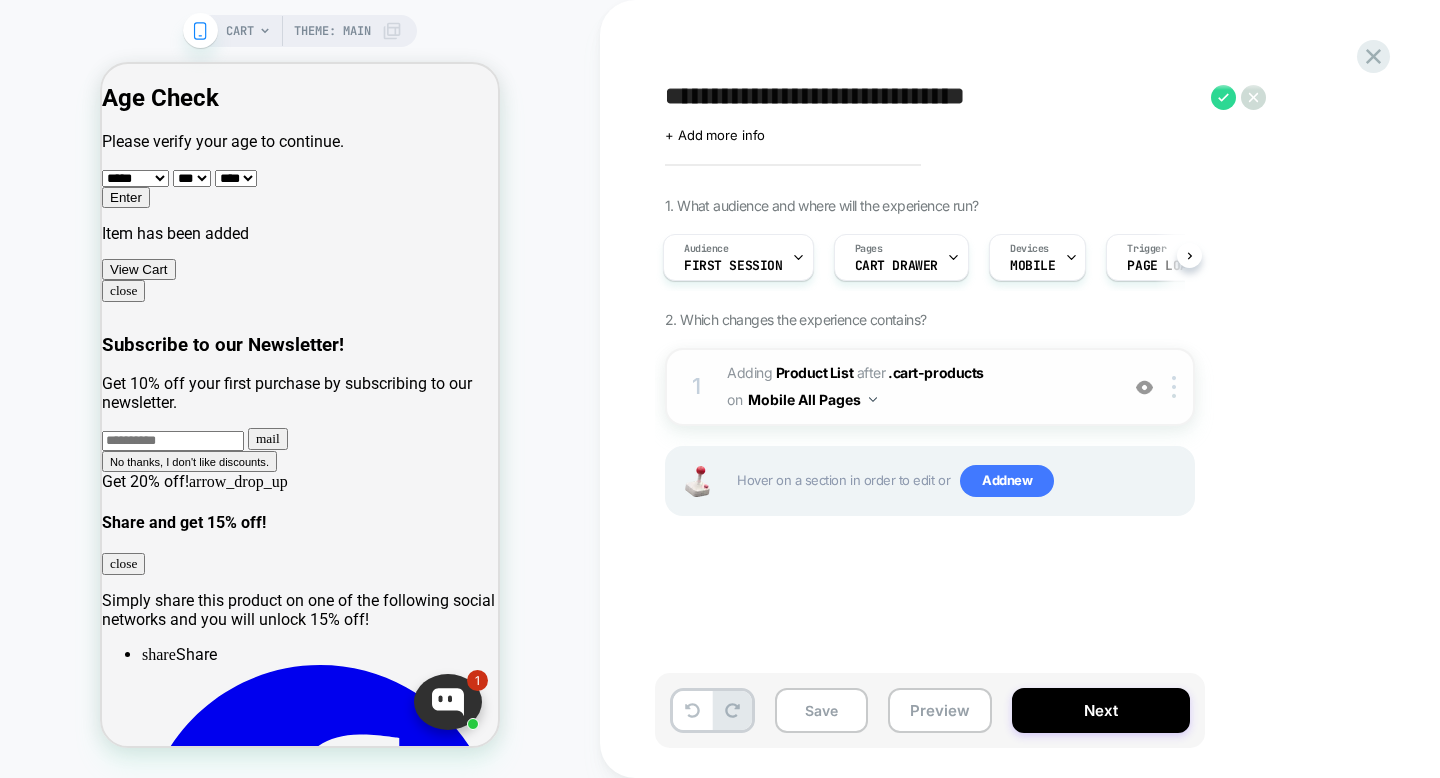 click on "#_loomi_addon_1729418168484_dup1754414303 Adding   Product List   AFTER .cart-products .cart-products   on Mobile All Pages" at bounding box center (917, 387) 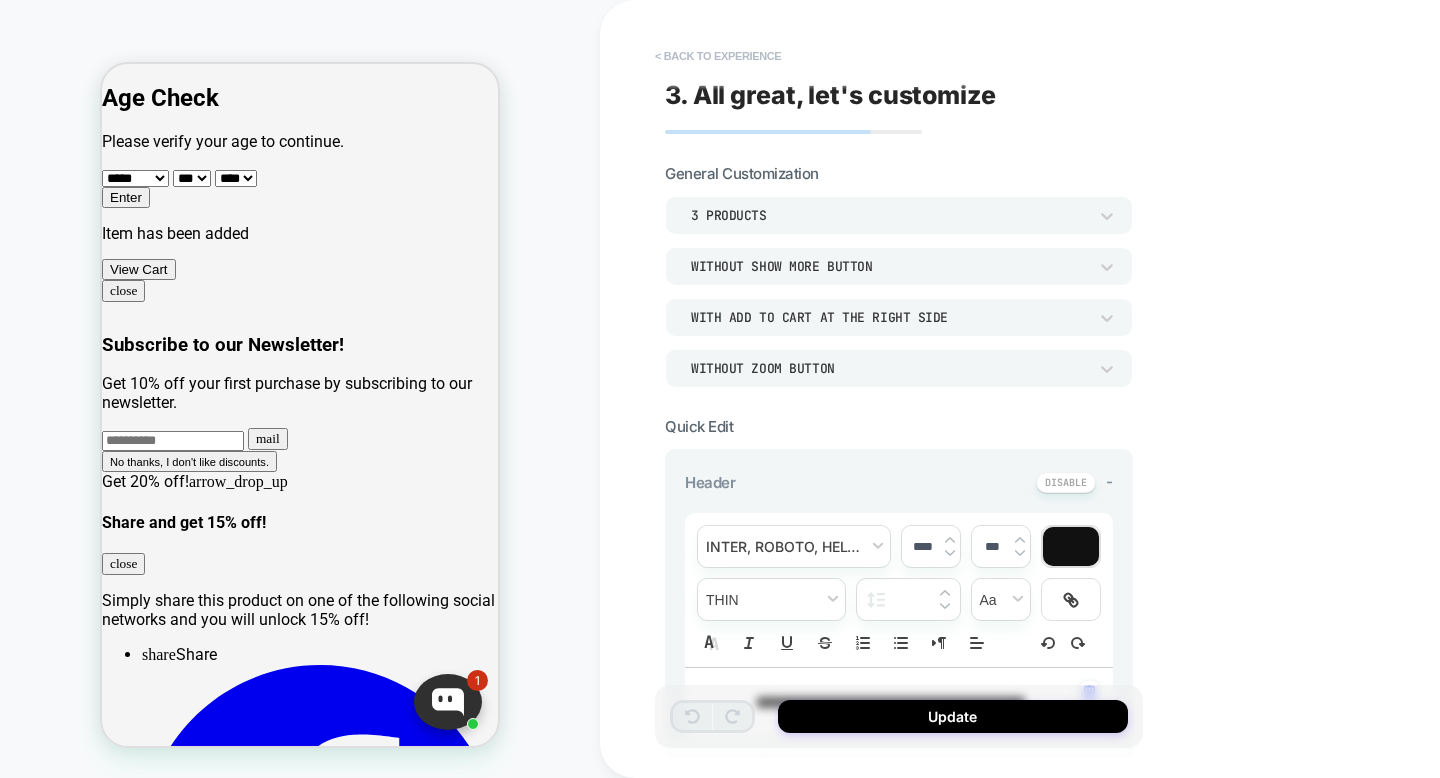 click on "< Back to experience" at bounding box center (718, 56) 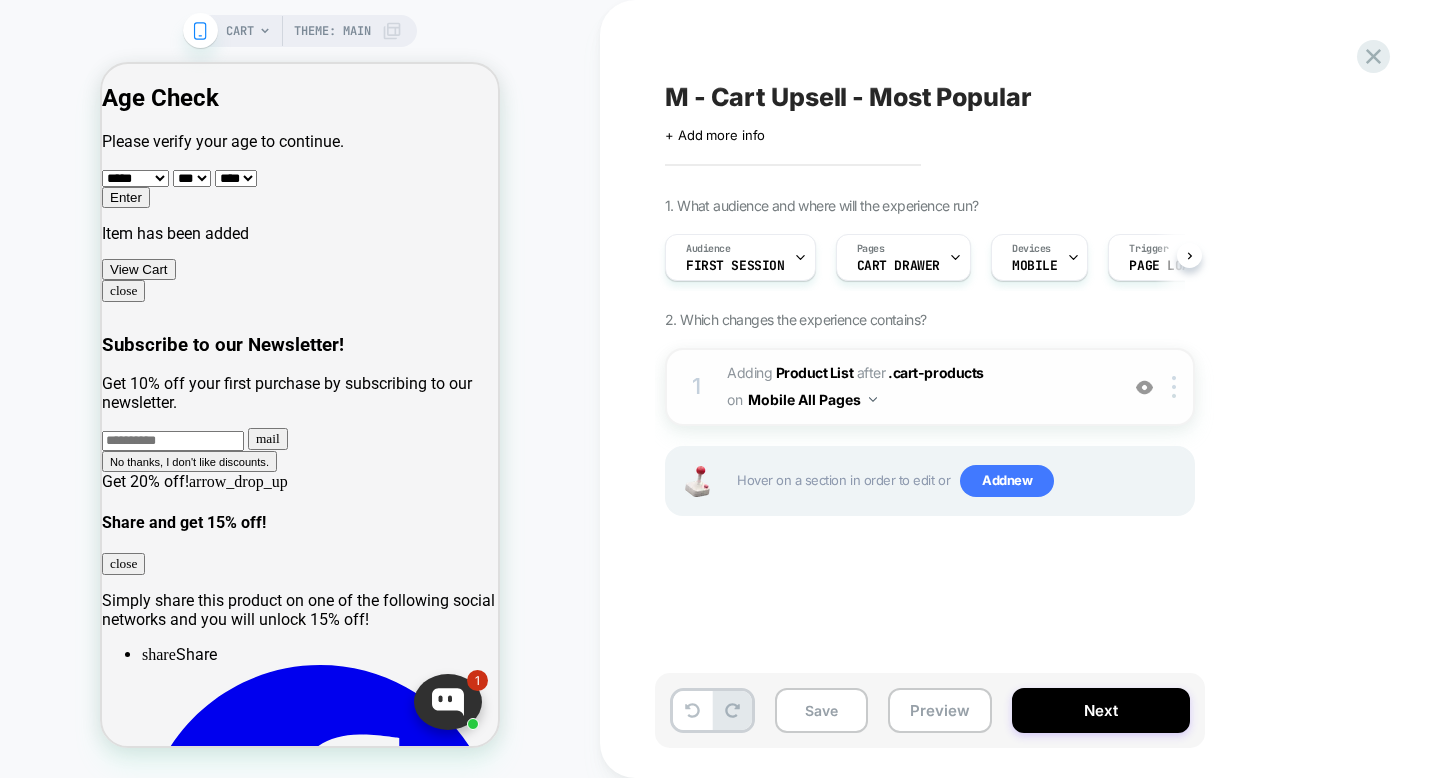 scroll, scrollTop: 0, scrollLeft: 1, axis: horizontal 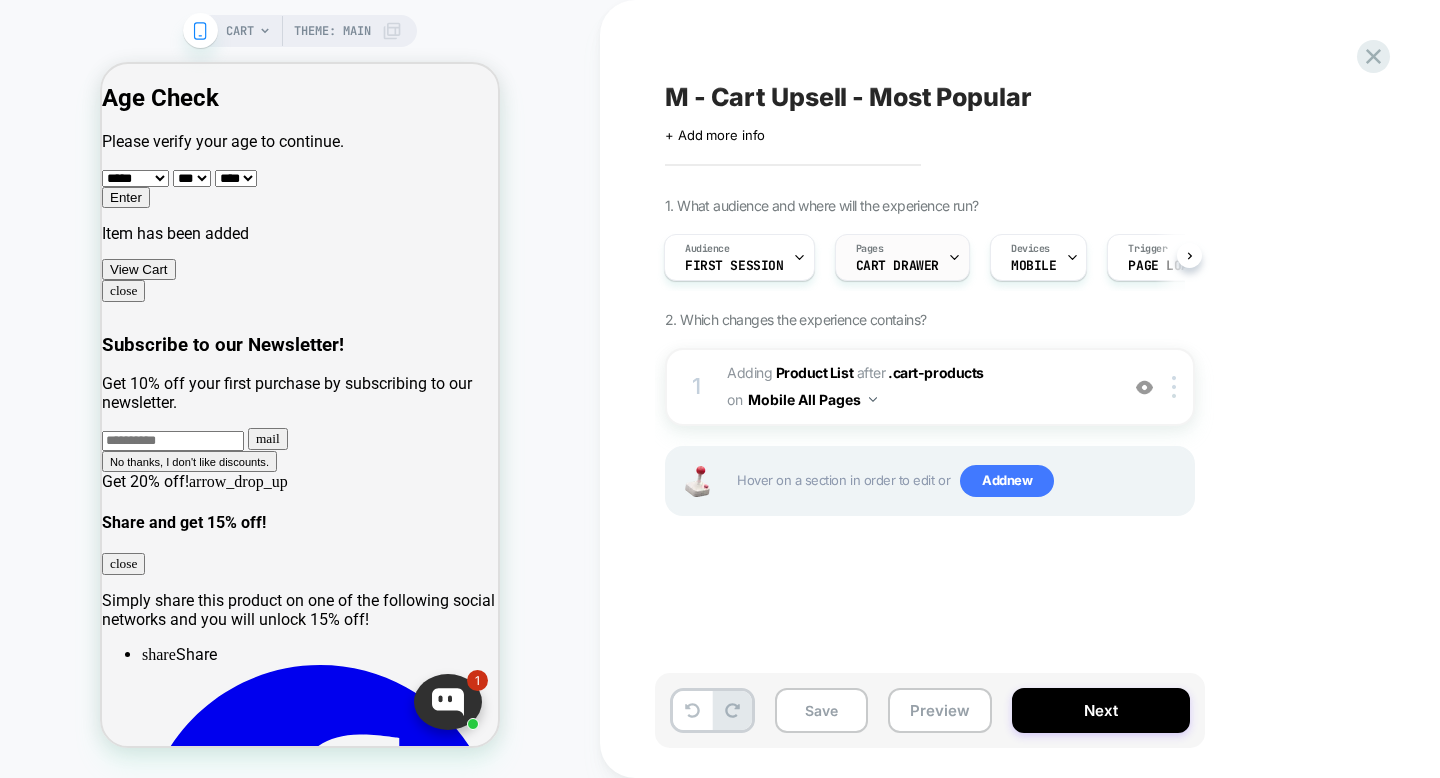 click at bounding box center (954, 257) 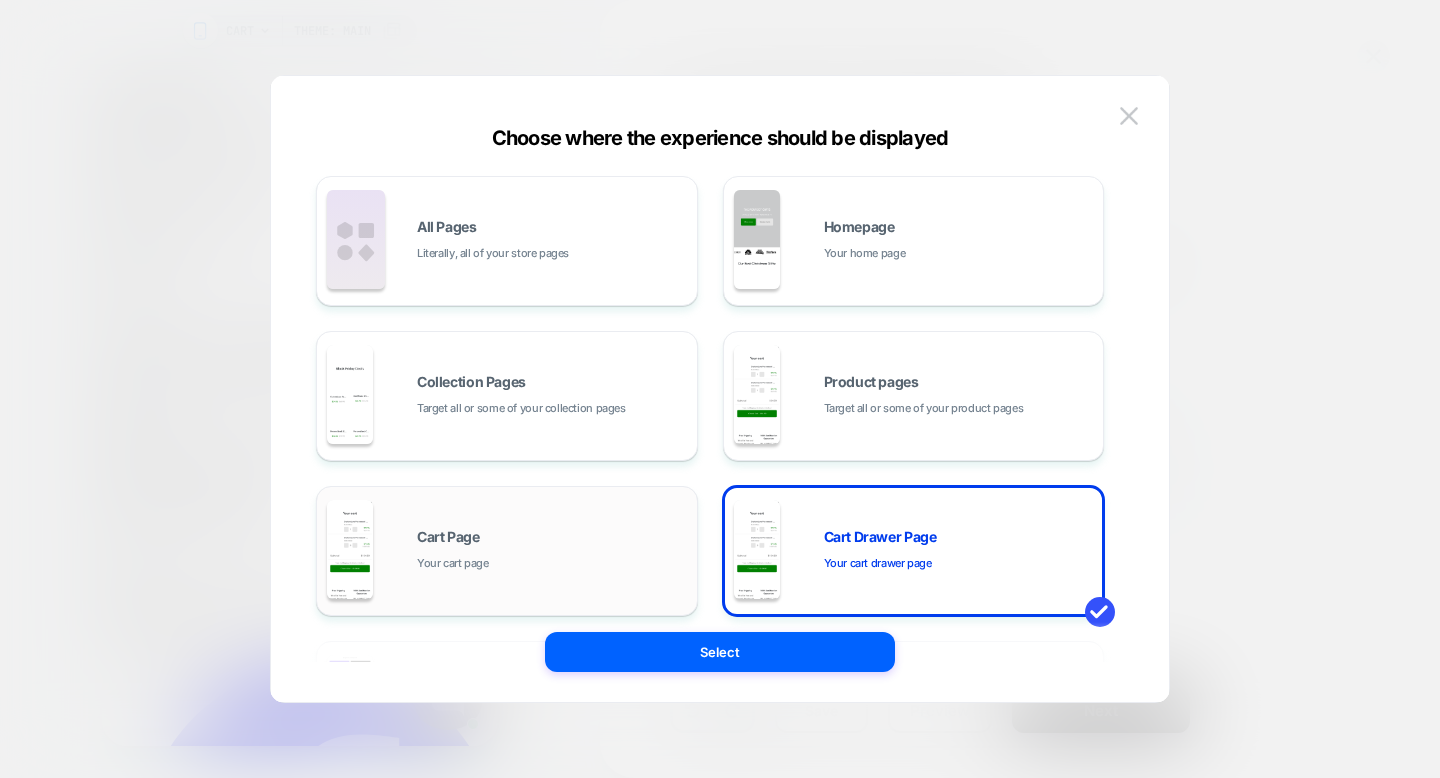 click on "Cart Page Your cart page" at bounding box center [507, 551] 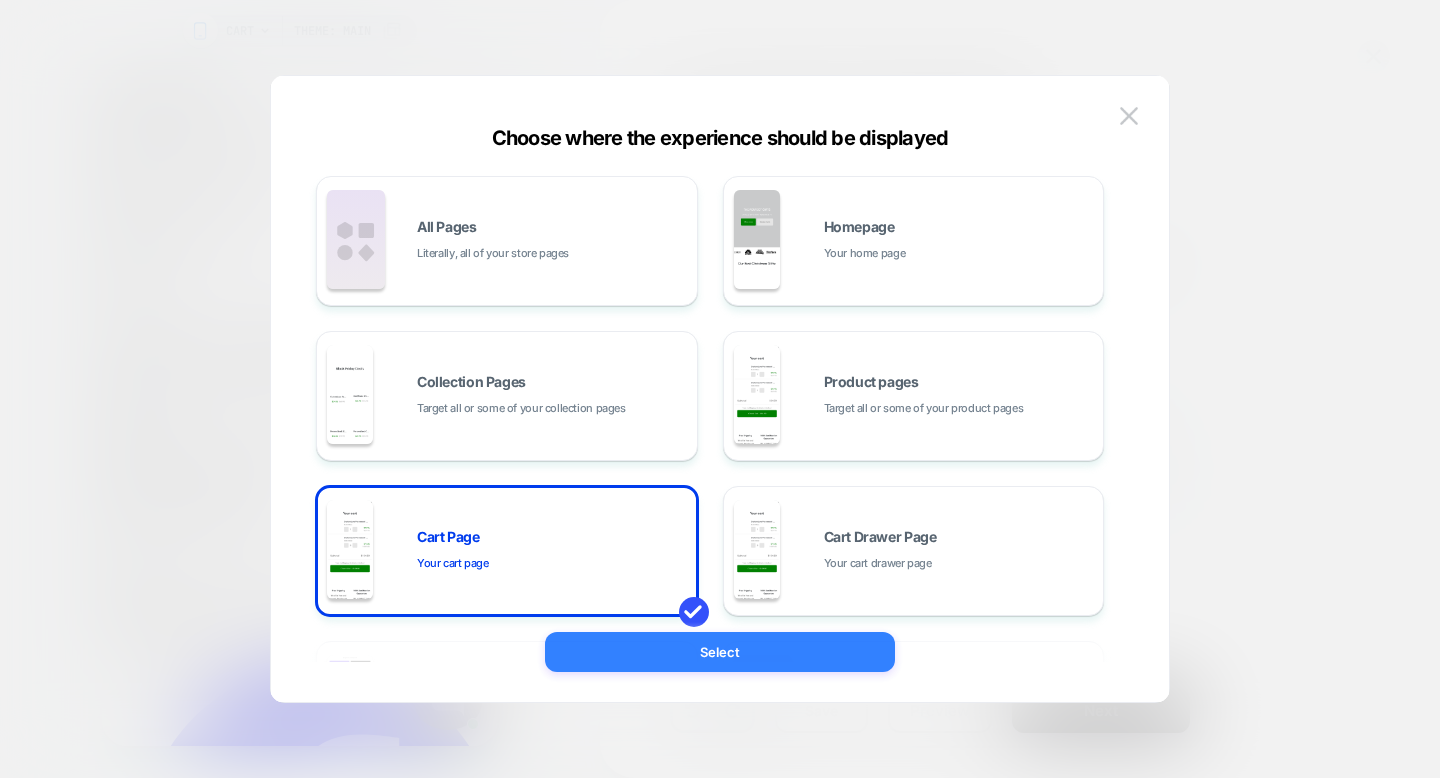 click on "Select" at bounding box center (720, 652) 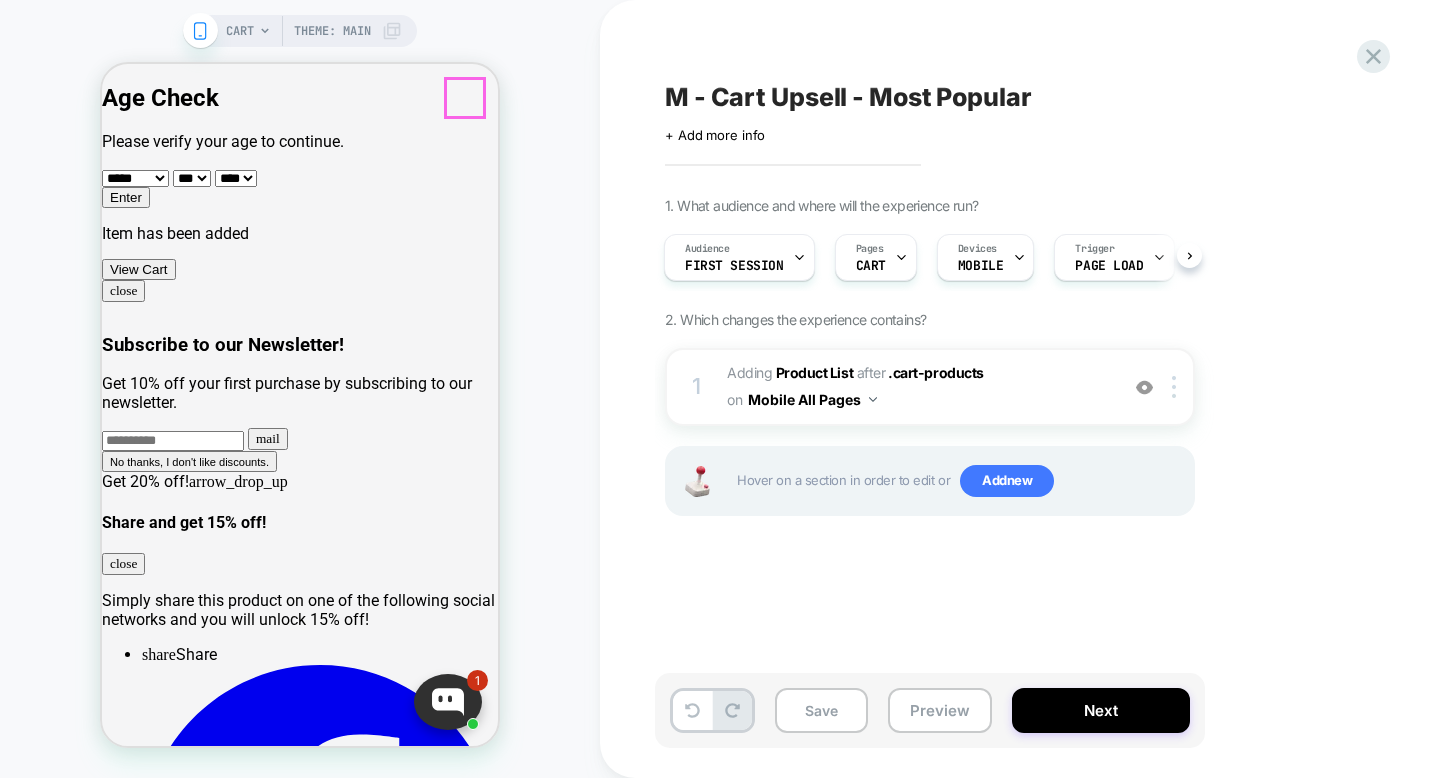 click on "close" at bounding box center [123, 4675] 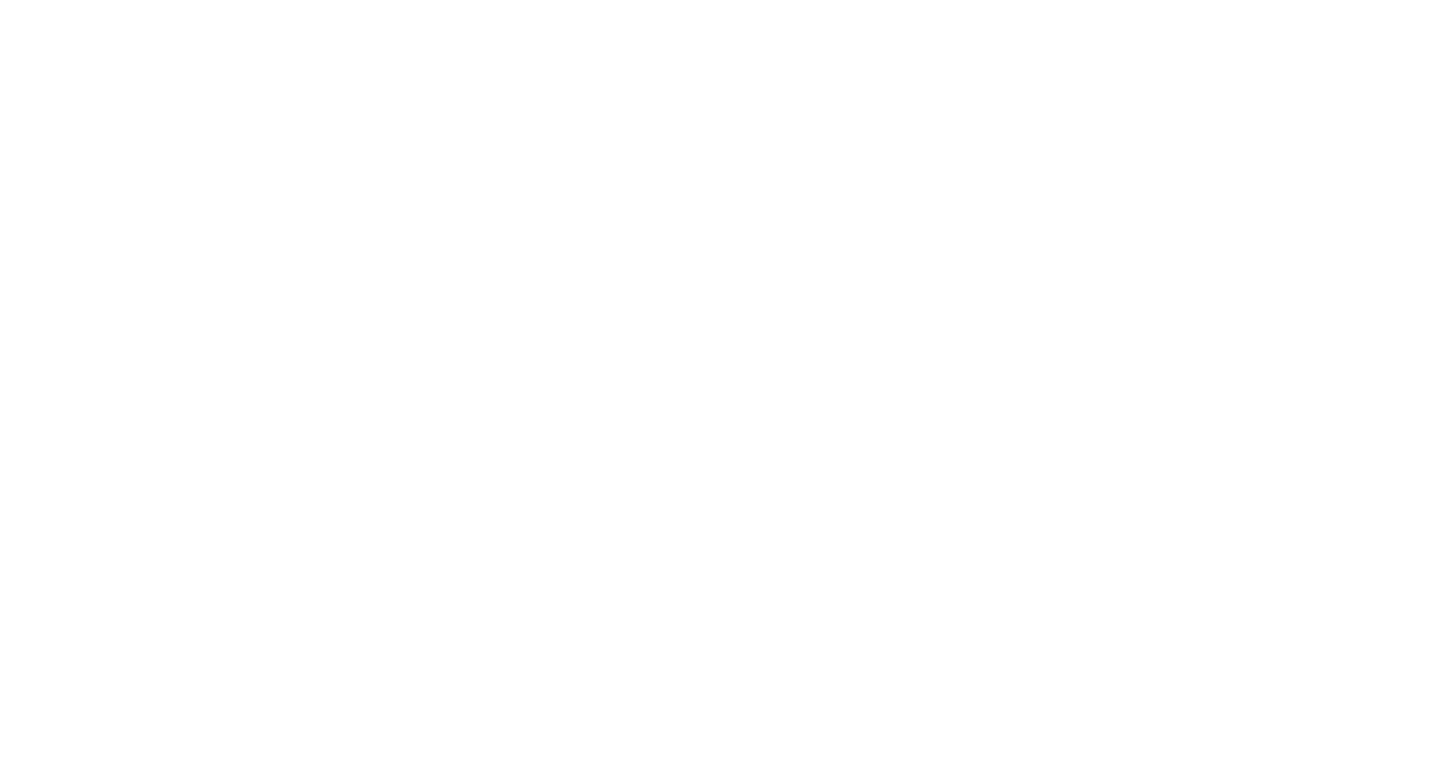 scroll, scrollTop: 0, scrollLeft: 0, axis: both 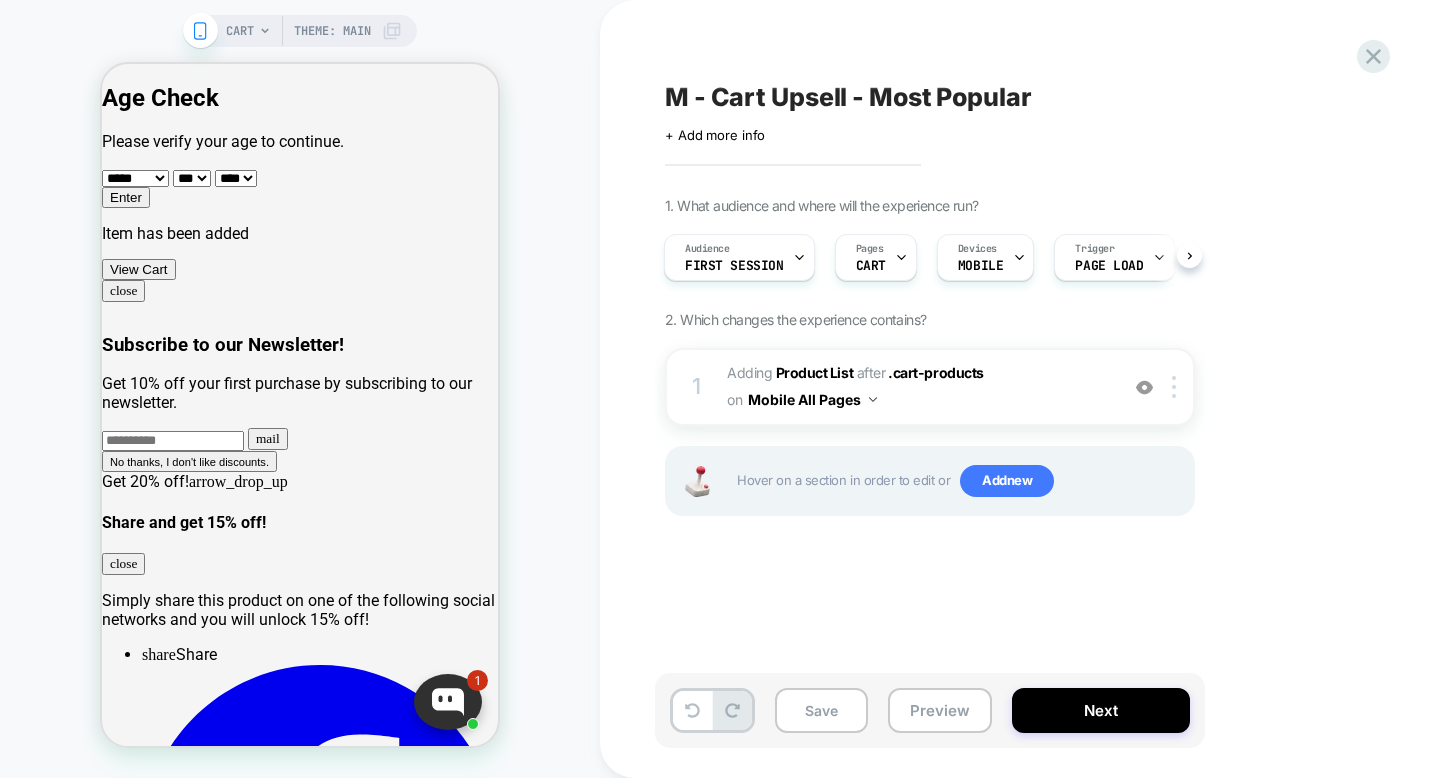 click on "CART Theme: MAIN" at bounding box center (314, 31) 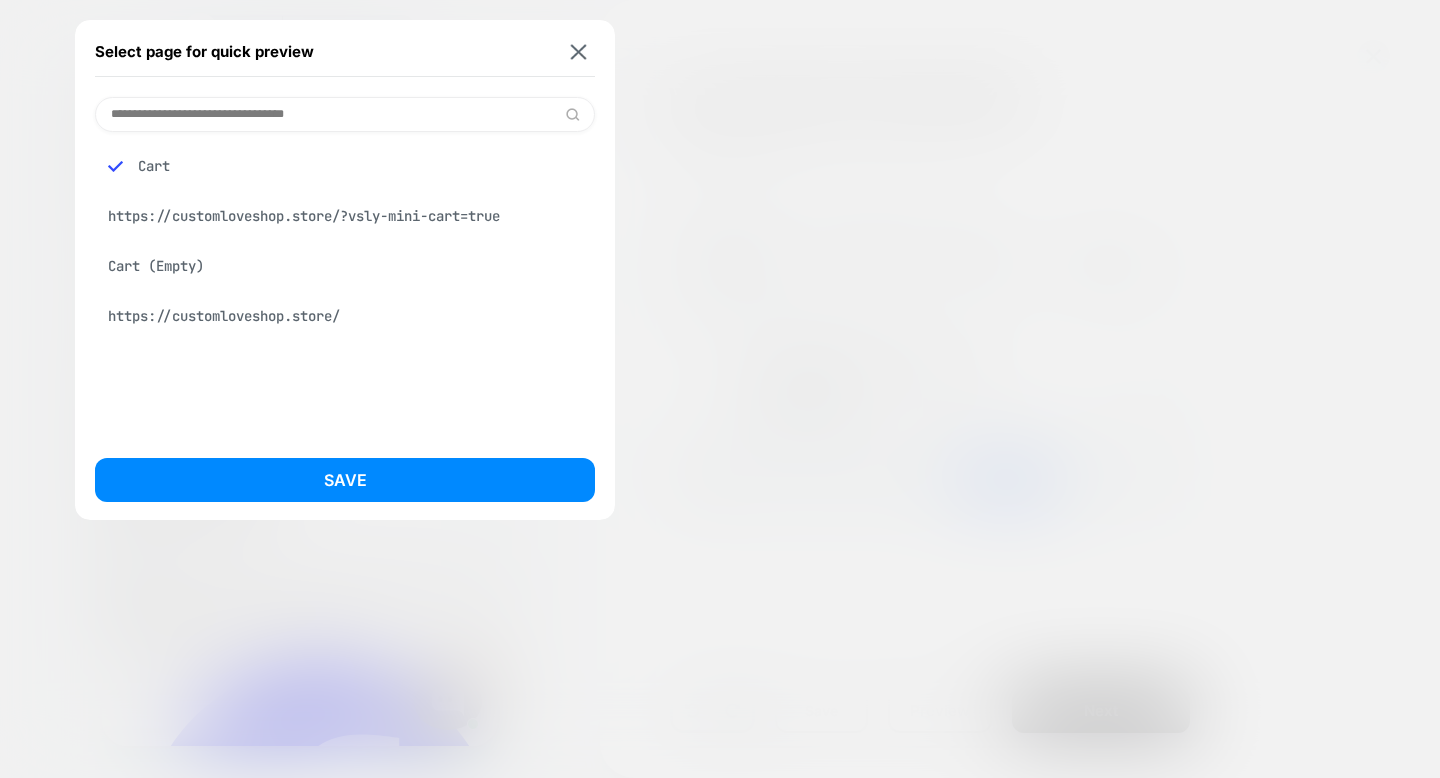click on "https://customloveshop.store/?vsly-mini-cart=true" at bounding box center (345, 216) 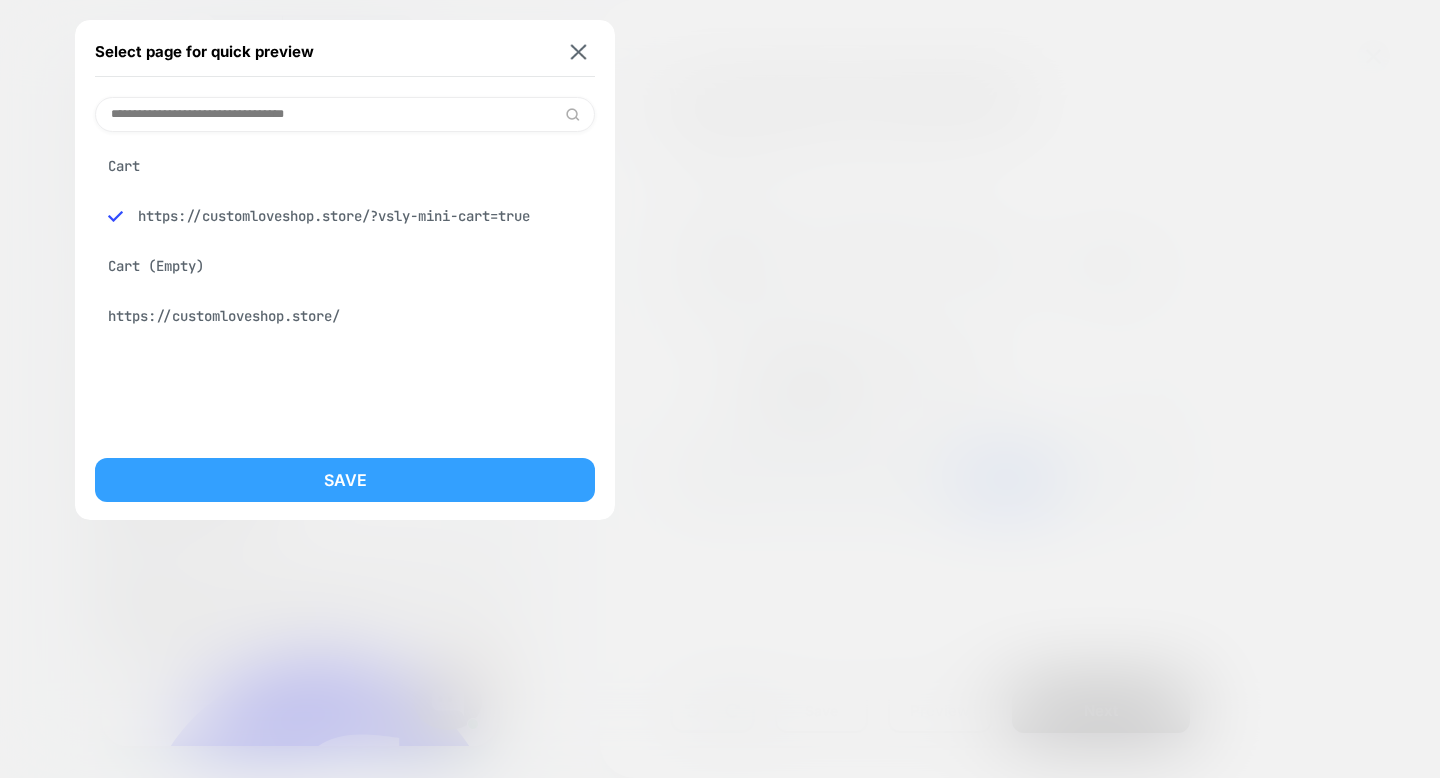 click on "Save" at bounding box center [345, 480] 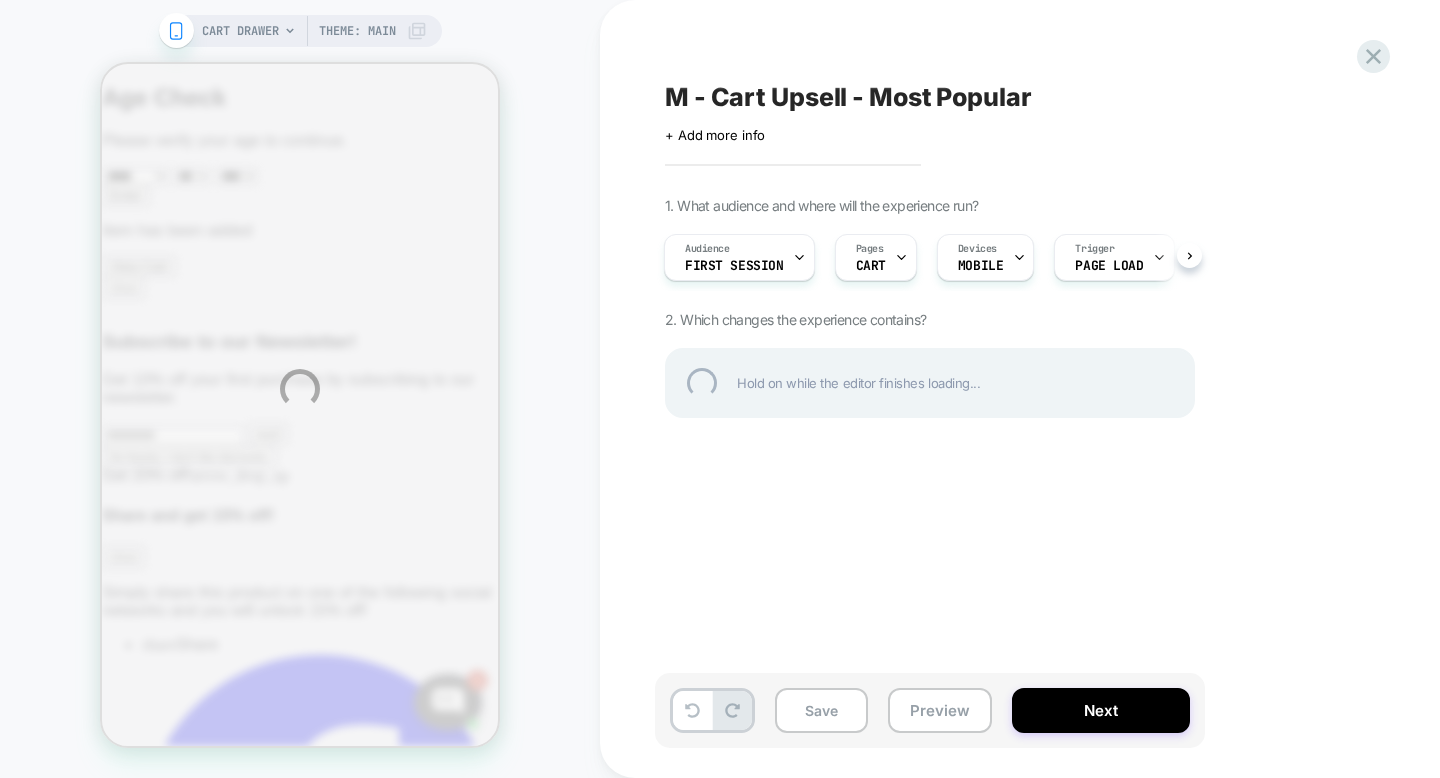scroll, scrollTop: 0, scrollLeft: 0, axis: both 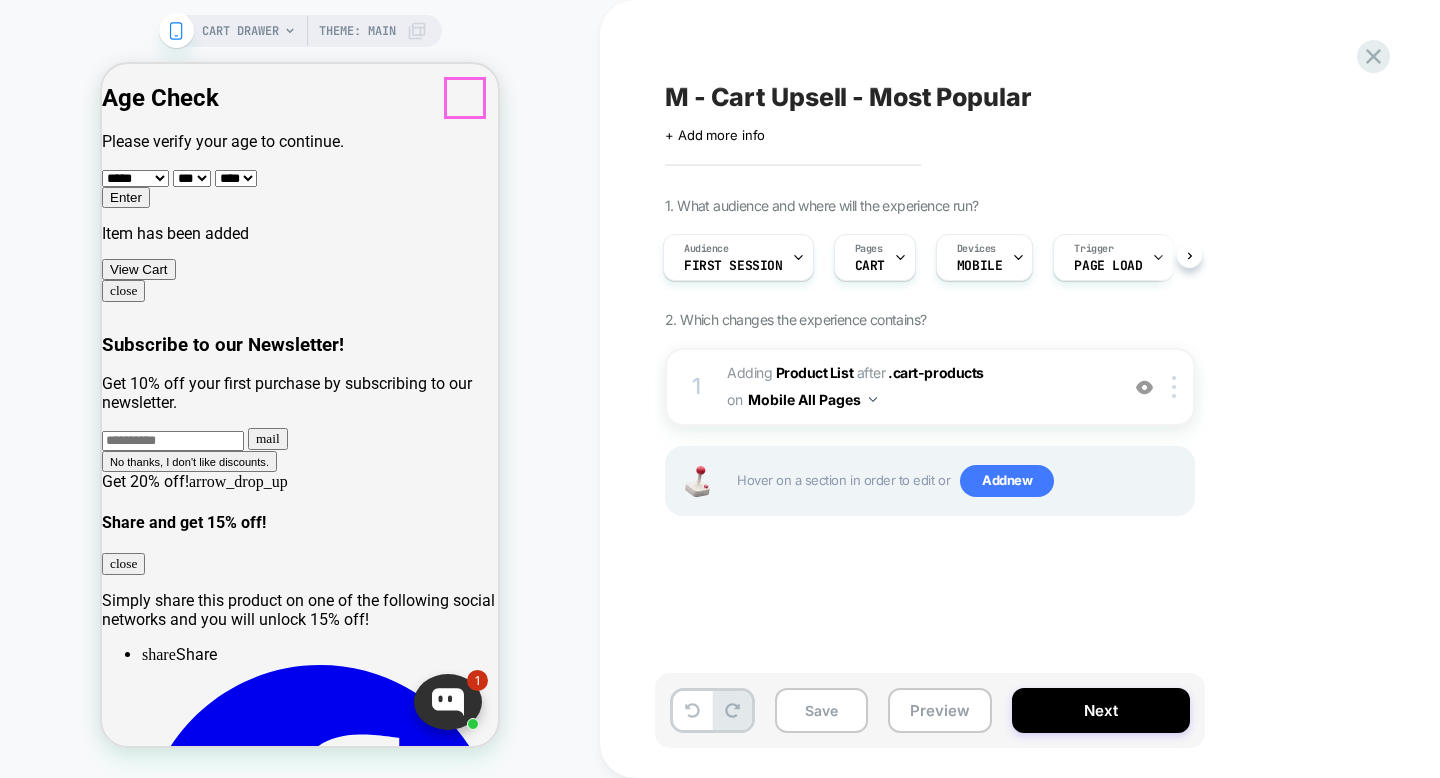 click on "close" at bounding box center (123, 4702) 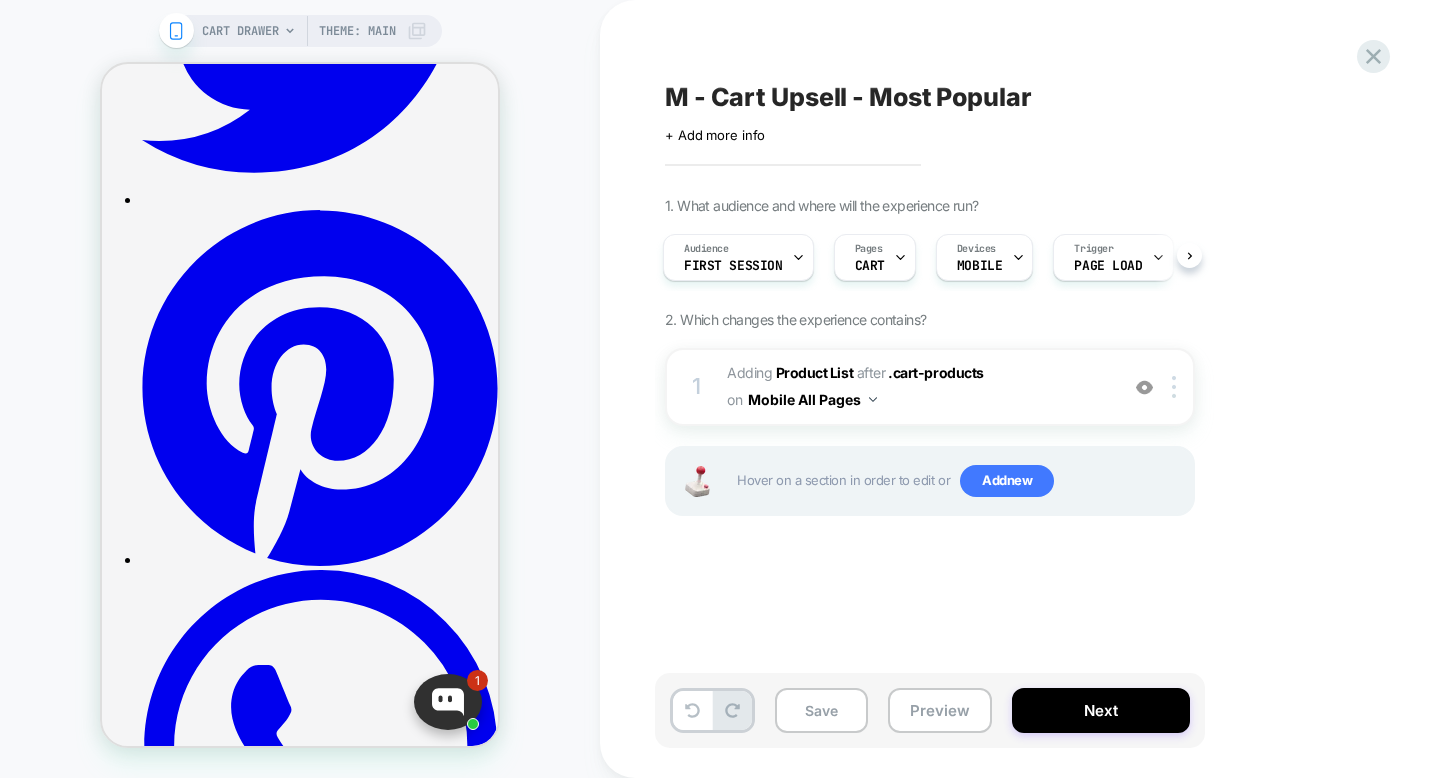 scroll, scrollTop: 1200, scrollLeft: 0, axis: vertical 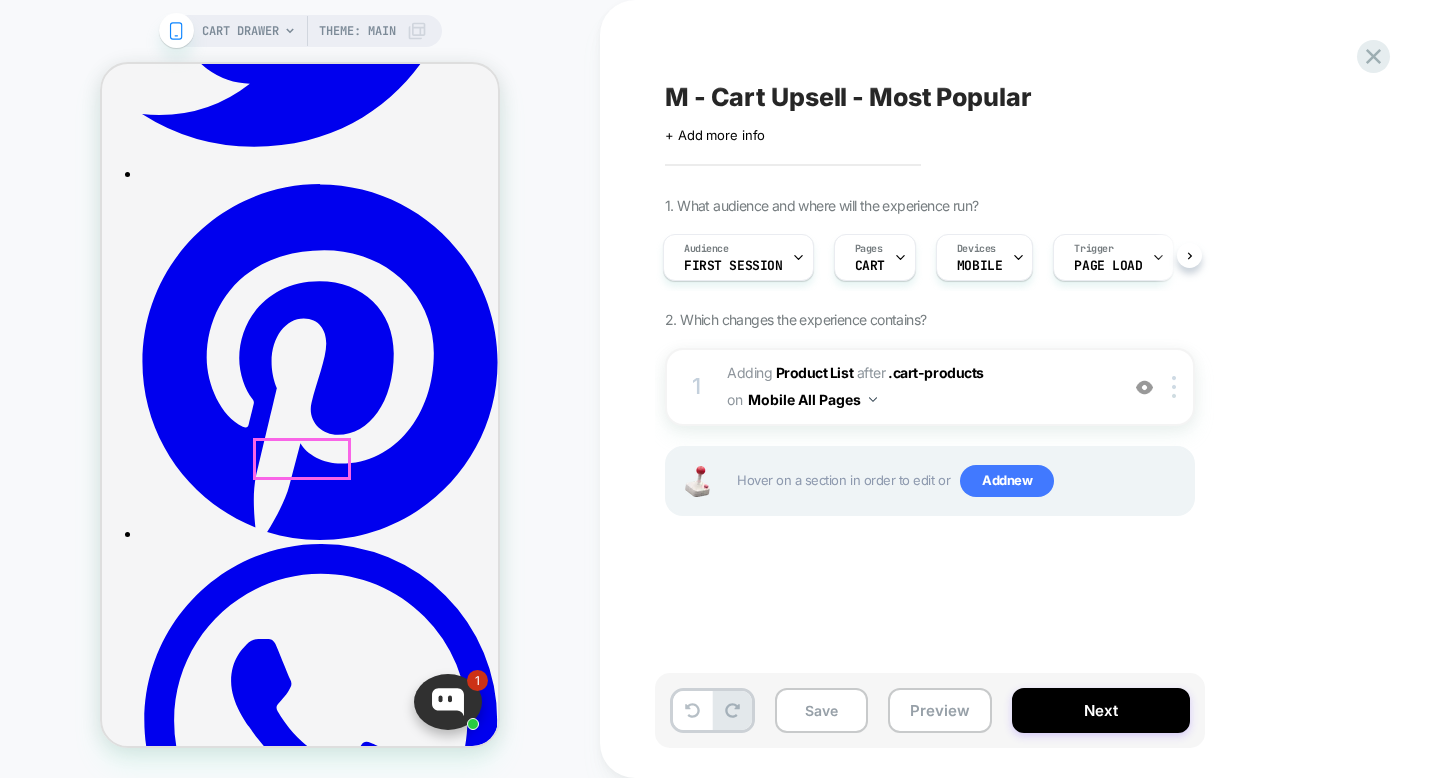 click on "Shop now" at bounding box center (-445, 9788) 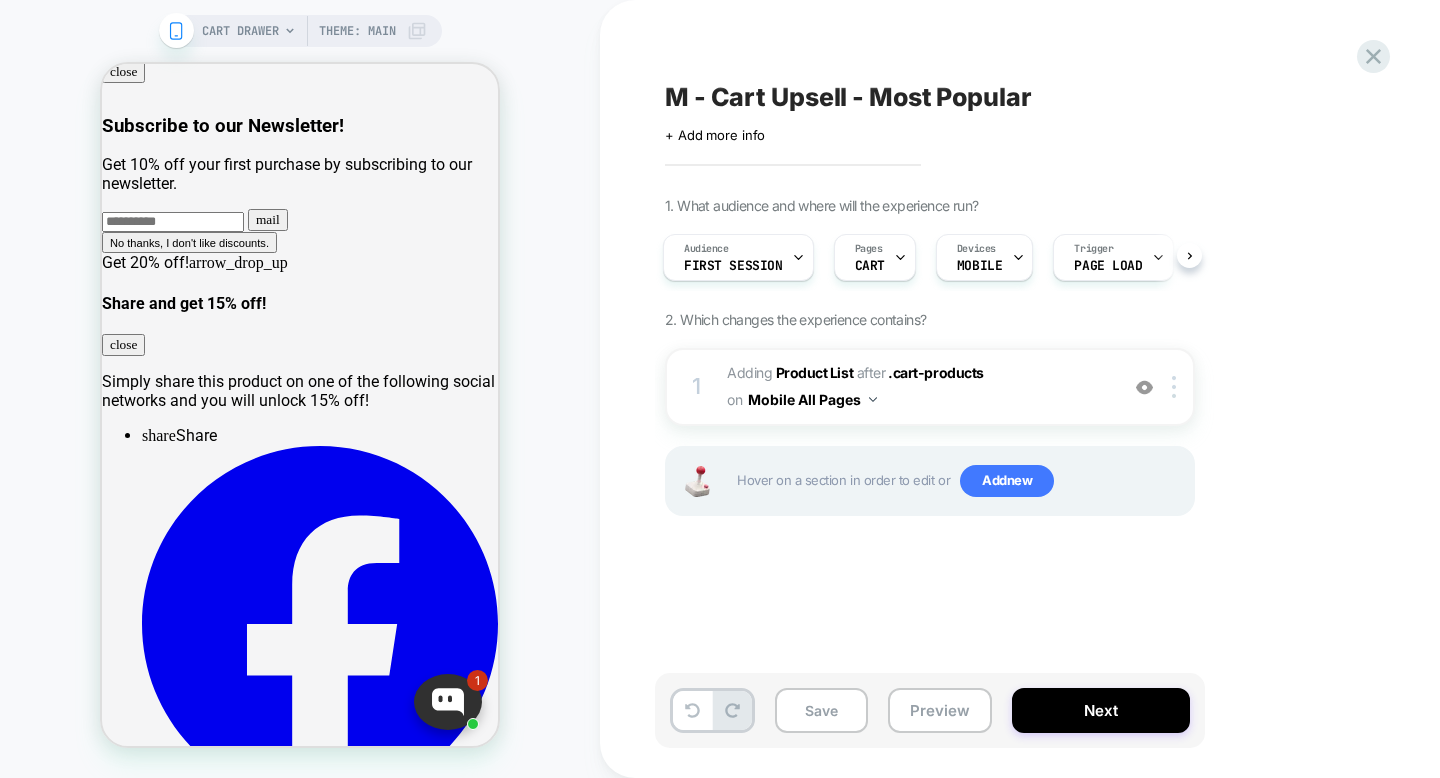 scroll, scrollTop: 0, scrollLeft: 0, axis: both 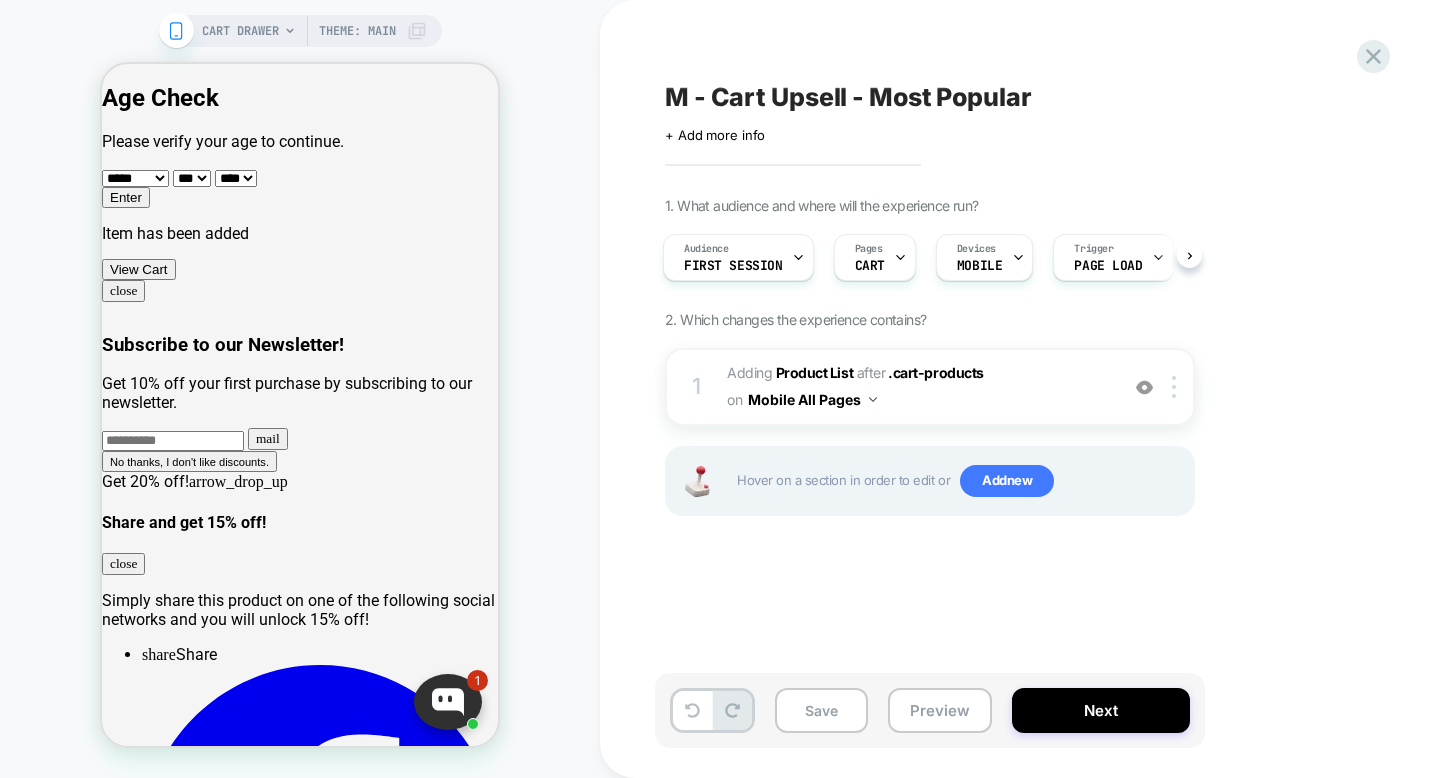 click on "M - Cart Upsell - Most Popular Click to edit experience details + Add more info" at bounding box center [1030, 111] 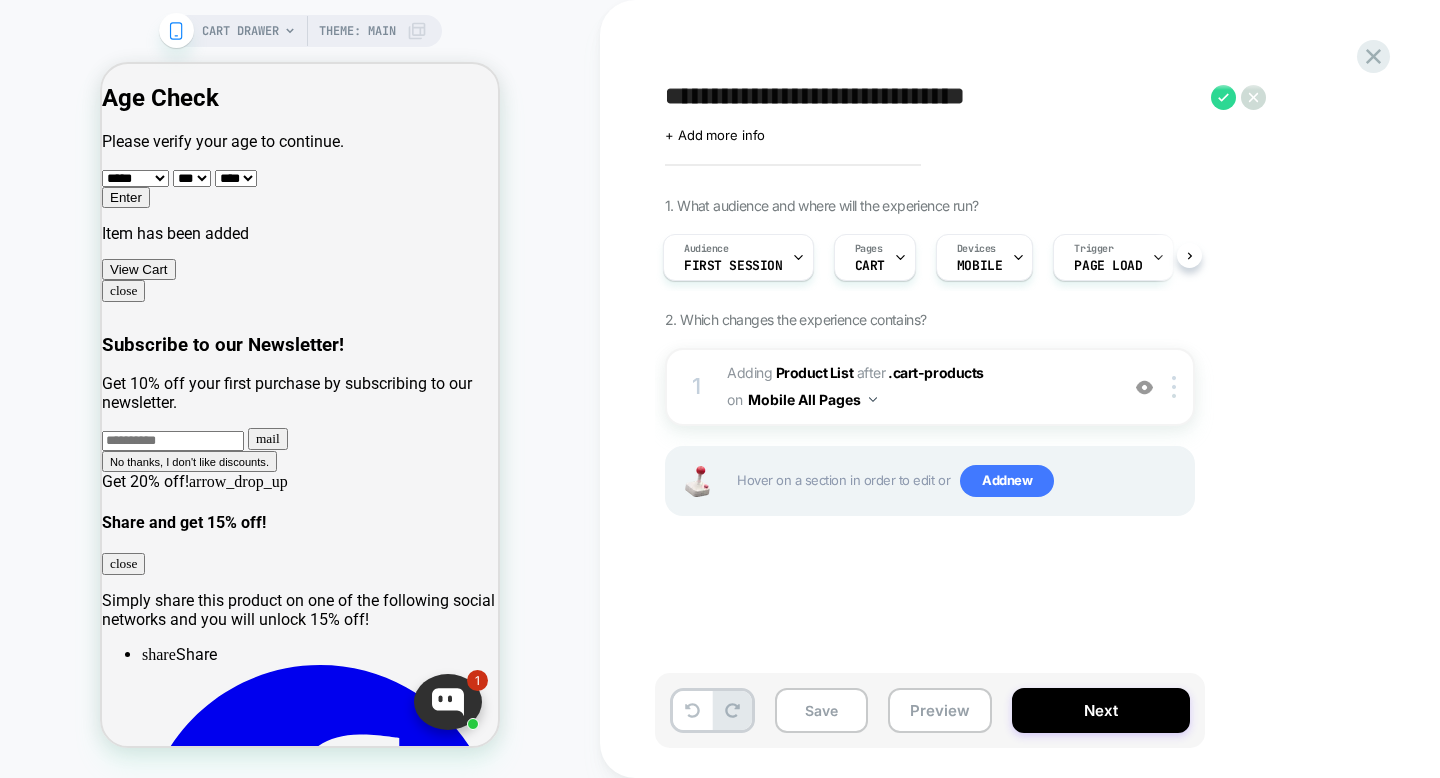 click on "**********" at bounding box center (933, 97) 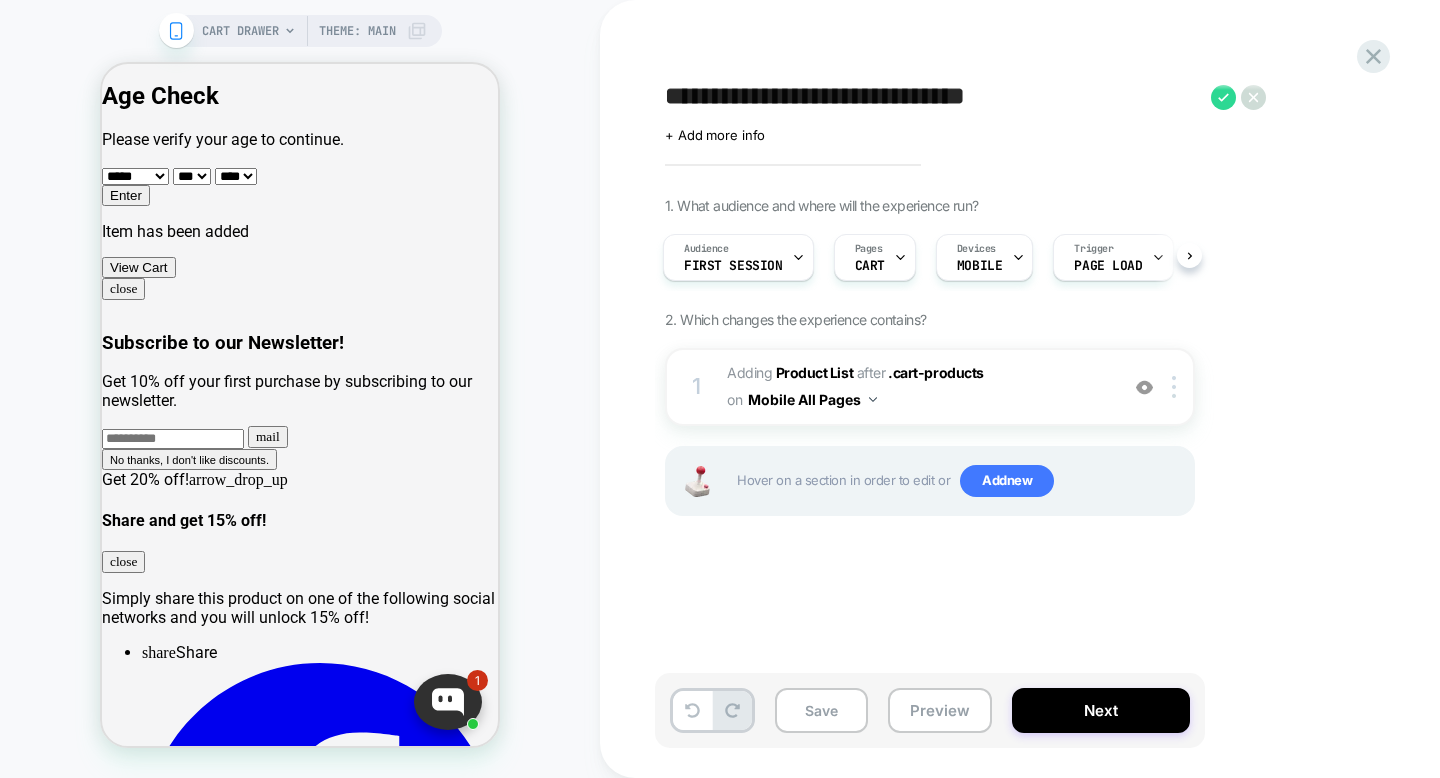 scroll, scrollTop: 0, scrollLeft: 0, axis: both 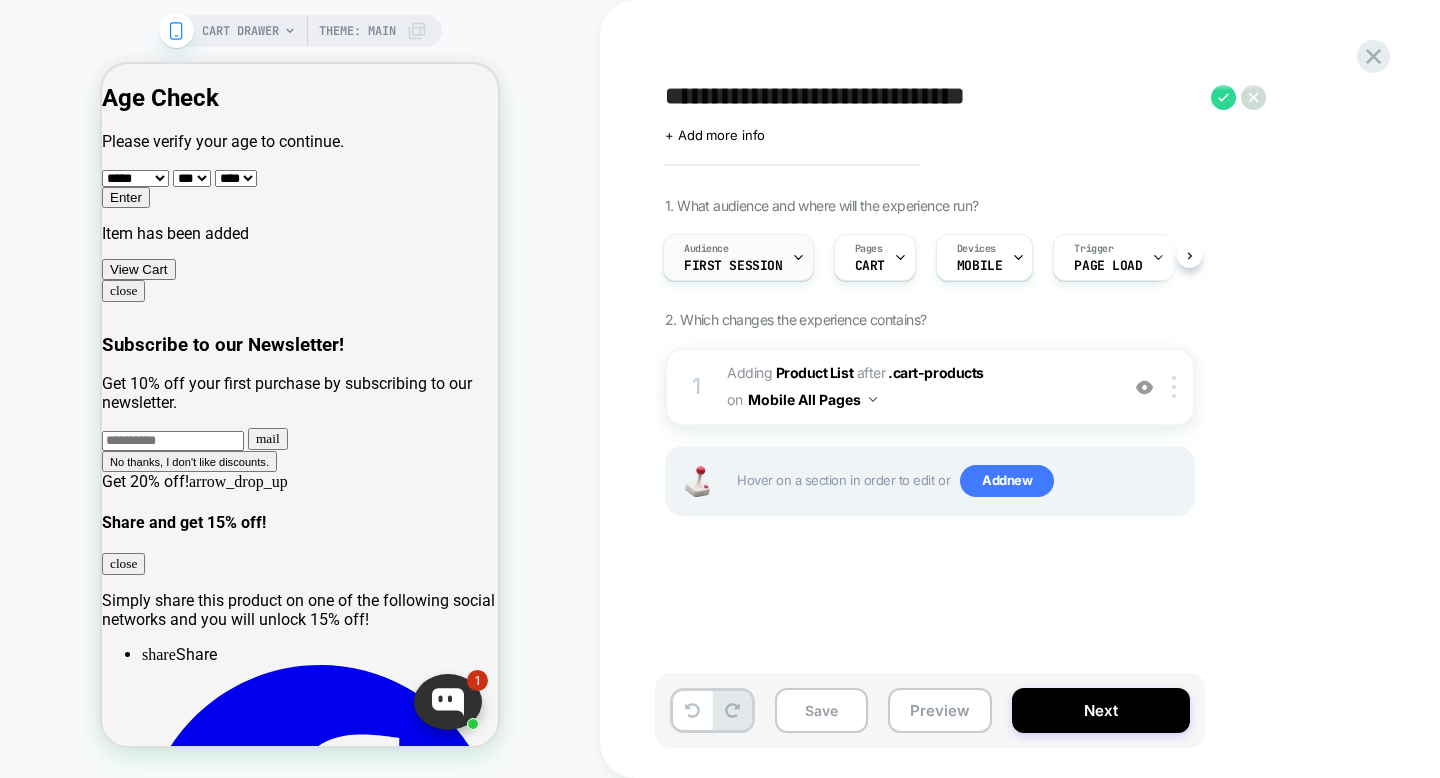 click on "Audience First Session" at bounding box center [733, 257] 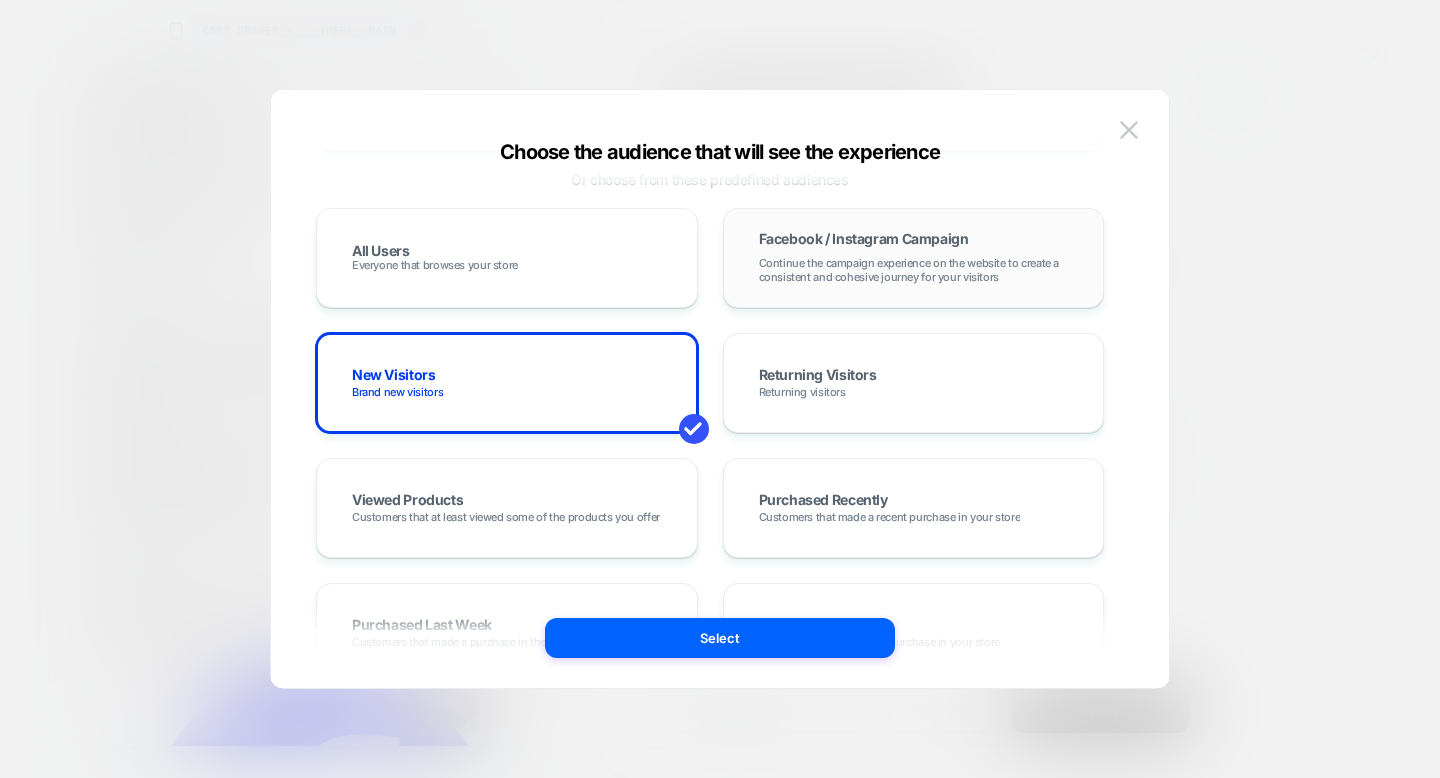 scroll, scrollTop: 196, scrollLeft: 0, axis: vertical 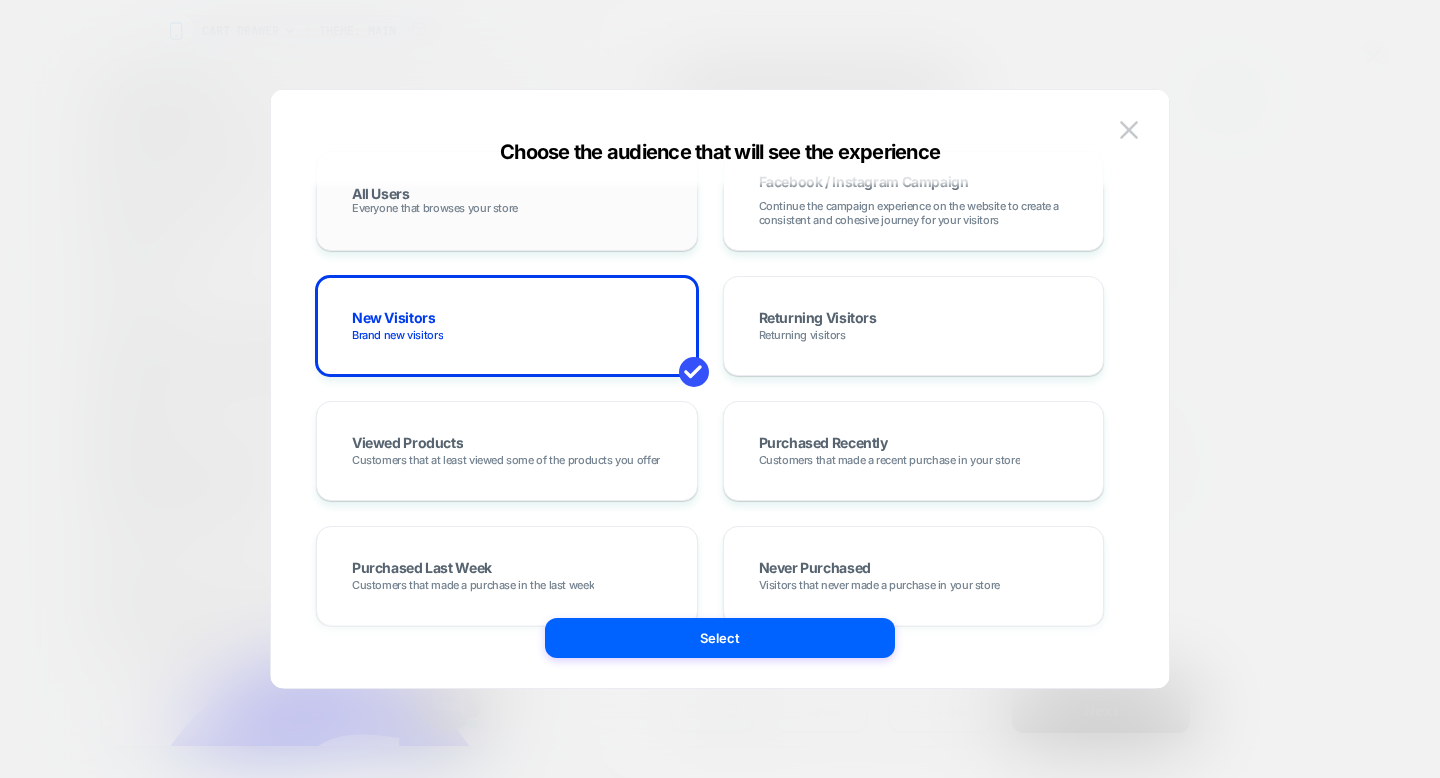 click on "All Users Everyone that browses your store" at bounding box center [507, 201] 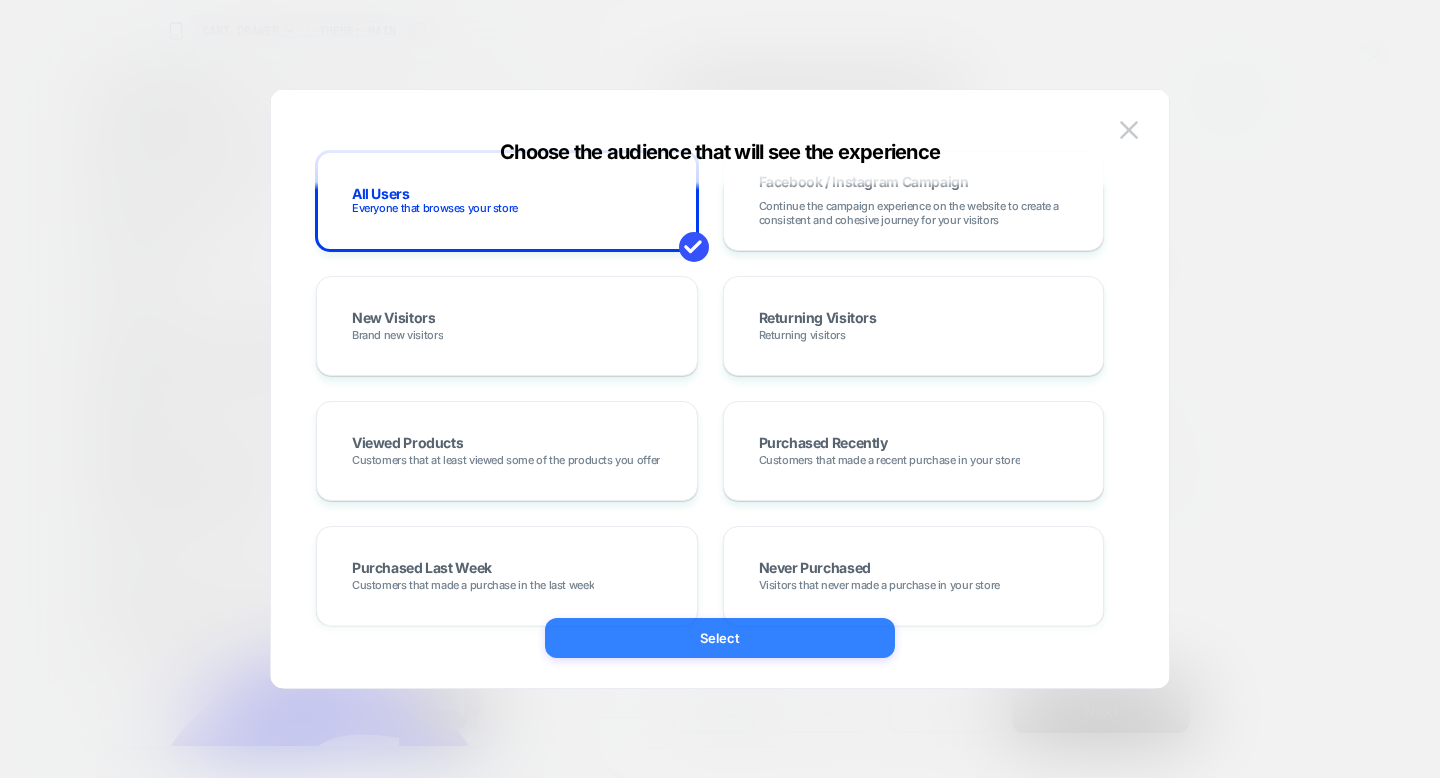 click on "Select" at bounding box center [720, 638] 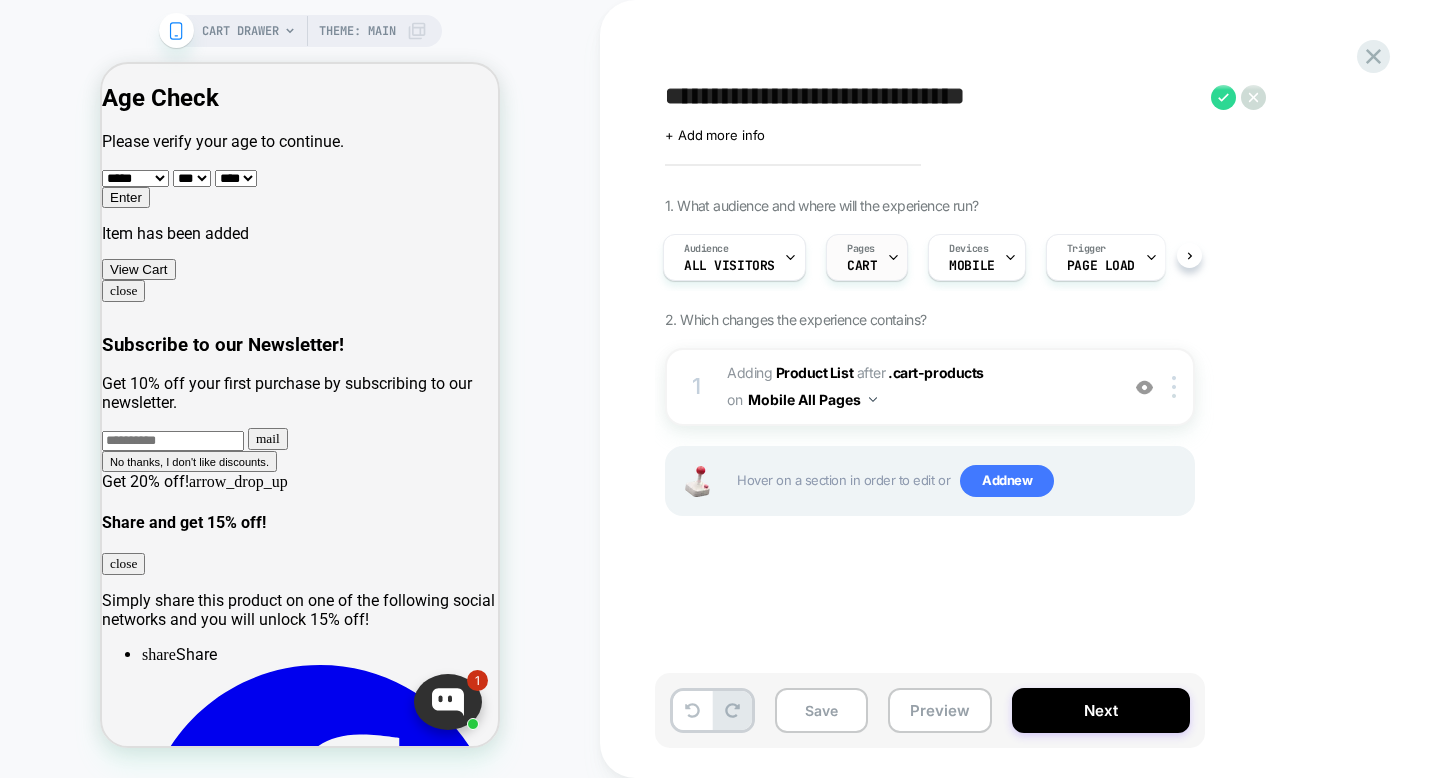 click on "CART" at bounding box center [862, 266] 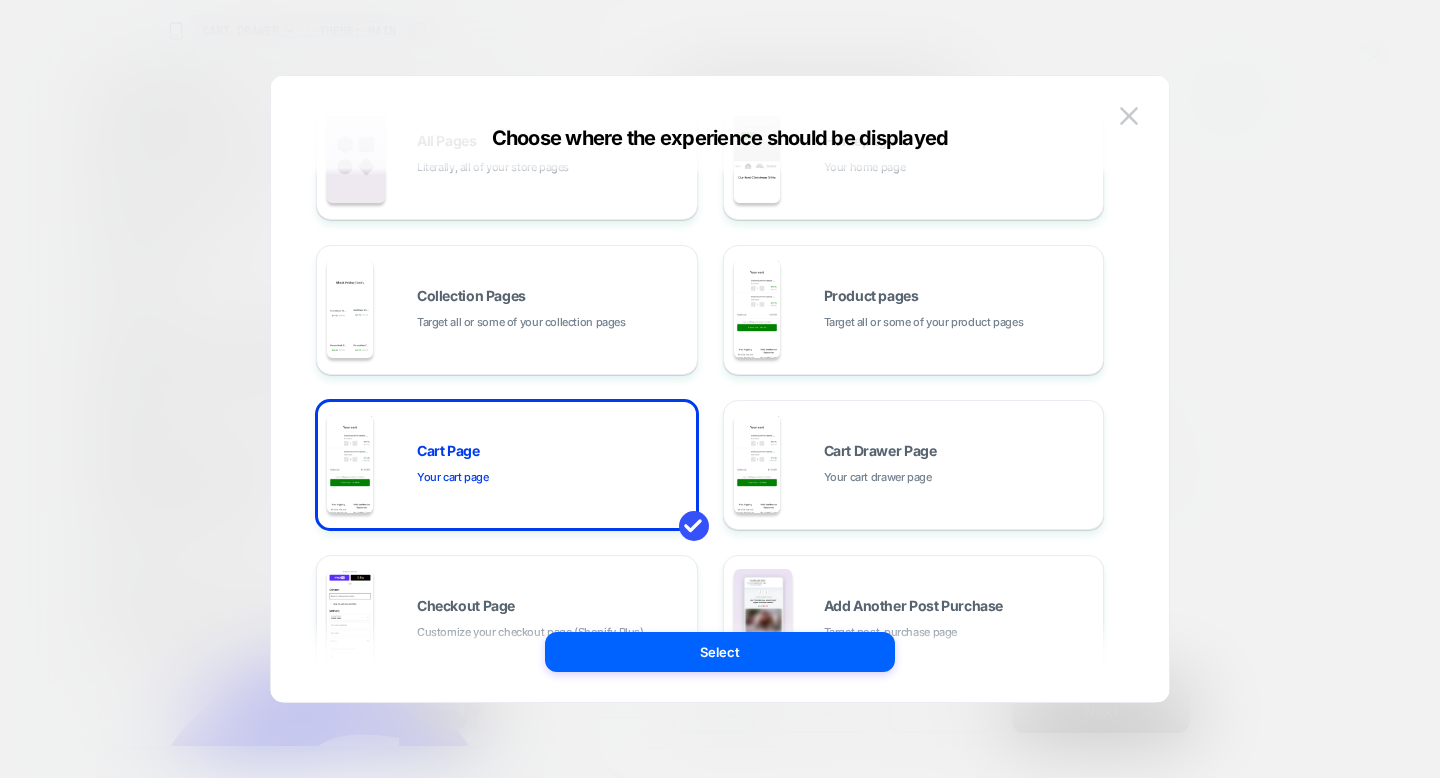 scroll, scrollTop: 111, scrollLeft: 0, axis: vertical 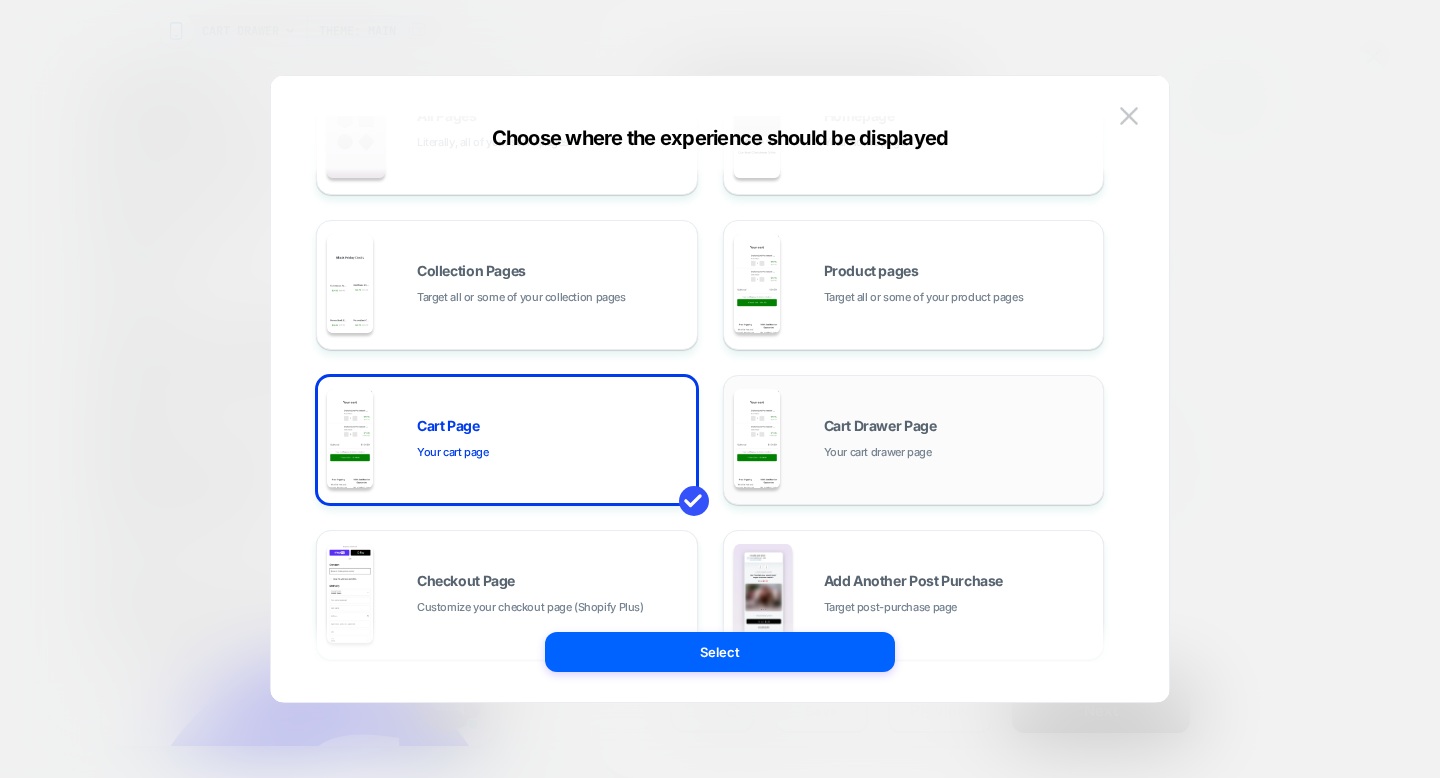 click on "Cart Drawer Page Your cart drawer page" at bounding box center (959, 440) 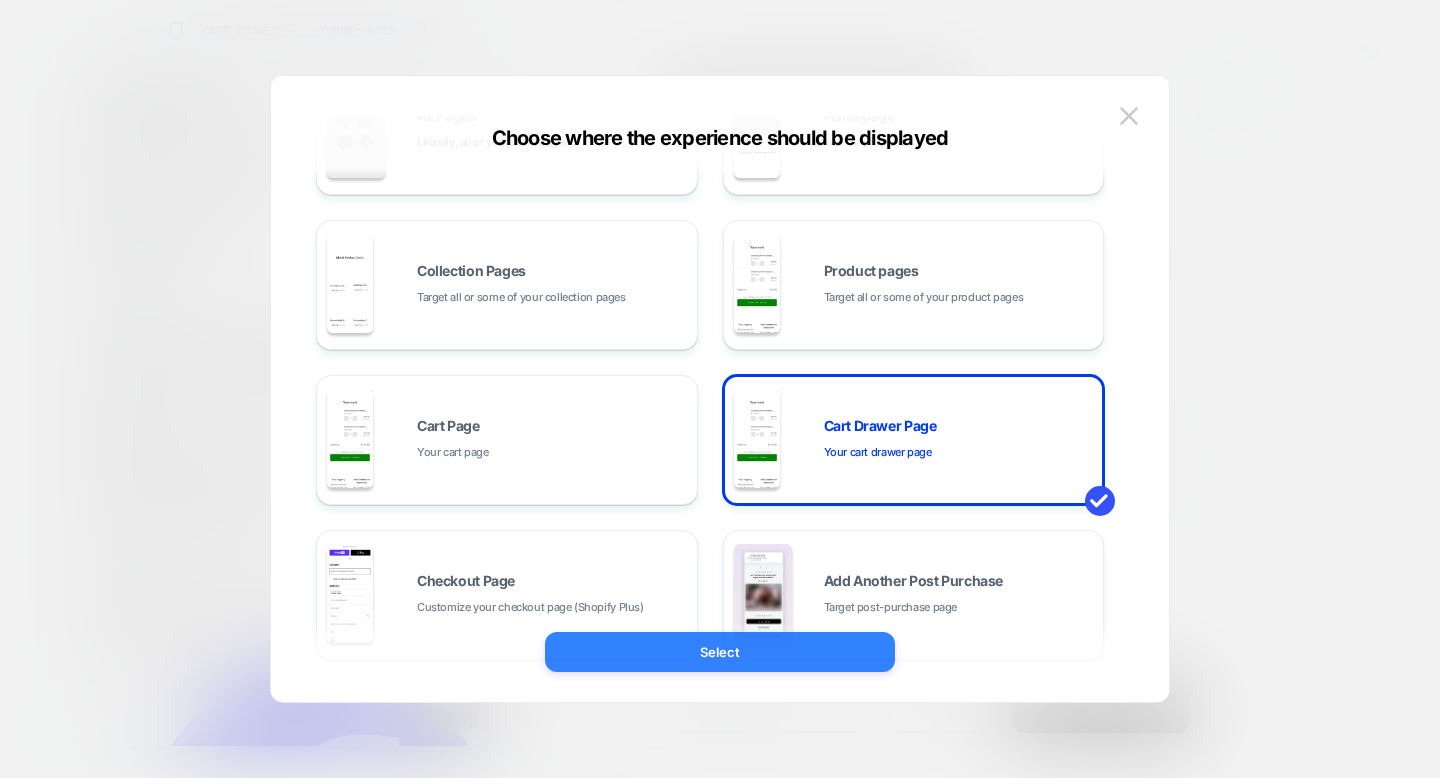 click on "Select" at bounding box center [720, 652] 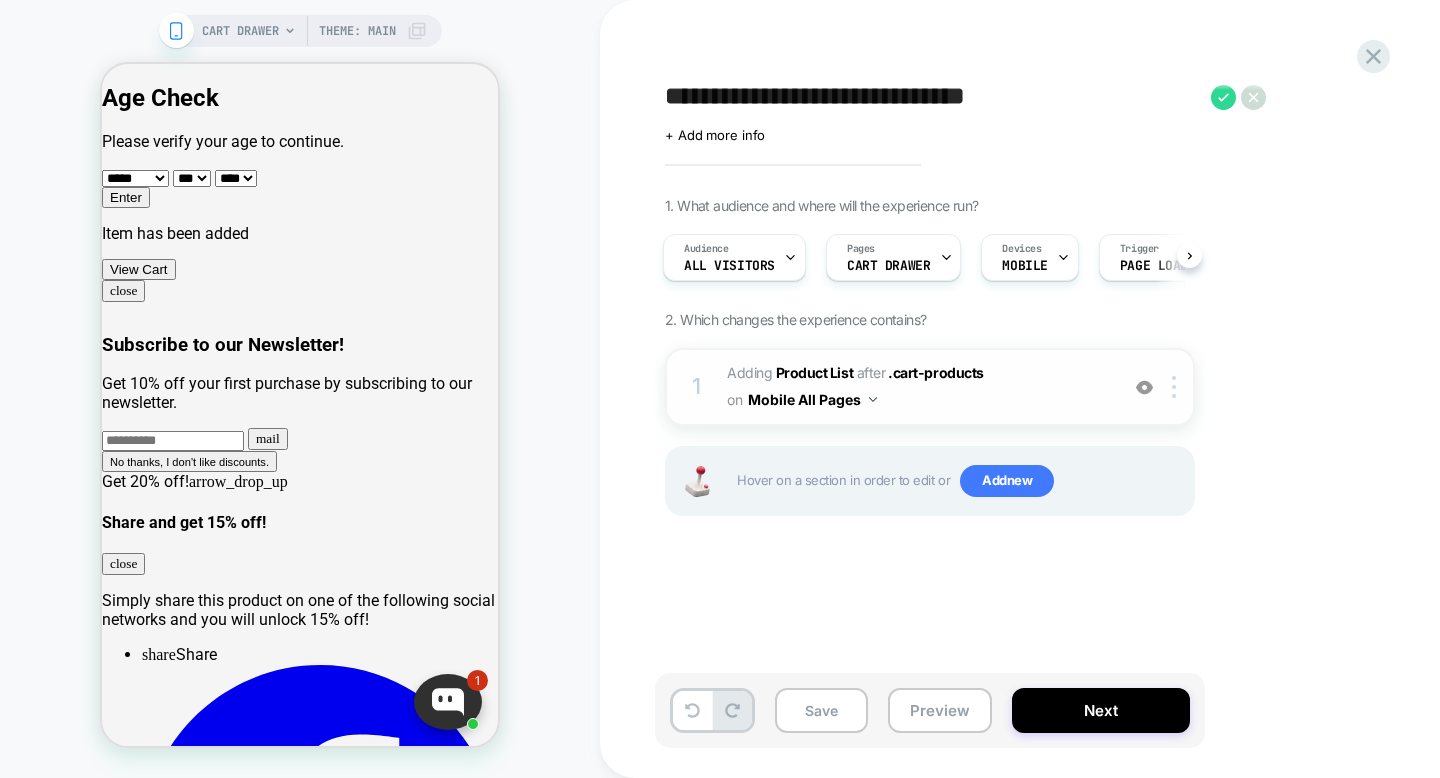 click at bounding box center [1144, 387] 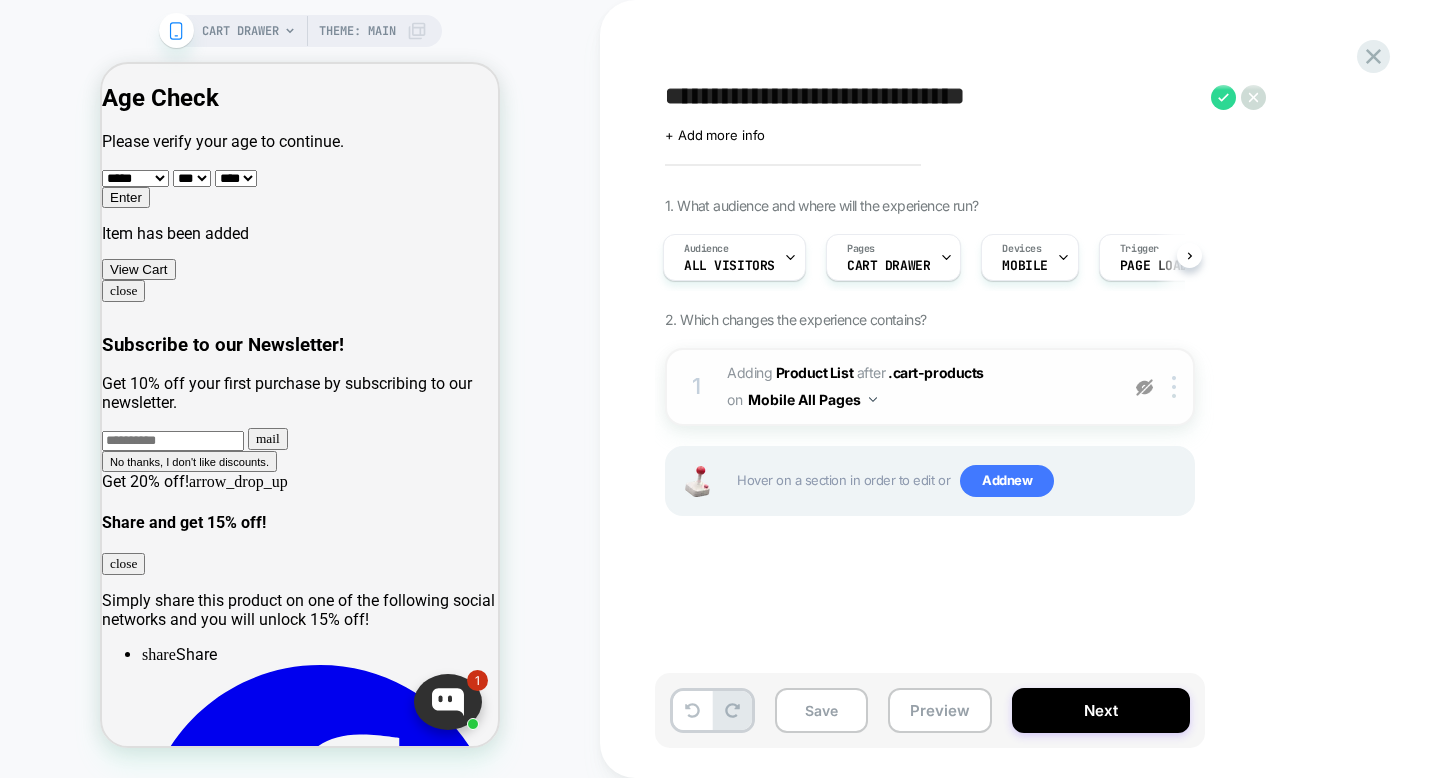 click at bounding box center (1144, 387) 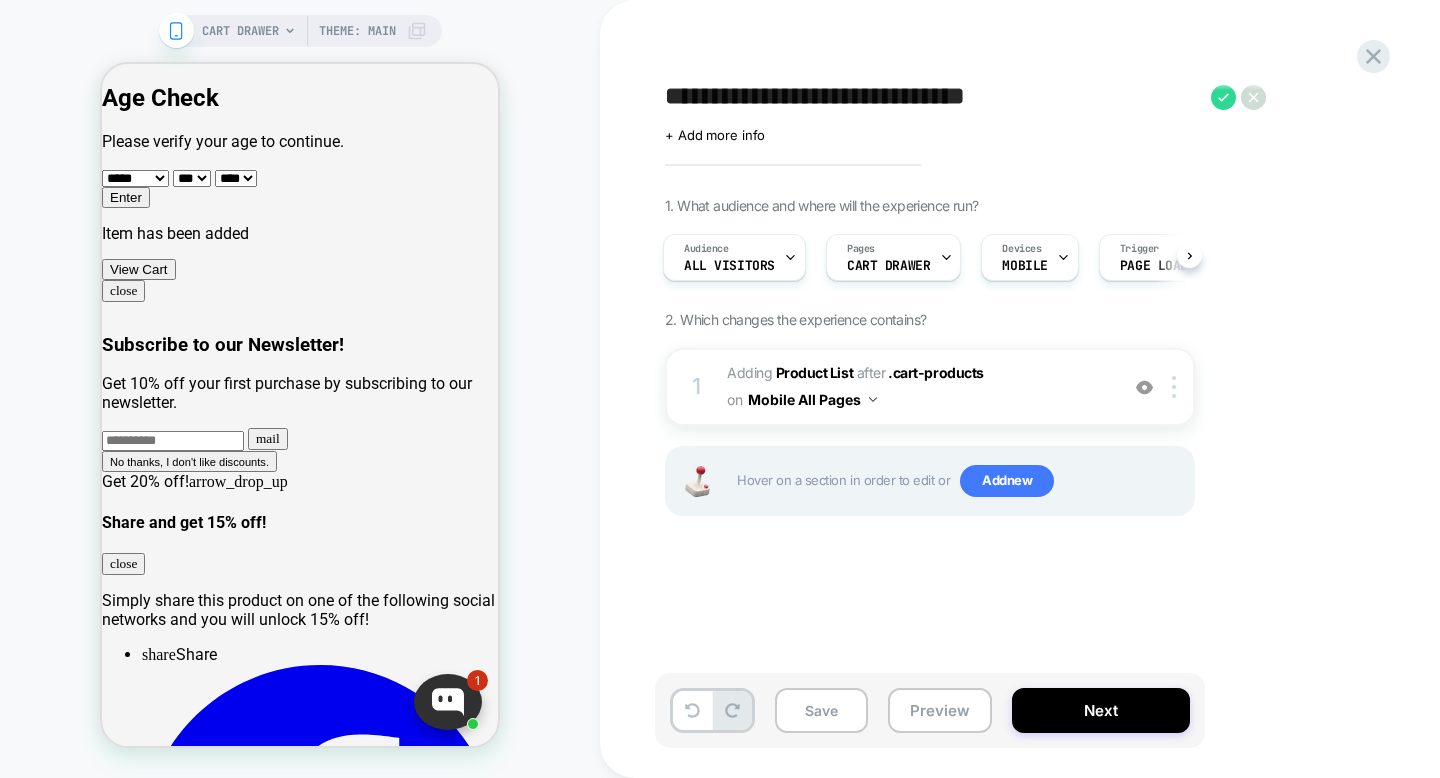 click on "**********" at bounding box center [933, 97] 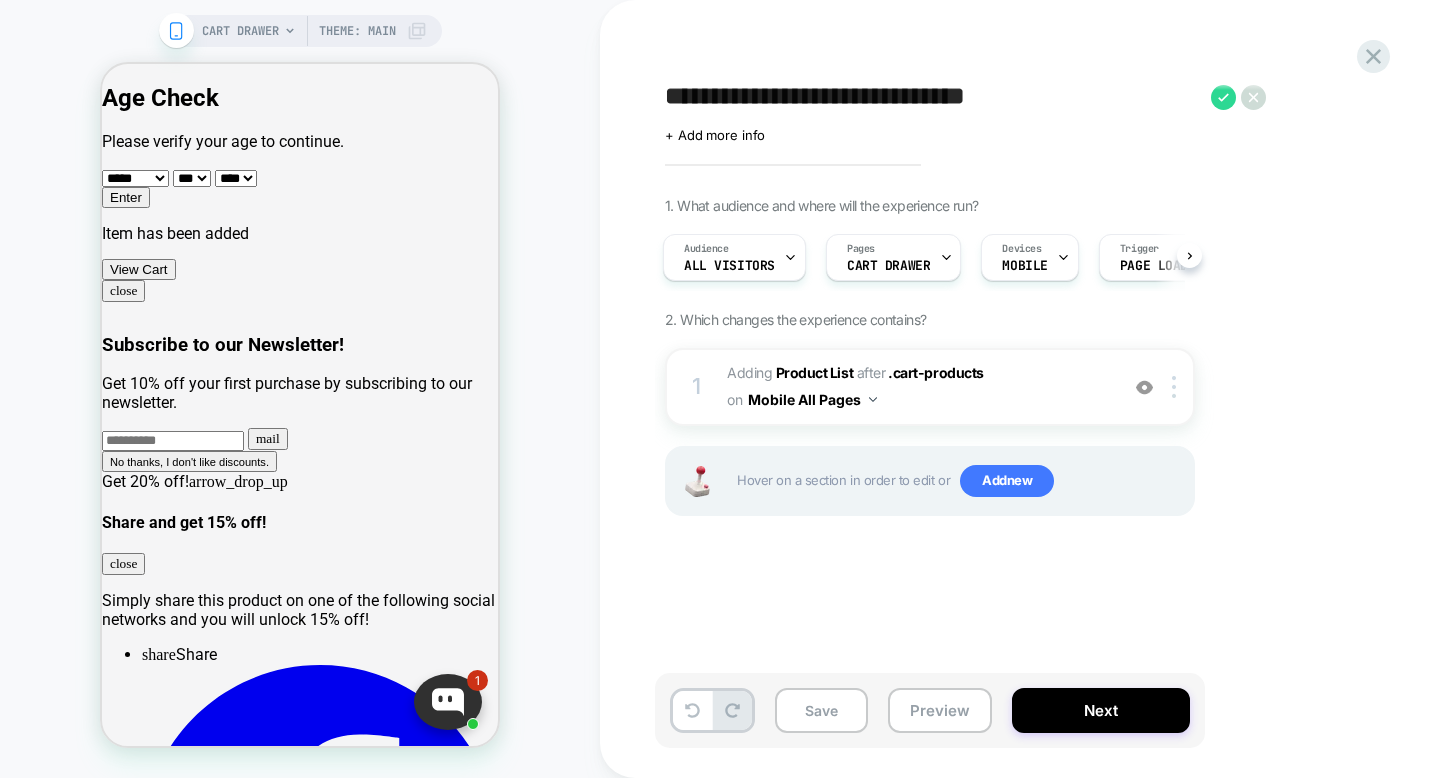 click on "**********" at bounding box center (933, 97) 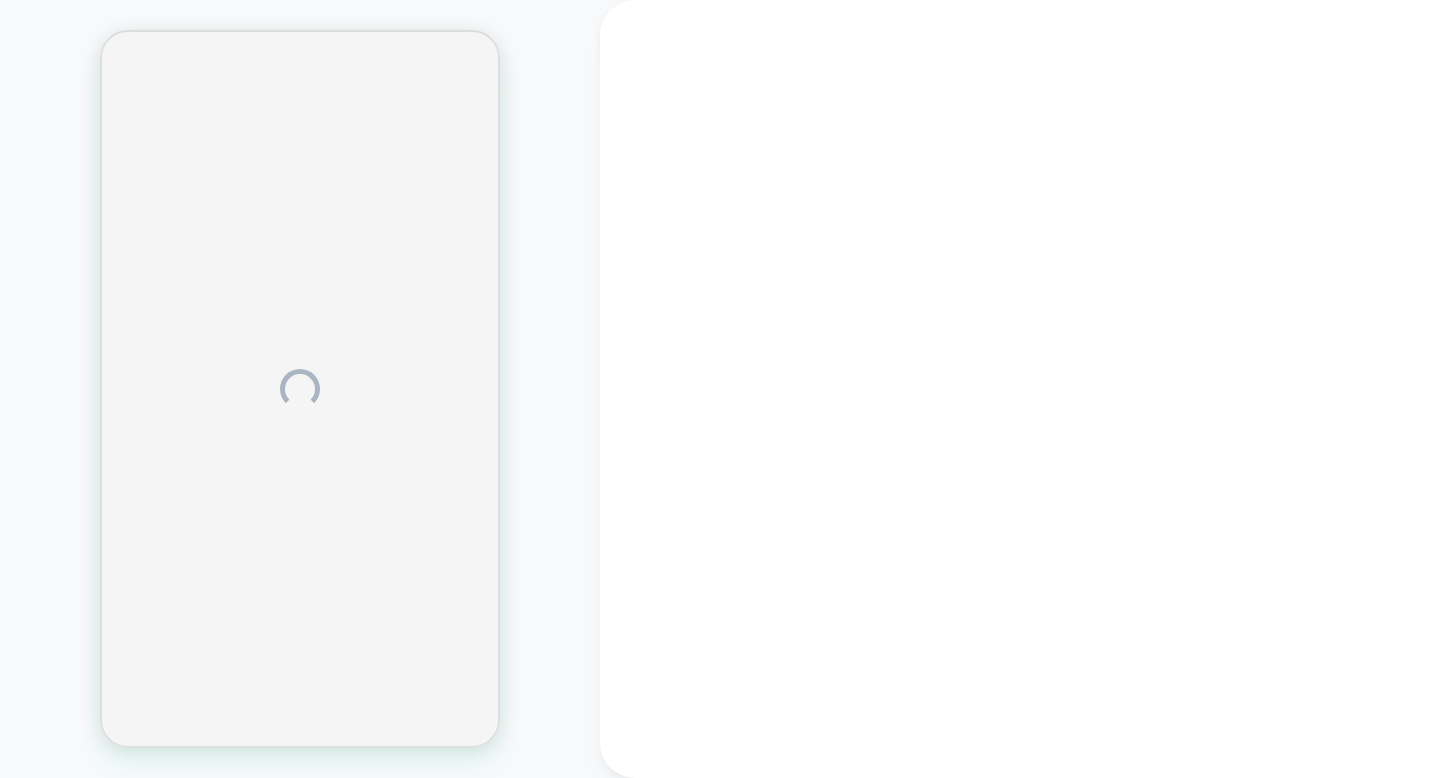 scroll, scrollTop: 0, scrollLeft: 0, axis: both 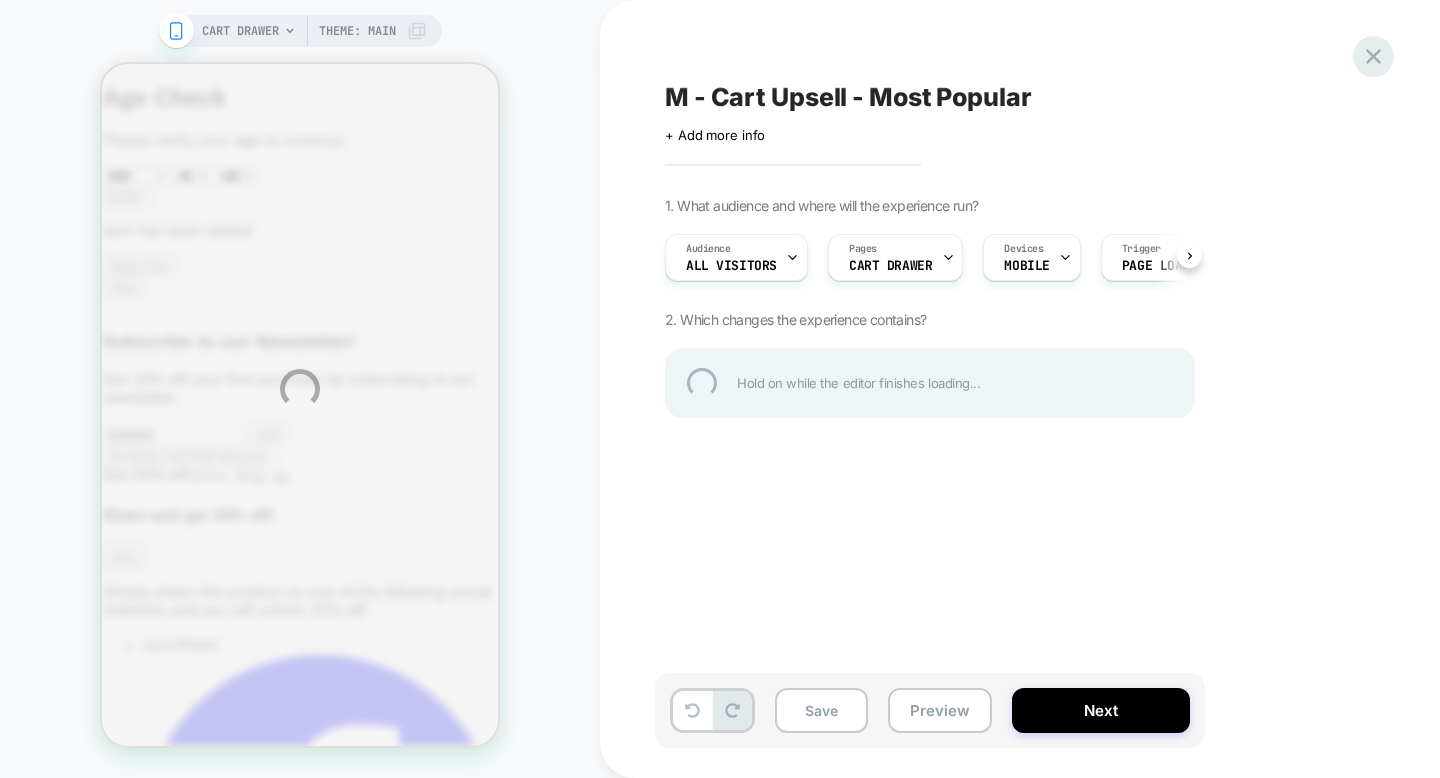 click at bounding box center (1373, 56) 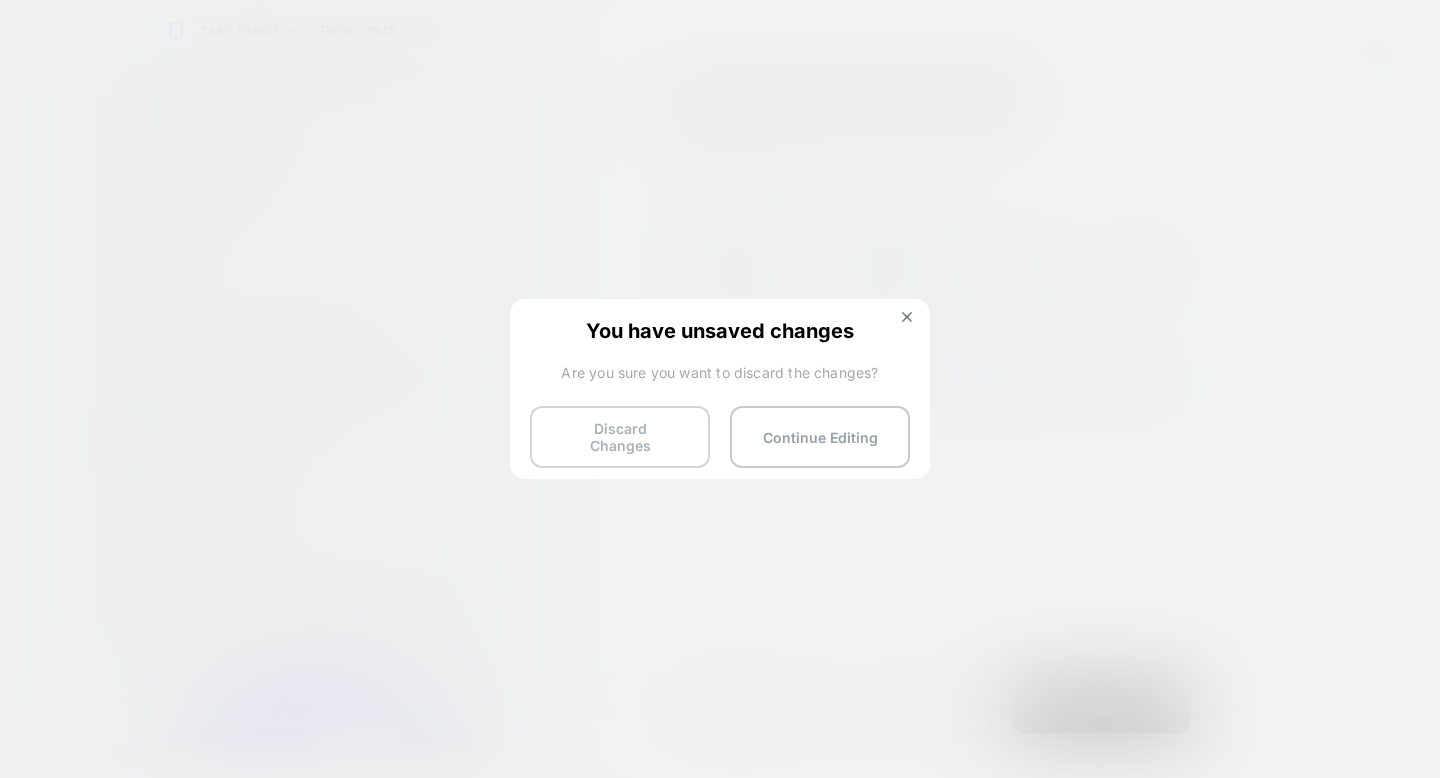 click on "Discard Changes" at bounding box center [620, 437] 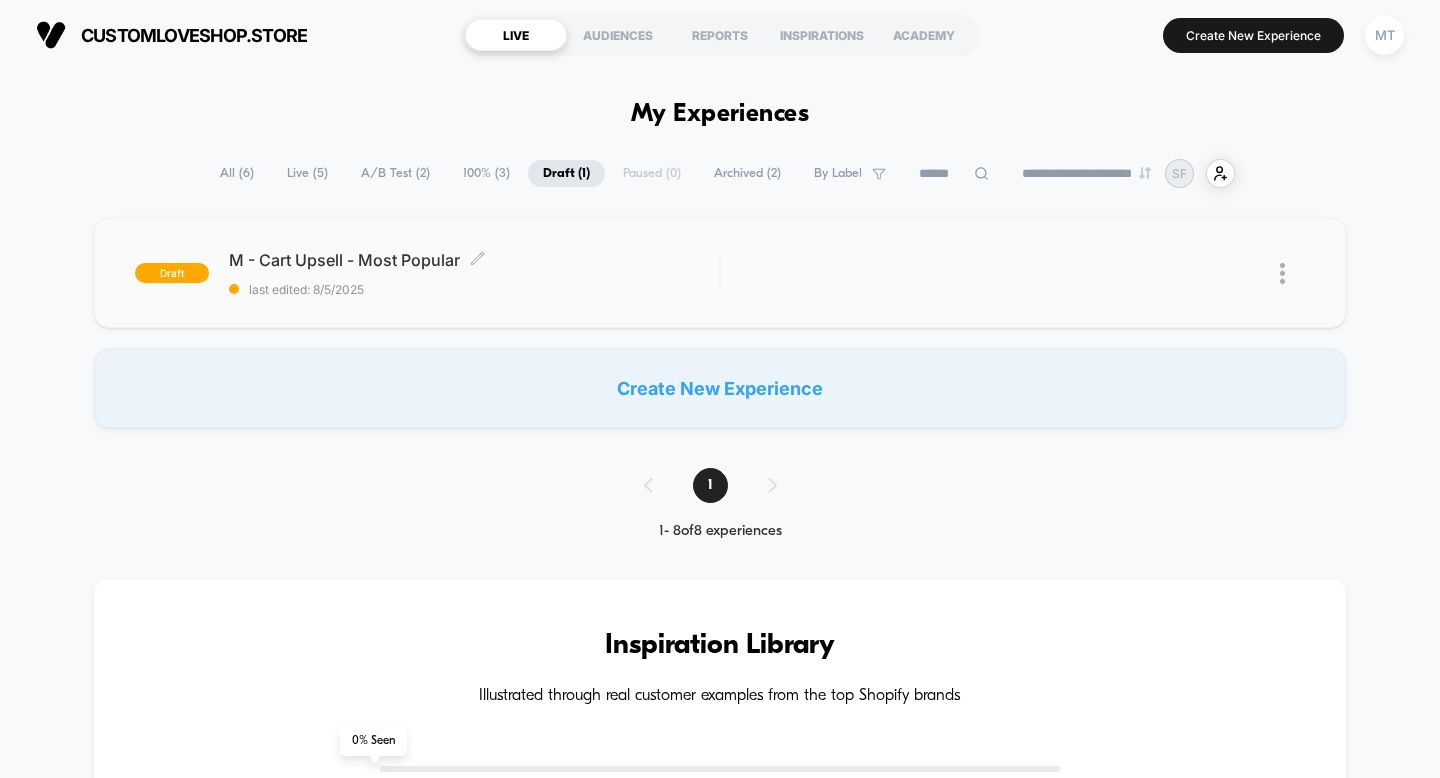 click on "M - Cart Upsell - Most Popular Click to edit experience details Click to edit experience details last edited: 8/5/2025" at bounding box center (474, 273) 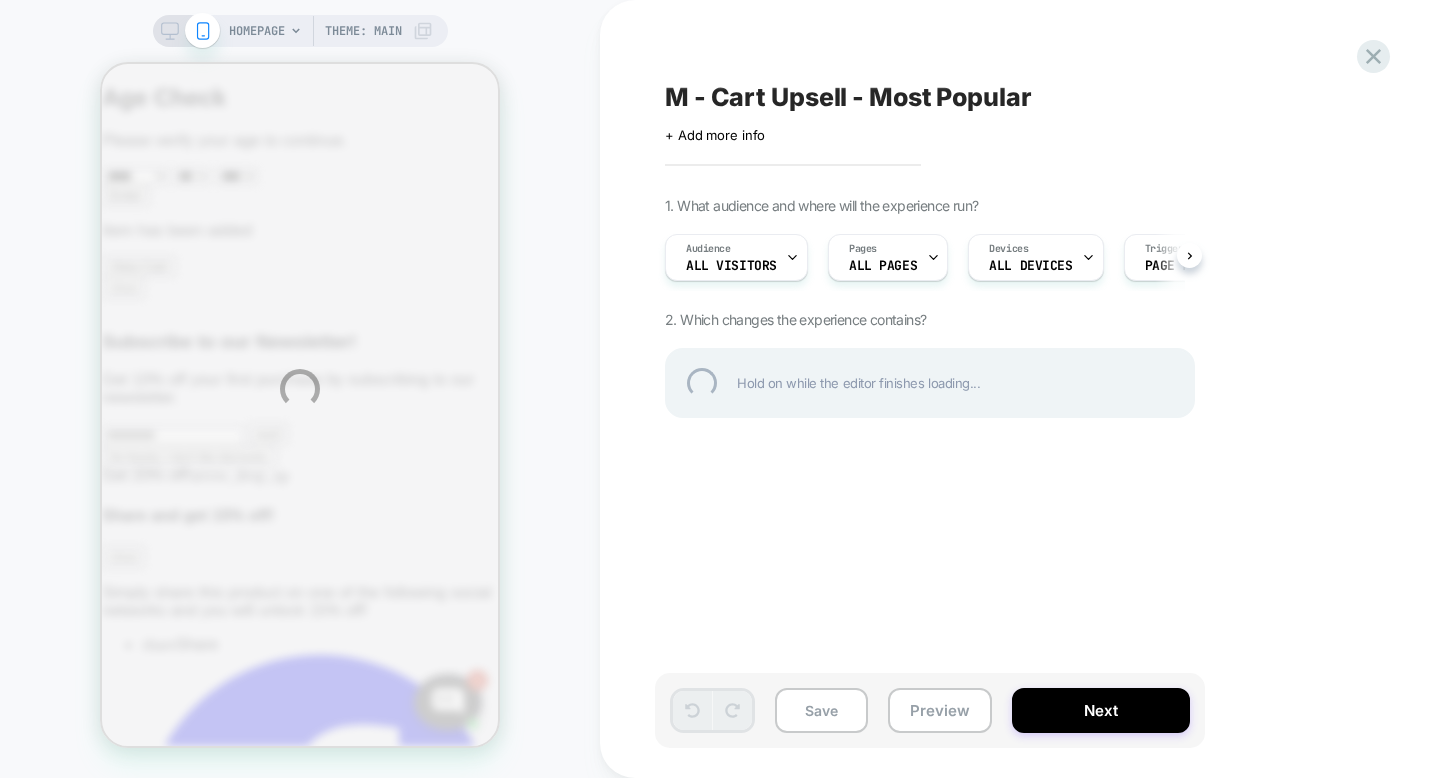 scroll, scrollTop: 0, scrollLeft: 0, axis: both 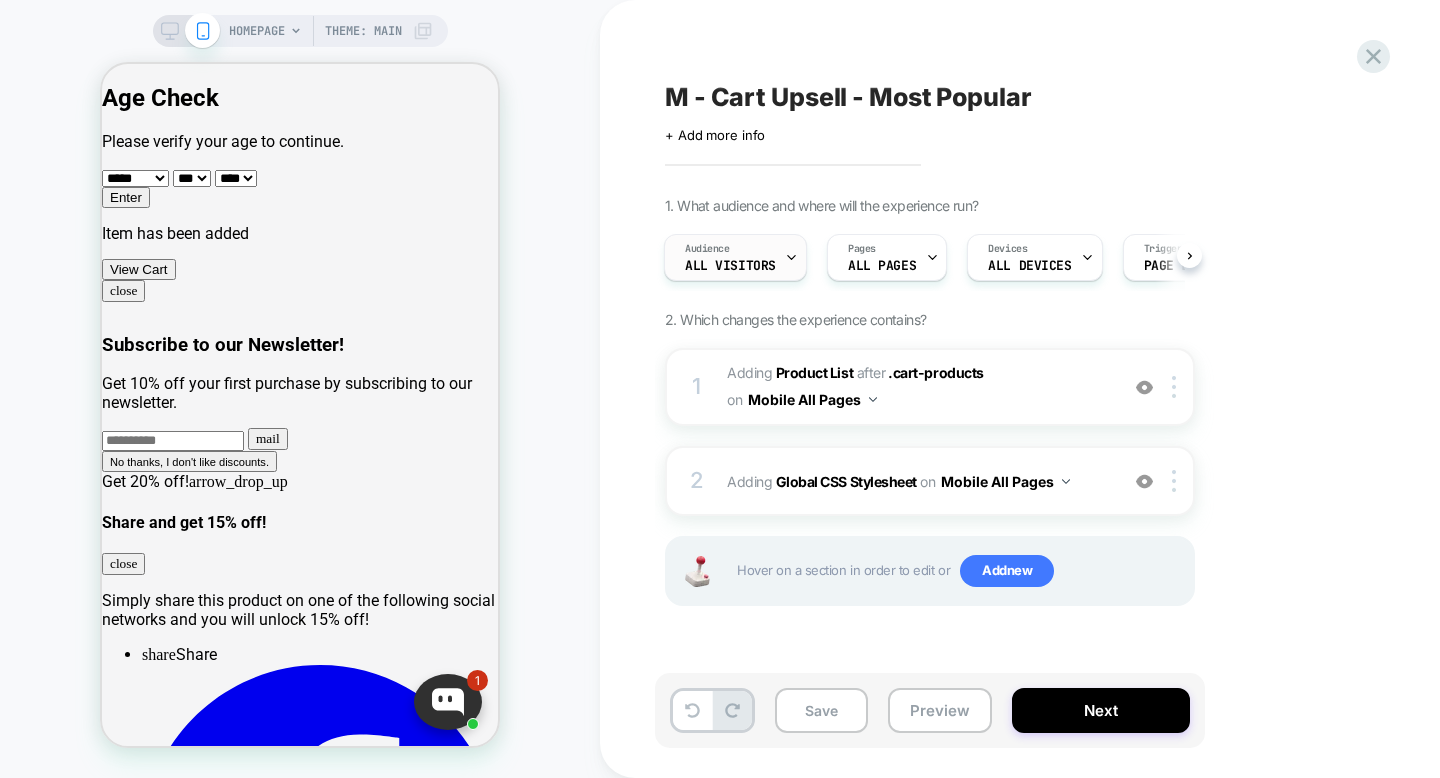 click on "All Visitors" at bounding box center (730, 266) 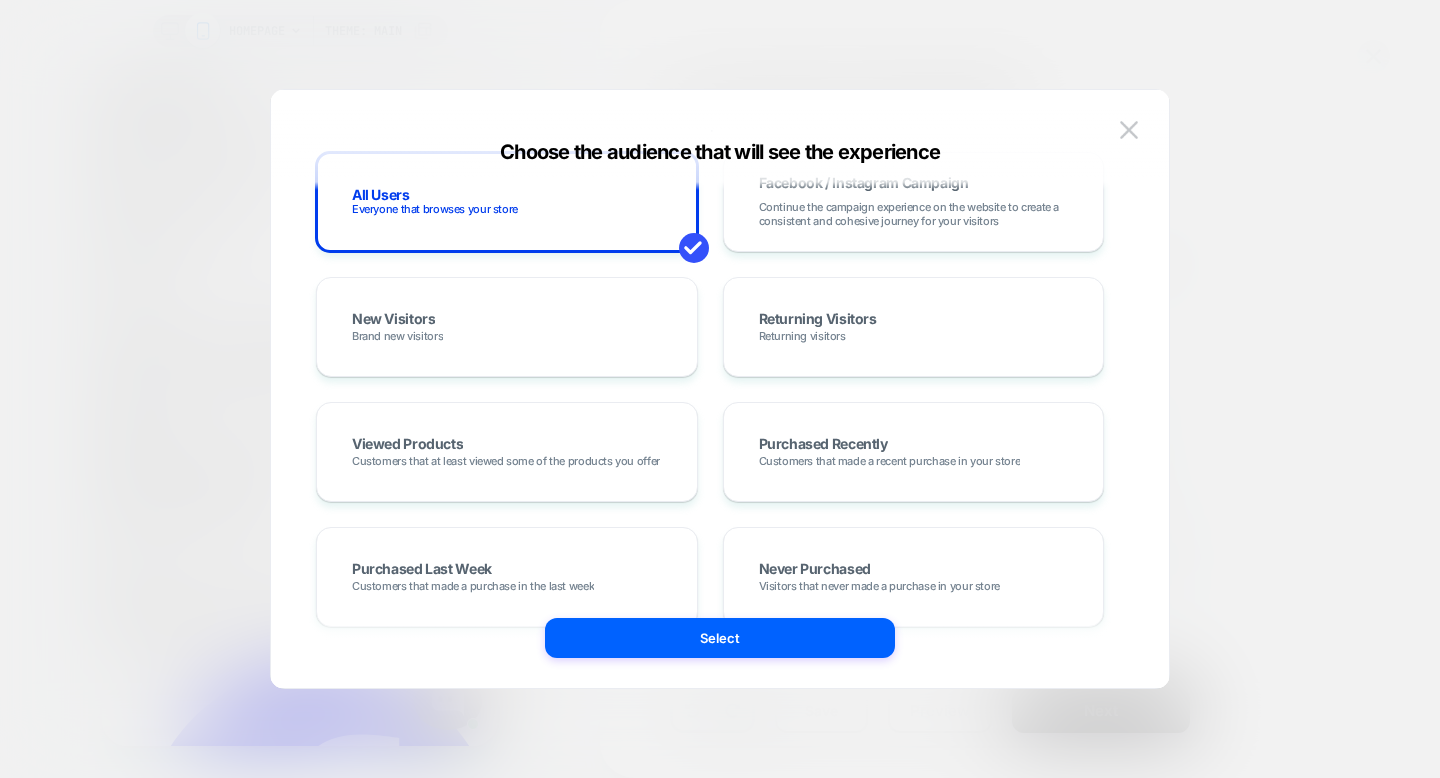 scroll, scrollTop: 0, scrollLeft: 0, axis: both 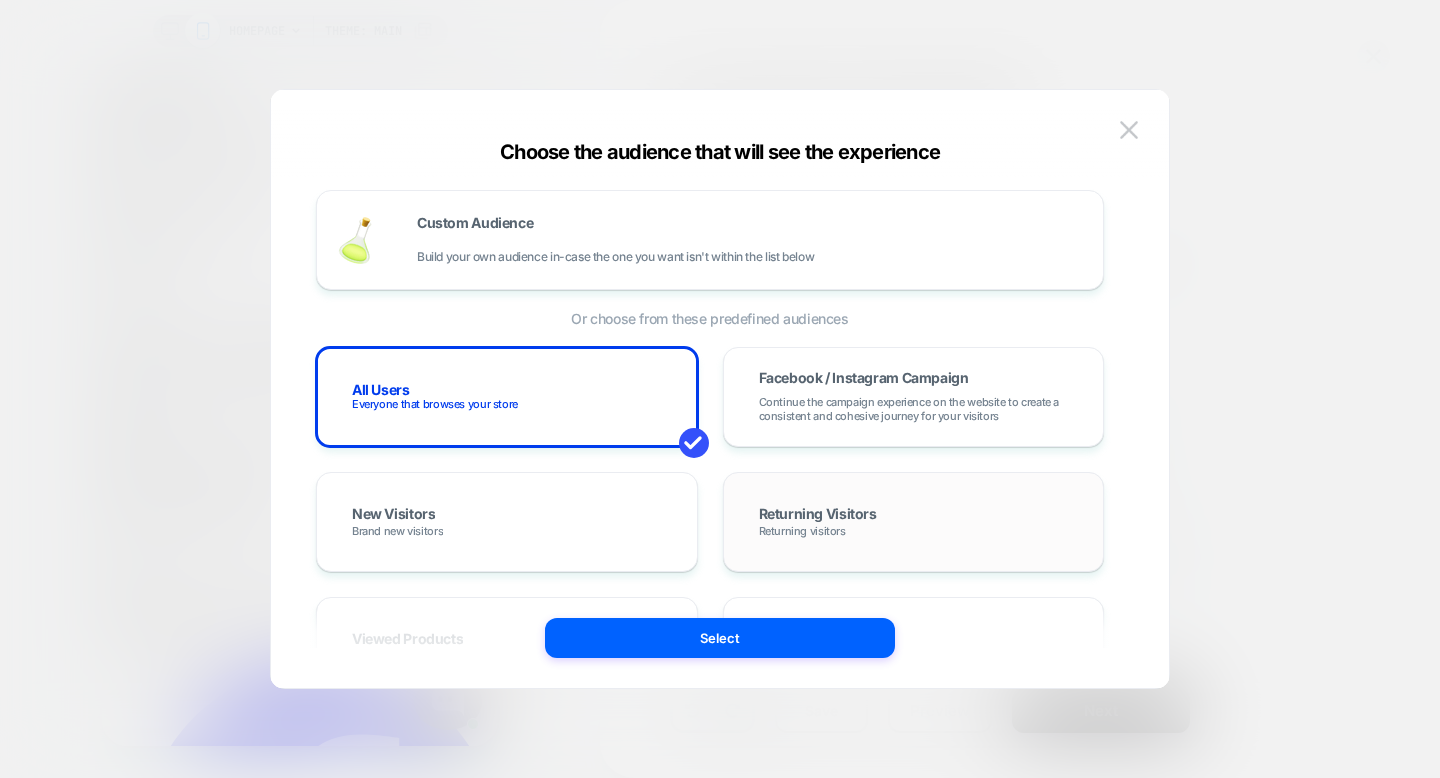 click on "Returning Visitors" at bounding box center [818, 515] 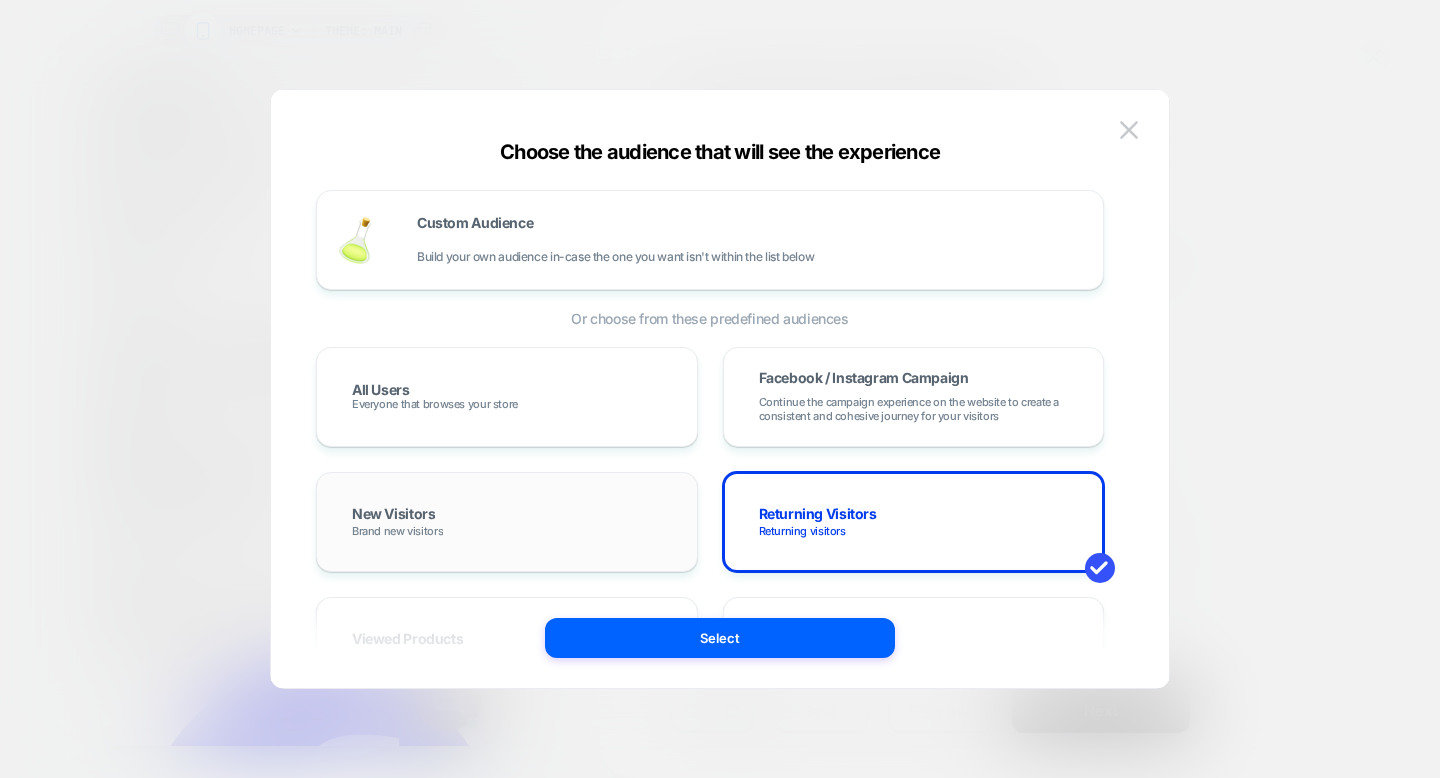 click on "New Visitors Brand new visitors" at bounding box center (507, 522) 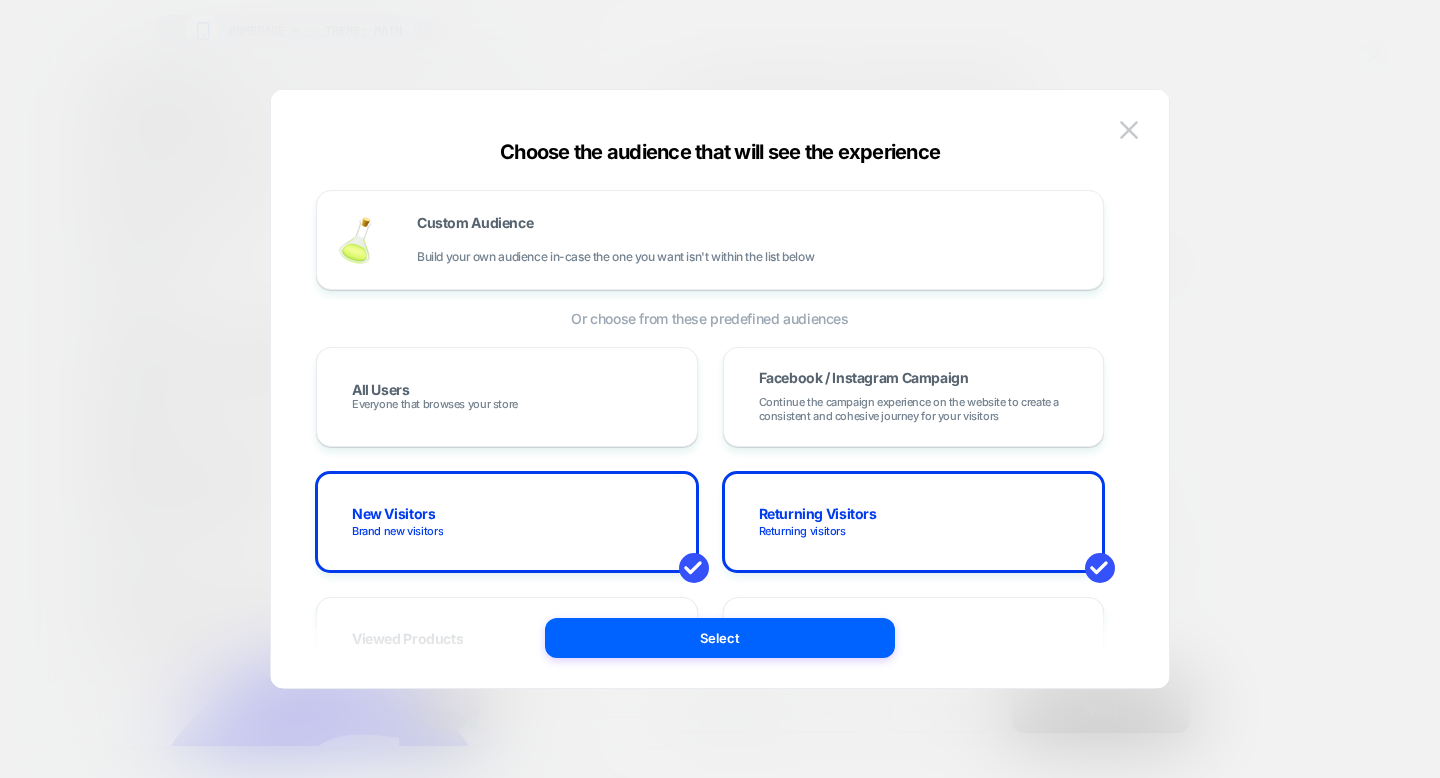 click on "All Users Everyone that browses your store Facebook / Instagram Campaign Continue the campaign experience on the website to create a consistent and cohesive journey for your visitors New Visitors Brand new visitors Returning Visitors Returning visitors Viewed Products Customers that at least viewed some of the products you offer Purchased Recently Customers that made a recent purchase in your store Purchased Last Week Customers that made a purchase in the last week Never Purchased Visitors that never made a purchase in your store One Timers Customers that have purchased only once Cart Abandons Visitors that has items in cart and didn't complete their order First session & subsequent sessions As long as the experience is active it will continue to be presented to the visitor after his initial visit Logged-in Users Visitors who have logged in Guests Visitors who have not logged in" at bounding box center [710, 772] 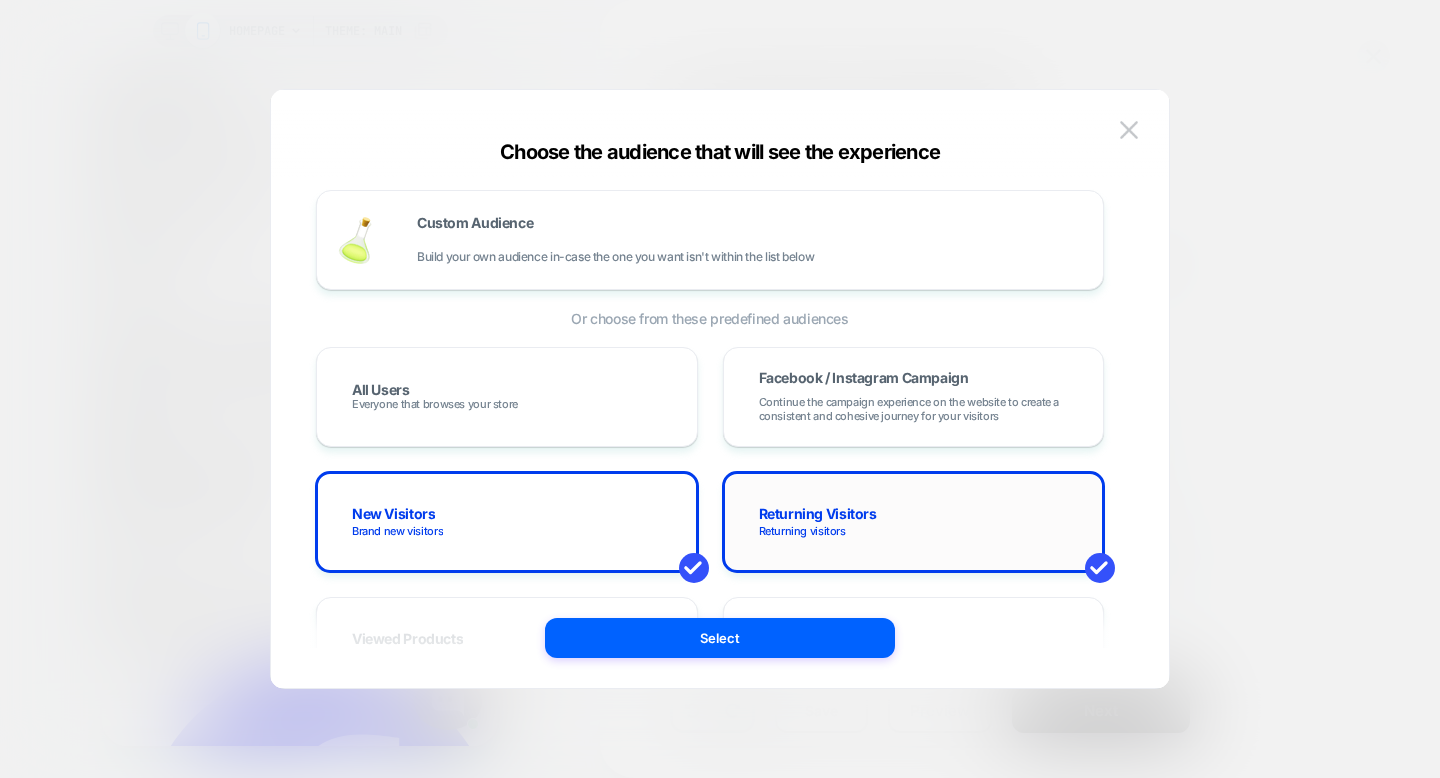 click on "Returning Visitors Returning visitors" at bounding box center [914, 522] 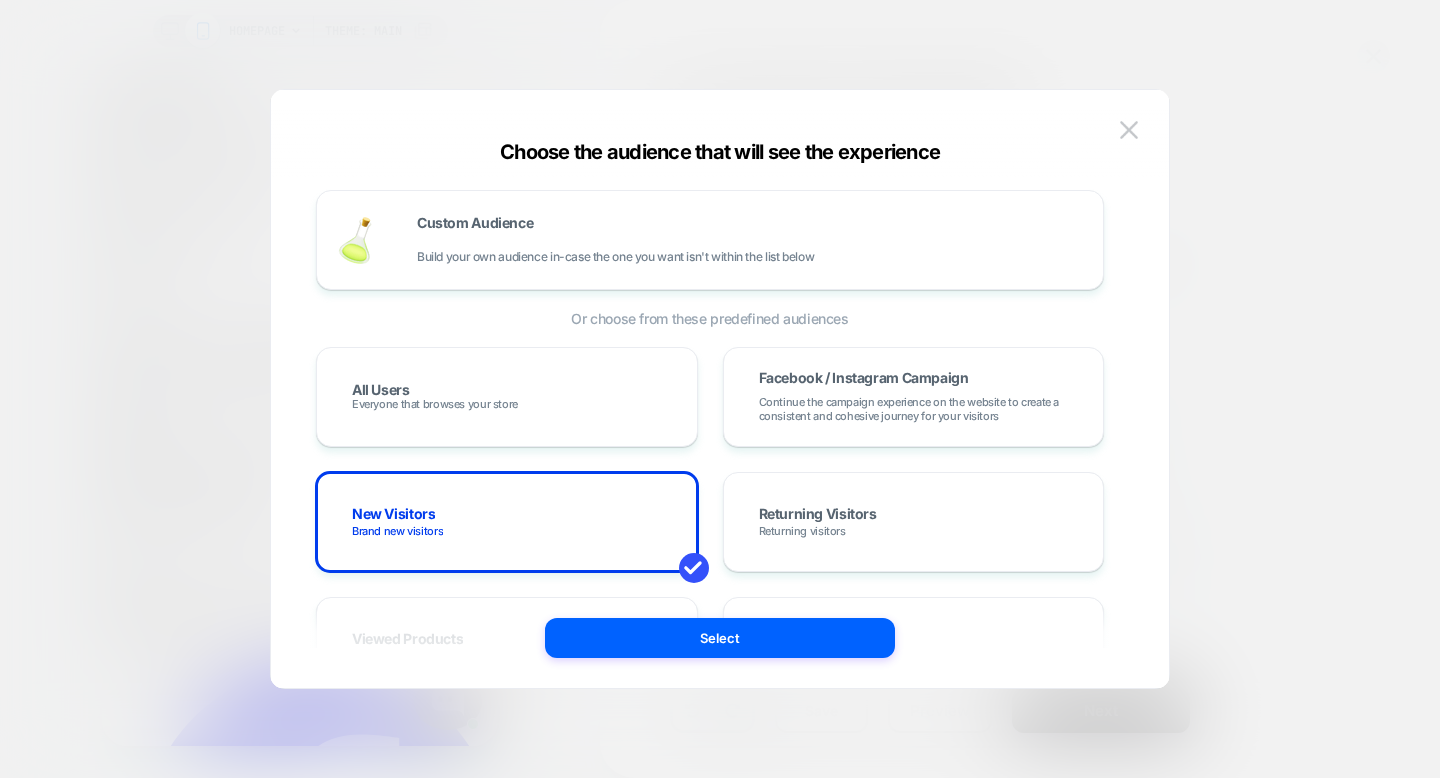 click on "Custom Audience Build your own audience in-case the one you want isn't within the list below Or choose from these predefined audiences All Users Everyone that browses your store Facebook / Instagram Campaign Continue the campaign experience on the website to create a consistent and cohesive journey for your visitors New Visitors Brand new visitors Returning Visitors Returning visitors Viewed Products Customers that at least viewed some of the products you offer Purchased Recently Customers that made a recent purchase in your store Purchased Last Week Customers that made a purchase in the last week Never Purchased Visitors that never made a purchase in your store One Timers Customers that have purchased only once Cart Abandons Visitors that has items in cart and didn't complete their order First session & subsequent sessions As long as the experience is active it will continue to be presented to the visitor after his initial visit Logged-in Users Visitors who have logged in Guests Shopify Customer Tags Shop" at bounding box center [720, 399] 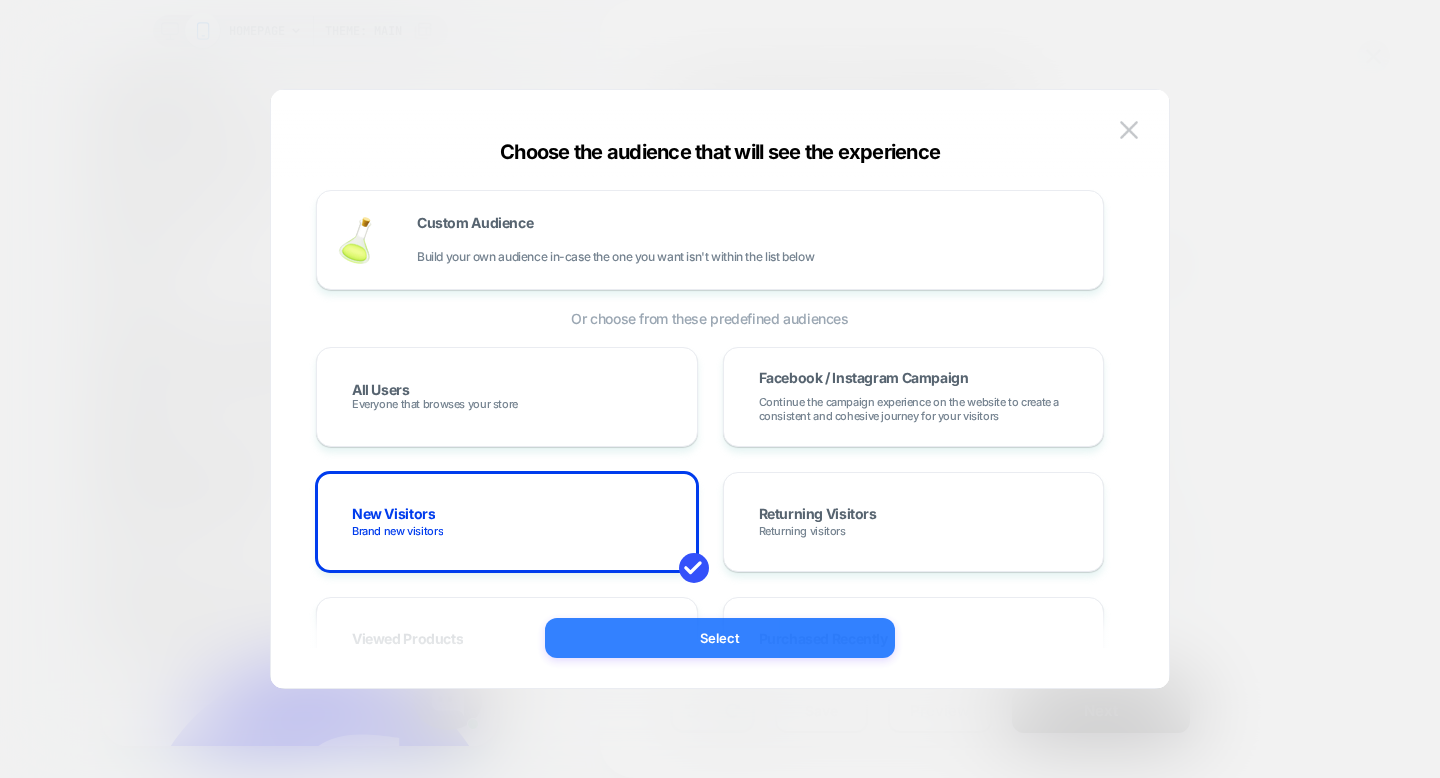 click on "Select" at bounding box center (720, 638) 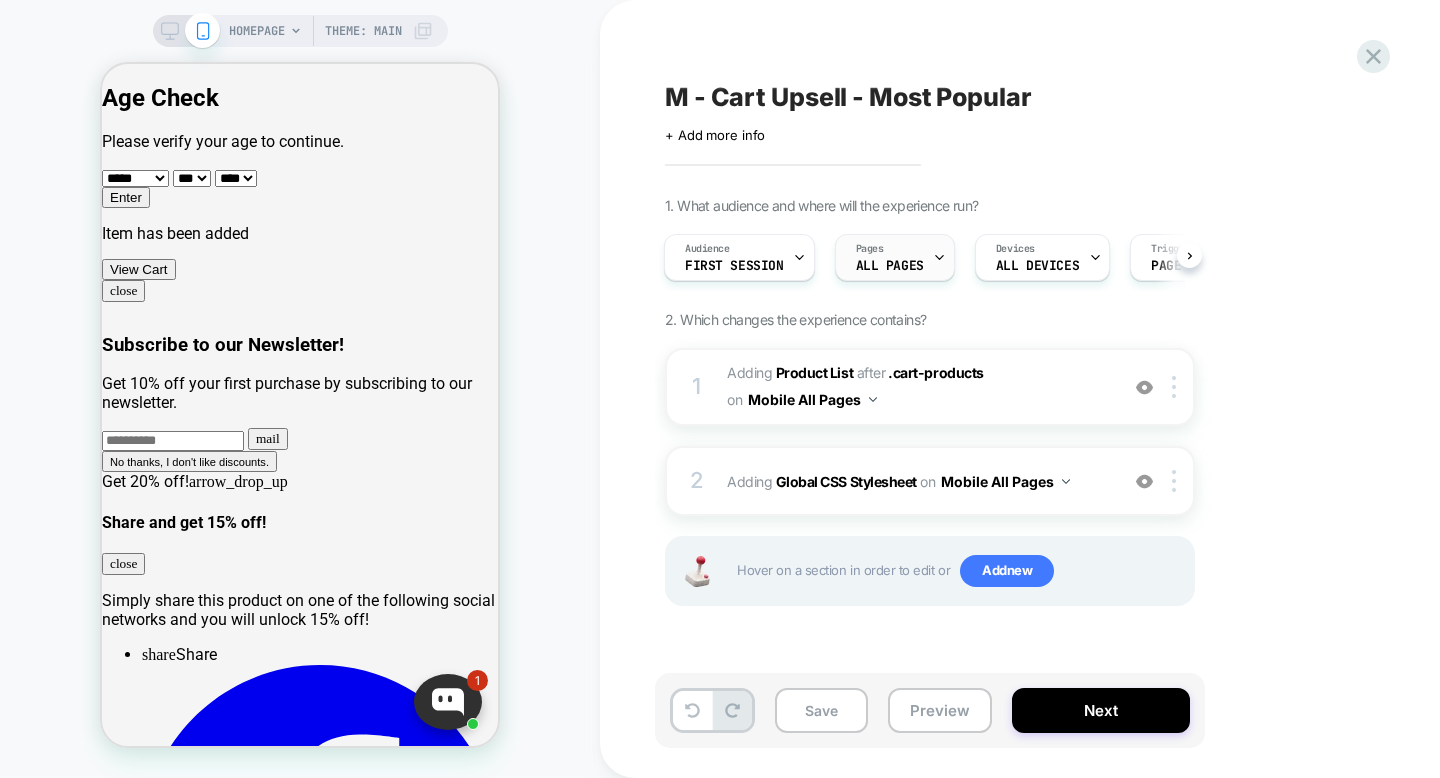 click on "Pages ALL PAGES" at bounding box center [890, 257] 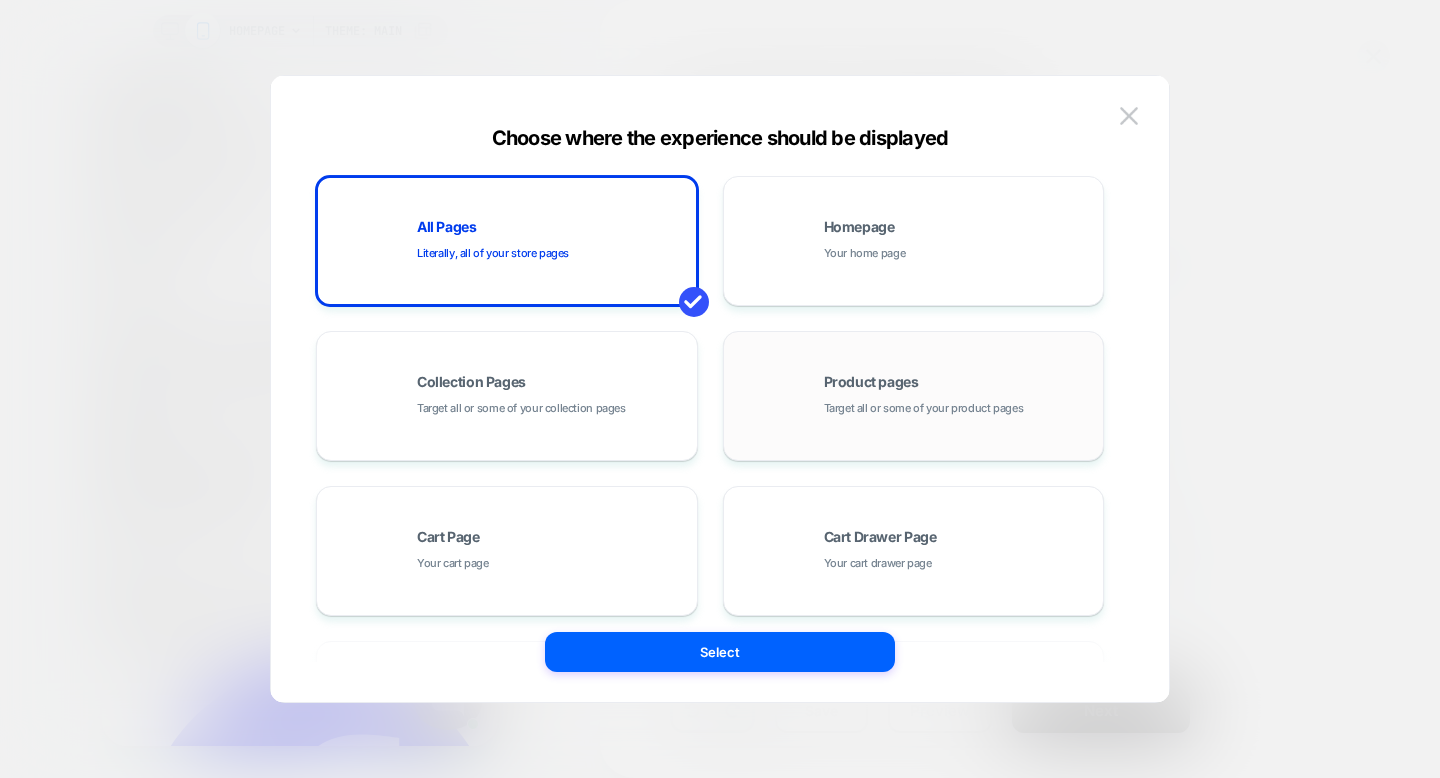 click on "Product pages Target all or some of your product pages" at bounding box center [959, 396] 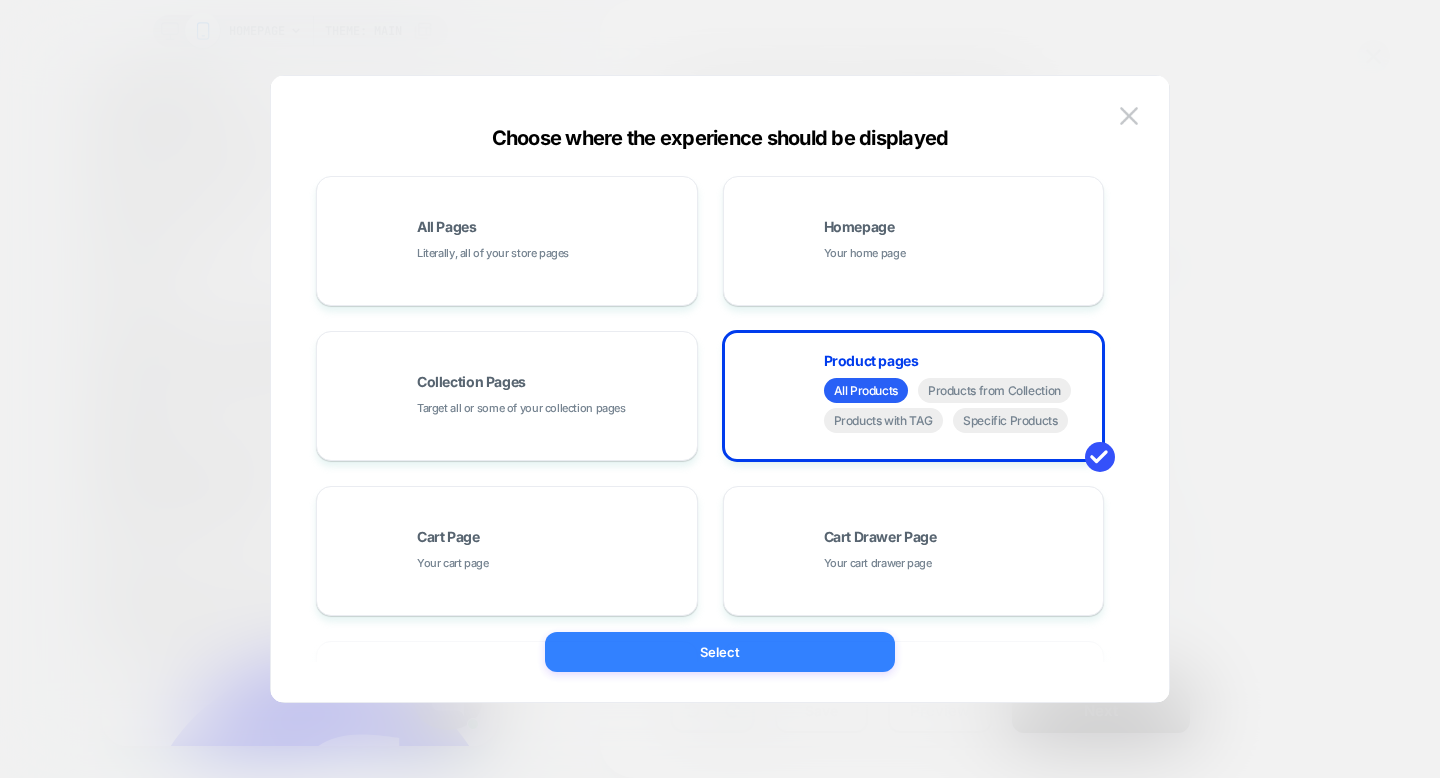 click on "Select" at bounding box center (720, 652) 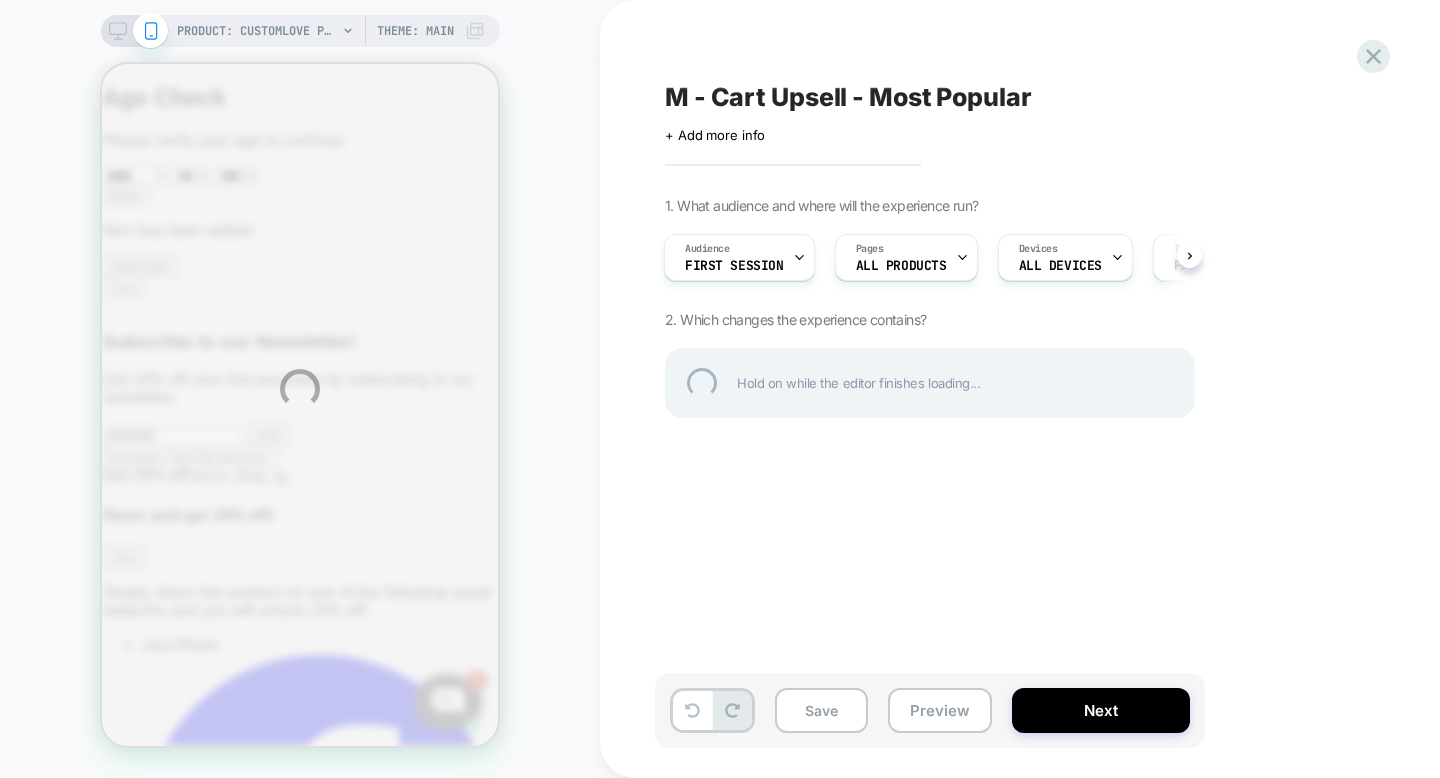 scroll, scrollTop: 0, scrollLeft: 0, axis: both 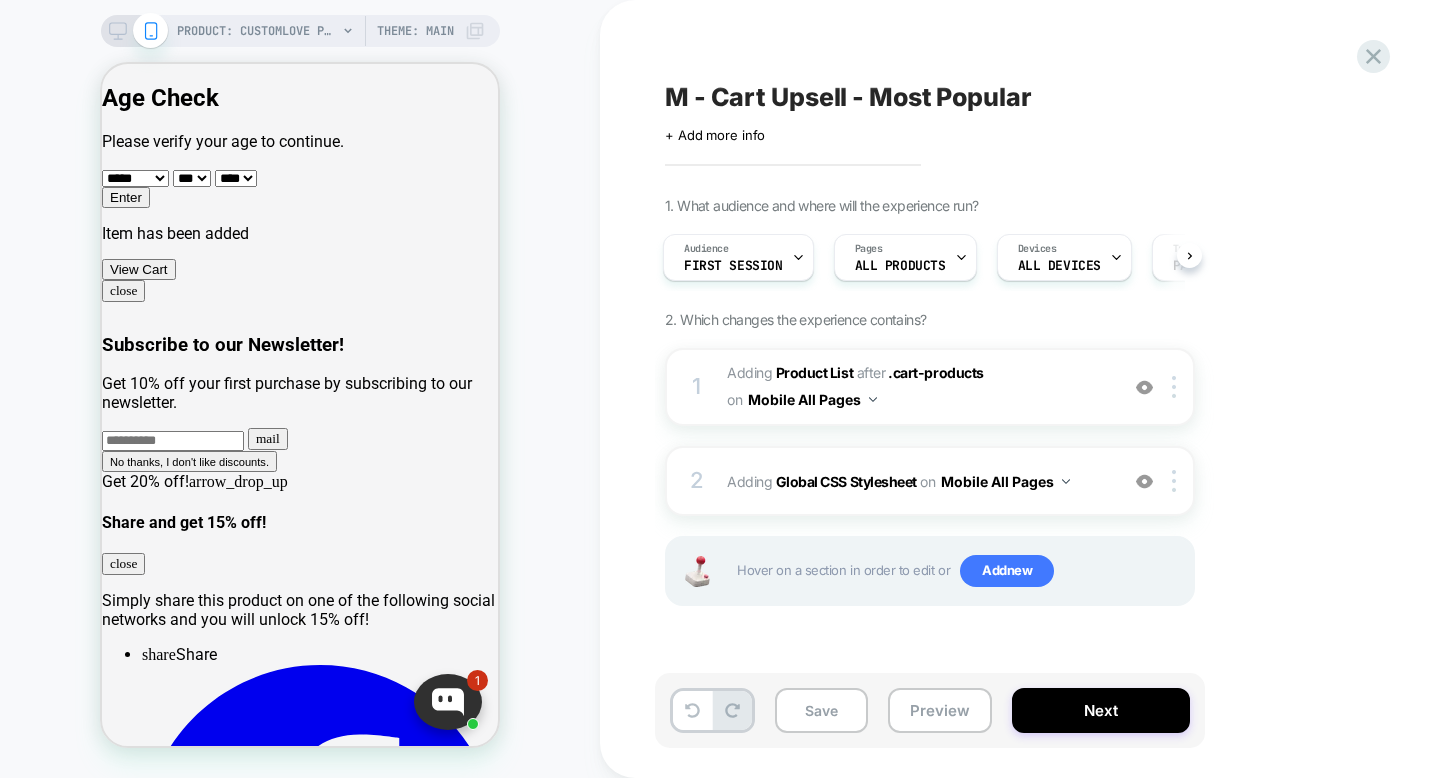 click on "M - Cart Upsell - Most Popular" at bounding box center [848, 97] 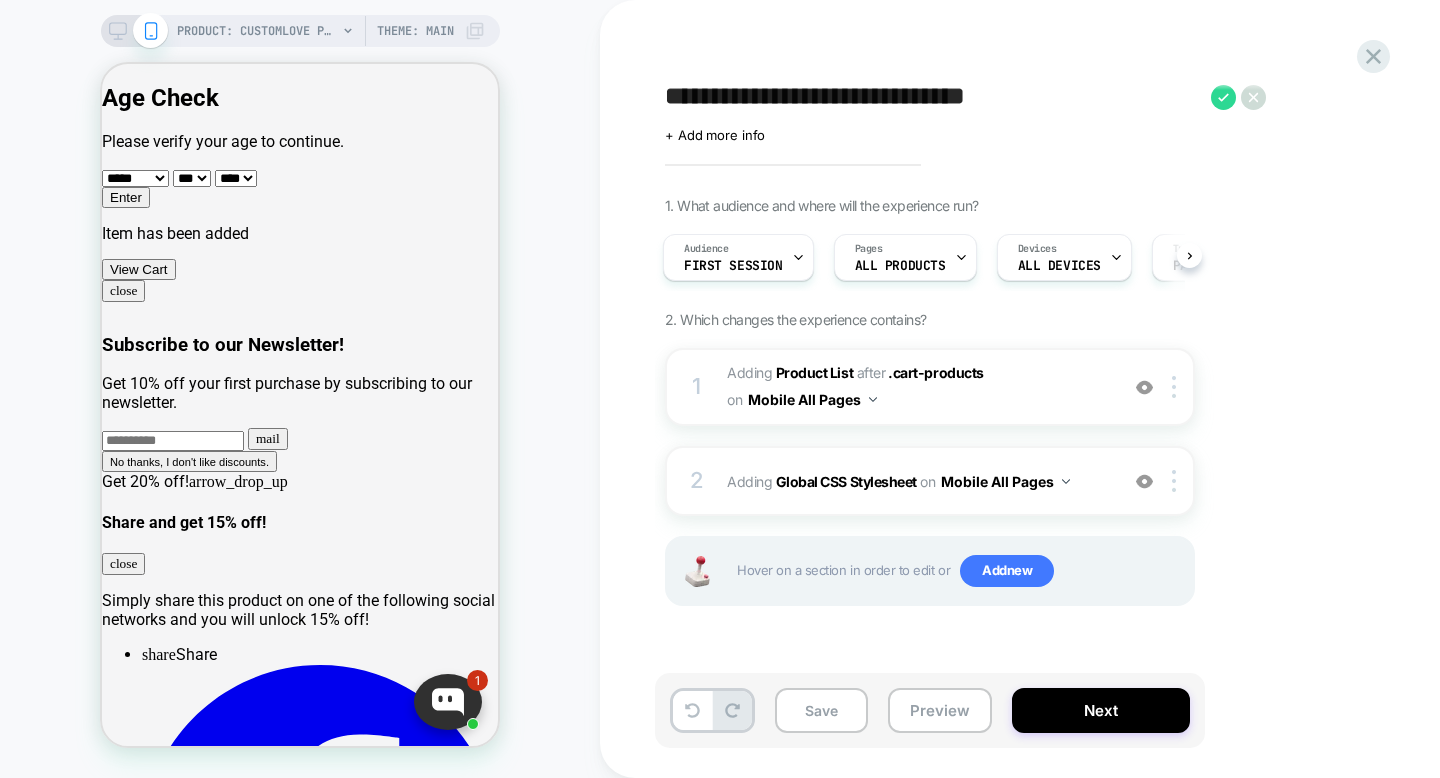 drag, startPoint x: 1045, startPoint y: 100, endPoint x: 714, endPoint y: 98, distance: 331.00604 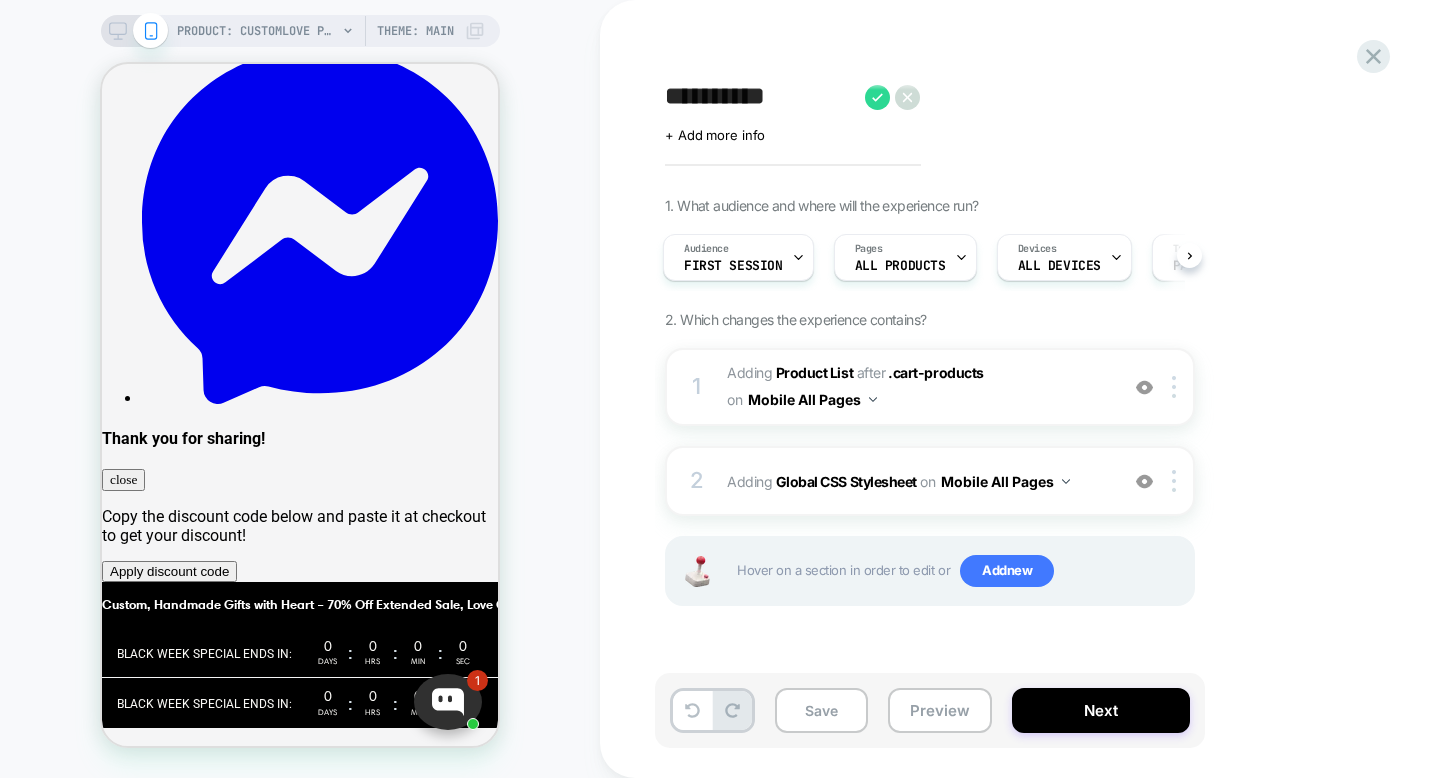 scroll, scrollTop: 0, scrollLeft: 0, axis: both 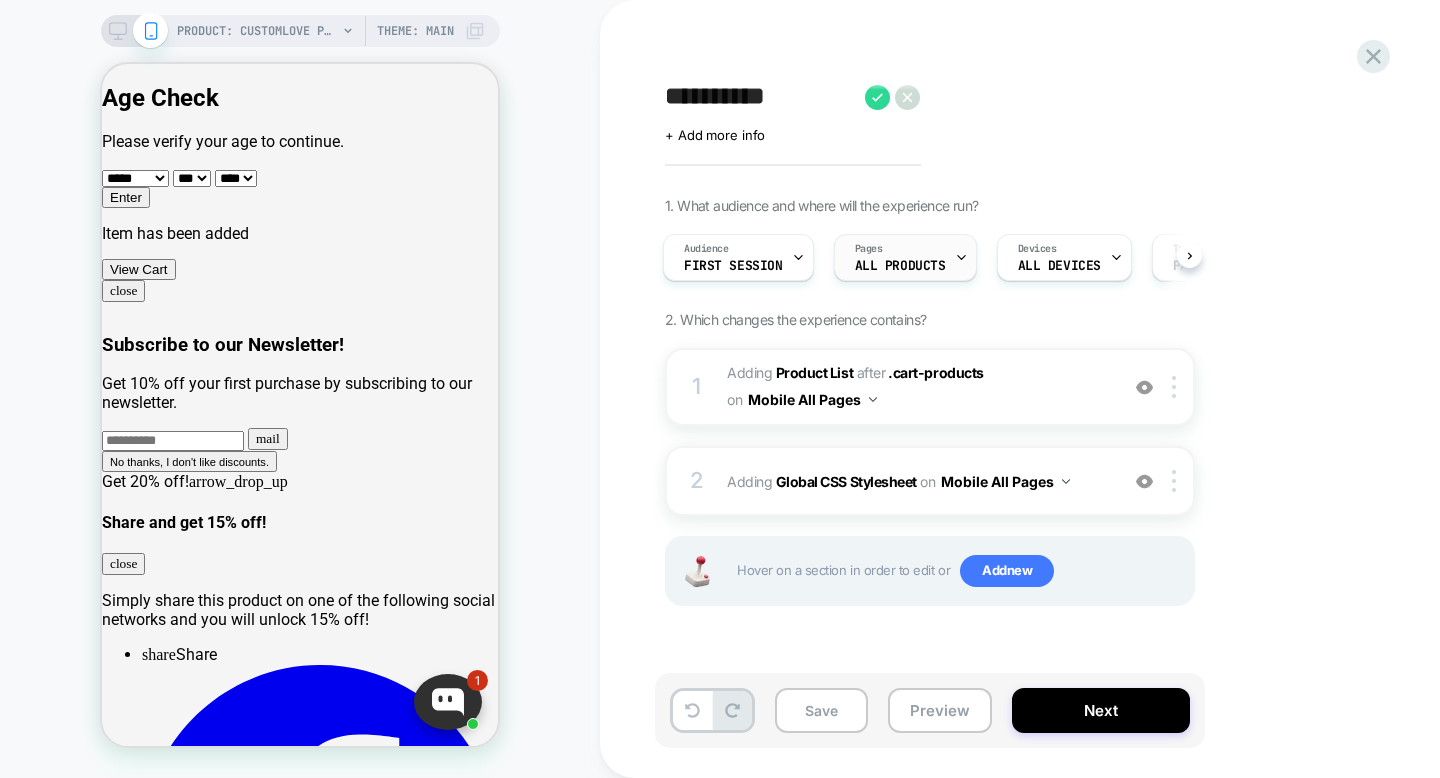 type on "*********" 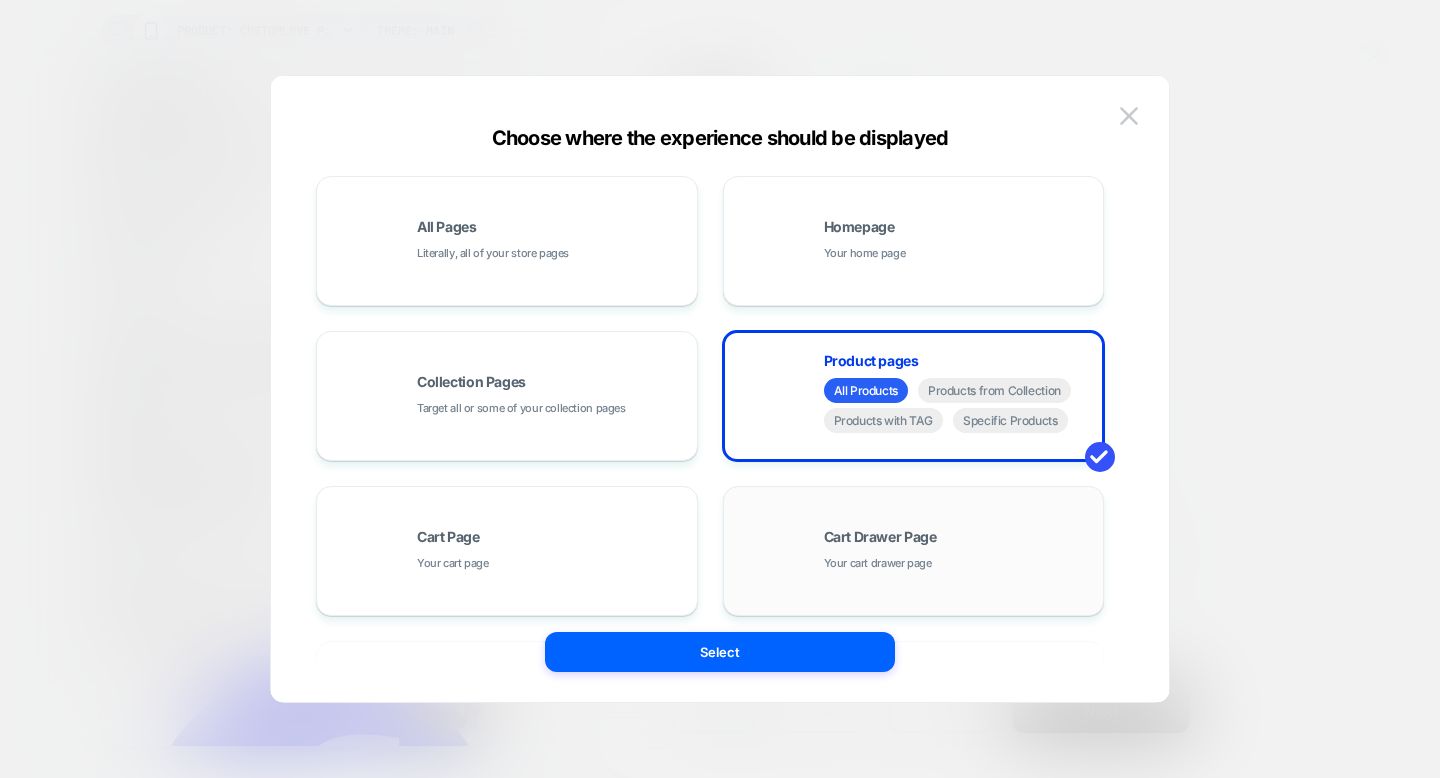 click on "Cart Drawer Page" at bounding box center [880, 537] 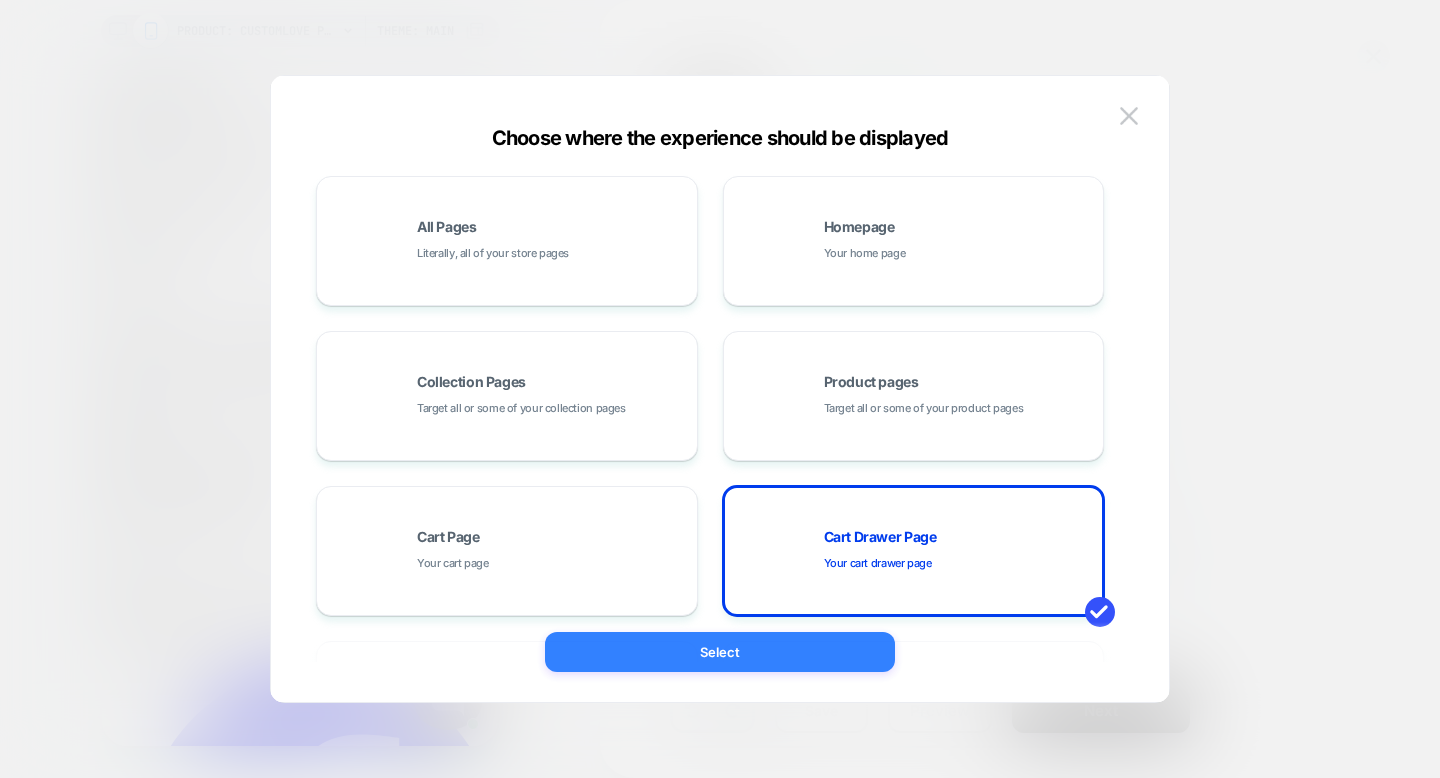 click on "Select" at bounding box center (720, 652) 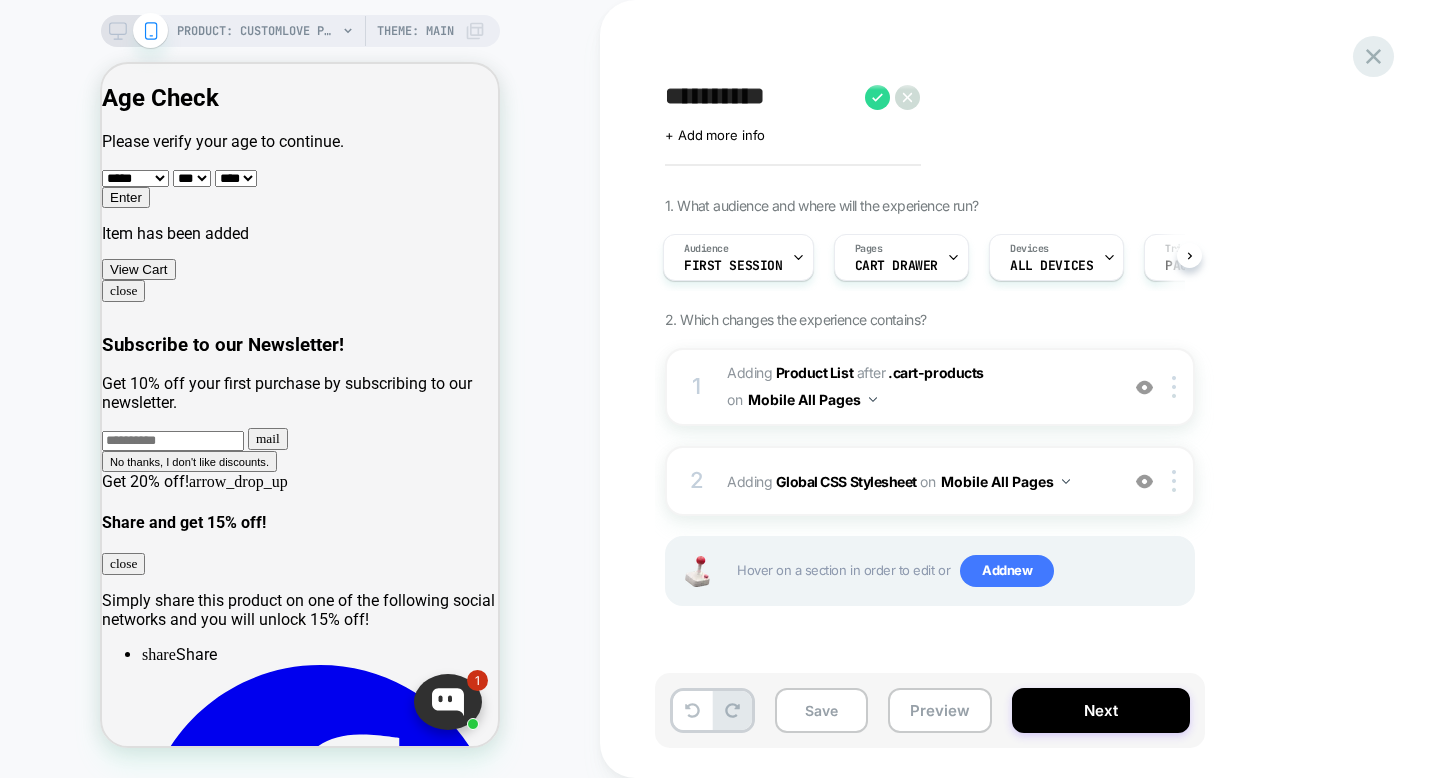 click 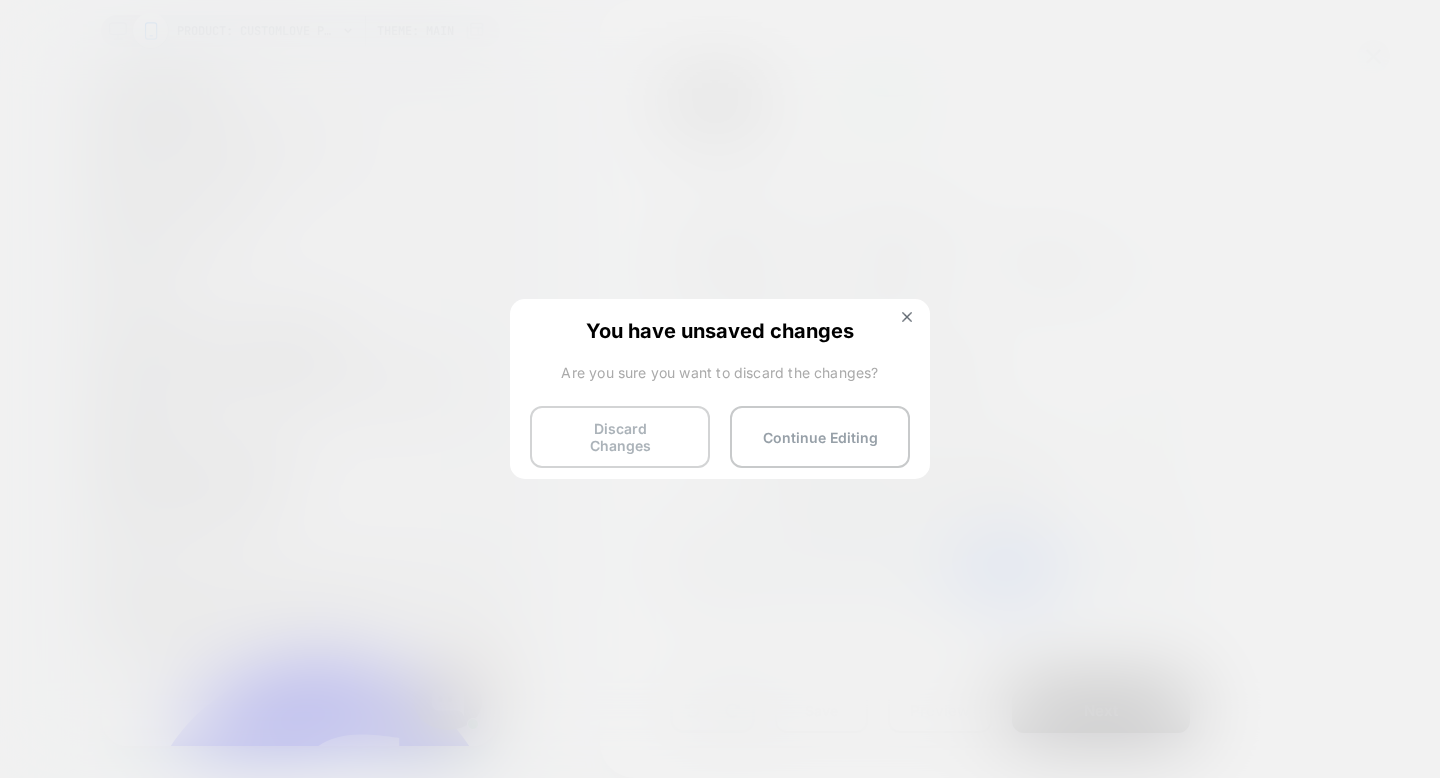 click on "Discard Changes" at bounding box center [620, 437] 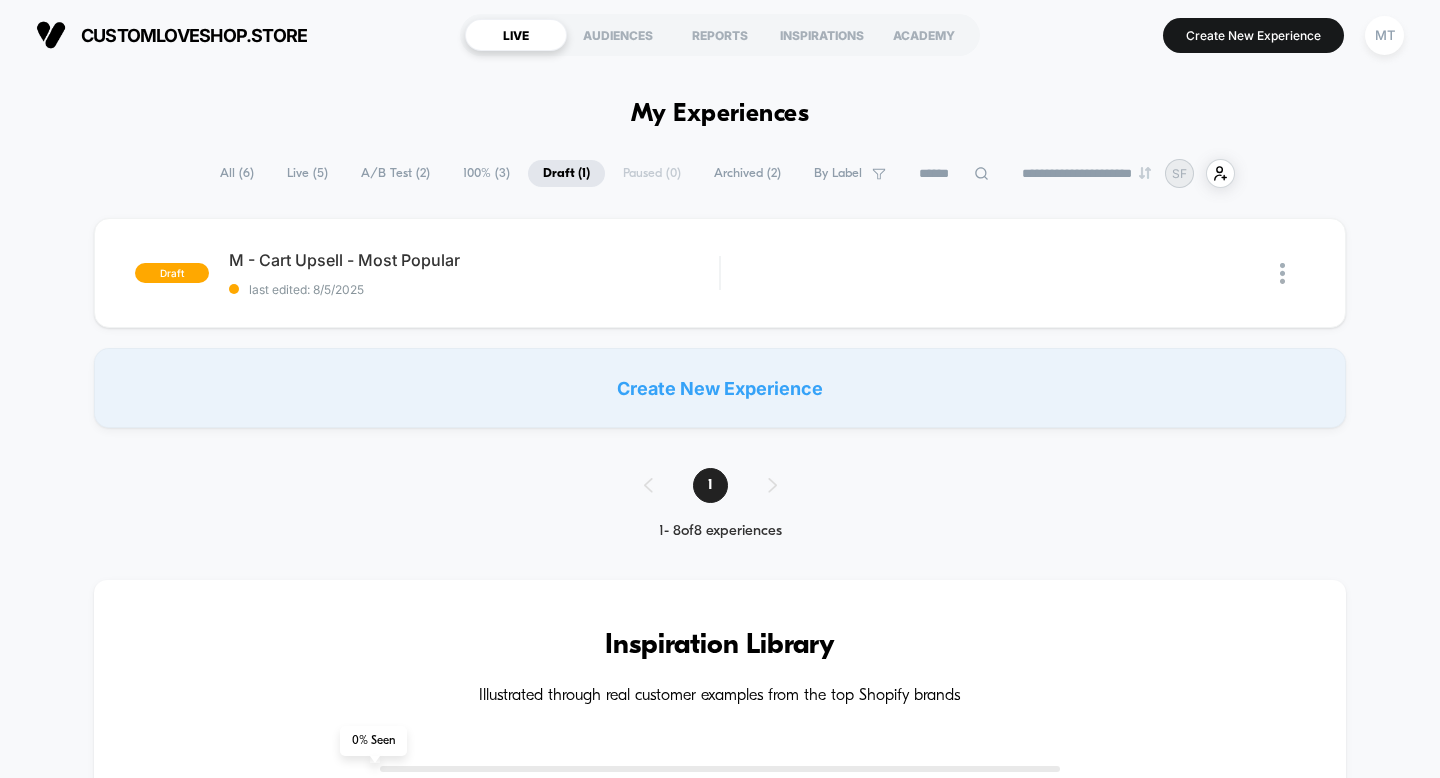 click on "Live ( 5 )" at bounding box center (307, 173) 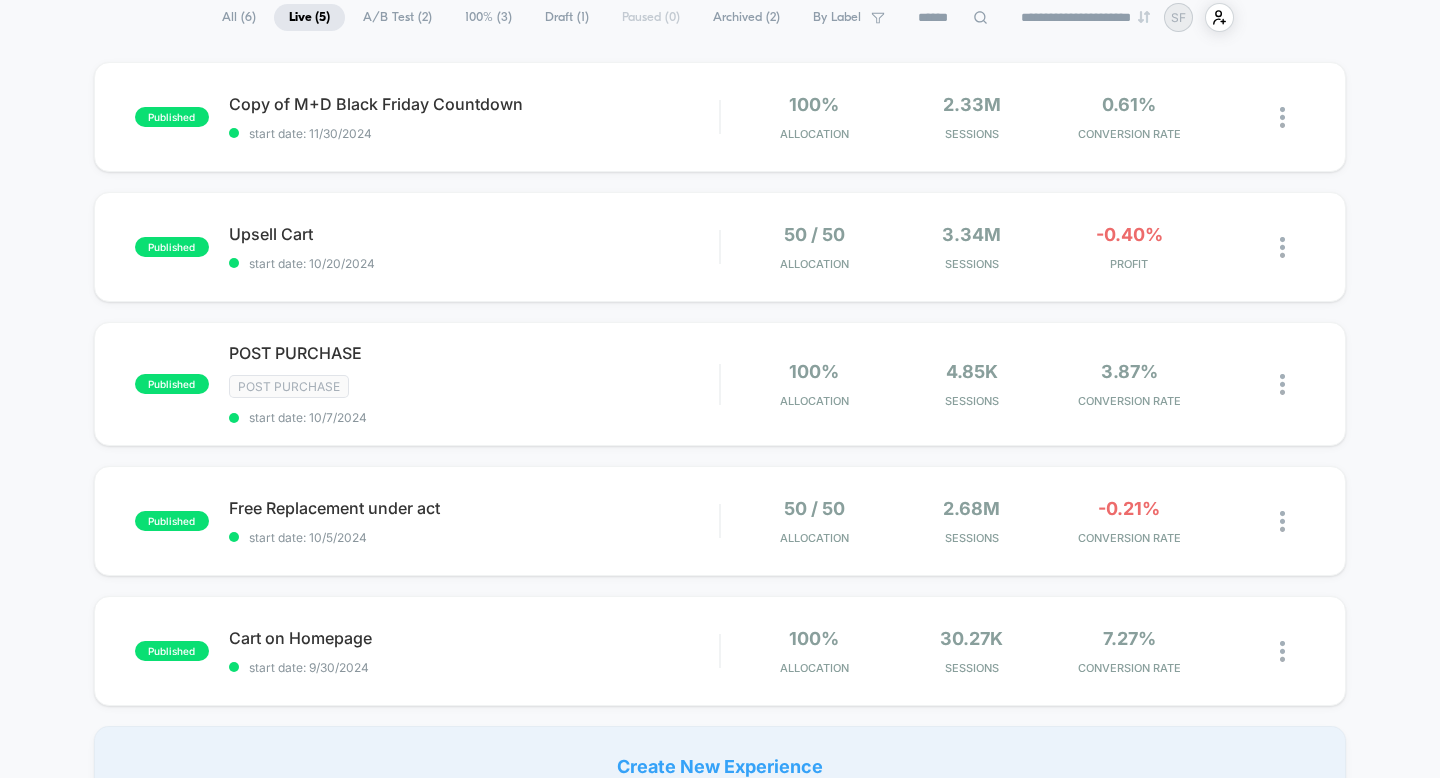 scroll, scrollTop: 0, scrollLeft: 0, axis: both 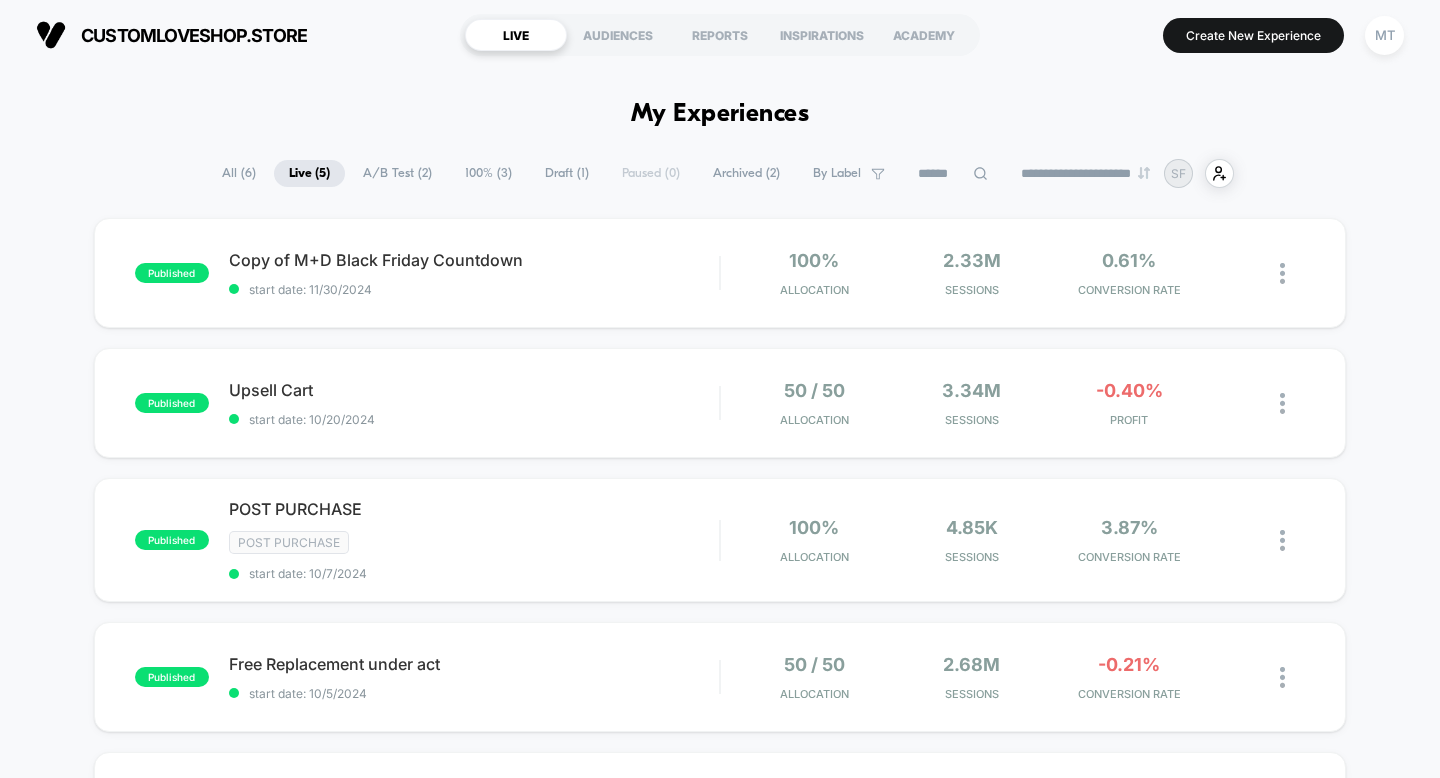 click on "Draft ( 1 )" at bounding box center [567, 173] 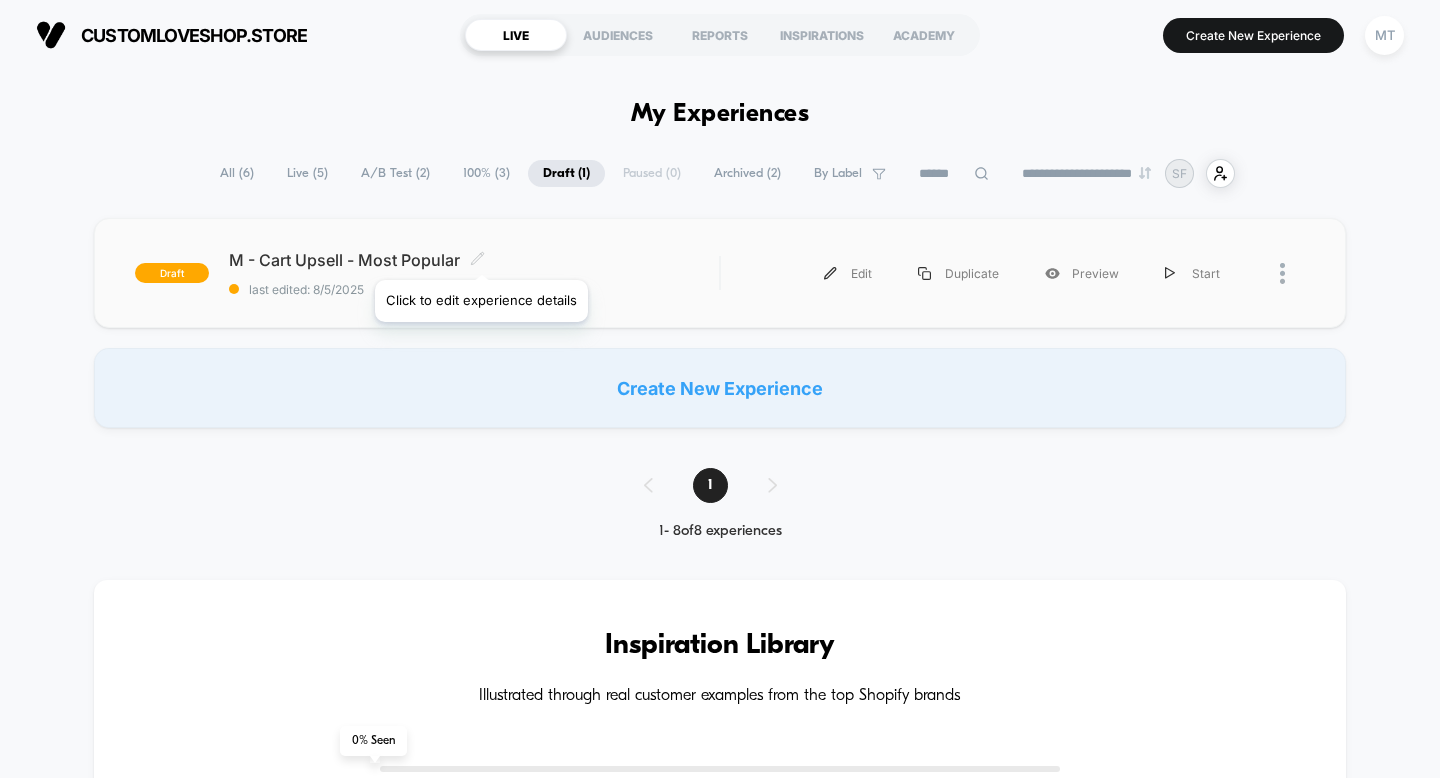 click 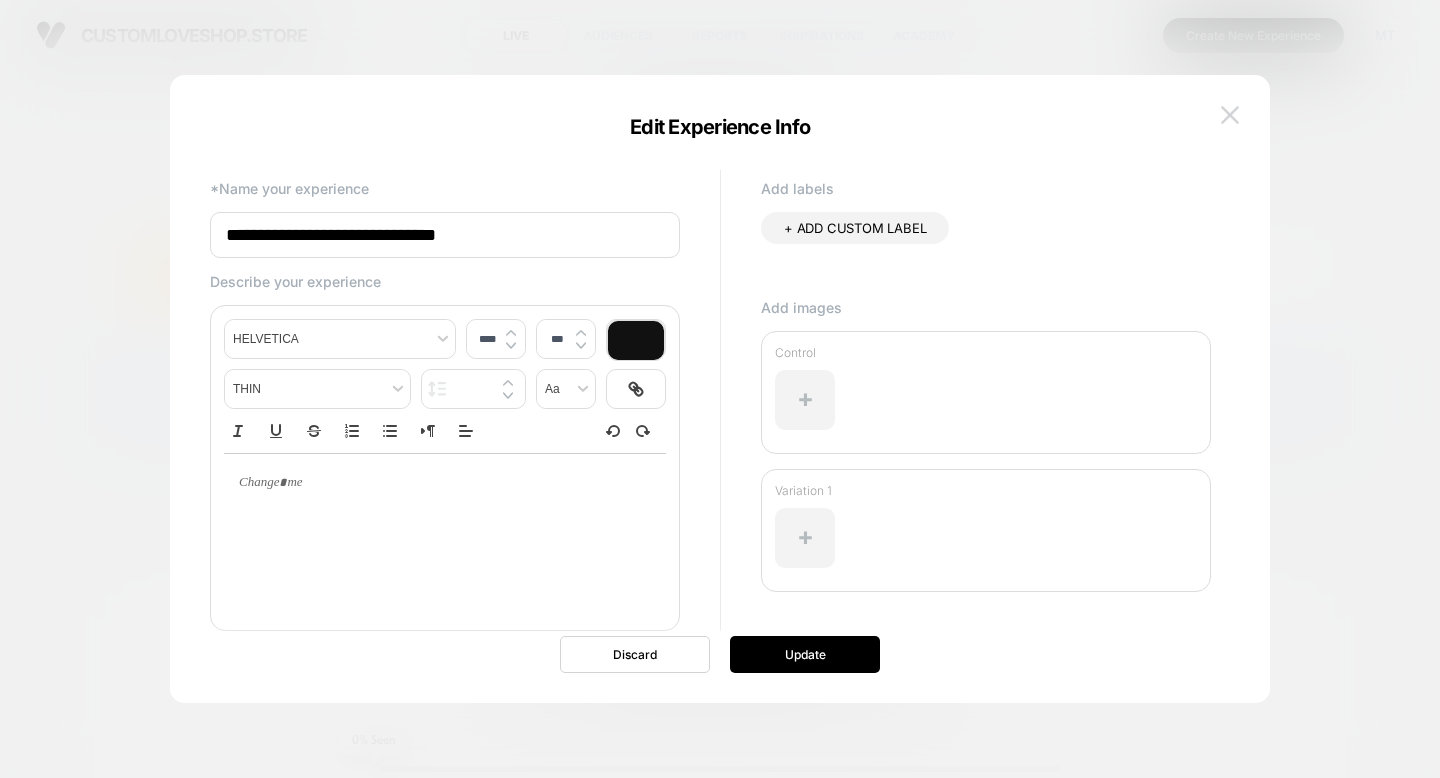 click at bounding box center [1230, 114] 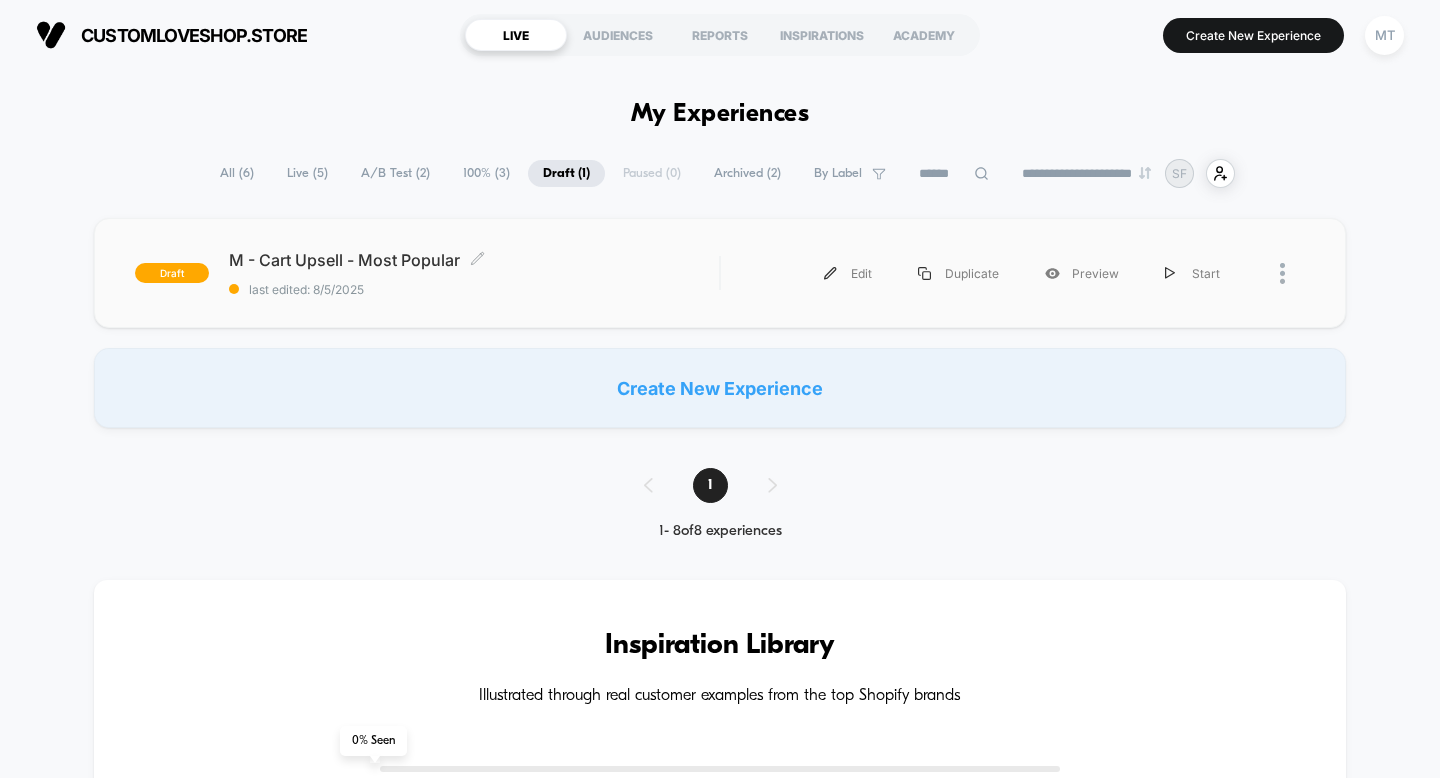 click on "M - Cart Upsell - Most Popular Click to edit experience details Click to edit experience details last edited: 8/5/2025" at bounding box center [474, 273] 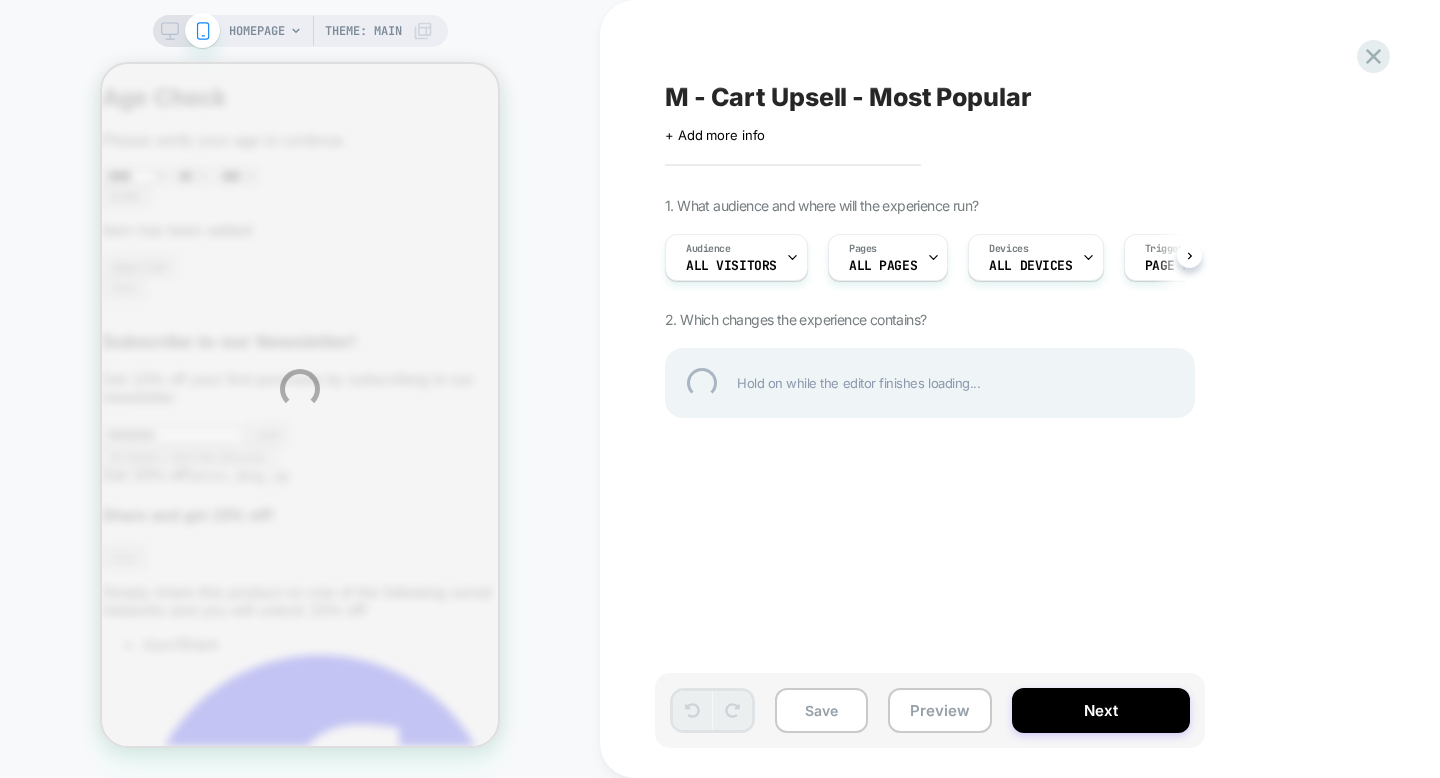 scroll, scrollTop: 0, scrollLeft: 0, axis: both 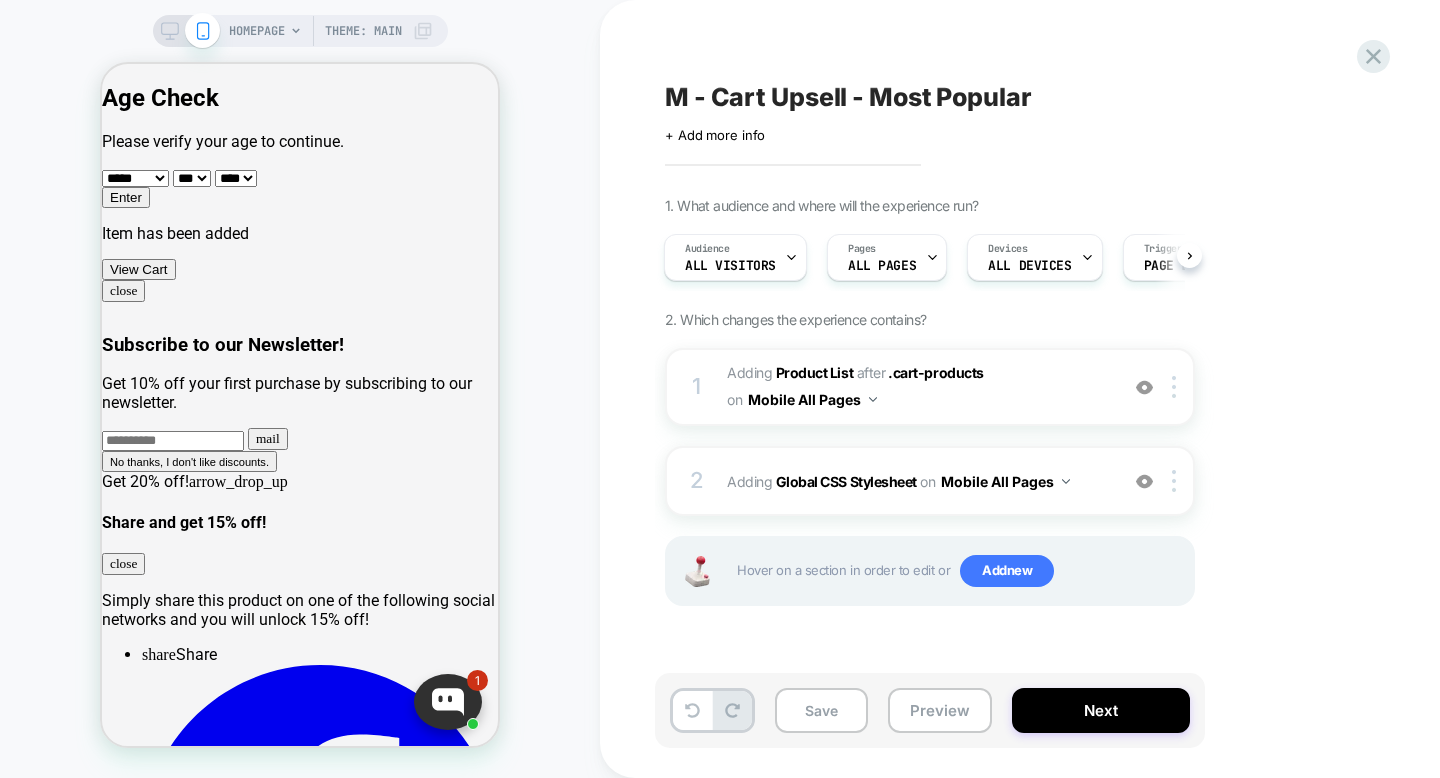 click 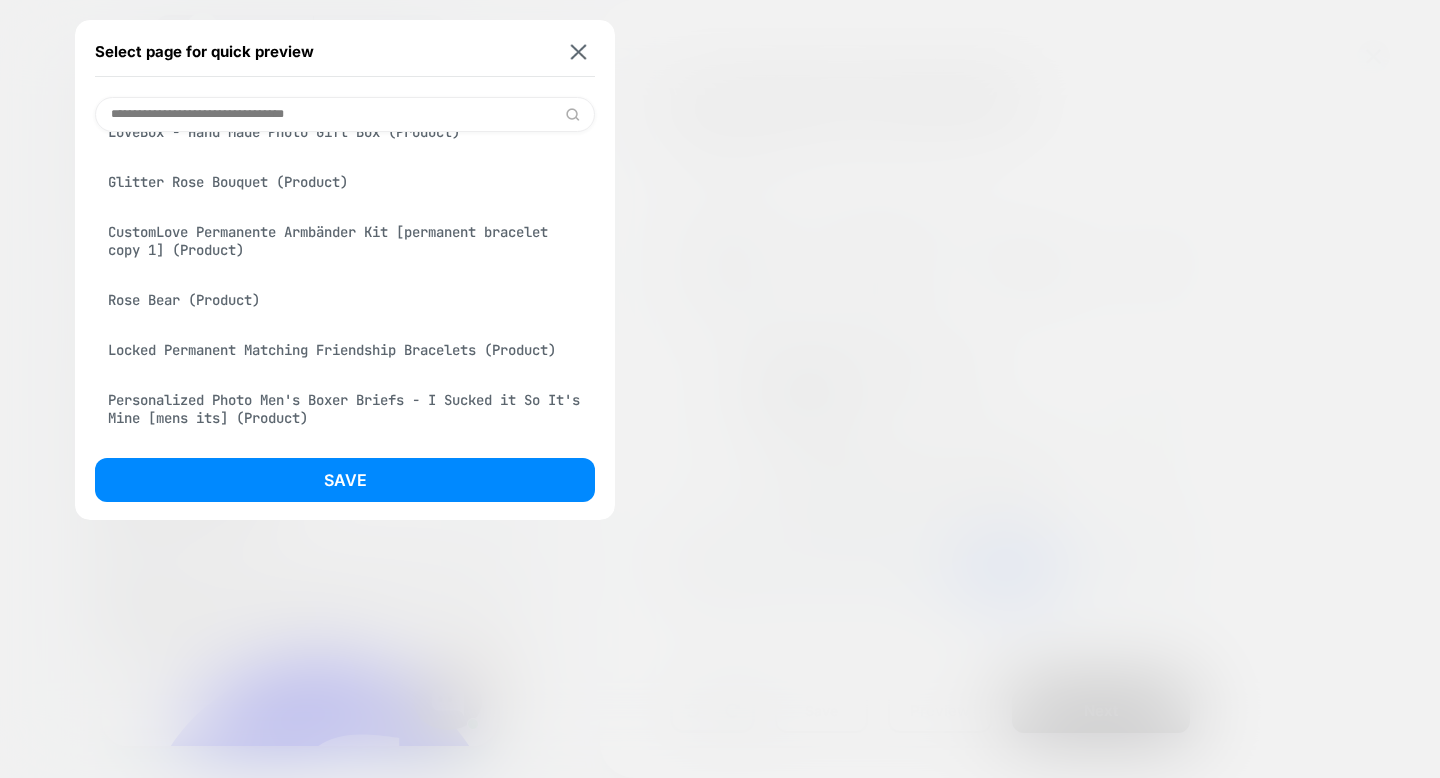 scroll, scrollTop: 0, scrollLeft: 0, axis: both 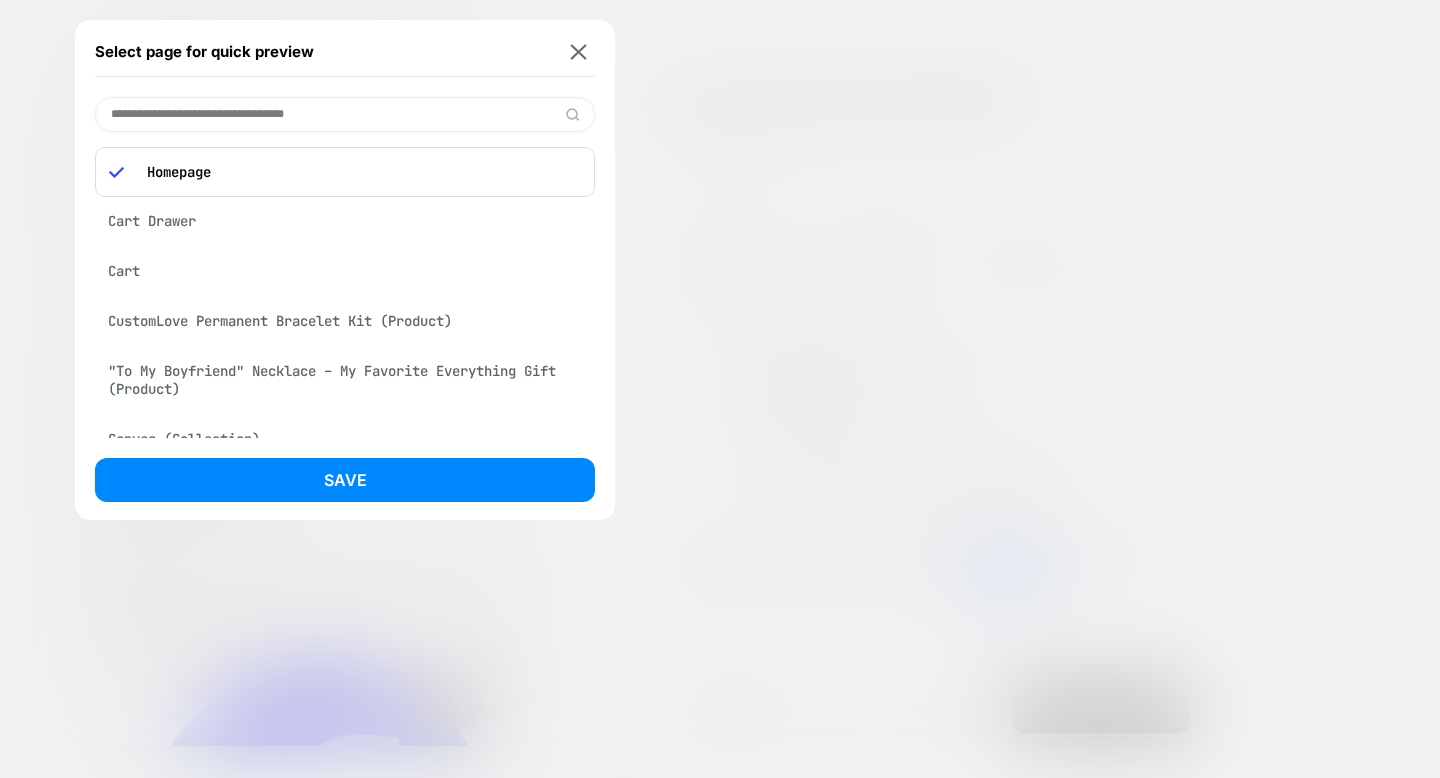 click on "Cart Drawer" at bounding box center [345, 221] 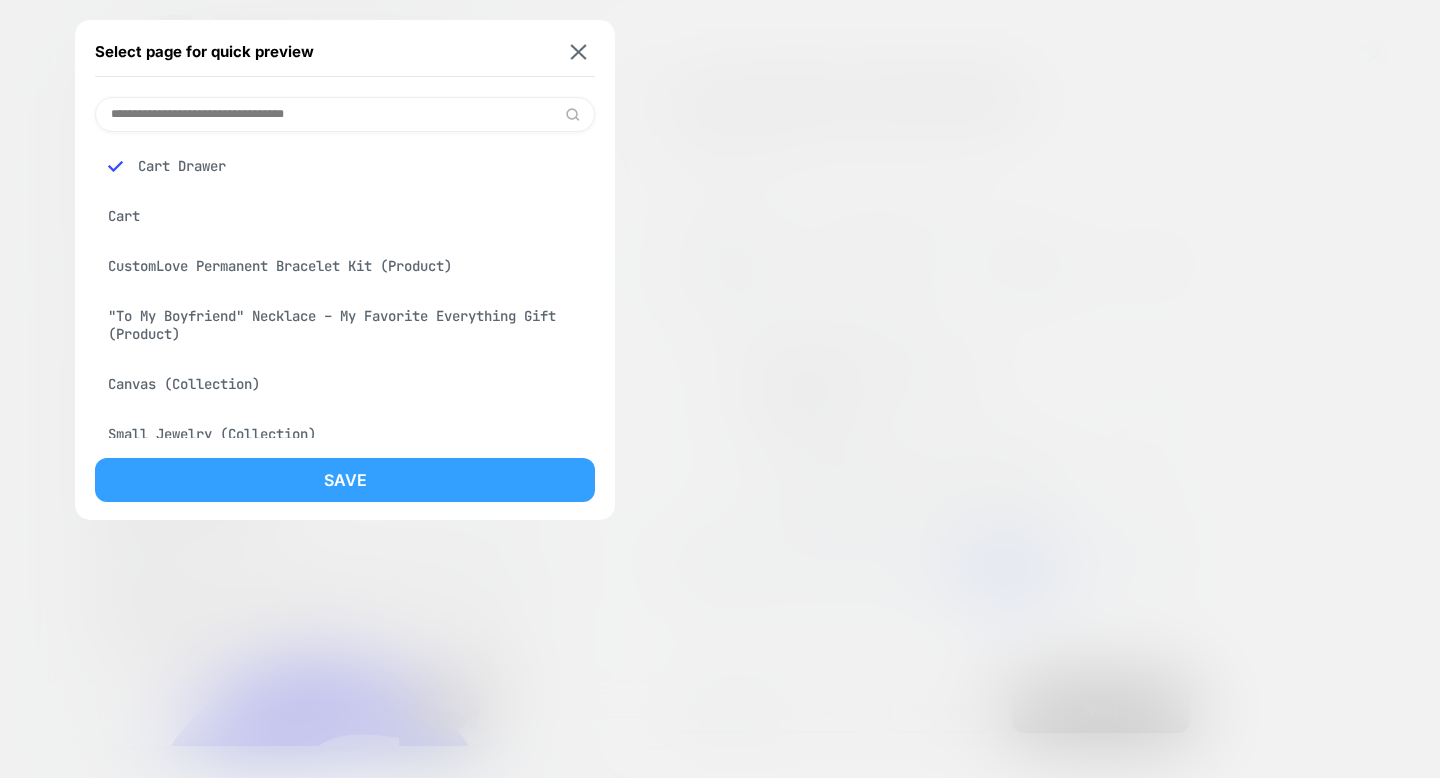 click on "Save" at bounding box center [345, 480] 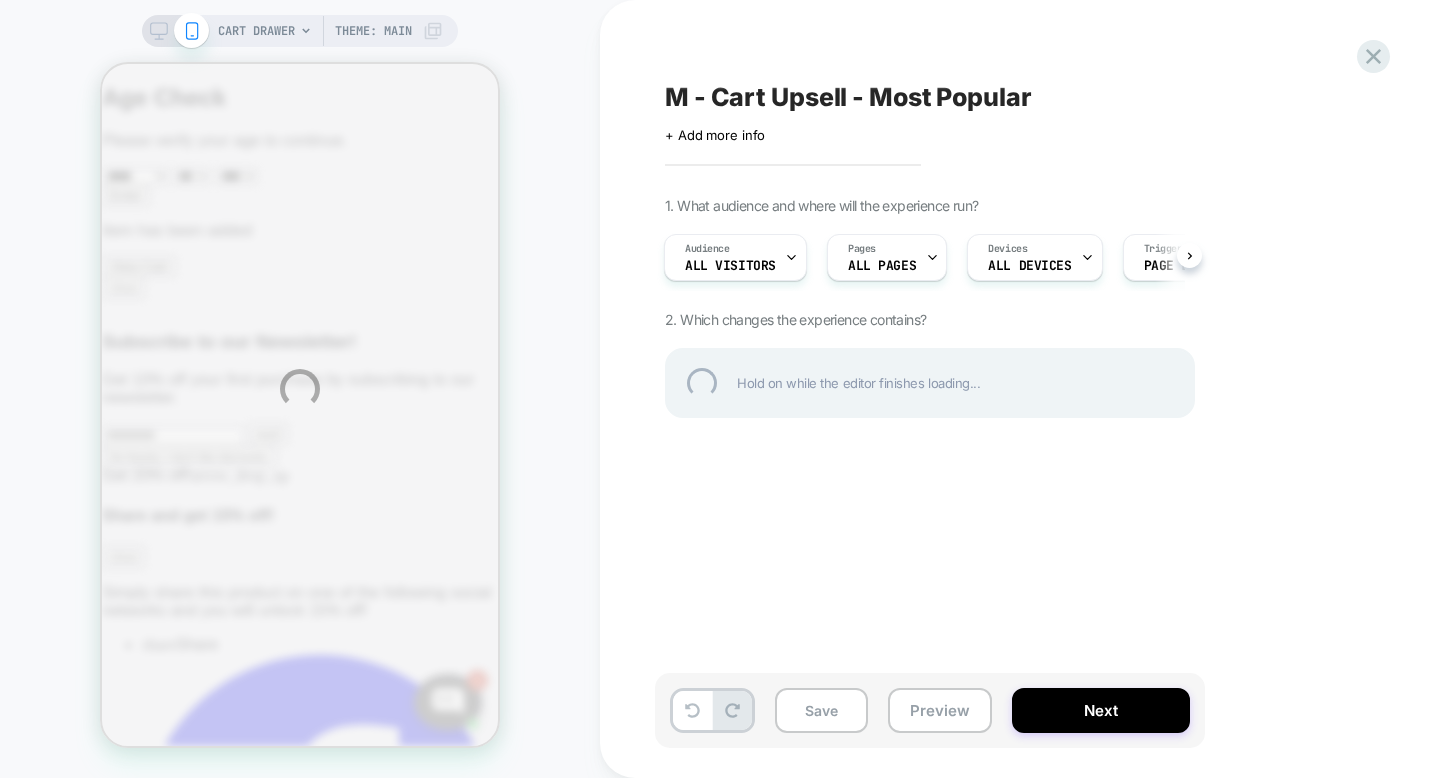 scroll, scrollTop: 0, scrollLeft: 0, axis: both 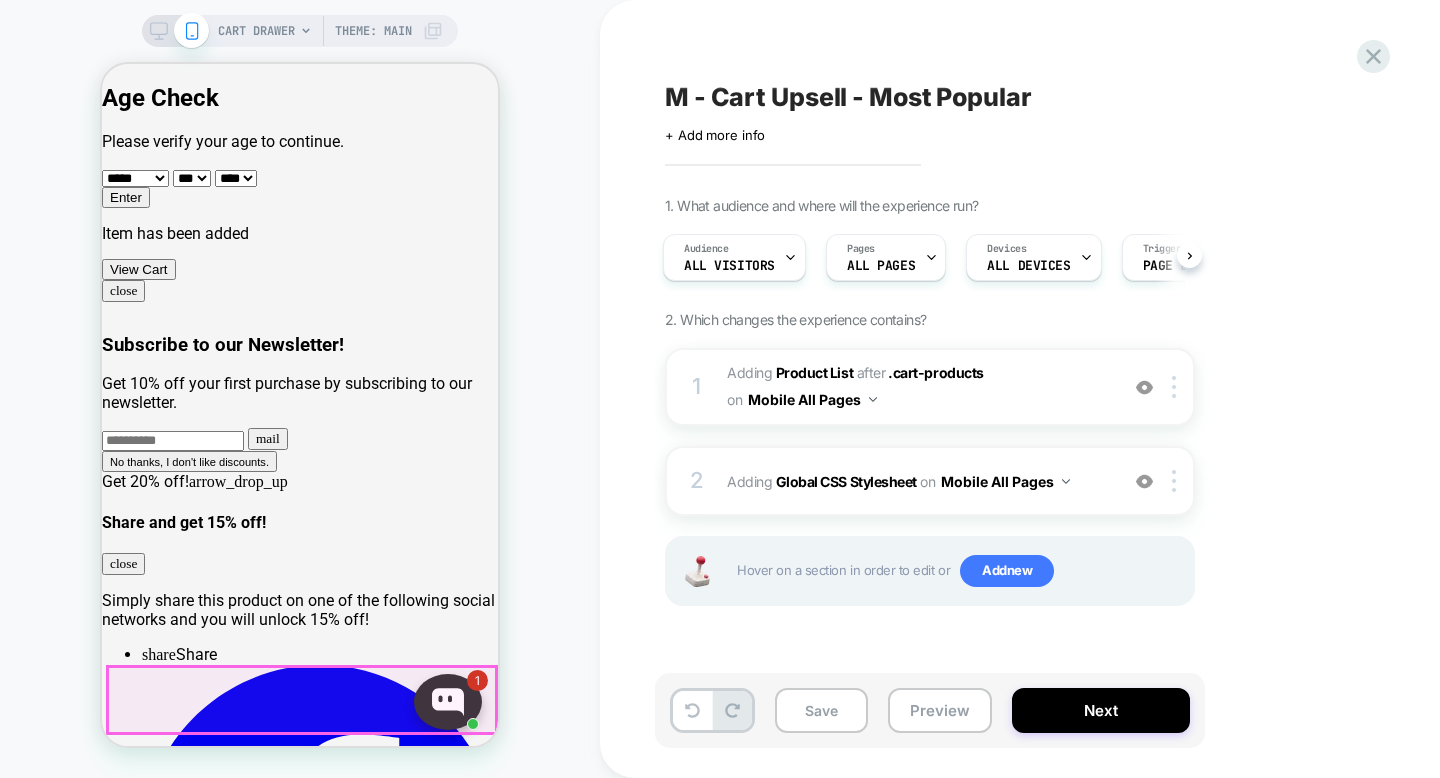 click on "Continue browsing" at bounding box center [168, 4808] 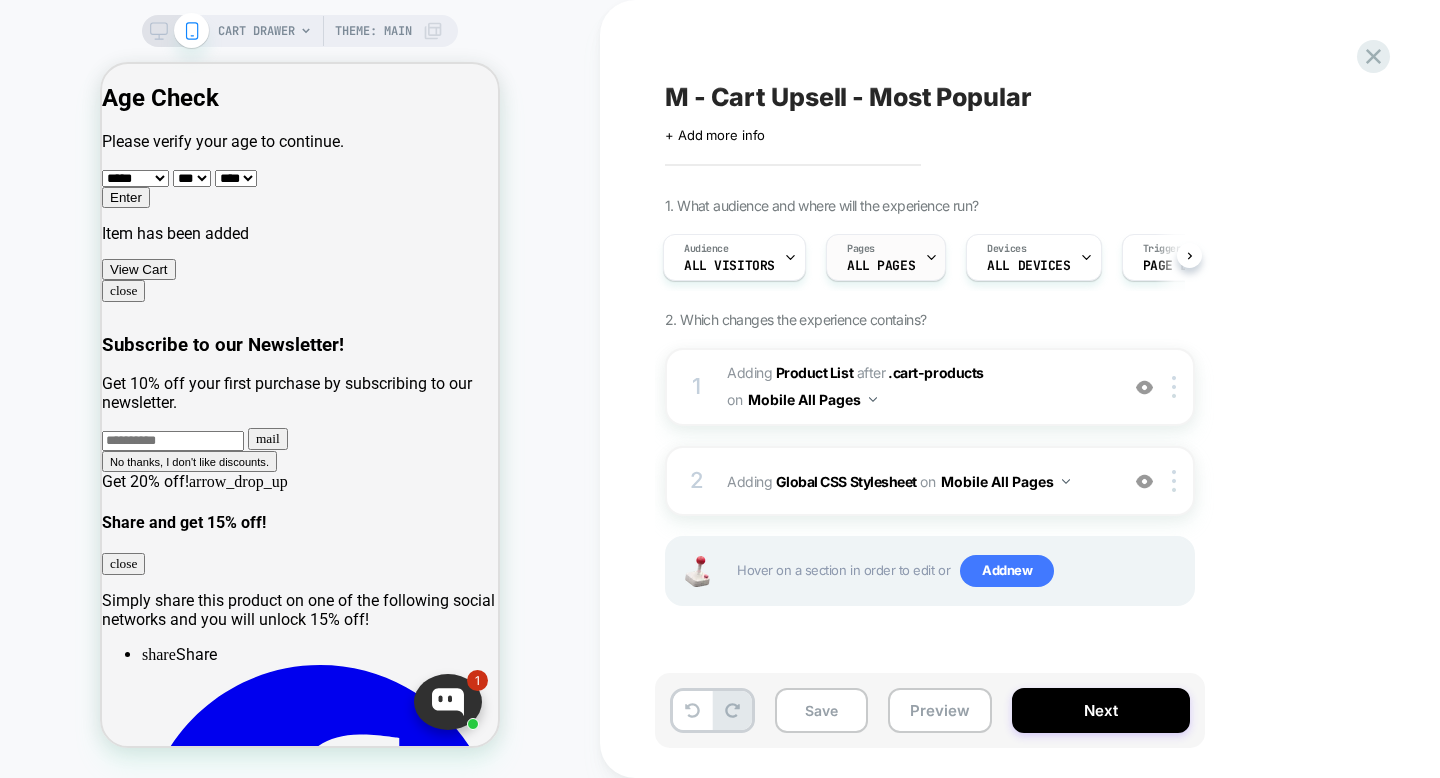 click on "Pages ALL PAGES" at bounding box center (881, 257) 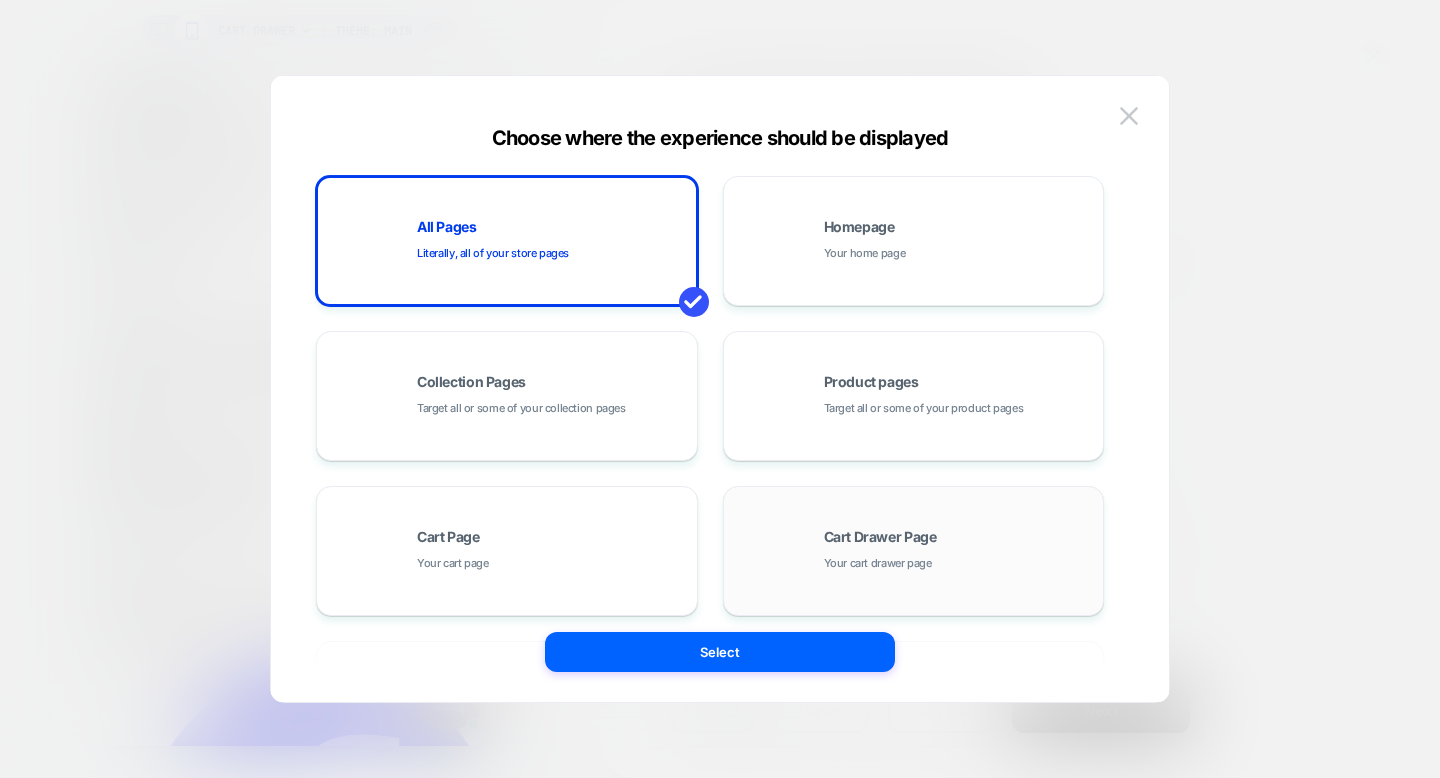 click on "Cart Drawer Page Your cart drawer page" at bounding box center [914, 551] 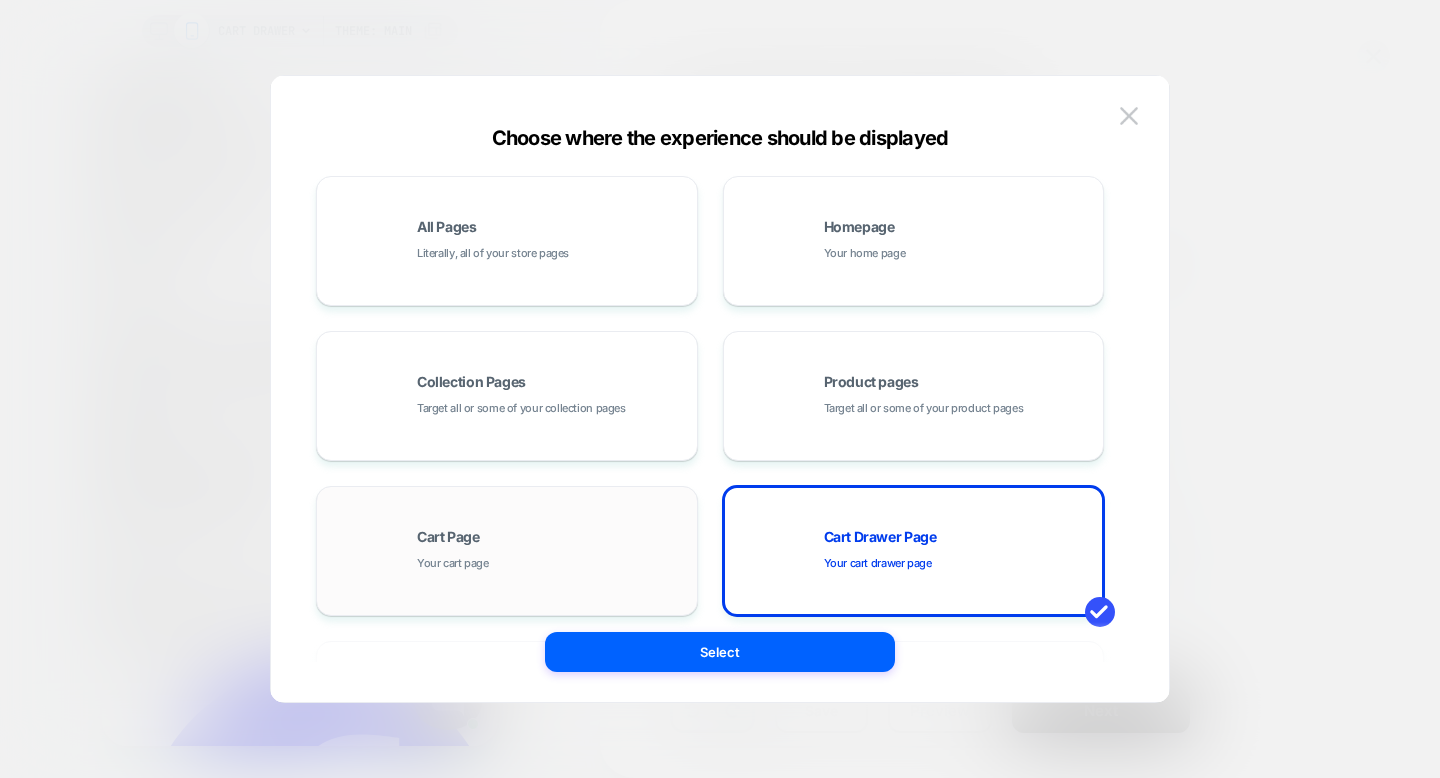 click on "Cart Page Your cart page" at bounding box center (552, 551) 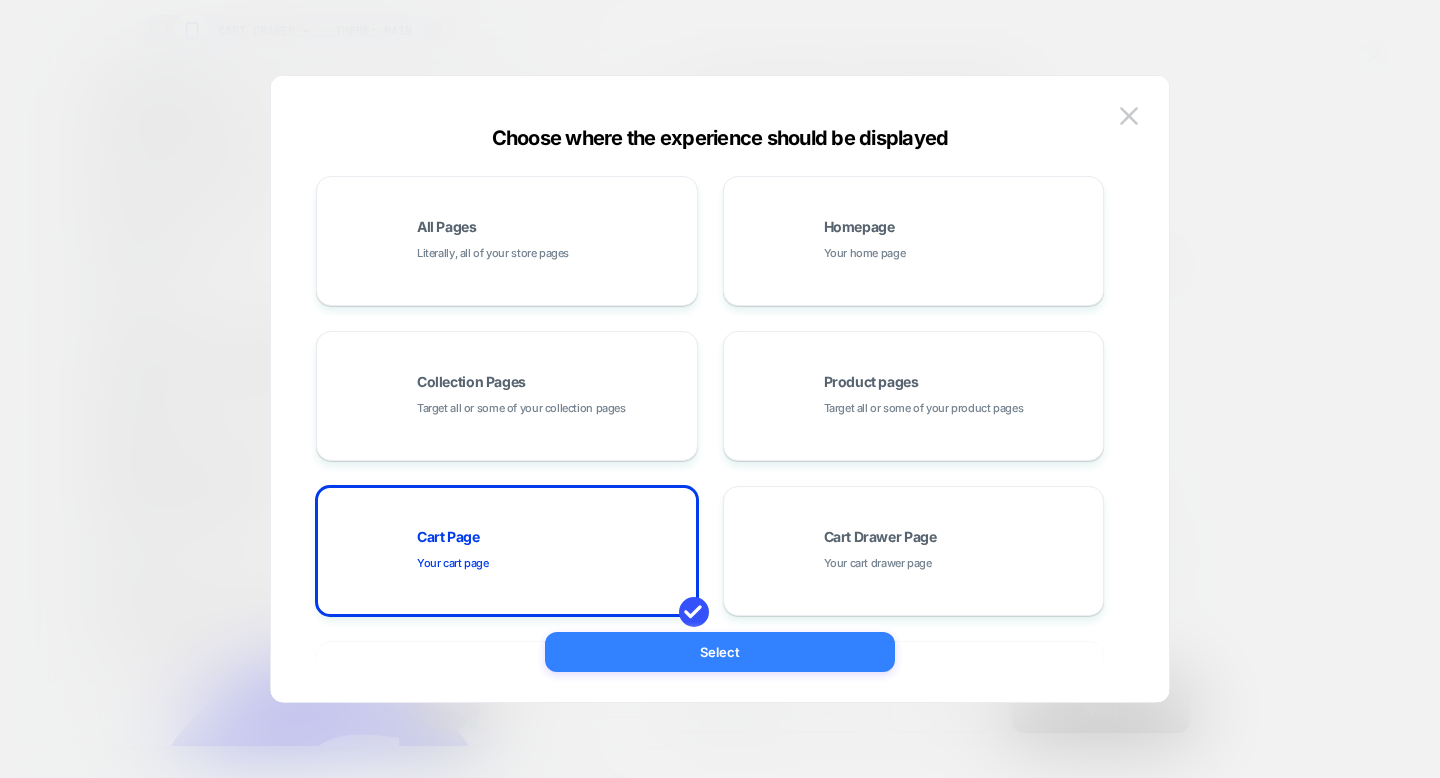 click on "Select" at bounding box center (720, 652) 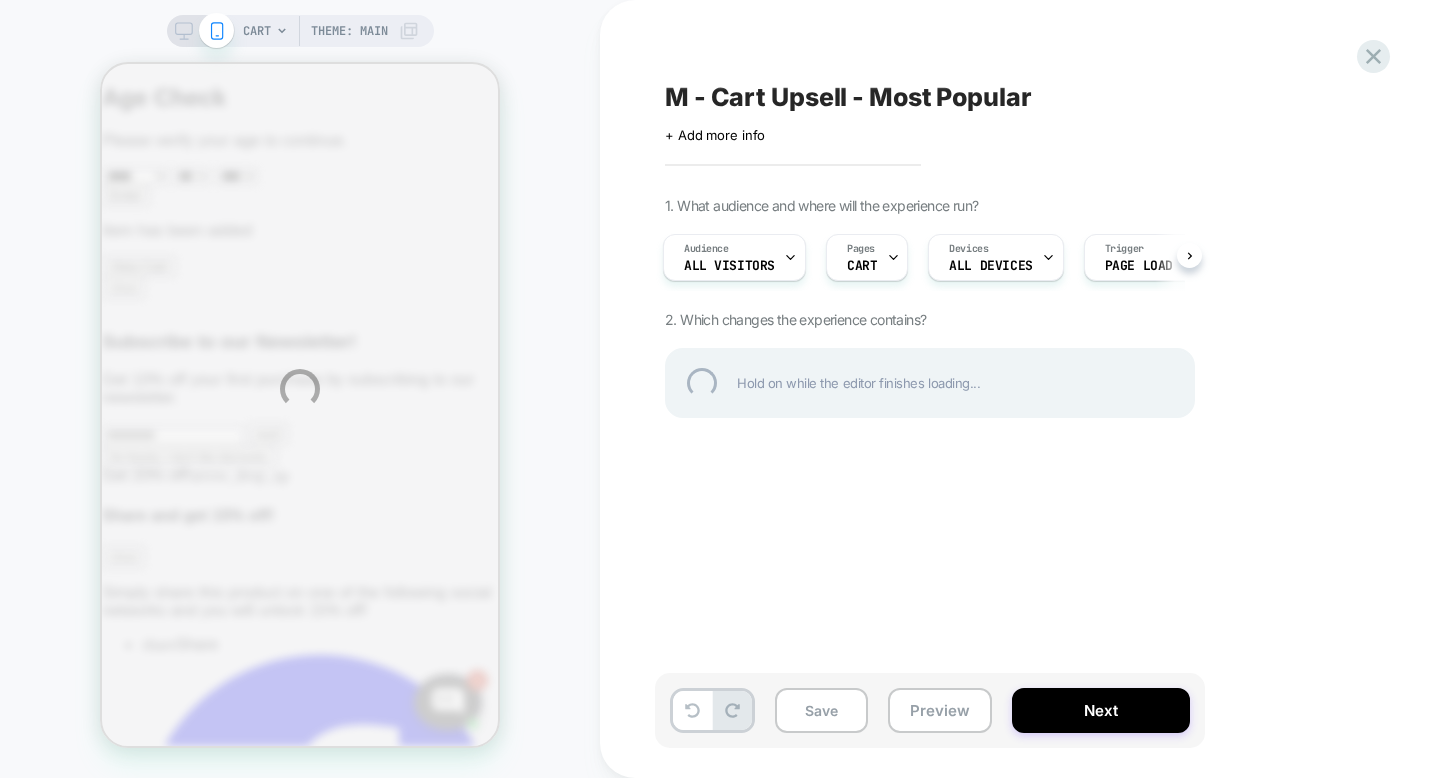 scroll, scrollTop: 0, scrollLeft: 0, axis: both 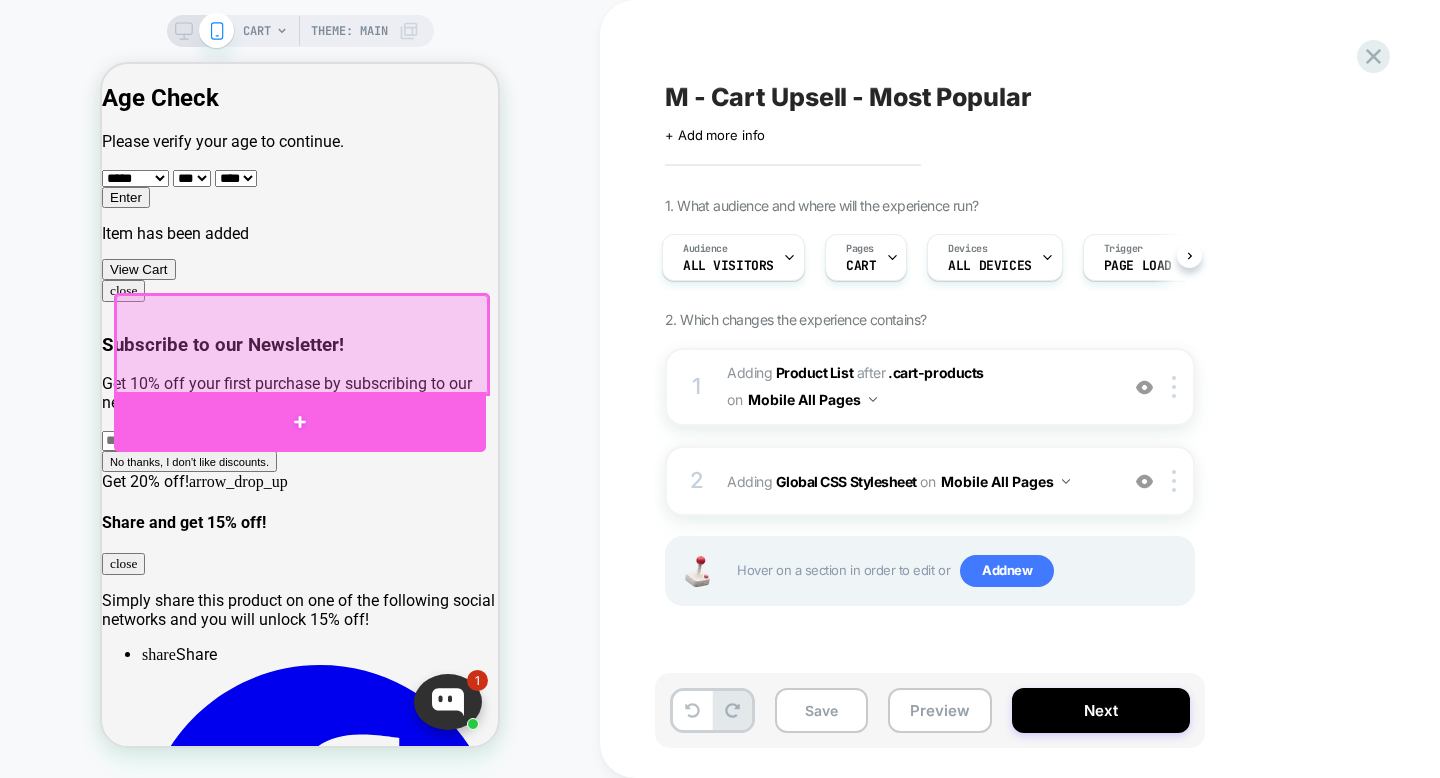 click at bounding box center [300, 422] 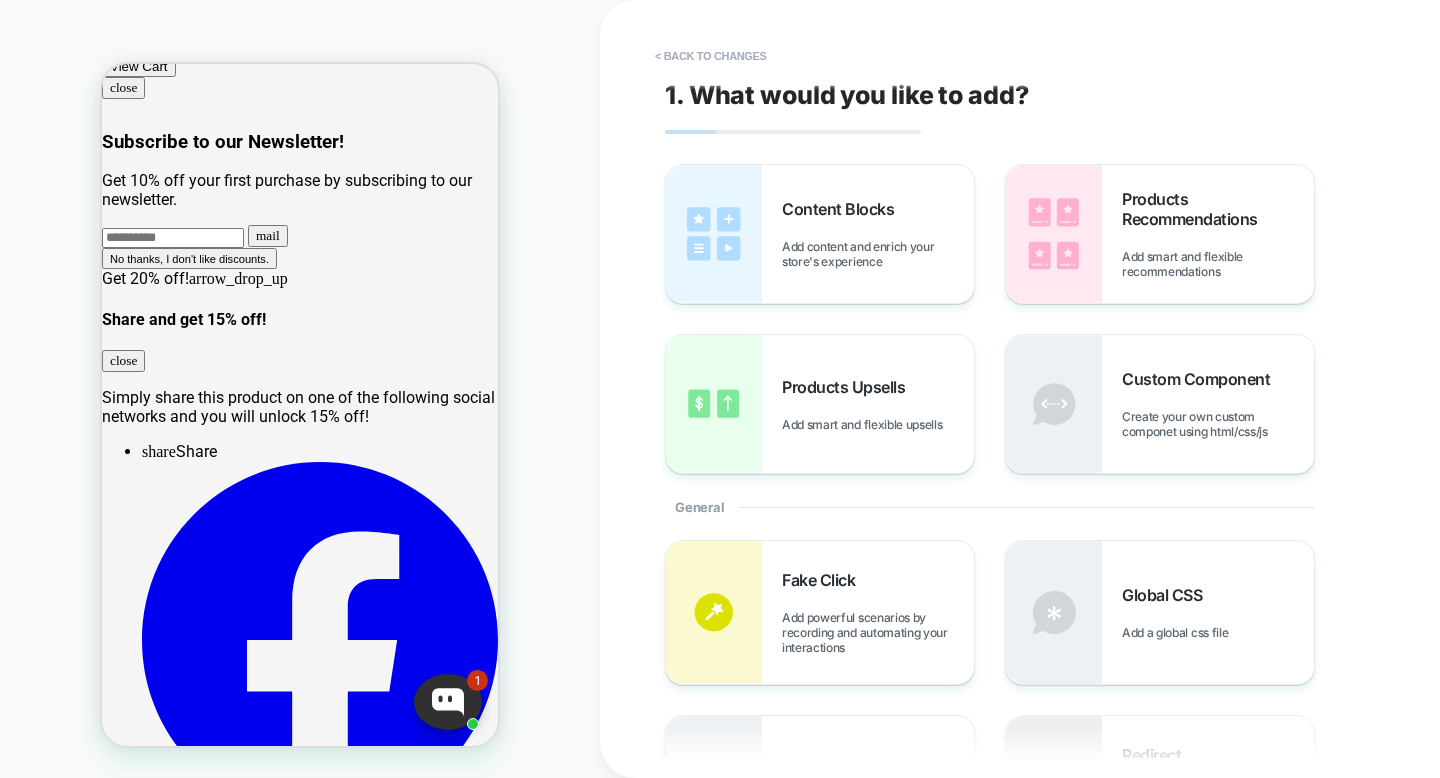 scroll, scrollTop: 0, scrollLeft: 0, axis: both 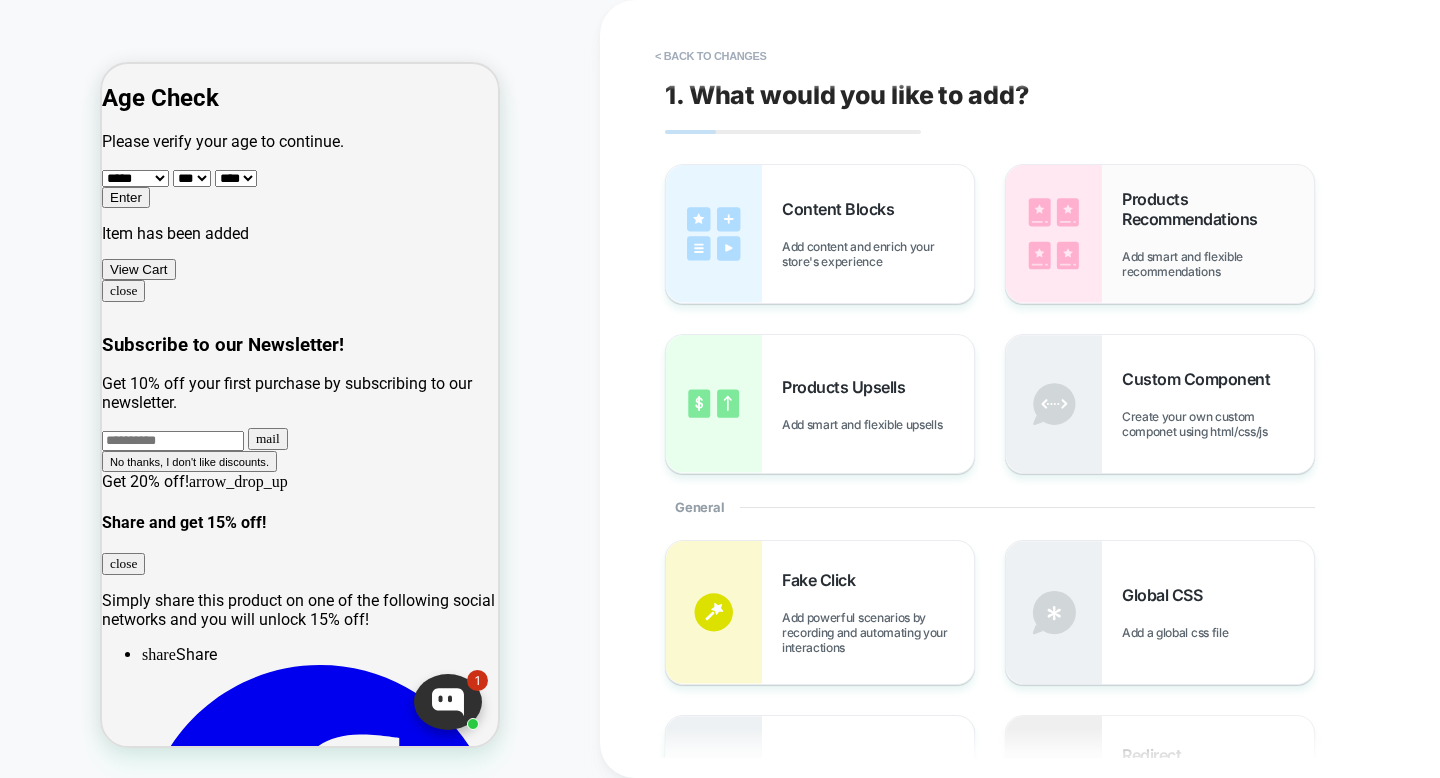 click on "Products Recommendations Add smart and flexible recommendations" at bounding box center (1218, 234) 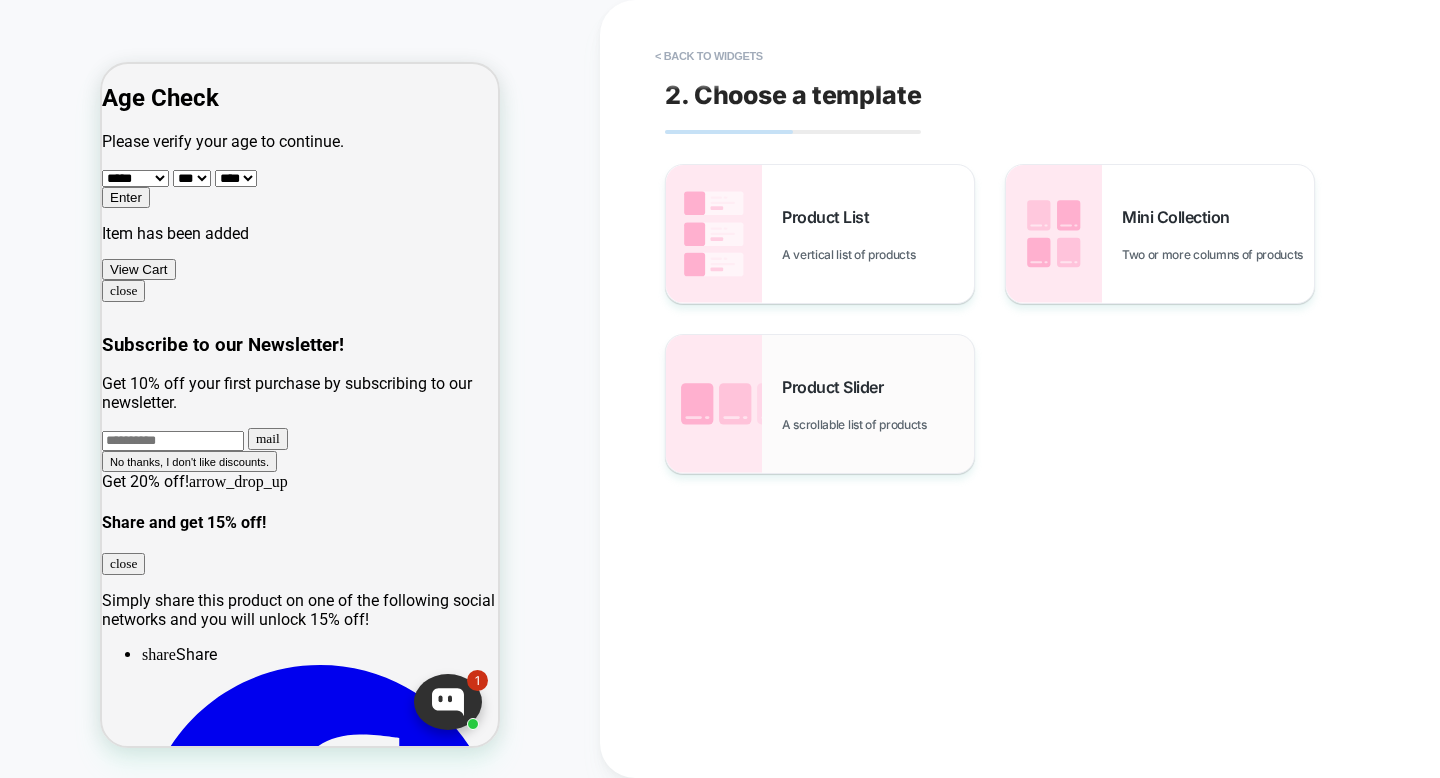 click on "Product Slider" at bounding box center (837, 387) 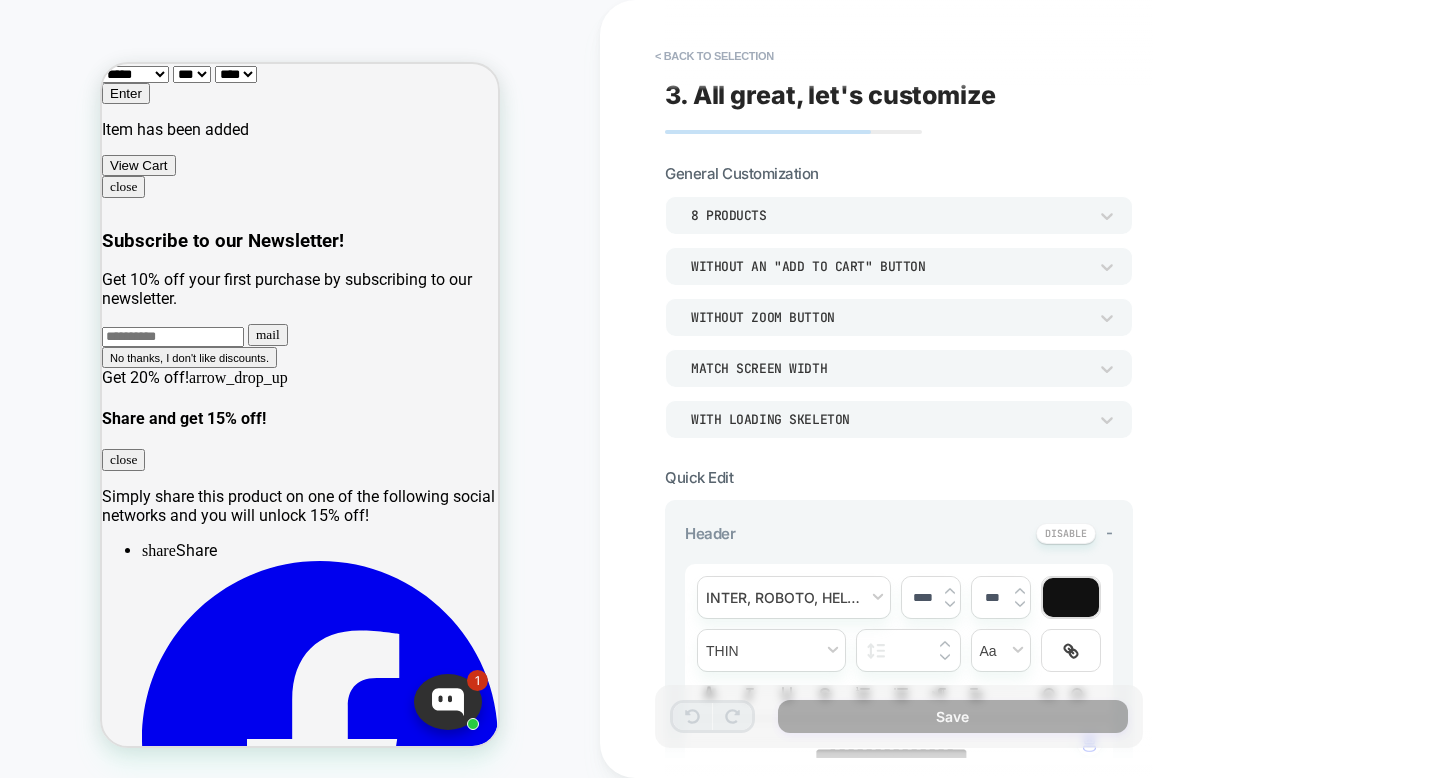 scroll, scrollTop: 178, scrollLeft: 0, axis: vertical 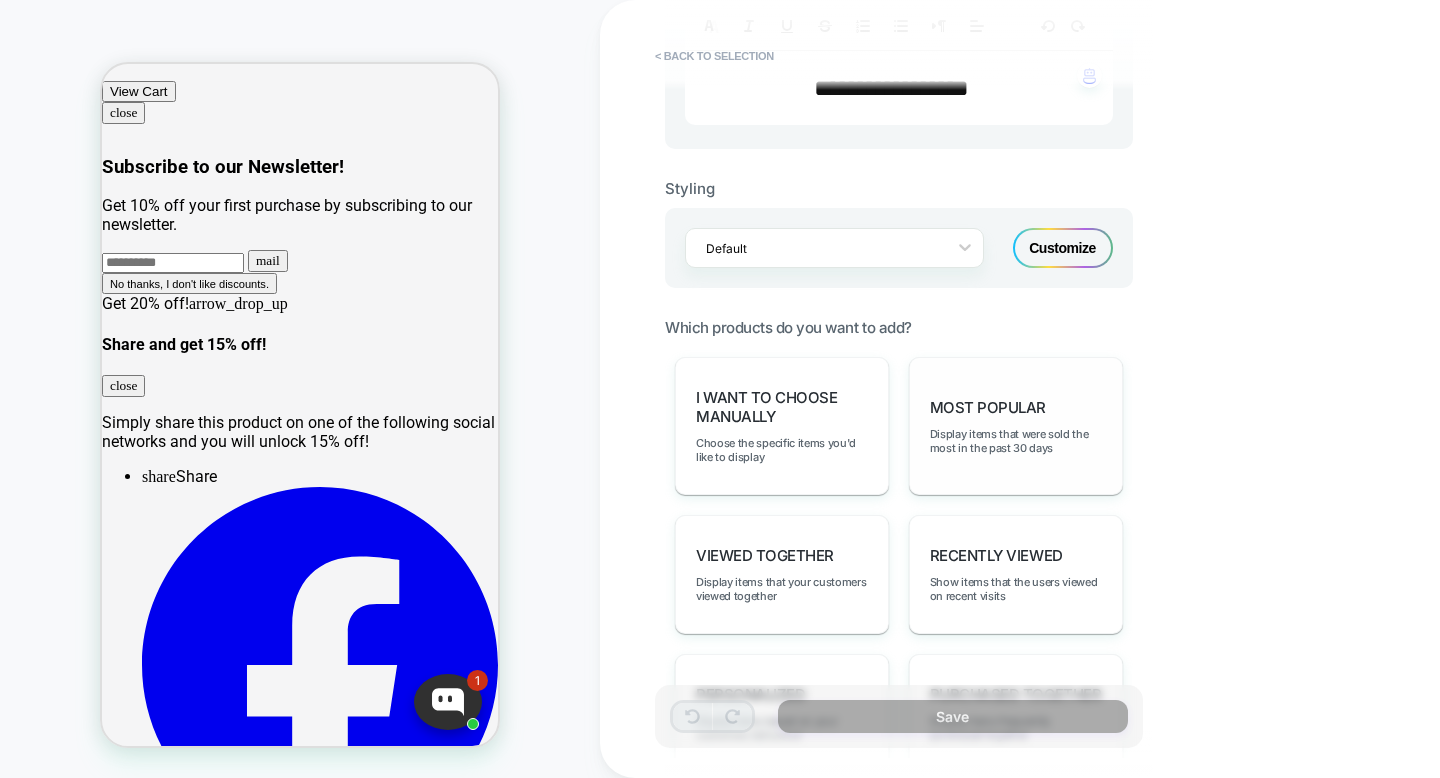 click on "Most Popular" at bounding box center [988, 407] 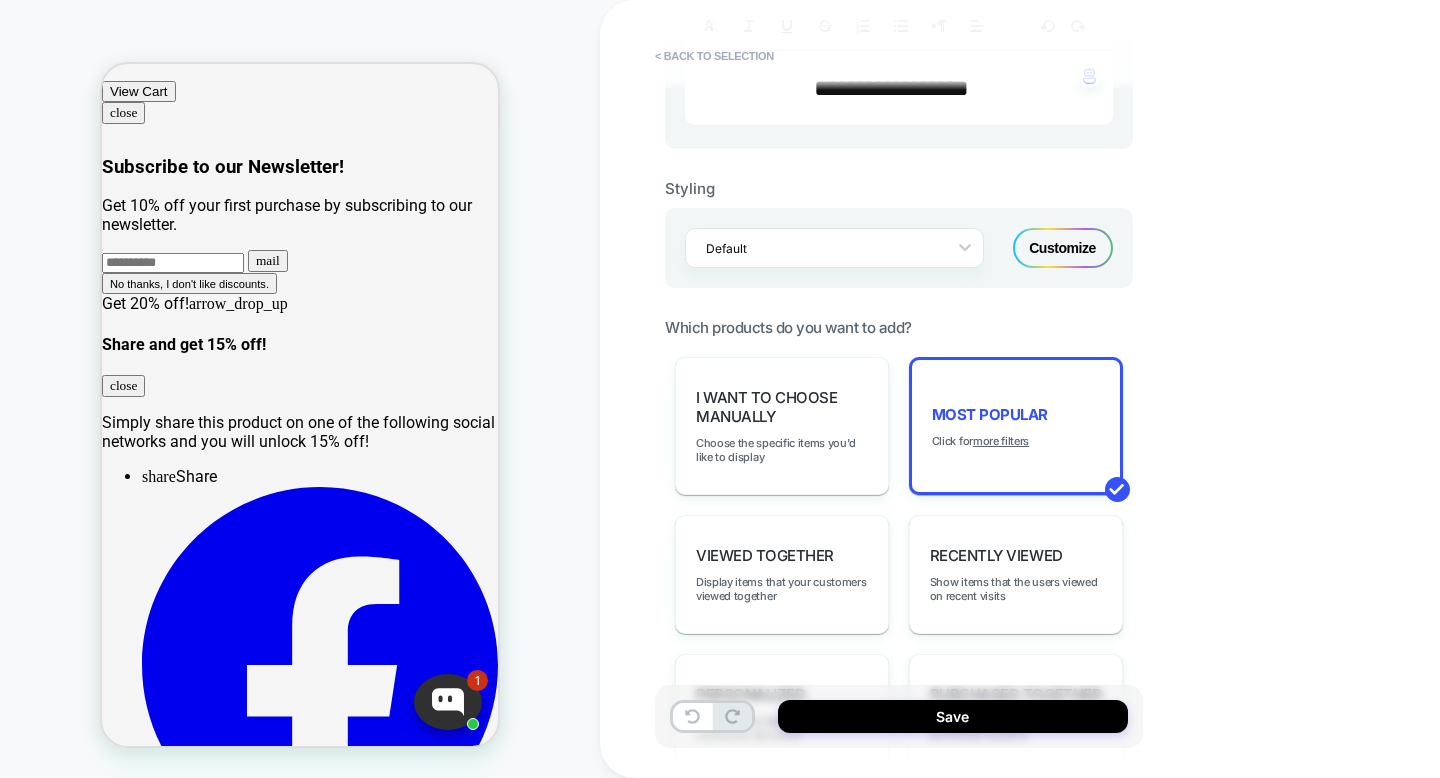 scroll, scrollTop: 0, scrollLeft: 0, axis: both 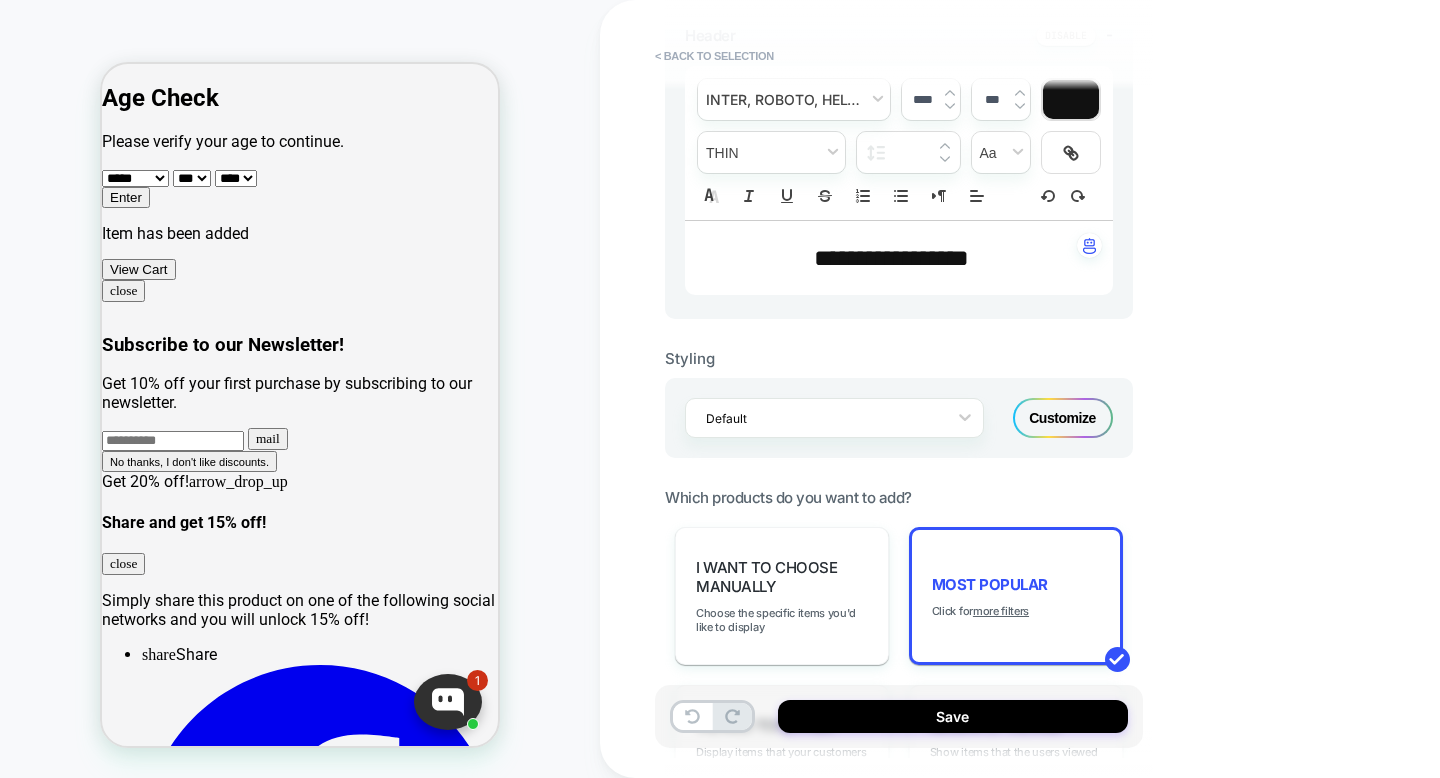 click on "**********" at bounding box center (891, 258) 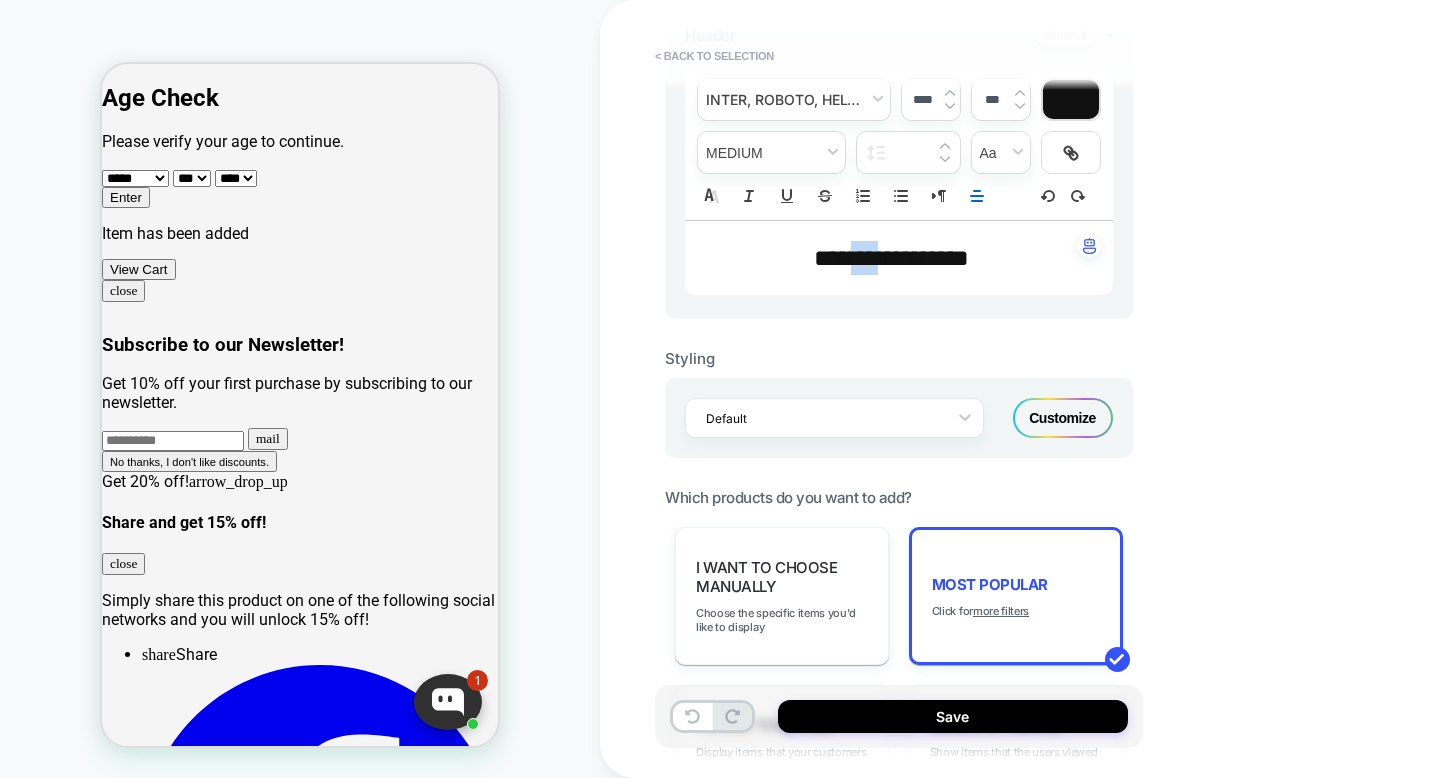 click on "**********" at bounding box center [891, 258] 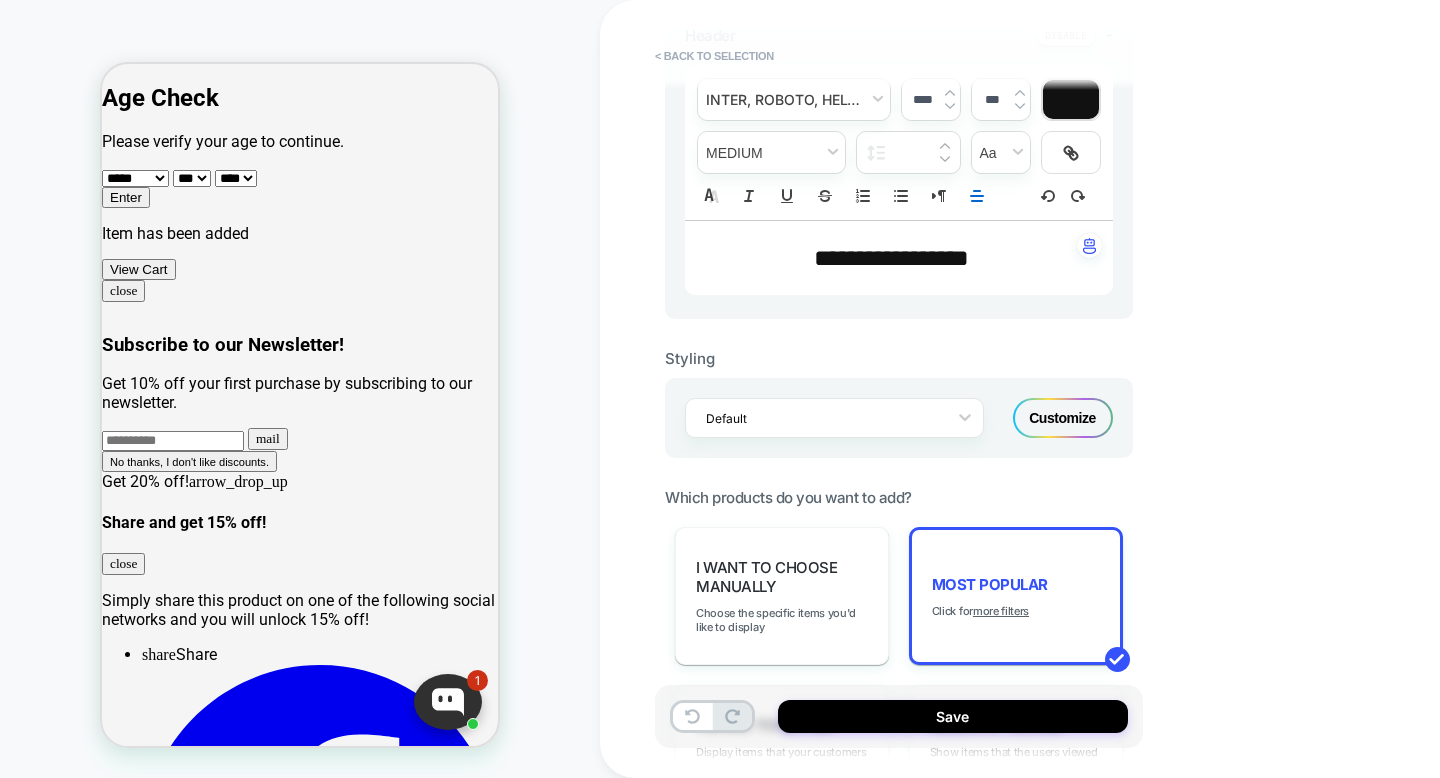 click on "**********" at bounding box center [891, 258] 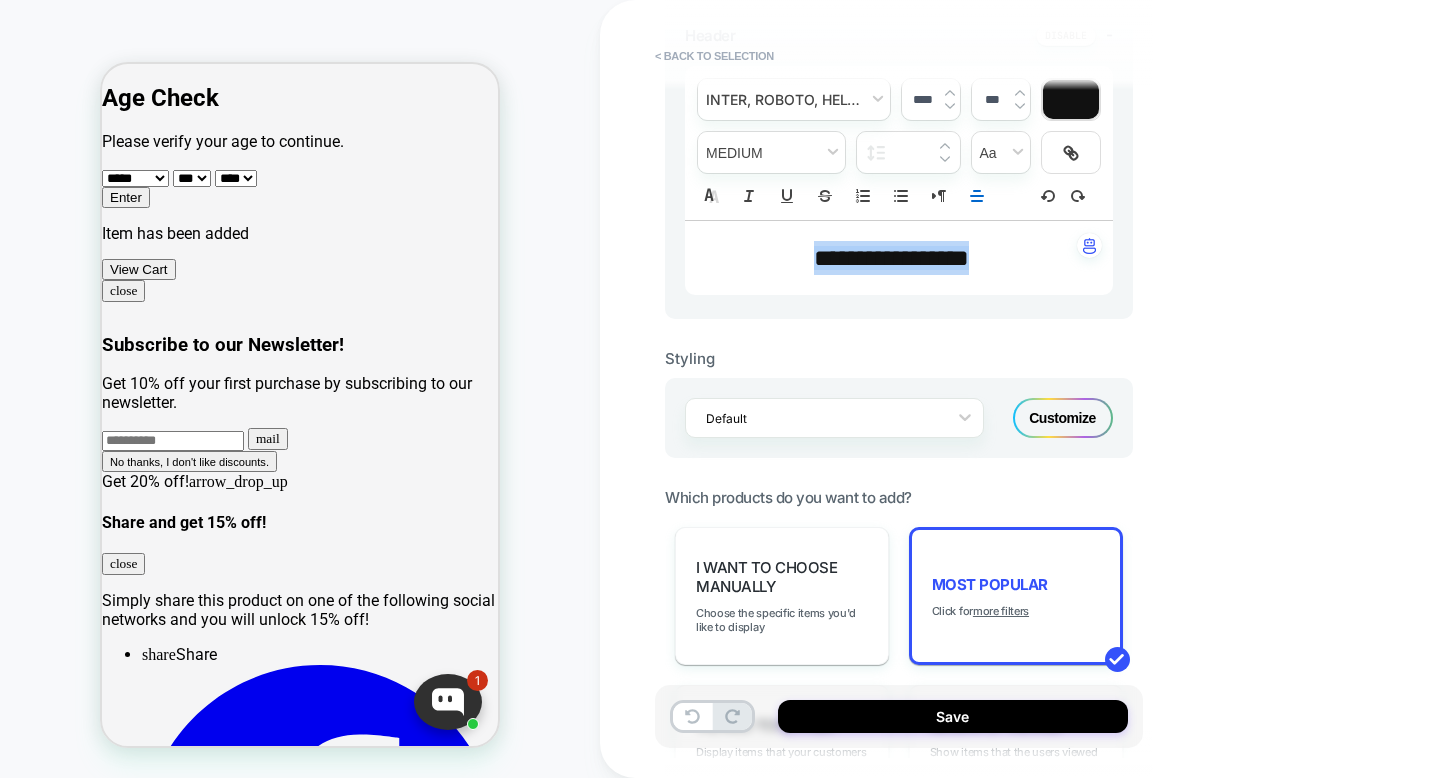 type 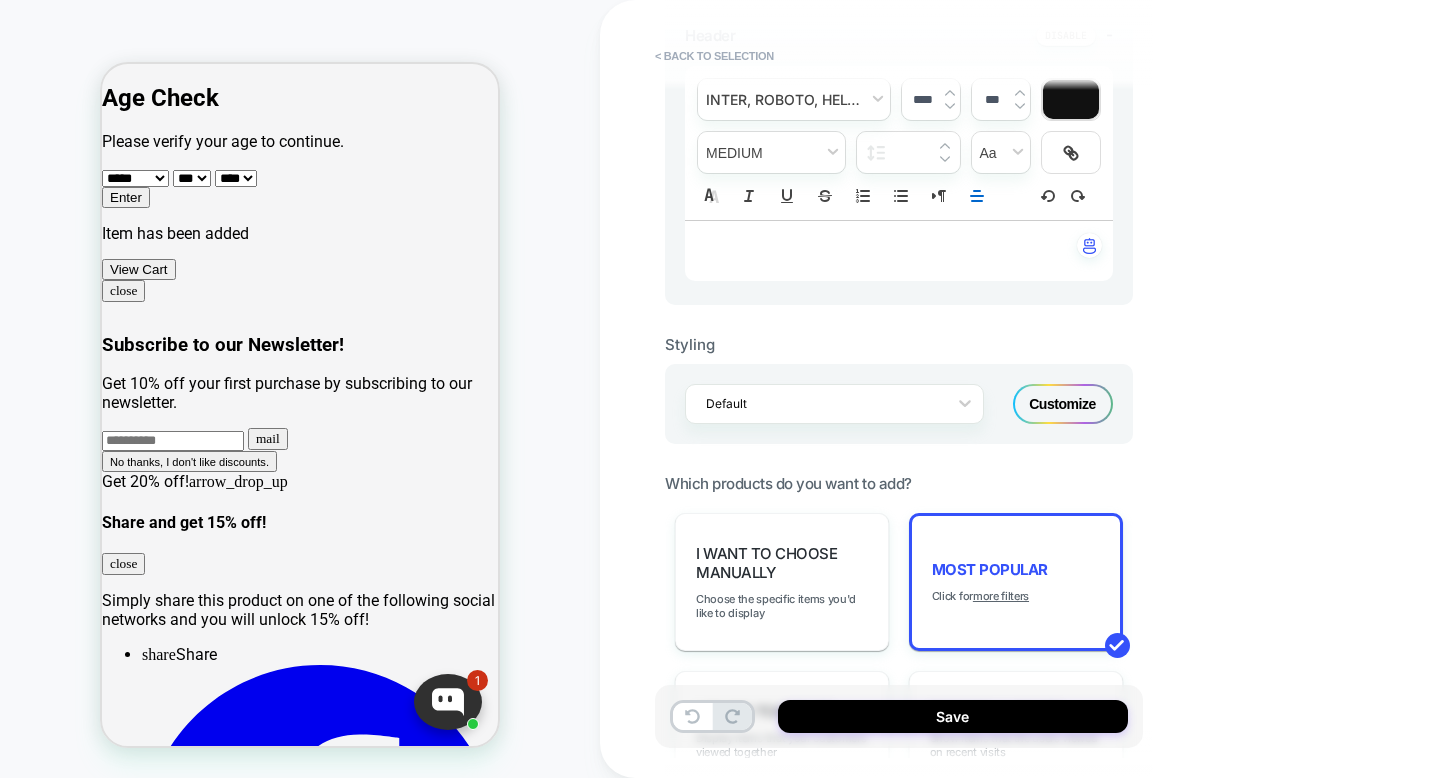click on "﻿" at bounding box center [891, 251] 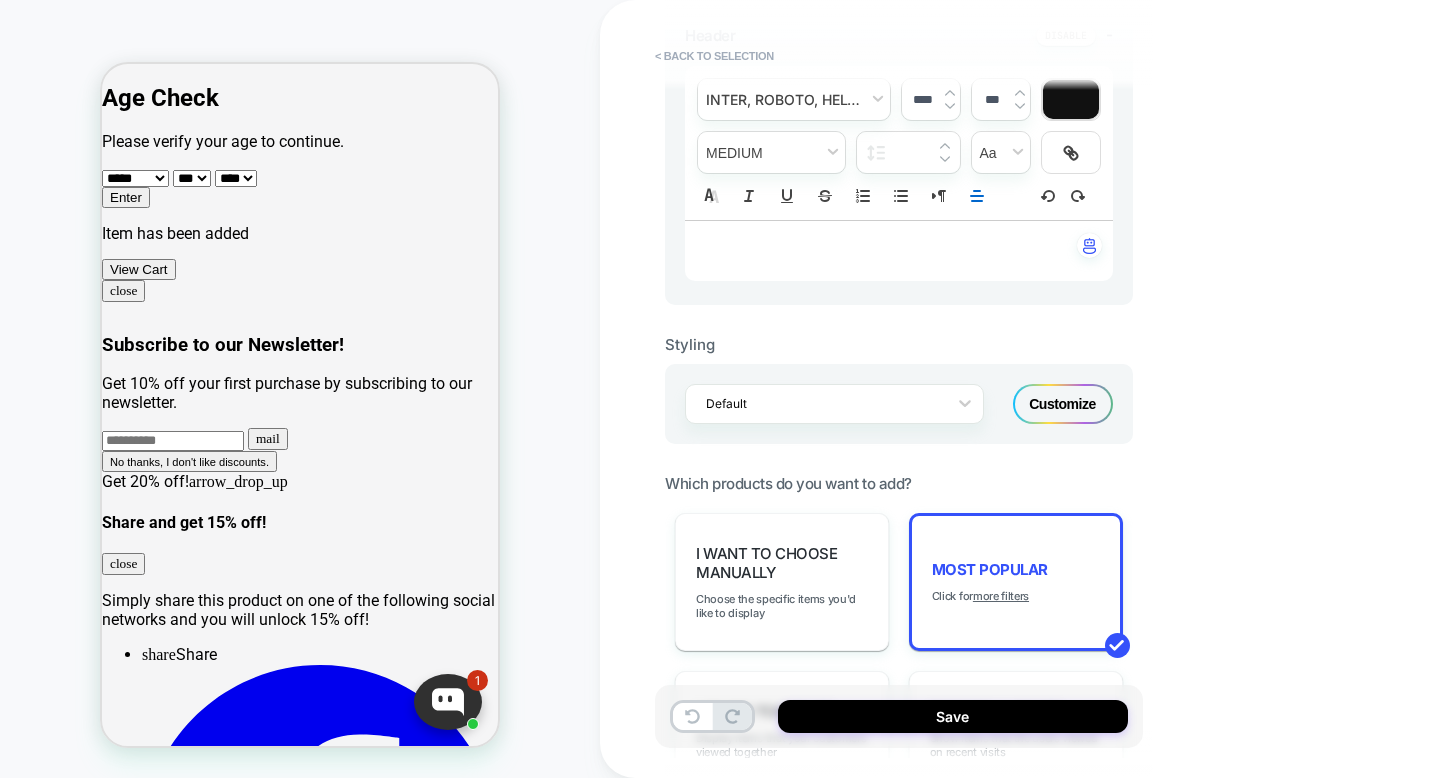 type on "****" 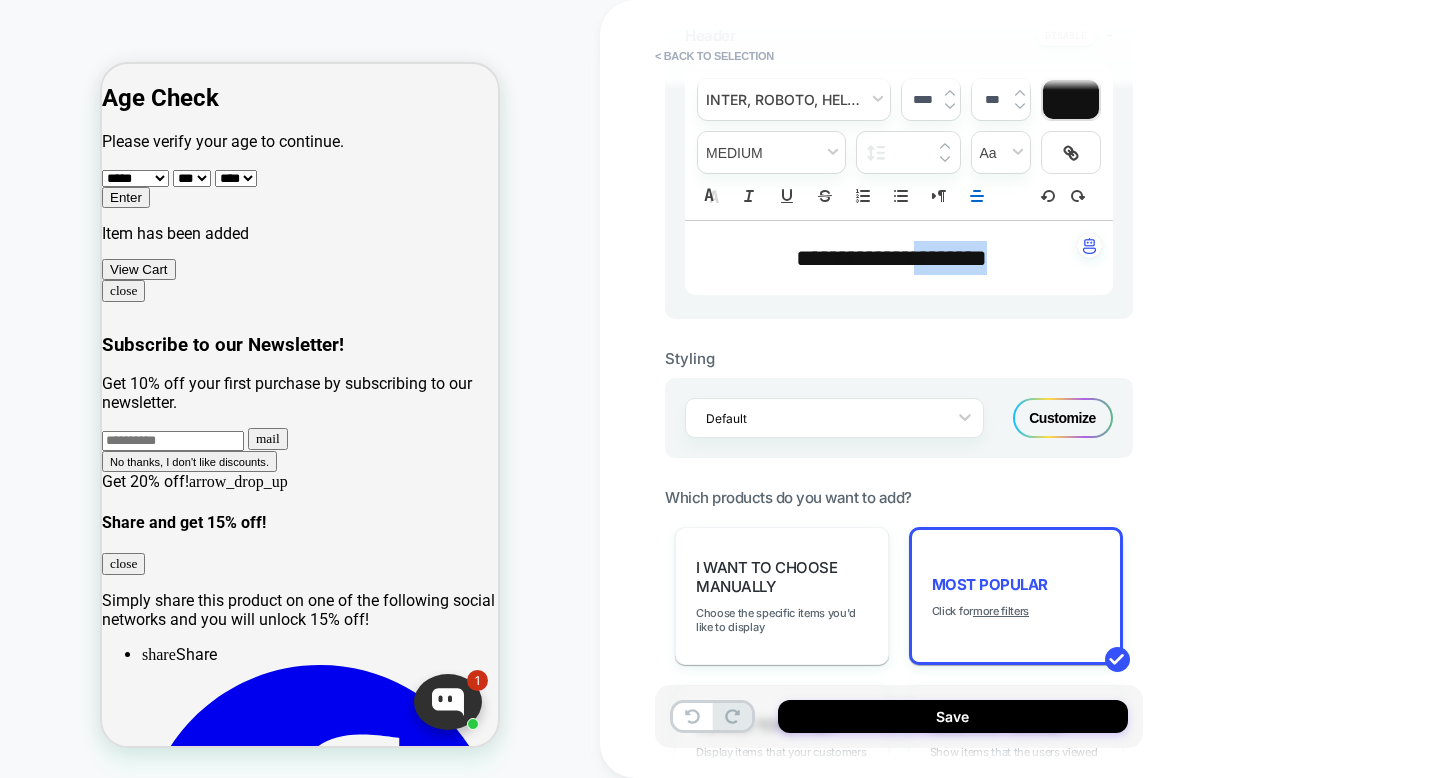drag, startPoint x: 1013, startPoint y: 250, endPoint x: 920, endPoint y: 252, distance: 93.0215 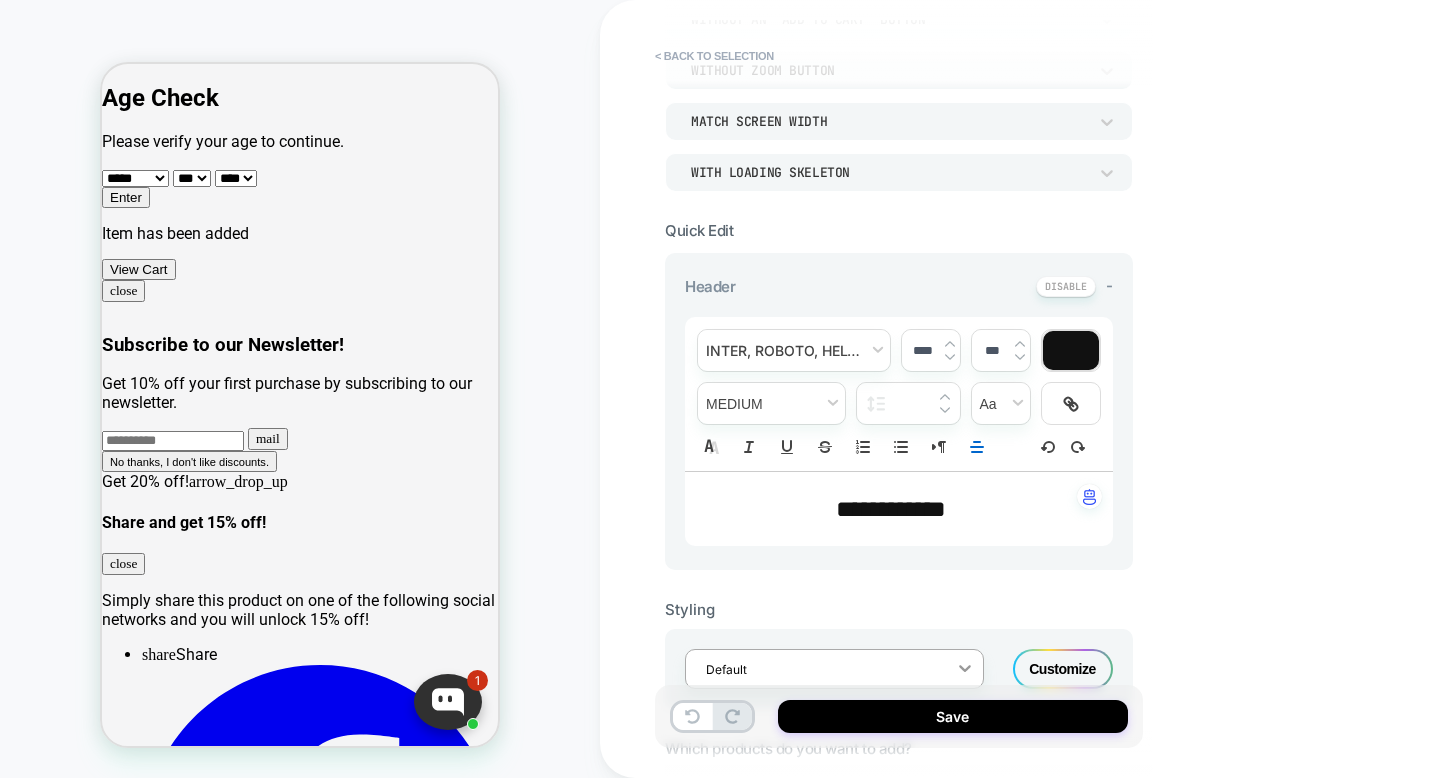 scroll, scrollTop: 543, scrollLeft: 0, axis: vertical 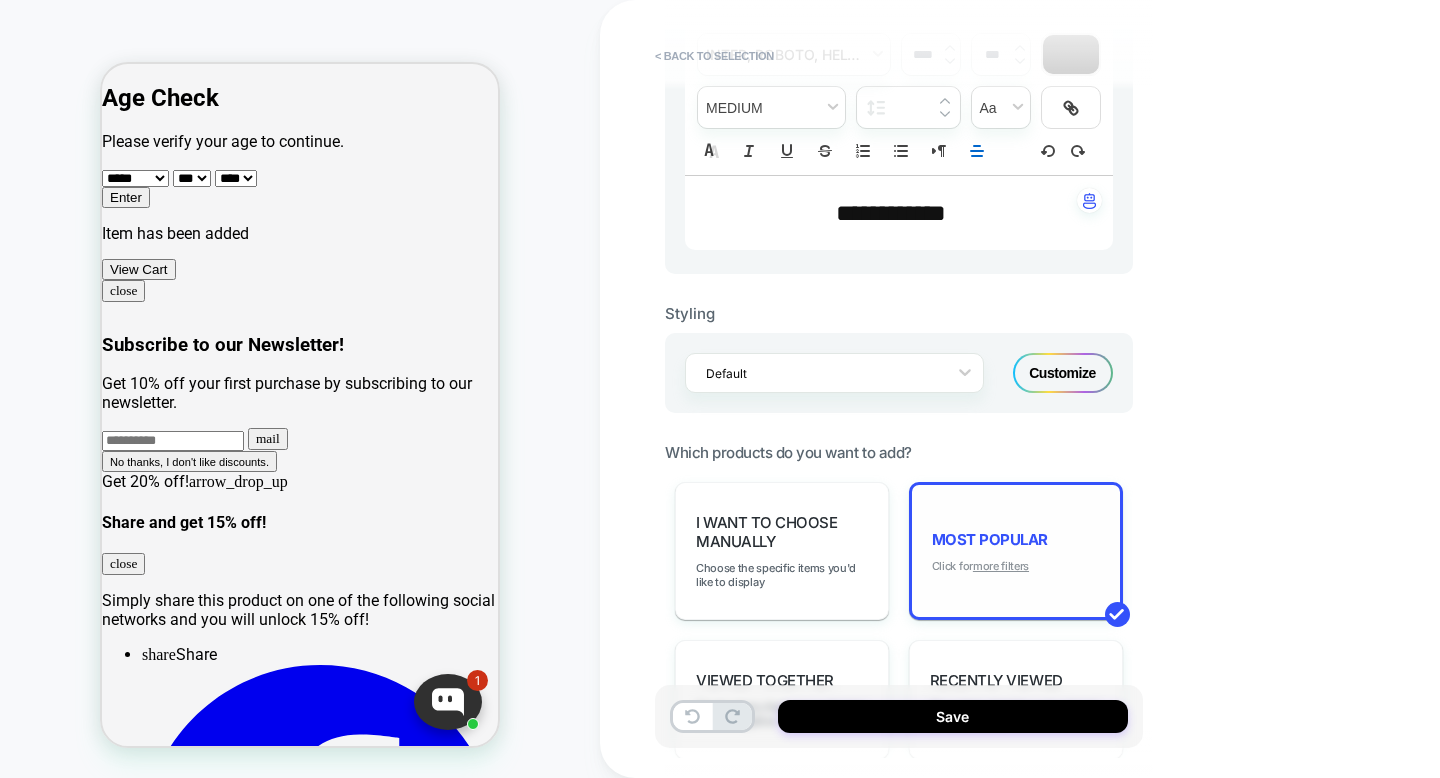 click on "more filters" at bounding box center [1001, 566] 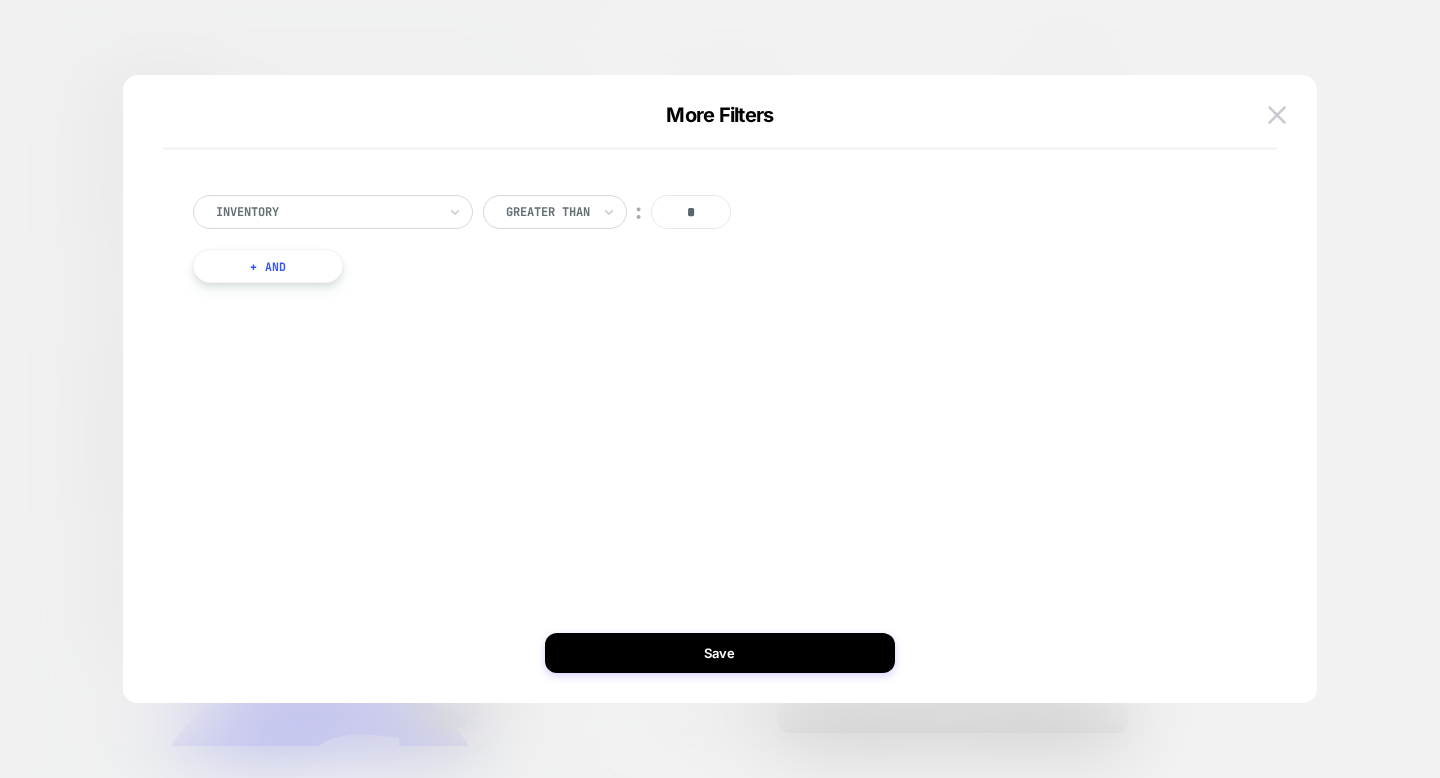click on "+ And" at bounding box center (268, 266) 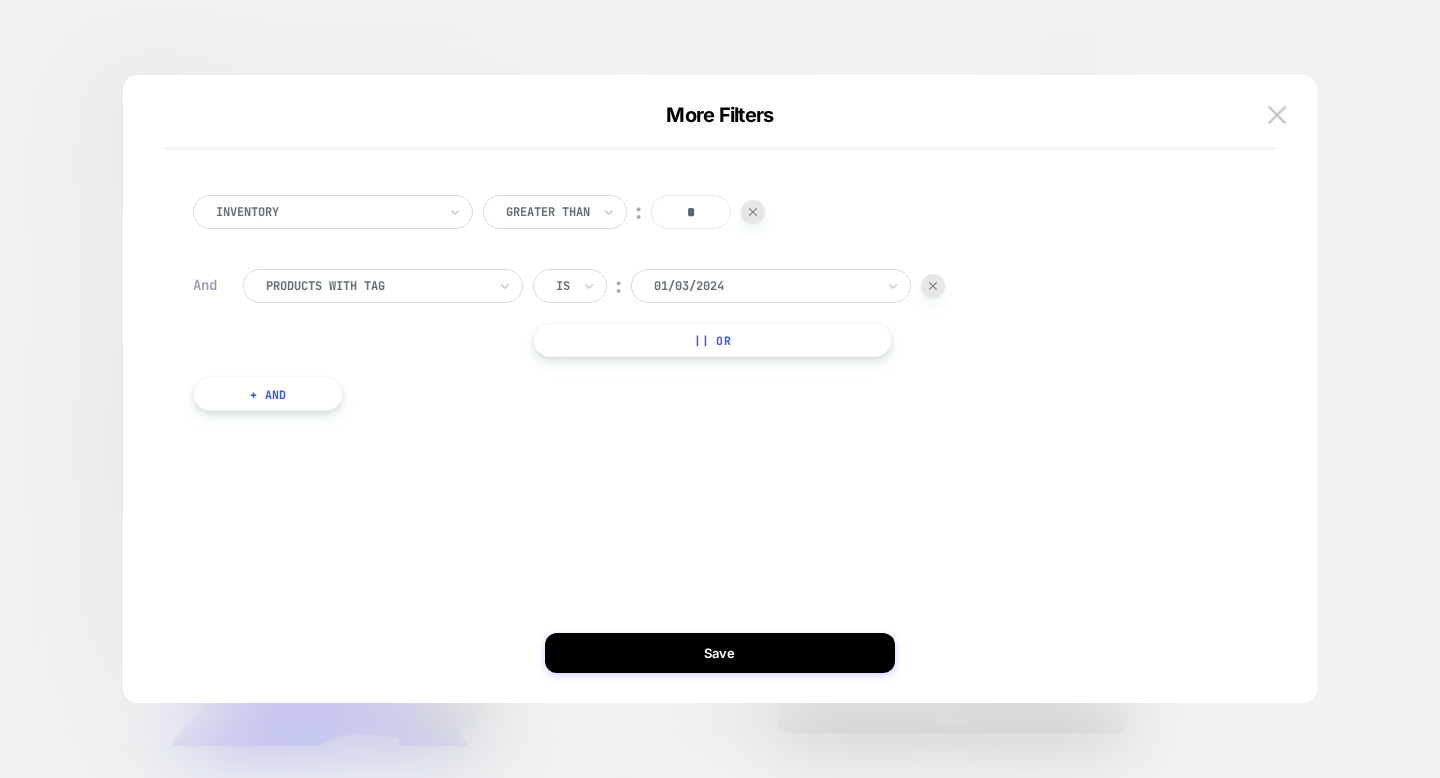 click at bounding box center (376, 286) 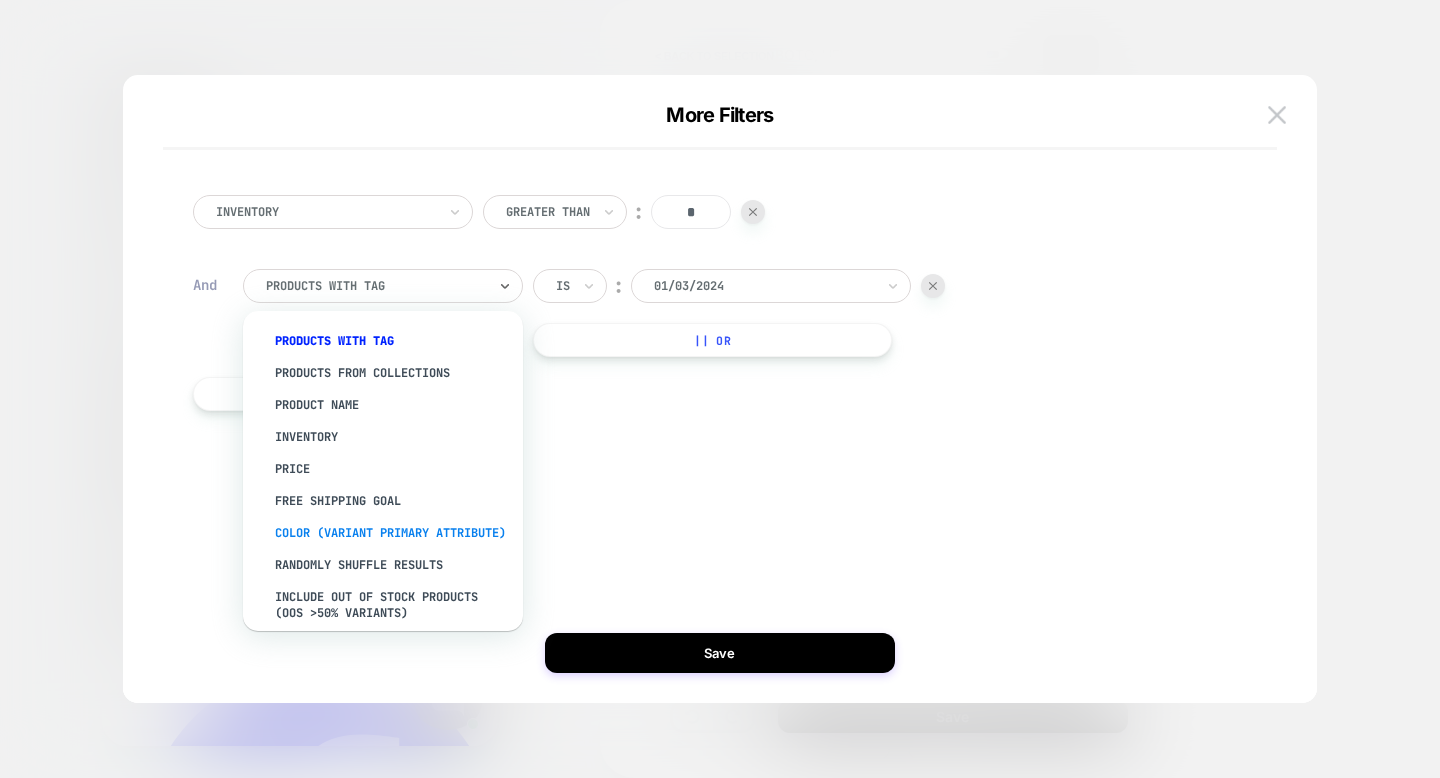 scroll, scrollTop: 179, scrollLeft: 0, axis: vertical 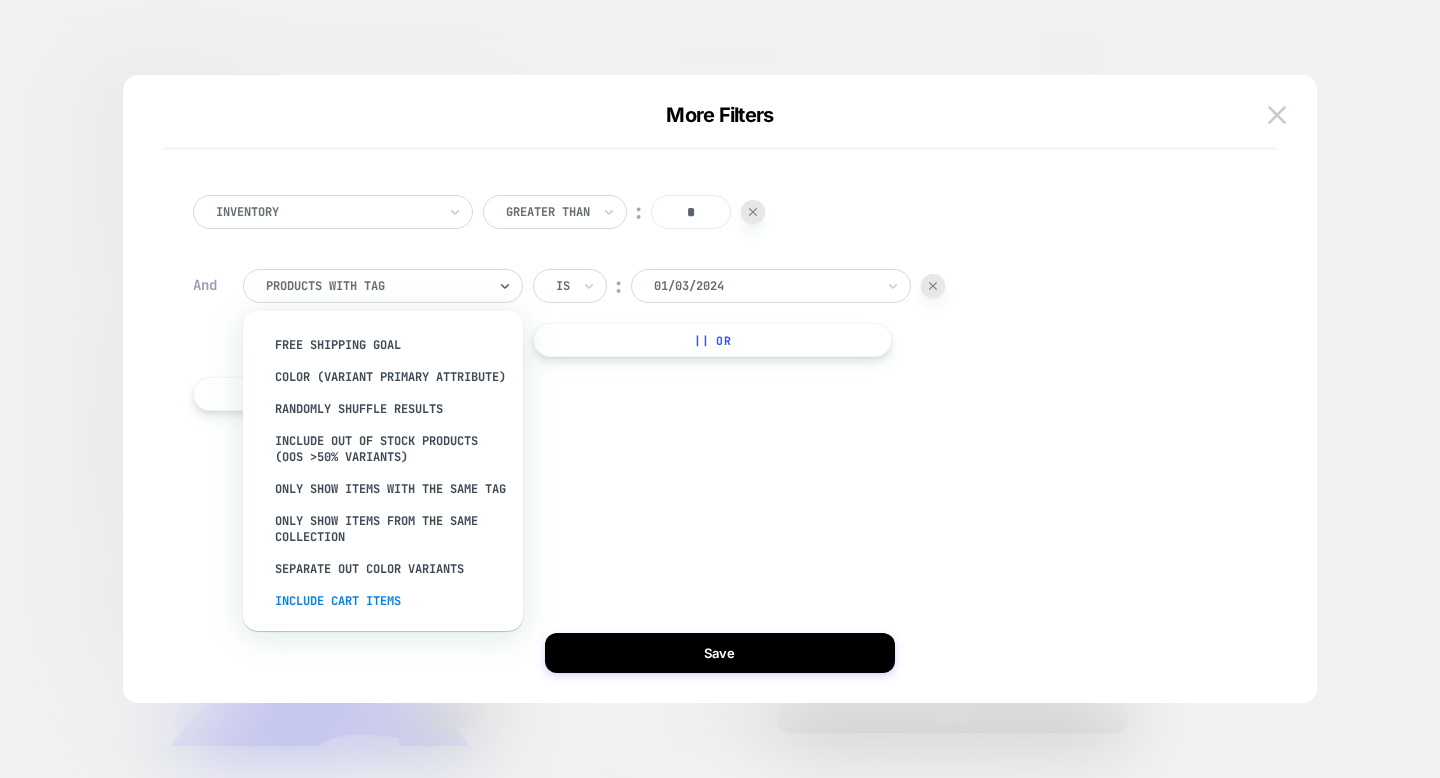 click on "Include Cart Items" at bounding box center [393, 601] 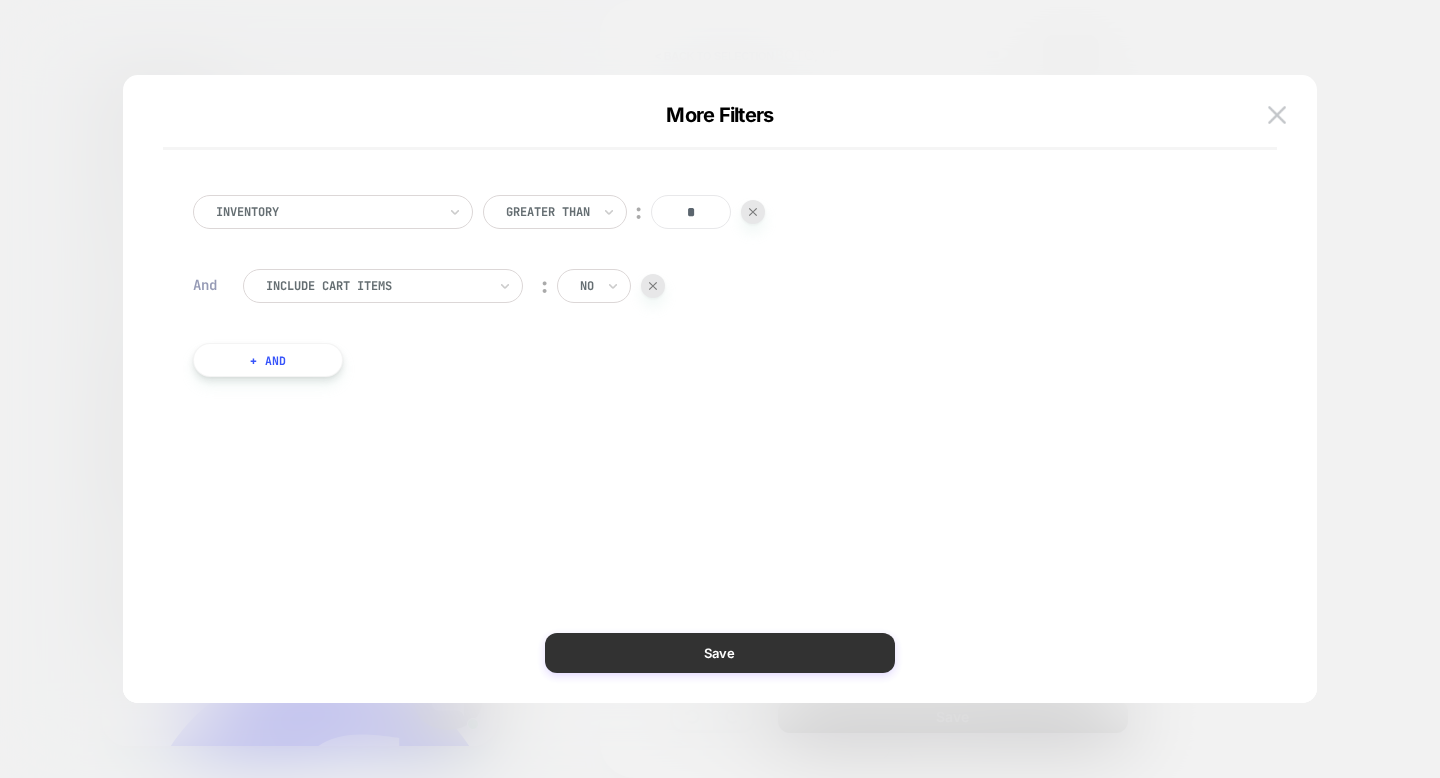 click on "Save" at bounding box center [720, 653] 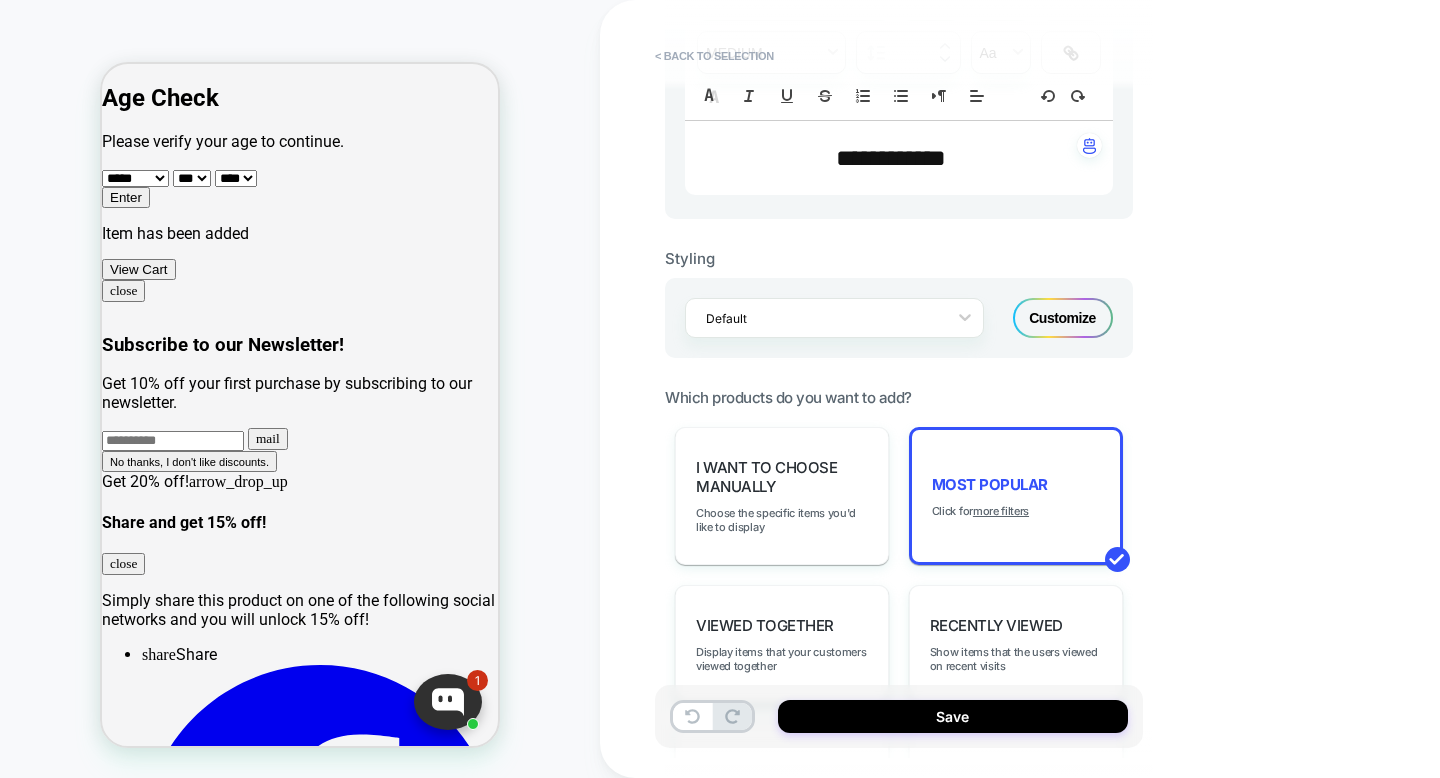 scroll, scrollTop: 679, scrollLeft: 0, axis: vertical 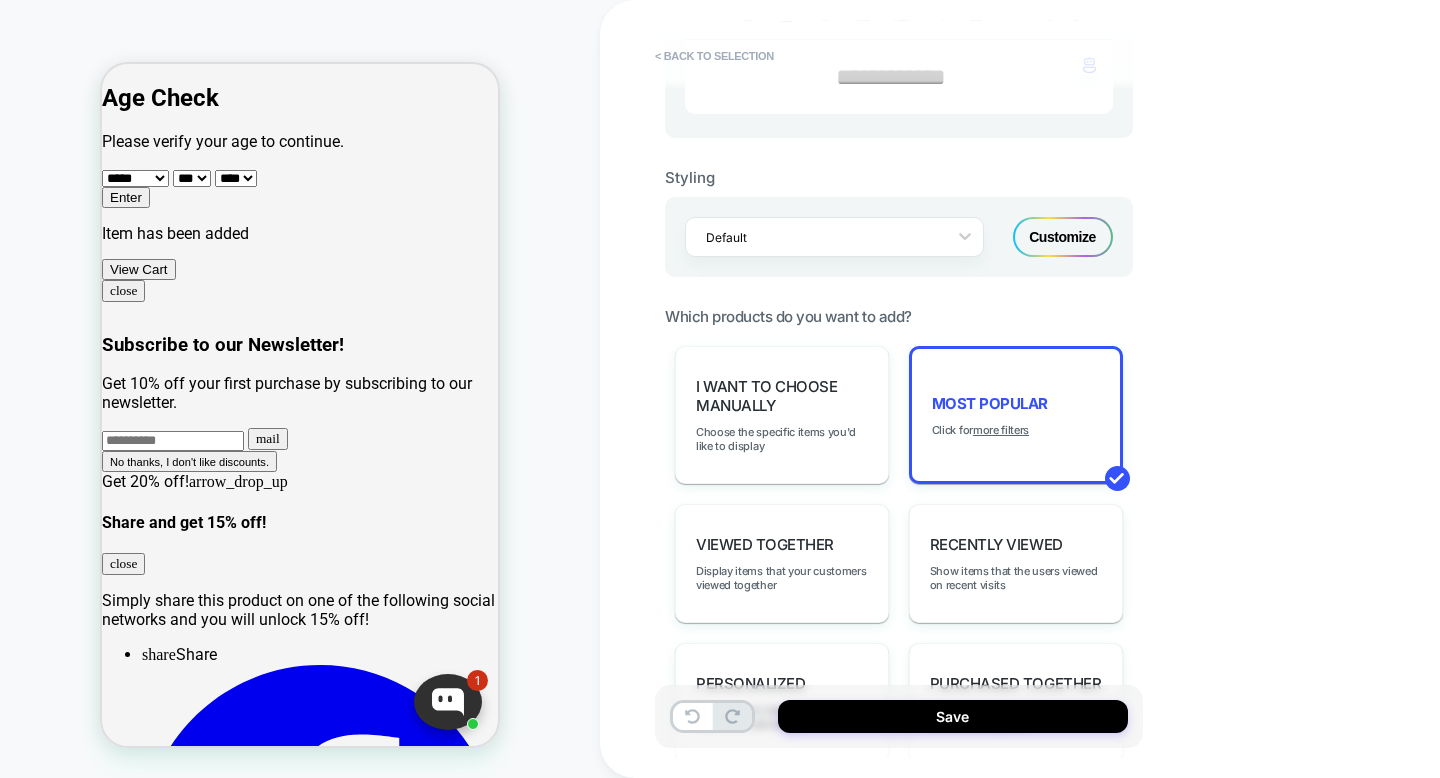 click on "Customize" at bounding box center [1063, 237] 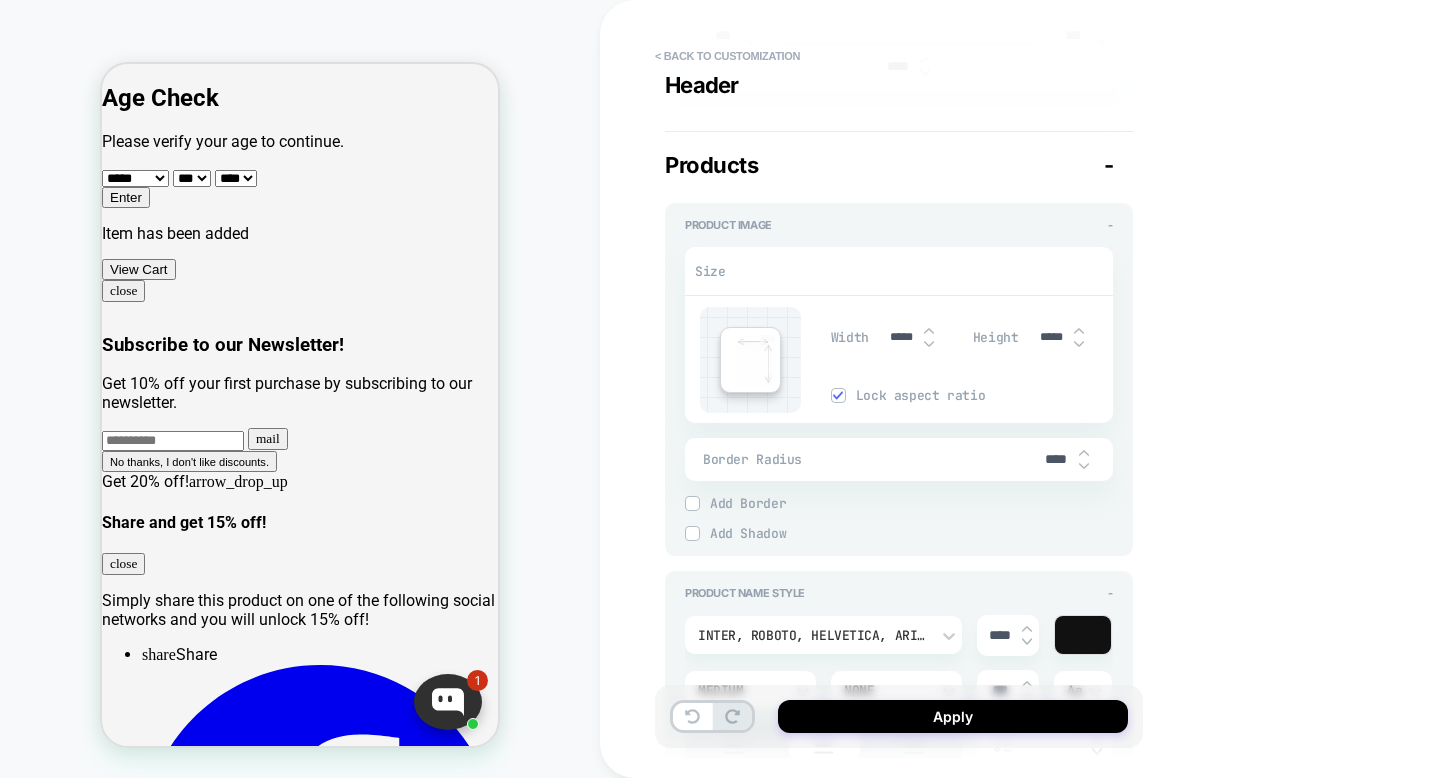 type on "*" 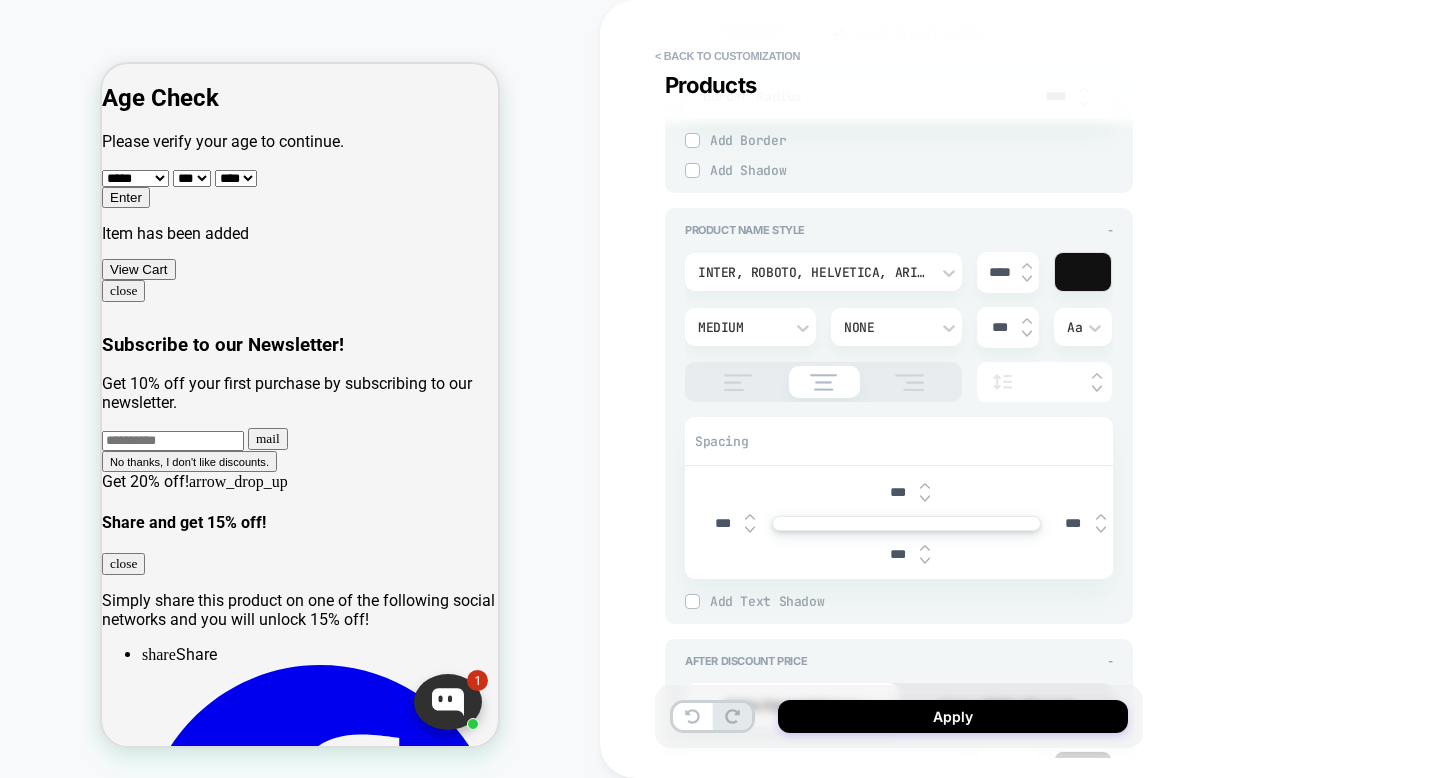 scroll, scrollTop: 937, scrollLeft: 0, axis: vertical 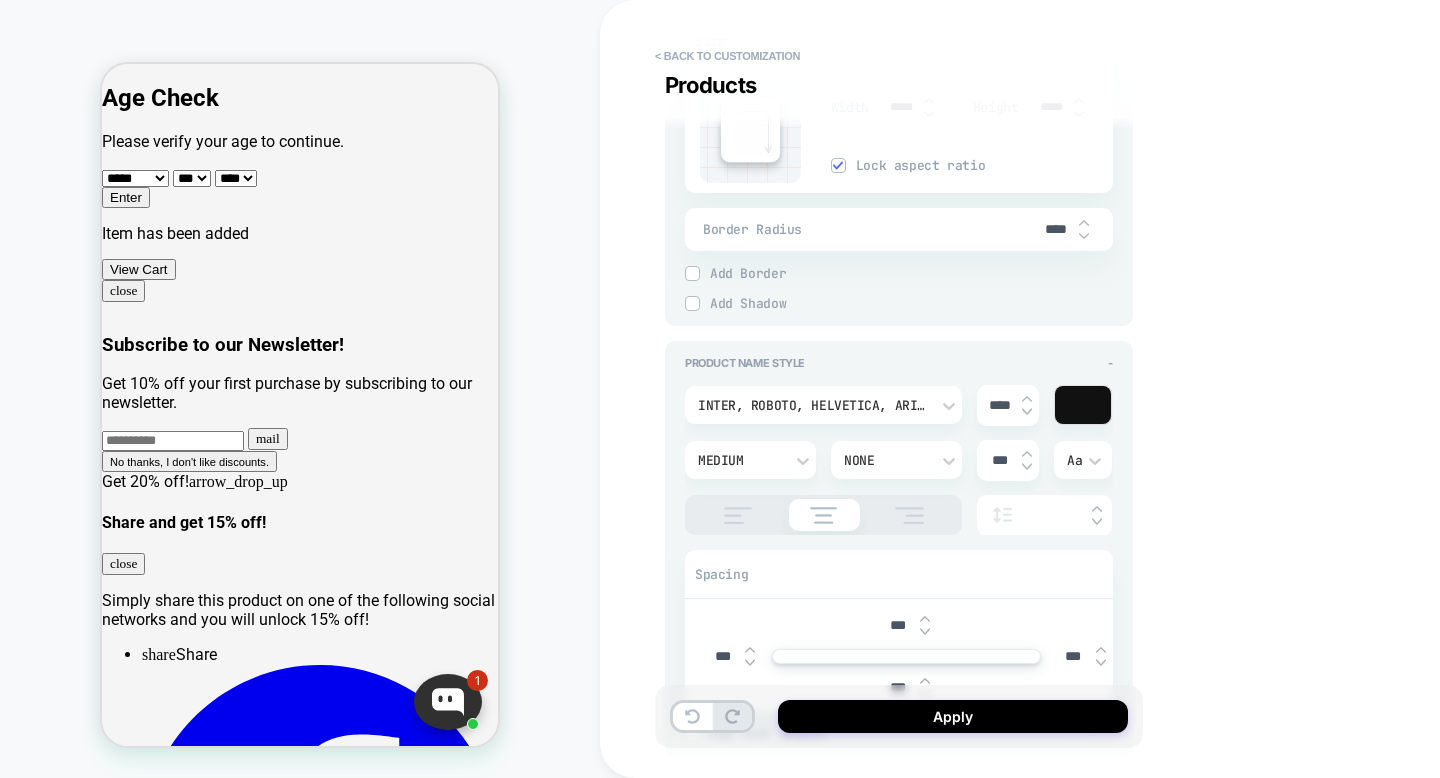 click at bounding box center (925, 625) 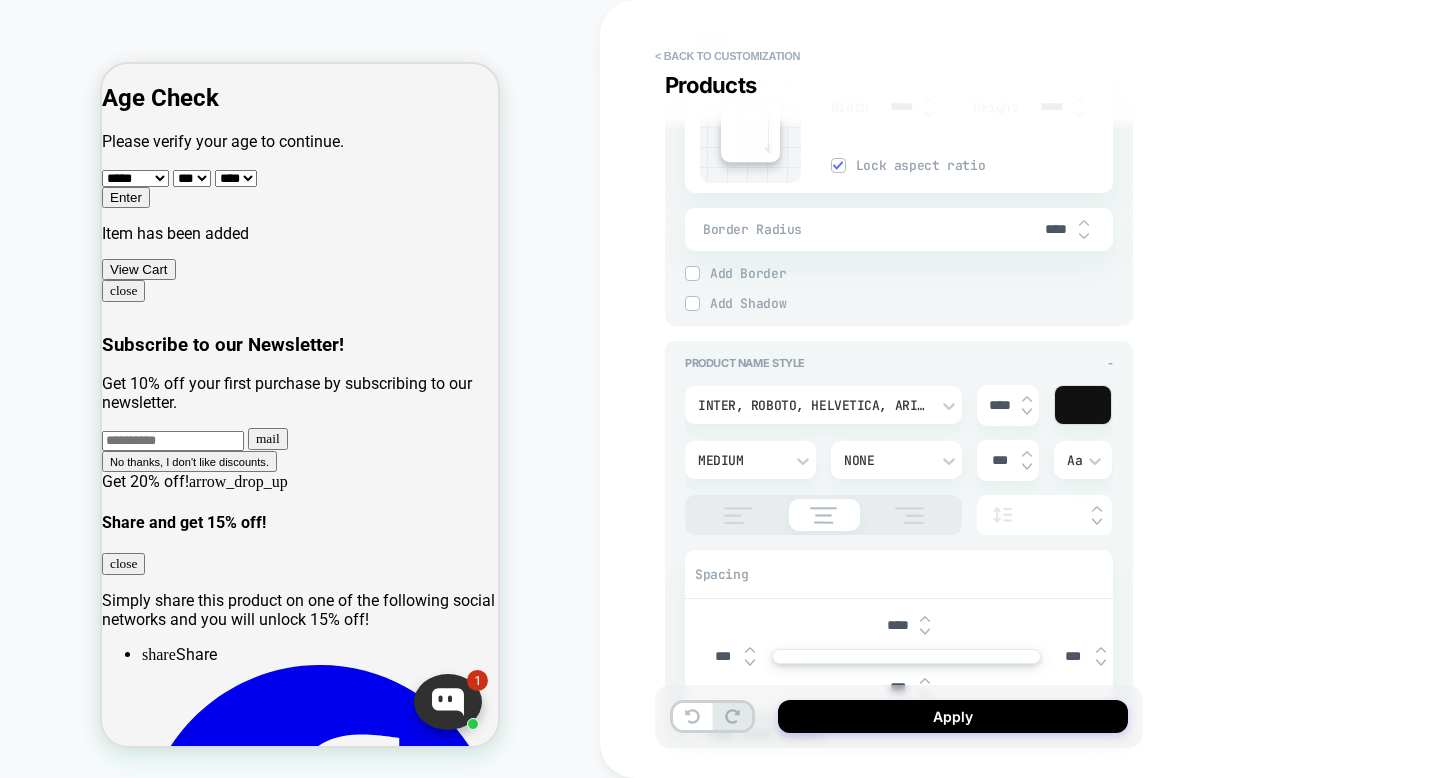 type on "*" 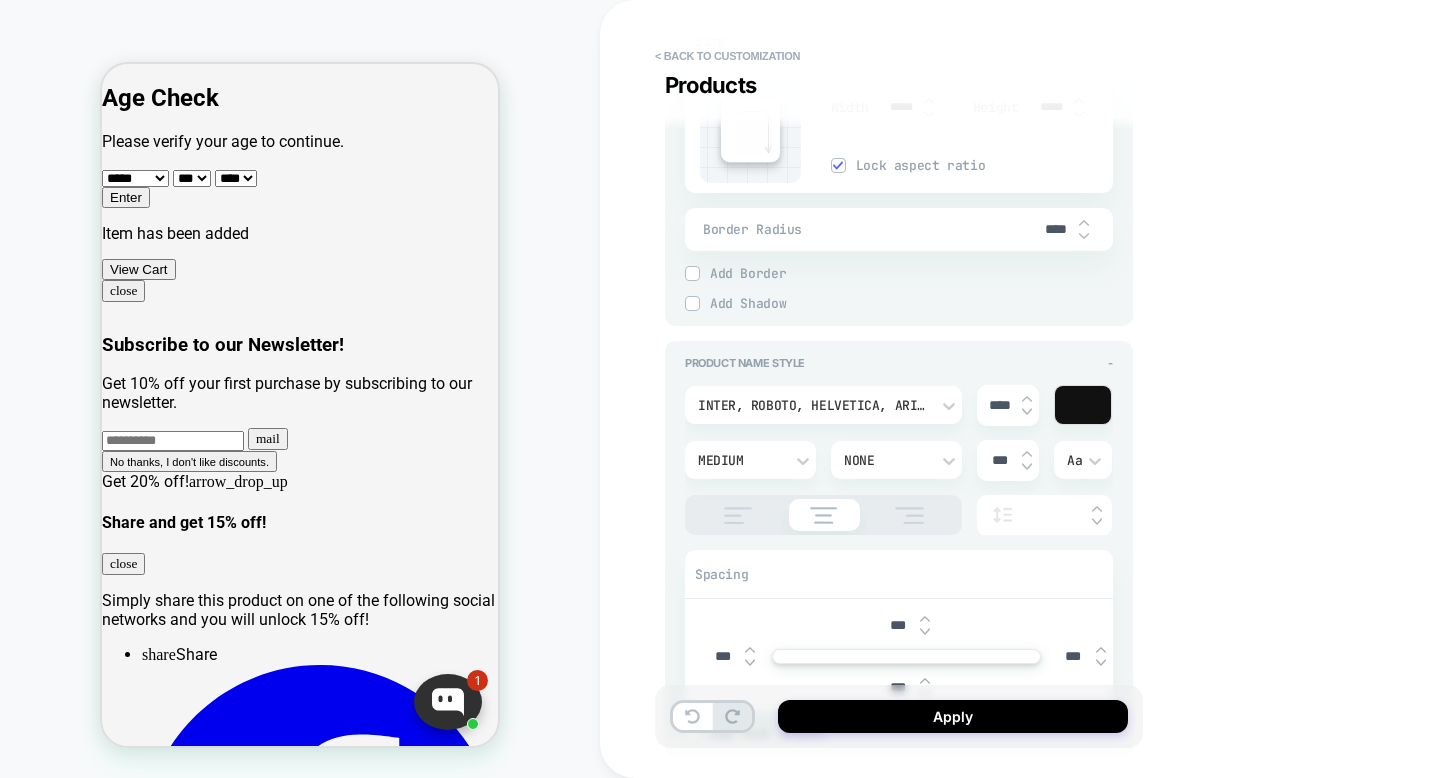 type on "*" 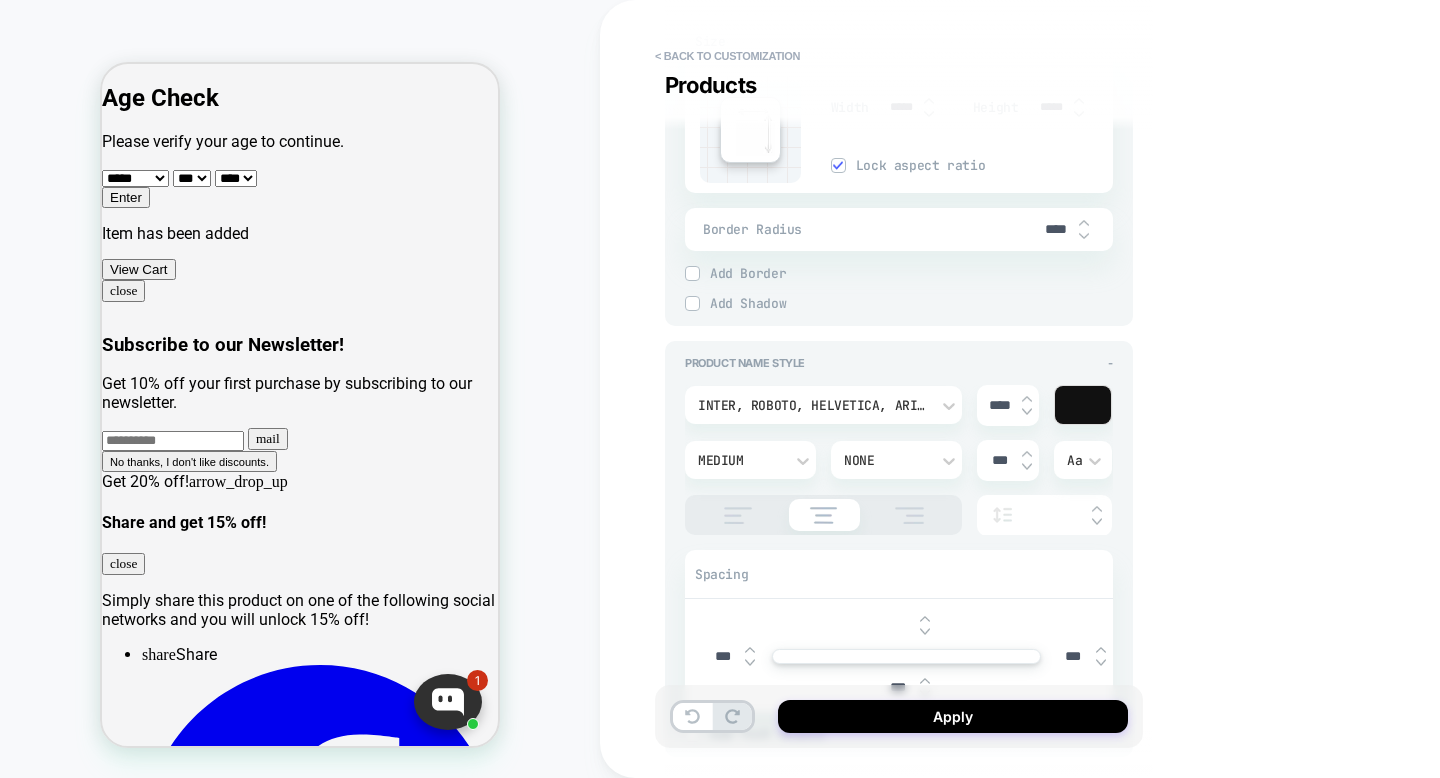 type on "*" 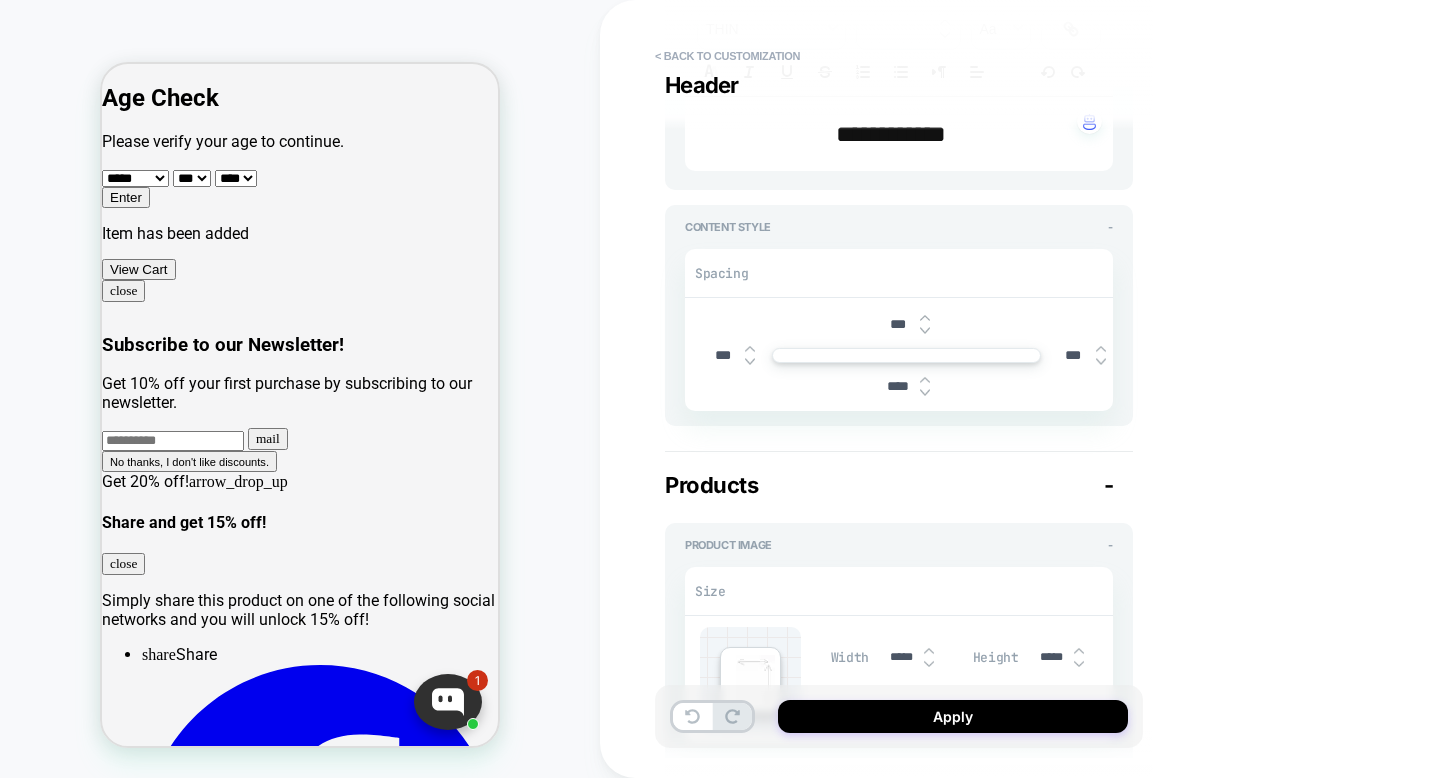 scroll, scrollTop: 0, scrollLeft: 0, axis: both 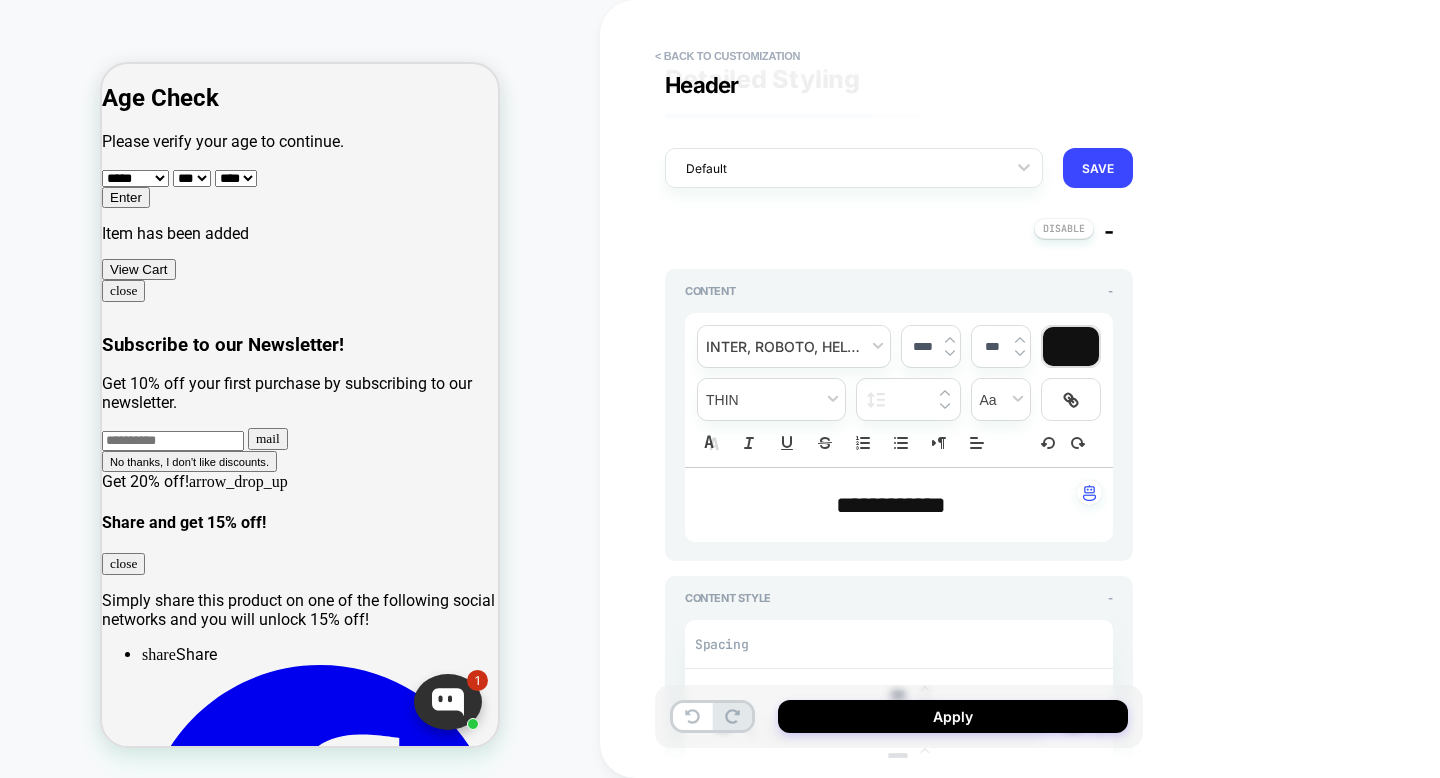 type on "*" 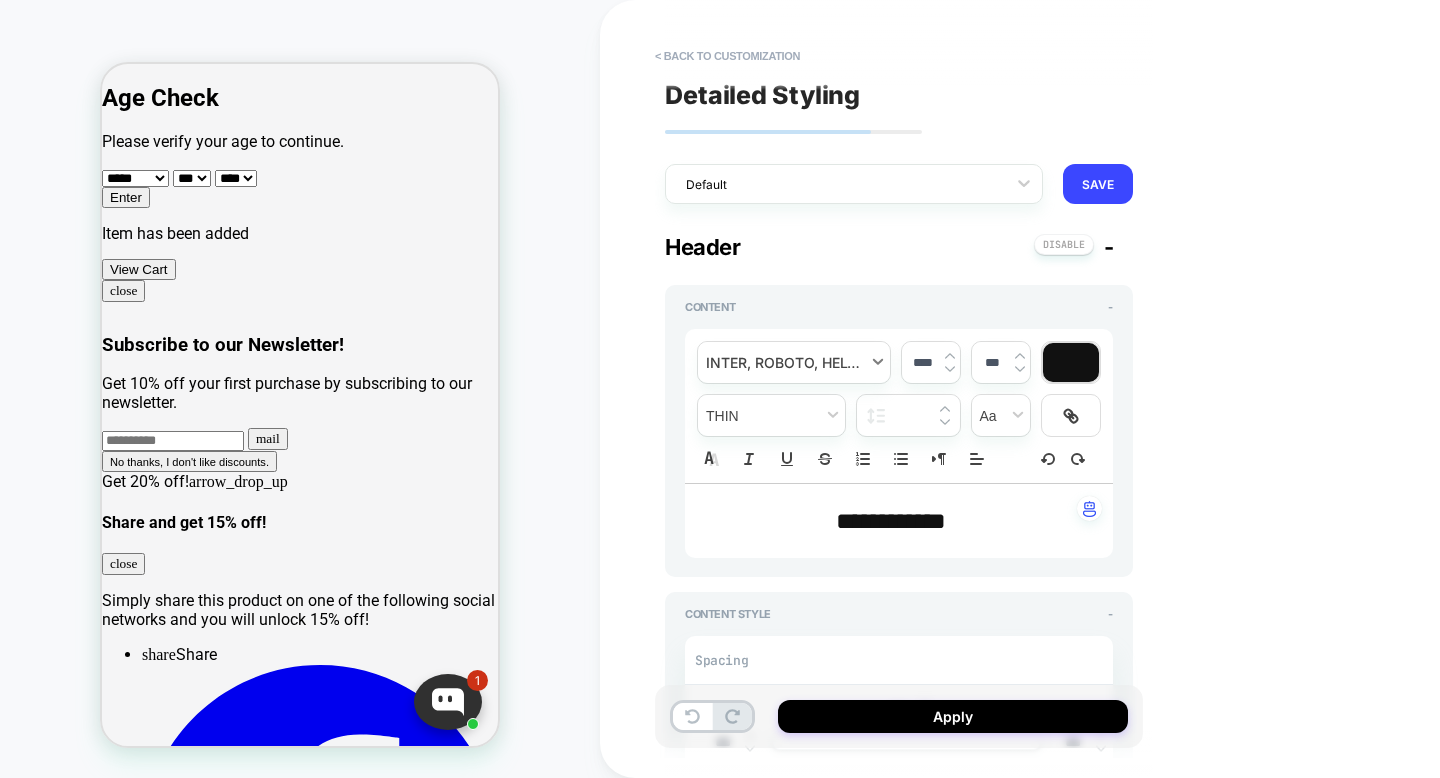 type on "***" 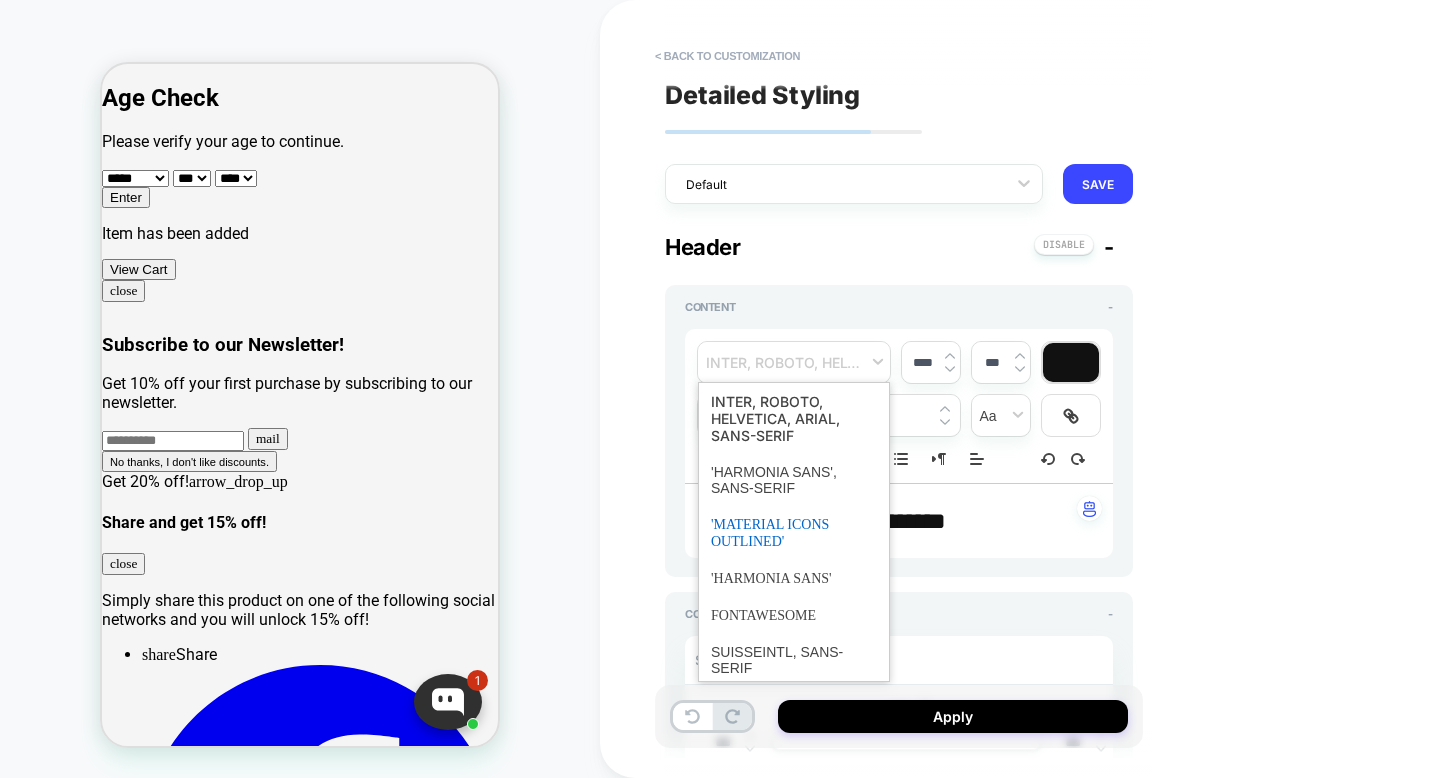 click at bounding box center (794, 533) 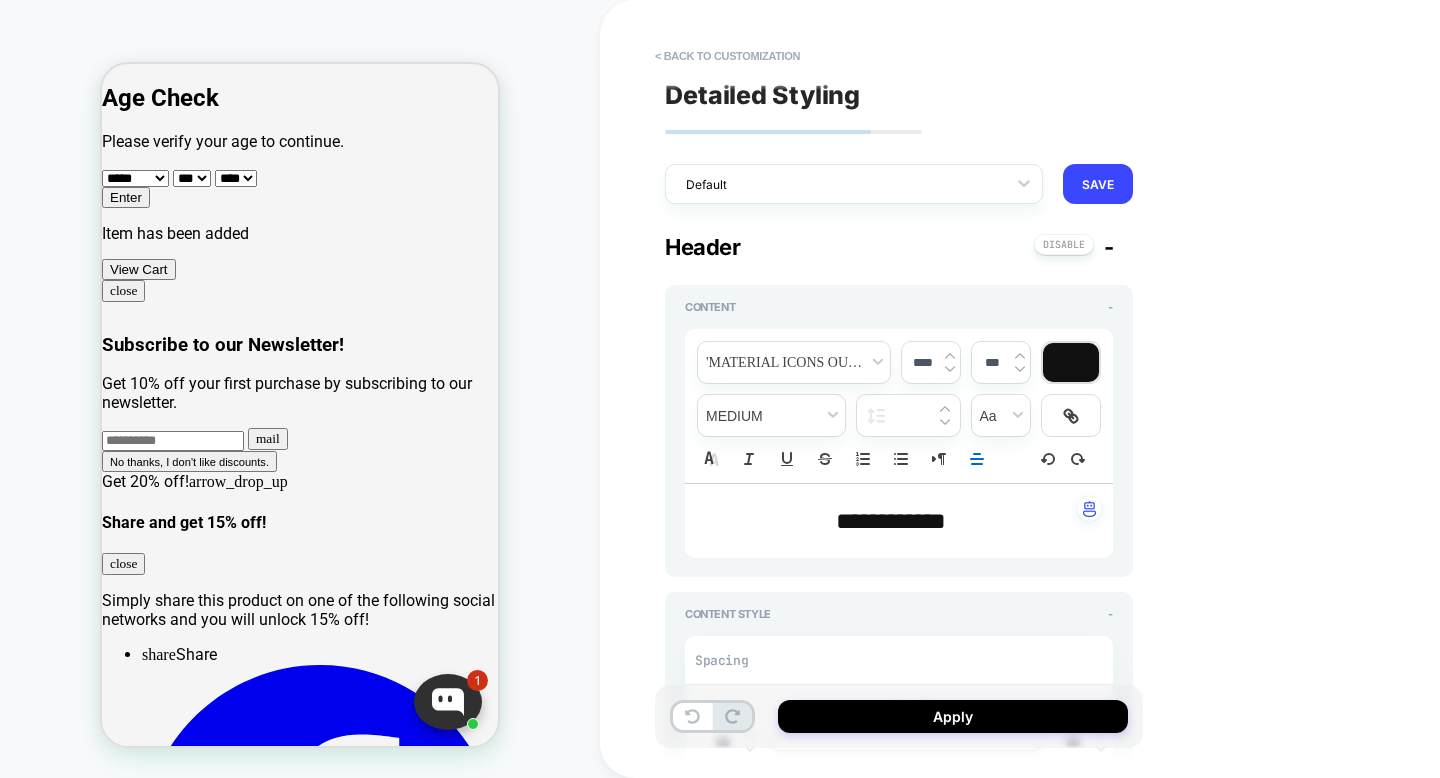 click on "**********" at bounding box center [891, 521] 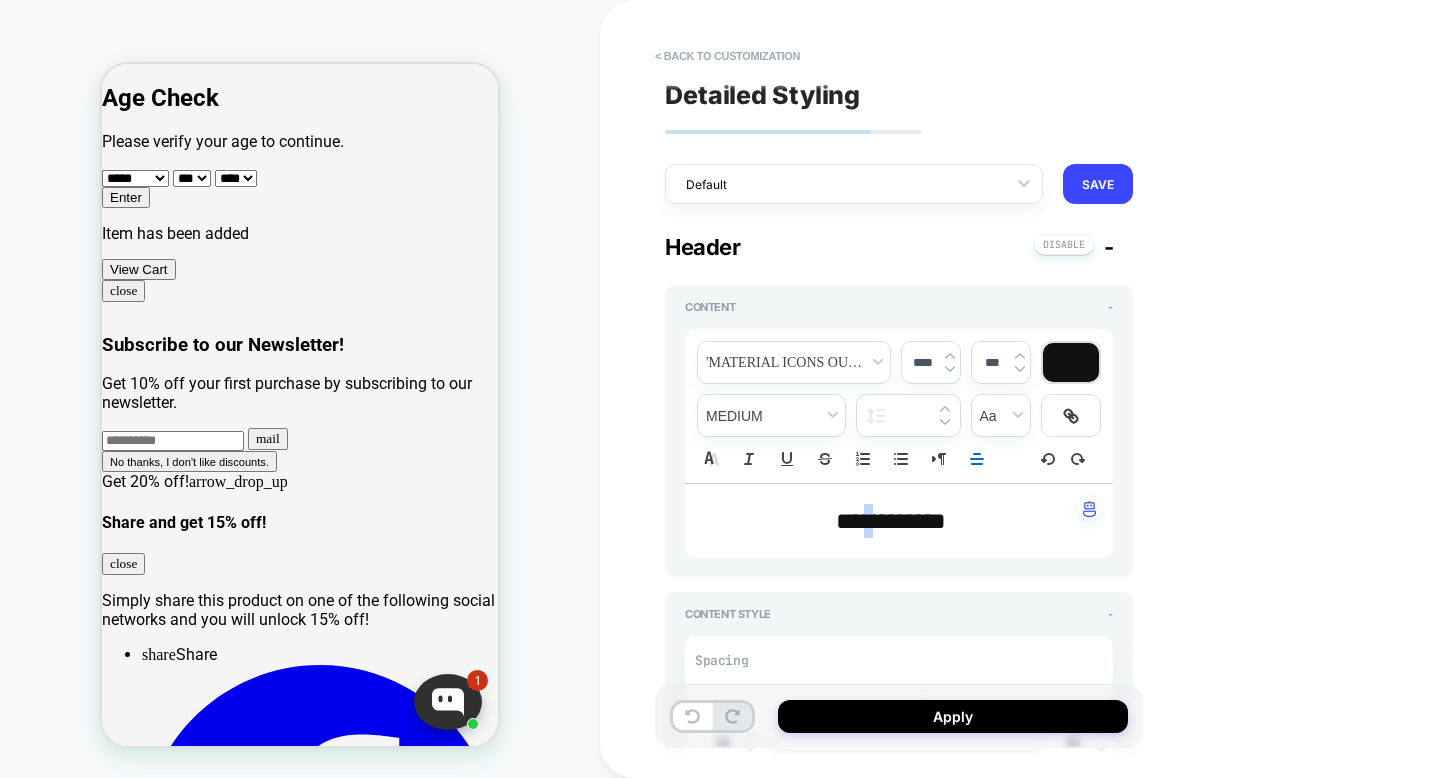 click on "**********" at bounding box center [891, 521] 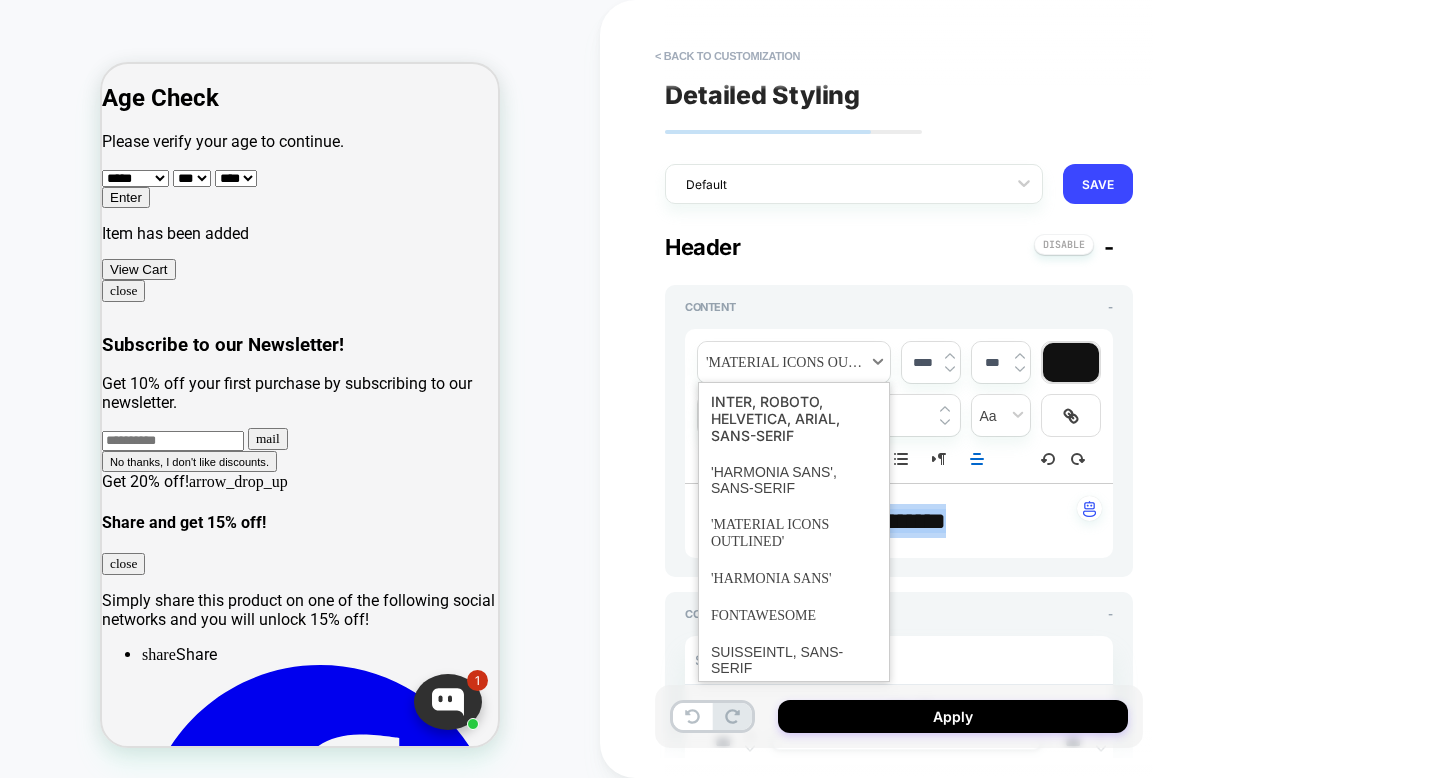 click at bounding box center (794, 362) 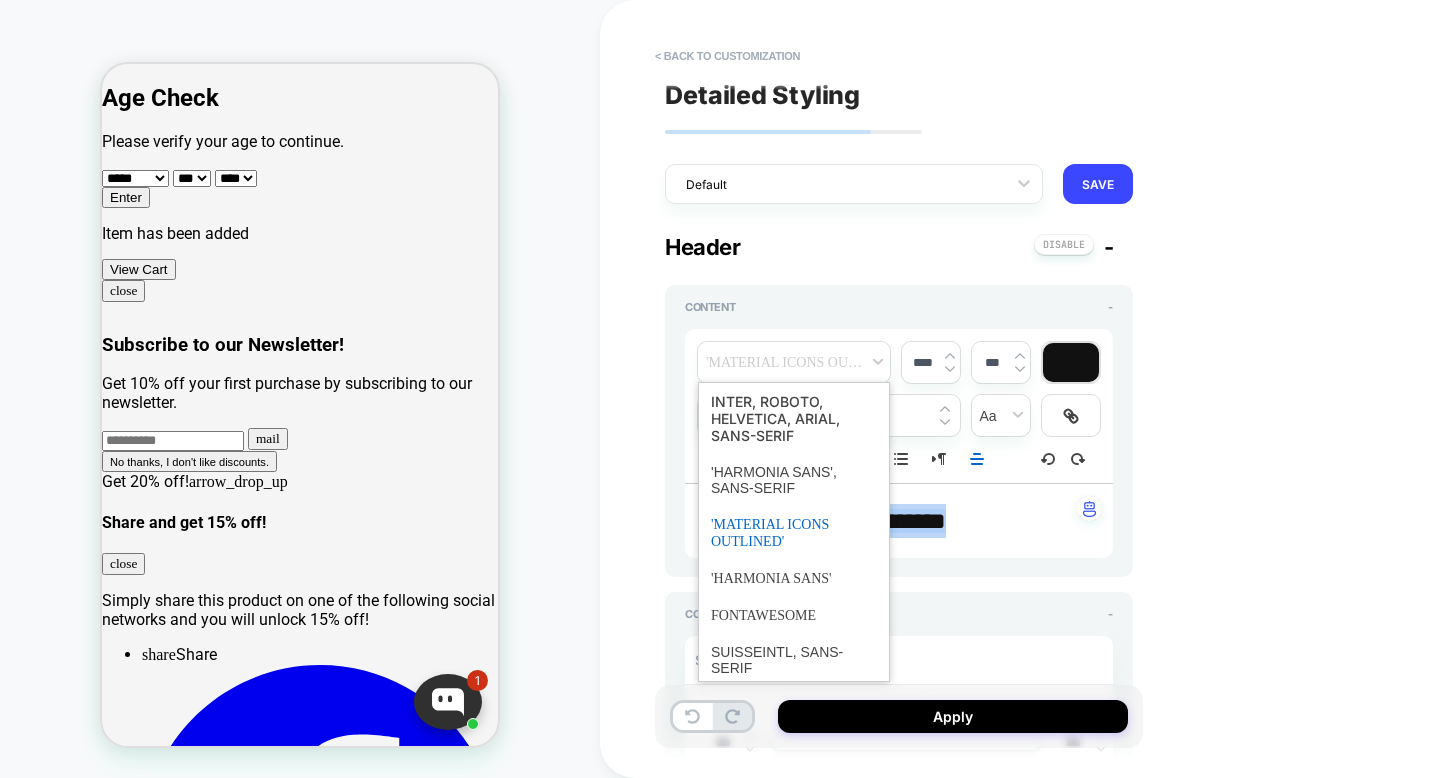 click at bounding box center (794, 533) 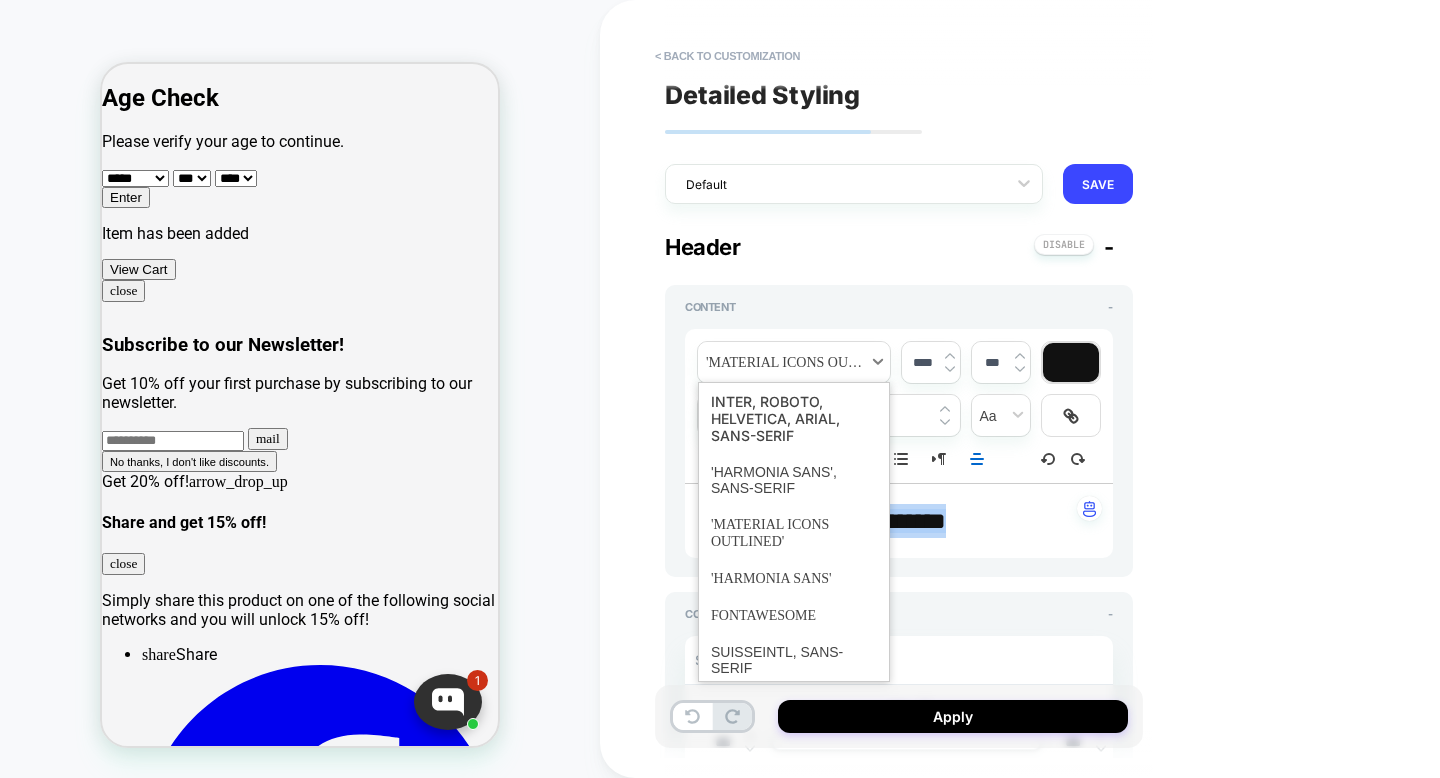 click at bounding box center (794, 362) 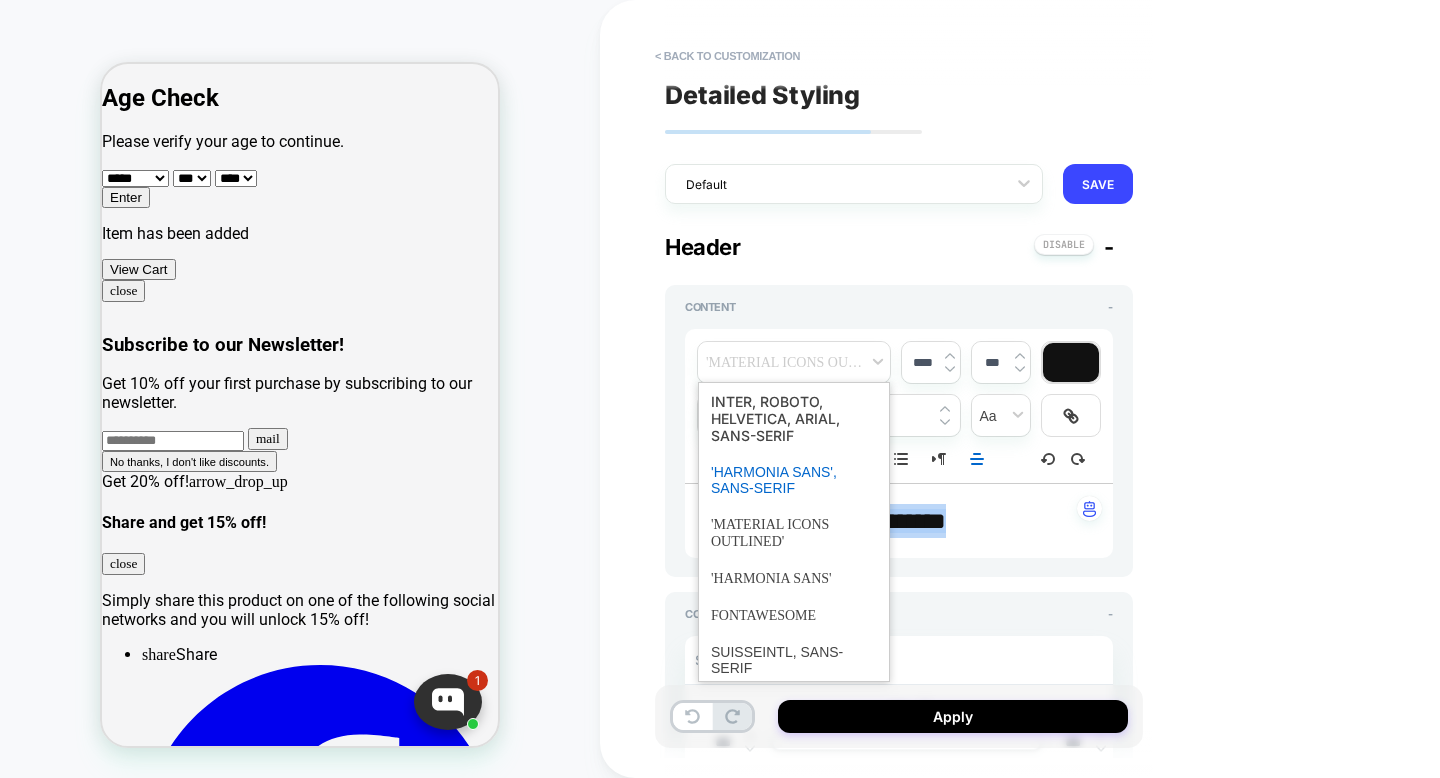 click at bounding box center [794, 480] 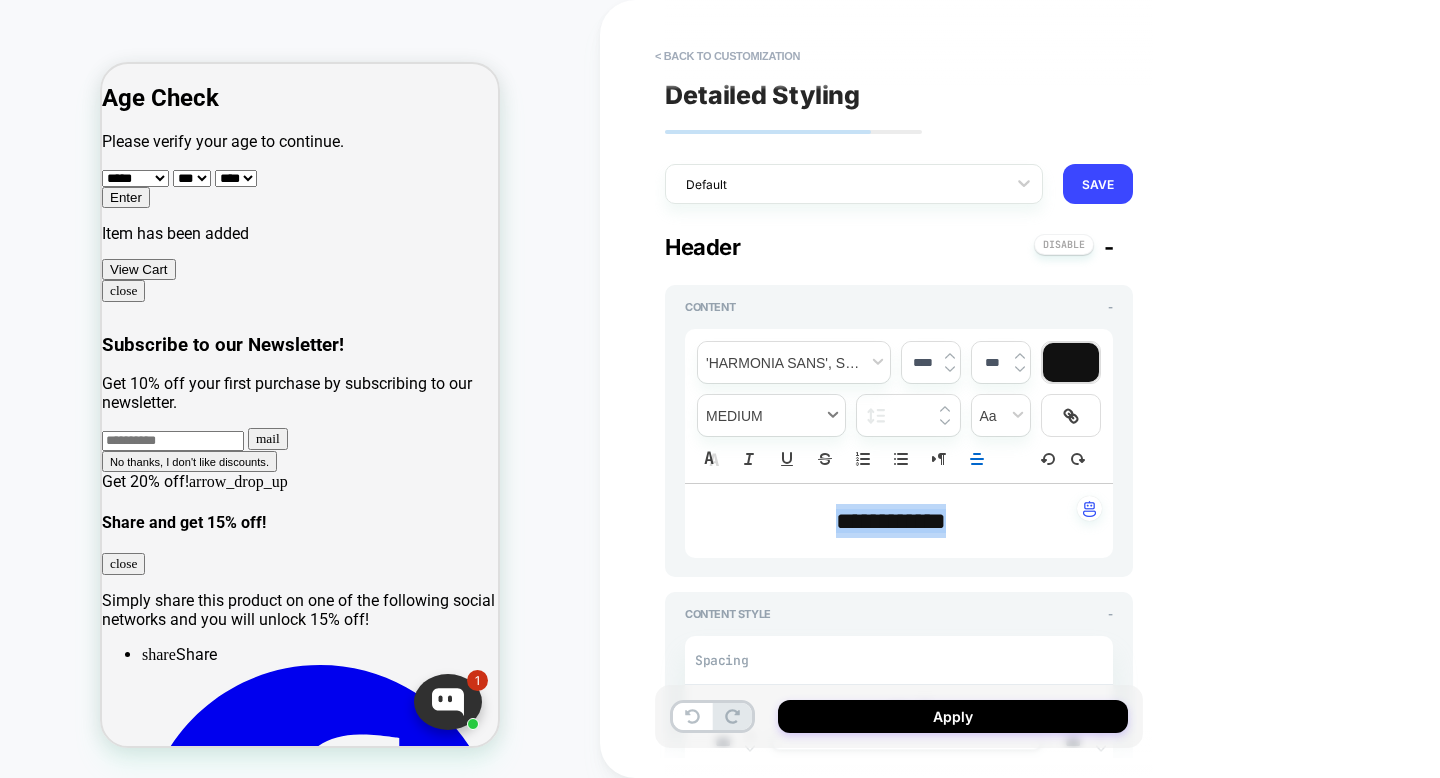 click at bounding box center [771, 415] 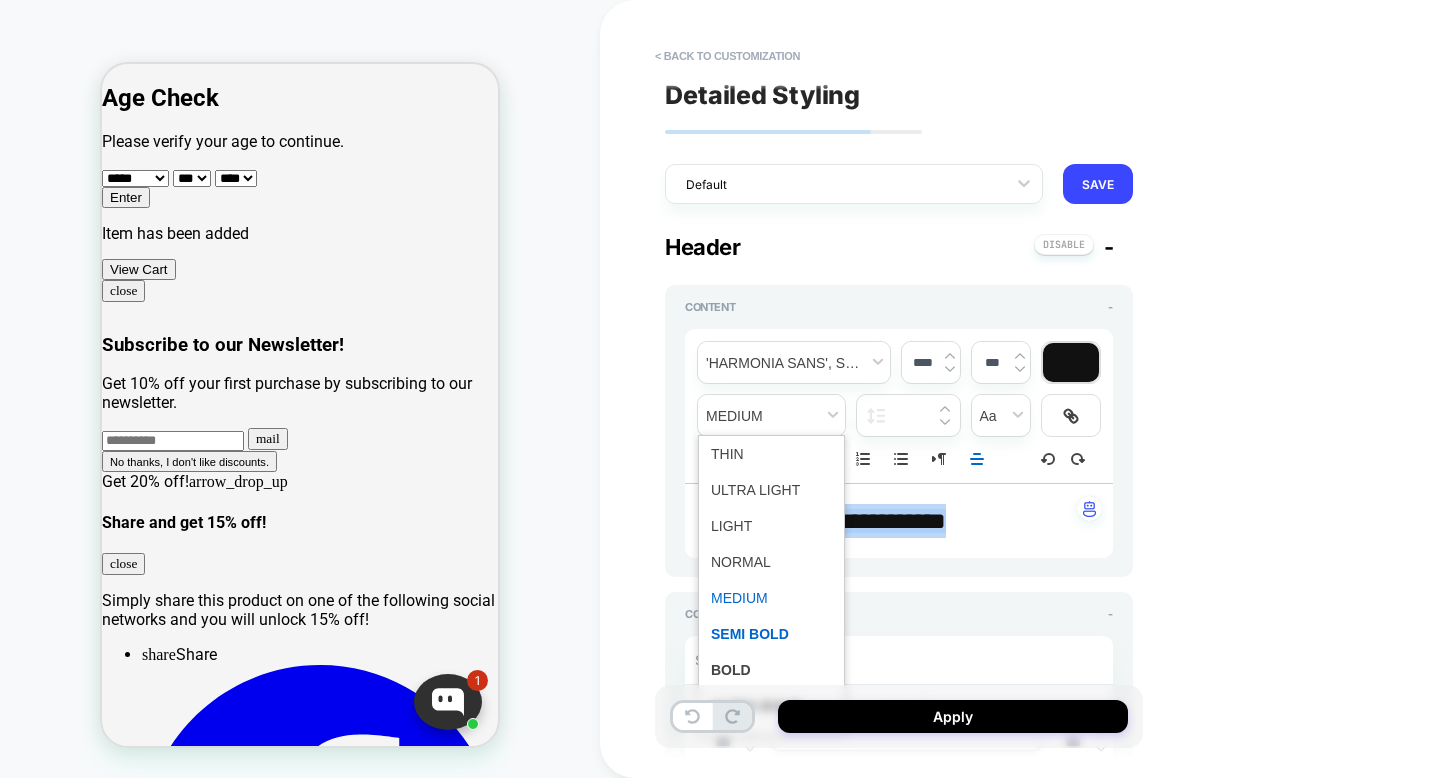 click at bounding box center [771, 634] 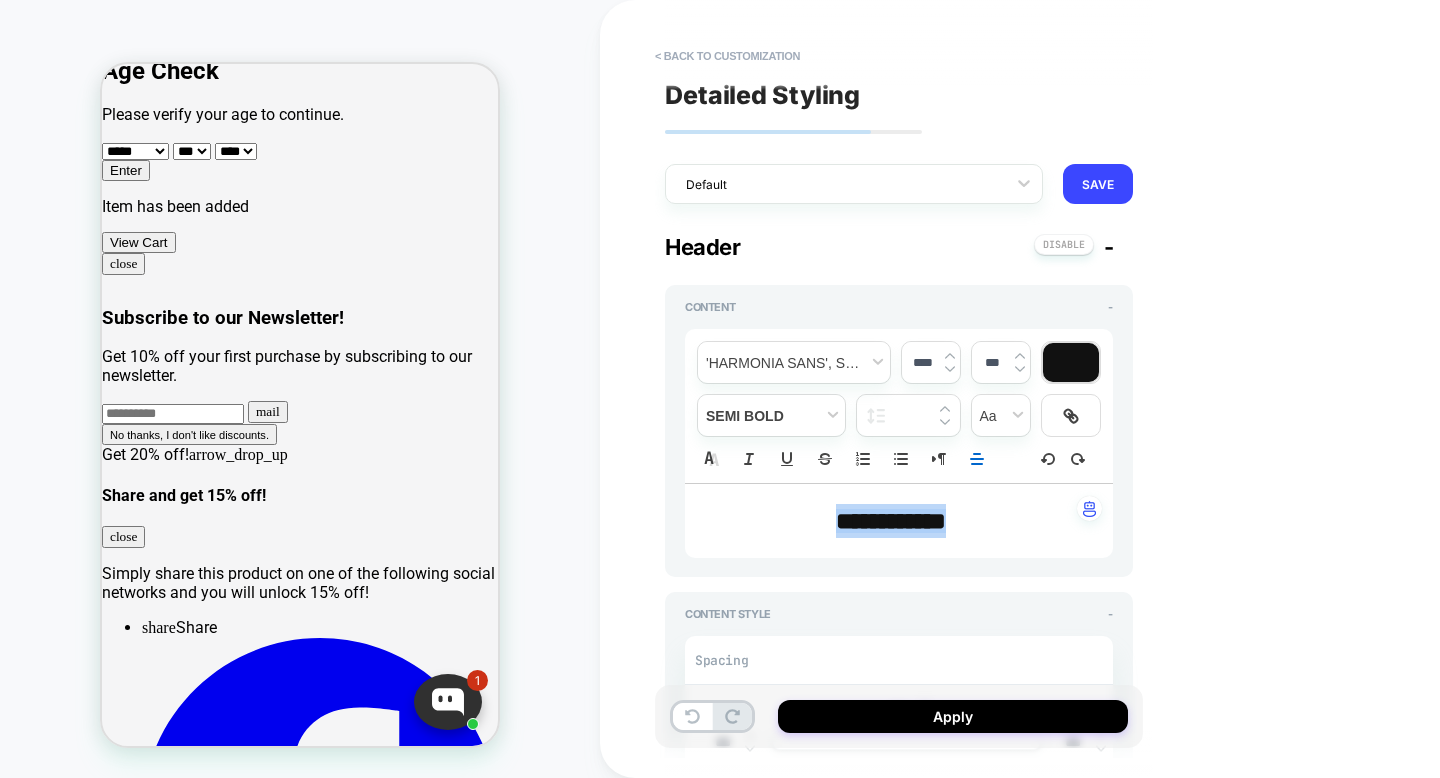 scroll, scrollTop: 0, scrollLeft: 0, axis: both 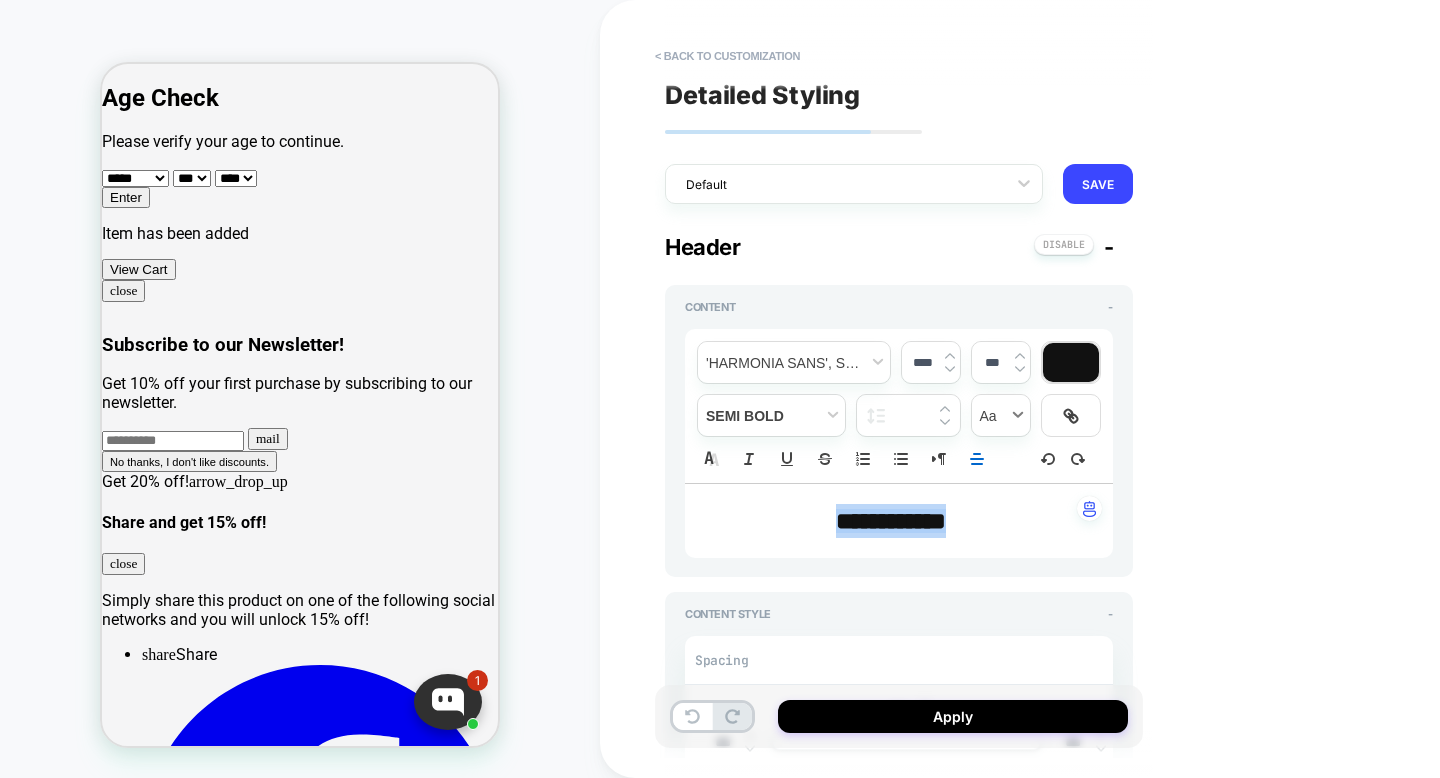 click at bounding box center [1001, 415] 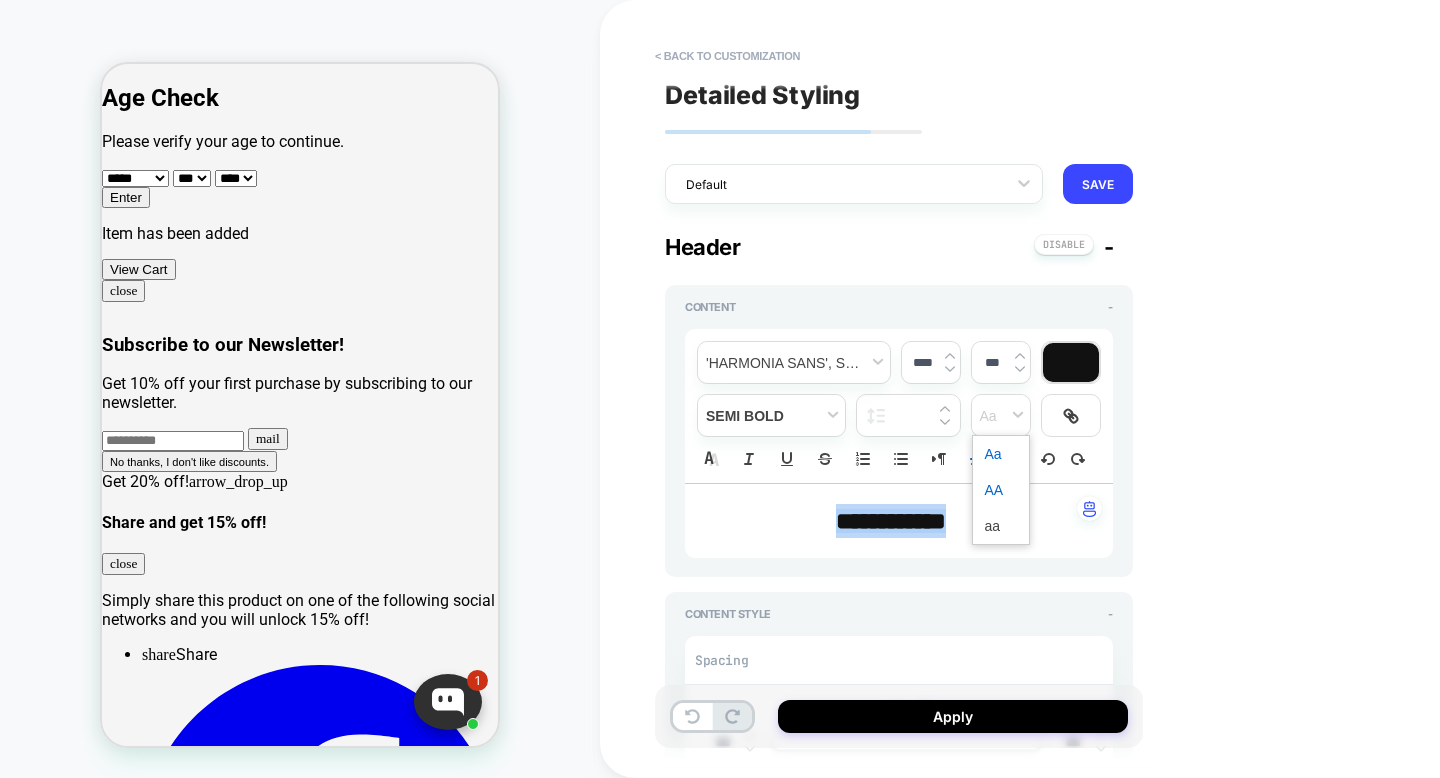 click at bounding box center [1001, 490] 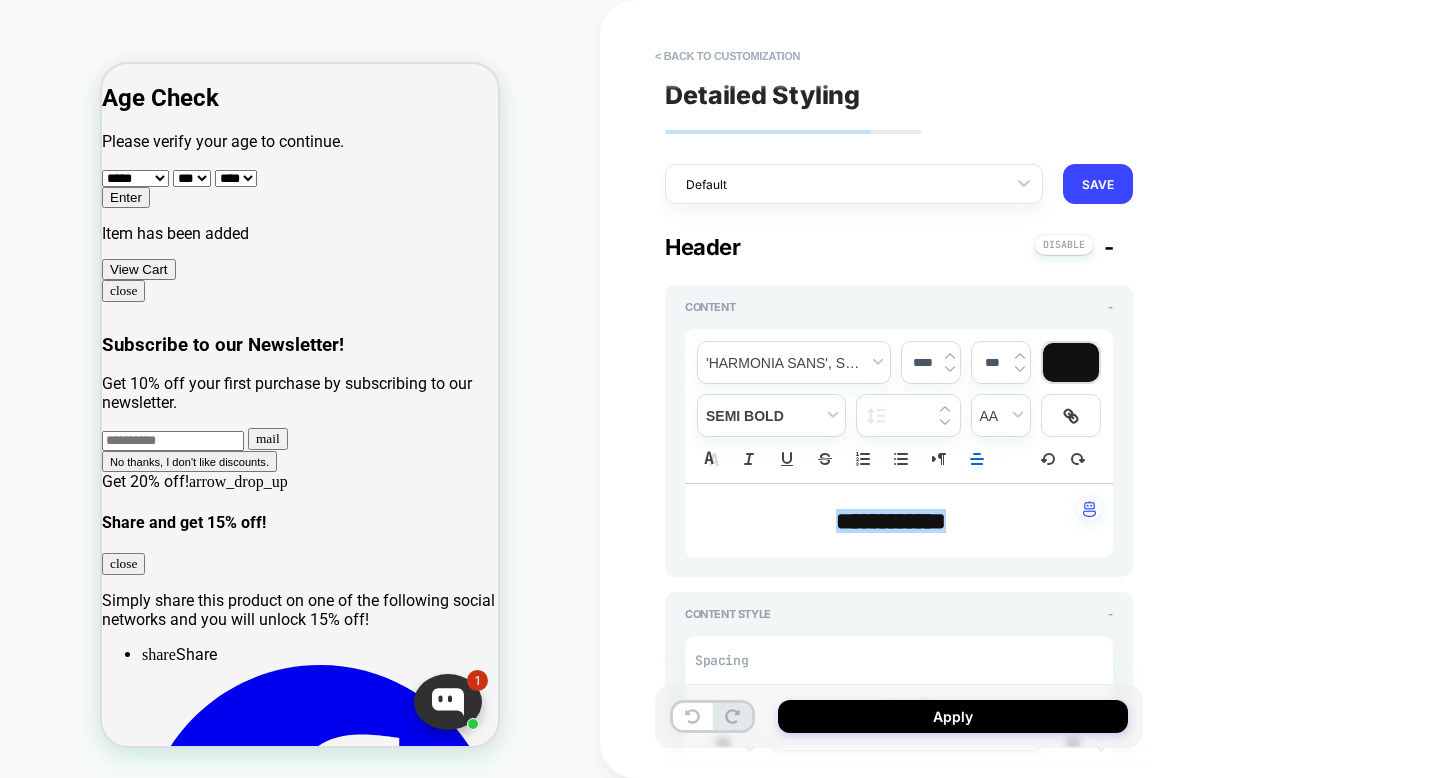 click at bounding box center [918, 416] 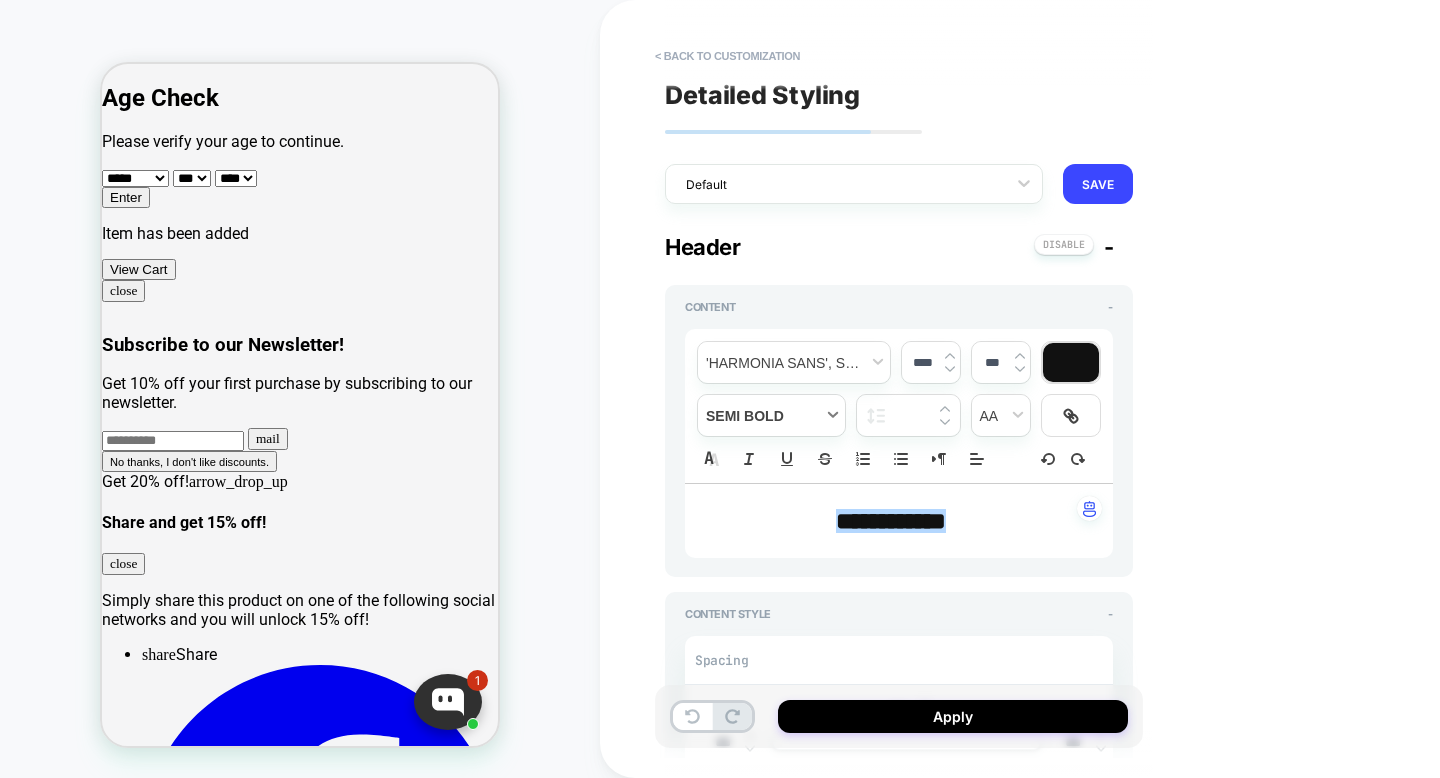 click at bounding box center [771, 415] 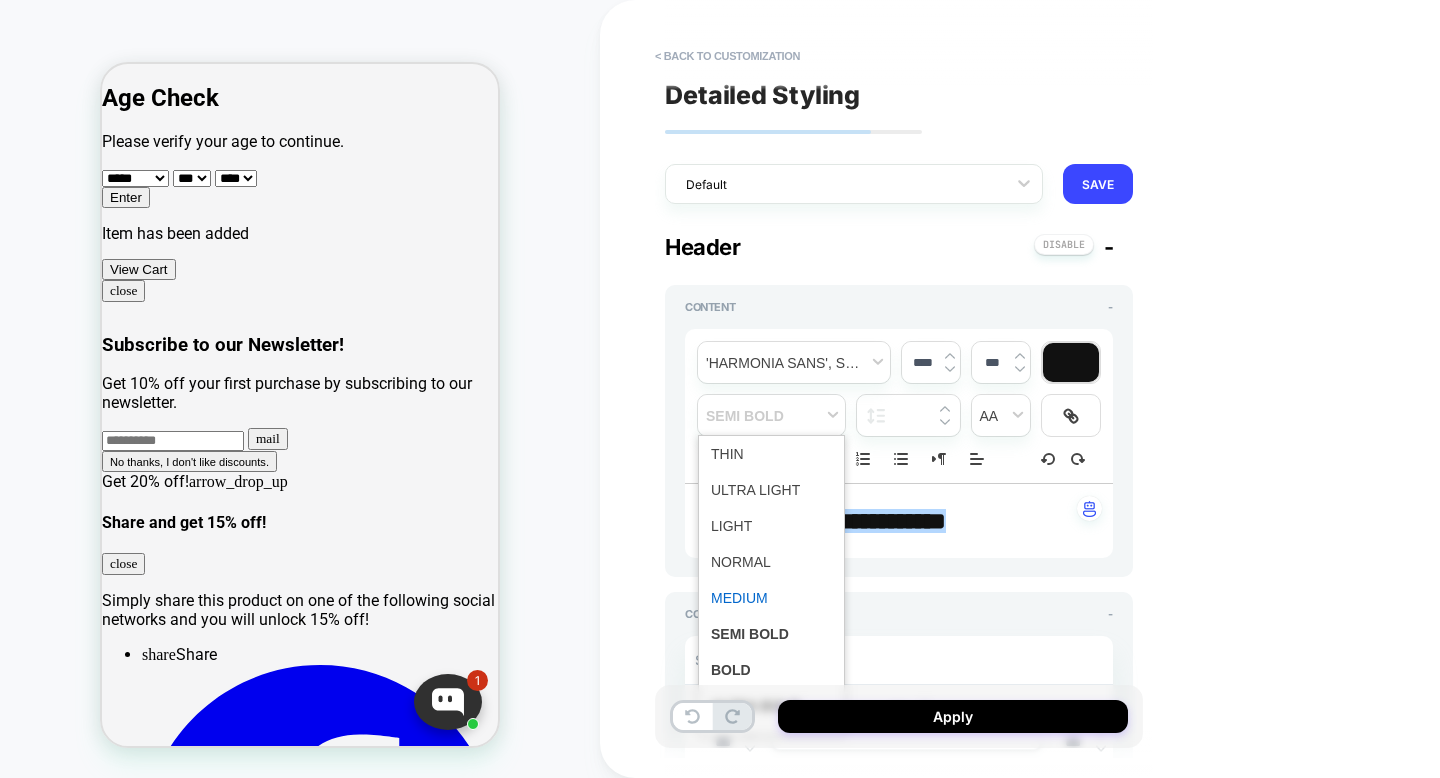 click at bounding box center [771, 598] 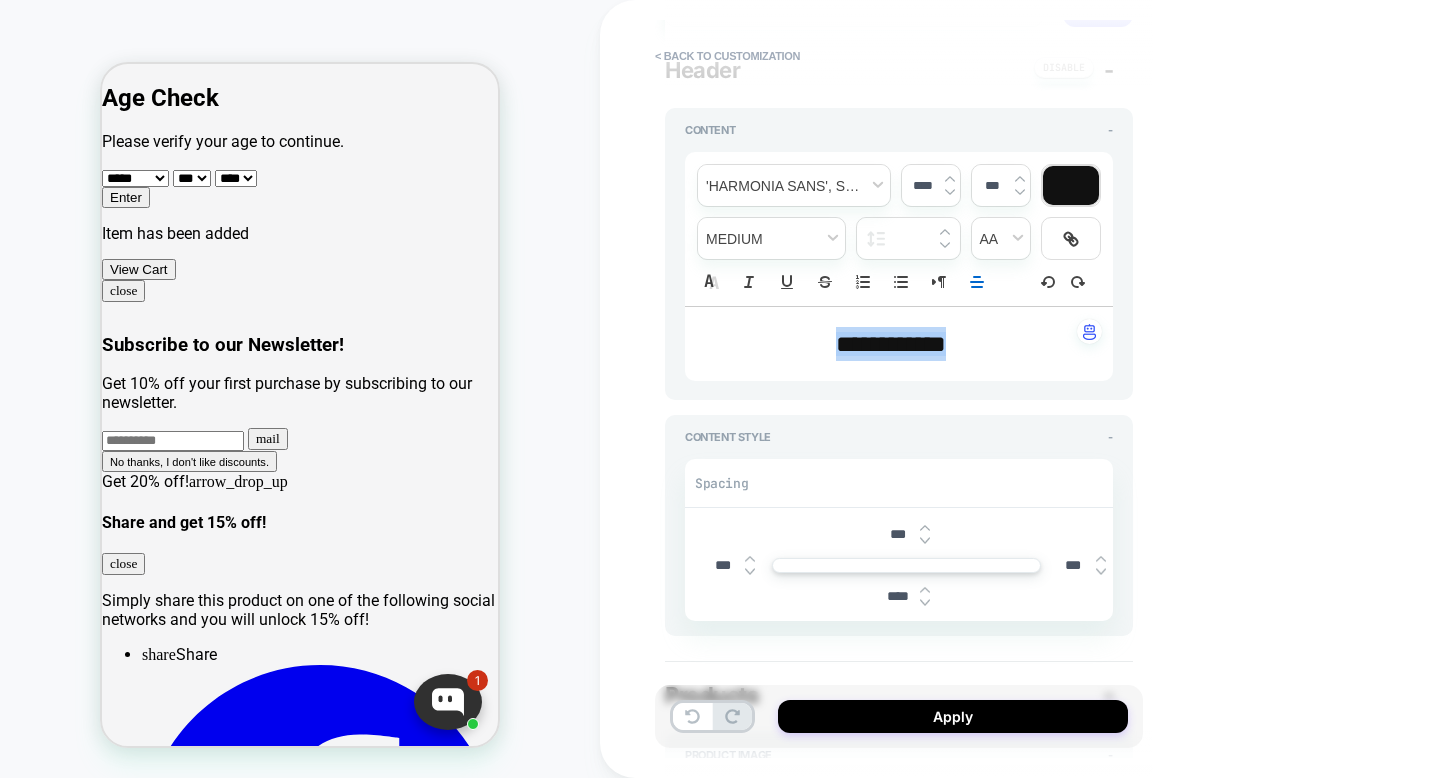 type on "*" 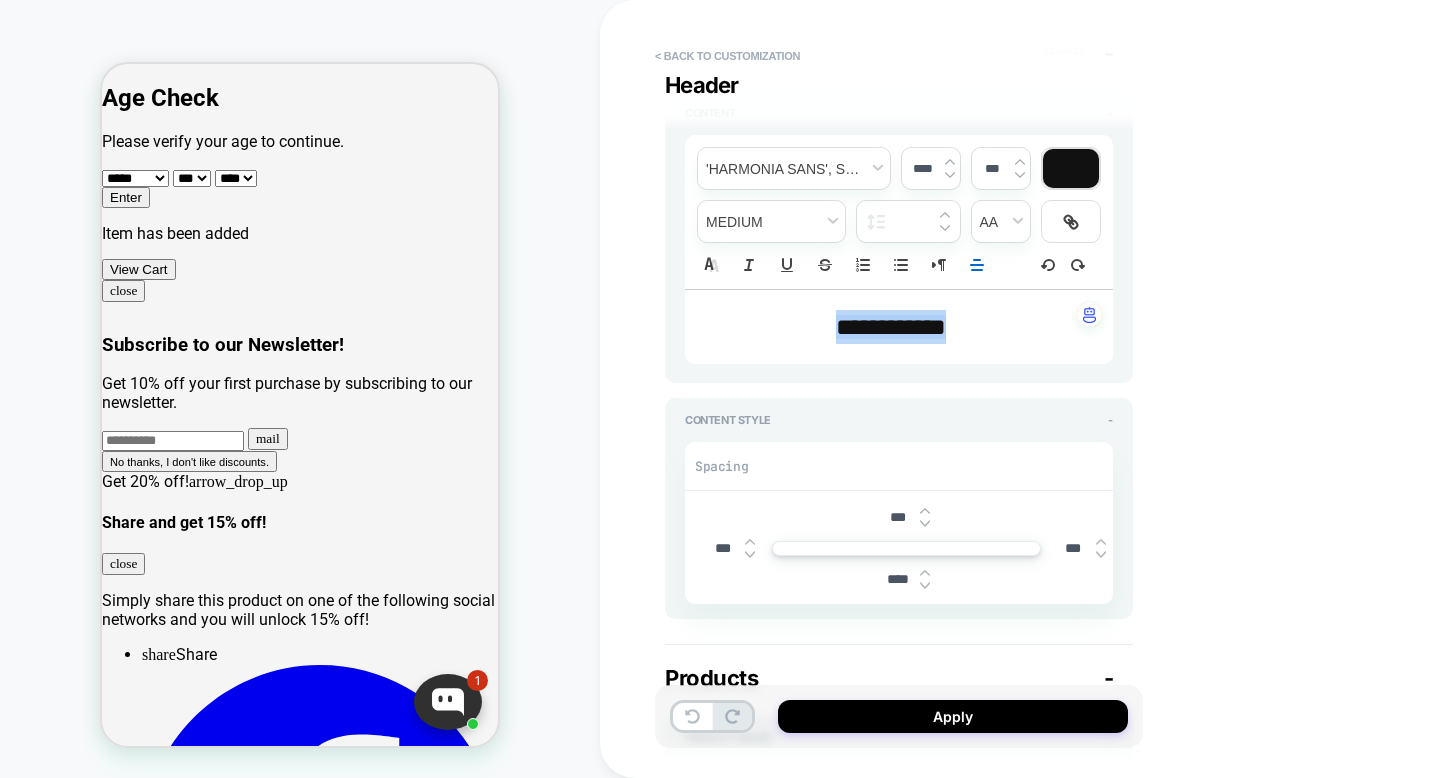 scroll, scrollTop: 214, scrollLeft: 0, axis: vertical 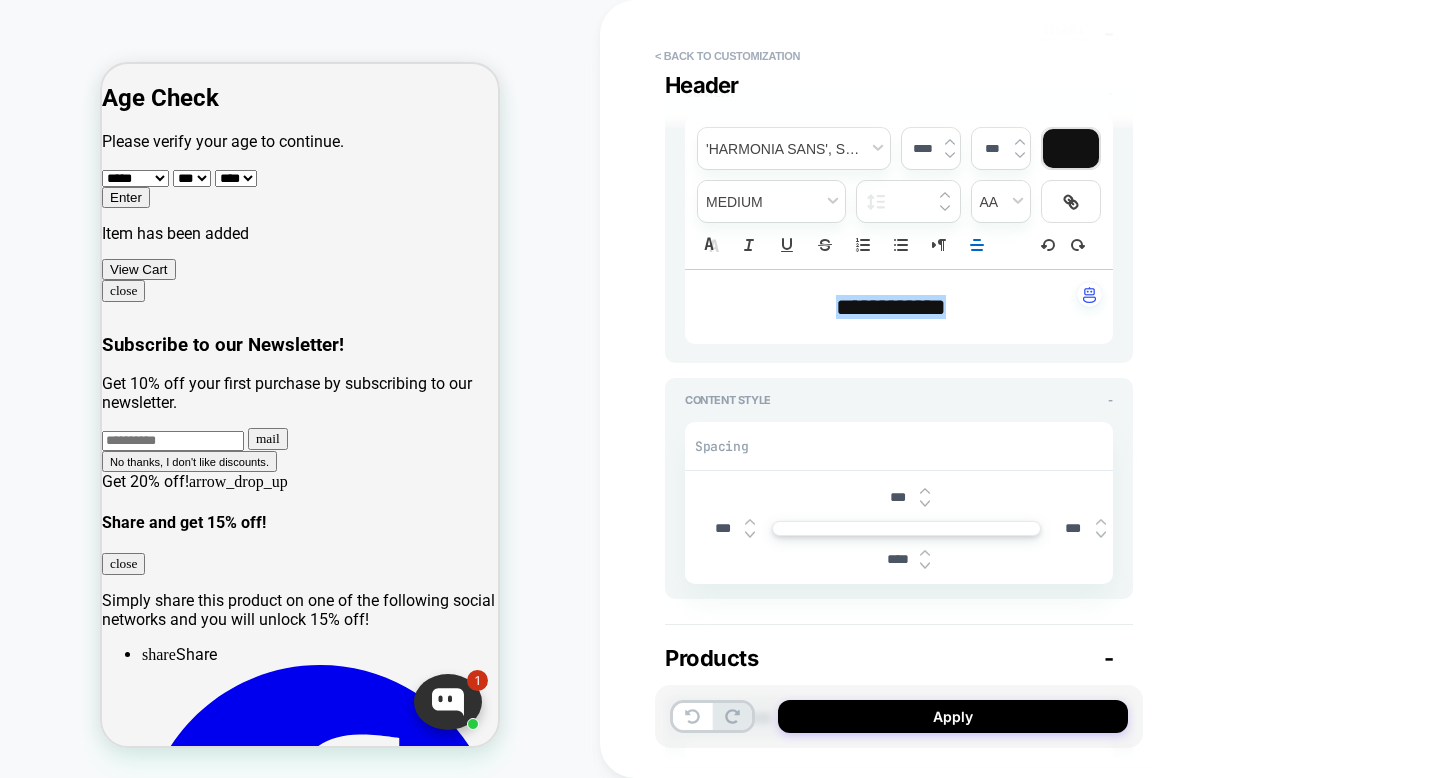 click on "****" at bounding box center [897, 559] 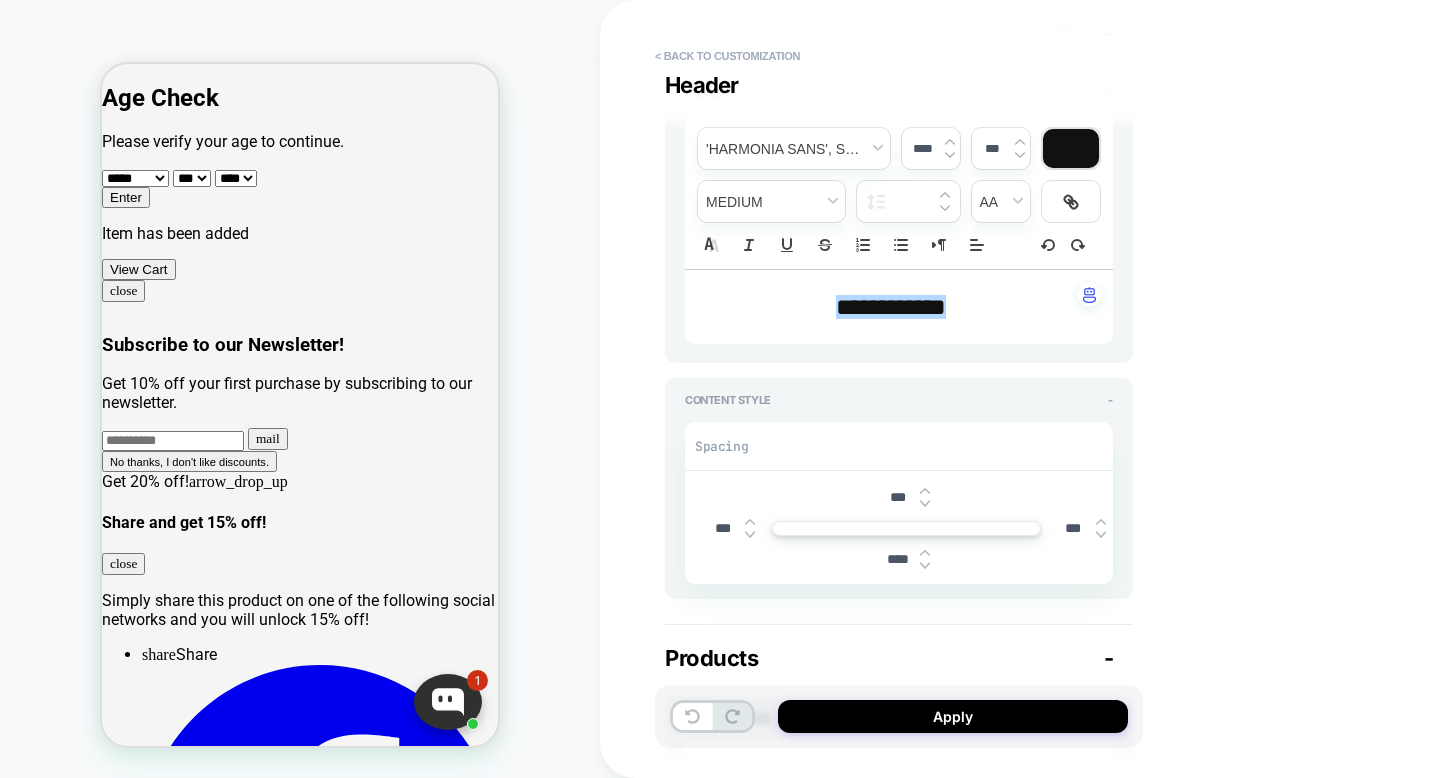 click on "****" at bounding box center (897, 559) 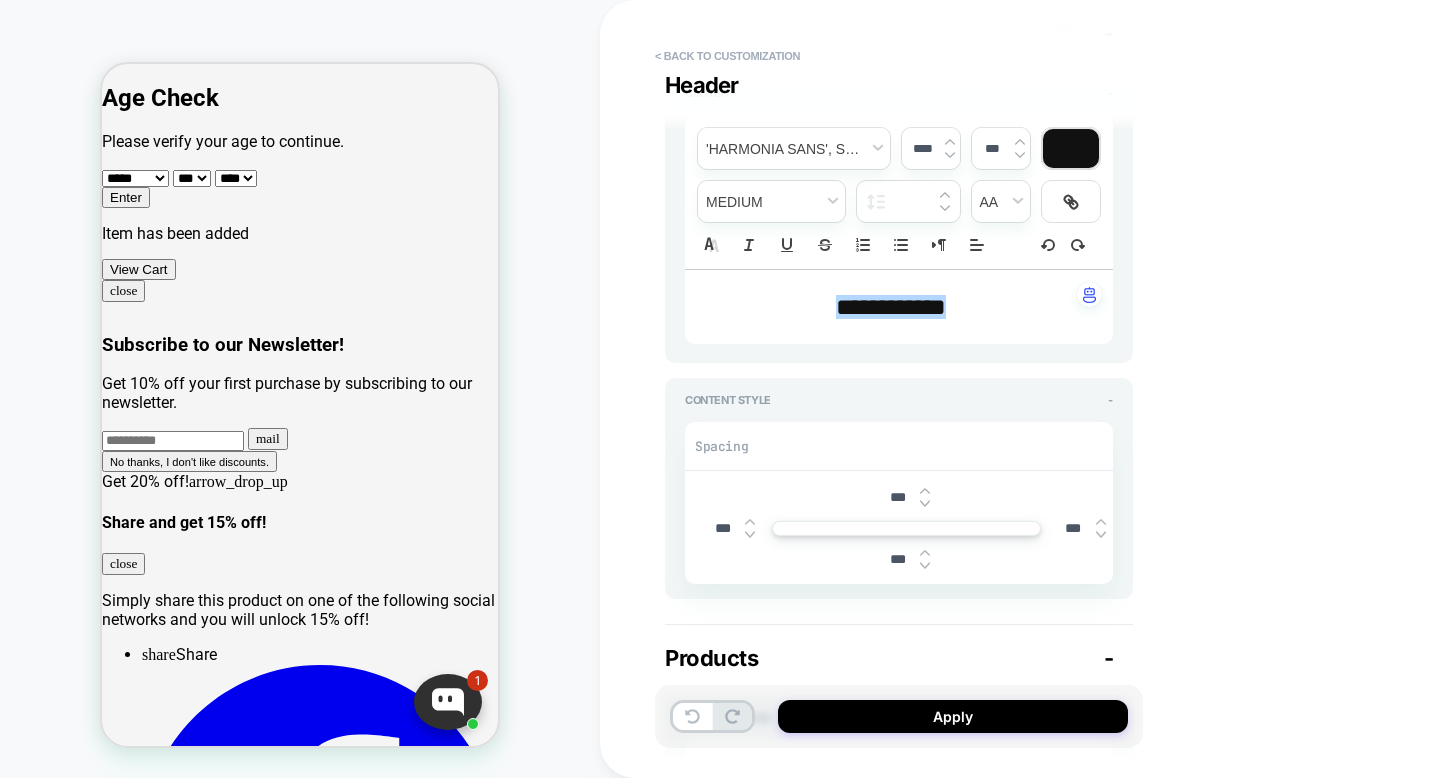 type on "****" 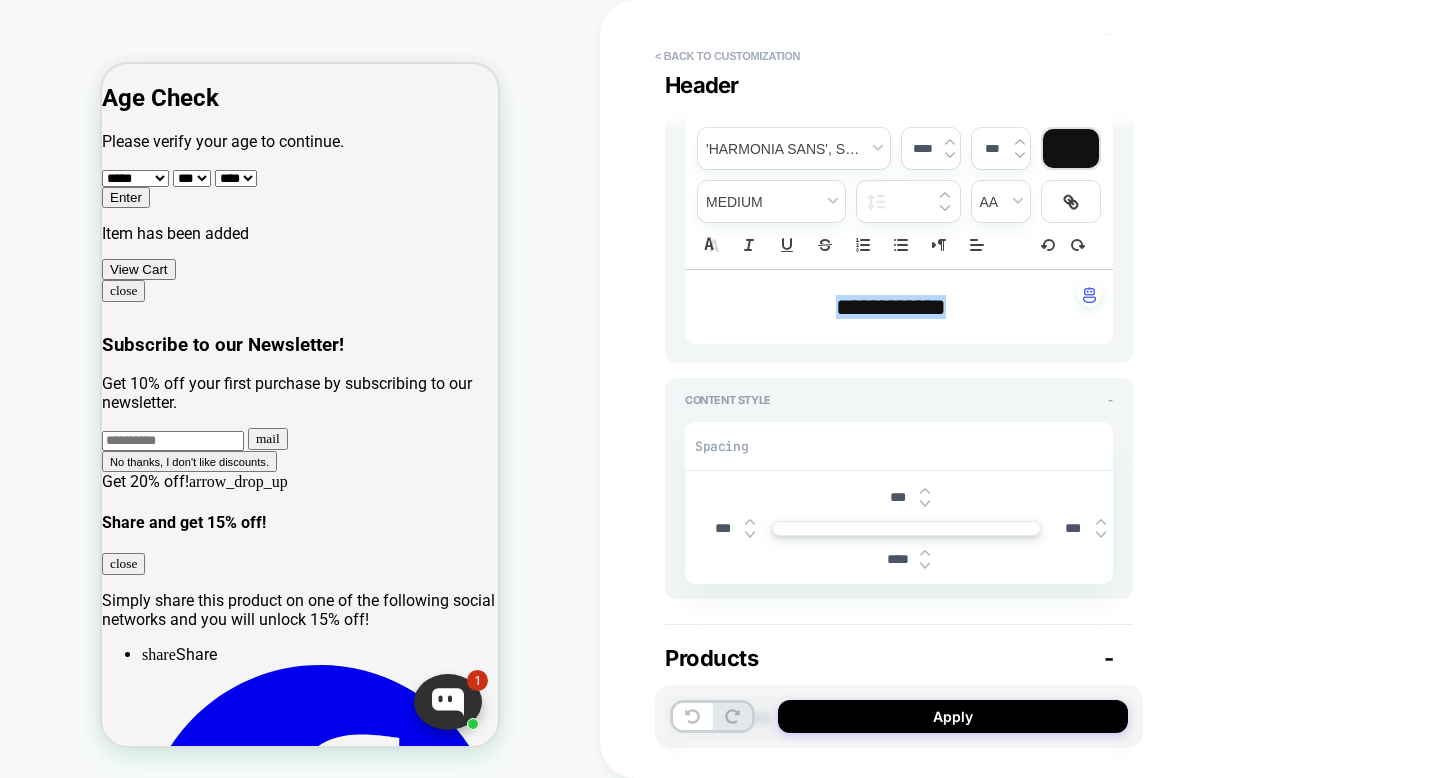 type on "*" 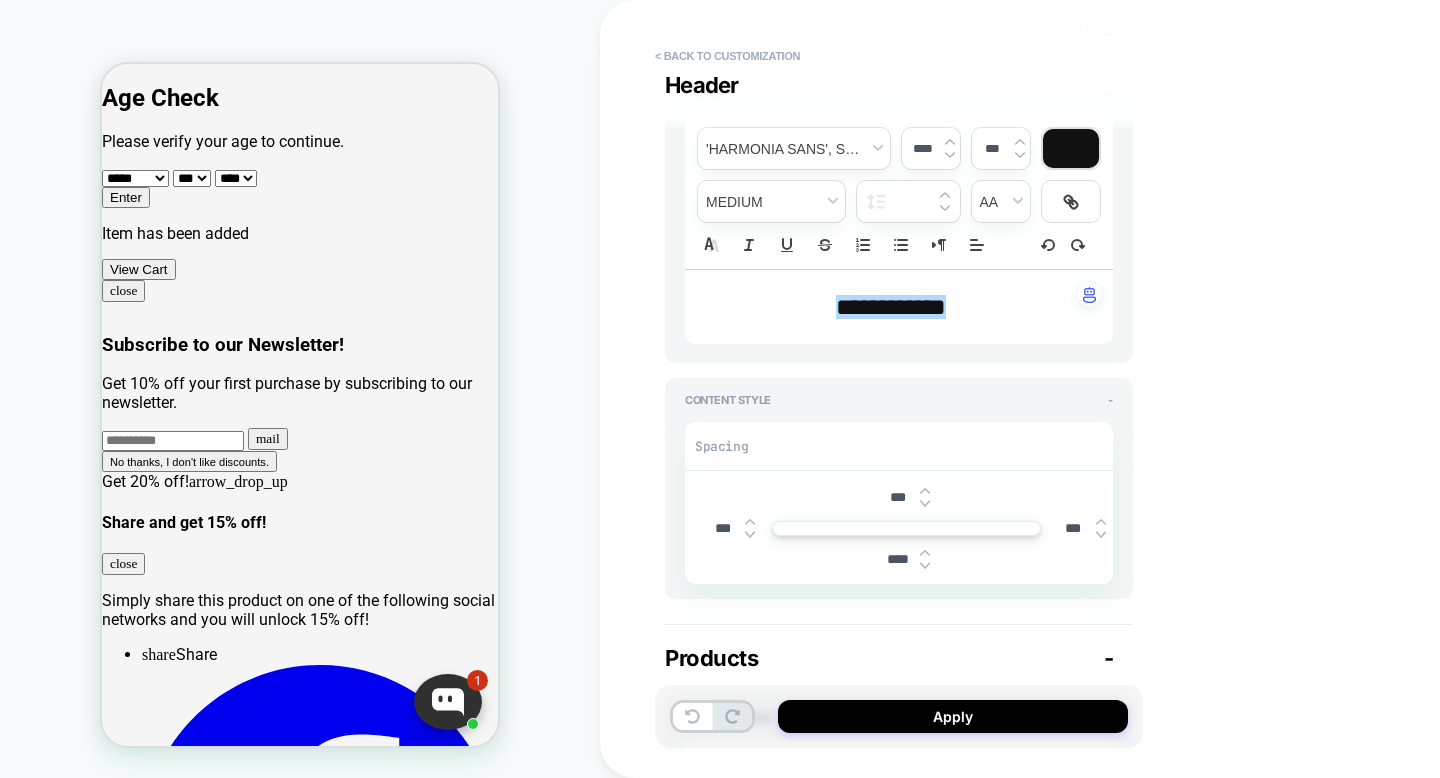 click on "****" at bounding box center (897, 559) 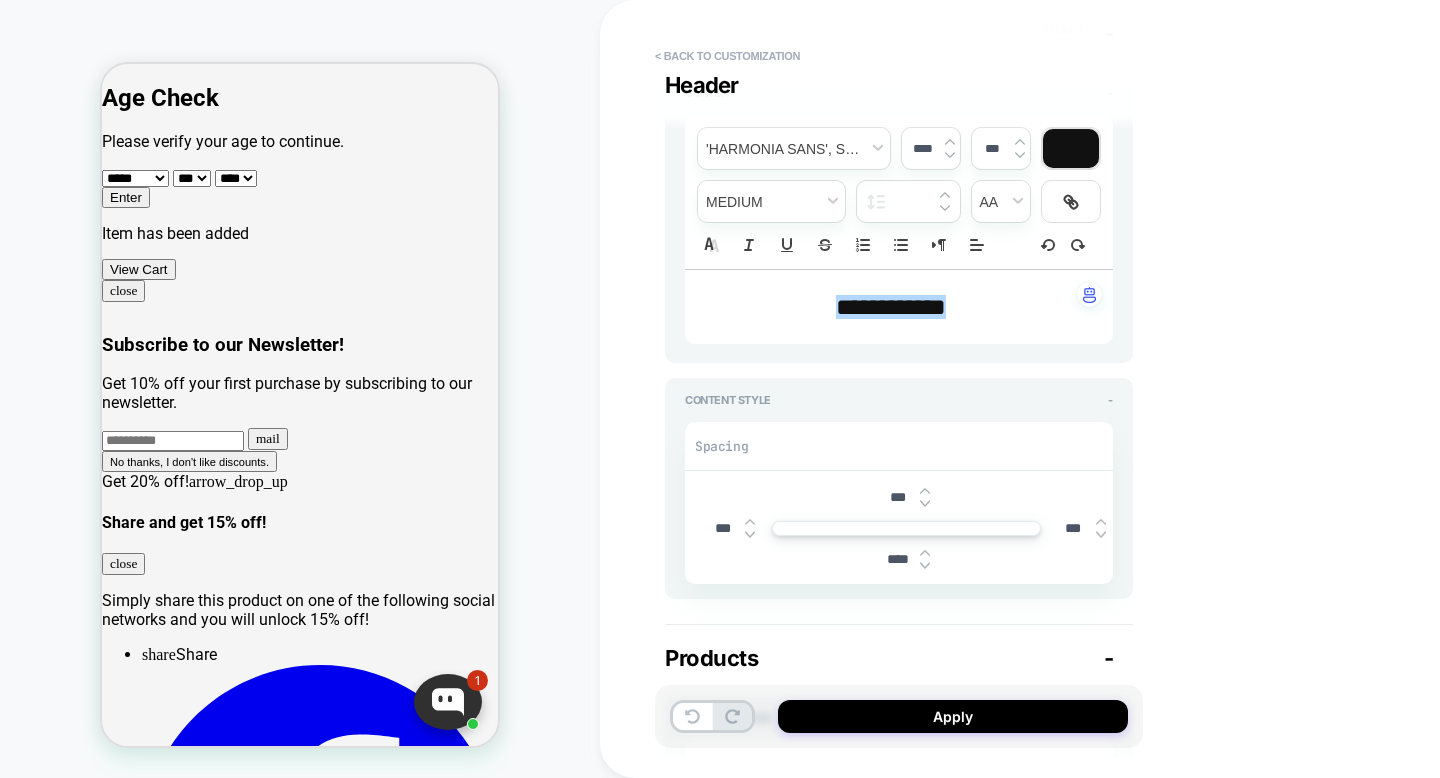 click on "****" at bounding box center [897, 559] 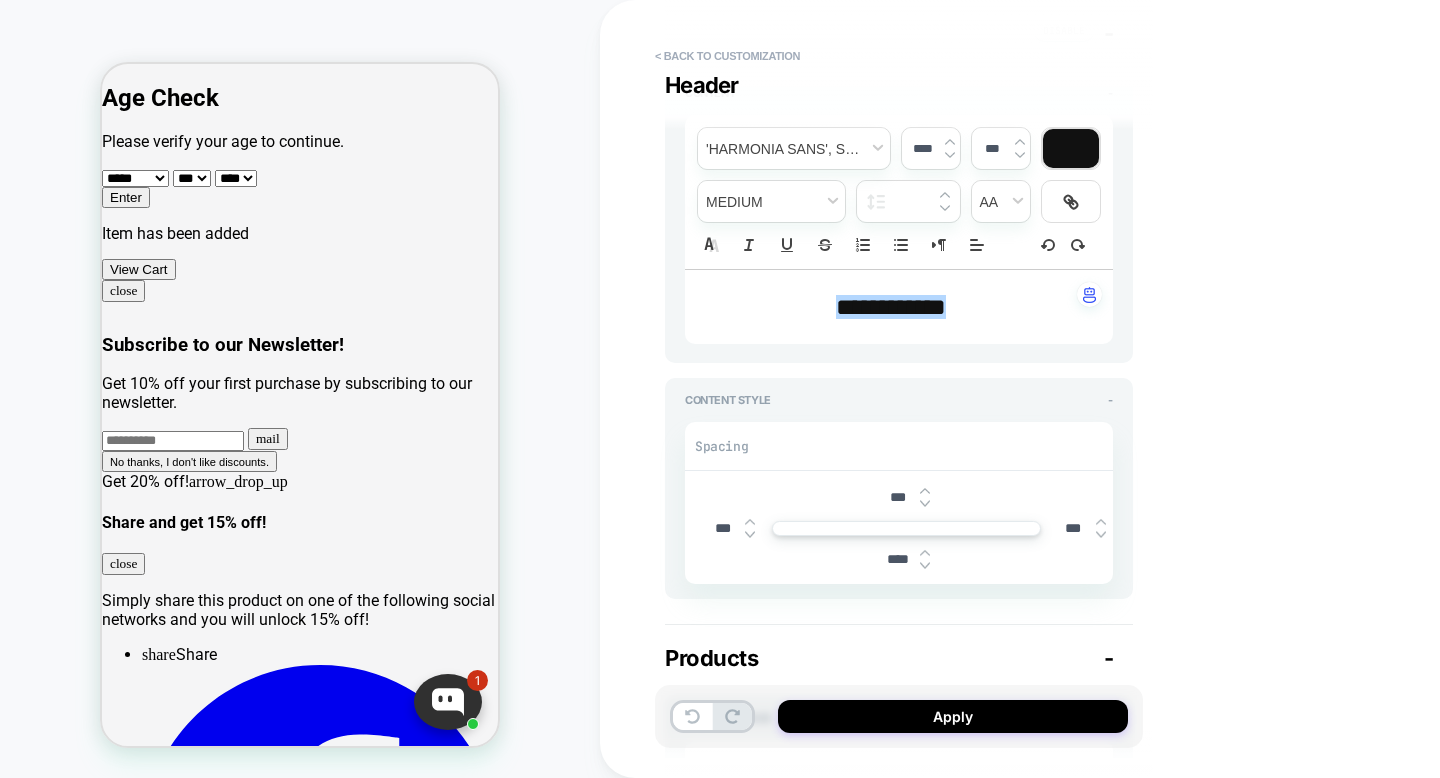 type on "***" 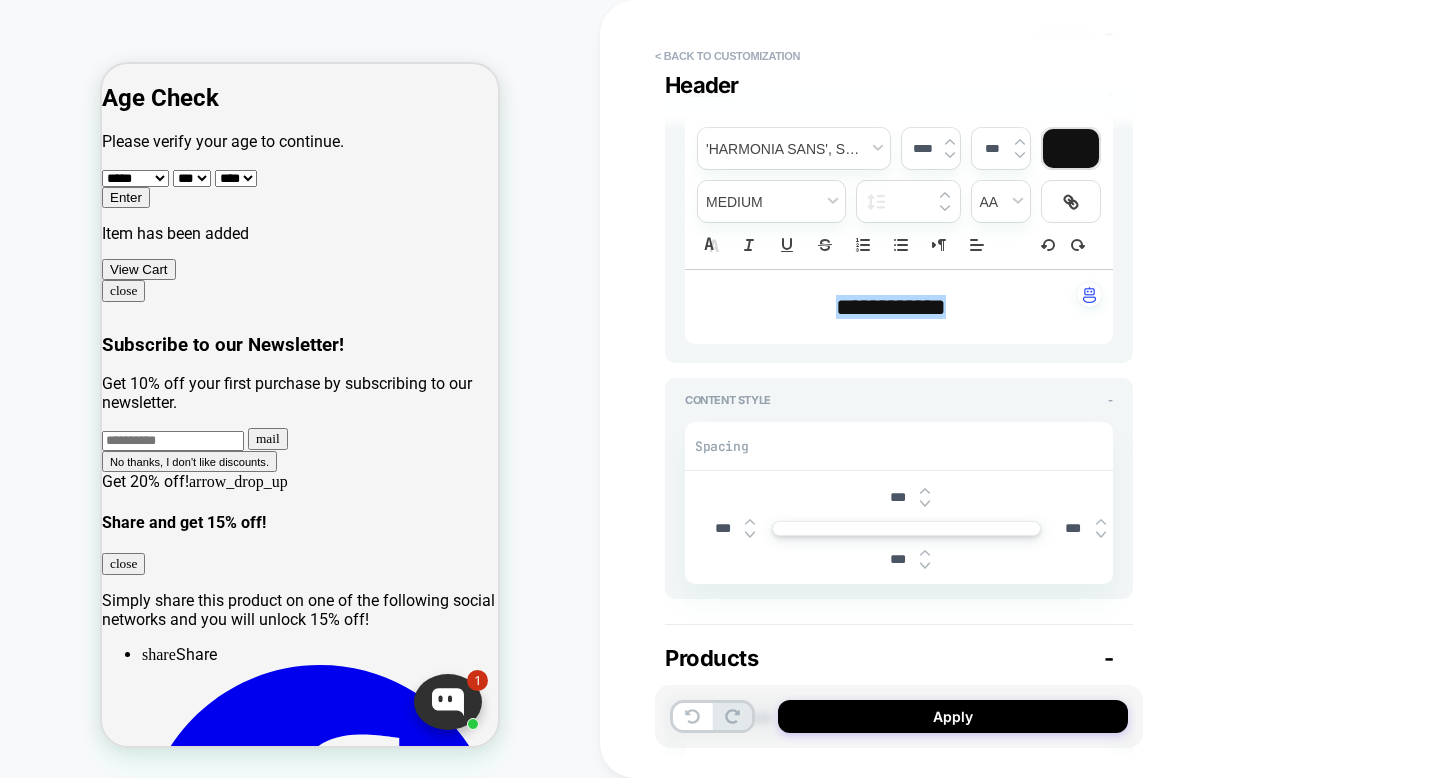 type on "*" 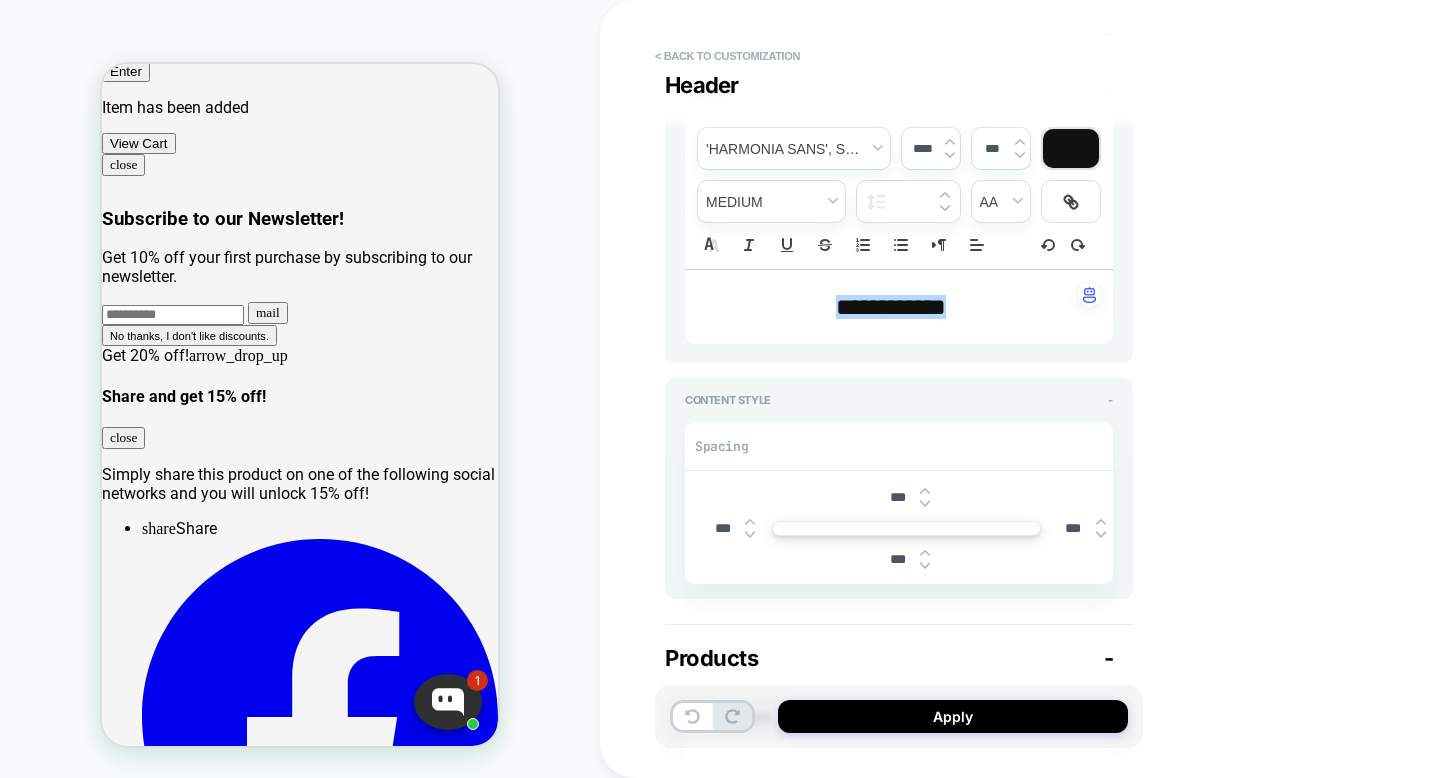 scroll, scrollTop: 184, scrollLeft: 0, axis: vertical 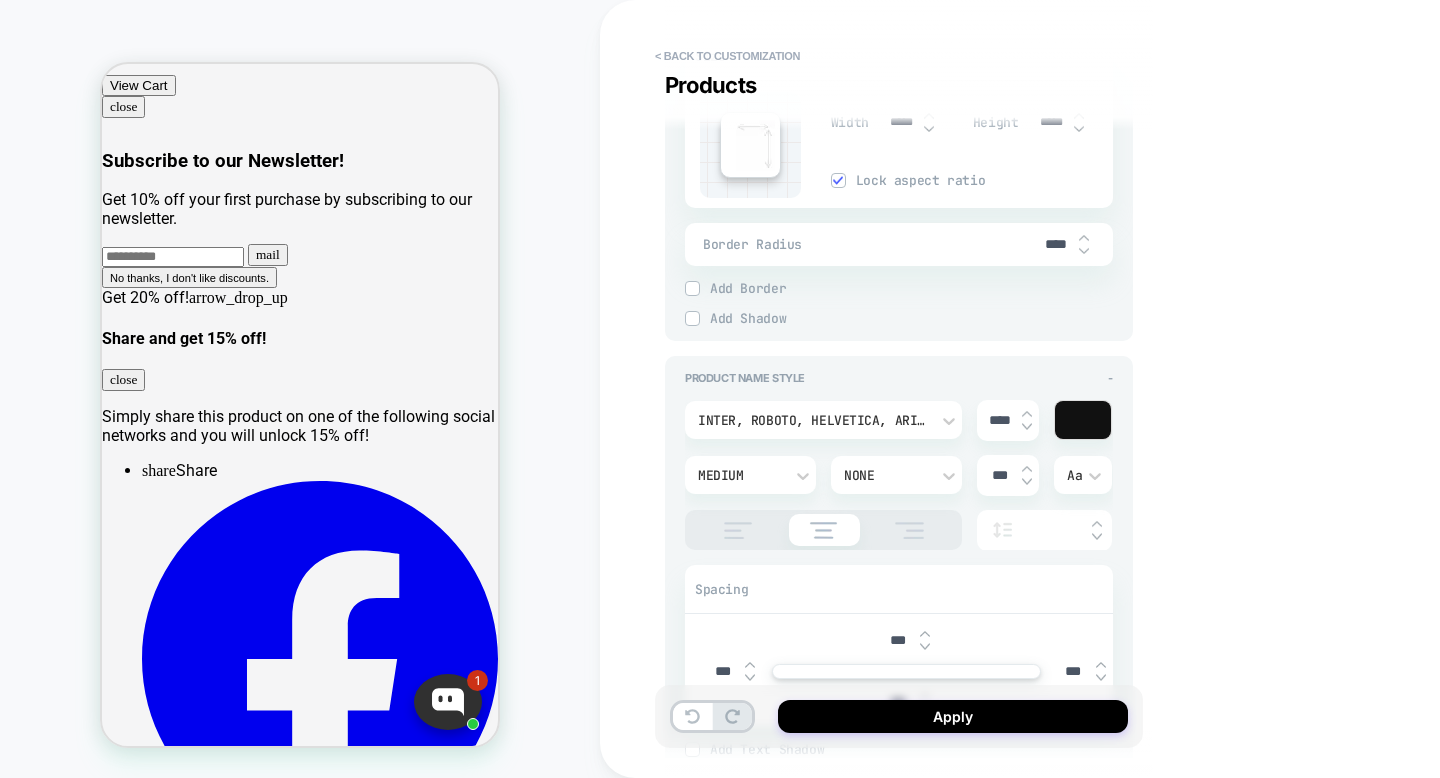 click on "Inter, Roboto, Helvetica, Arial, sans-serif" at bounding box center (813, 420) 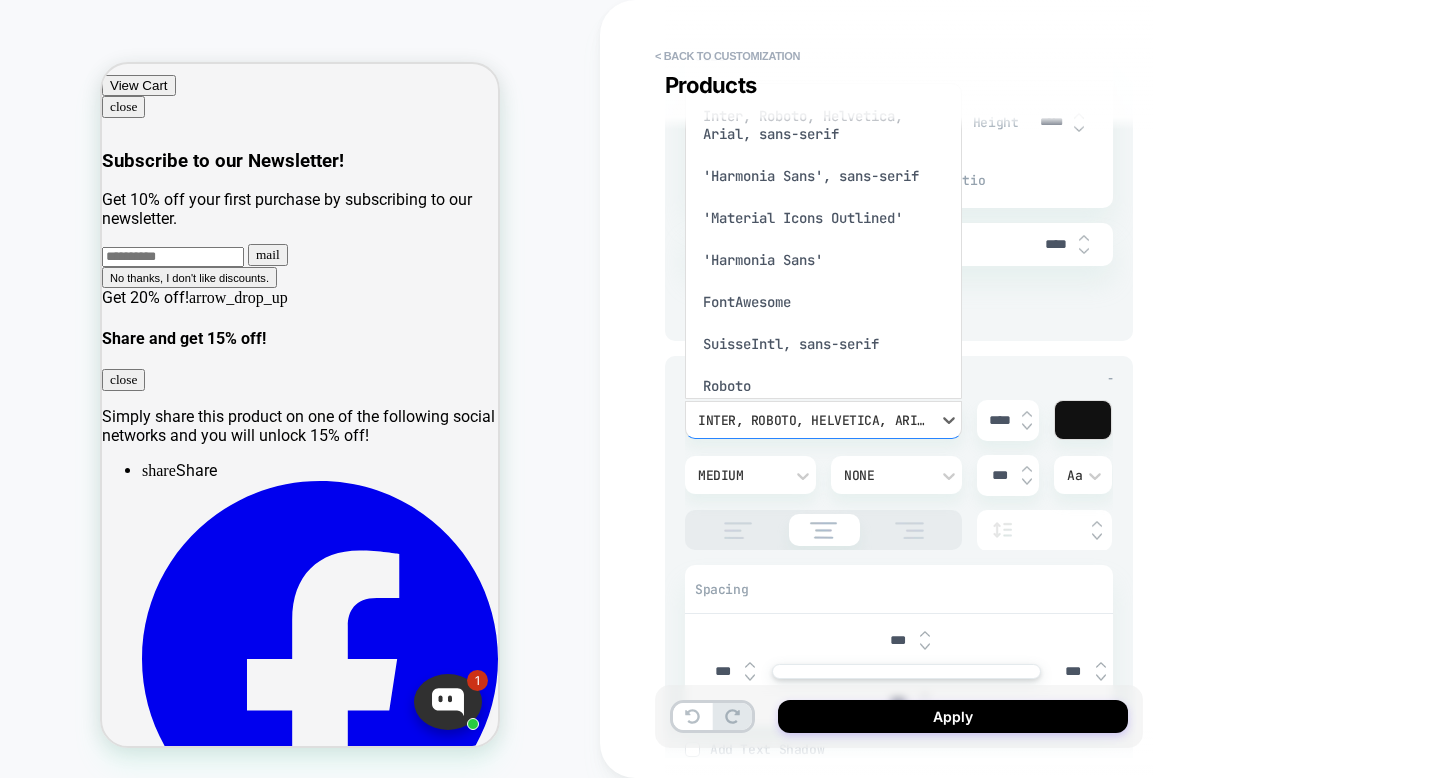 click at bounding box center [720, 389] 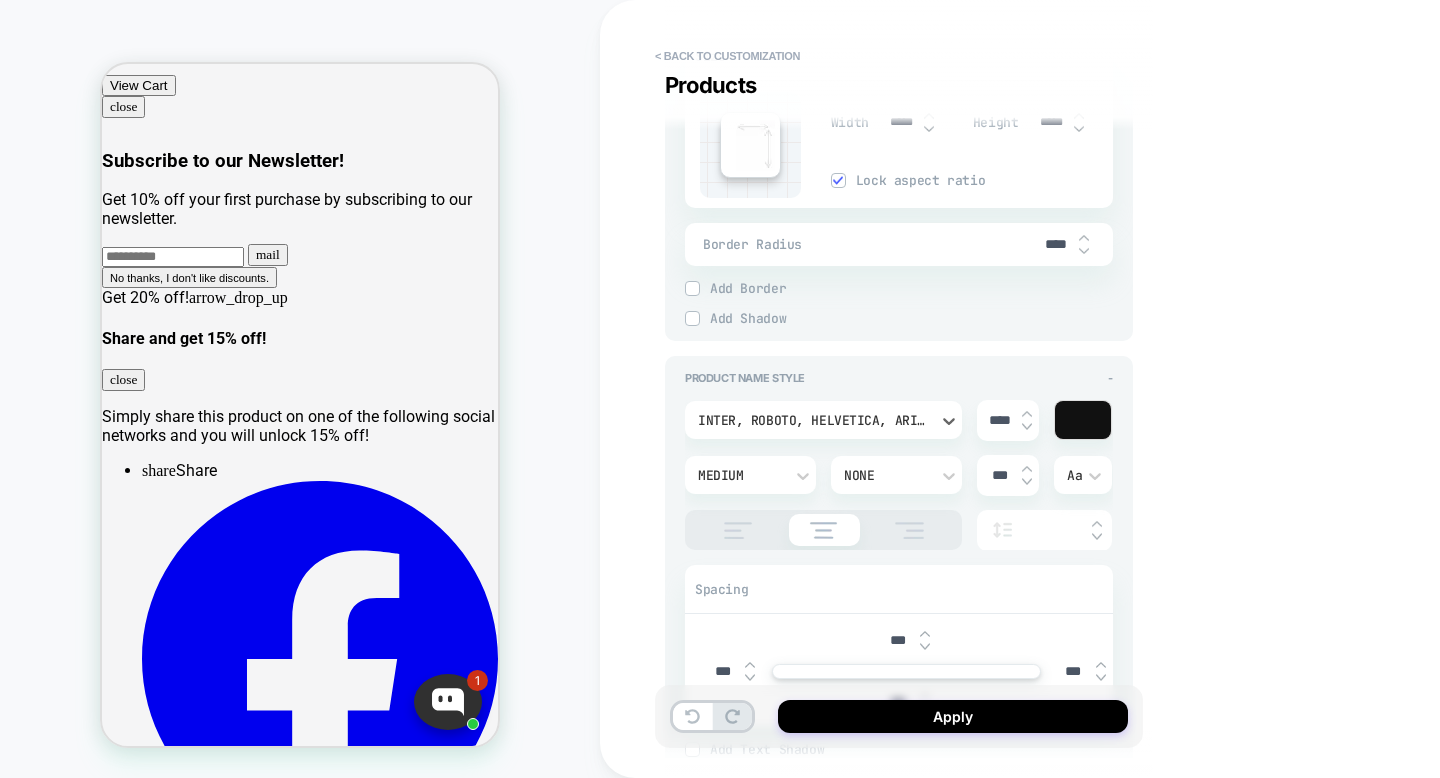 click on "Inter, Roboto, Helvetica, Arial, sans-serif" at bounding box center [813, 420] 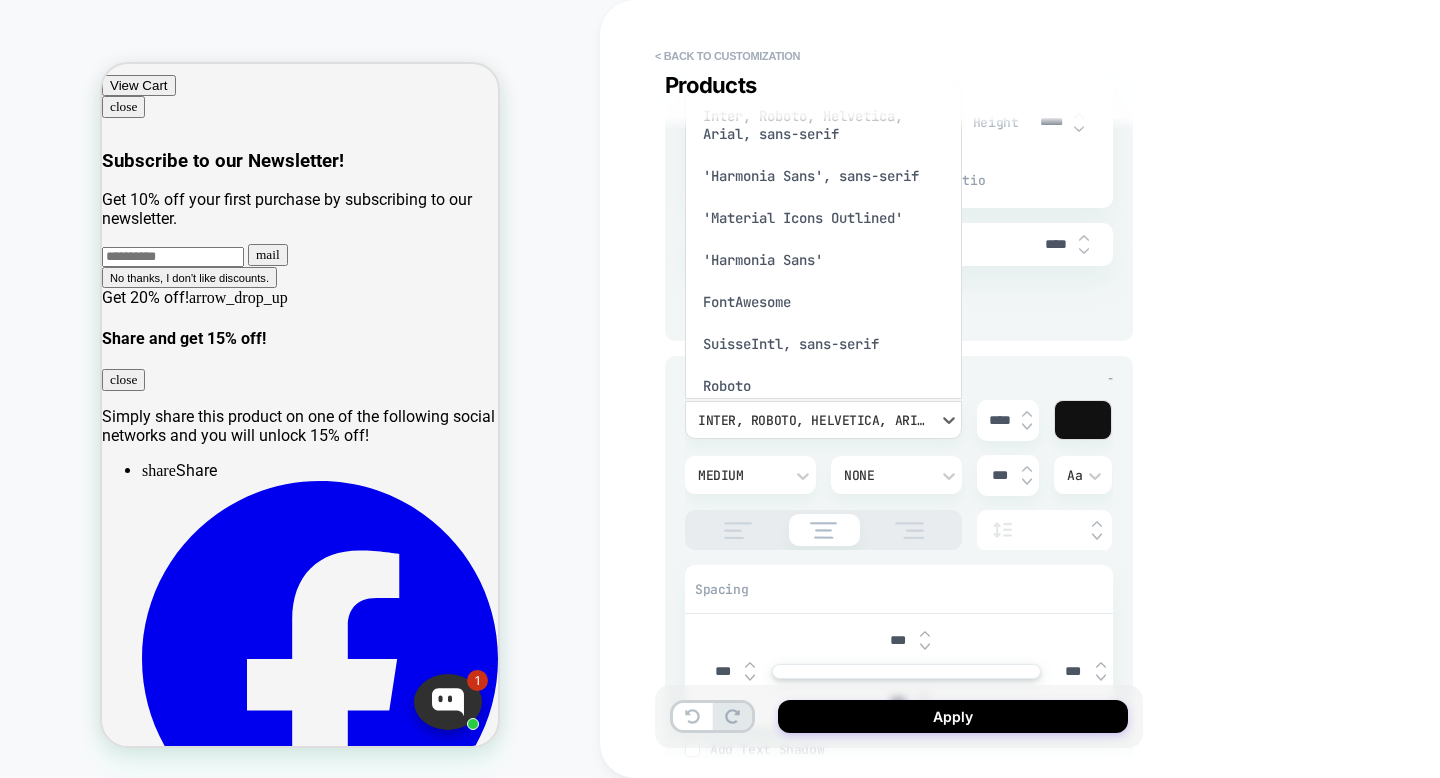 click at bounding box center (720, 389) 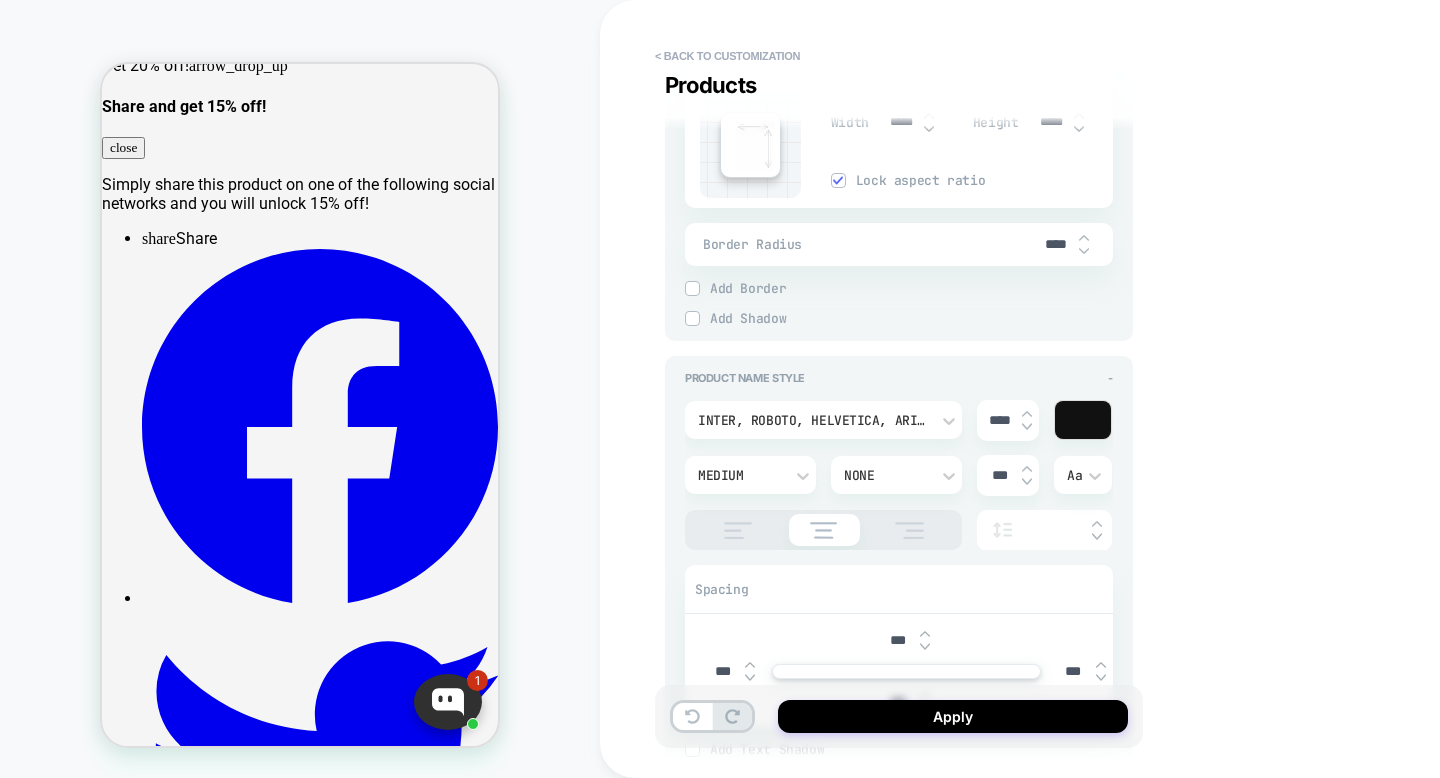 scroll, scrollTop: 415, scrollLeft: 0, axis: vertical 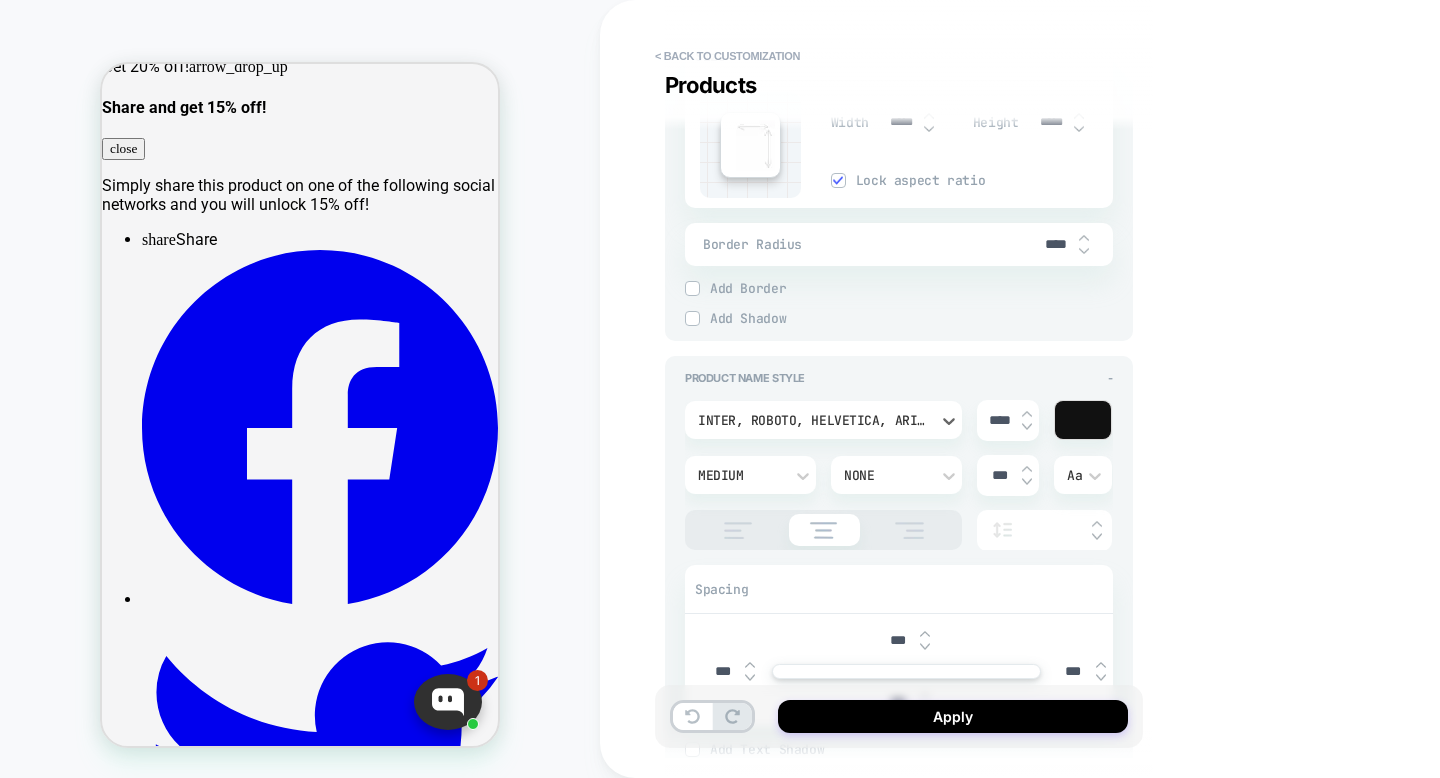 click on "Inter, Roboto, Helvetica, Arial, sans-serif" at bounding box center [813, 420] 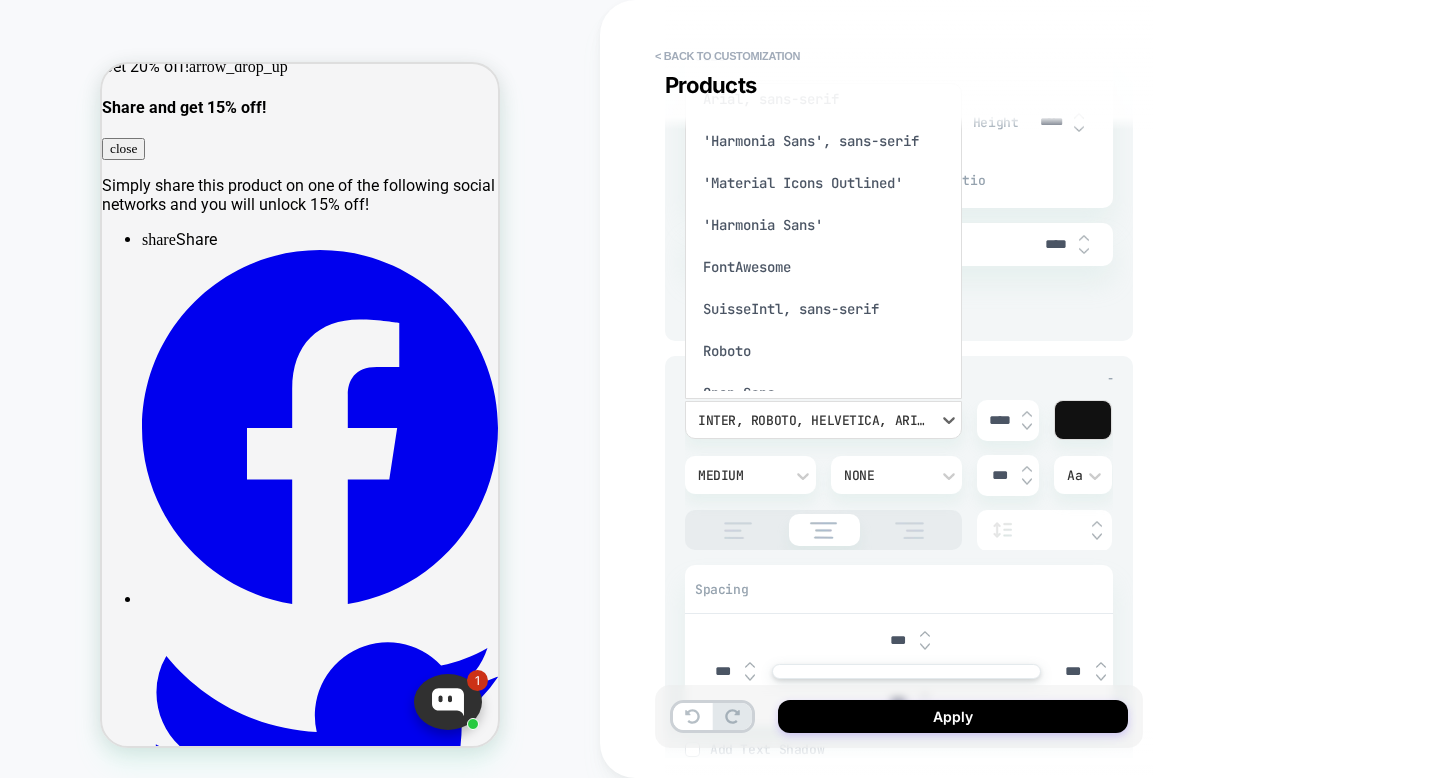 scroll, scrollTop: 22, scrollLeft: 0, axis: vertical 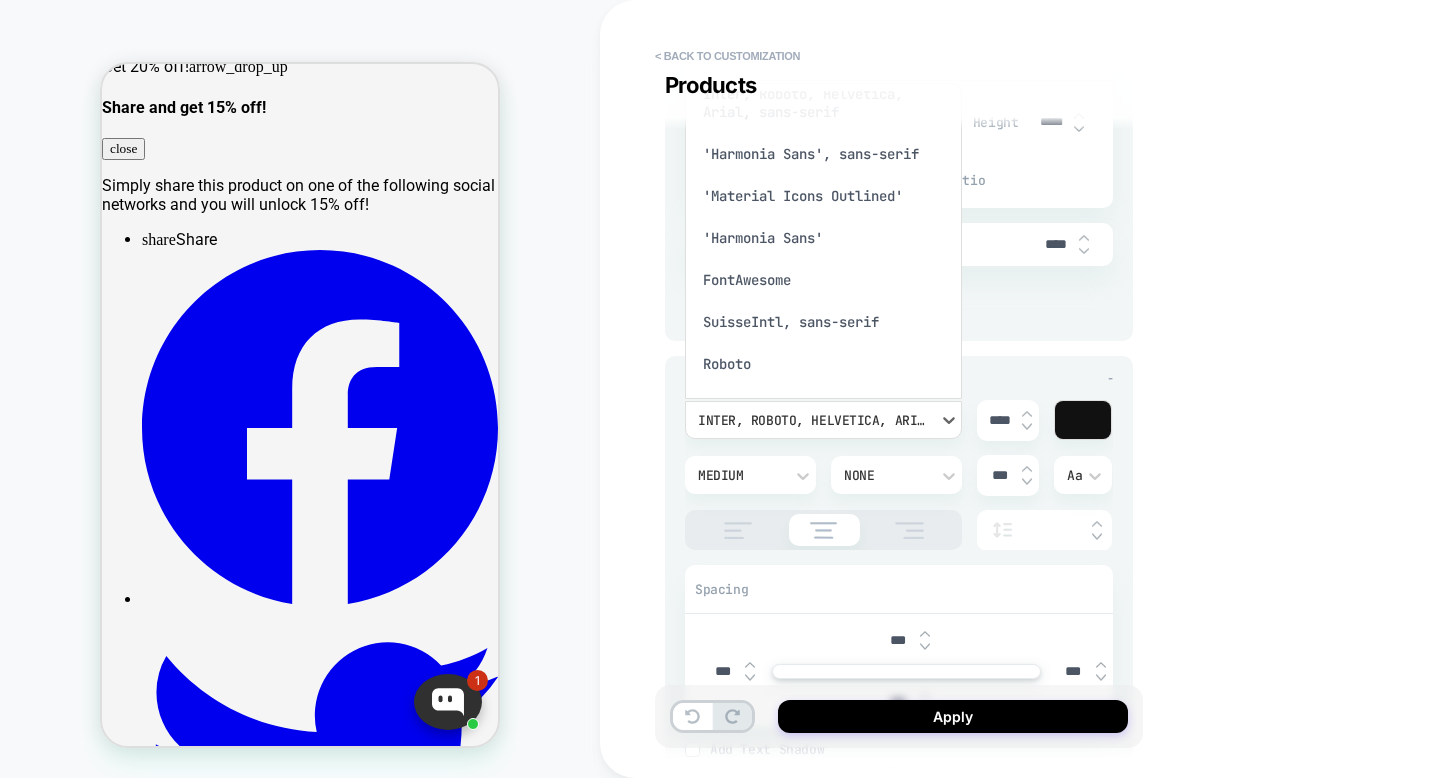 click on "'Harmonia Sans'" at bounding box center [823, 238] 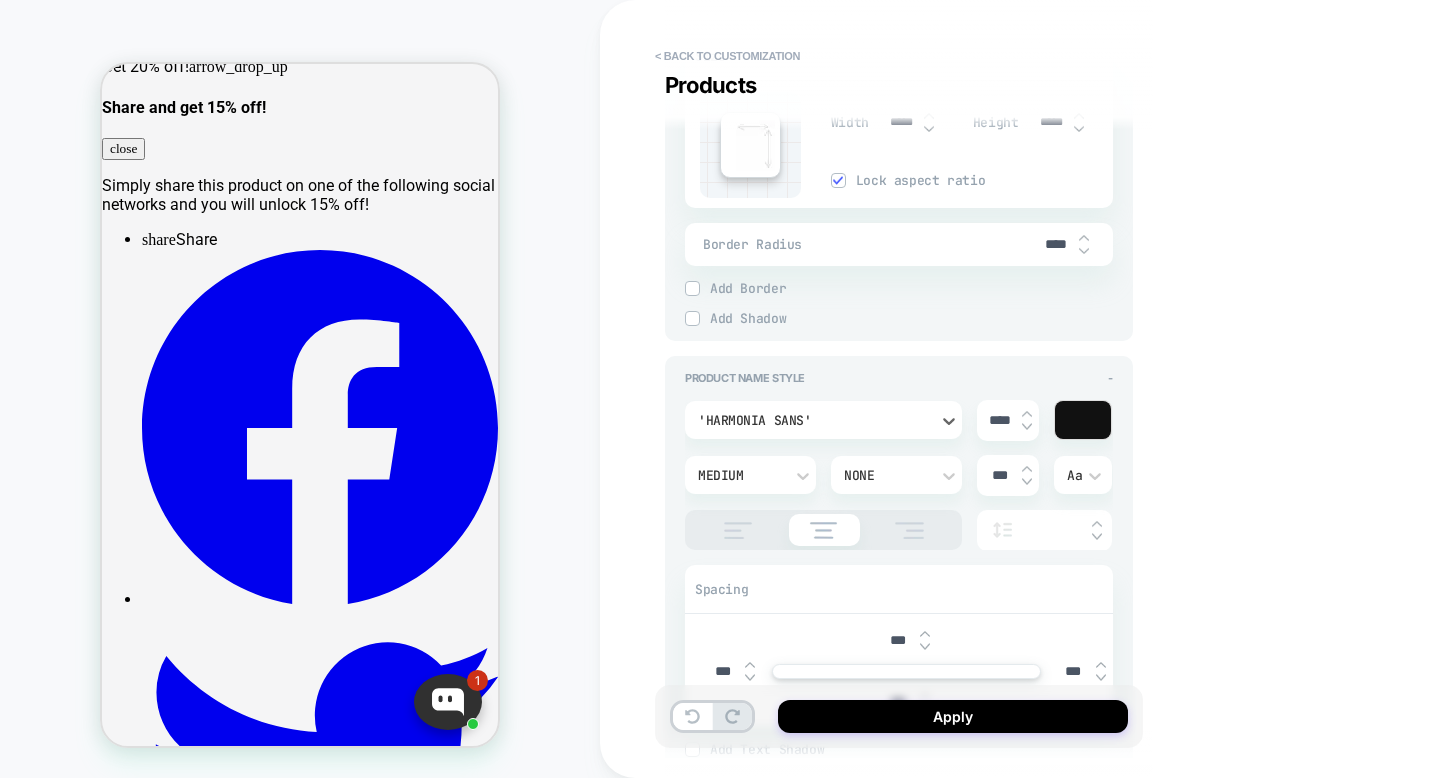 click on "'Harmonia Sans'" at bounding box center (813, 420) 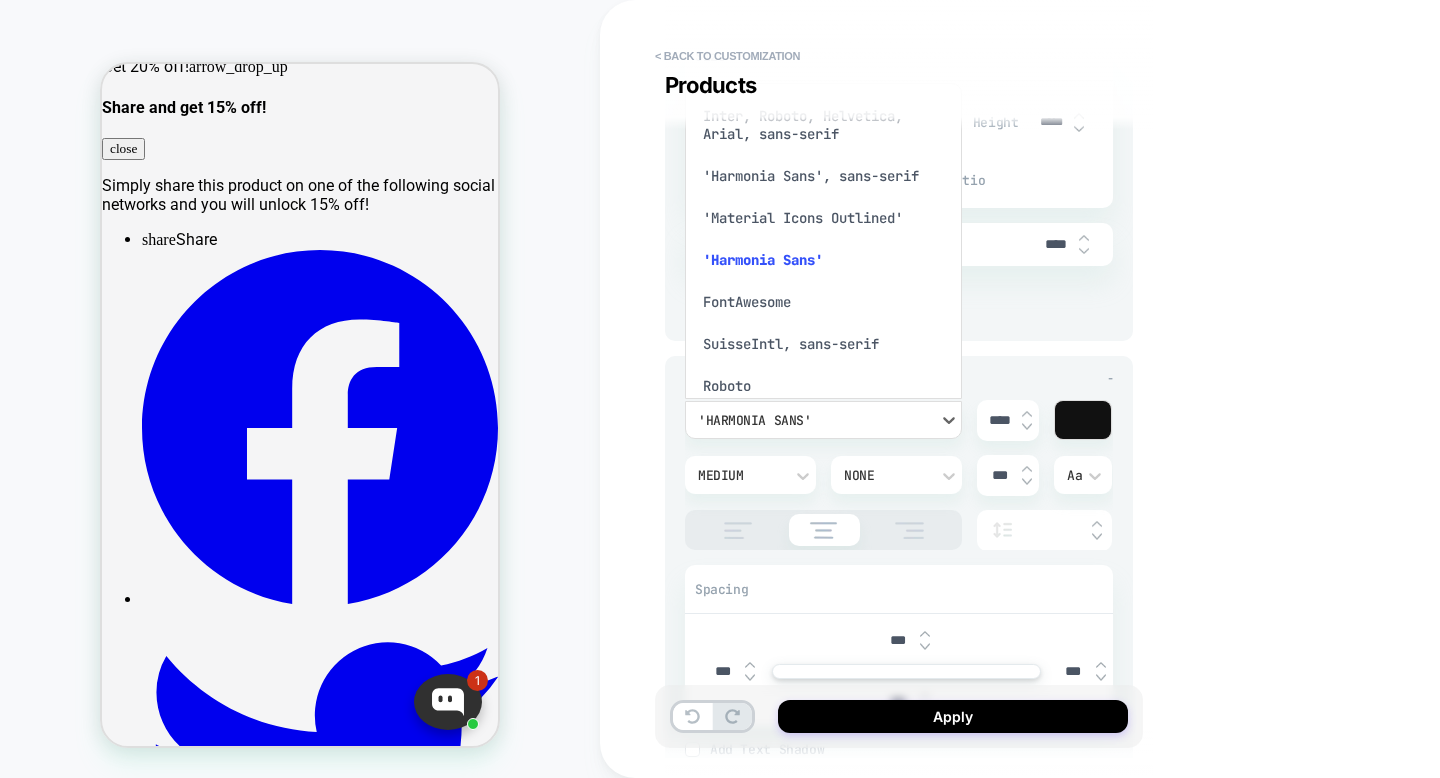 scroll, scrollTop: 35, scrollLeft: 0, axis: vertical 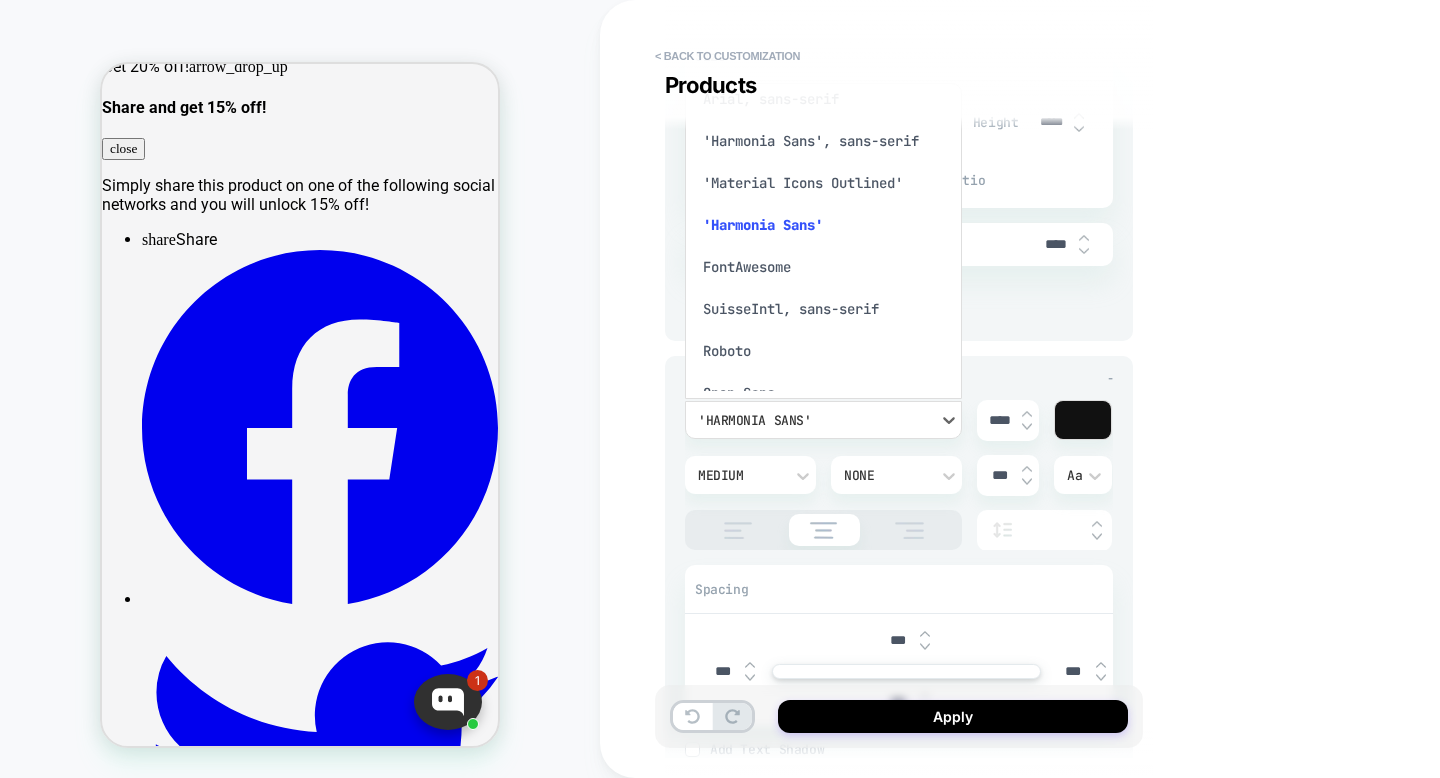 click on "FontAwesome" at bounding box center (823, 267) 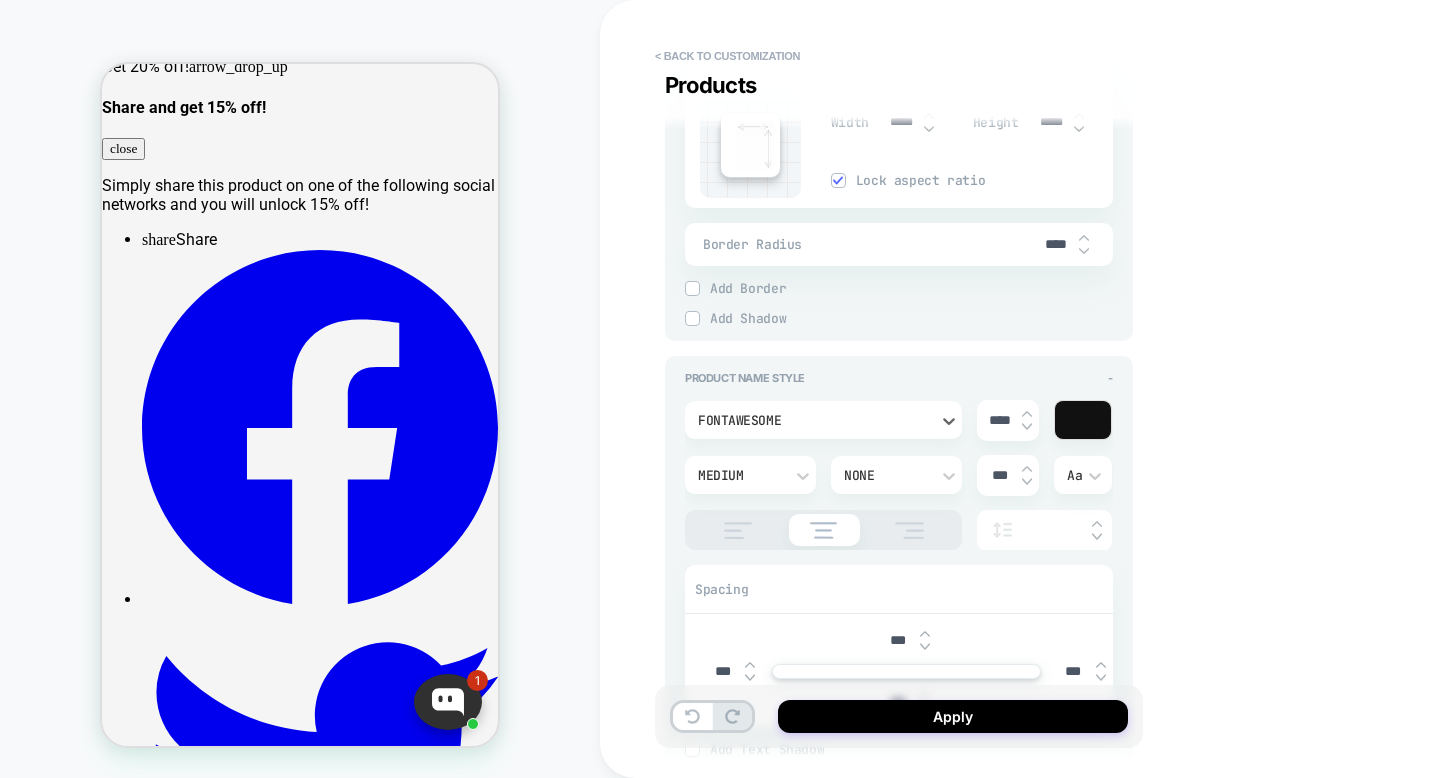 click on "FontAwesome" at bounding box center (813, 420) 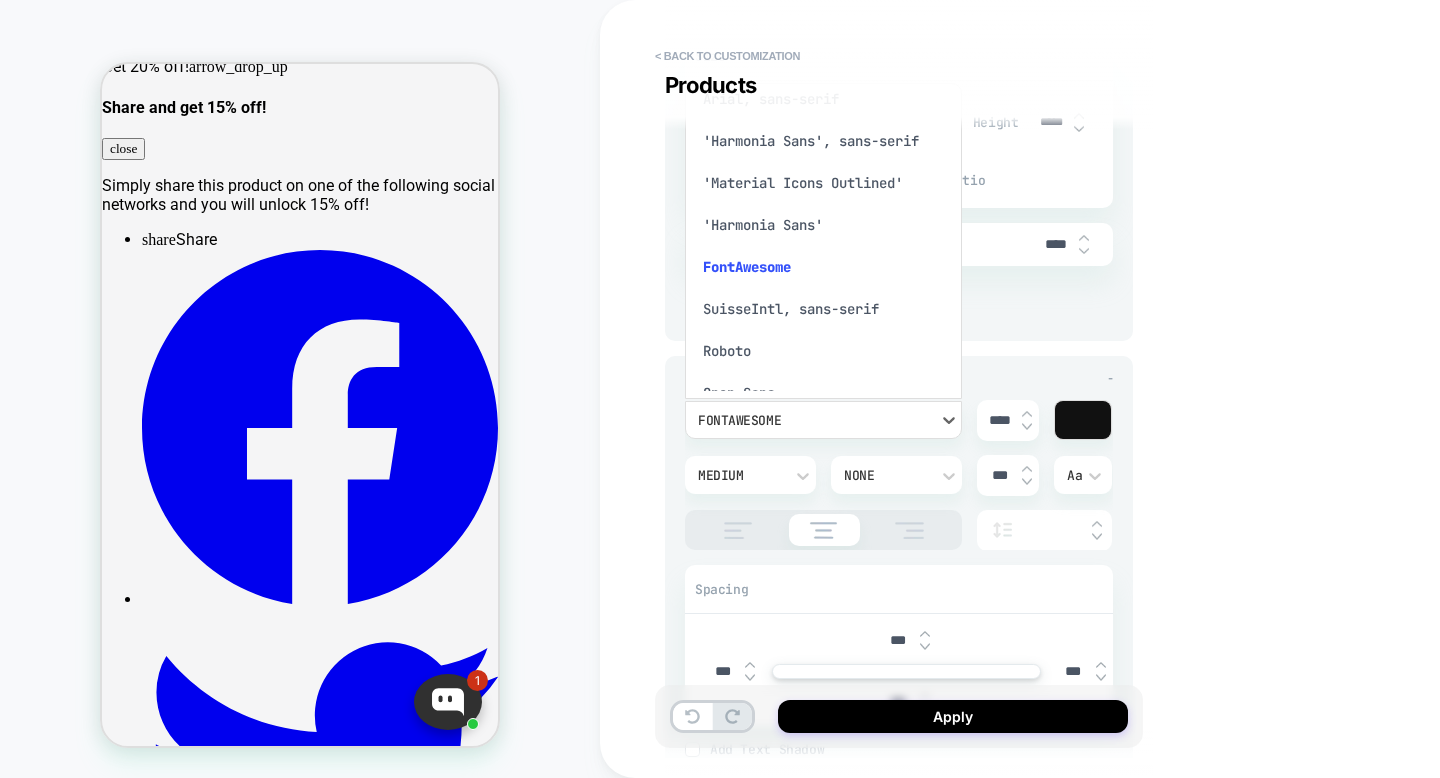 scroll, scrollTop: 0, scrollLeft: 0, axis: both 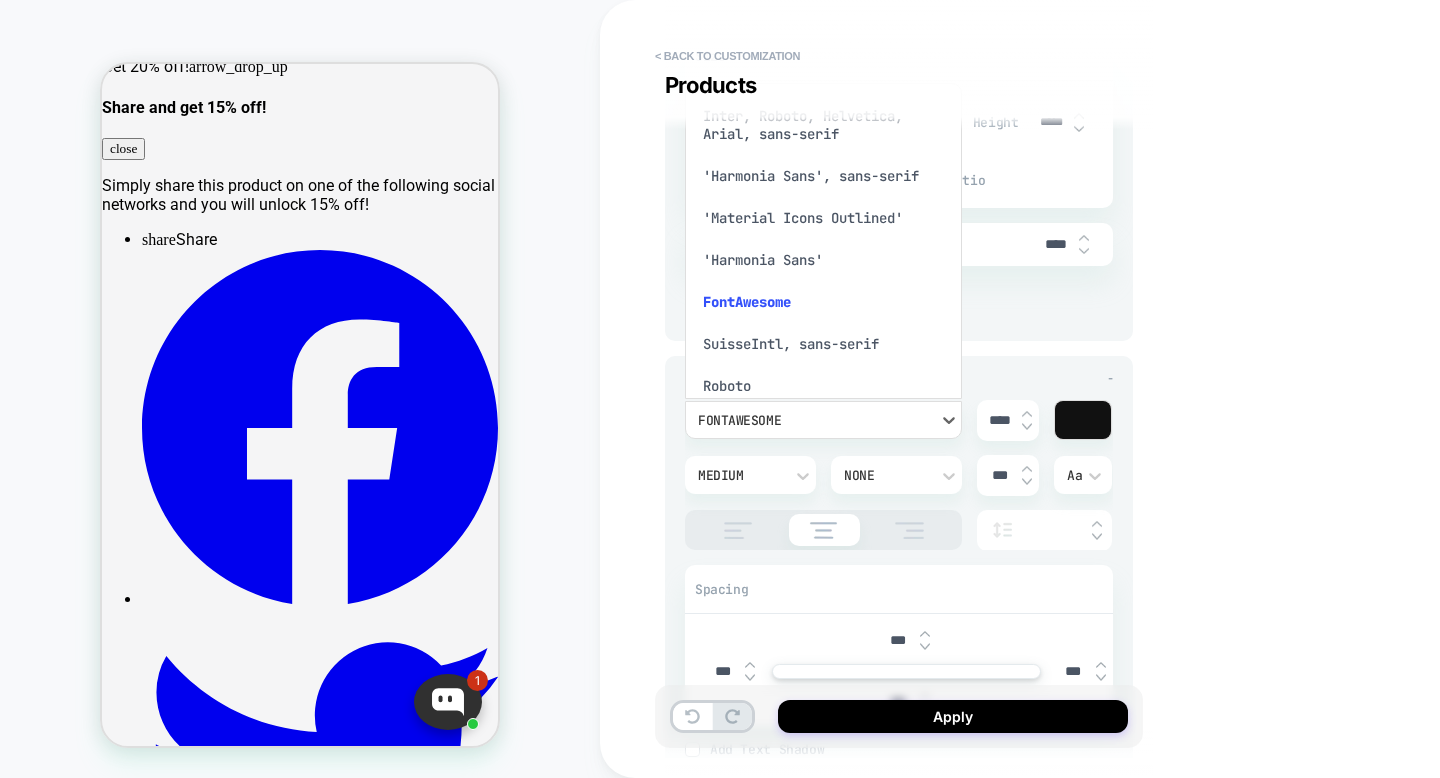 click on "'Harmonia Sans', sans-serif" at bounding box center (823, 176) 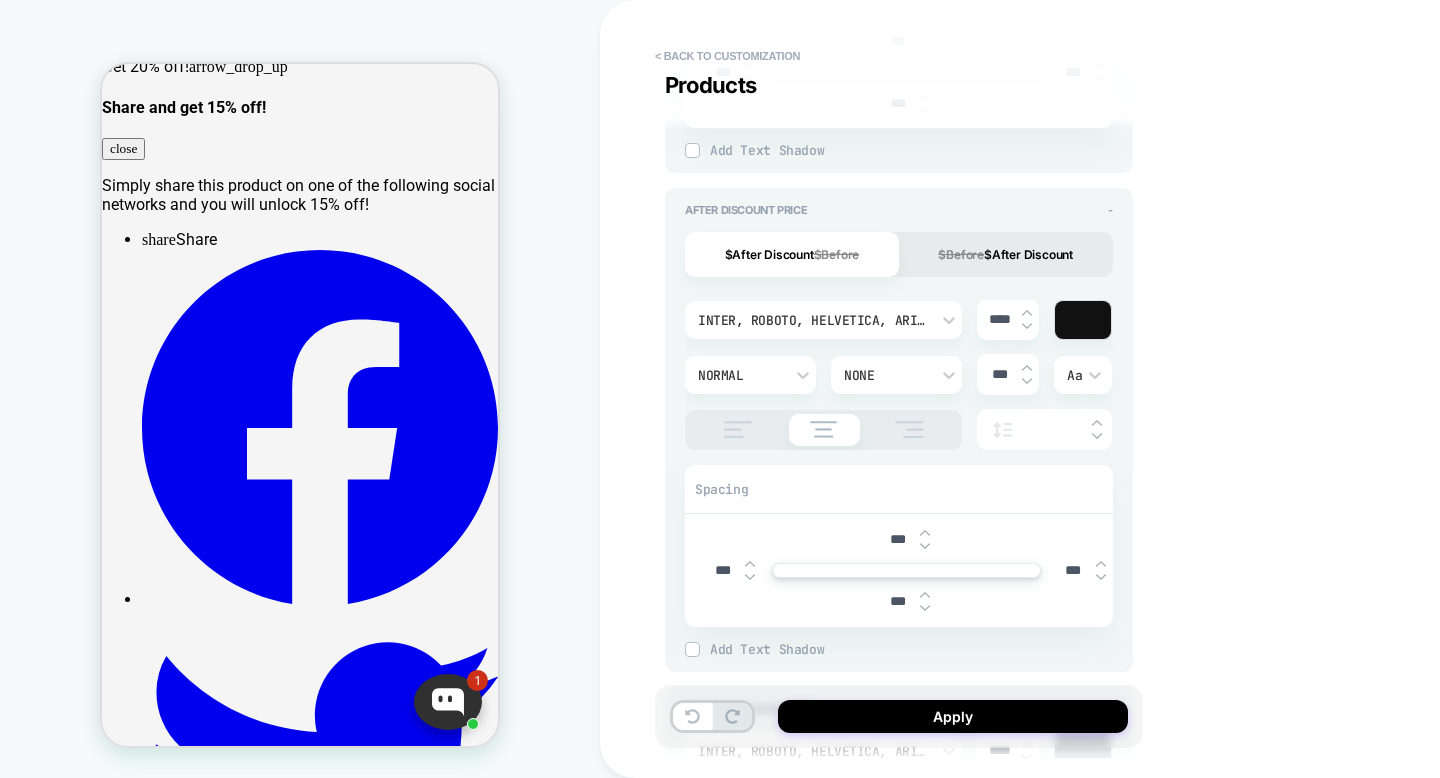 scroll, scrollTop: 1552, scrollLeft: 0, axis: vertical 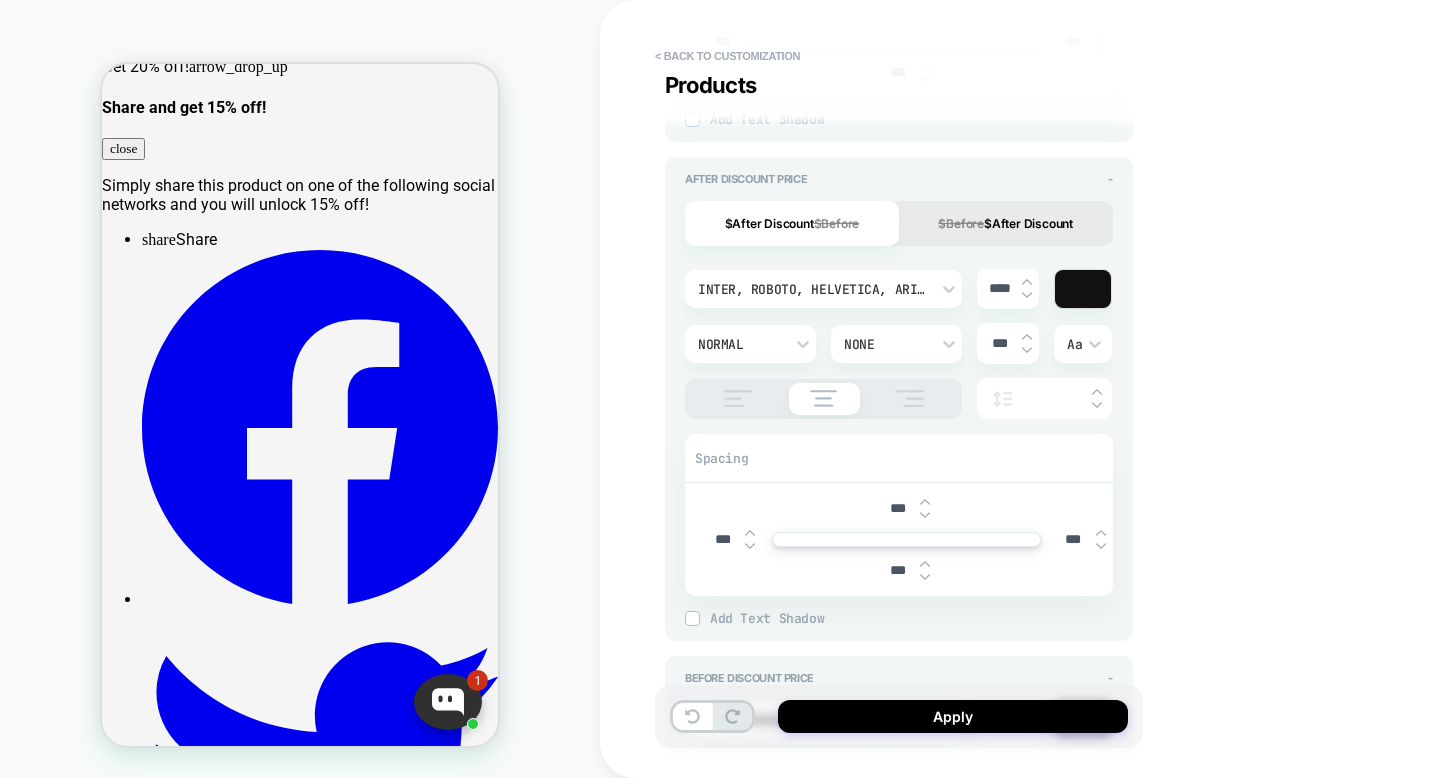click on "$Before  $After Discount" at bounding box center [1006, 223] 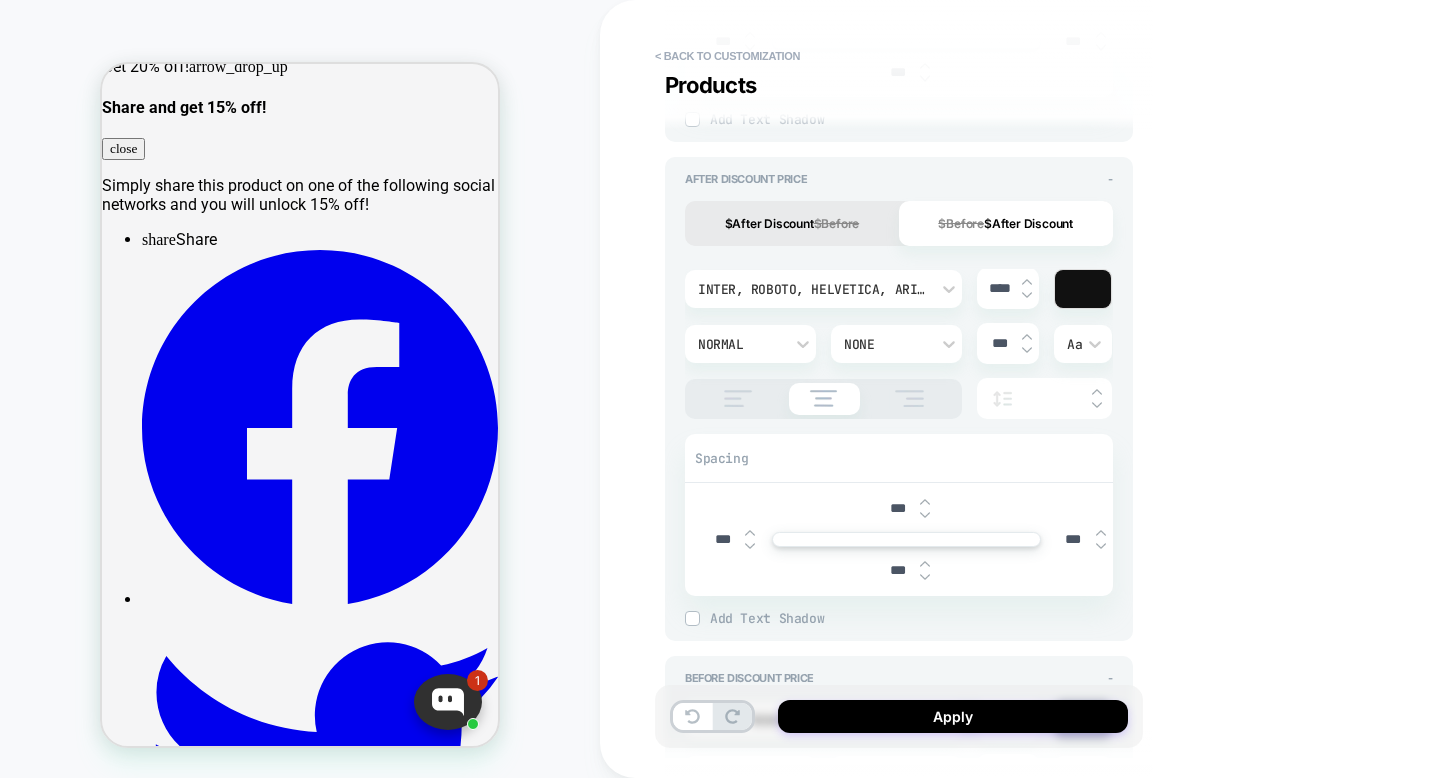 click on "$After Discount  $Before" at bounding box center (792, 223) 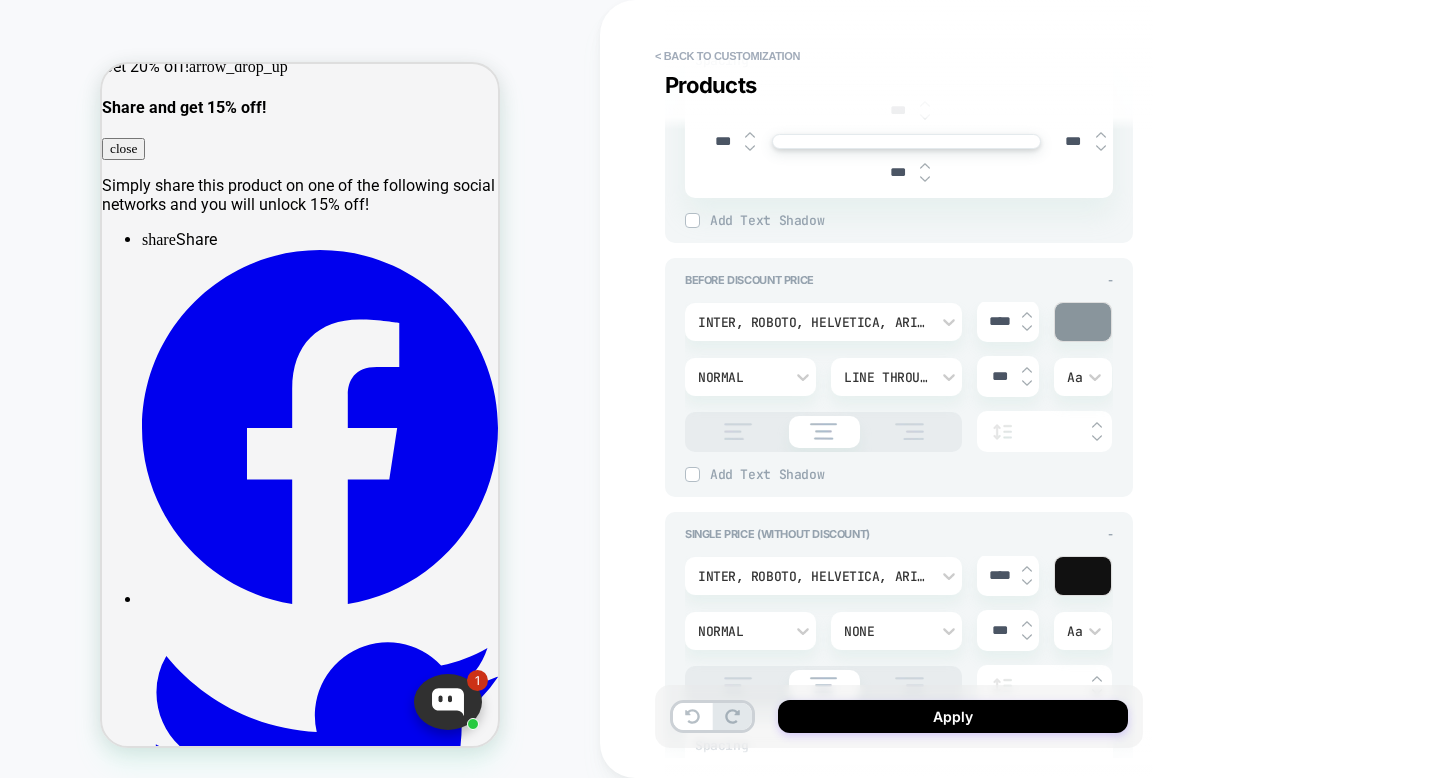 scroll, scrollTop: 1951, scrollLeft: 0, axis: vertical 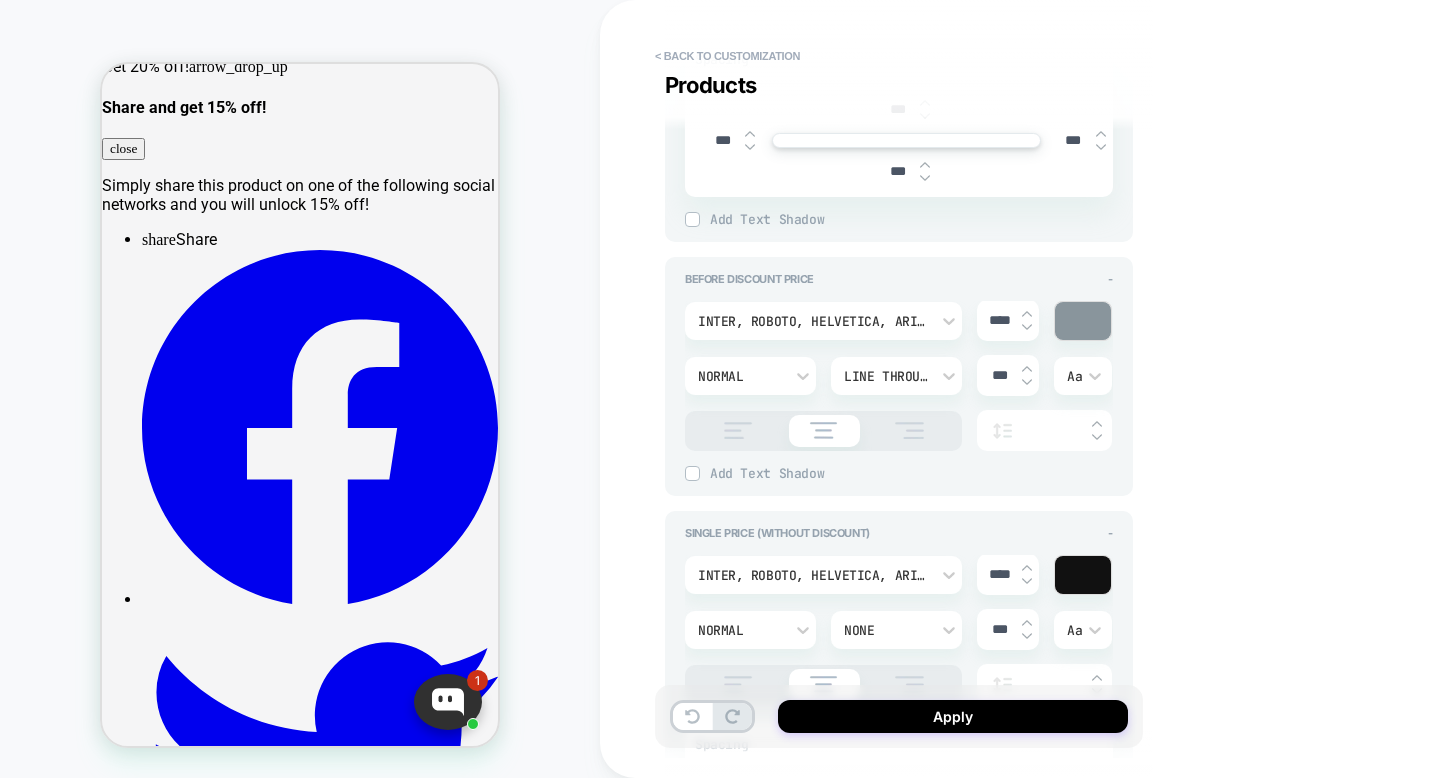 click at bounding box center [1083, 321] 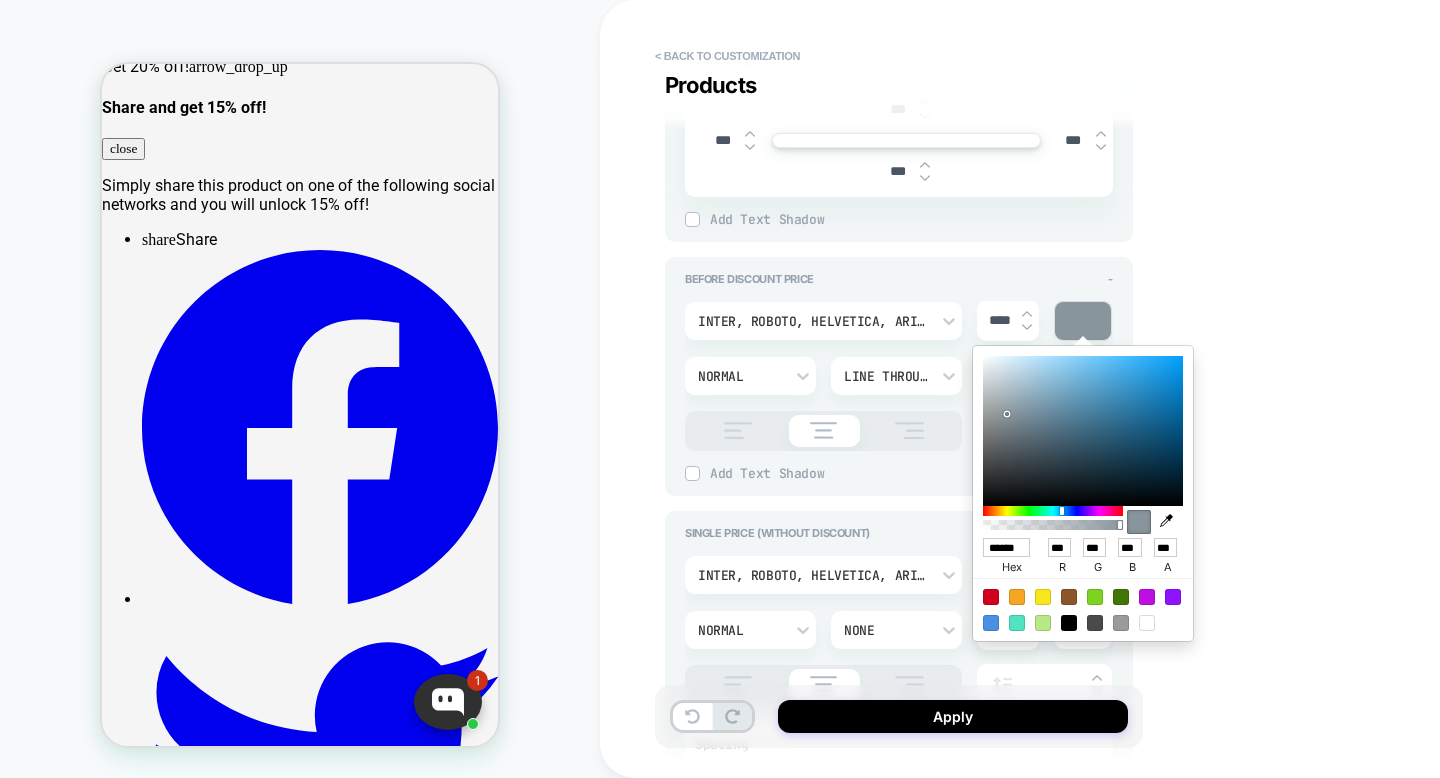 type on "*" 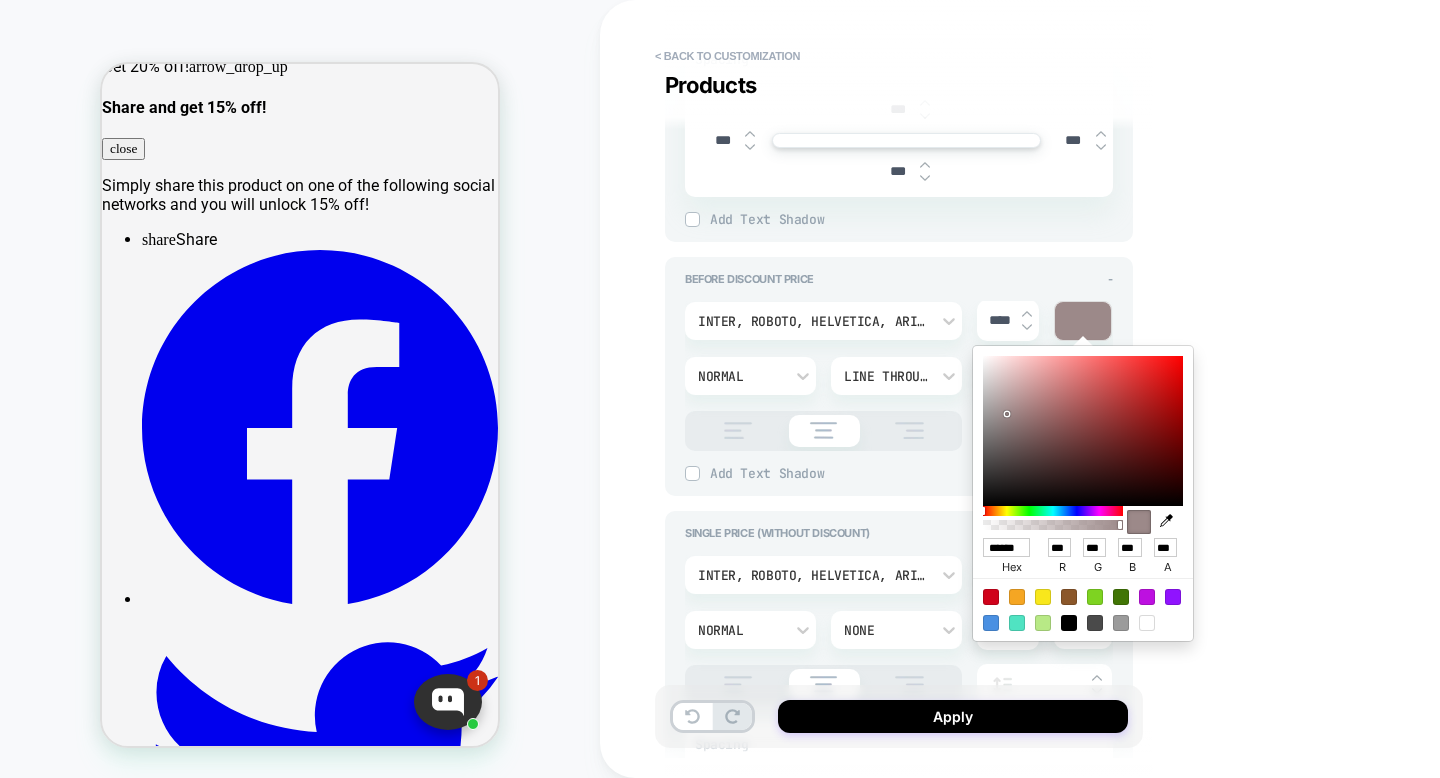 click at bounding box center [1053, 511] 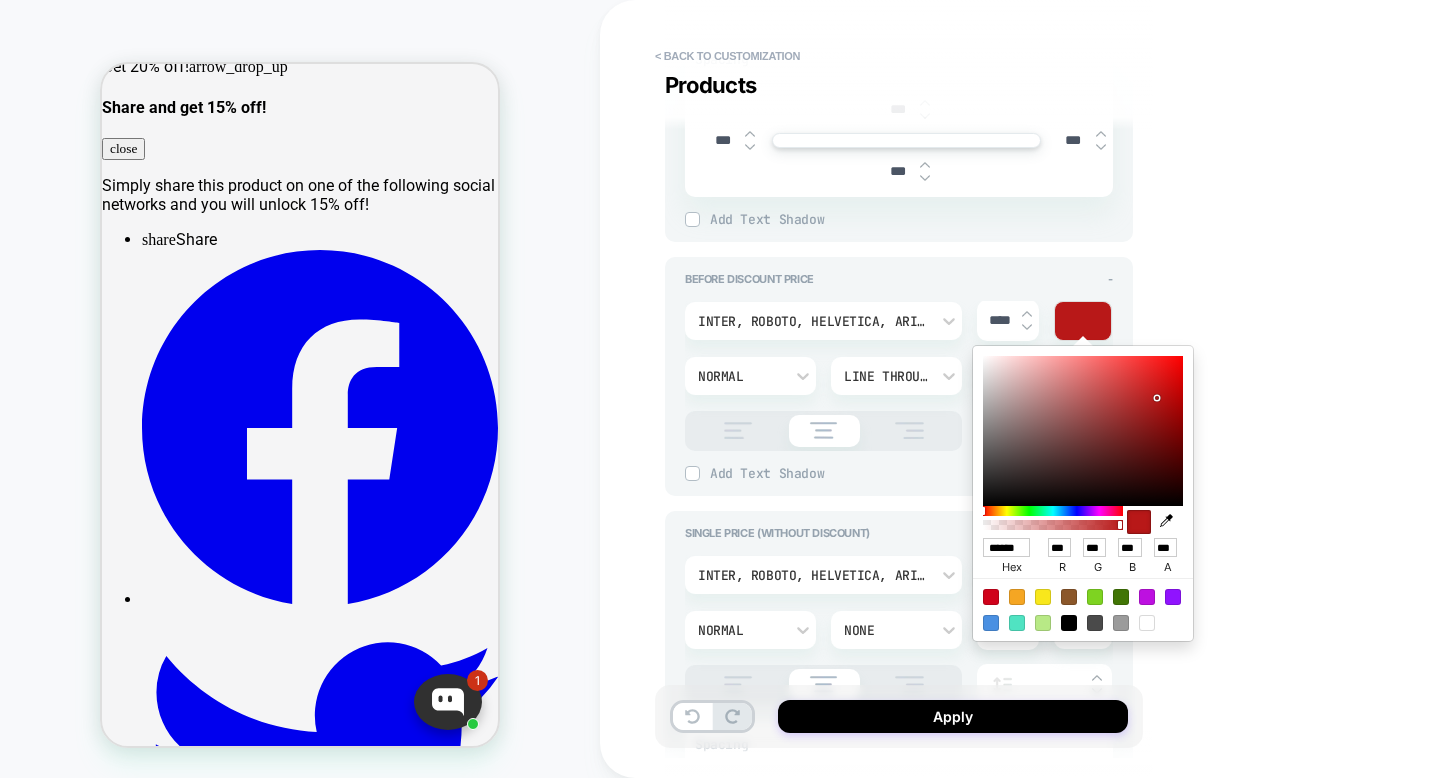 type on "*" 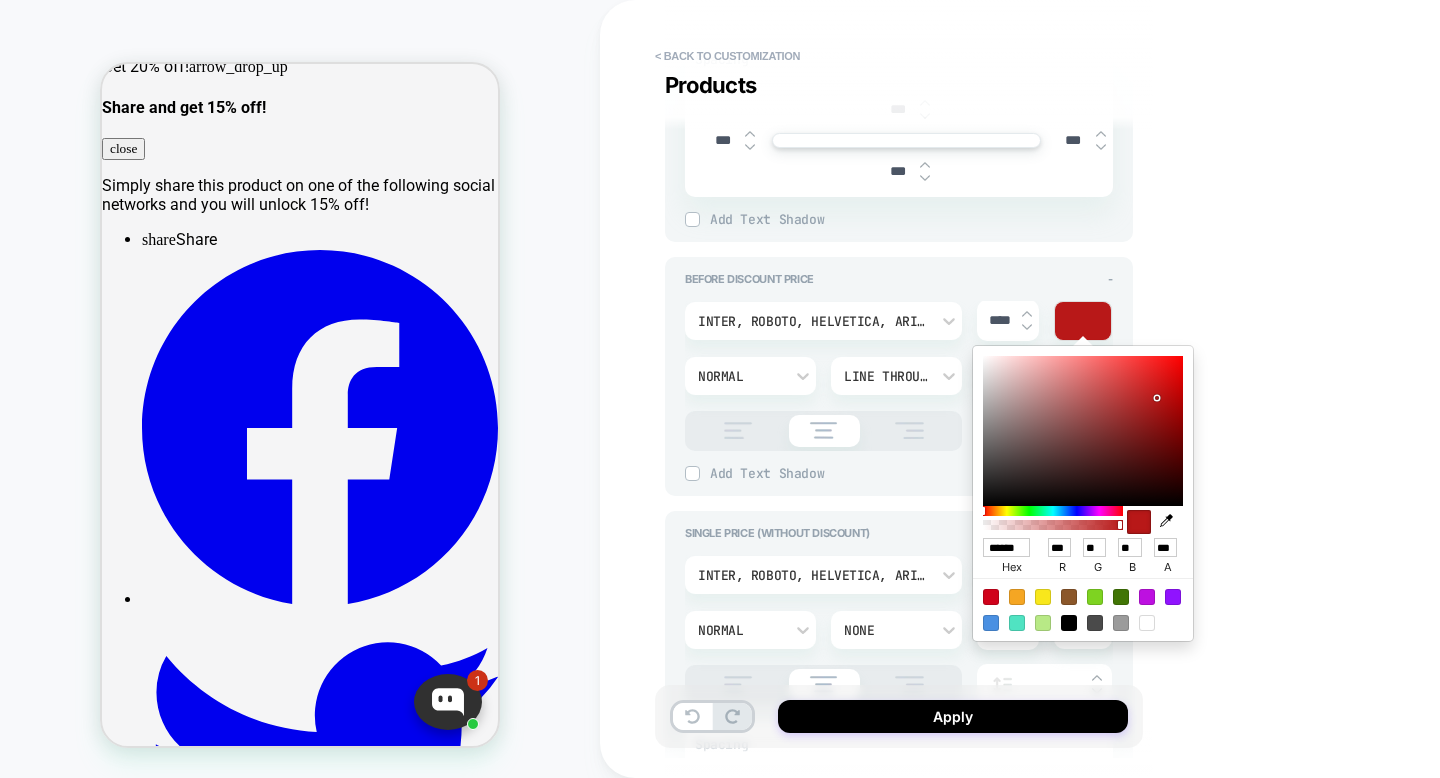 type on "*" 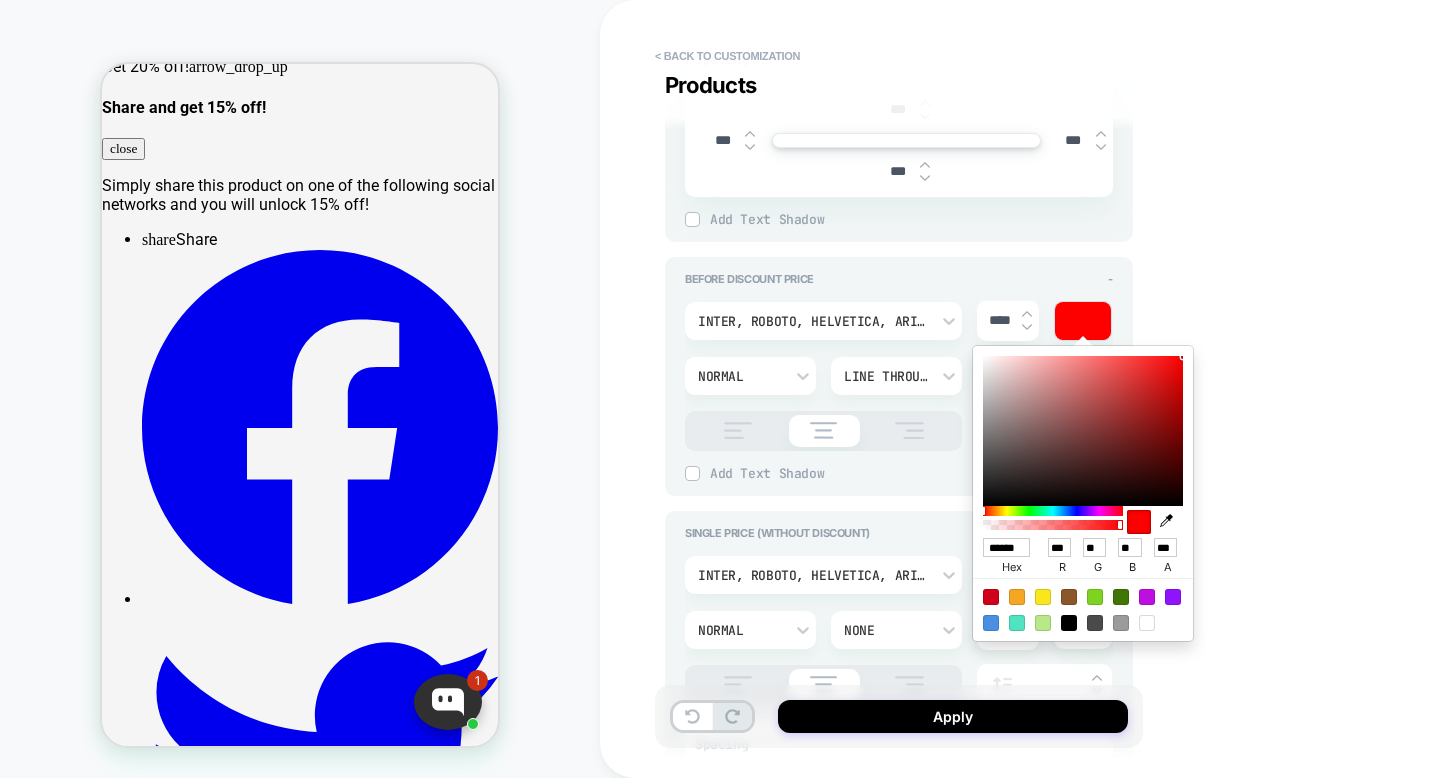 type on "*" 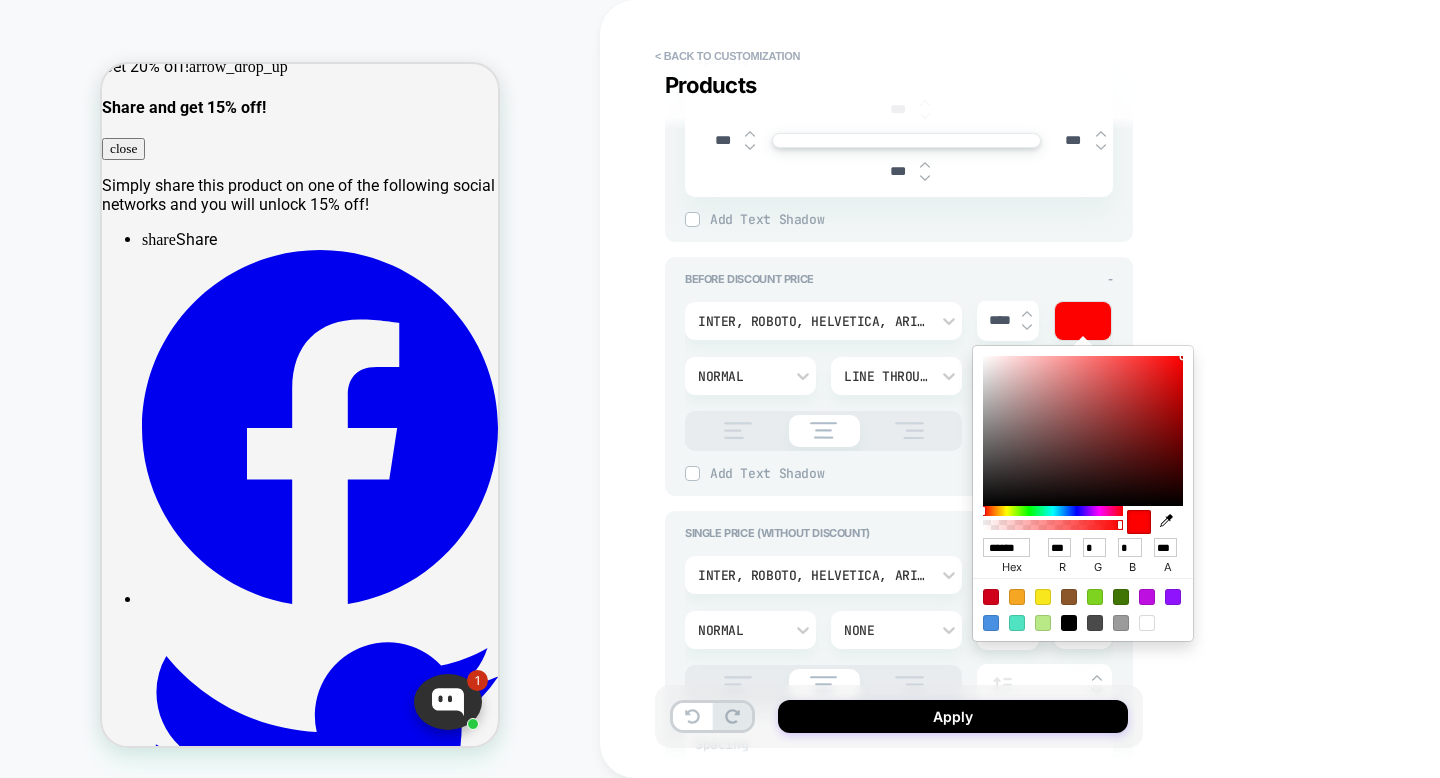 click at bounding box center (1083, 431) 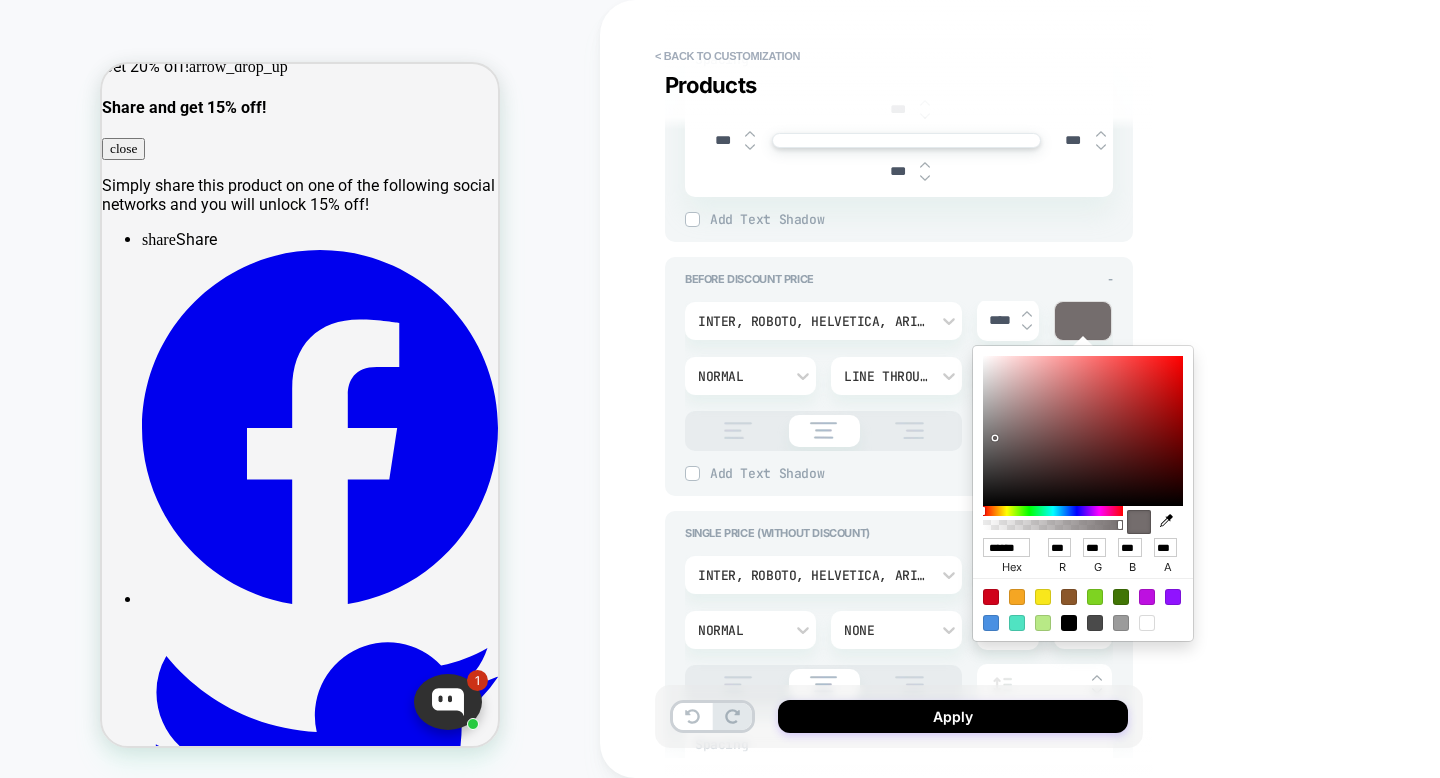 type on "*" 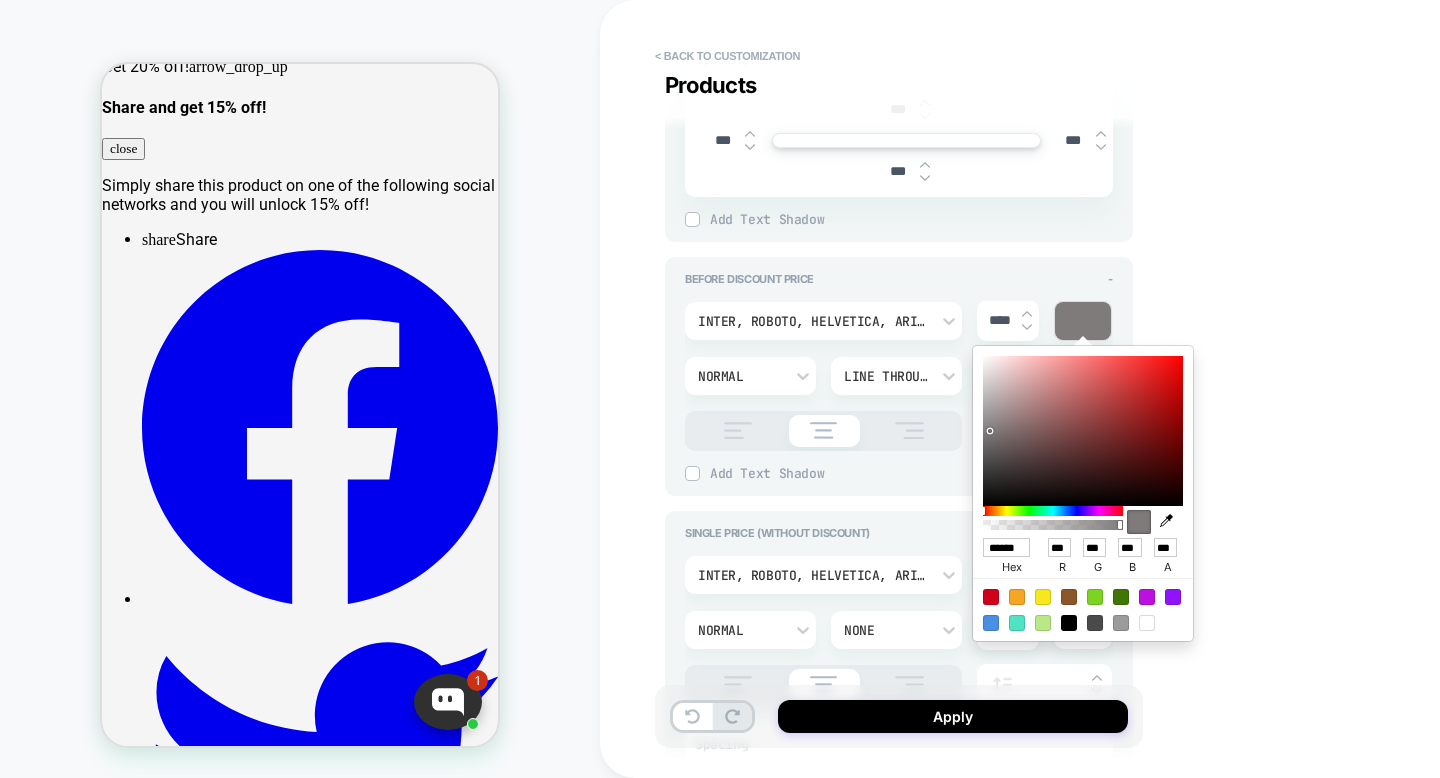 type on "*" 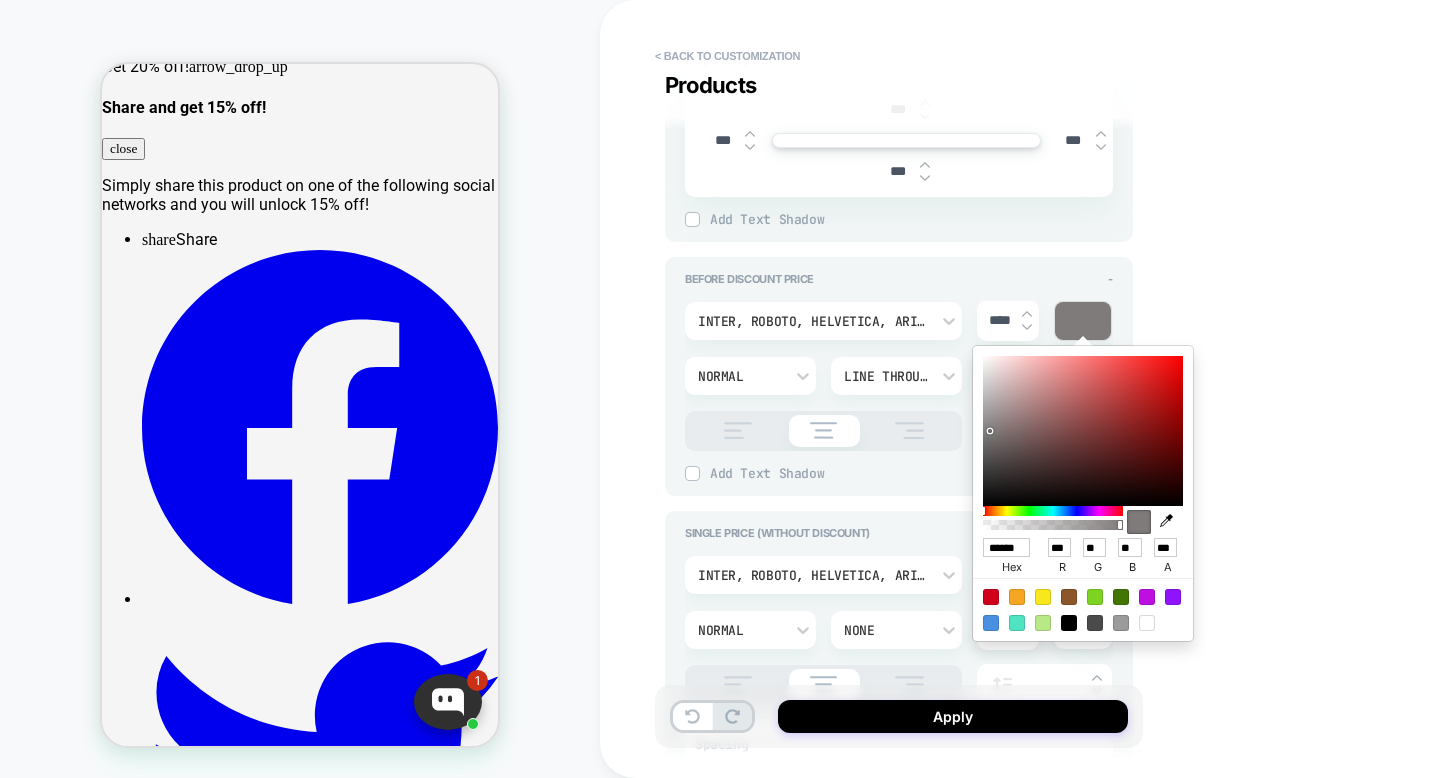 drag, startPoint x: 990, startPoint y: 431, endPoint x: 980, endPoint y: 435, distance: 10.770329 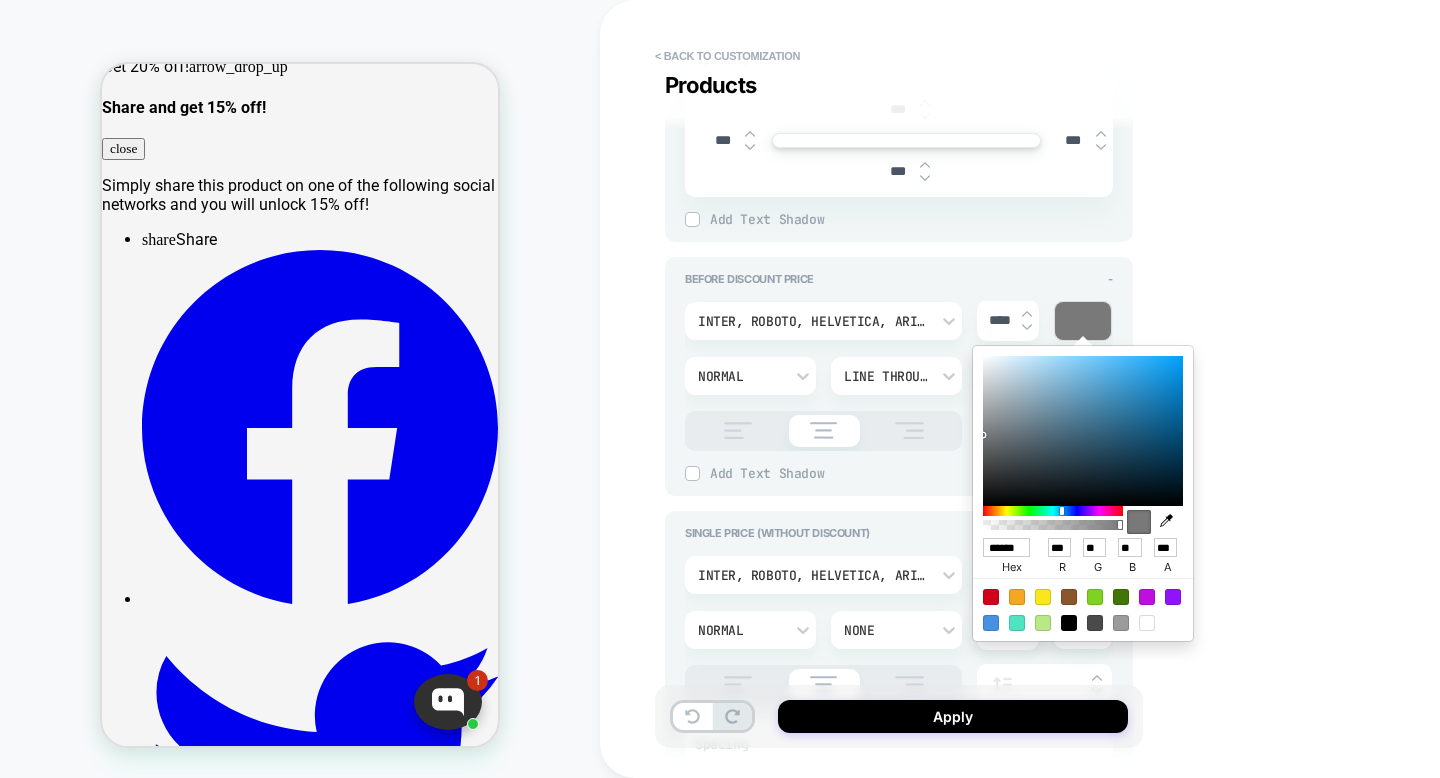 type on "*" 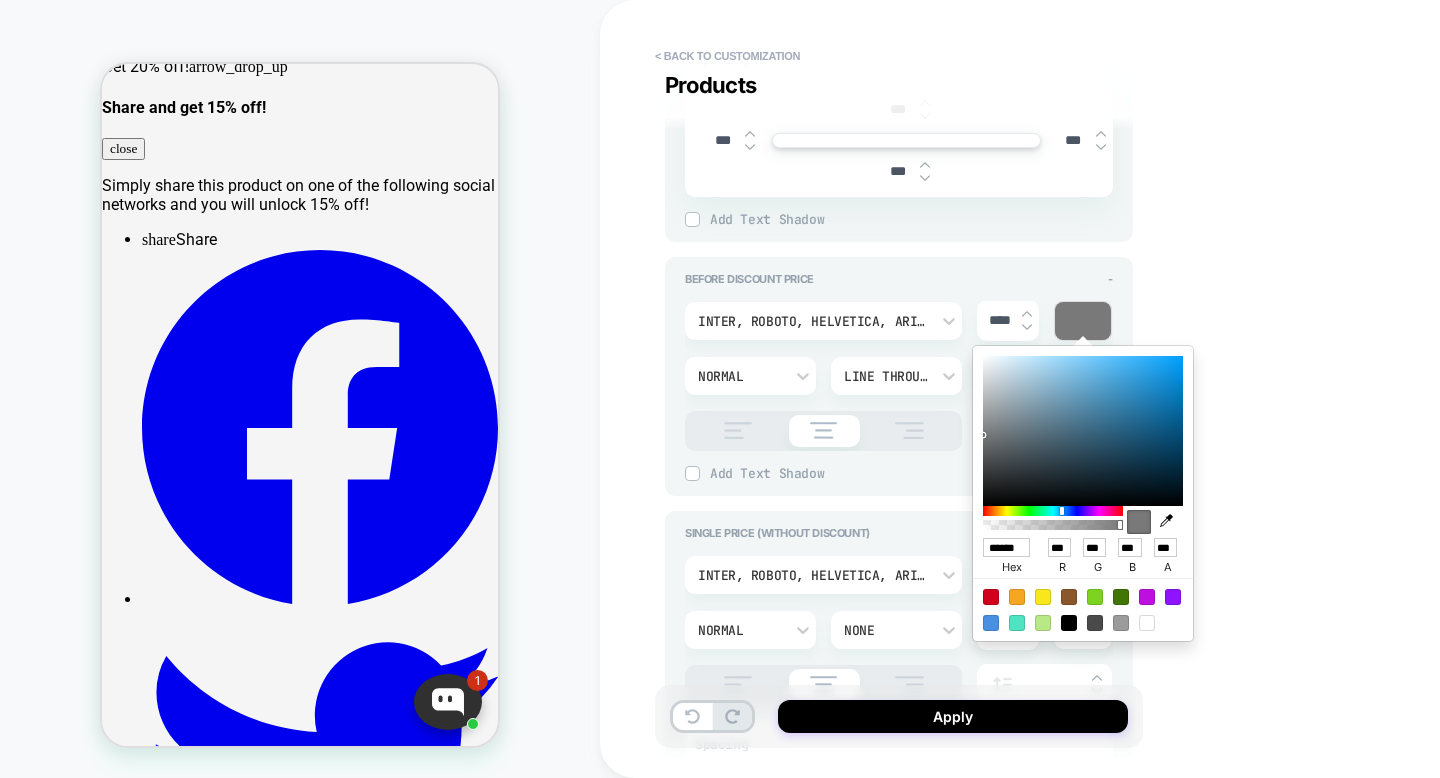 type on "*" 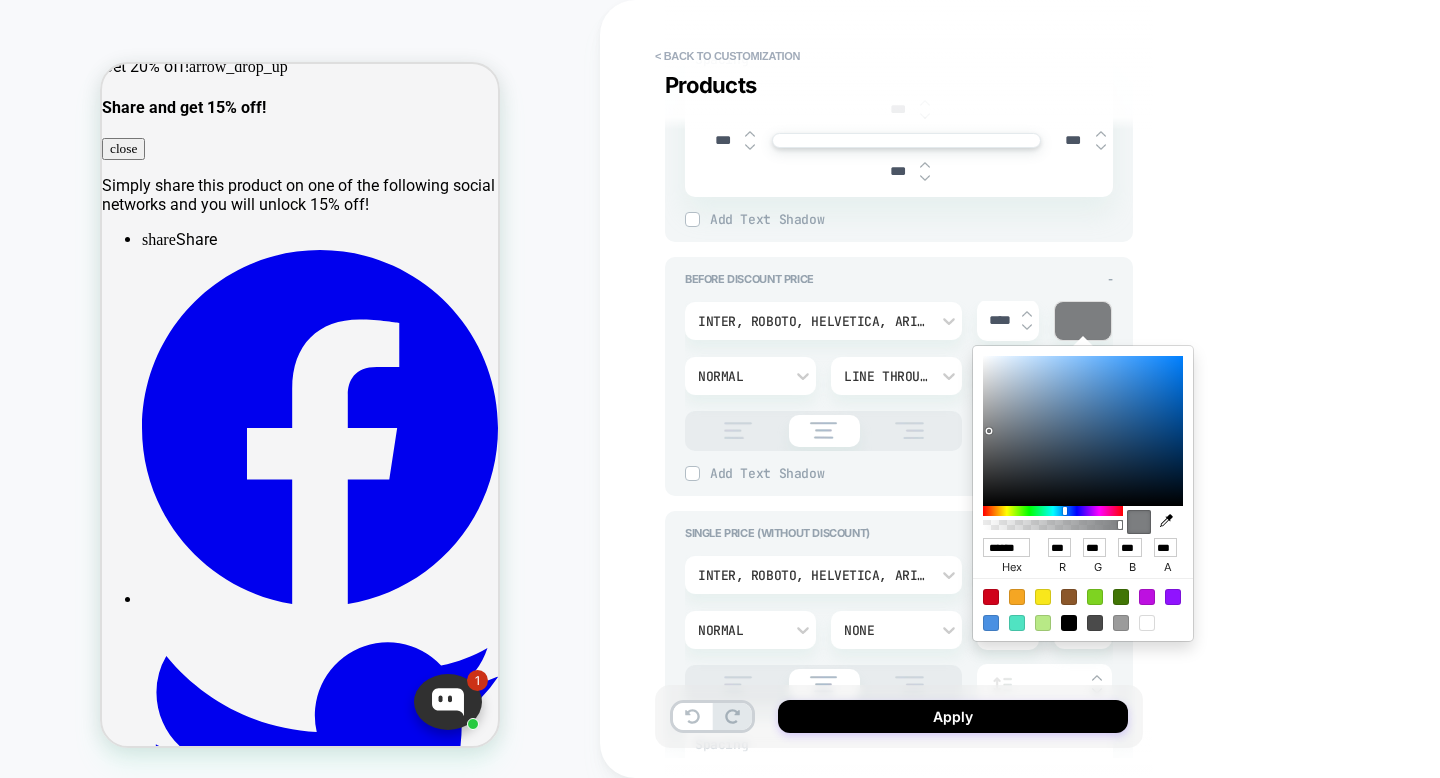 type on "*" 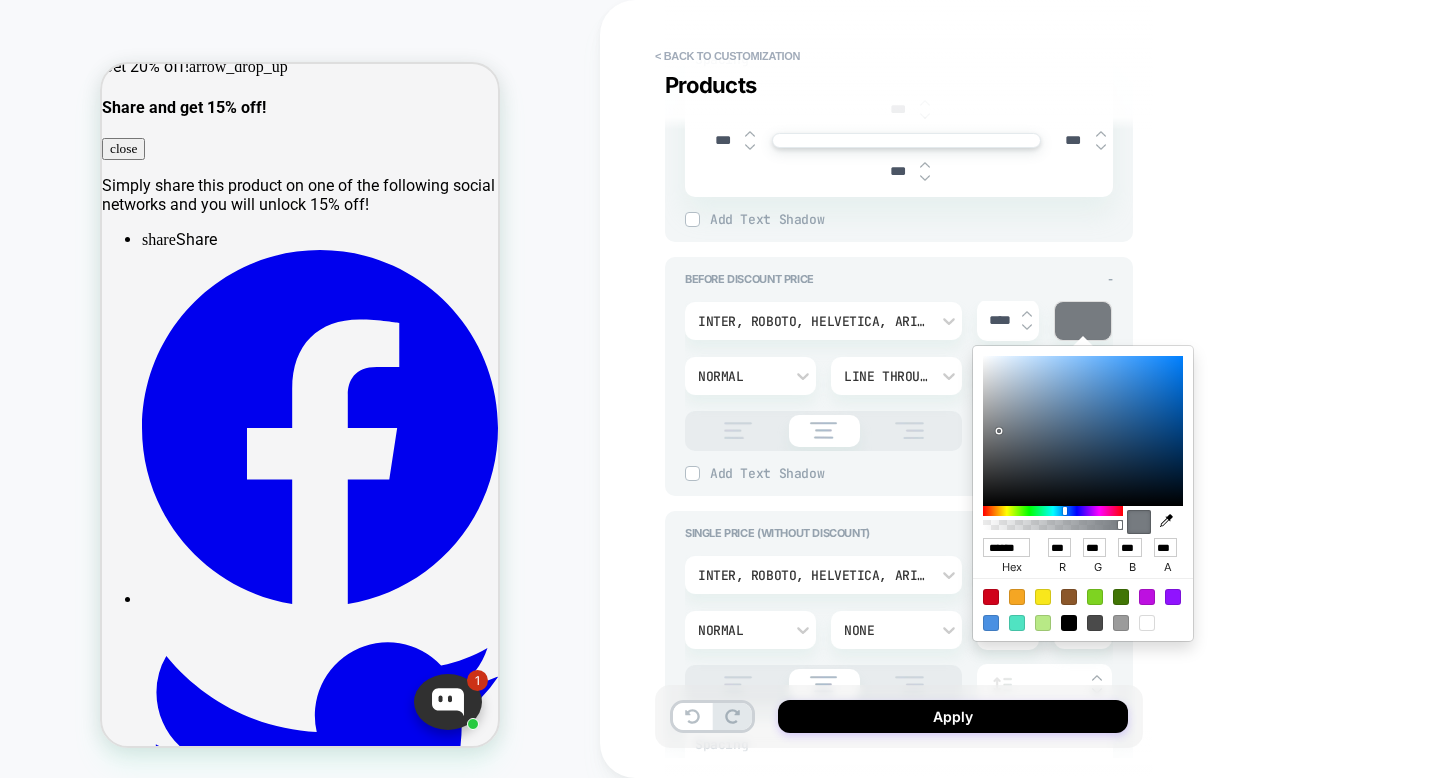 type on "*" 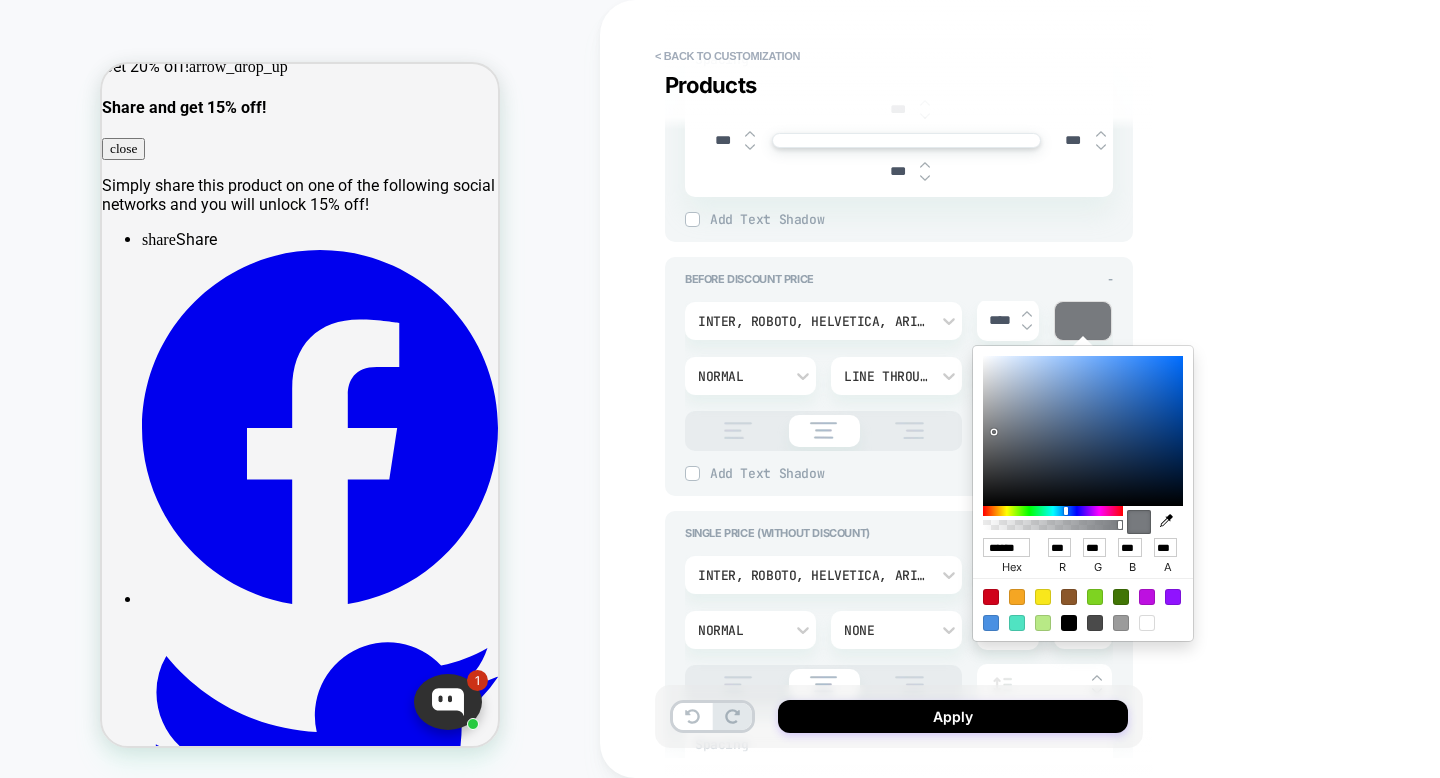 type on "*" 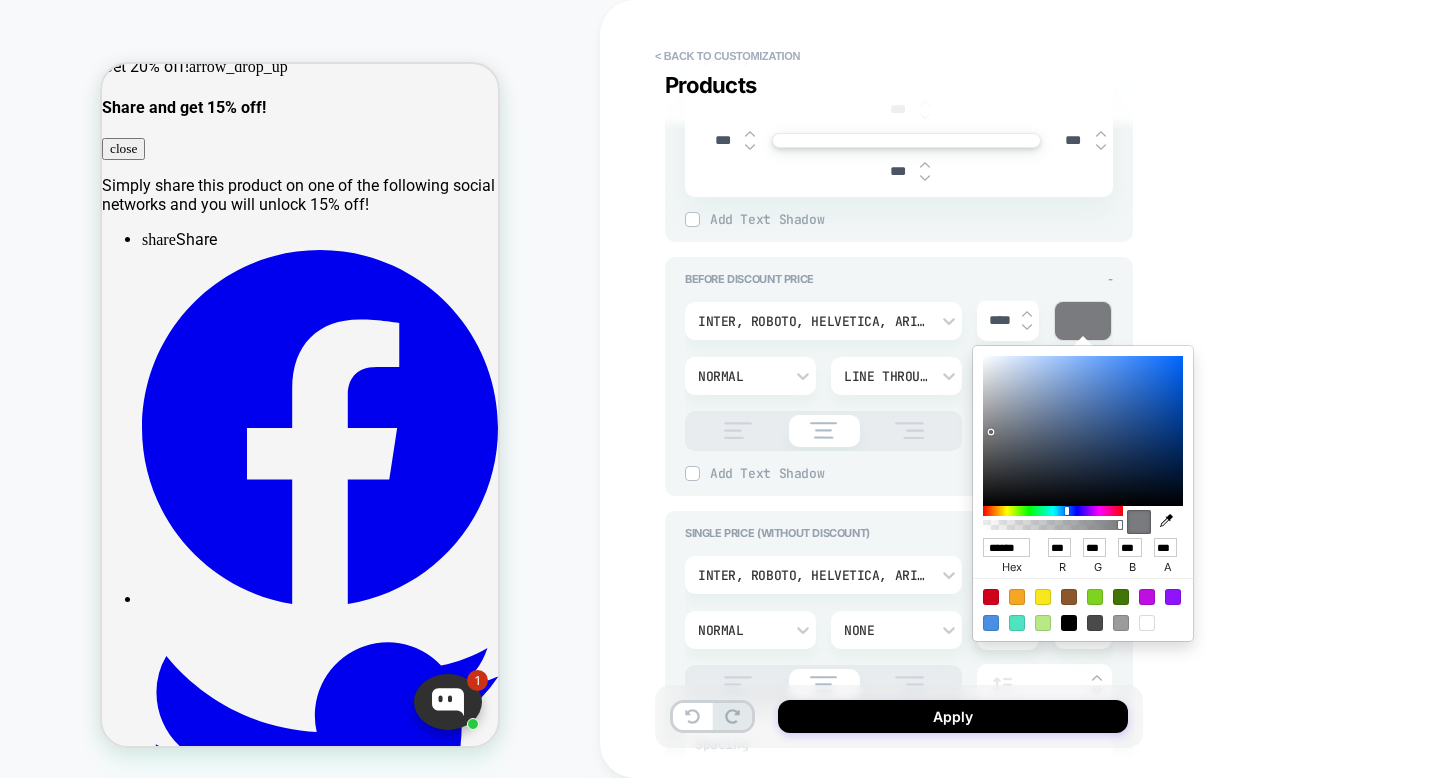 click on "Product Image - Size Width ***** Height ***** Lock aspect ratio Border Radius **** Border *** Border Style Solid Add Border Add Shadow X *** Y *** Spread *** Blur *** Add Shadow Product Name Style - 'Harmonia Sans', sans-serif **** Medium None *** Aa Spacing *** *** *** *** Add Text Shadow X *** Y *** Blur *** Add Text Shadow After Discount Price - $After Discount  $Before $Before  $After Discount Inter, Roboto, Helvetica, Arial, sans-serif **** Normal None *** Aa Spacing *** *** *** *** Add Text Shadow X *** Y *** Blur *** Add Text Shadow Before Discount Price - Inter, Roboto, Helvetica, Arial, sans-serif **** Normal Line Through *** Aa Add Text Shadow X *** Y *** Blur *** Add Text Shadow Single Price (without discount) - Inter, Roboto, Helvetica, Arial, sans-serif **** Normal None *** Aa Spacing *** *** *** *** Add Text Shadow X *** Y *** Blur *** Add Text Shadow Range Prefix - Text **** Product Block - Background Color Spacing *** *** *** *** Vertical Gap **** Border Radius **** Border *** Border Style X Y" at bounding box center [899, 231] 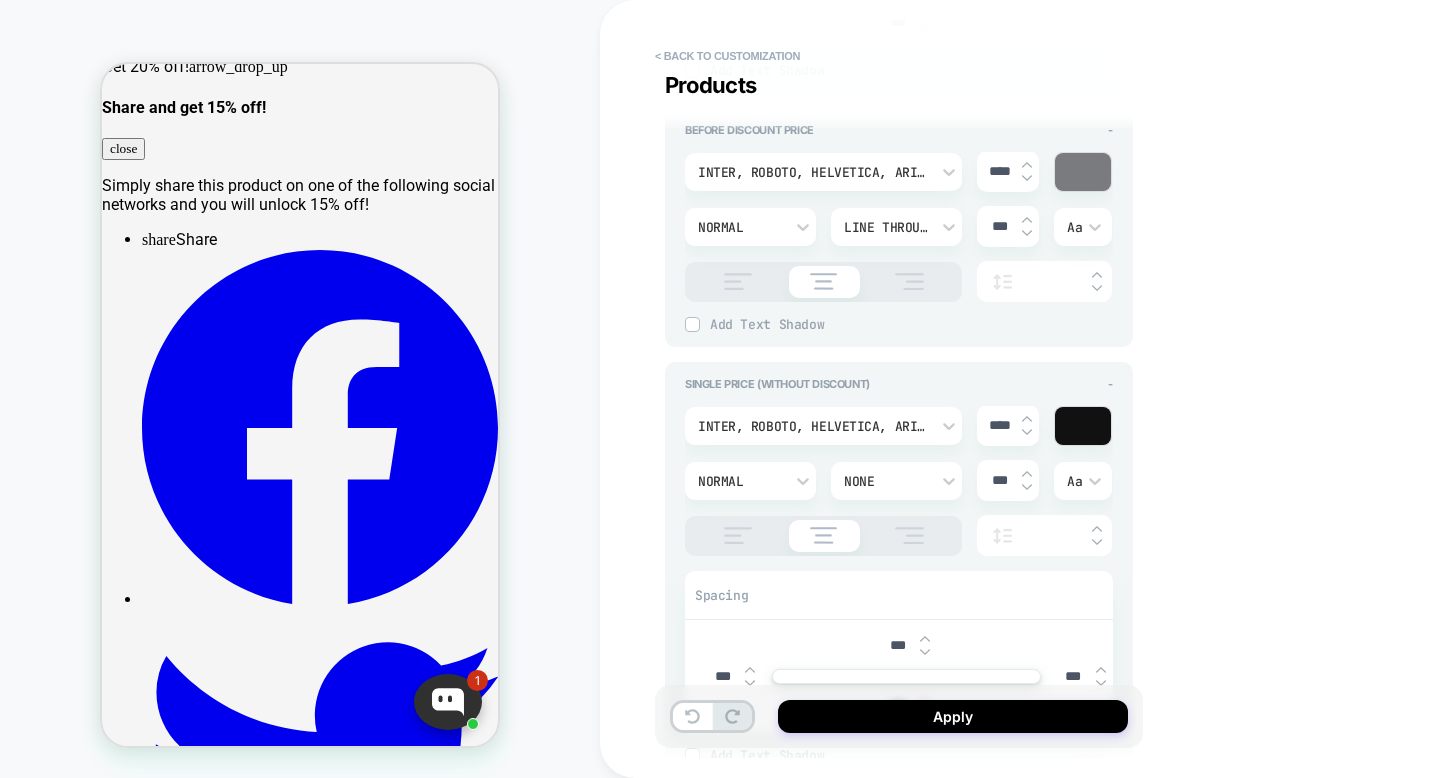 scroll, scrollTop: 2101, scrollLeft: 0, axis: vertical 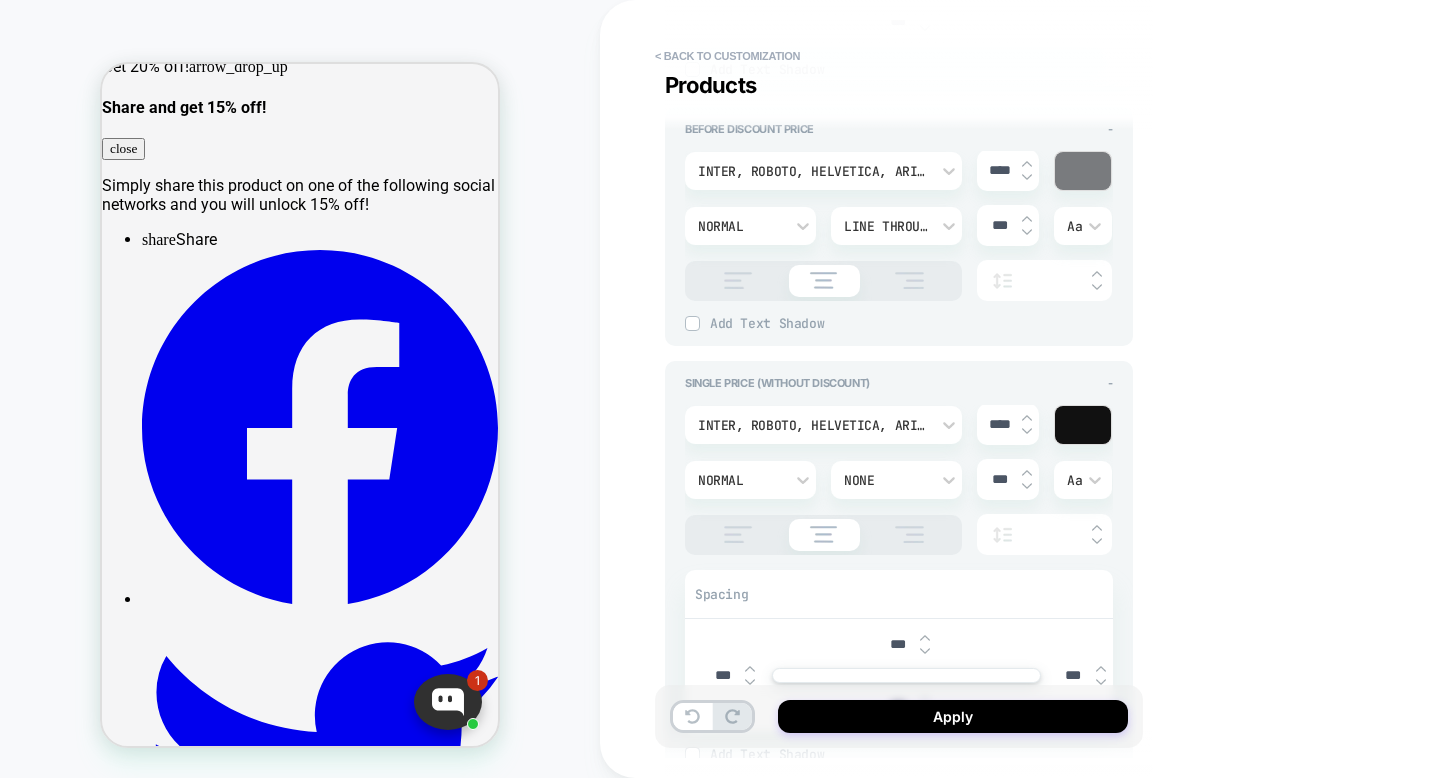 click at bounding box center [1083, 425] 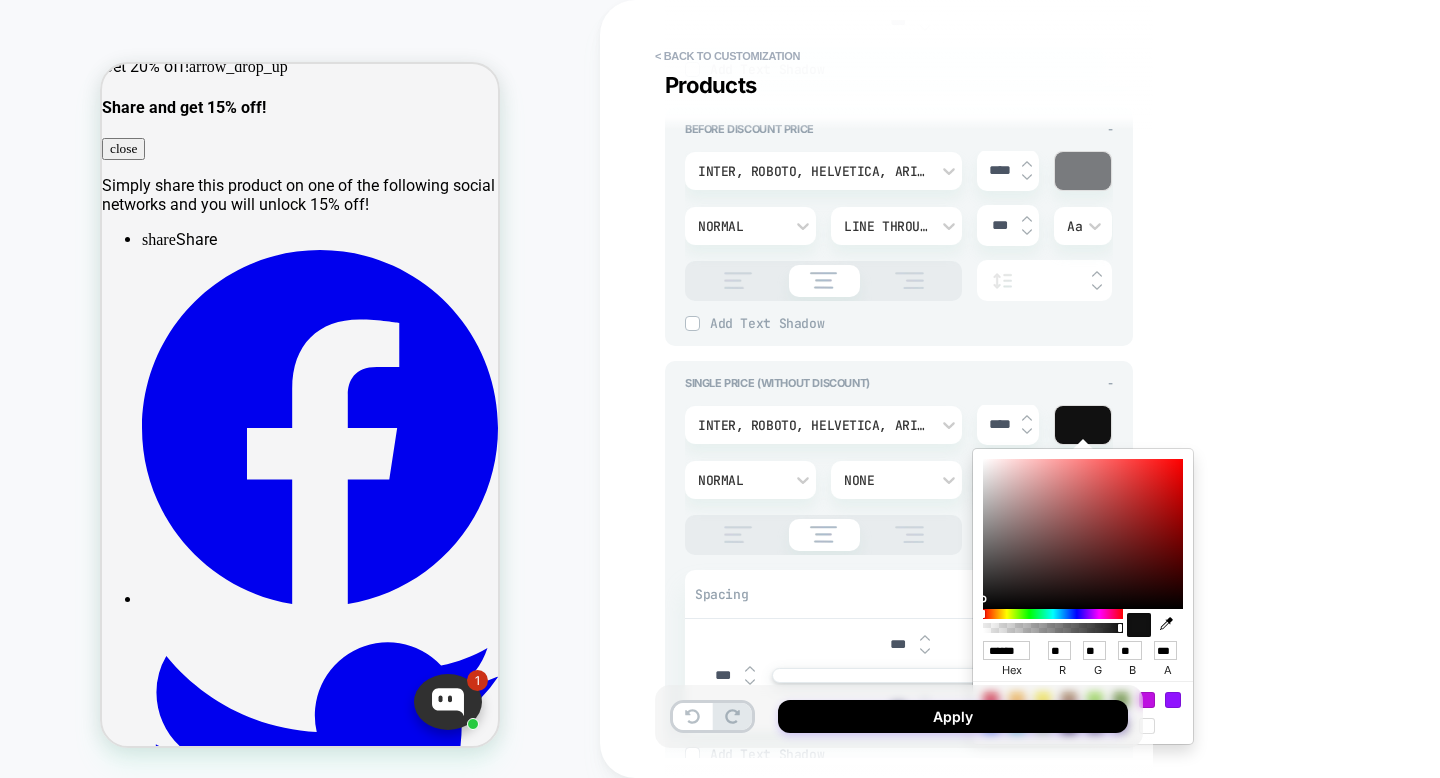 click at bounding box center [1083, 534] 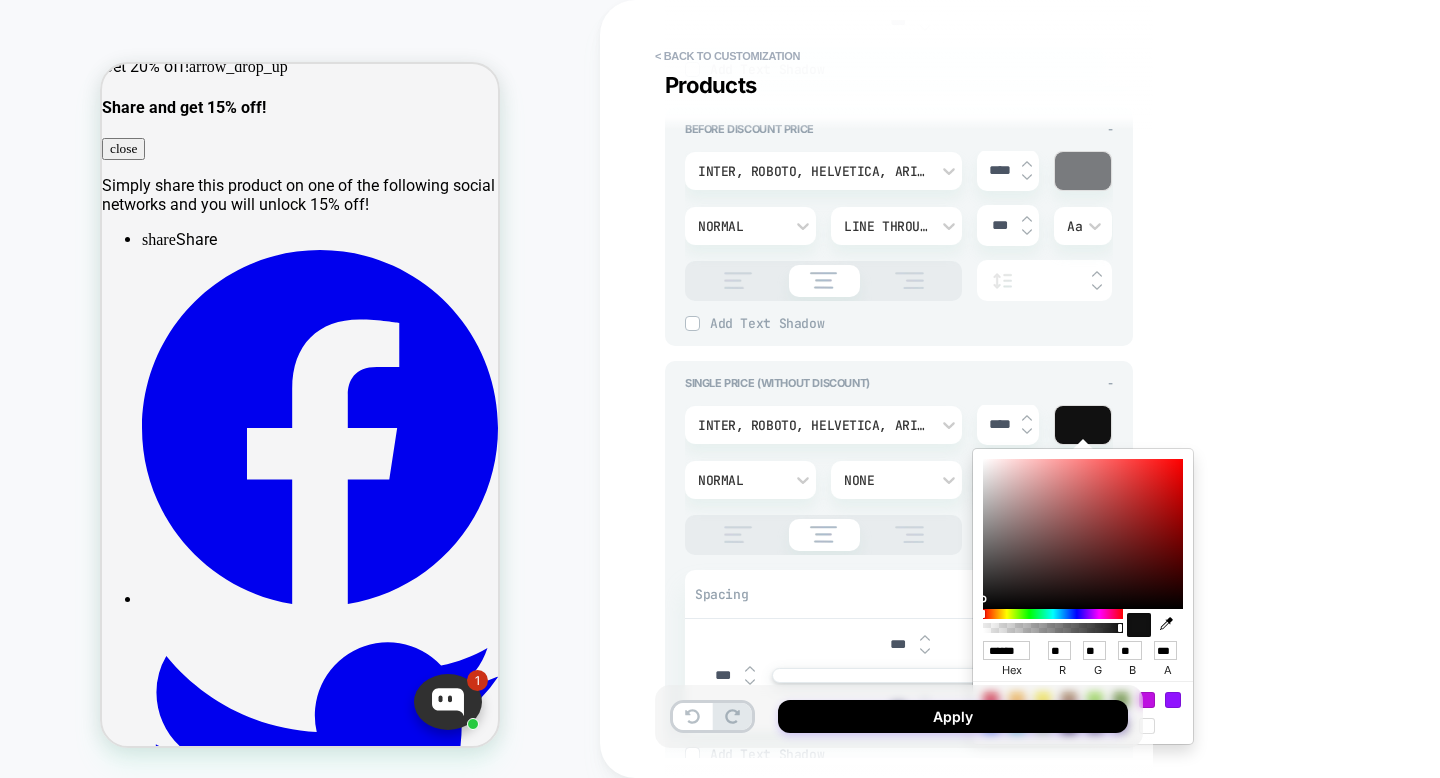 type on "*" 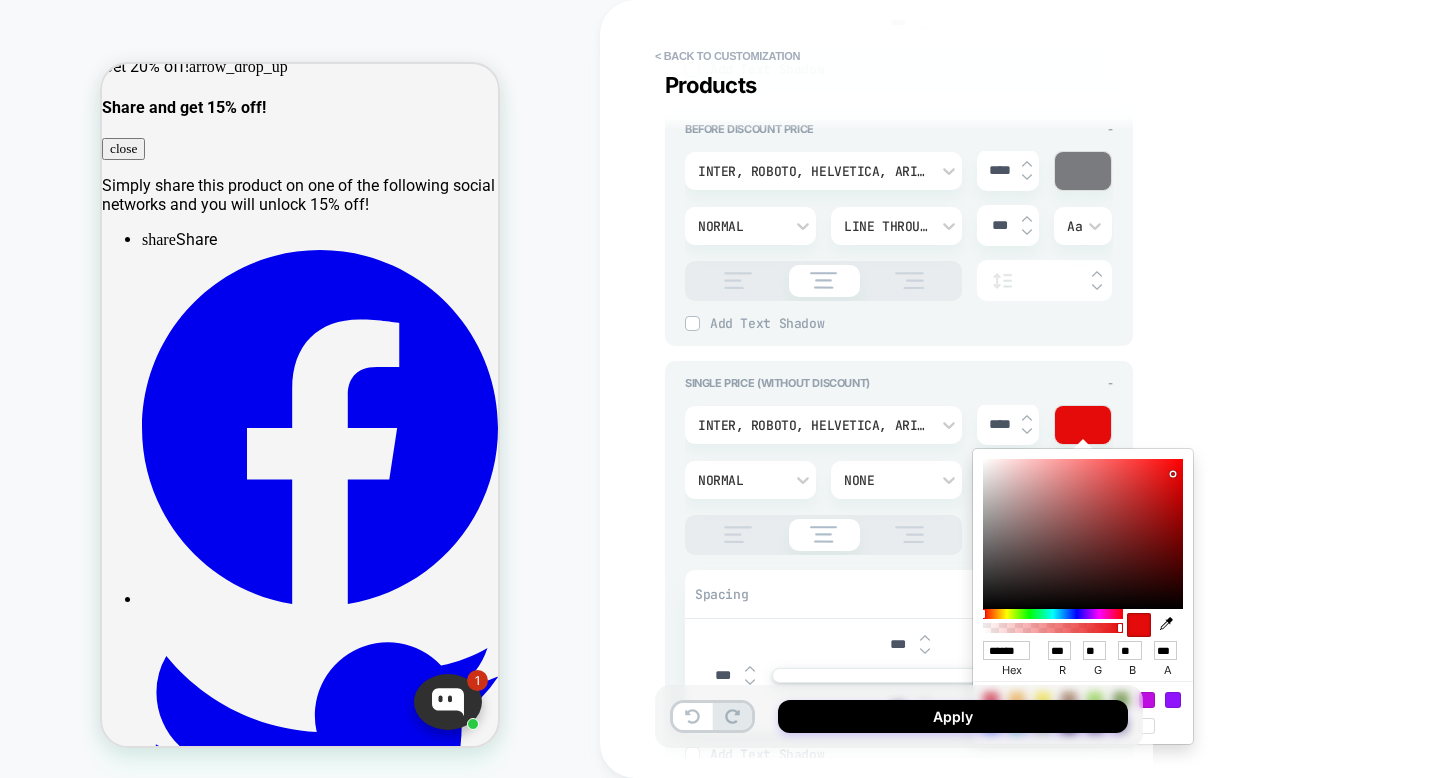click on "**********" at bounding box center [1040, 389] 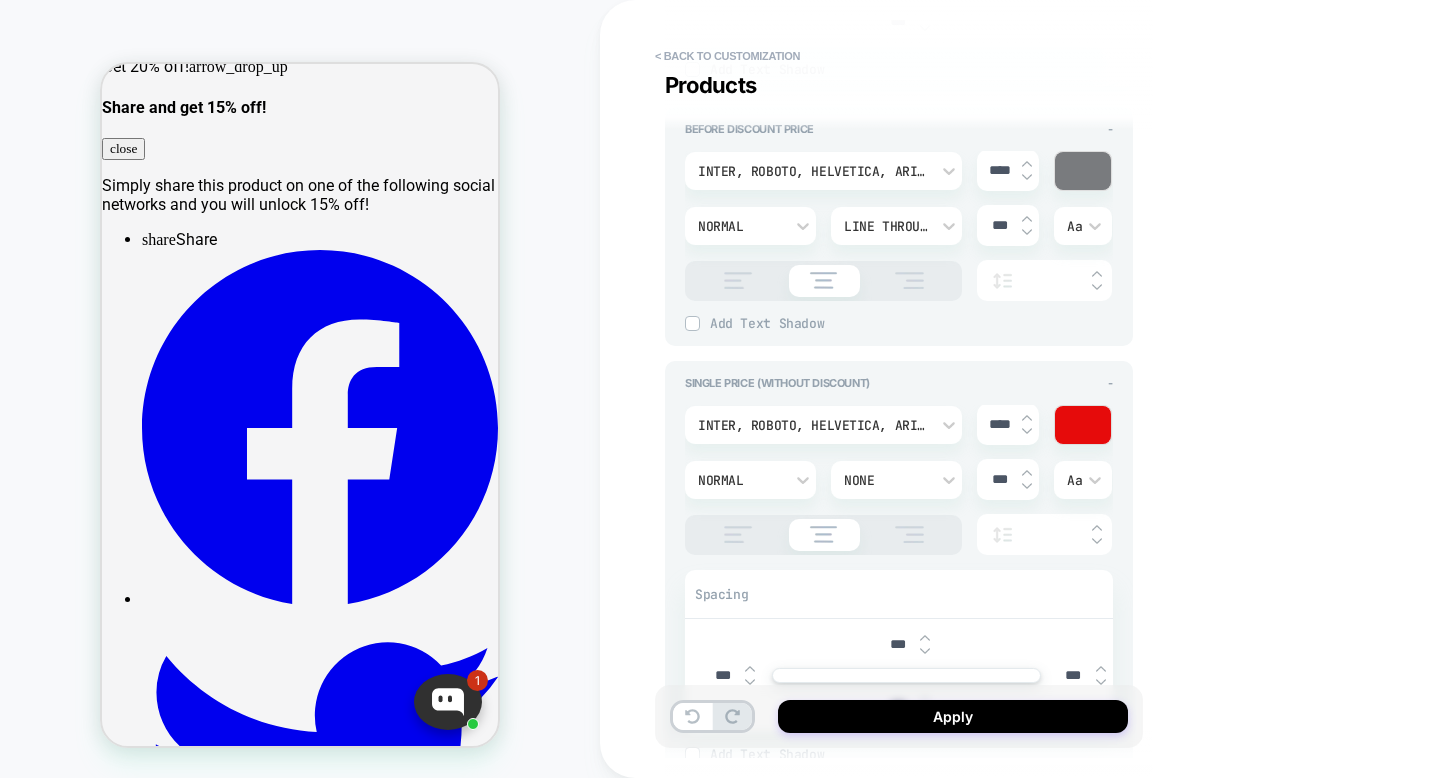 scroll, scrollTop: 2290, scrollLeft: 0, axis: vertical 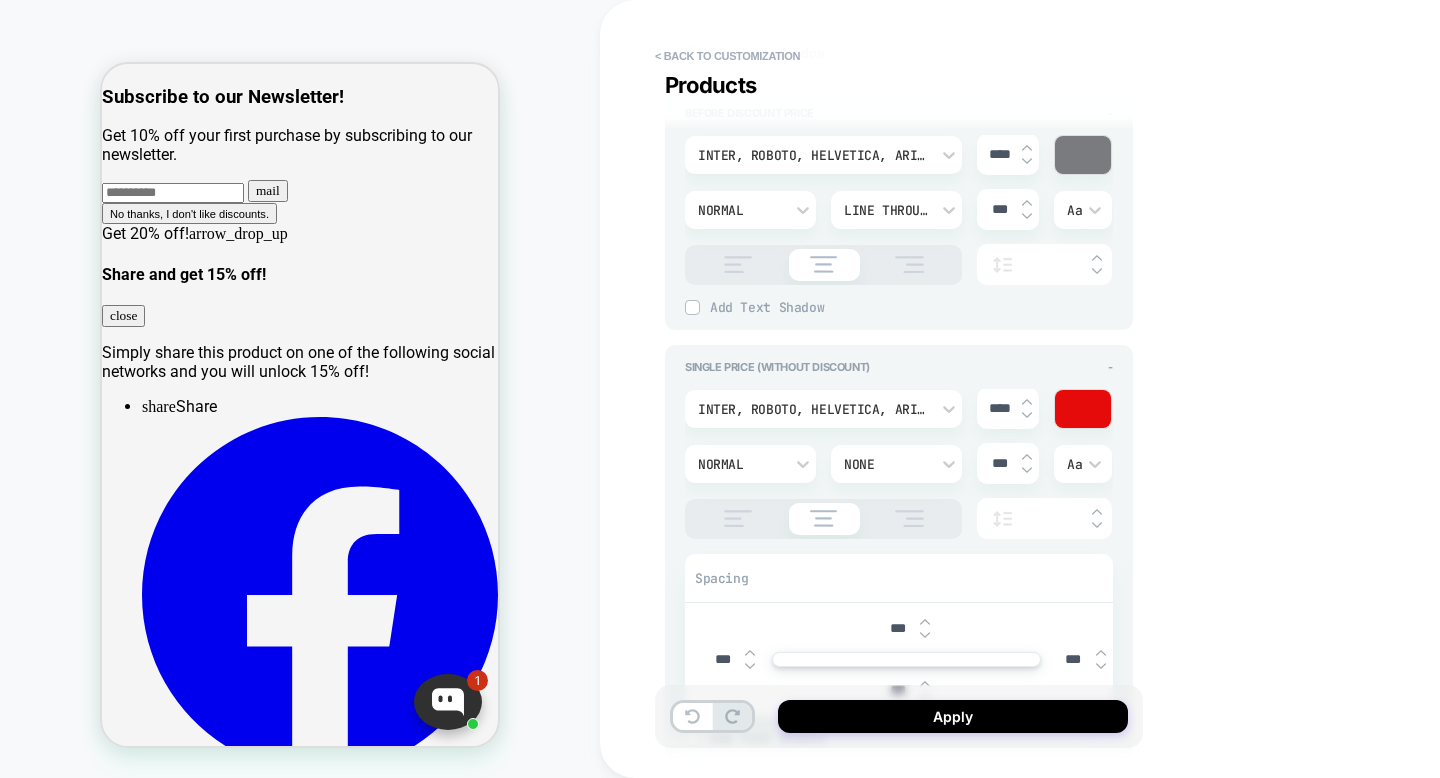 click at bounding box center (1083, 409) 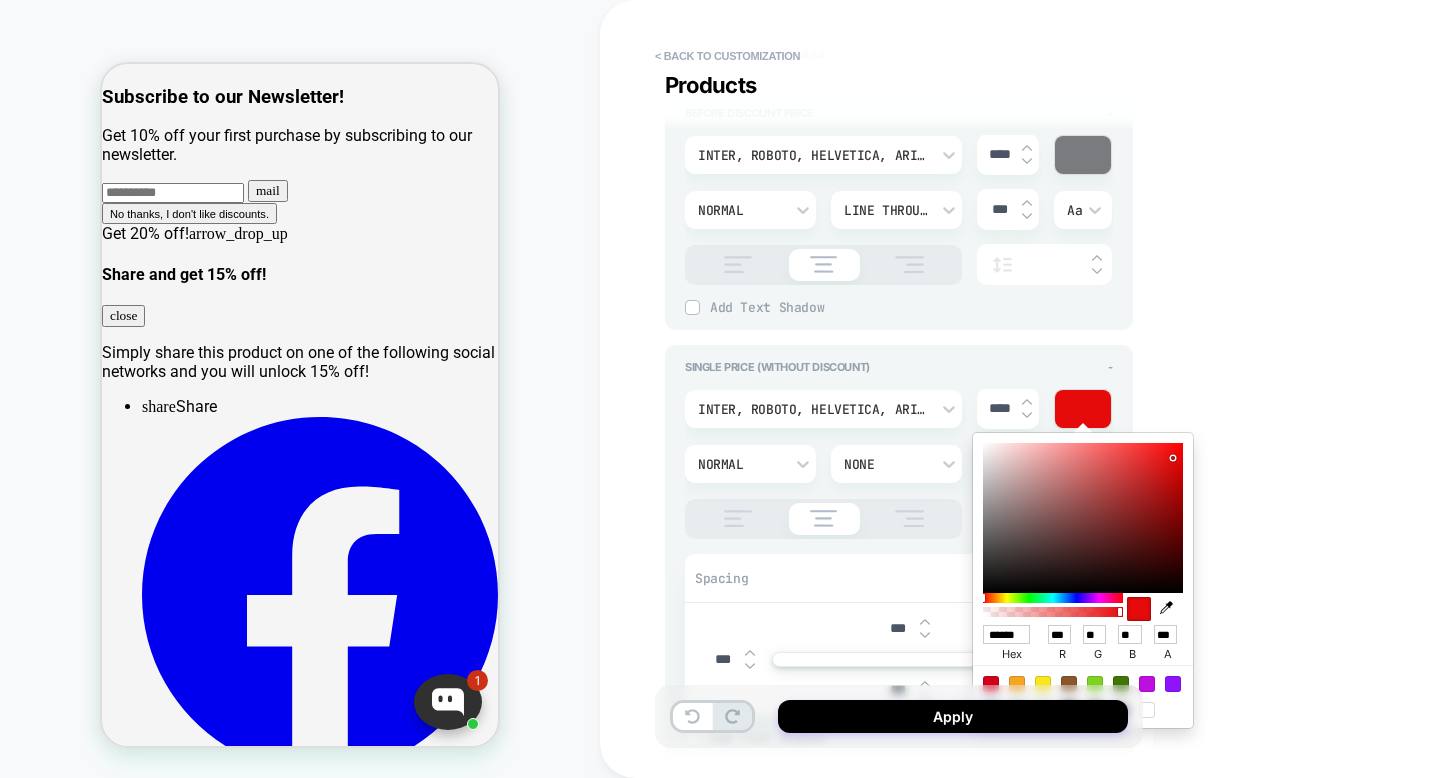 type on "*" 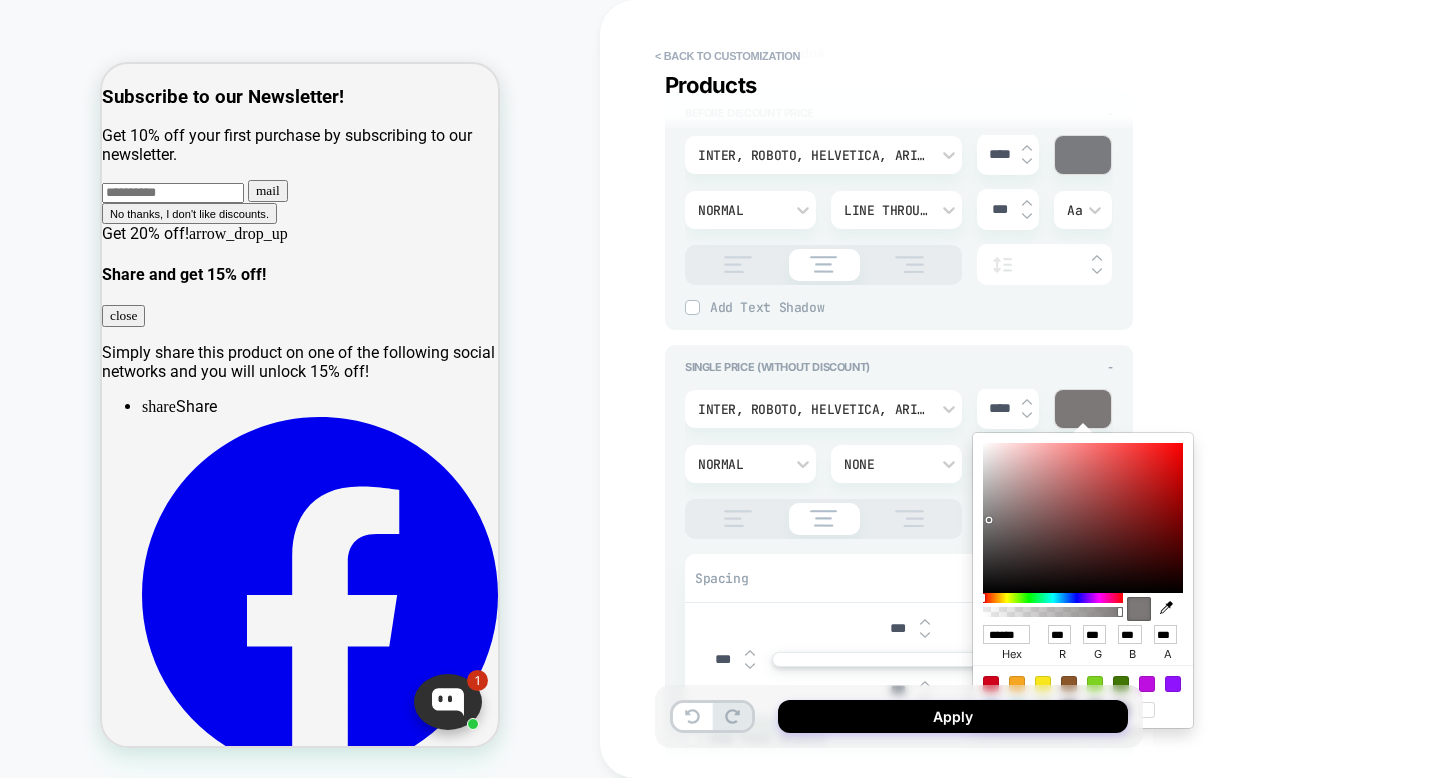 click at bounding box center [1083, 518] 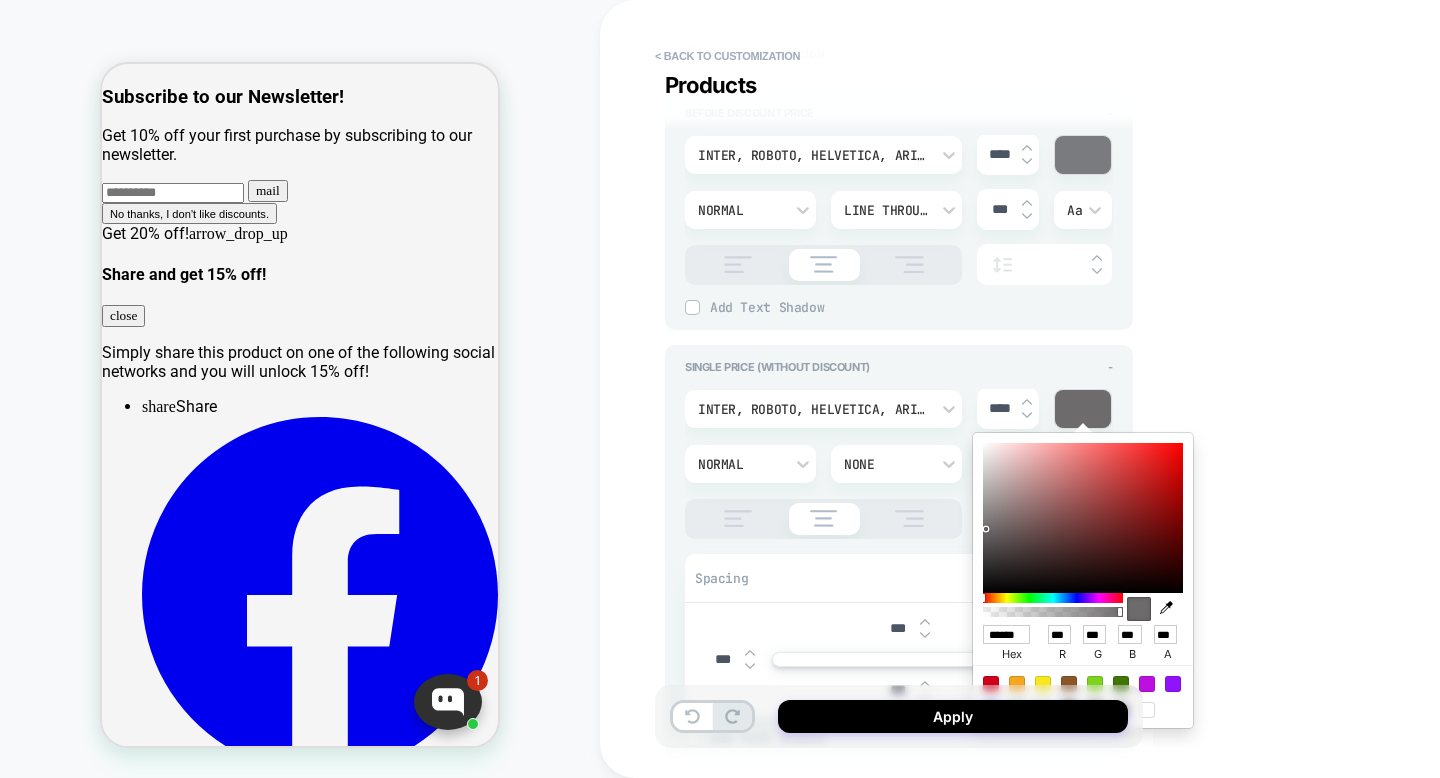 type on "*" 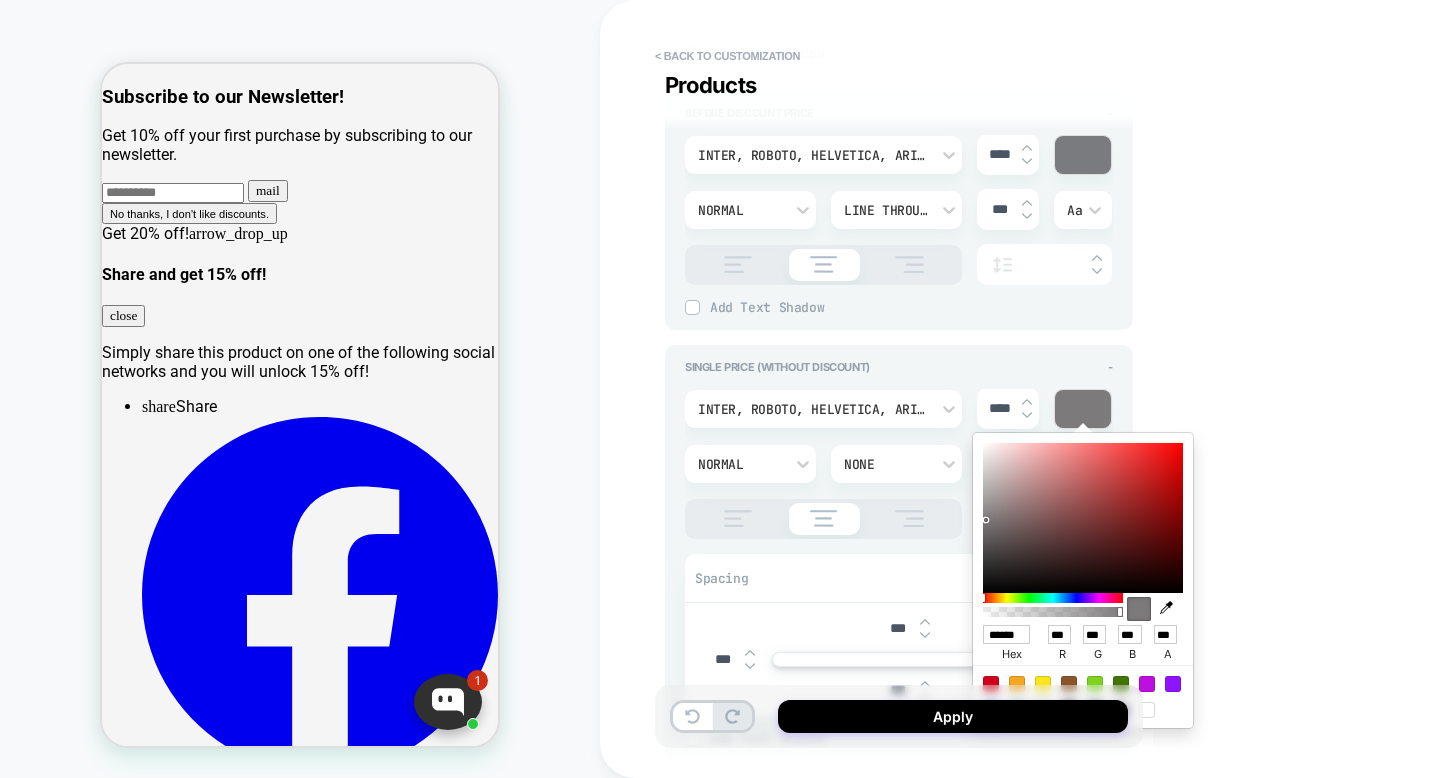 click at bounding box center [1083, 518] 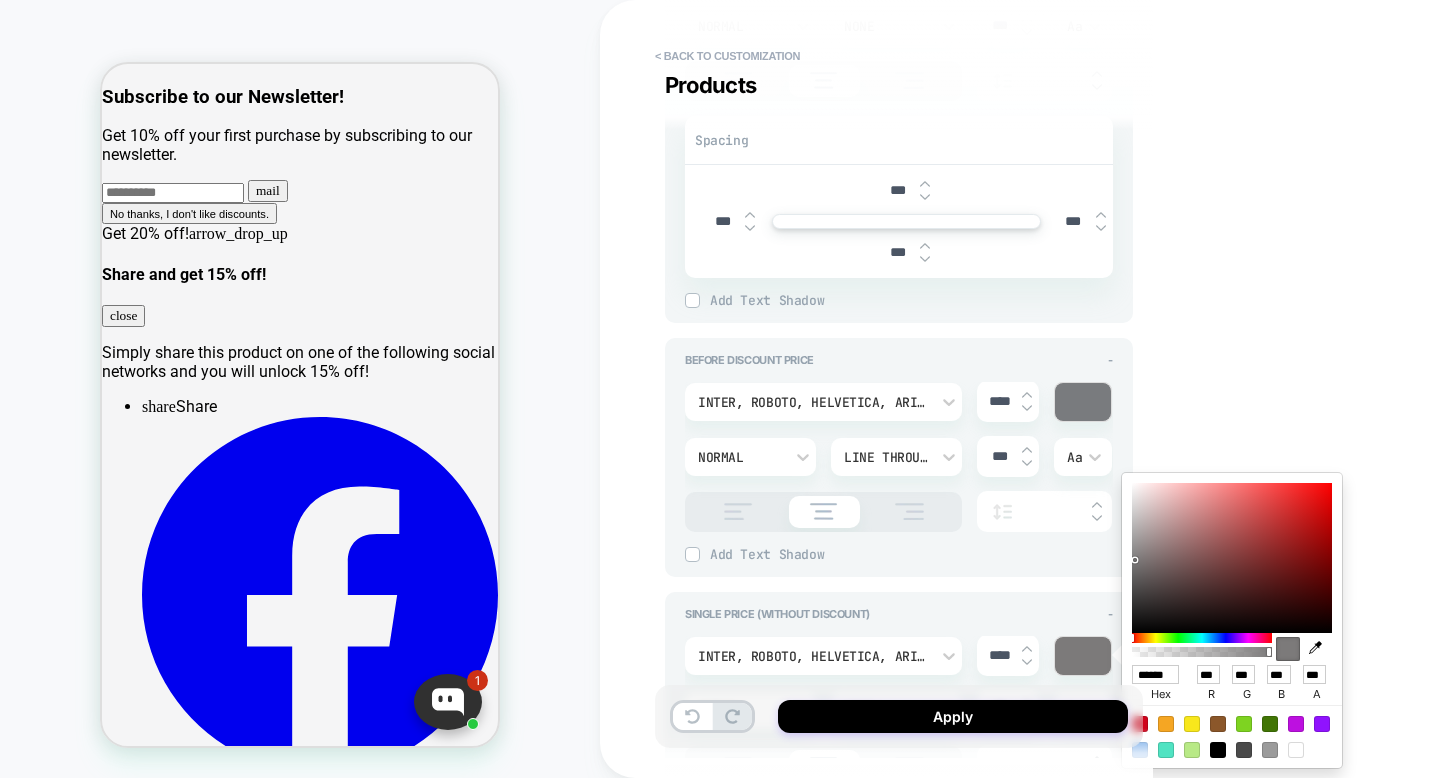 scroll, scrollTop: 1836, scrollLeft: 0, axis: vertical 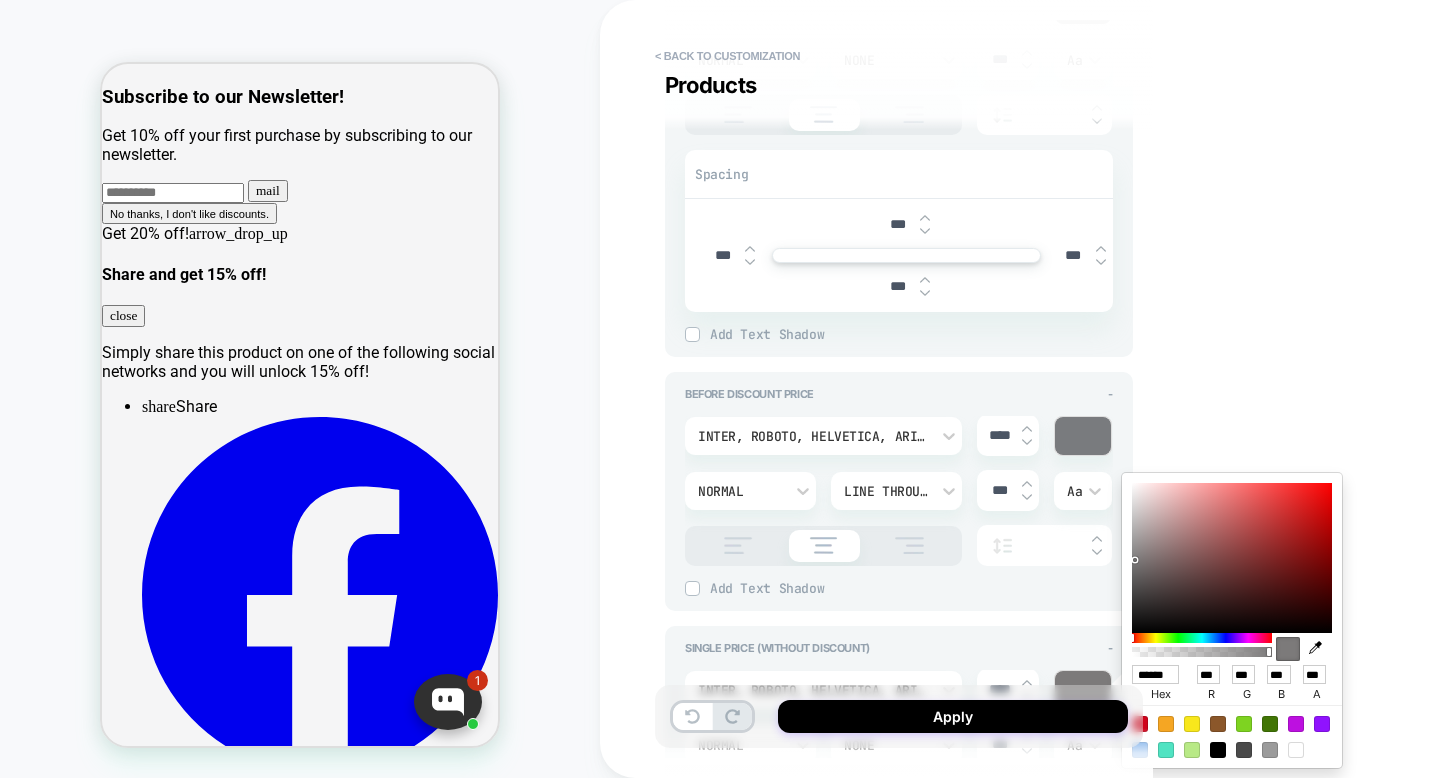 click on "Product Image - Size Width ***** Height ***** Lock aspect ratio Border Radius **** Border *** Border Style Solid Add Border Add Shadow X *** Y *** Spread *** Blur *** Add Shadow Product Name Style - 'Harmonia Sans', sans-serif **** Medium None *** Aa Spacing *** *** *** *** Add Text Shadow X *** Y *** Blur *** Add Text Shadow After Discount Price - $After Discount  $Before $Before  $After Discount Inter, Roboto, Helvetica, Arial, sans-serif **** Normal None *** Aa Spacing *** *** *** *** Add Text Shadow X *** Y *** Blur *** Add Text Shadow Before Discount Price - Inter, Roboto, Helvetica, Arial, sans-serif **** Normal Line Through *** Aa Add Text Shadow X *** Y *** Blur *** Add Text Shadow Single Price (without discount) - Inter, Roboto, Helvetica, Arial, sans-serif **** Normal None *** Aa Spacing *** *** *** *** Add Text Shadow X *** Y *** Blur *** Add Text Shadow Range Prefix - Text **** Product Block - Background Color Spacing *** *** *** *** Vertical Gap **** Border Radius **** Border *** Border Style X Y" at bounding box center [899, 346] 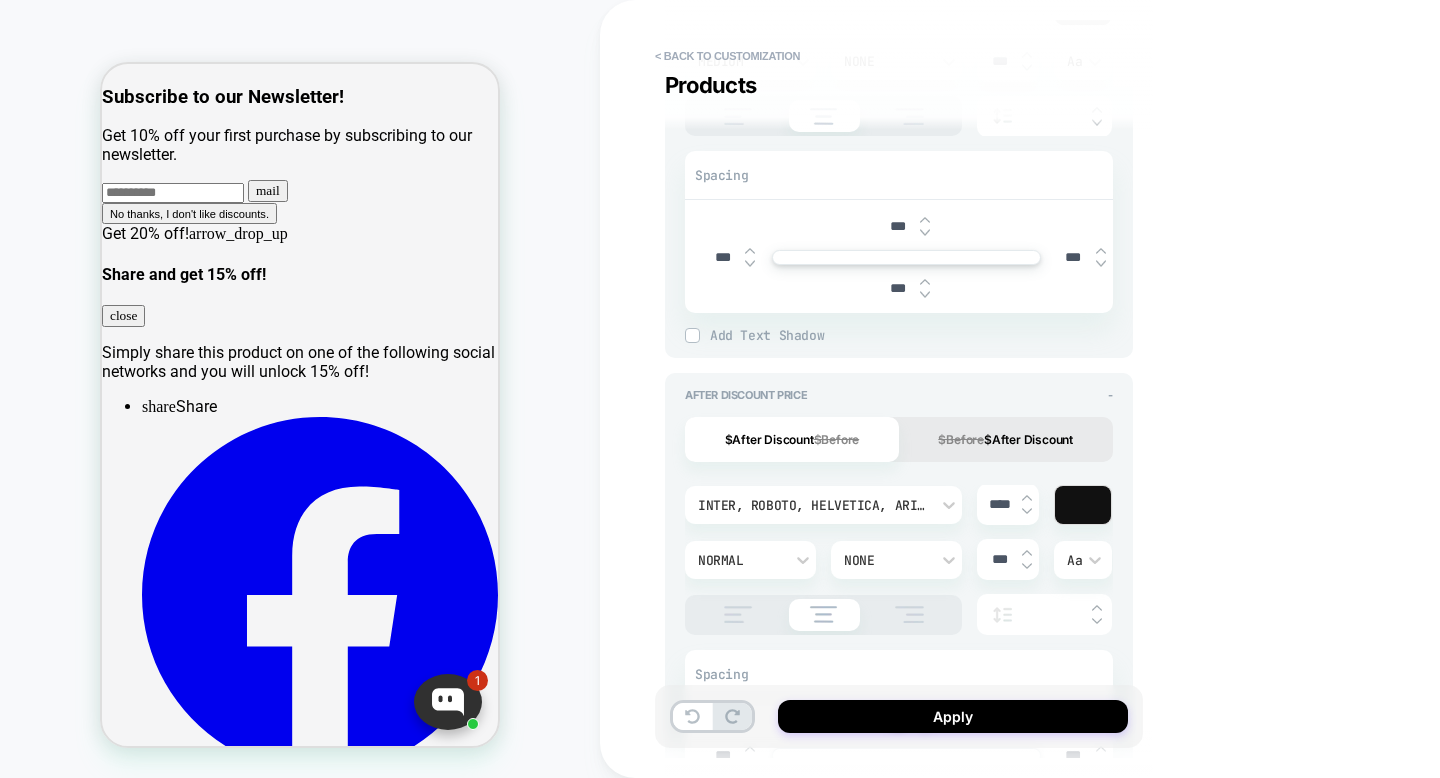 scroll, scrollTop: 1222, scrollLeft: 0, axis: vertical 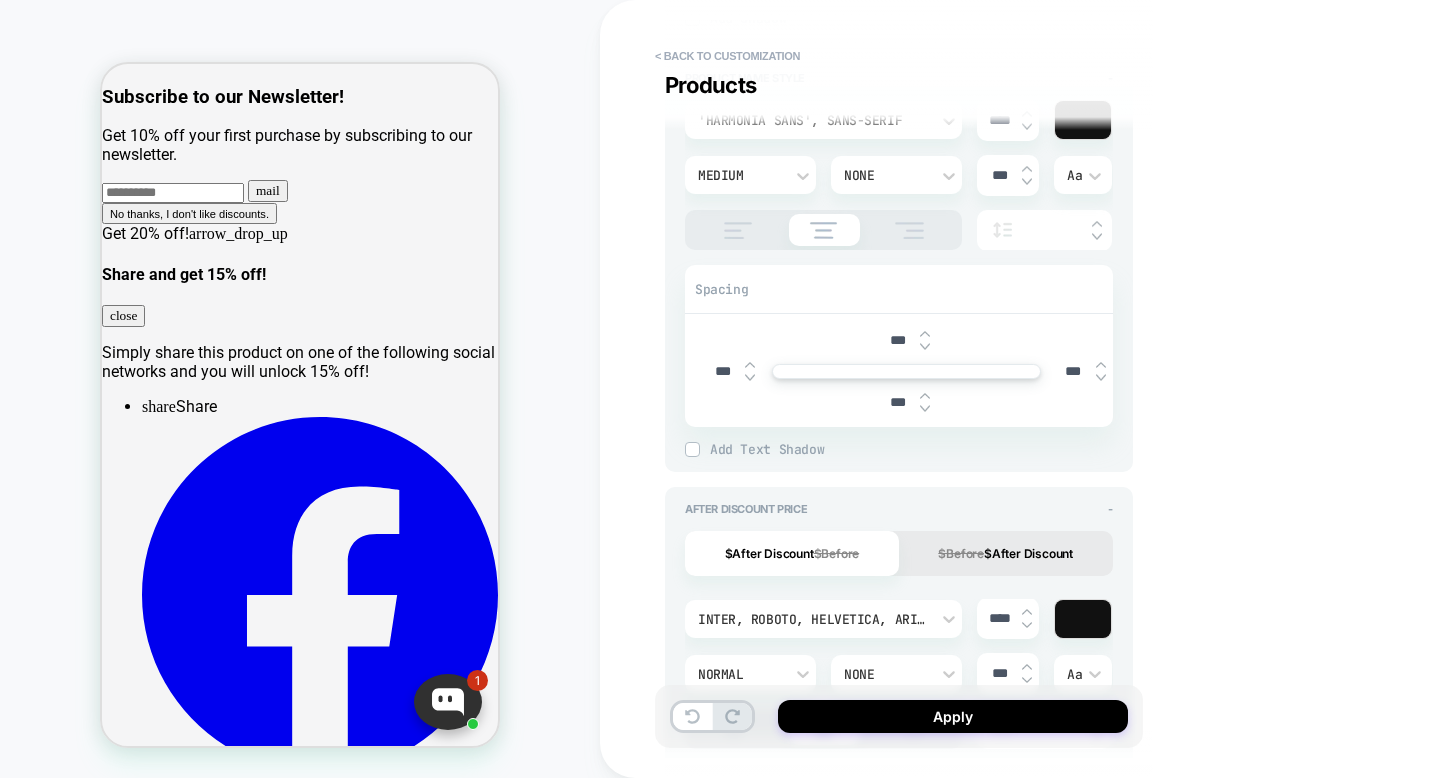 click on "$Before  $After Discount" at bounding box center (1006, 553) 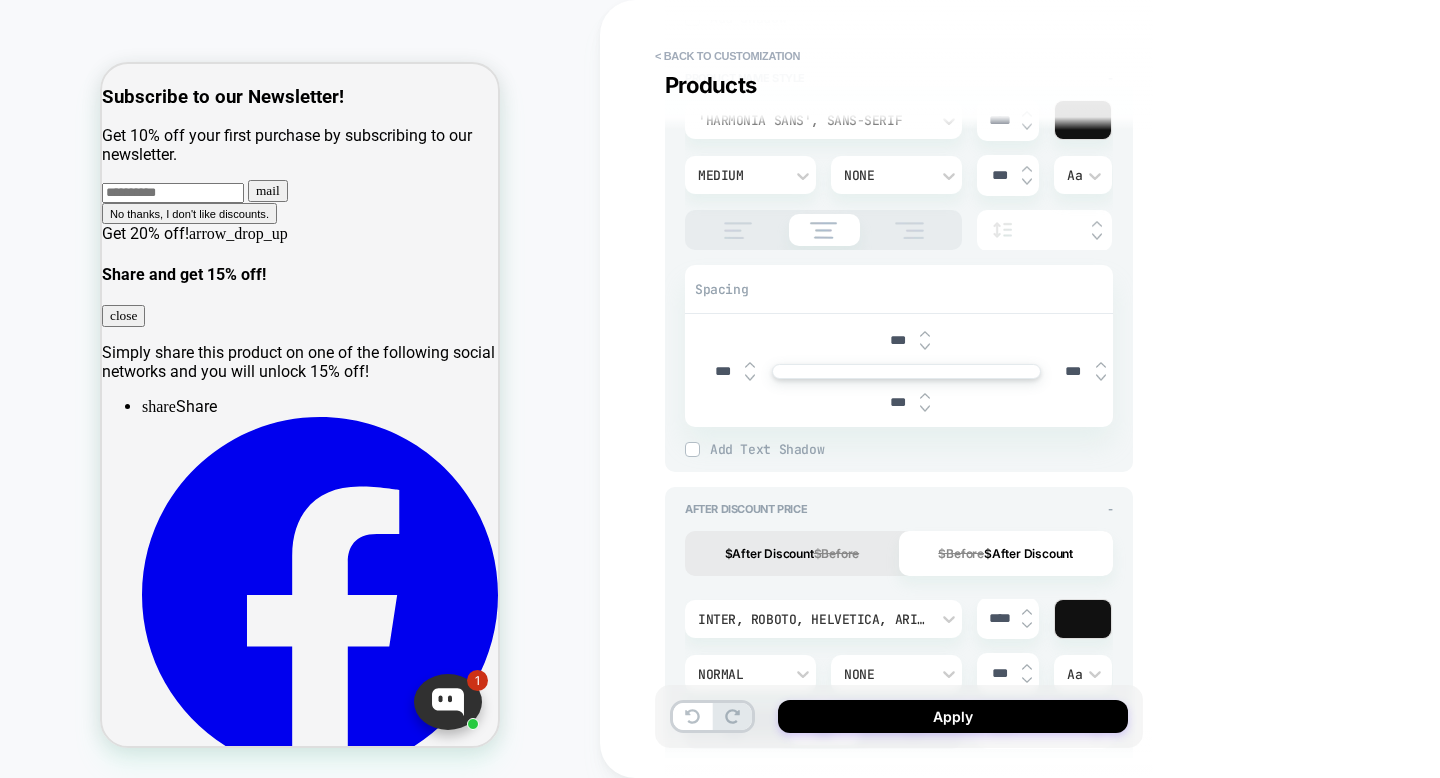 click on "$Before" at bounding box center [837, 553] 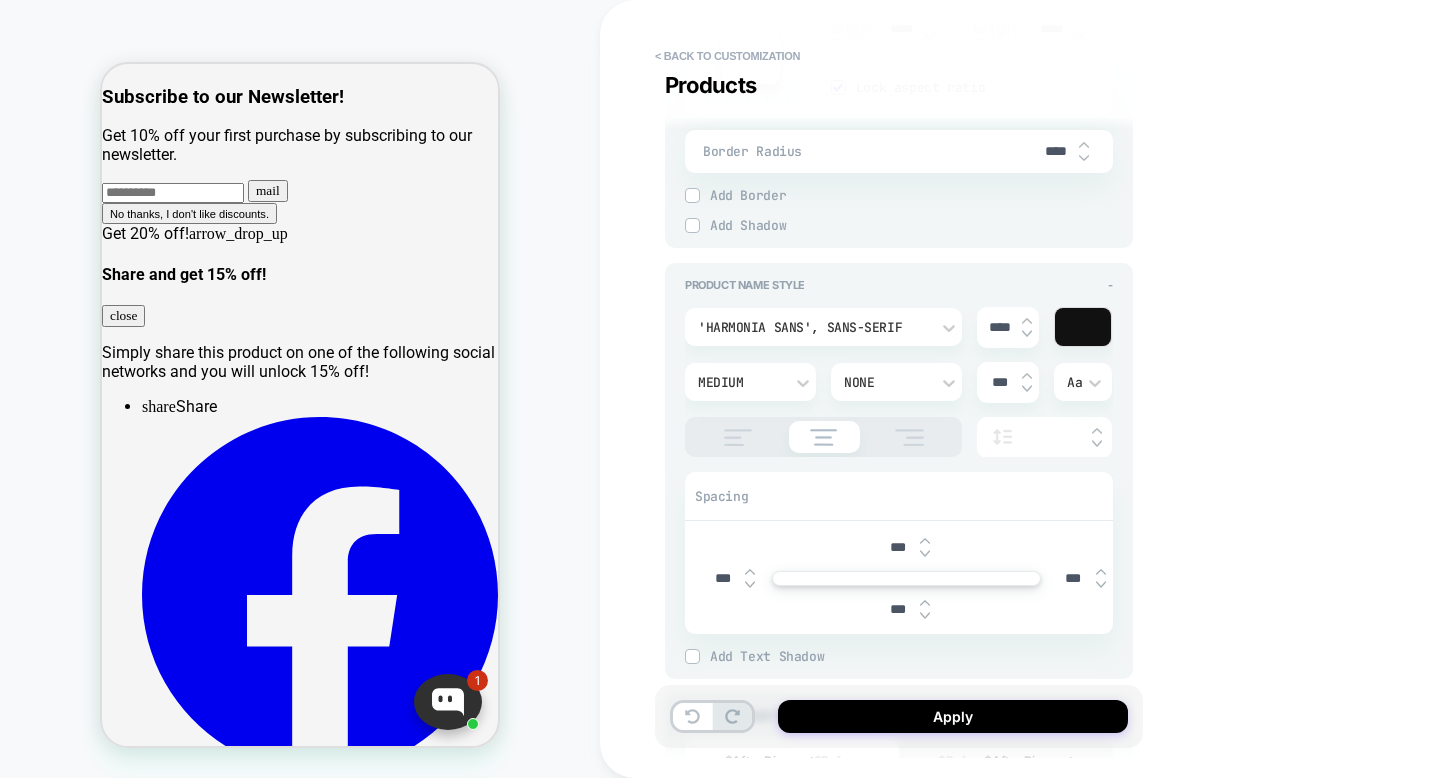scroll, scrollTop: 1015, scrollLeft: 0, axis: vertical 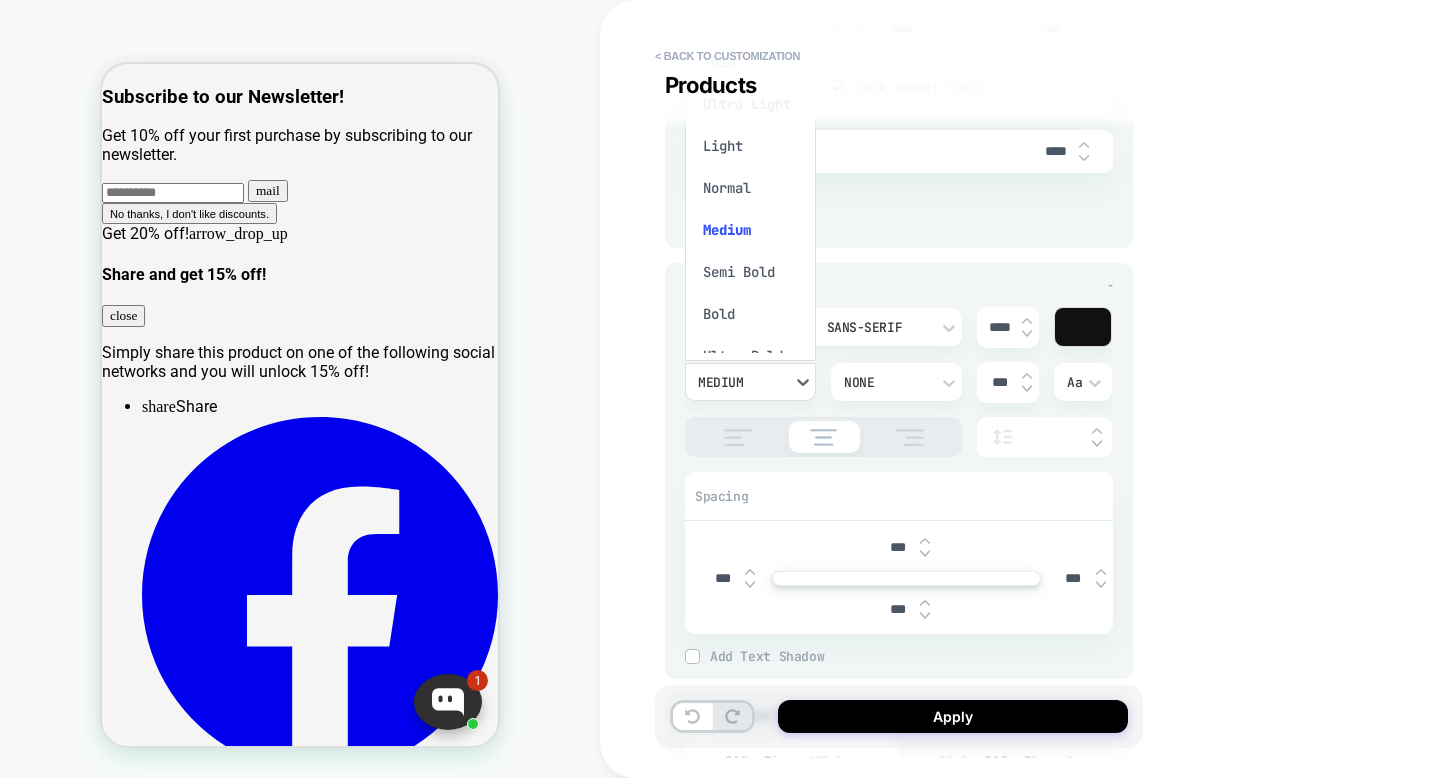 click on "Semi Bold" at bounding box center (750, 272) 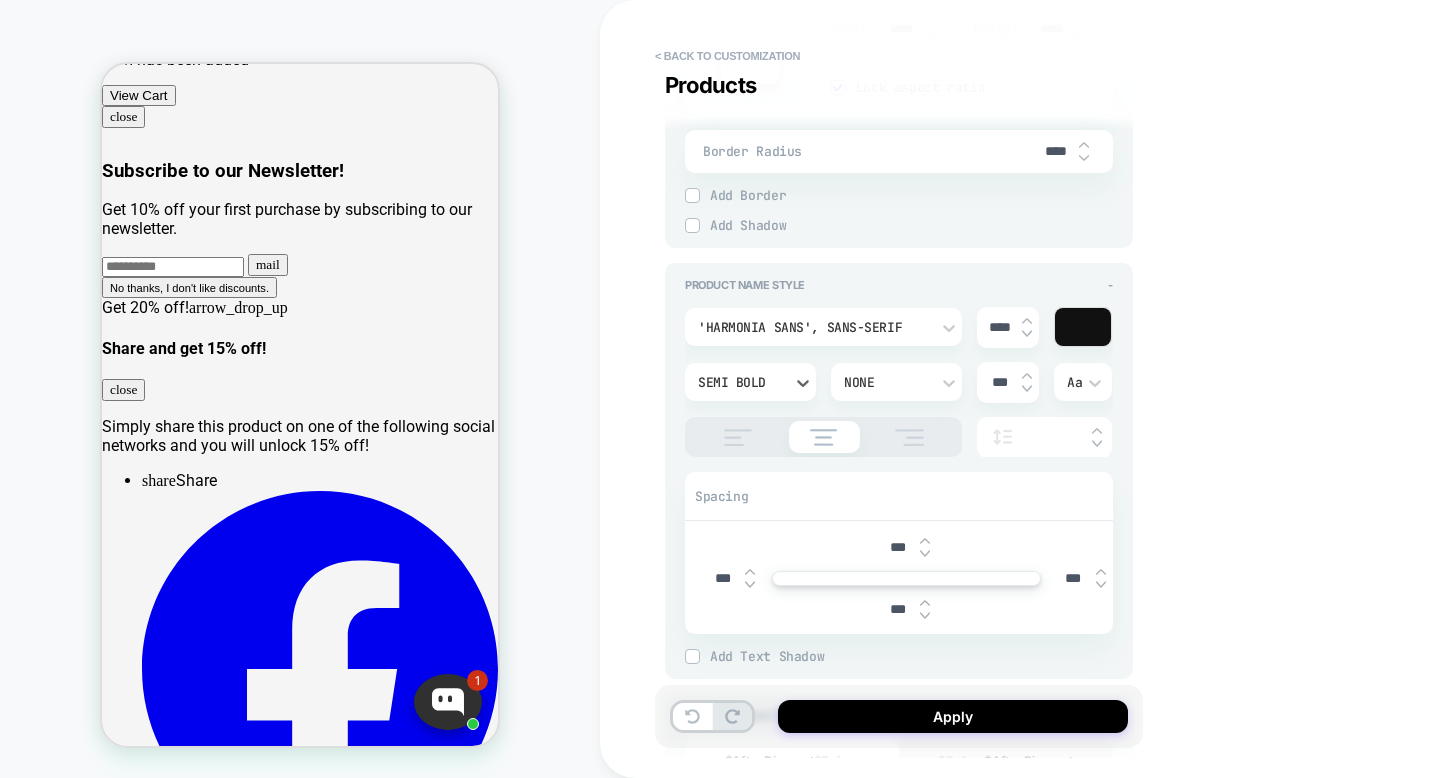 scroll, scrollTop: 172, scrollLeft: 0, axis: vertical 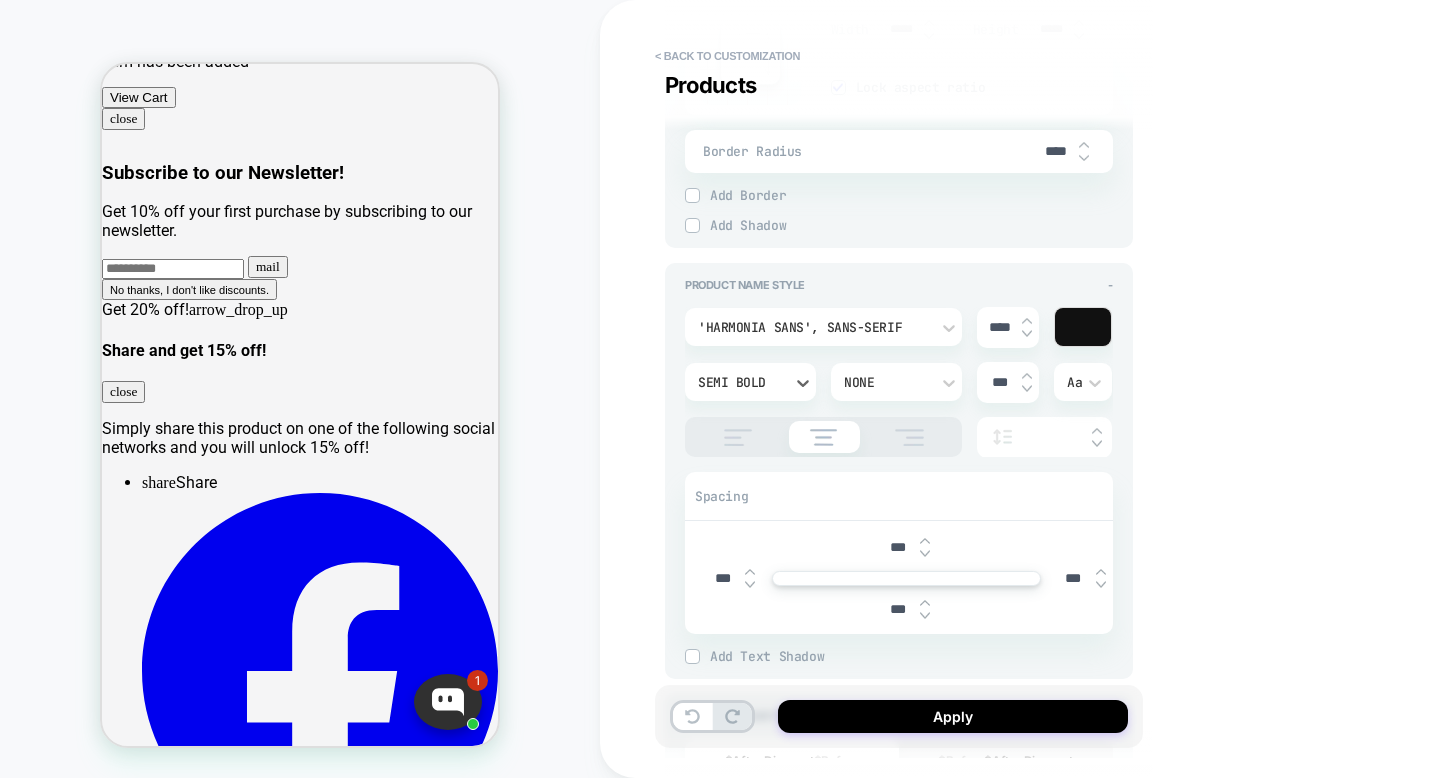 click on "Semi Bold" at bounding box center [740, 382] 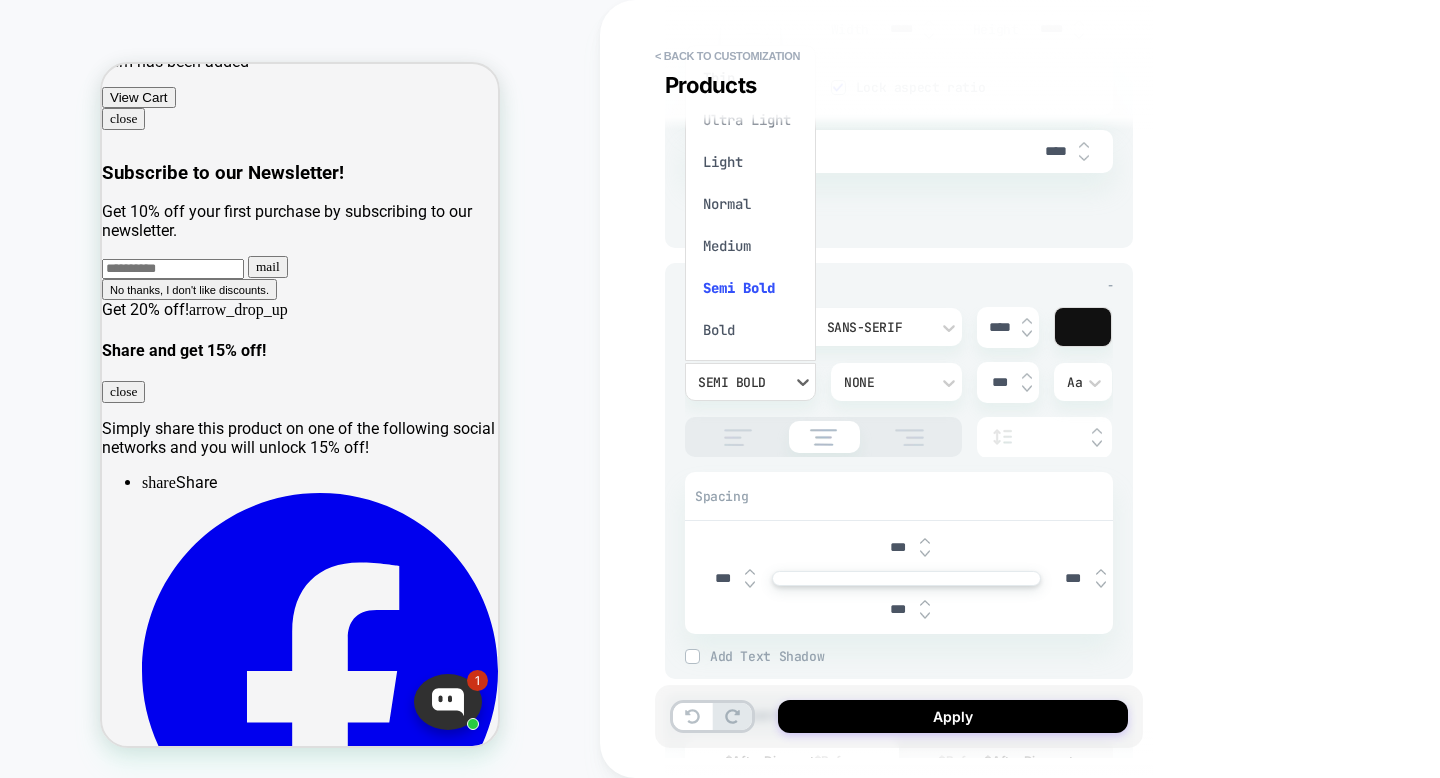 click at bounding box center [720, 389] 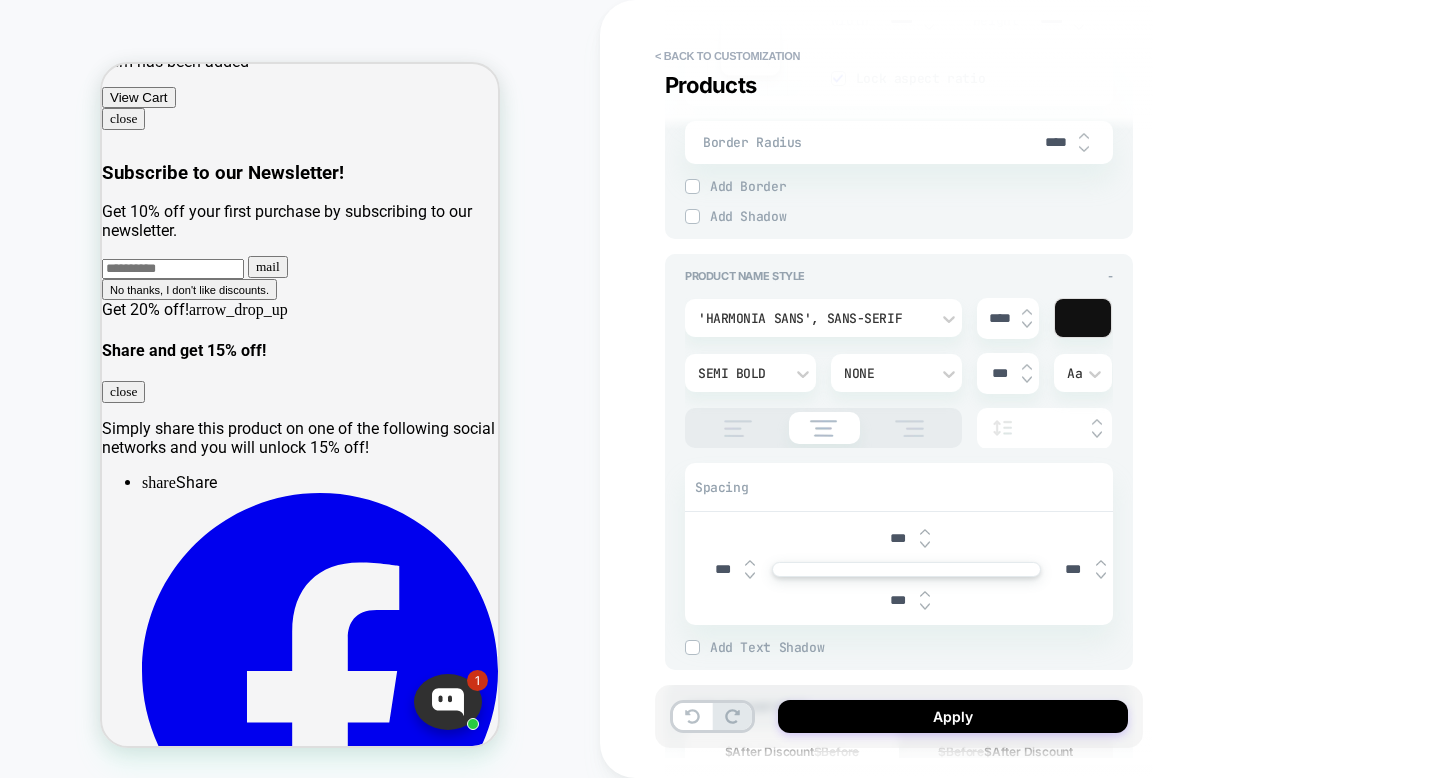 scroll, scrollTop: 994, scrollLeft: 0, axis: vertical 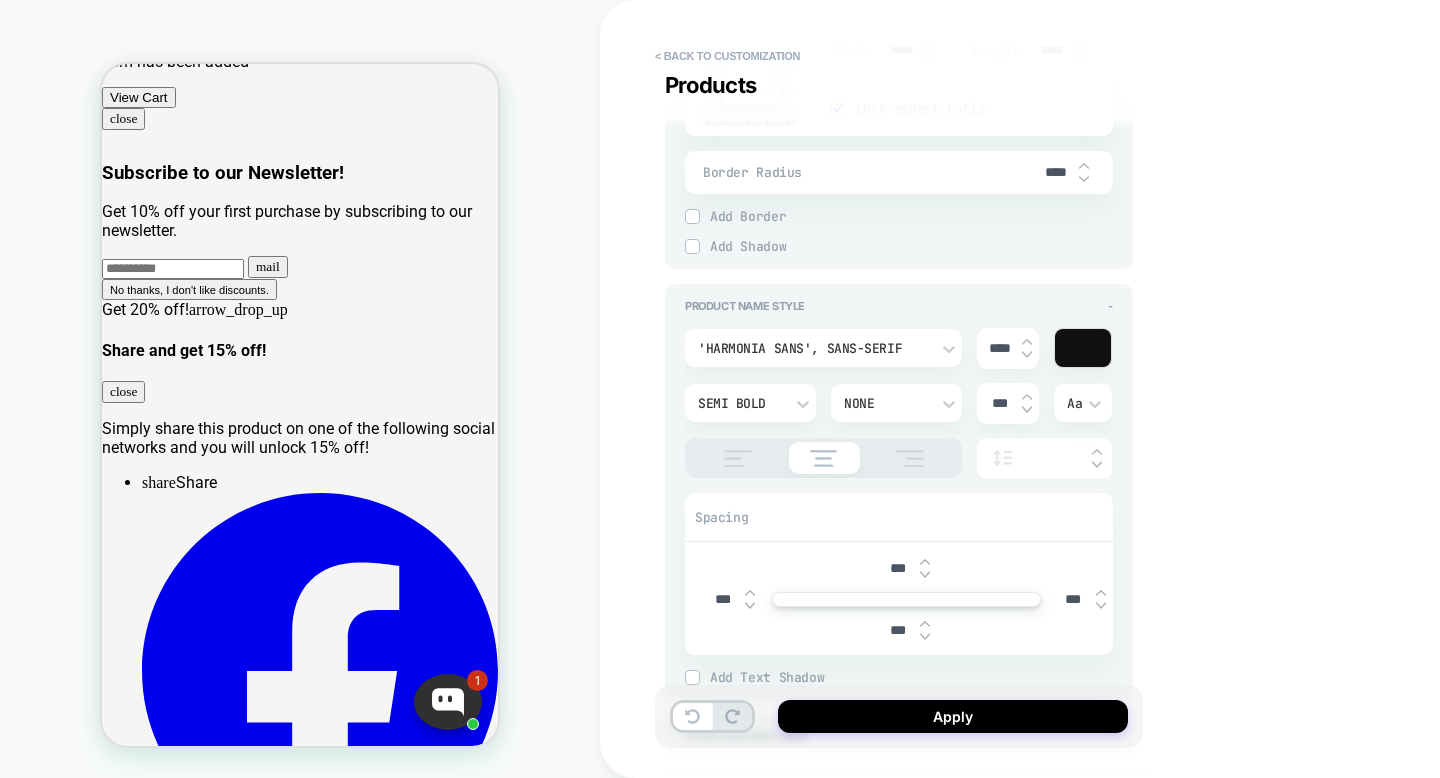 click at bounding box center (738, 458) 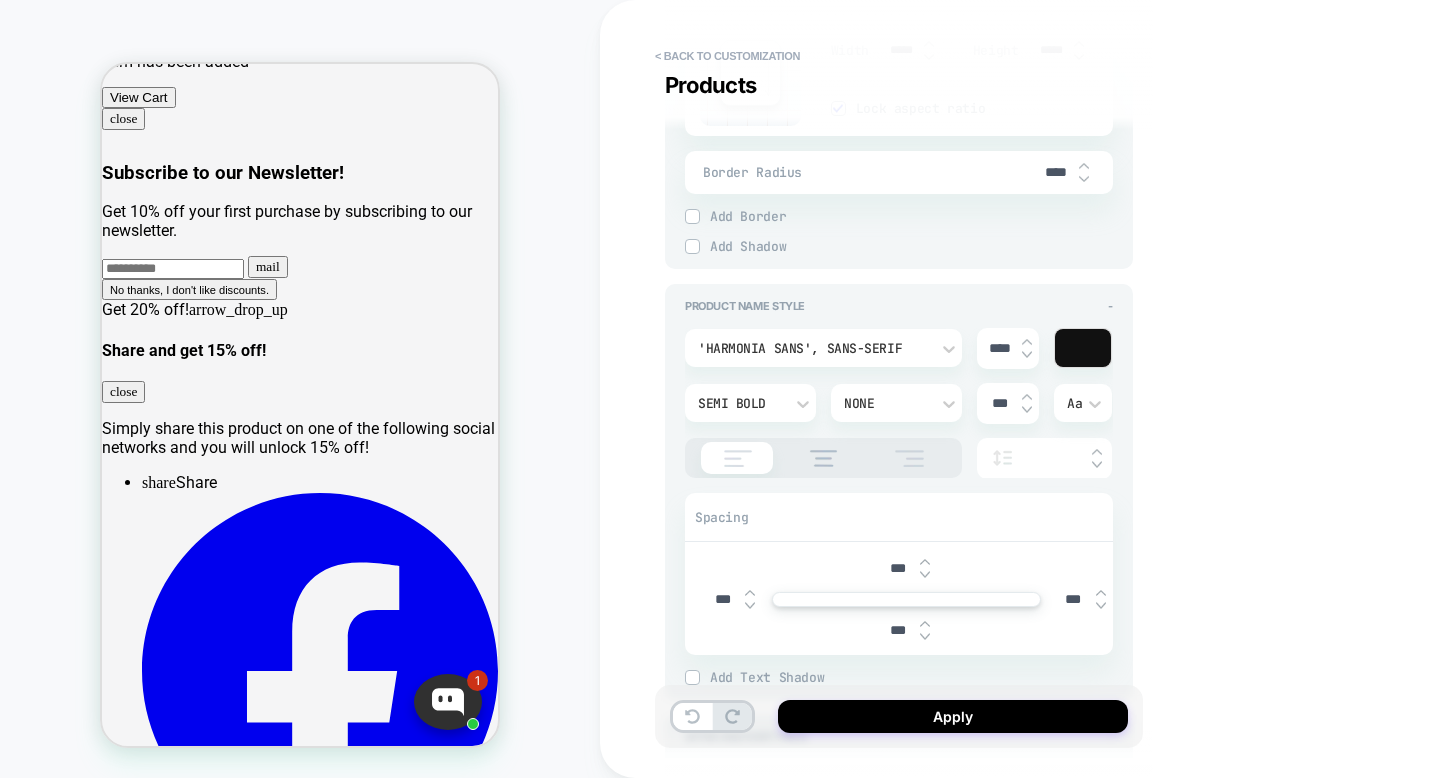 click at bounding box center [824, 458] 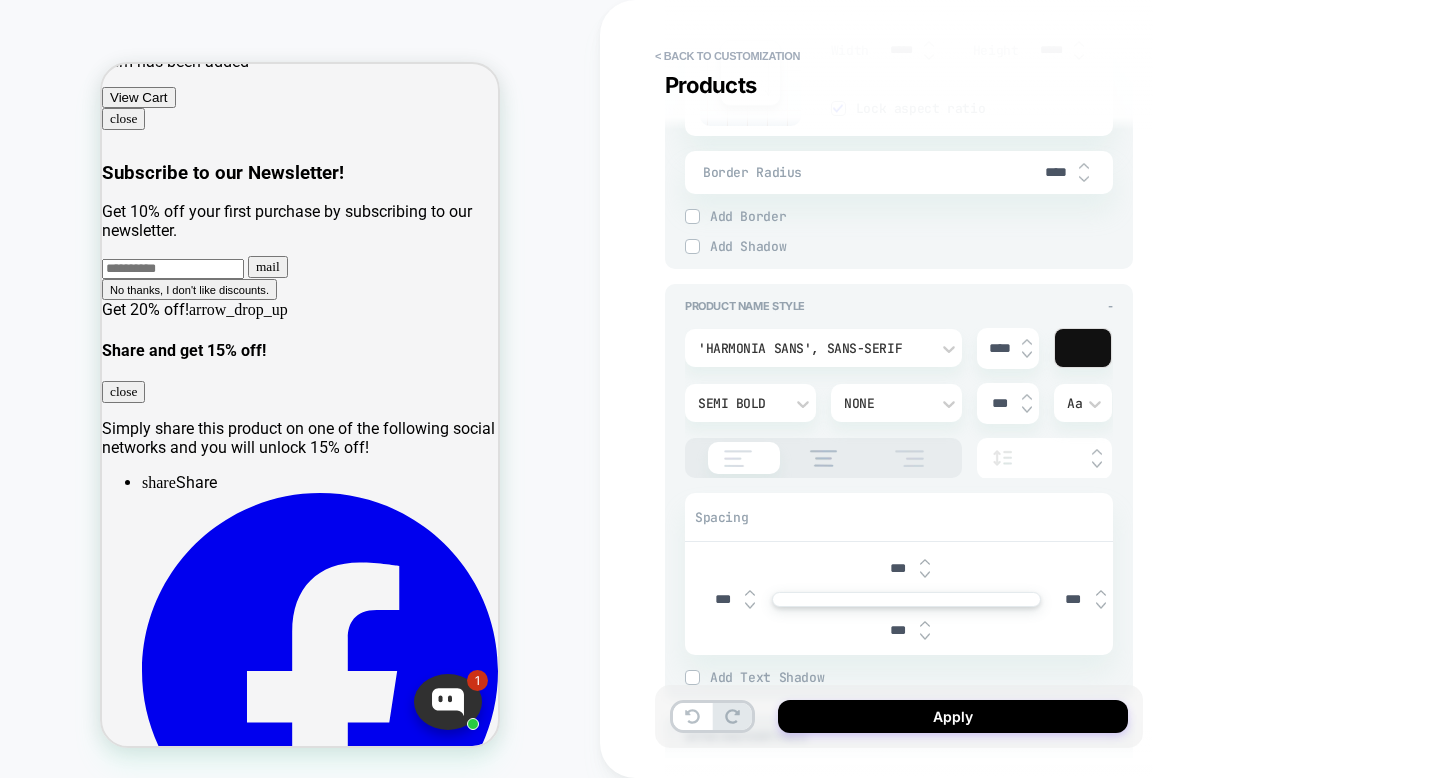 type on "*" 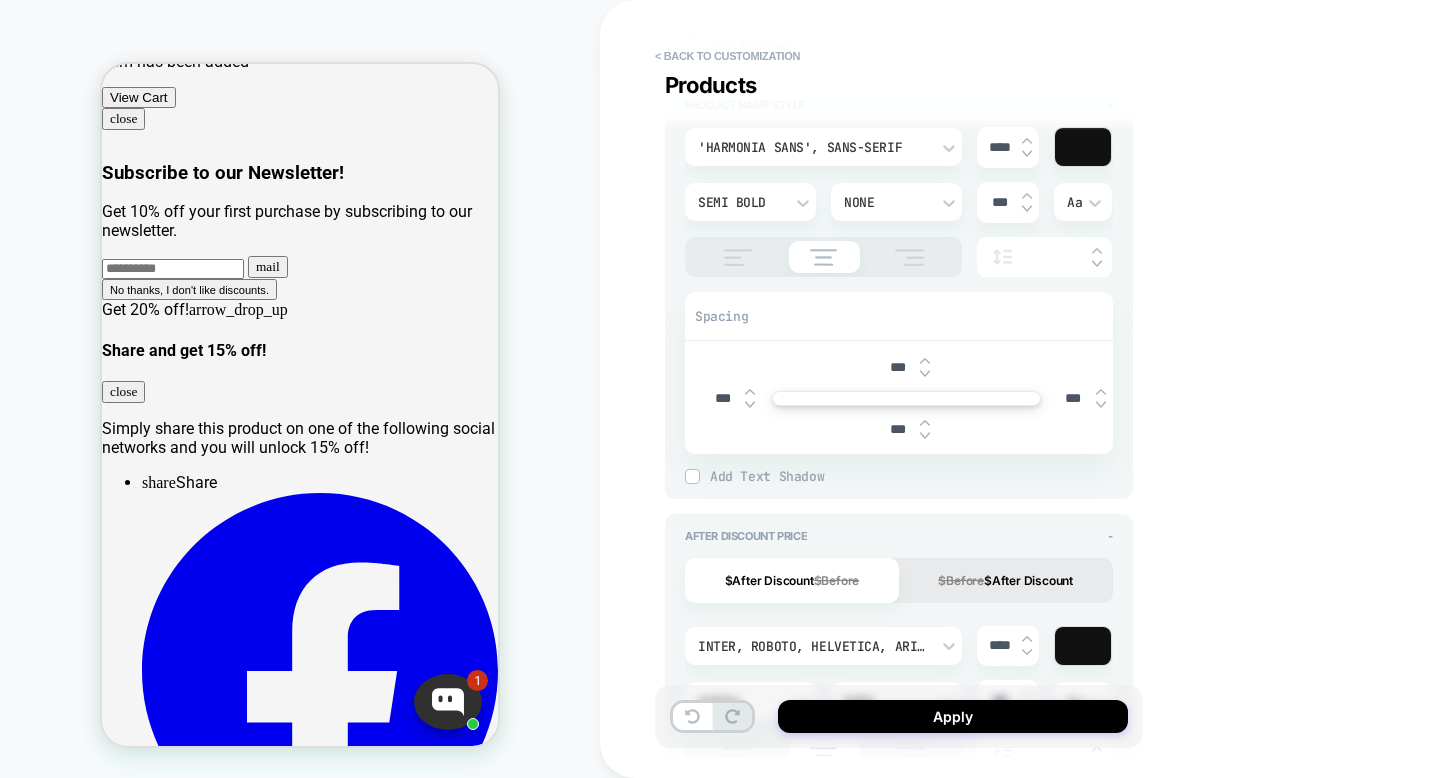scroll, scrollTop: 1298, scrollLeft: 0, axis: vertical 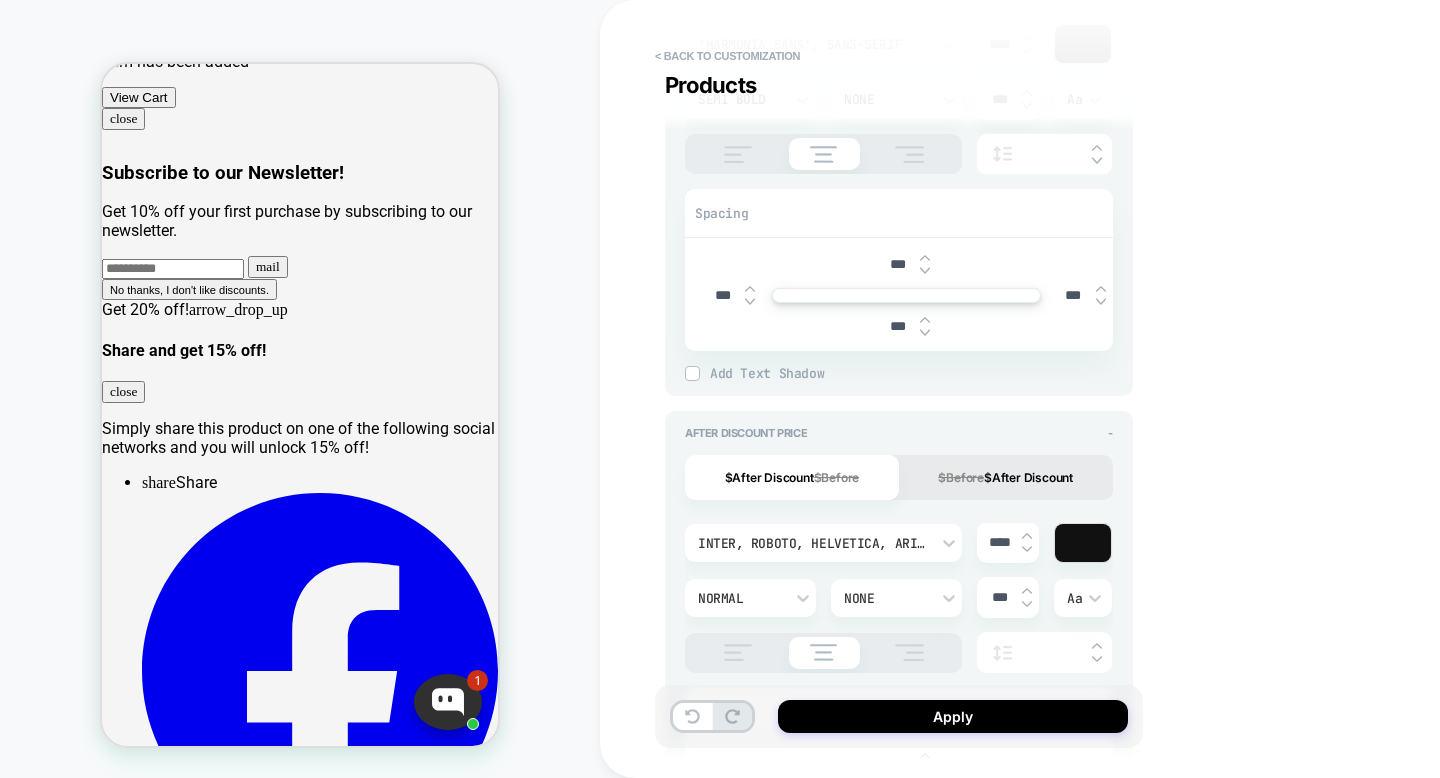 click on "***" at bounding box center (897, 326) 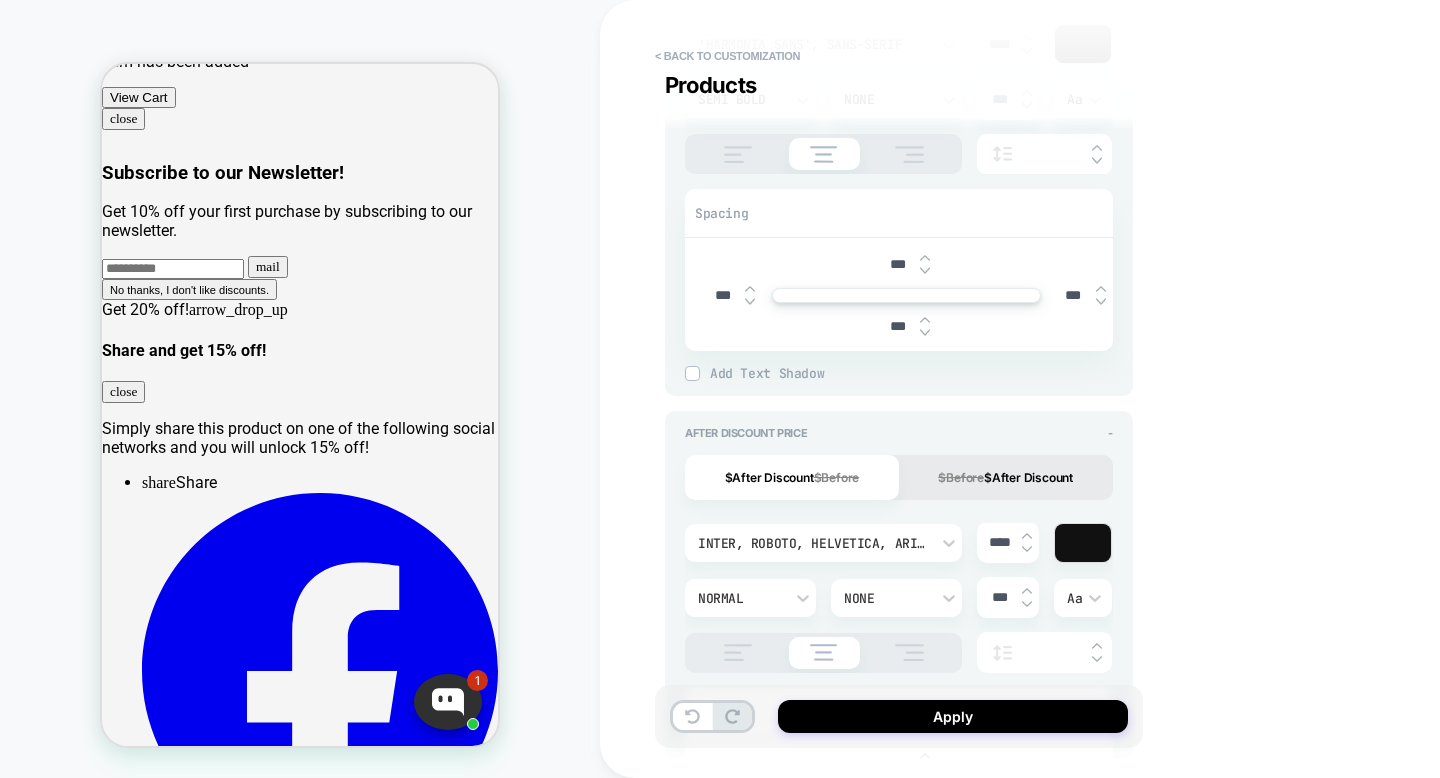 type on "***" 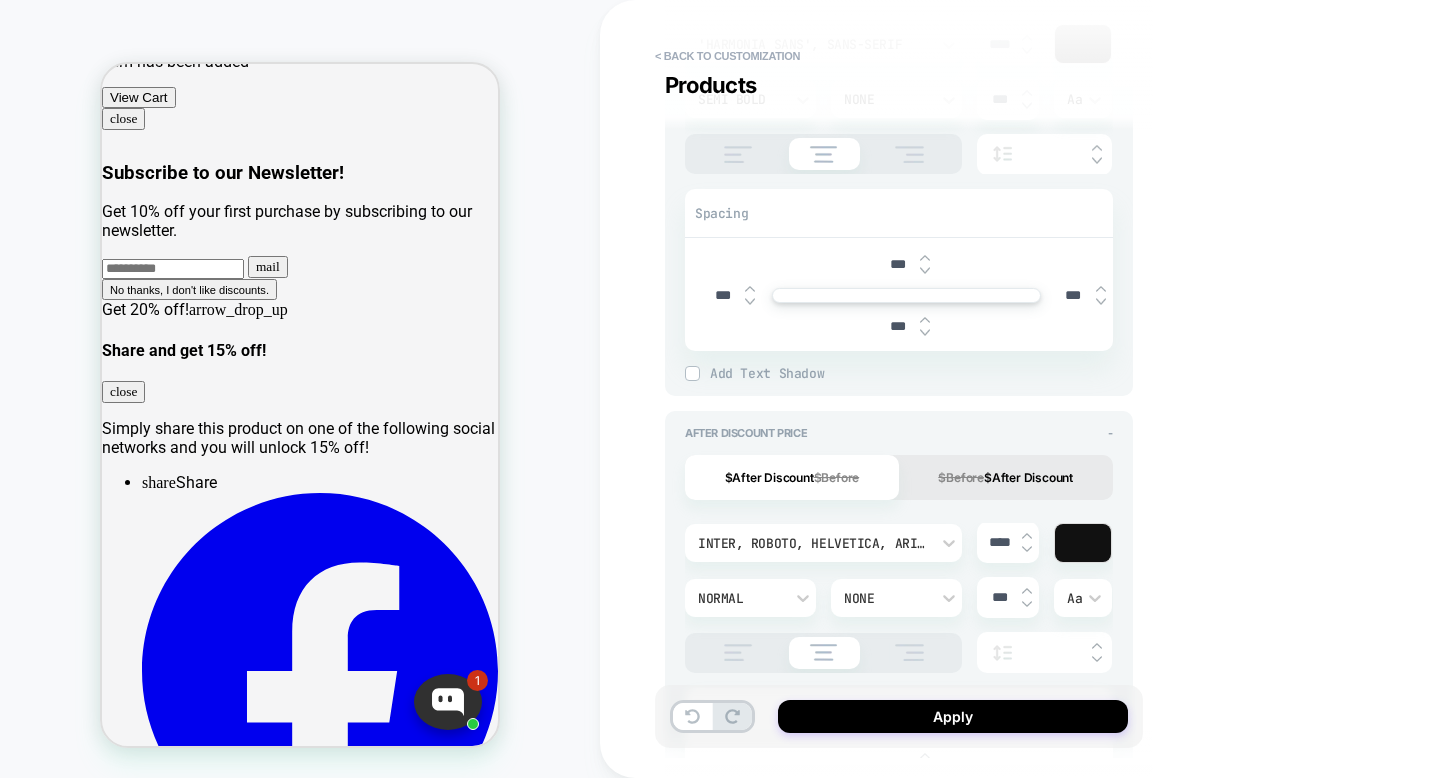 type on "*" 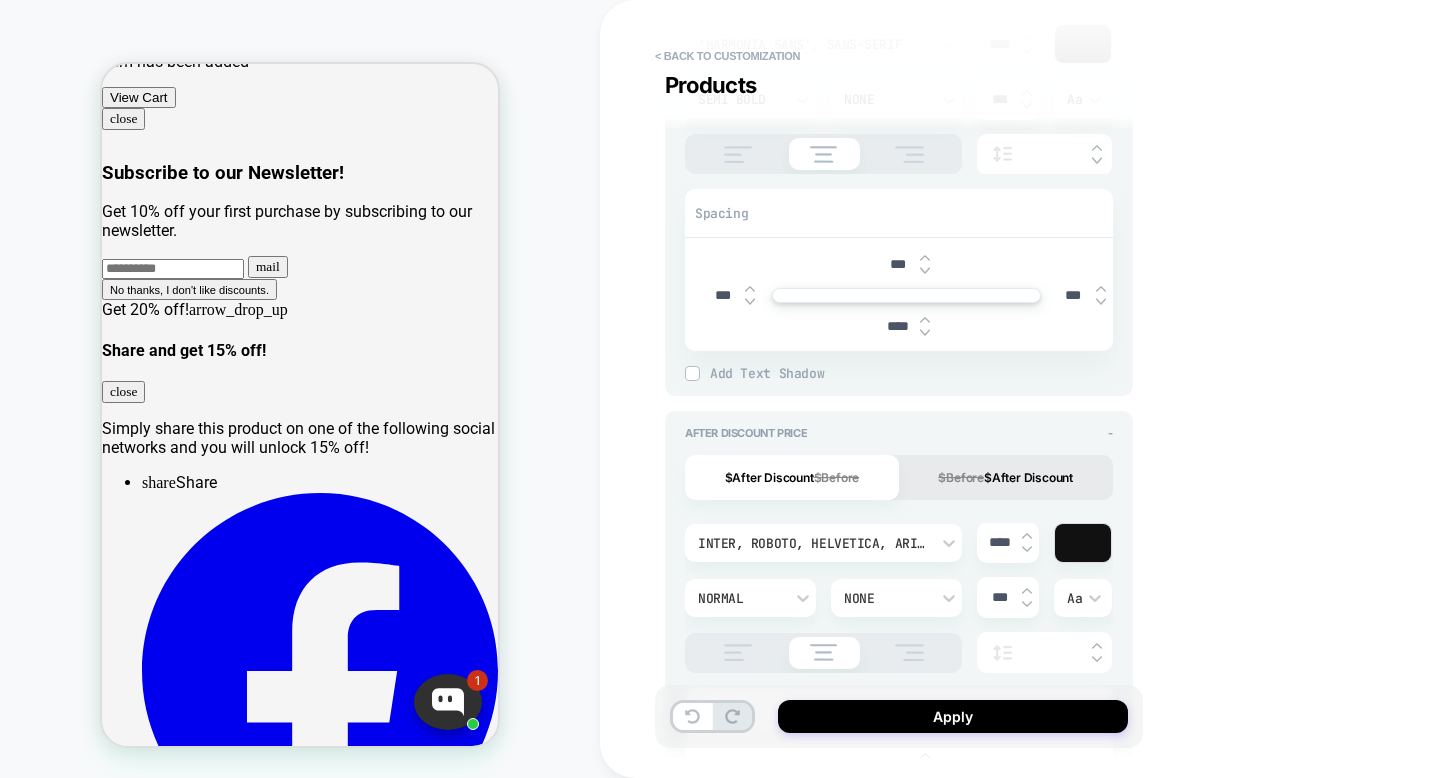 type on "*" 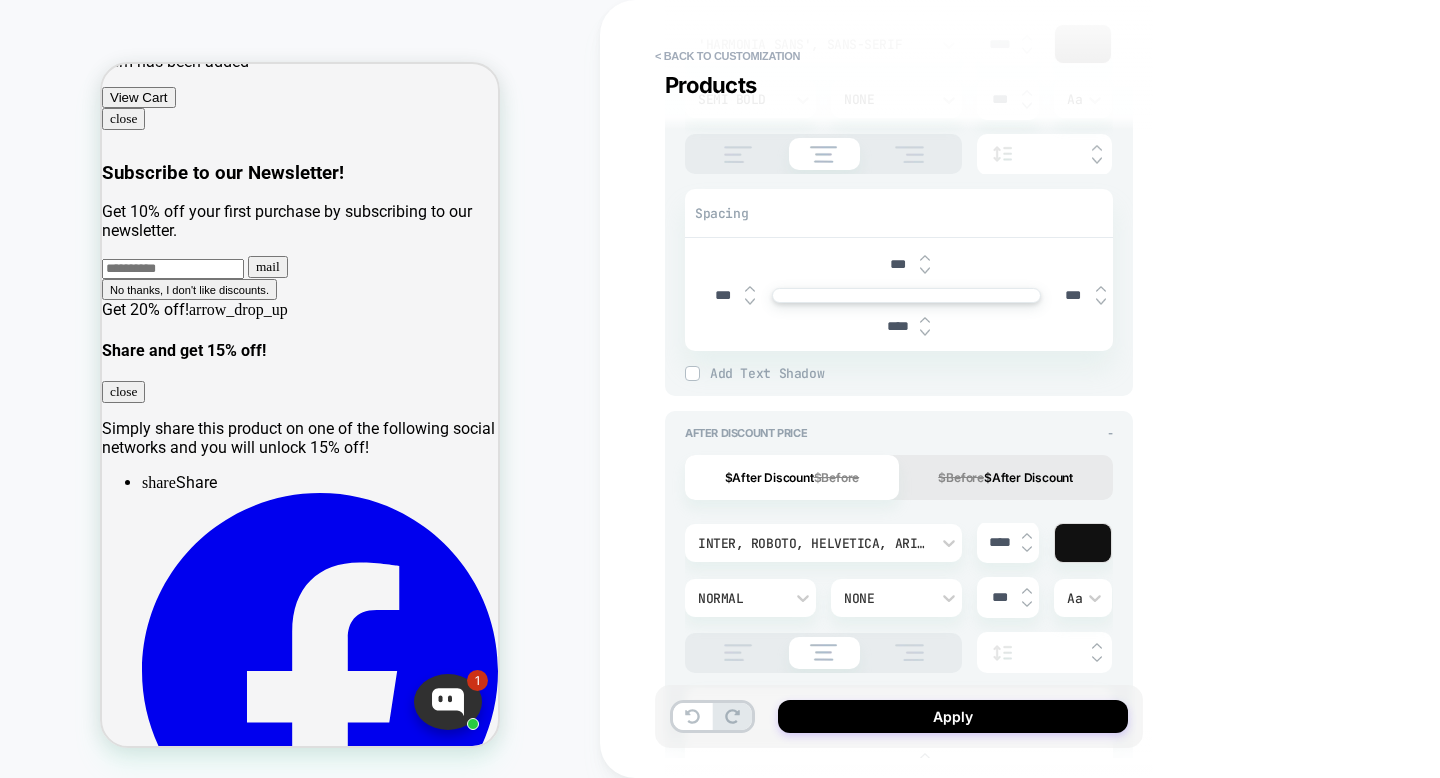 type on "***" 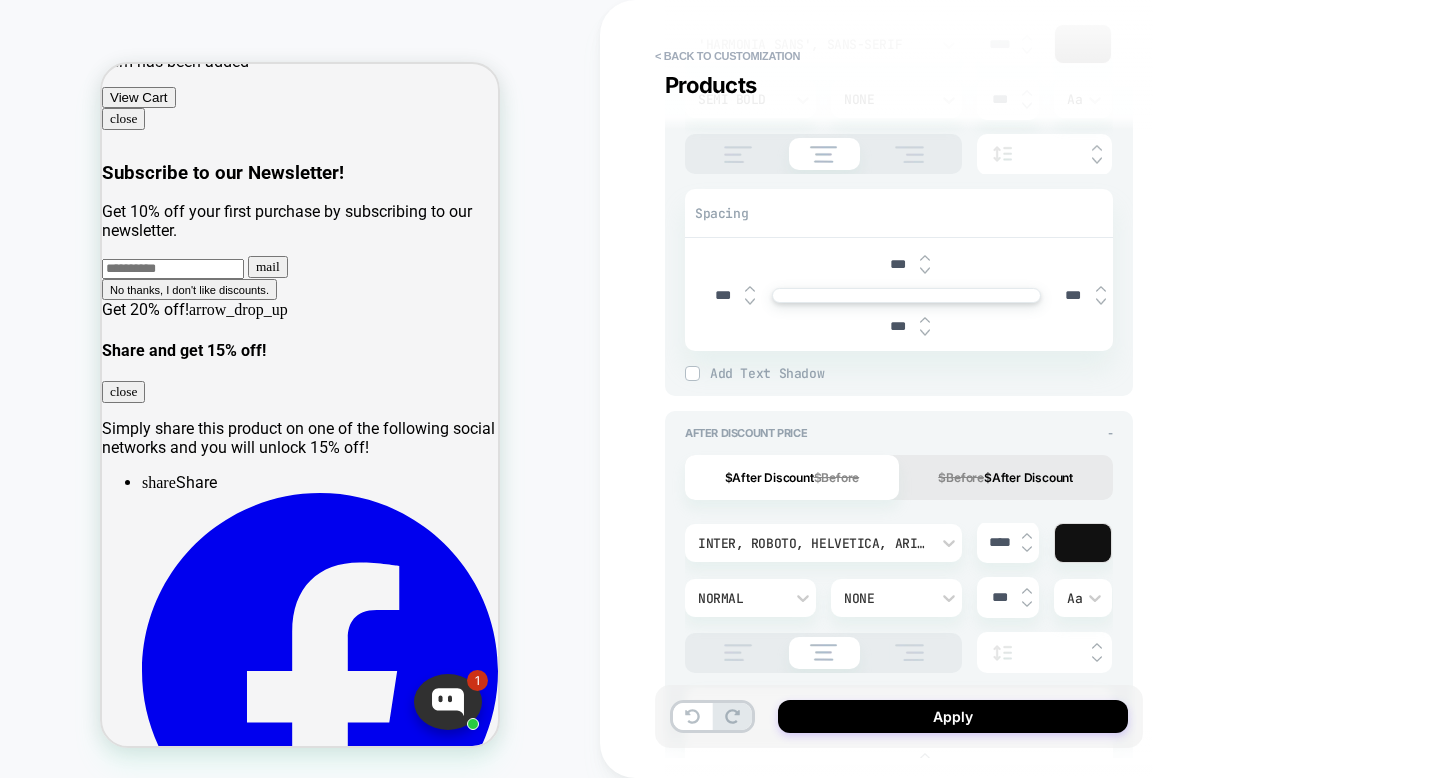 type on "*" 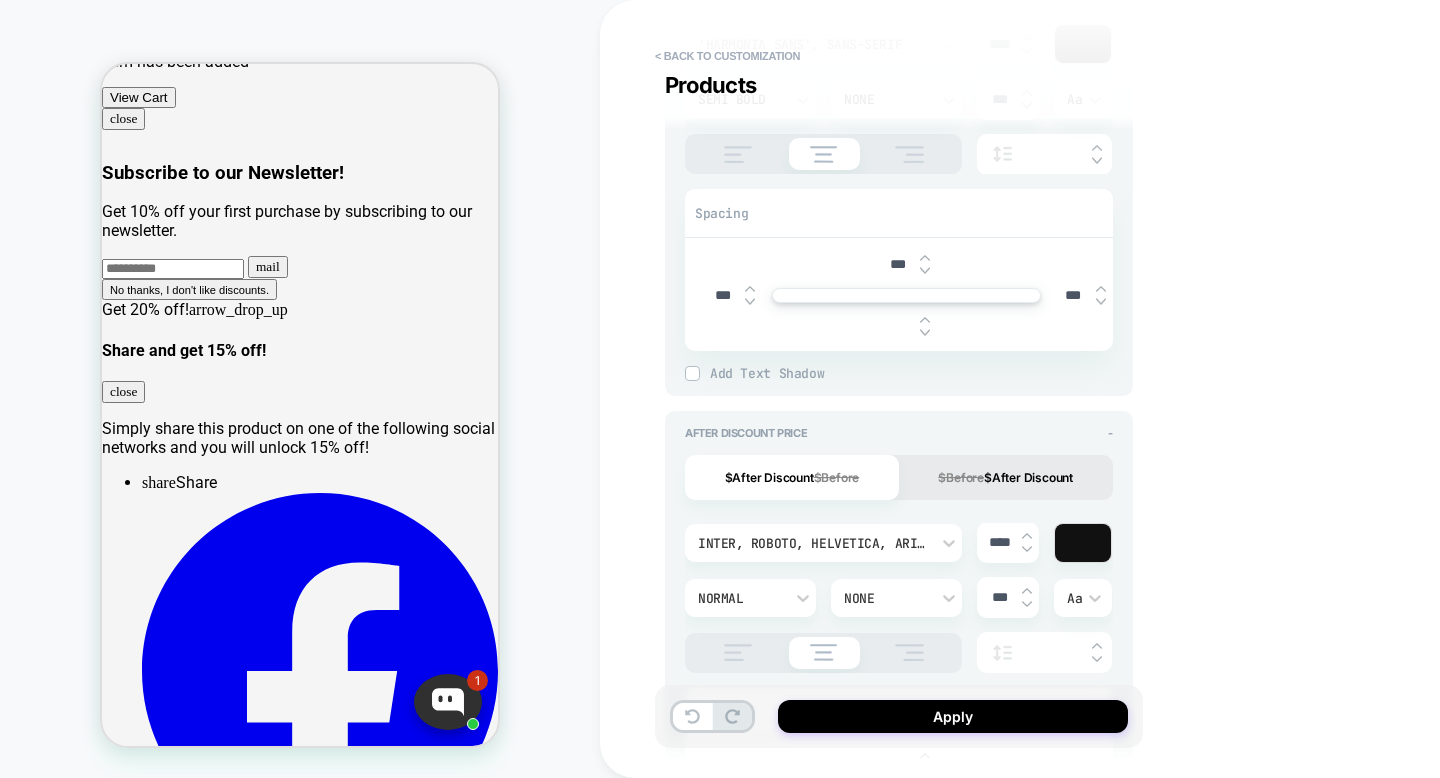 type on "*" 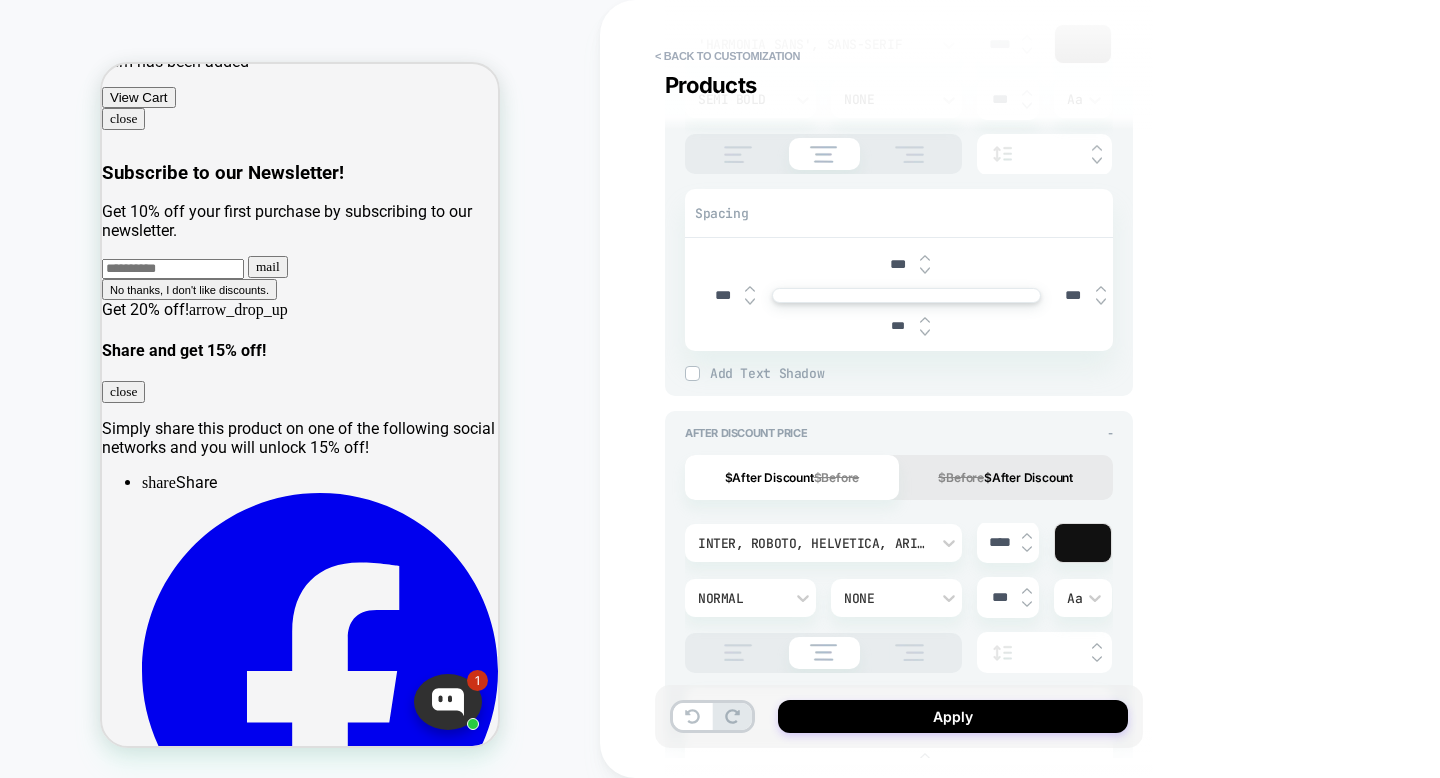 type on "****" 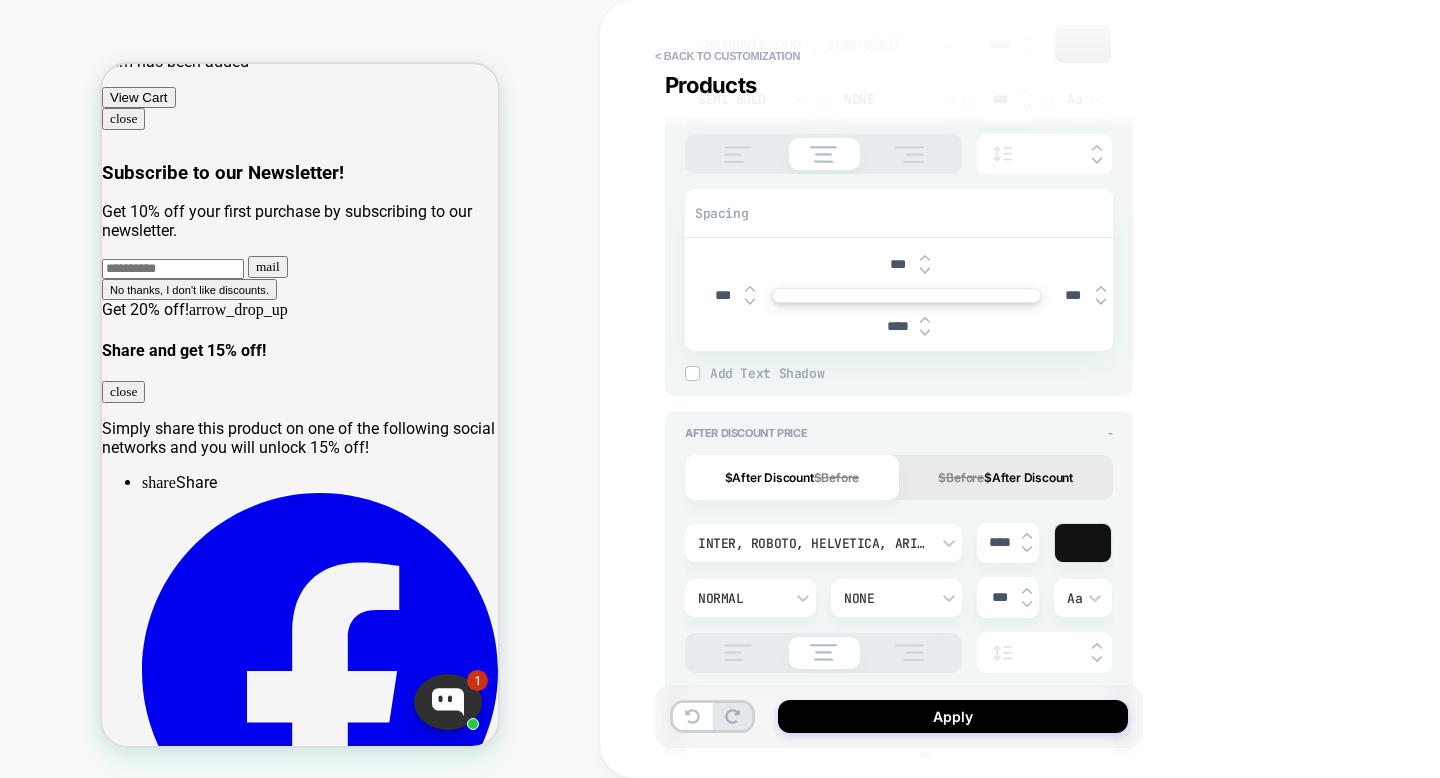 type on "*" 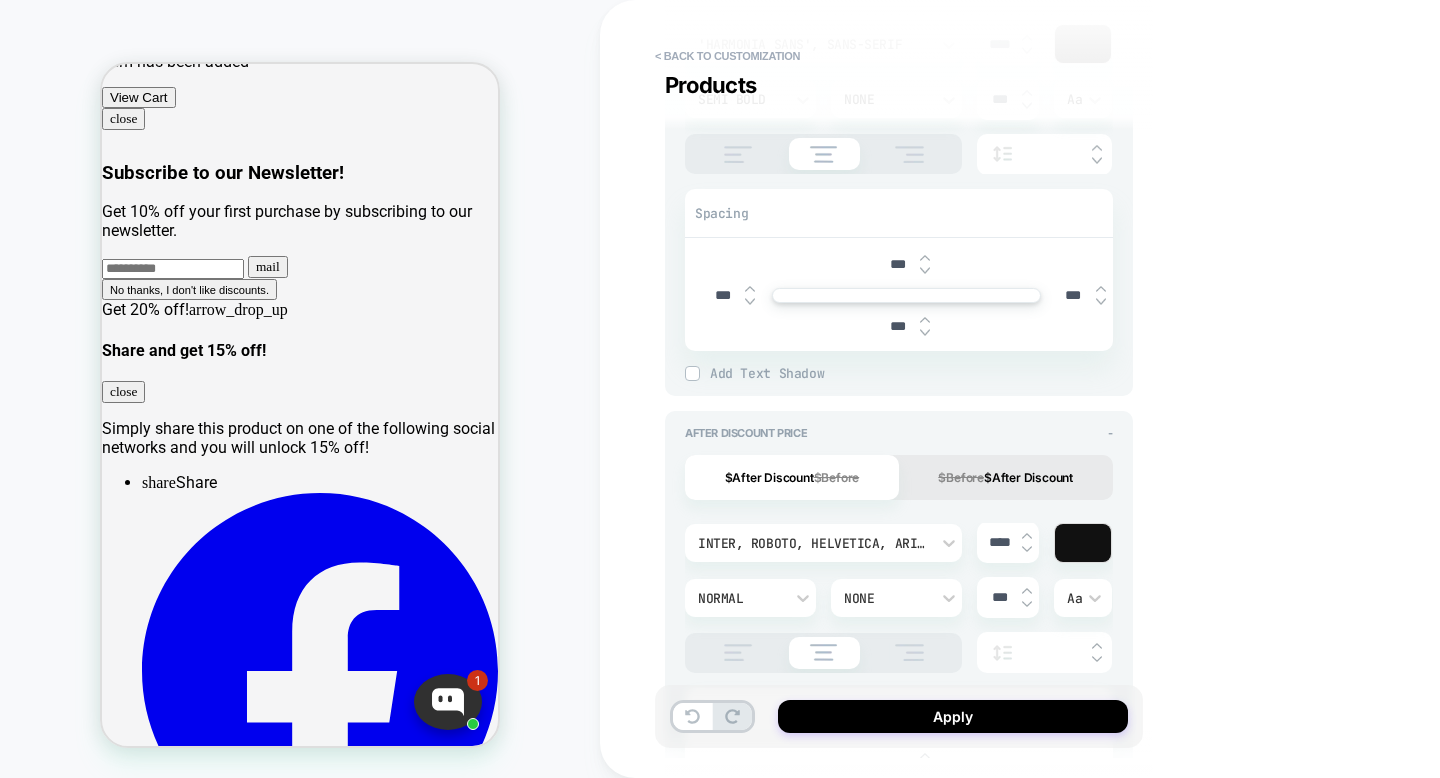 type on "*" 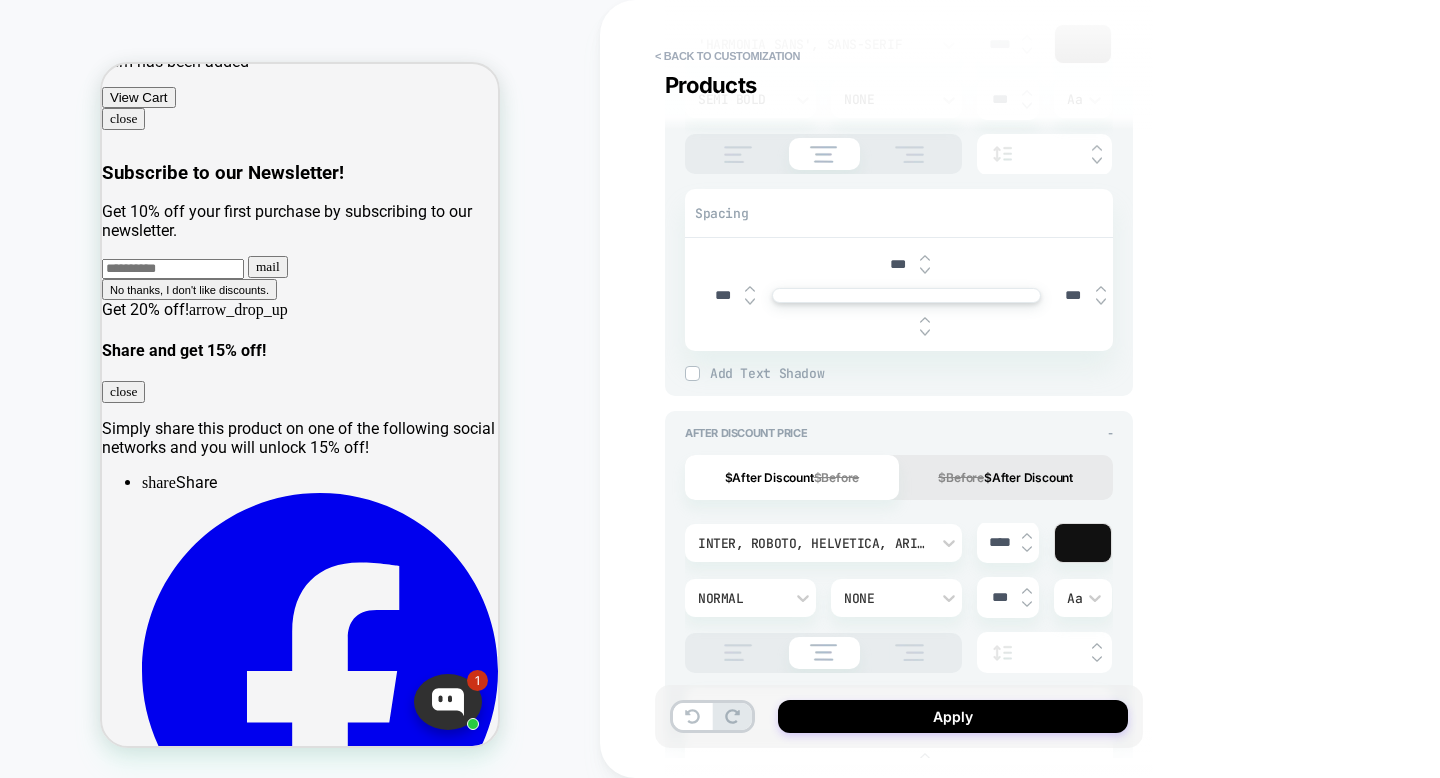 type on "*" 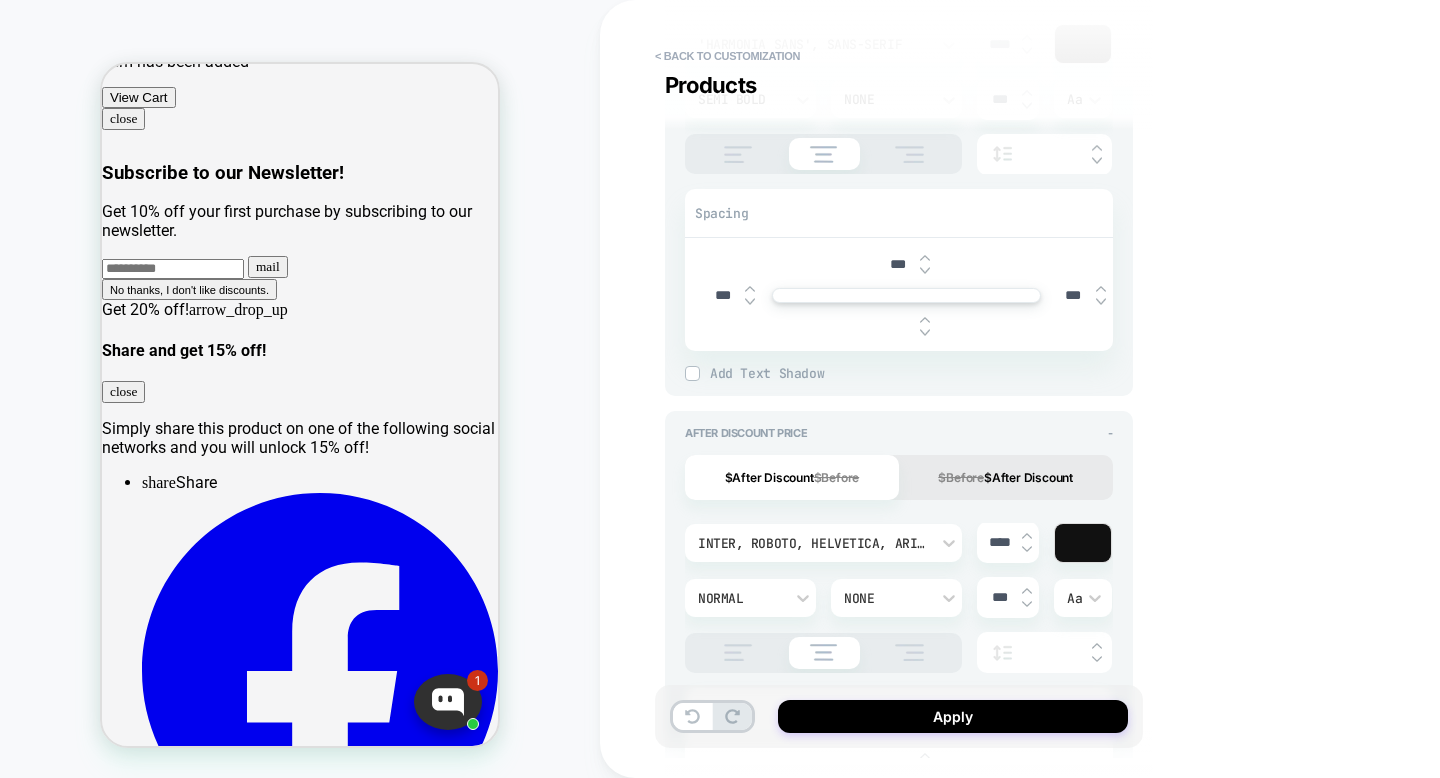 type on "***" 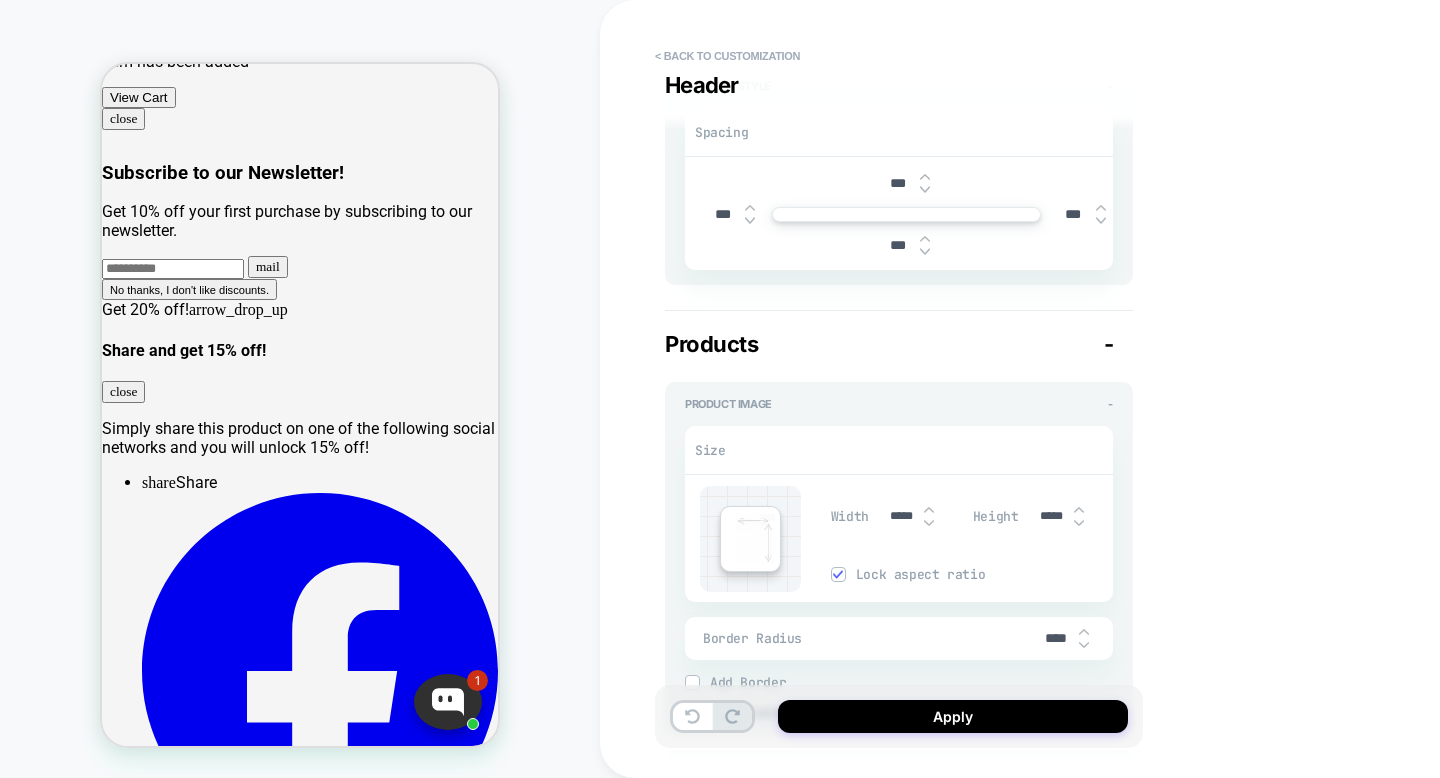 scroll, scrollTop: 529, scrollLeft: 0, axis: vertical 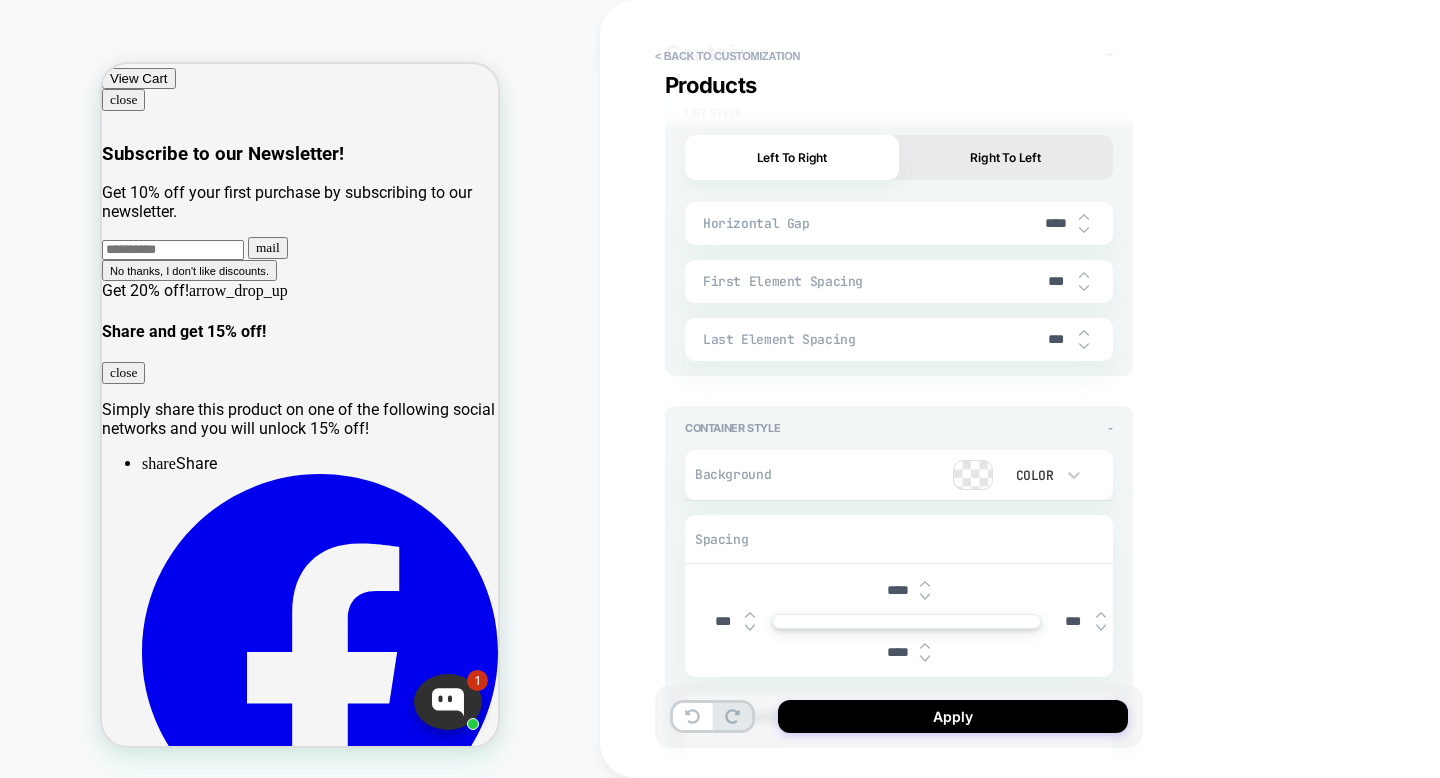 type on "*" 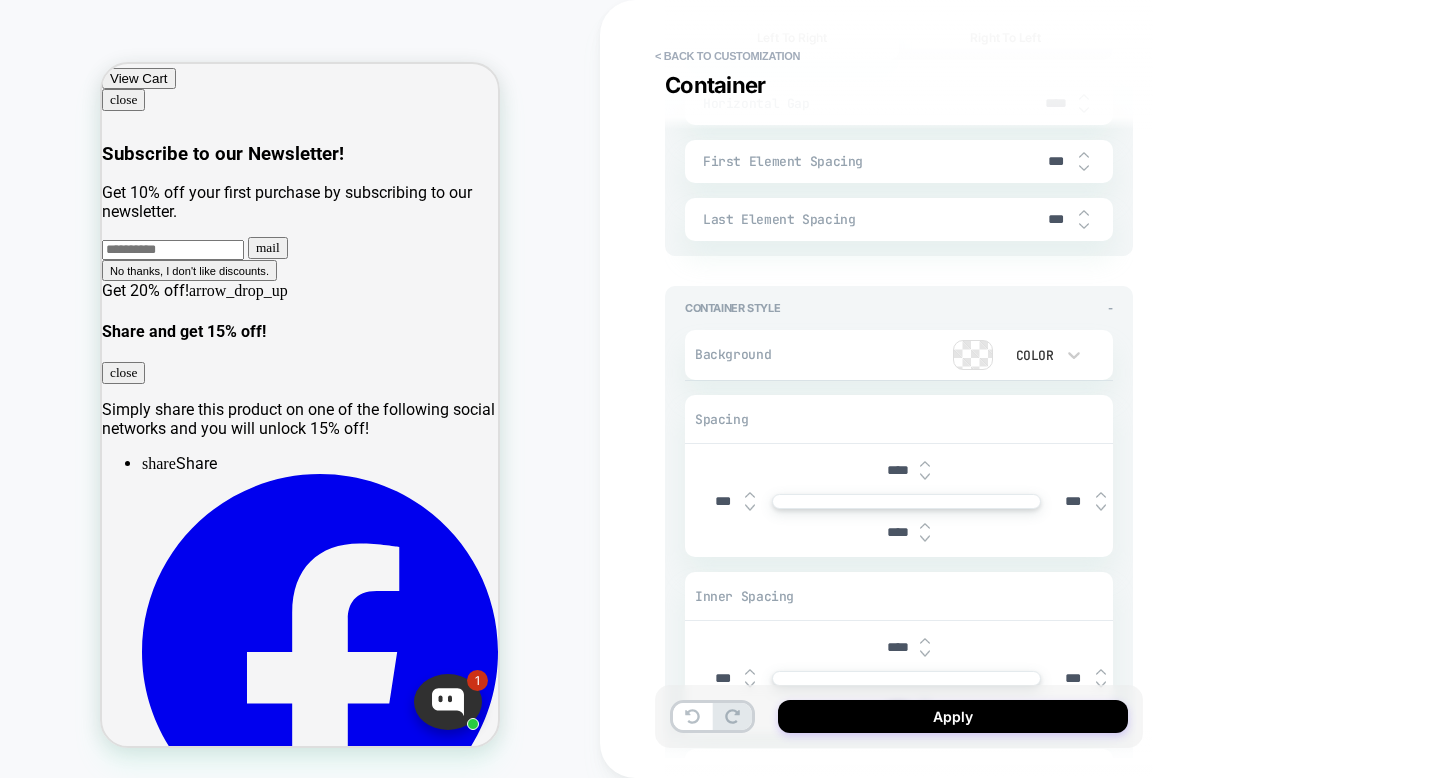 scroll, scrollTop: 3846, scrollLeft: 0, axis: vertical 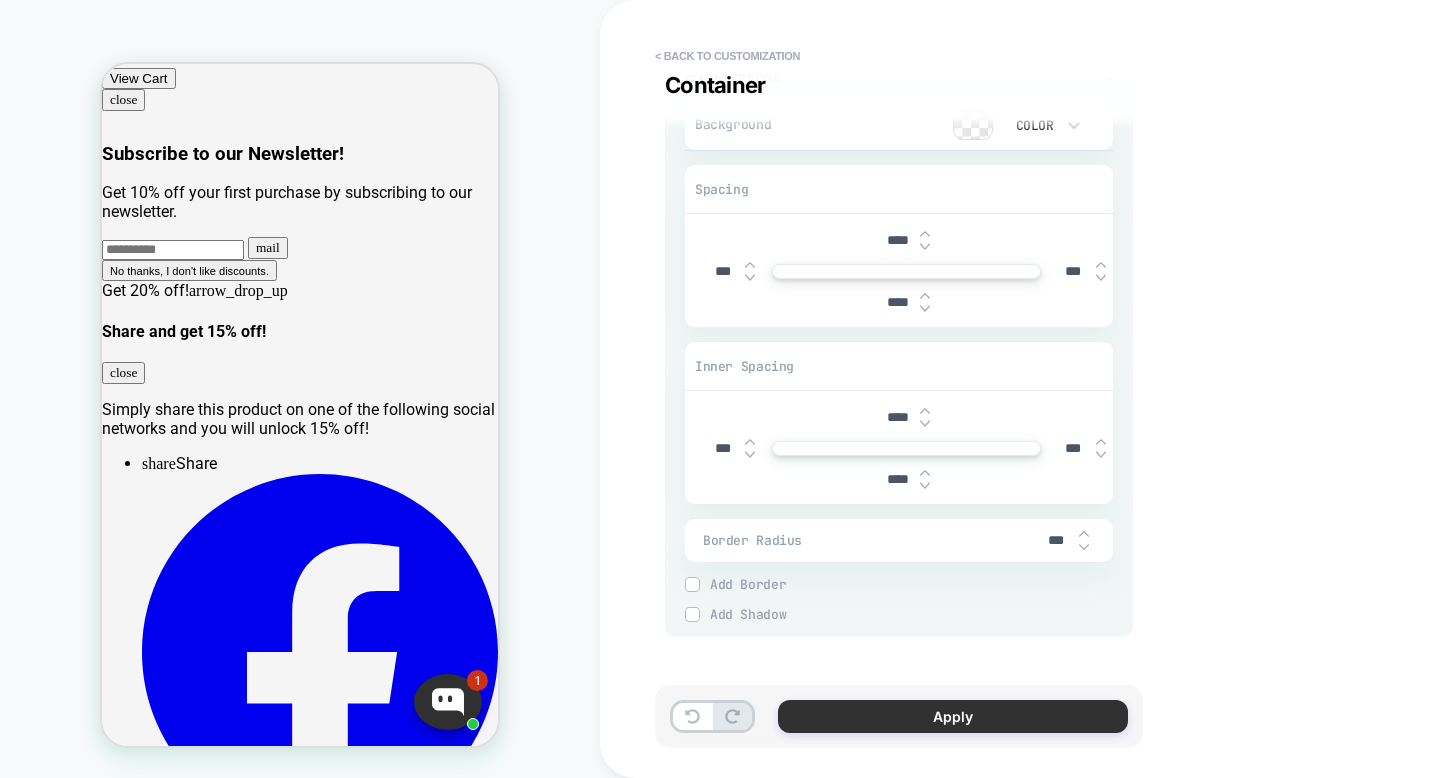 click on "Apply" at bounding box center (953, 716) 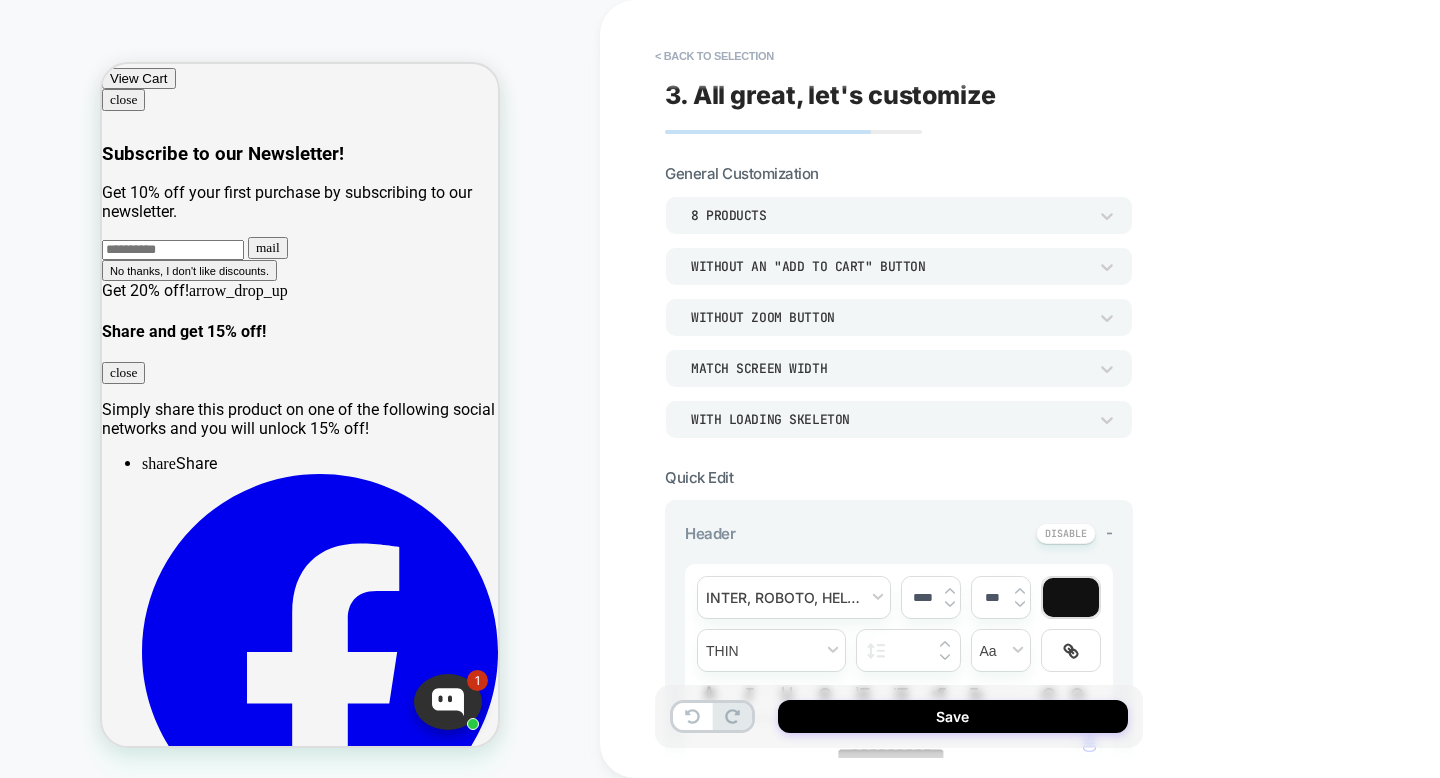 click on "8 Products" at bounding box center [889, 215] 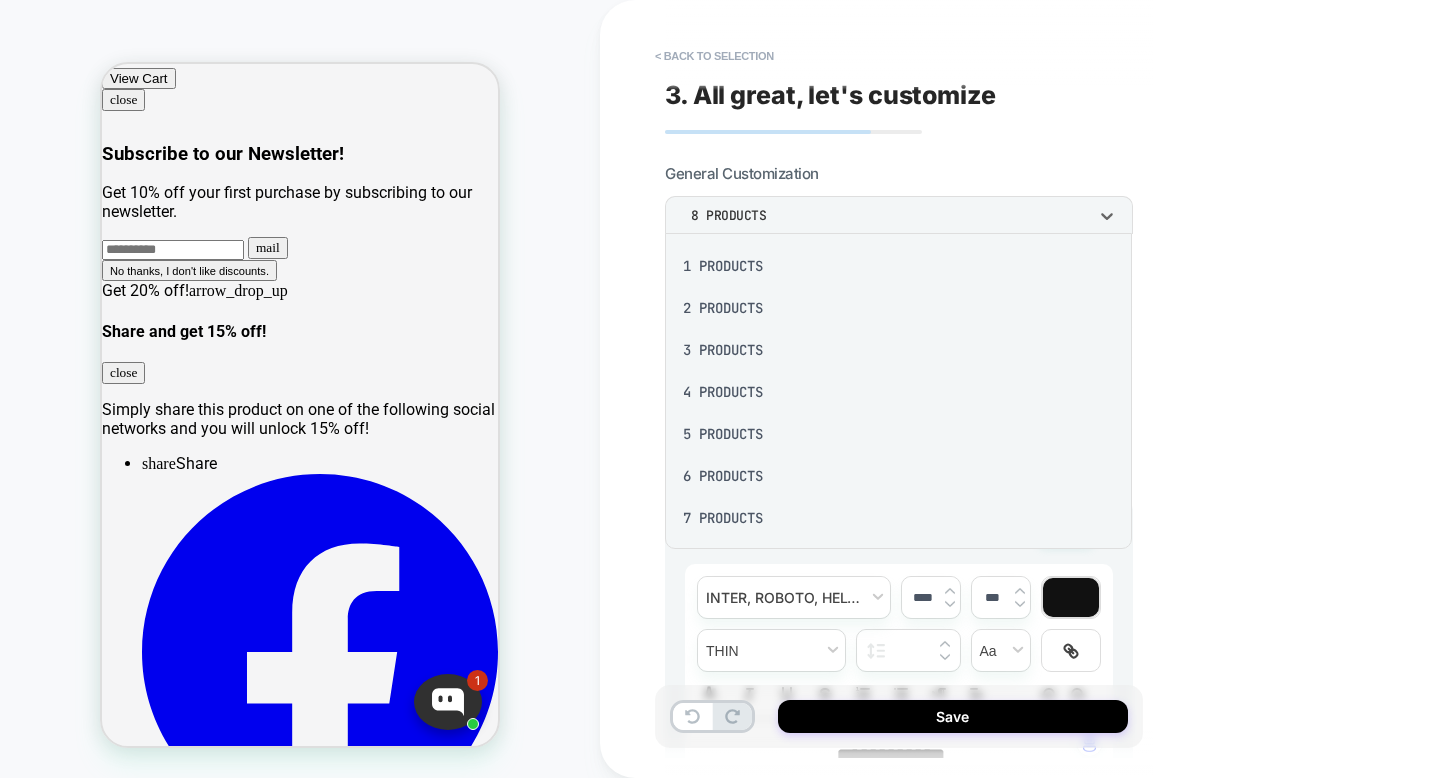 scroll, scrollTop: 260, scrollLeft: 0, axis: vertical 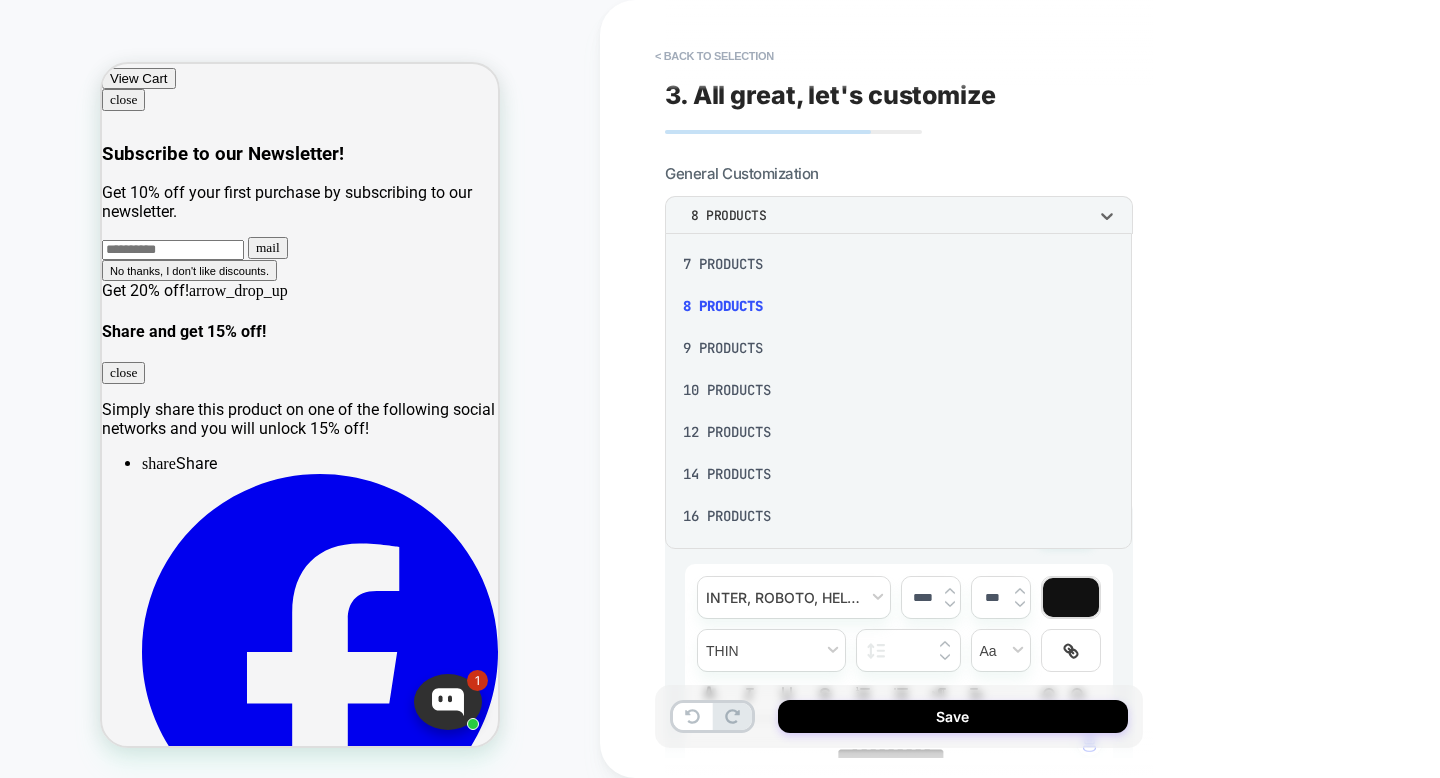 click on "10 Products" at bounding box center [898, 390] 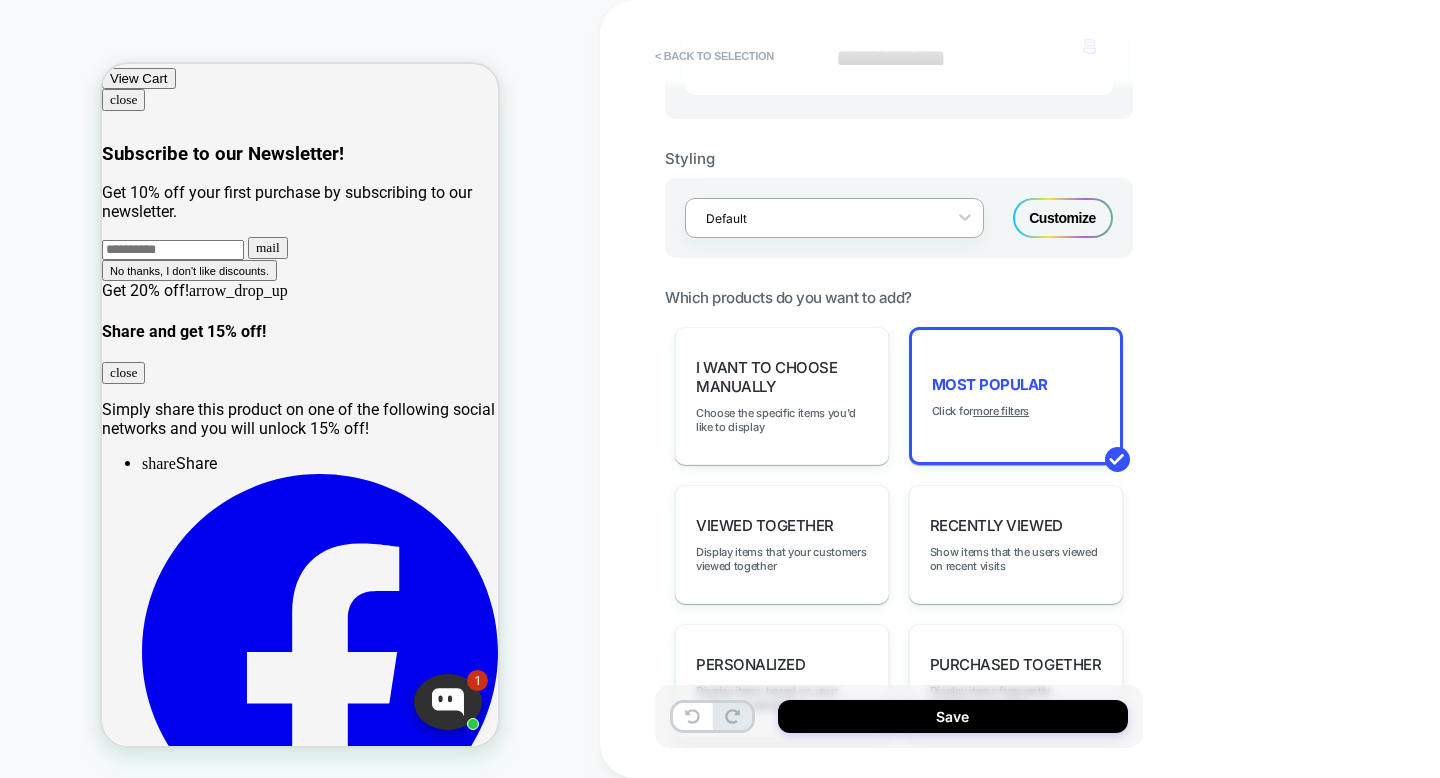 scroll, scrollTop: 709, scrollLeft: 0, axis: vertical 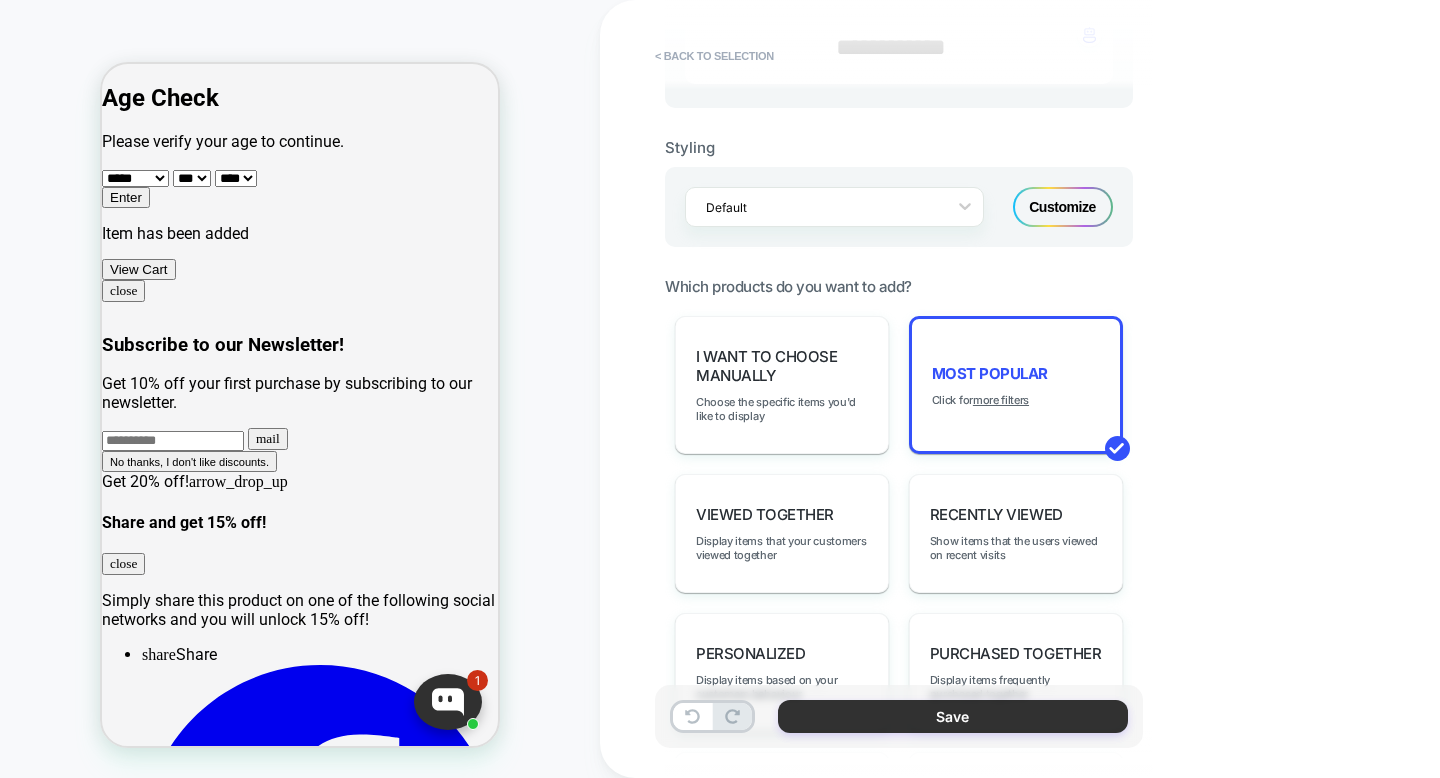 click on "Save" at bounding box center (953, 716) 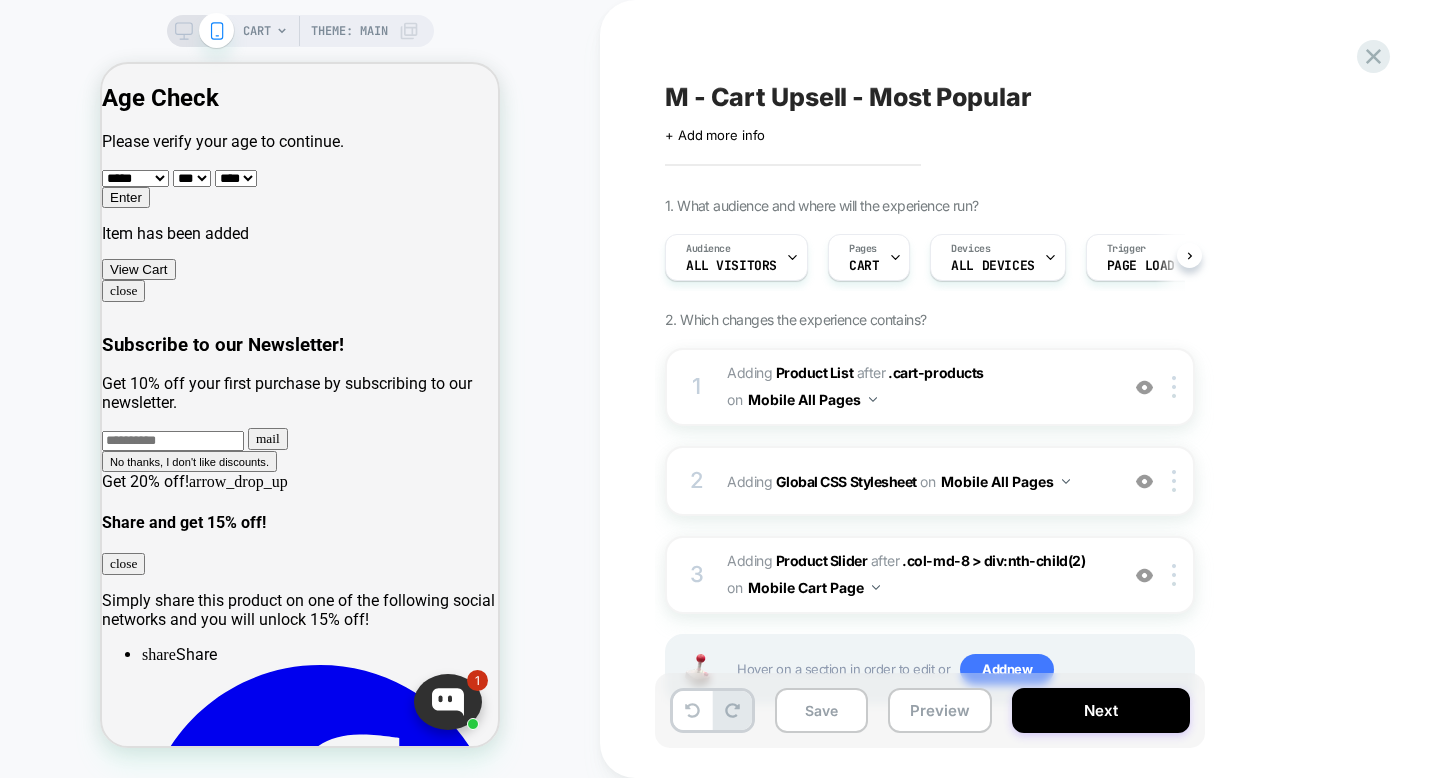 scroll, scrollTop: 0, scrollLeft: 1, axis: horizontal 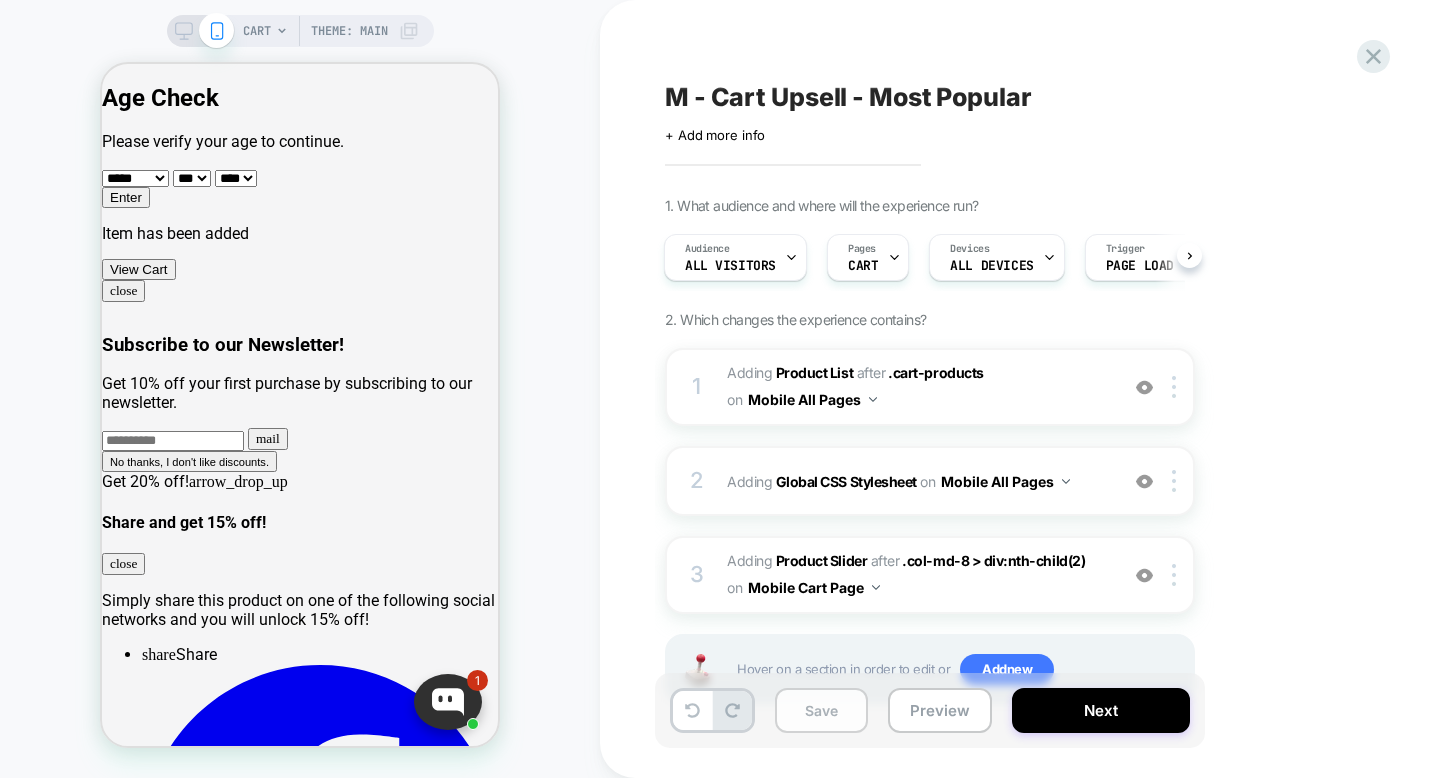click on "Save" at bounding box center (821, 710) 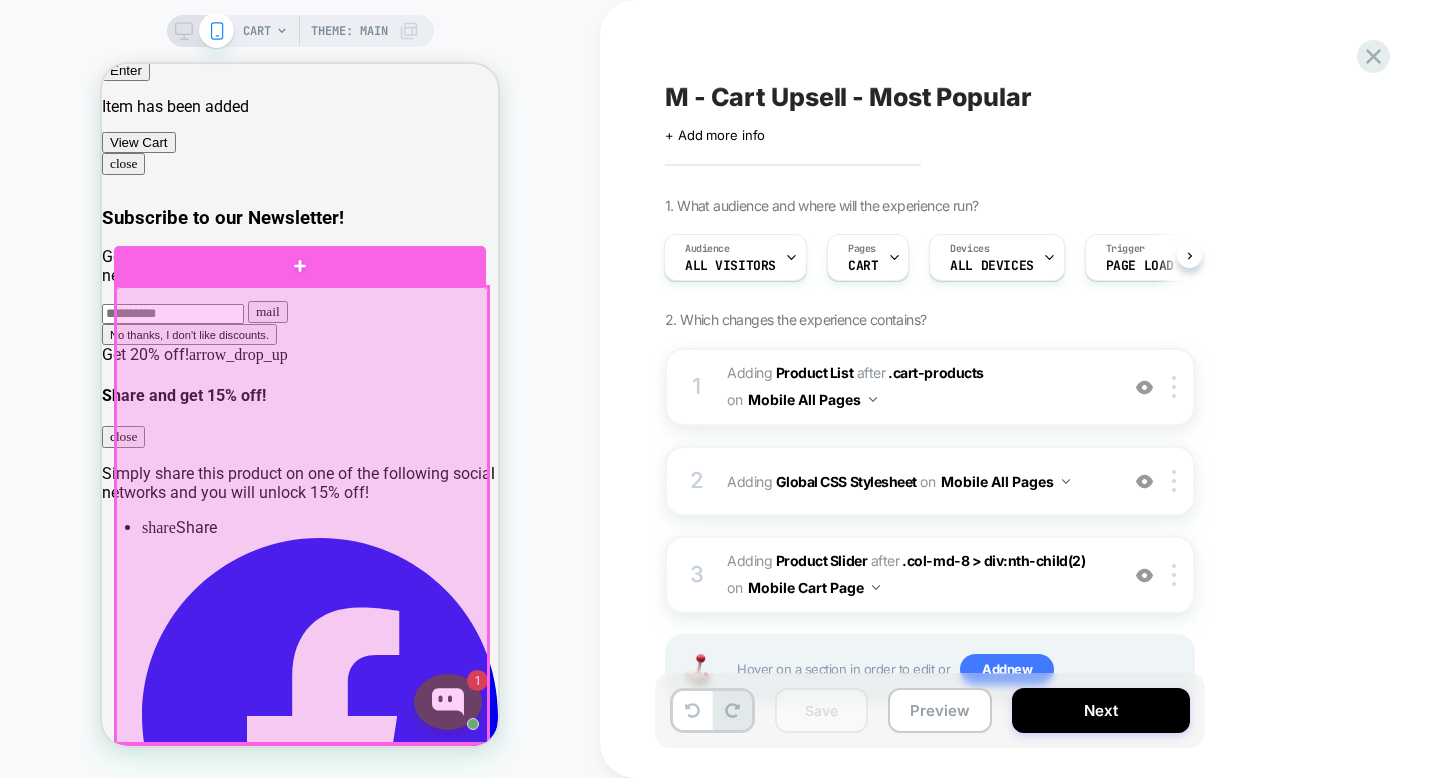 scroll, scrollTop: 0, scrollLeft: 0, axis: both 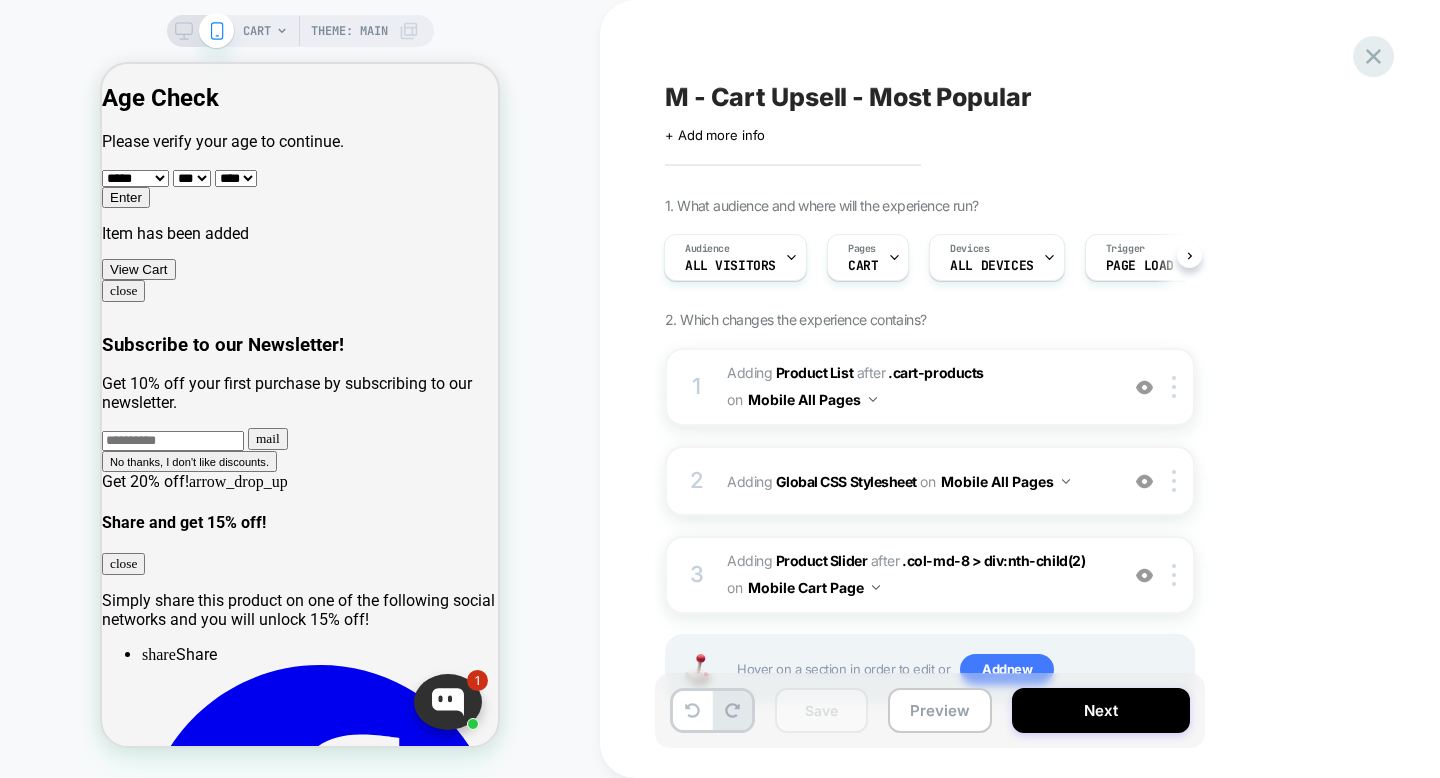click 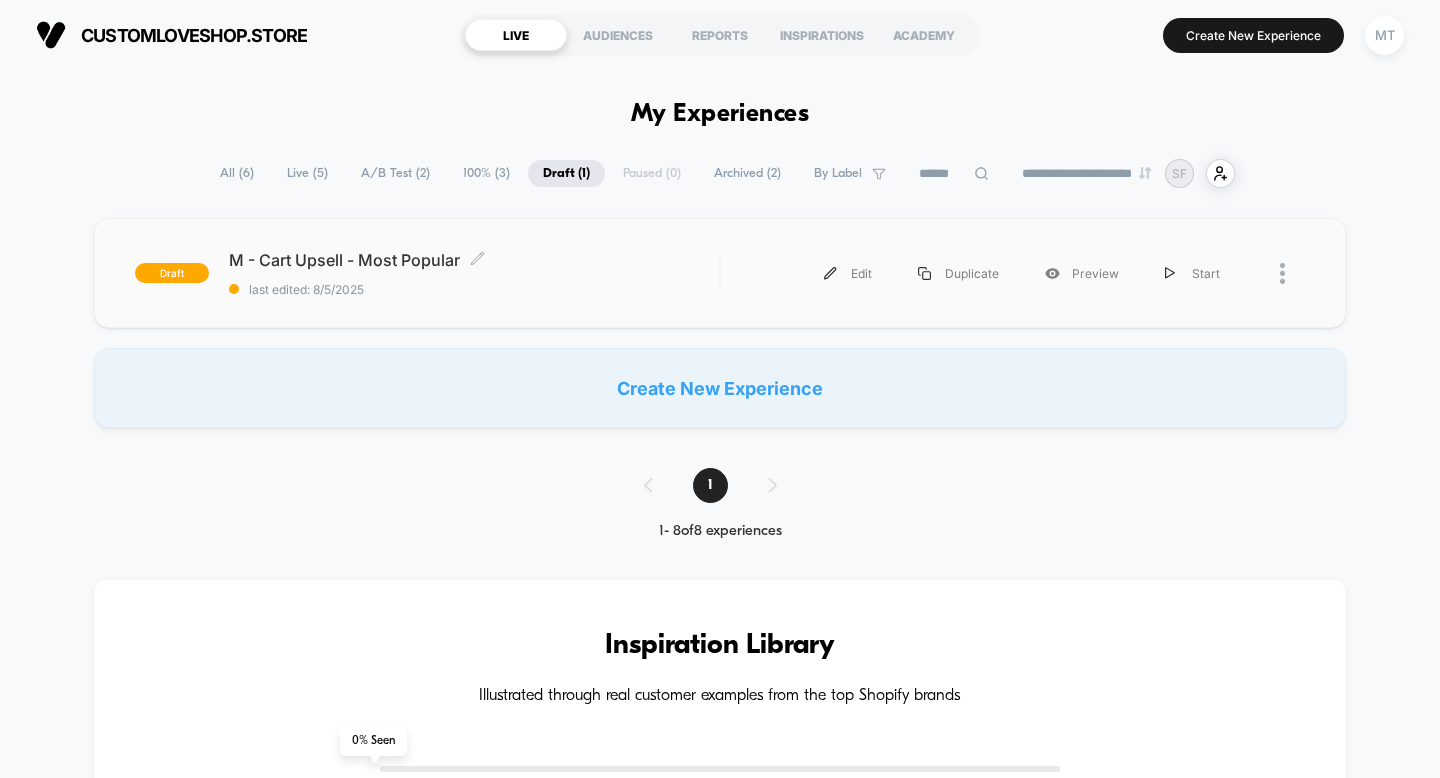 click on "M - Cart Upsell - Most Popular Click to edit experience details Click to edit experience details last edited: 8/5/2025" at bounding box center [474, 273] 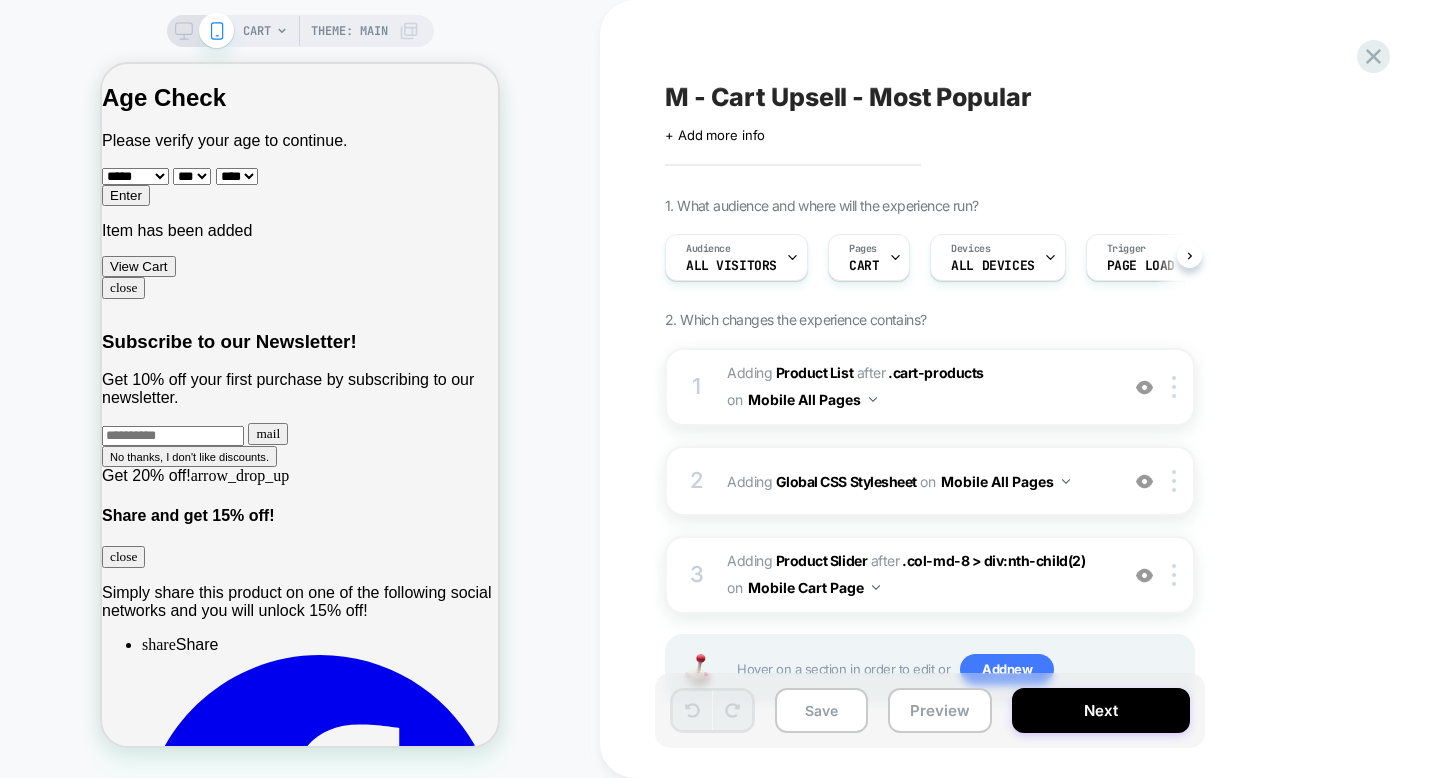 scroll, scrollTop: 0, scrollLeft: 0, axis: both 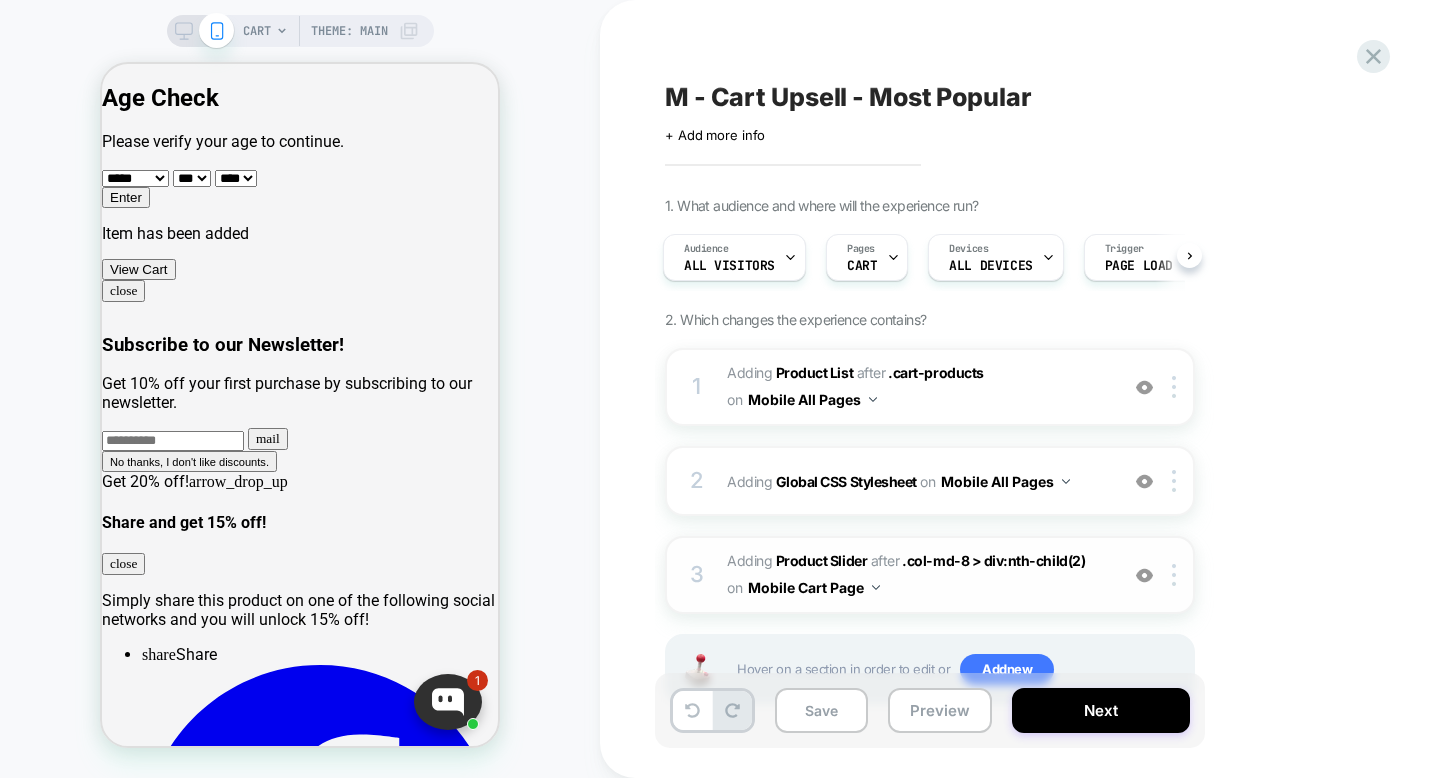 click at bounding box center (1144, 575) 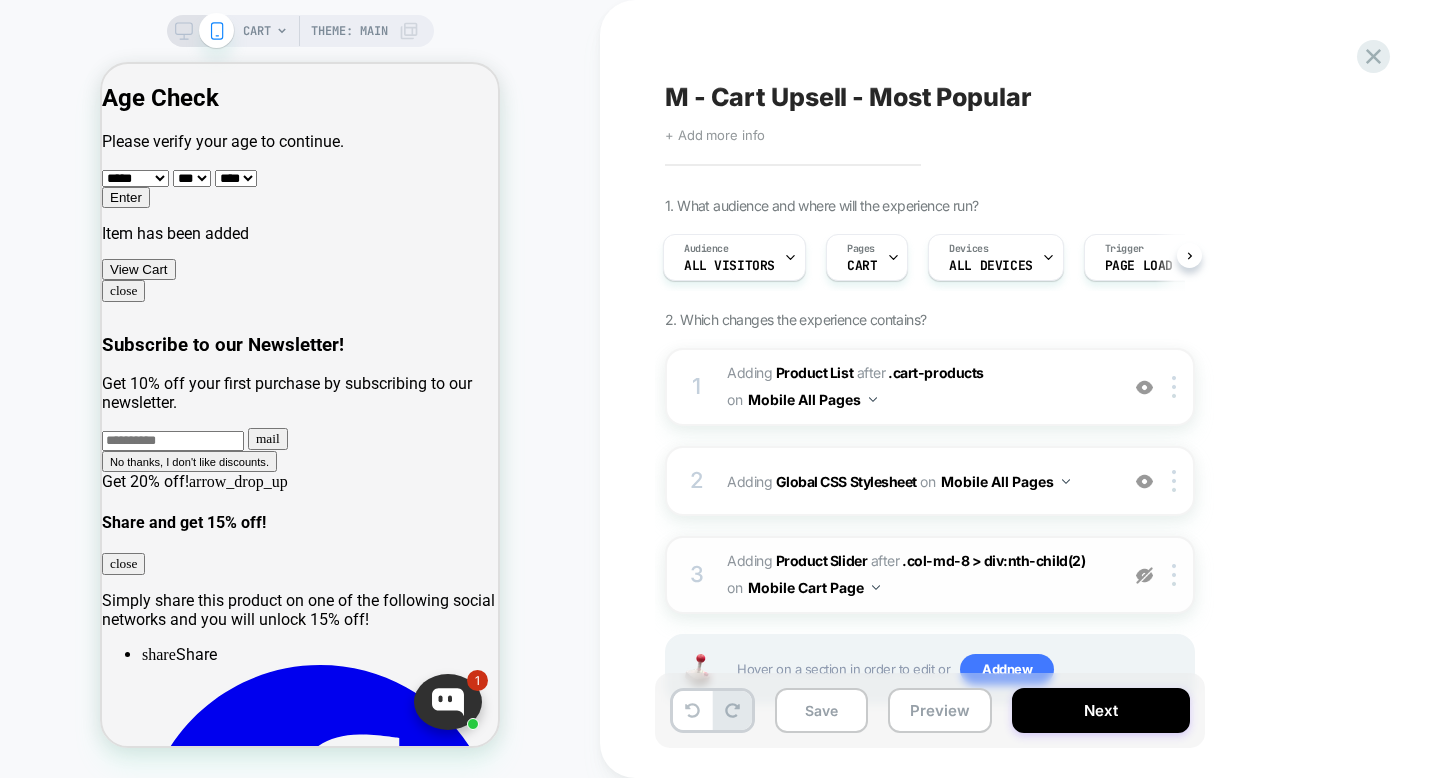click on "+ Add more info" at bounding box center (715, 135) 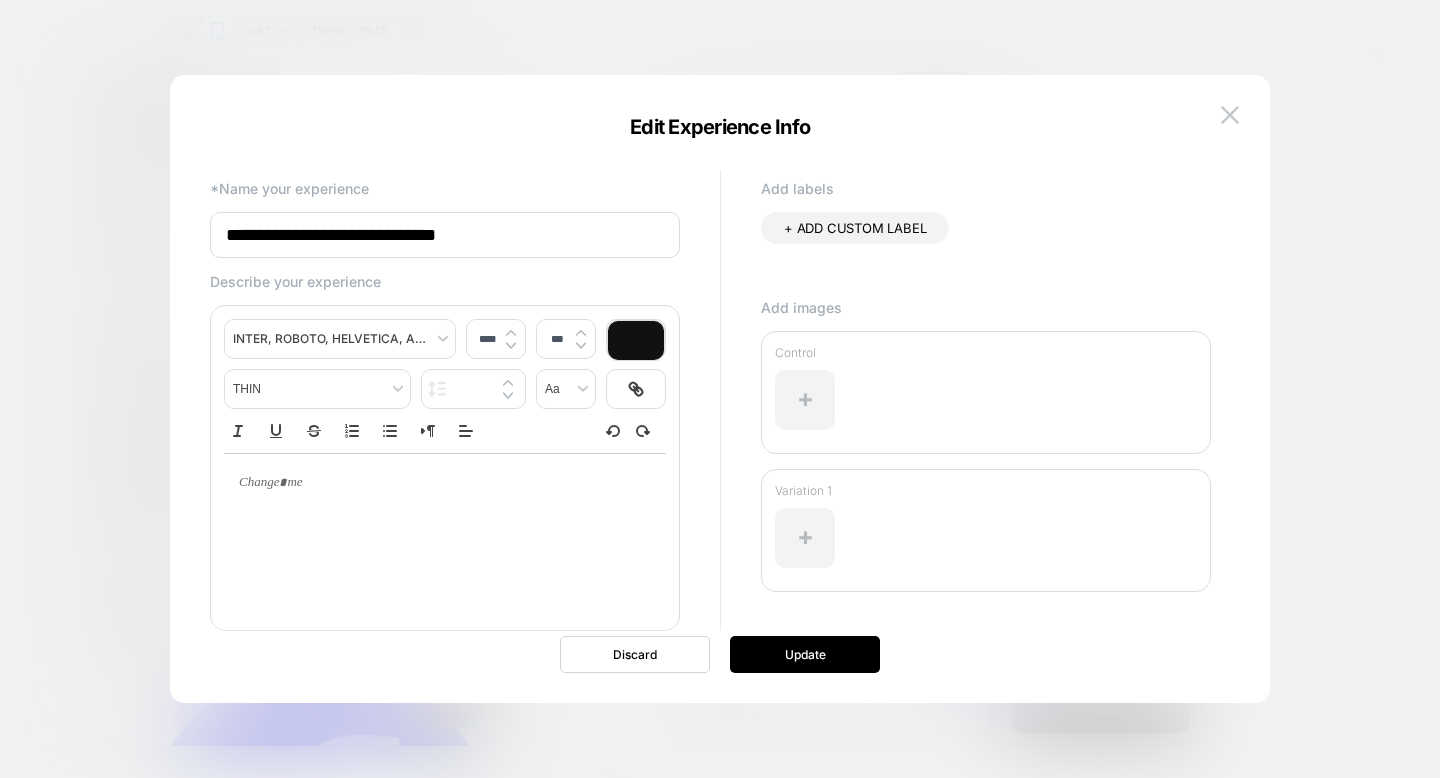 type on "****" 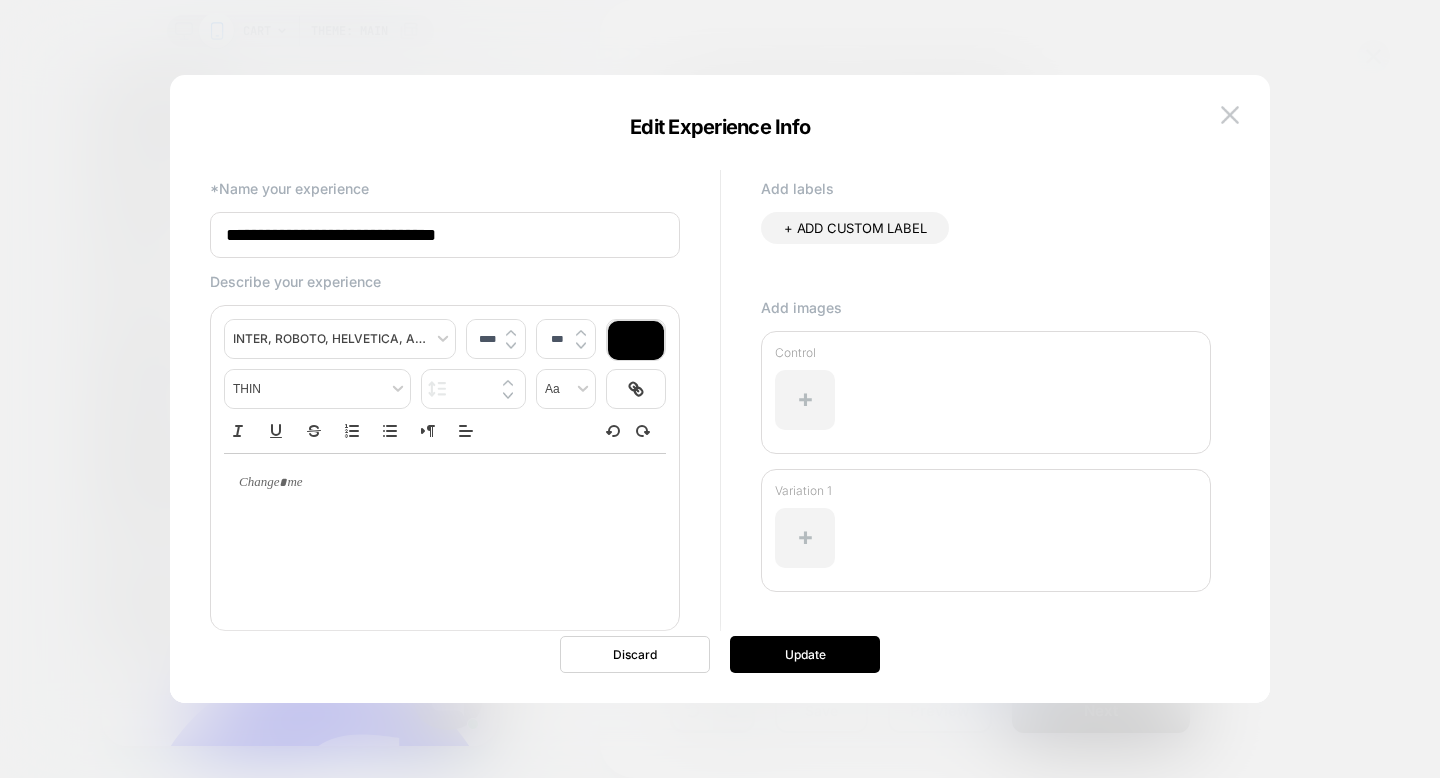 click at bounding box center [437, 483] 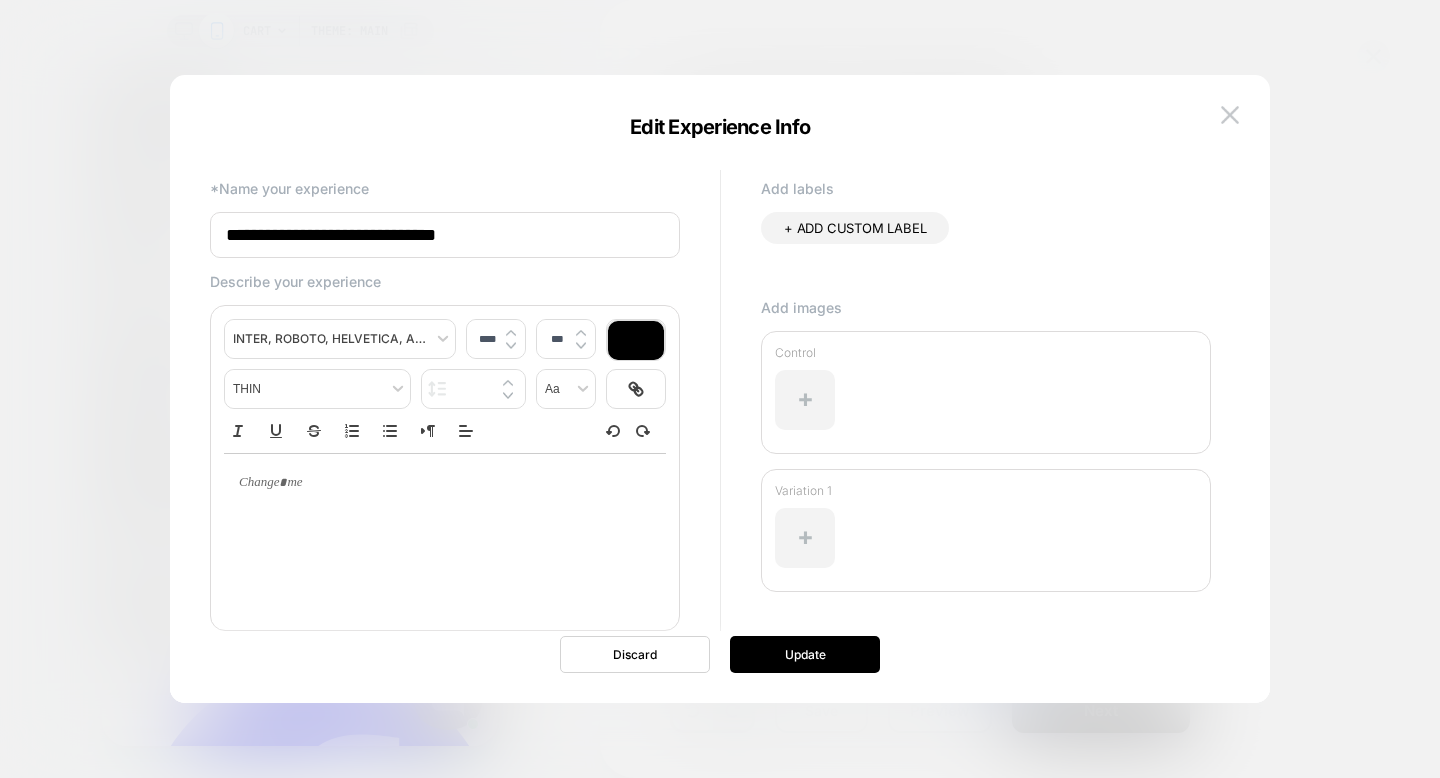 click at bounding box center (437, 483) 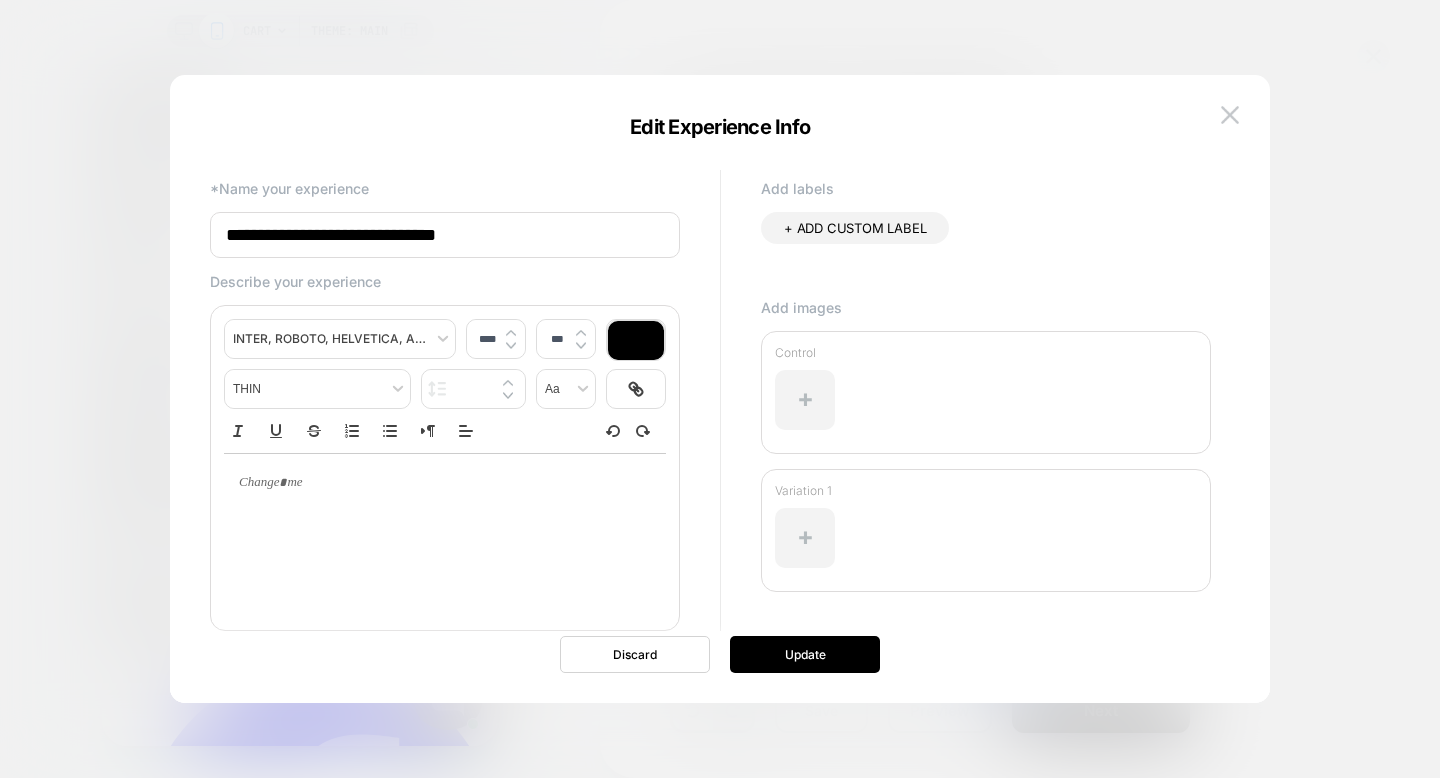type 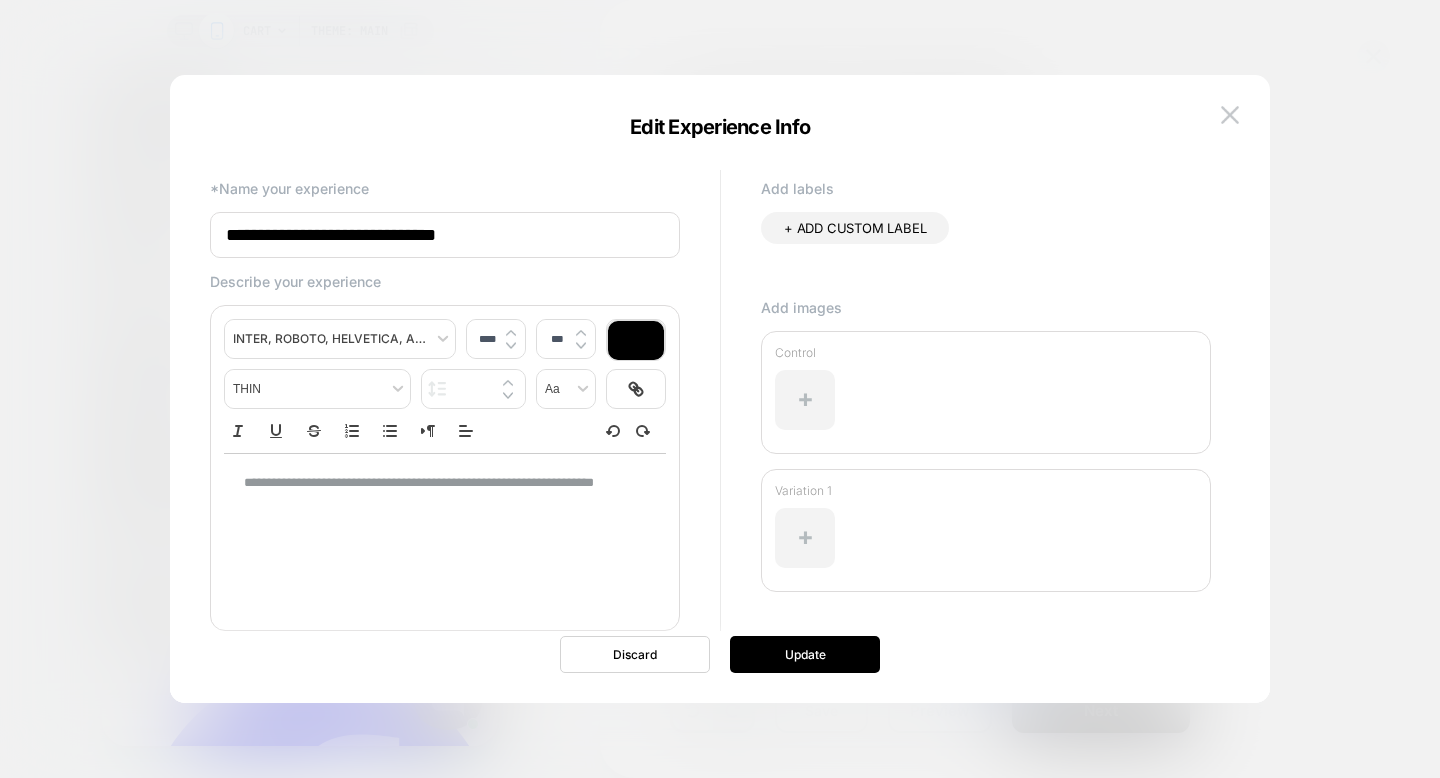 click on "**********" at bounding box center [437, 492] 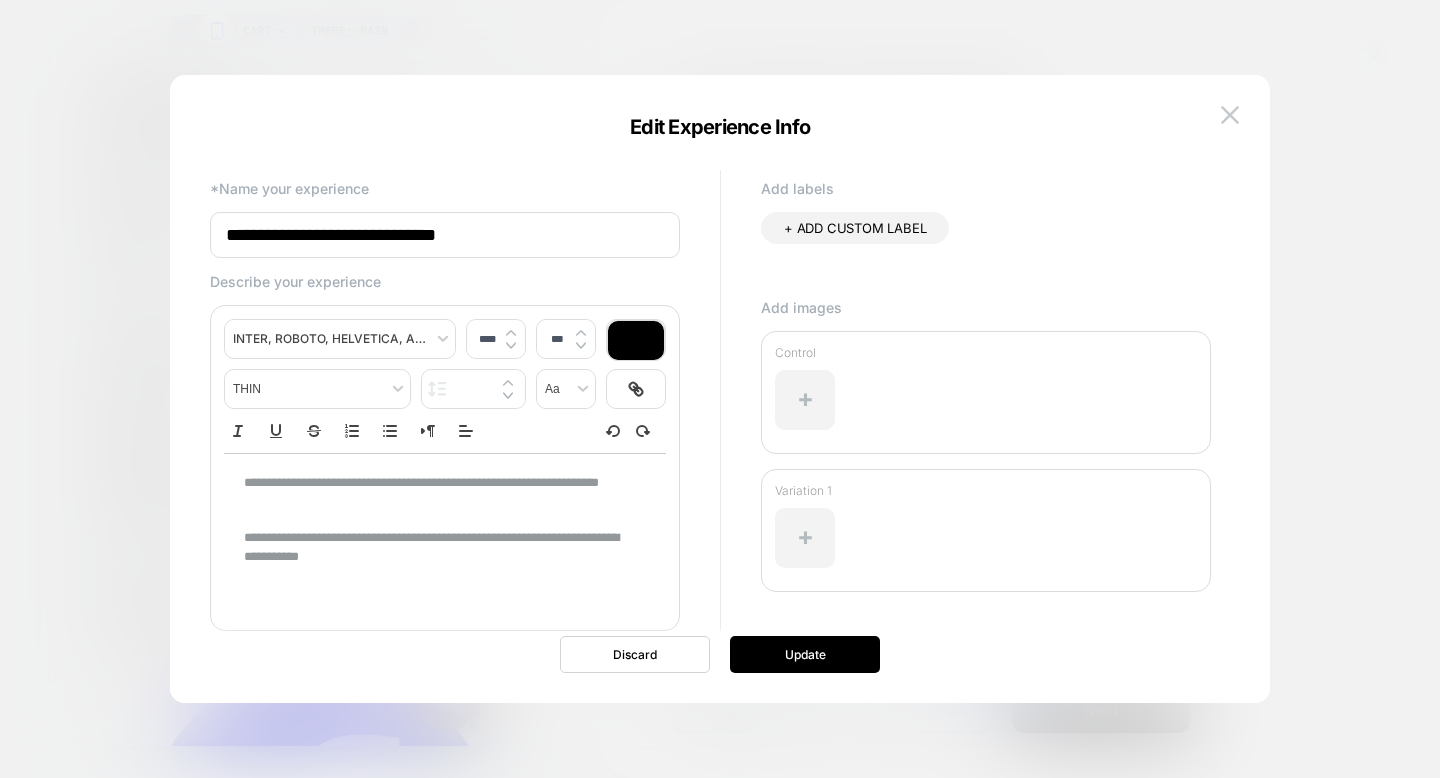 click on "**********" at bounding box center [437, 547] 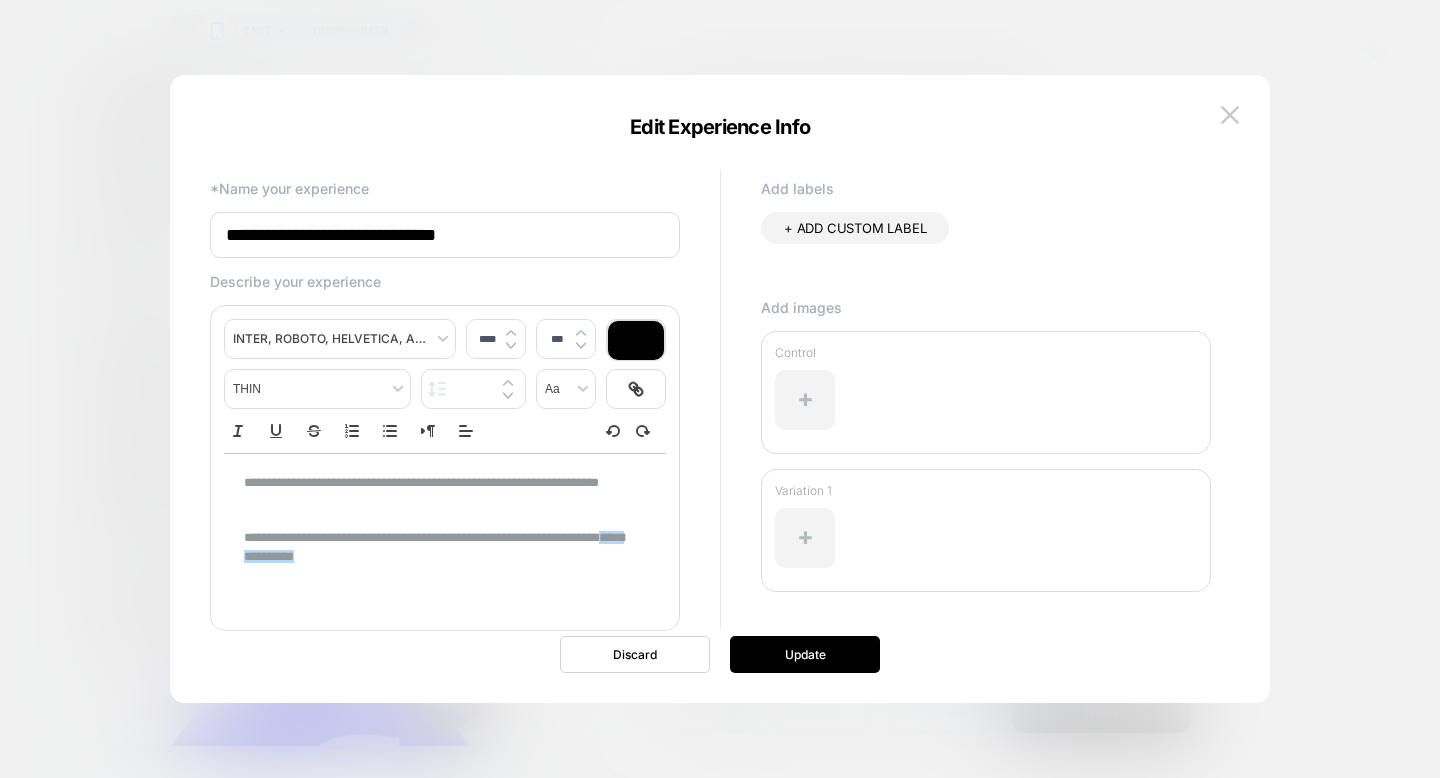 click on "**********" at bounding box center (437, 547) 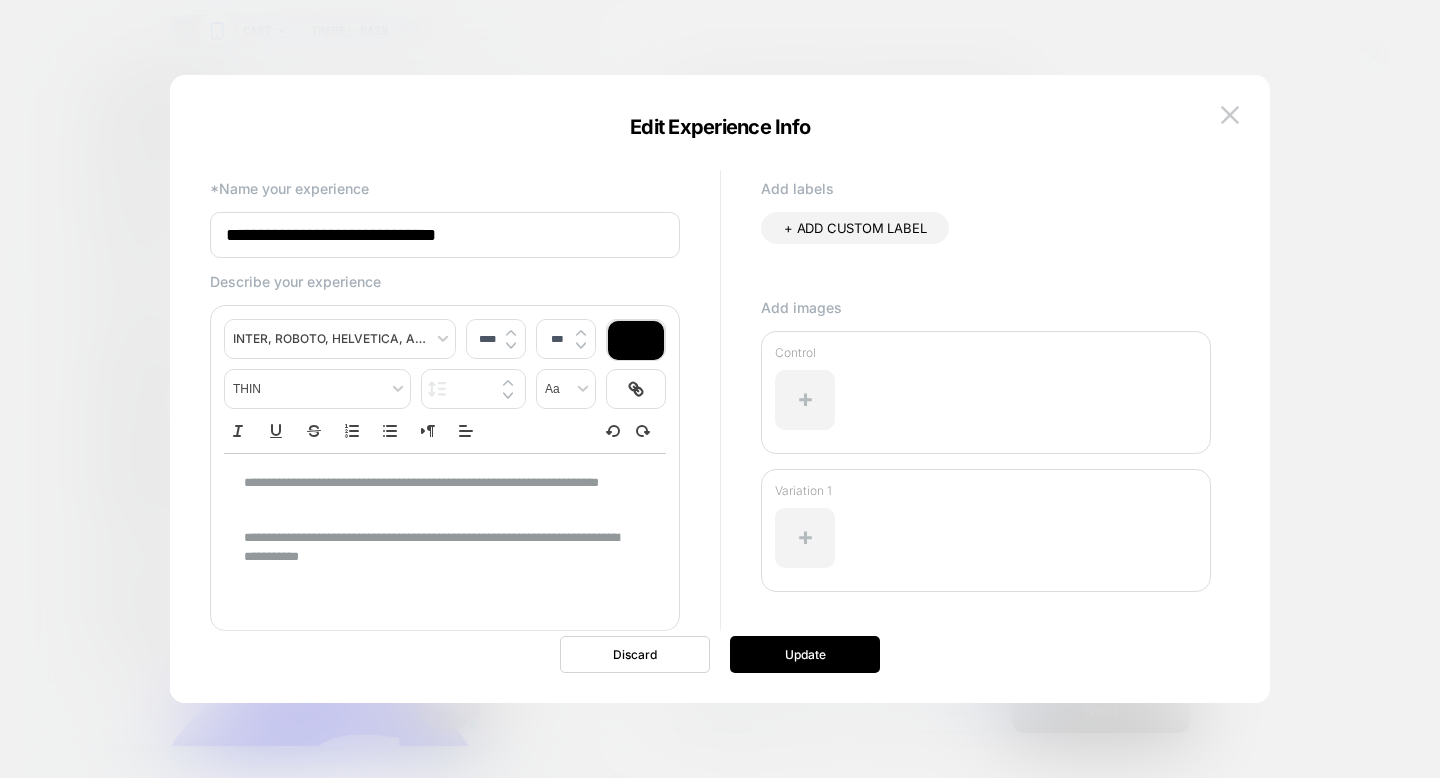 click on "**********" at bounding box center [437, 547] 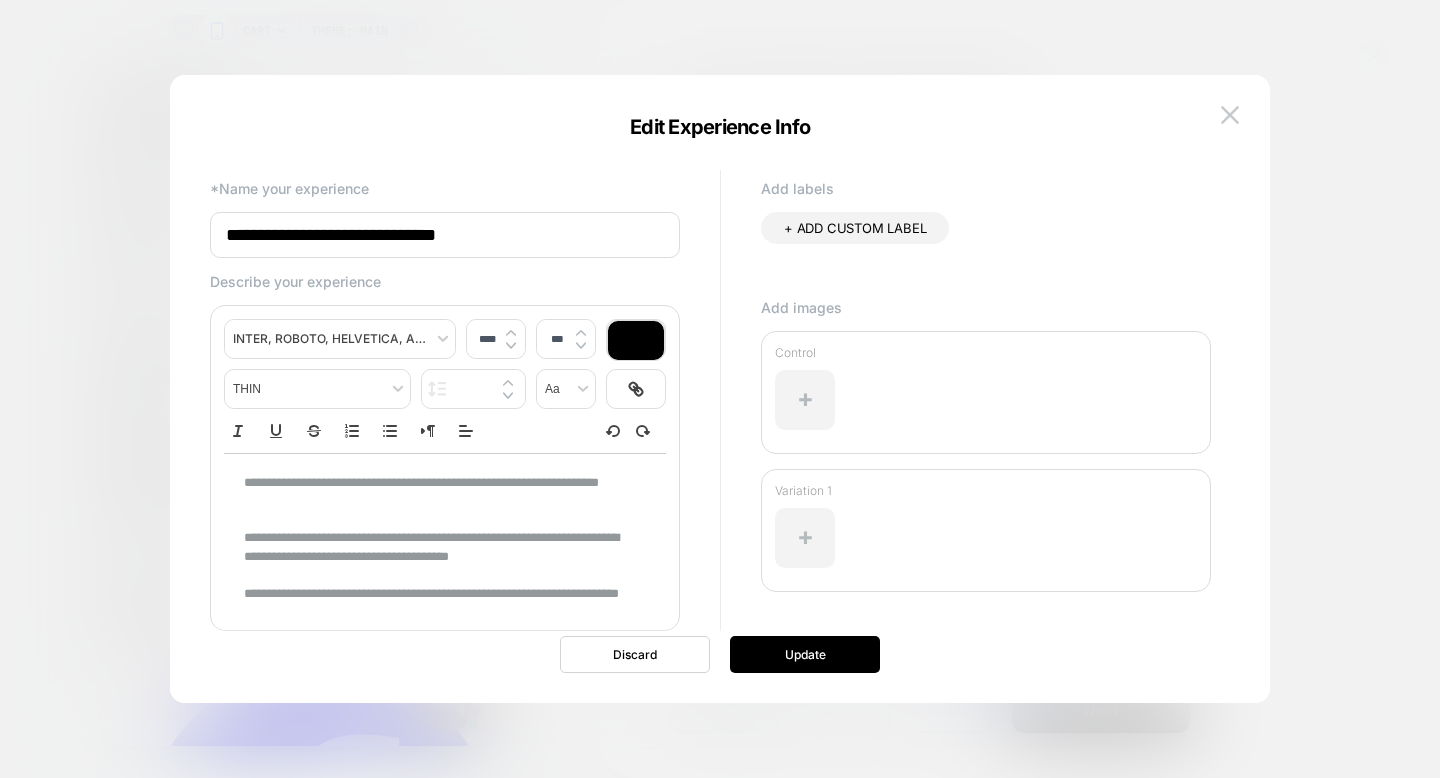scroll, scrollTop: 7, scrollLeft: 0, axis: vertical 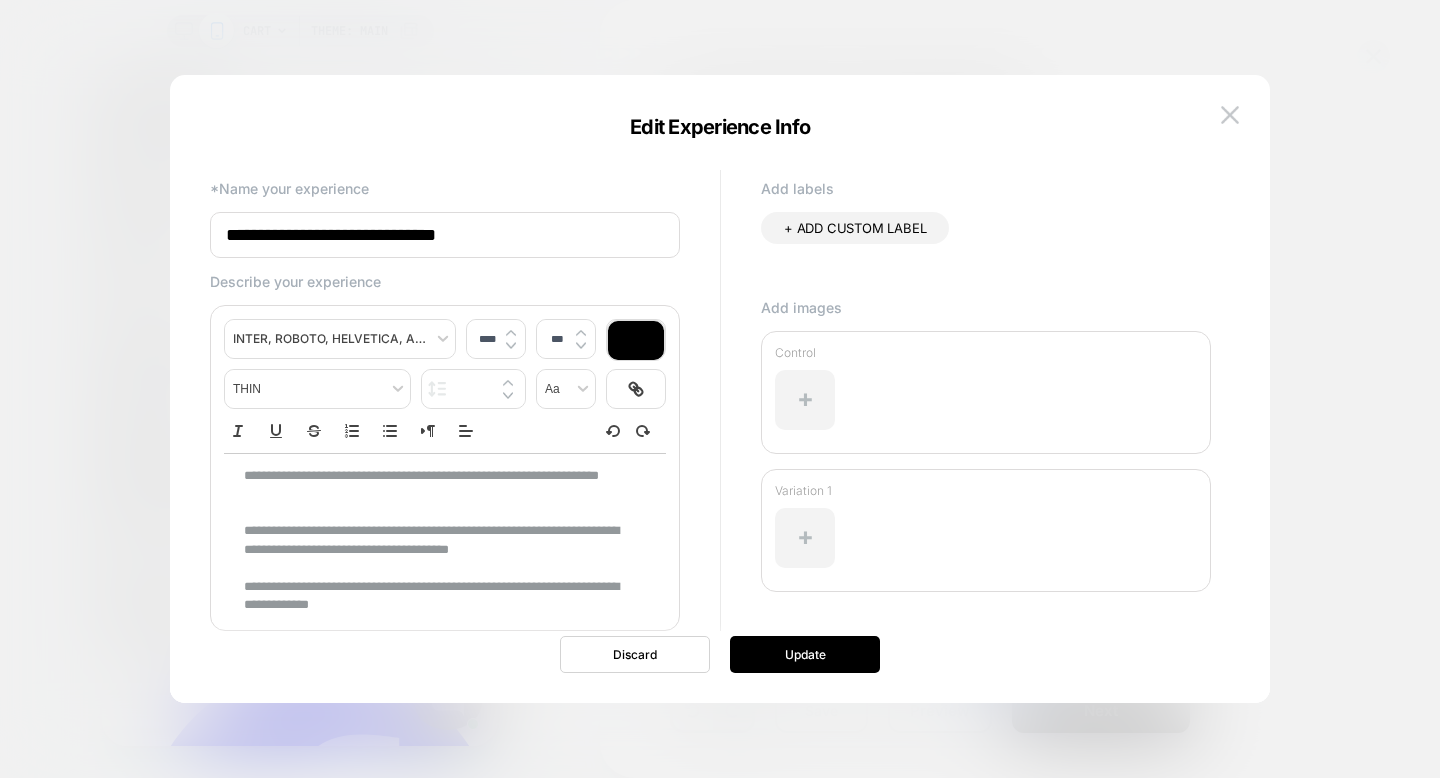 click on "**********" at bounding box center (437, 596) 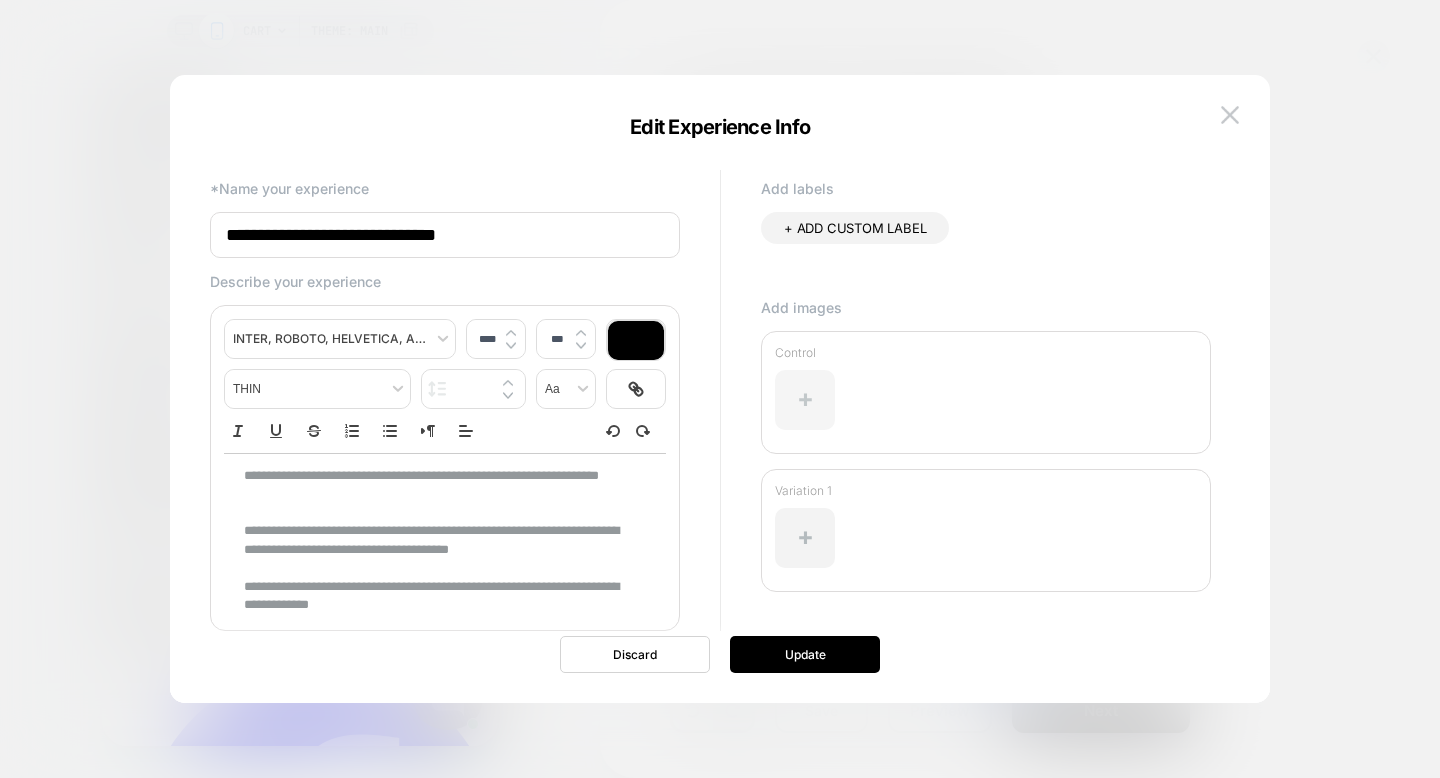 click at bounding box center (805, 400) 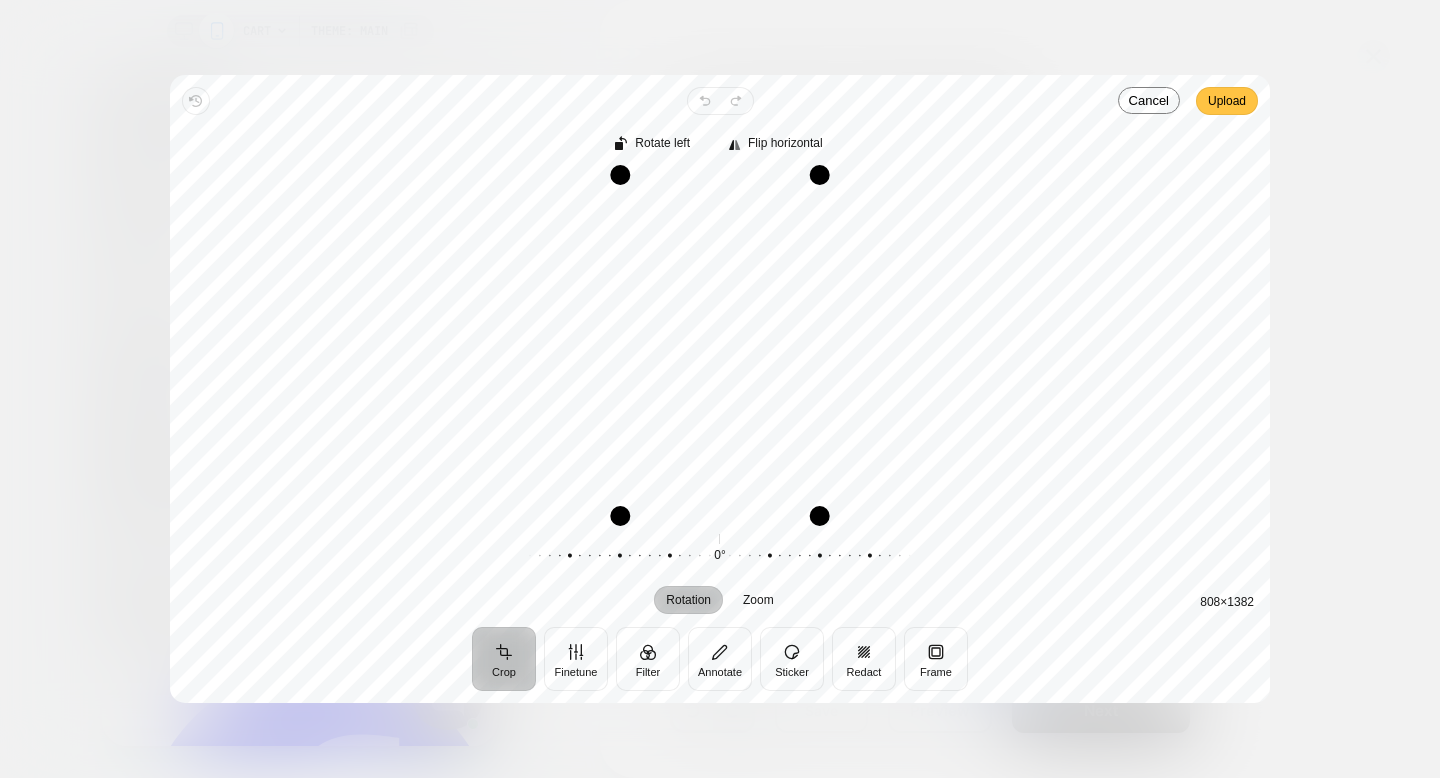 click on "Upload" at bounding box center [1227, 101] 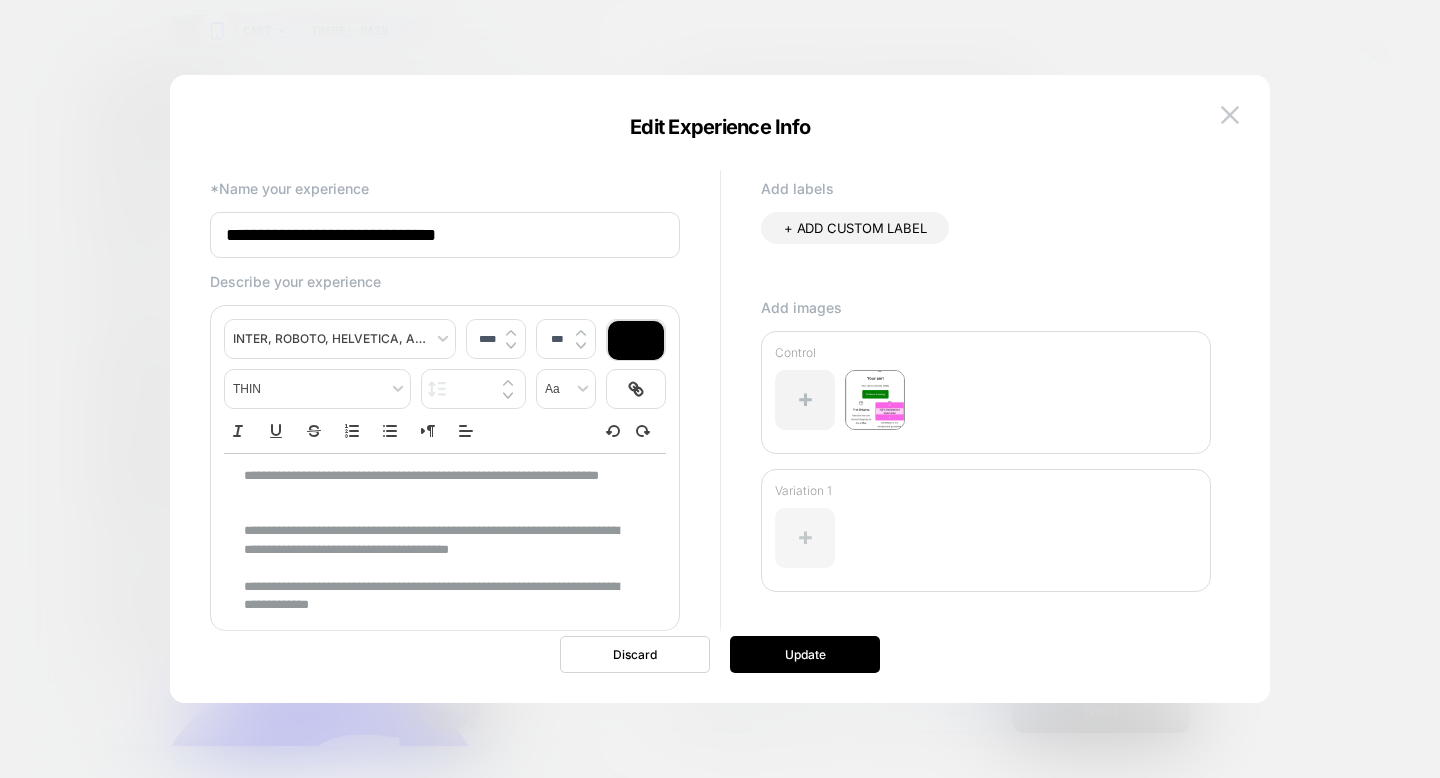 click at bounding box center [805, 538] 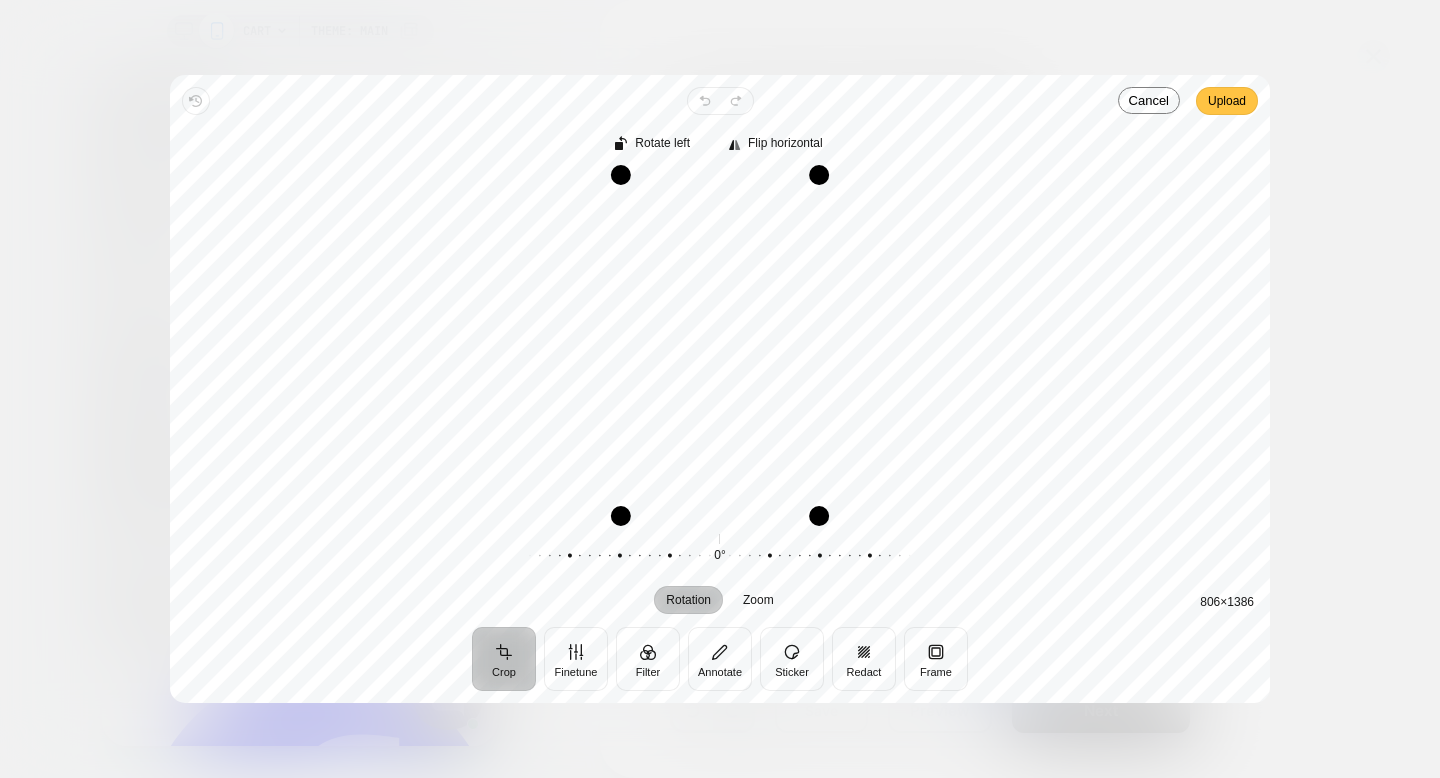 click on "Upload" at bounding box center [1227, 101] 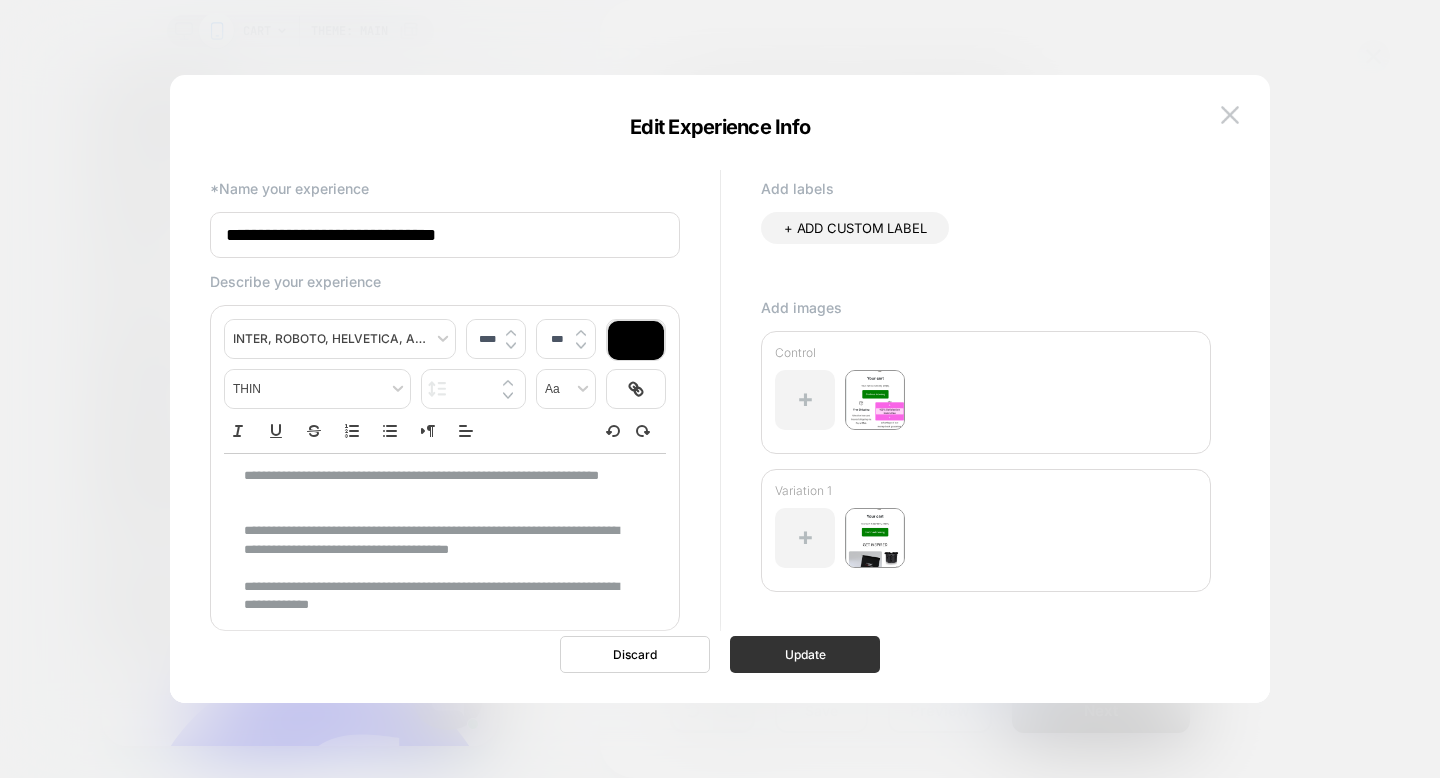 click on "Update" at bounding box center (805, 654) 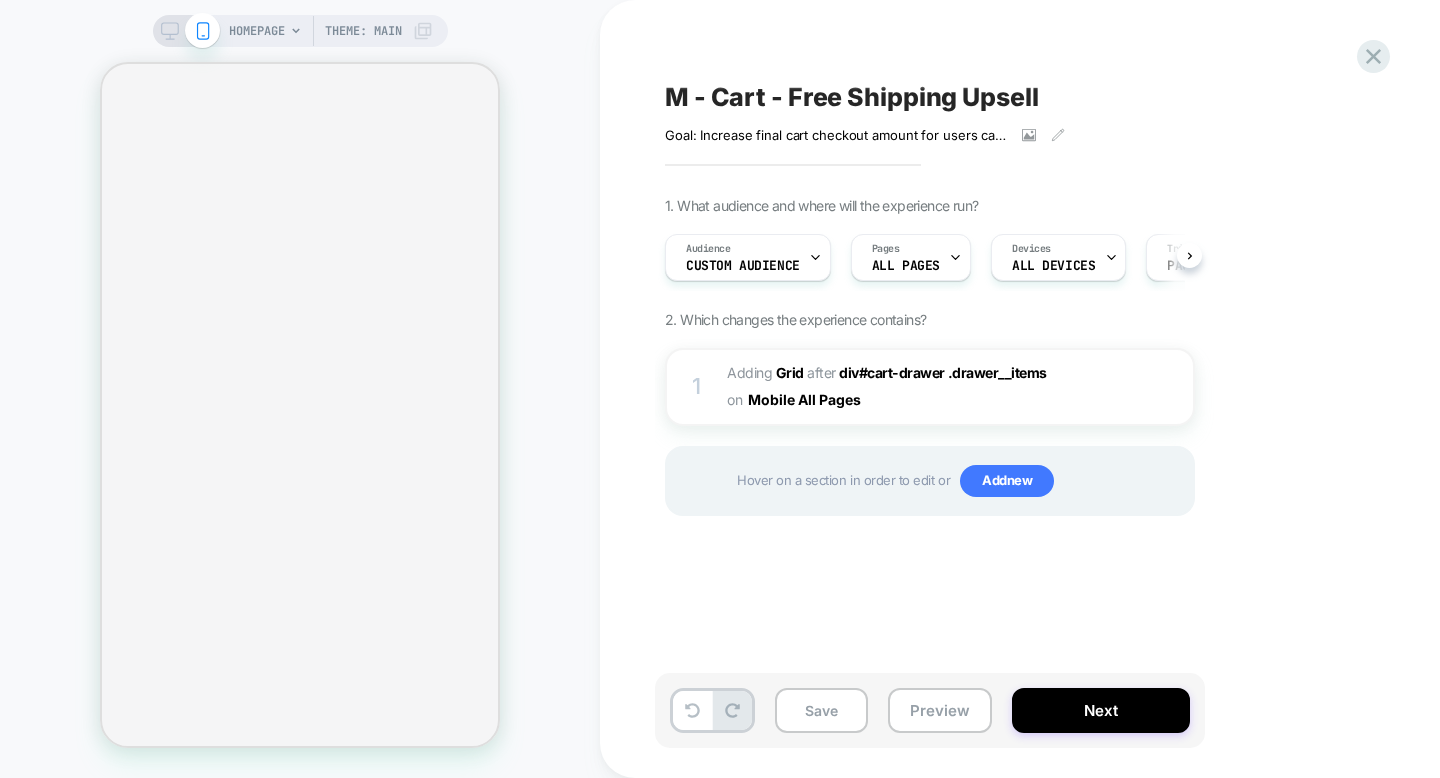 scroll, scrollTop: 0, scrollLeft: 0, axis: both 